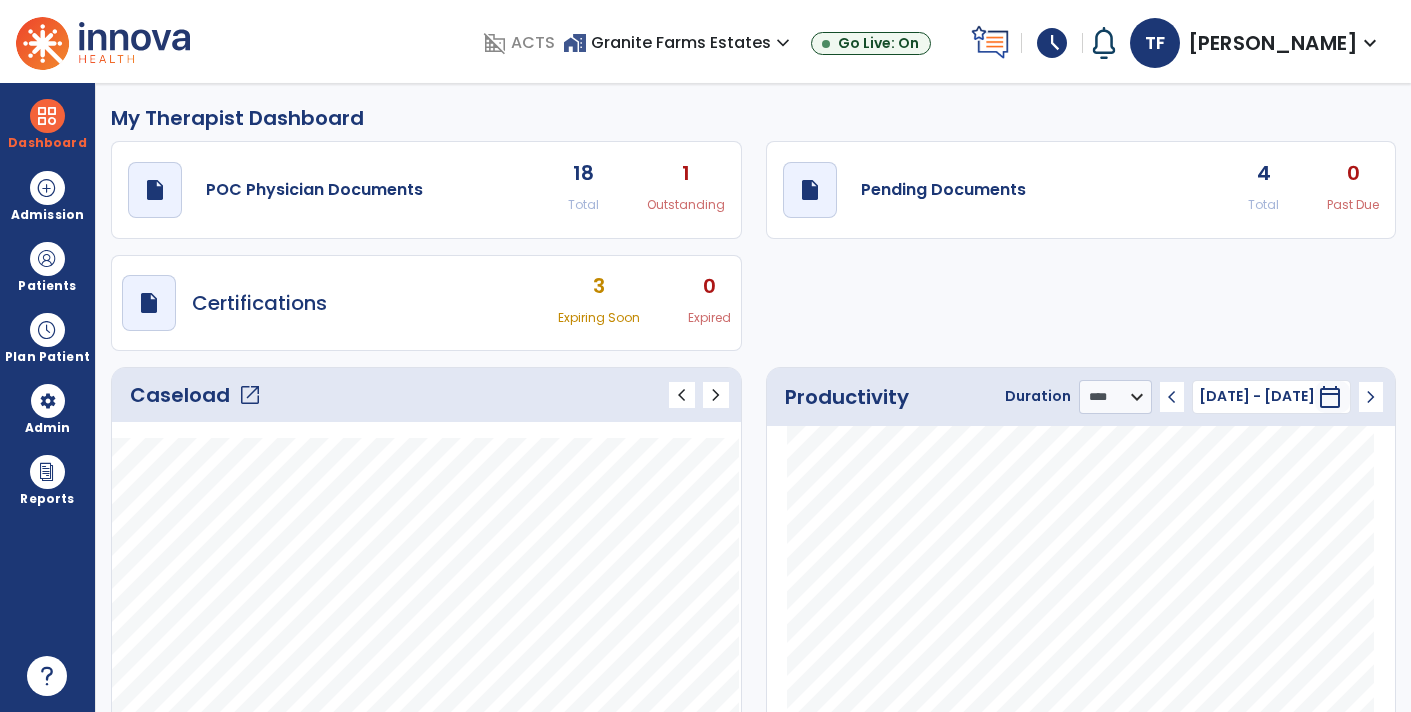 select on "****" 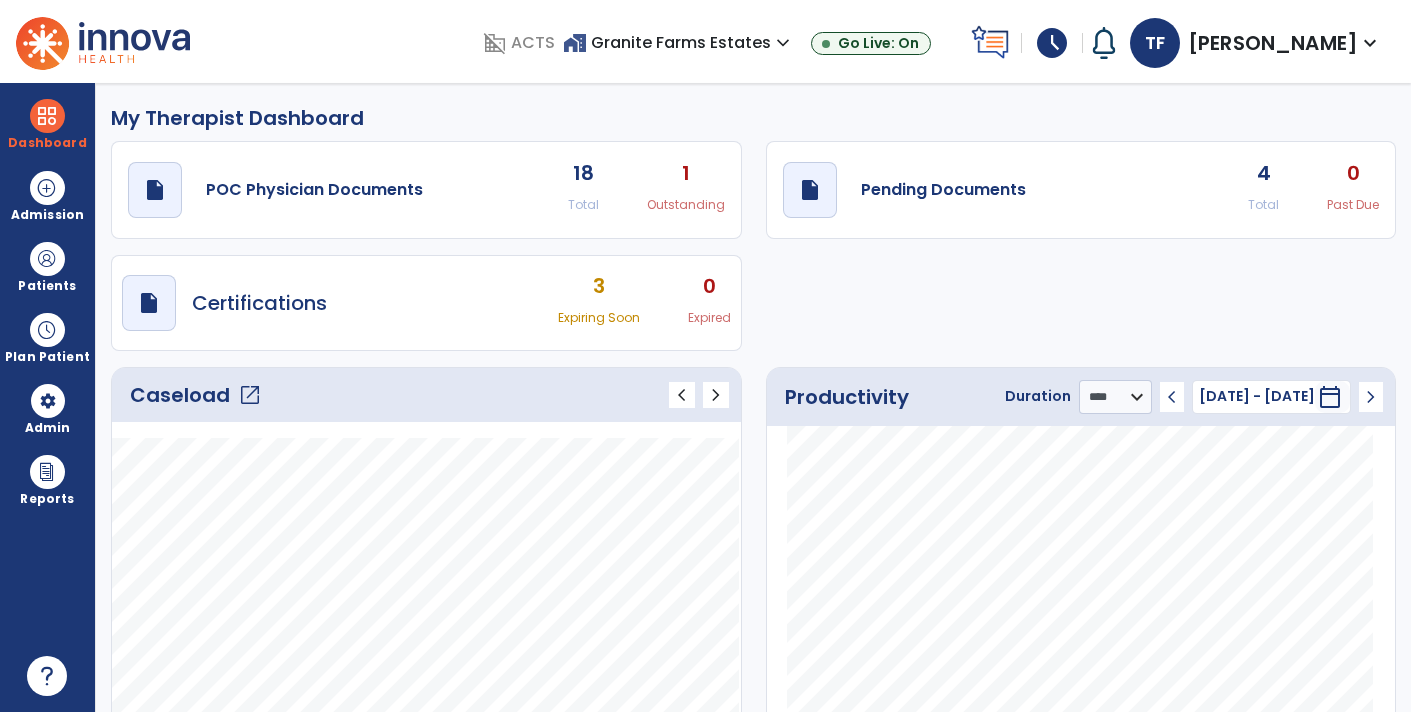 scroll, scrollTop: 0, scrollLeft: 0, axis: both 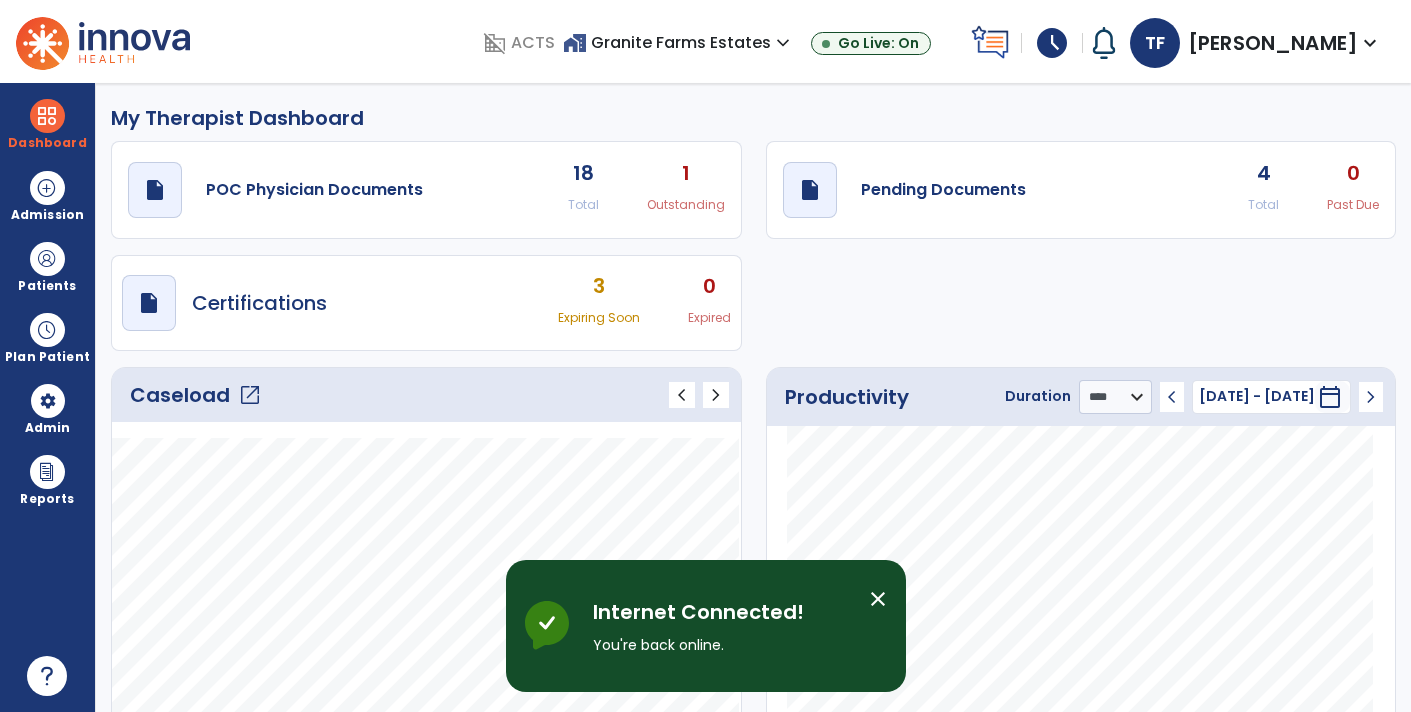 click on "draft   open_in_new  Pending Documents 4 Total 0 Past Due" 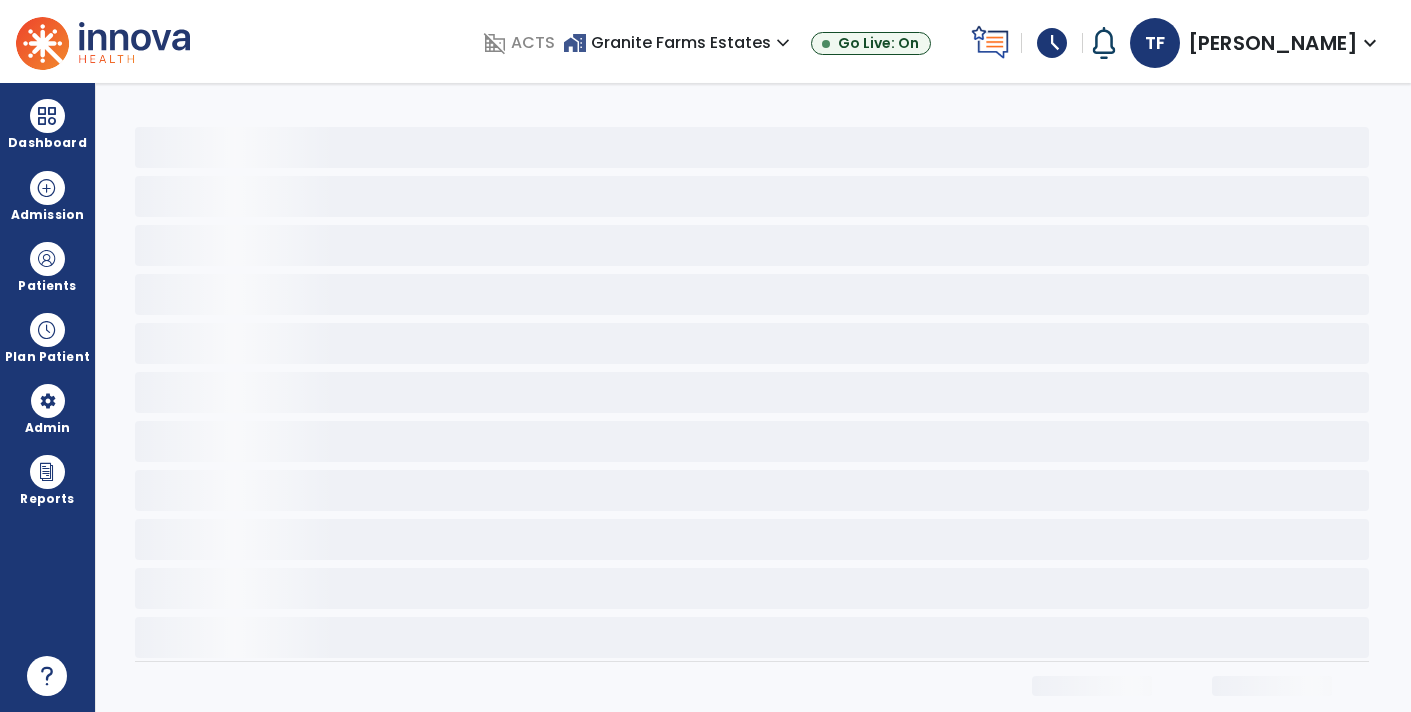 click 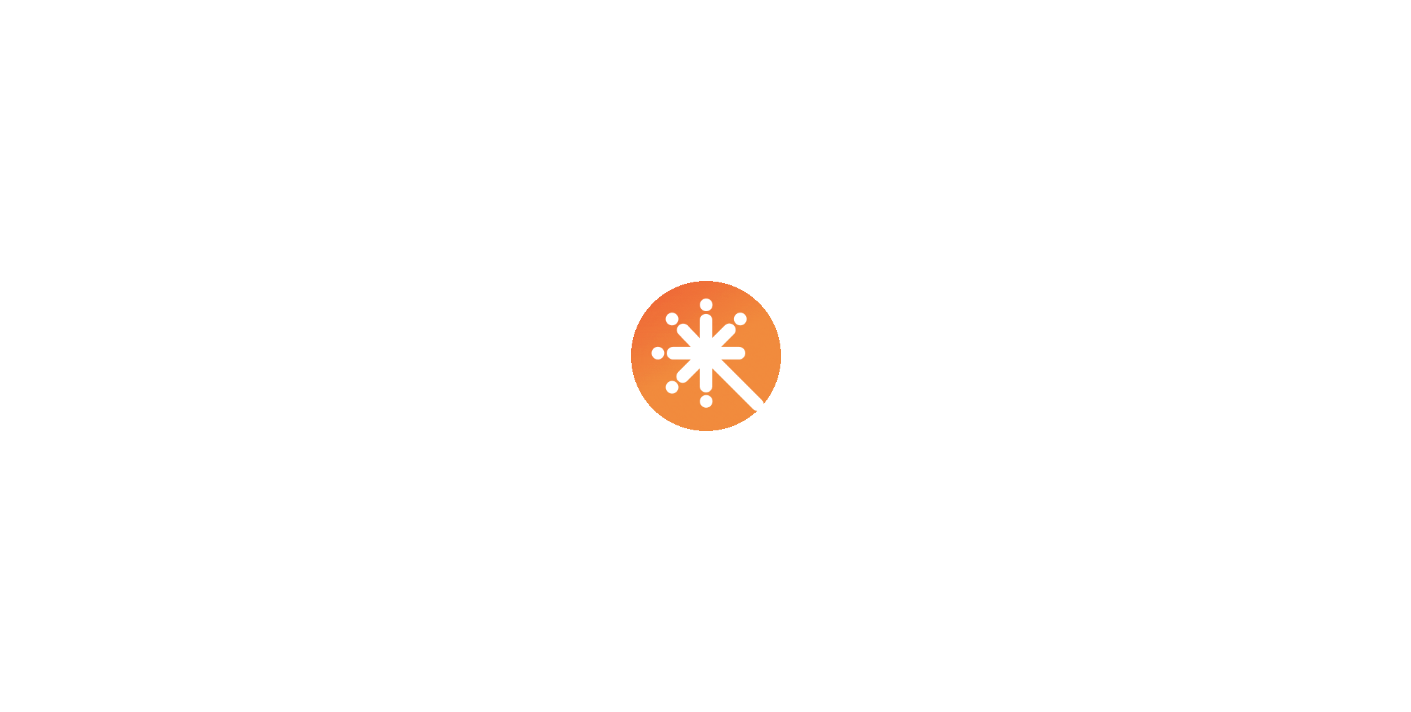 scroll, scrollTop: 0, scrollLeft: 0, axis: both 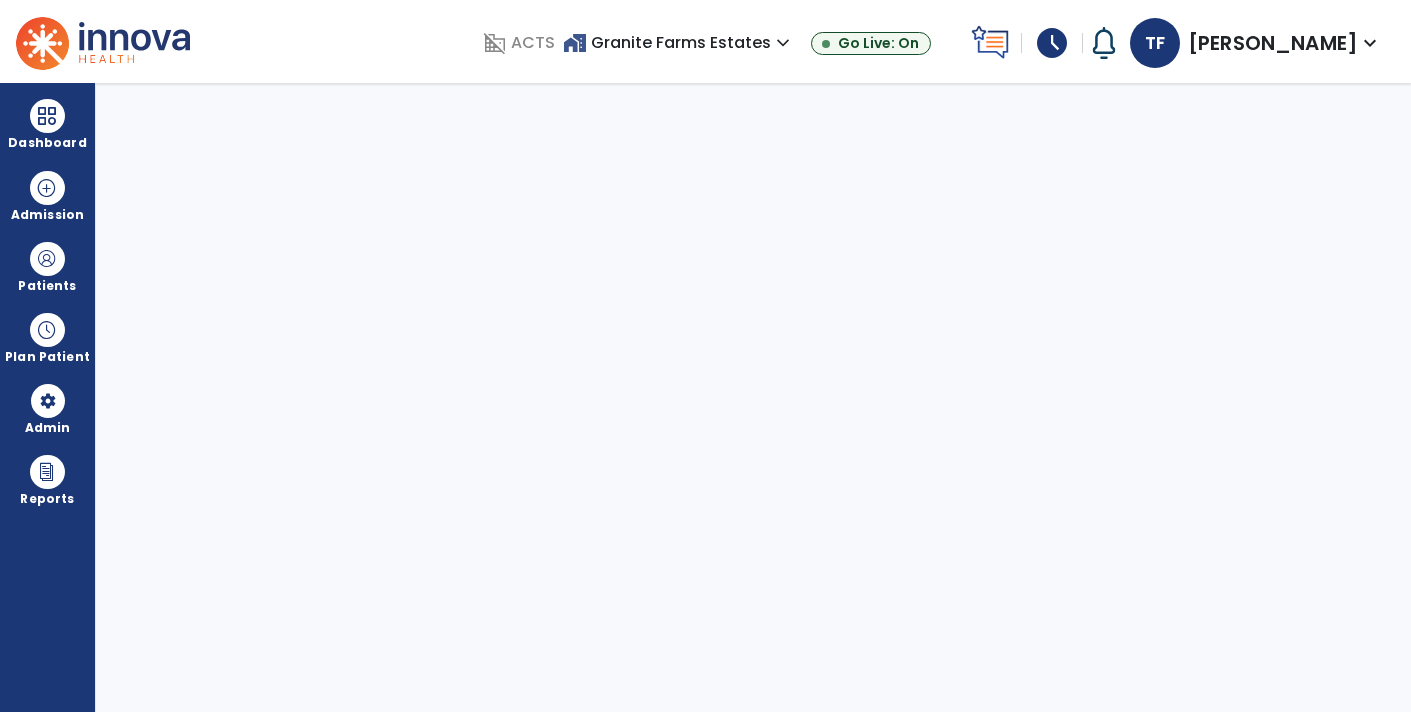 select on "****" 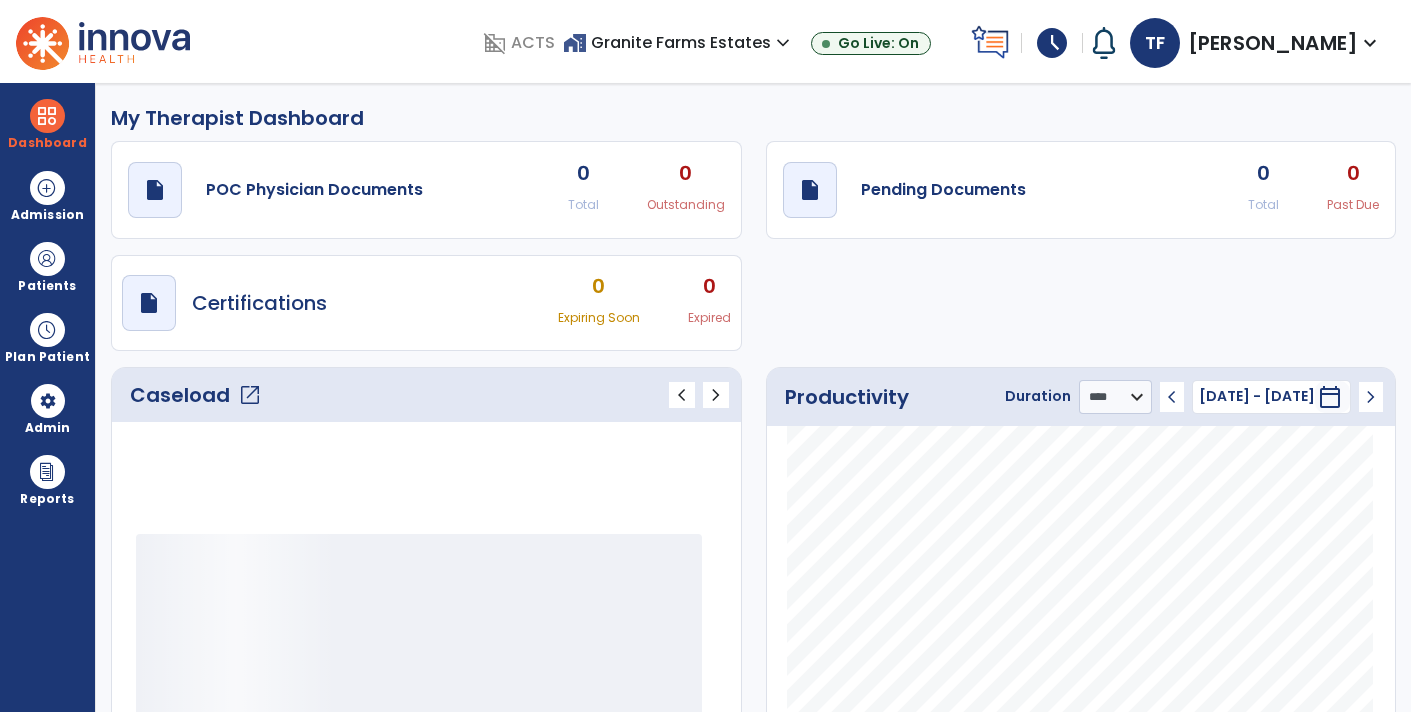 click on "draft   open_in_new  Pending Documents 0 Total 0 Past Due" 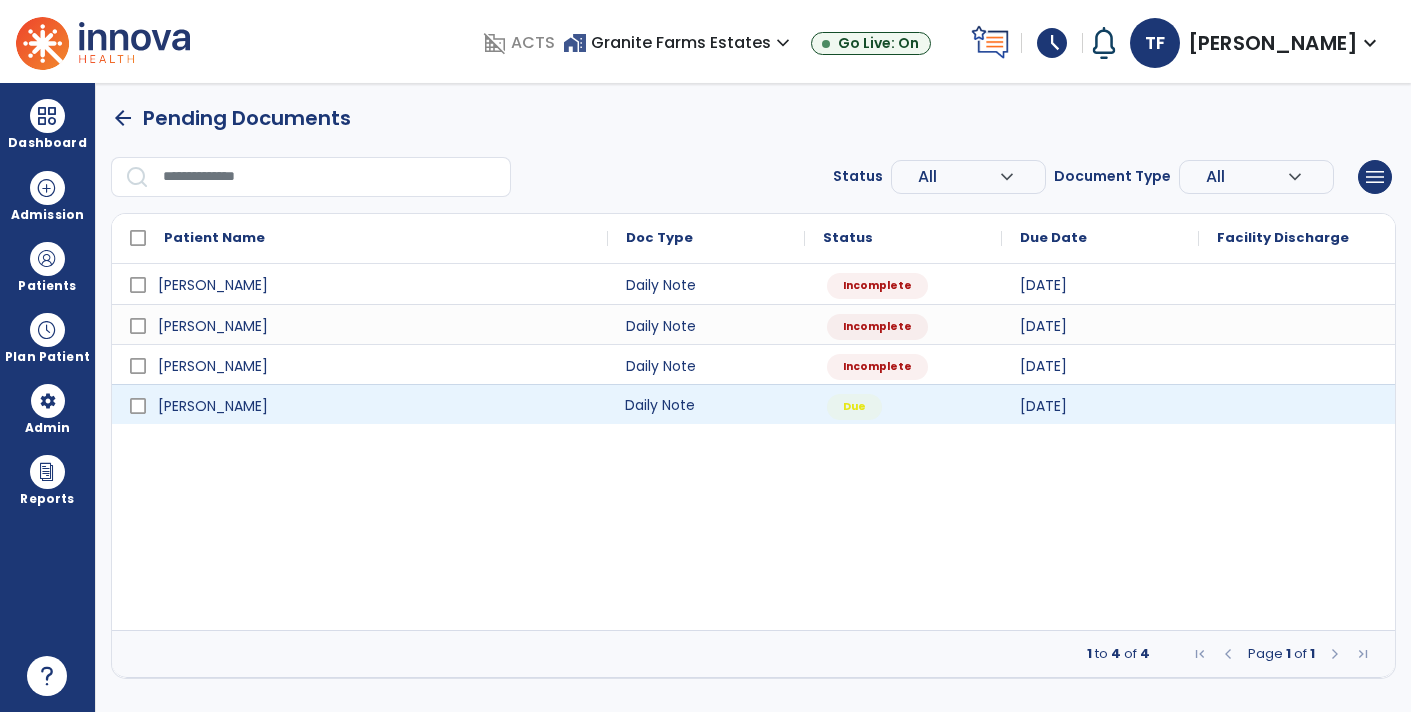 click on "Daily Note" at bounding box center (706, 404) 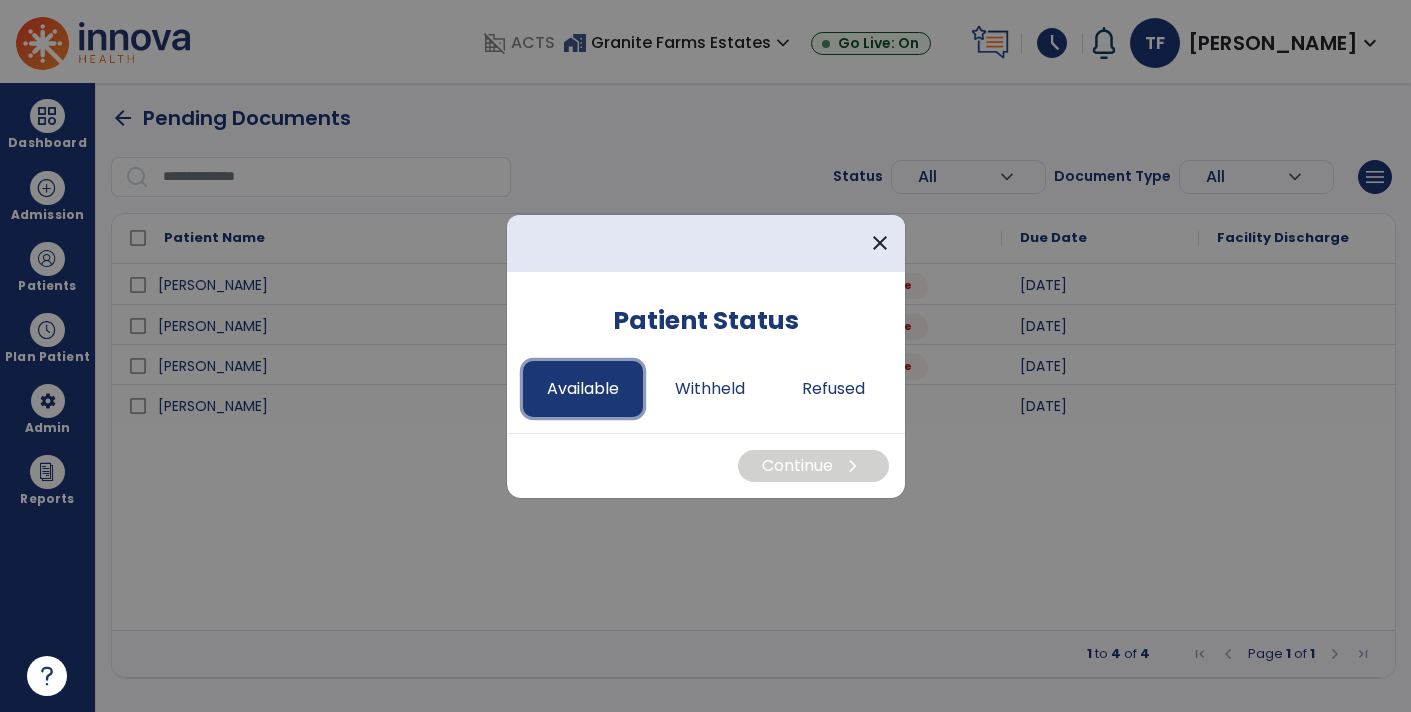 click on "Available" at bounding box center (583, 389) 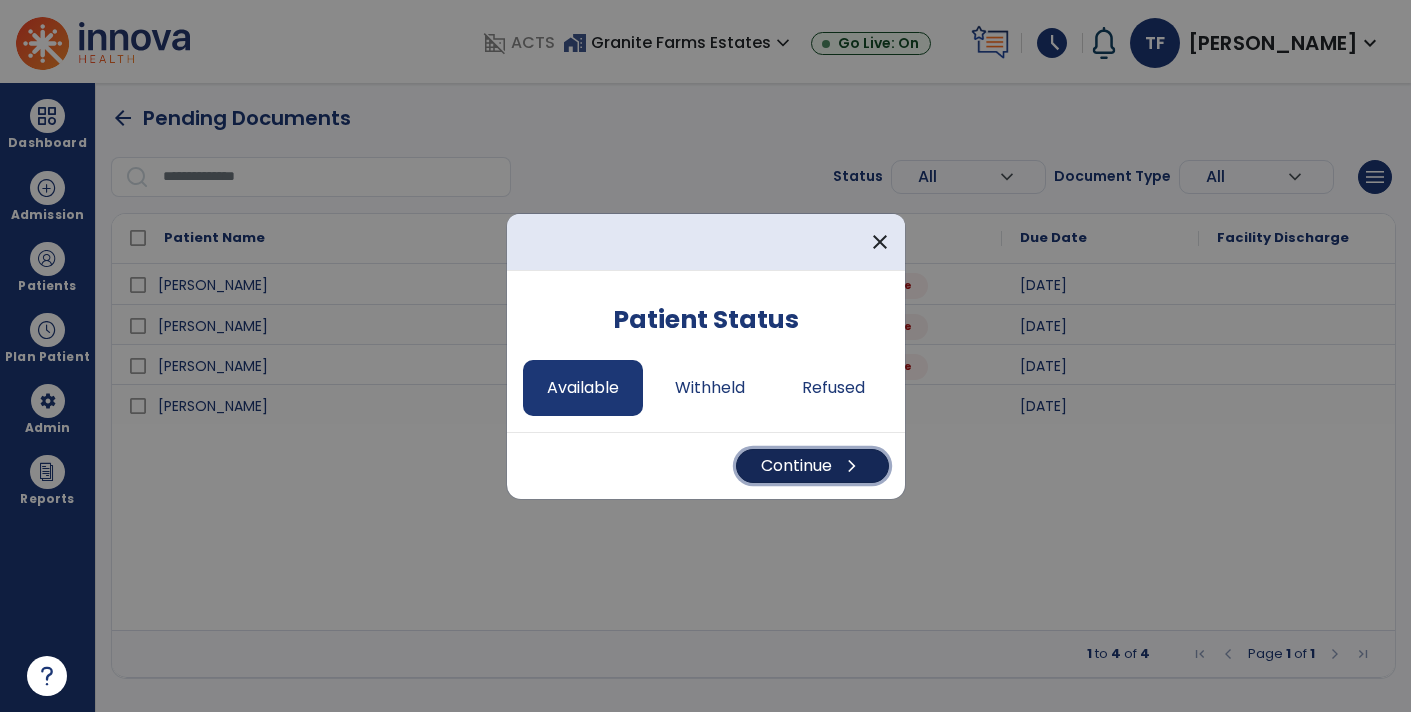 drag, startPoint x: 860, startPoint y: 461, endPoint x: 869, endPoint y: 470, distance: 12.727922 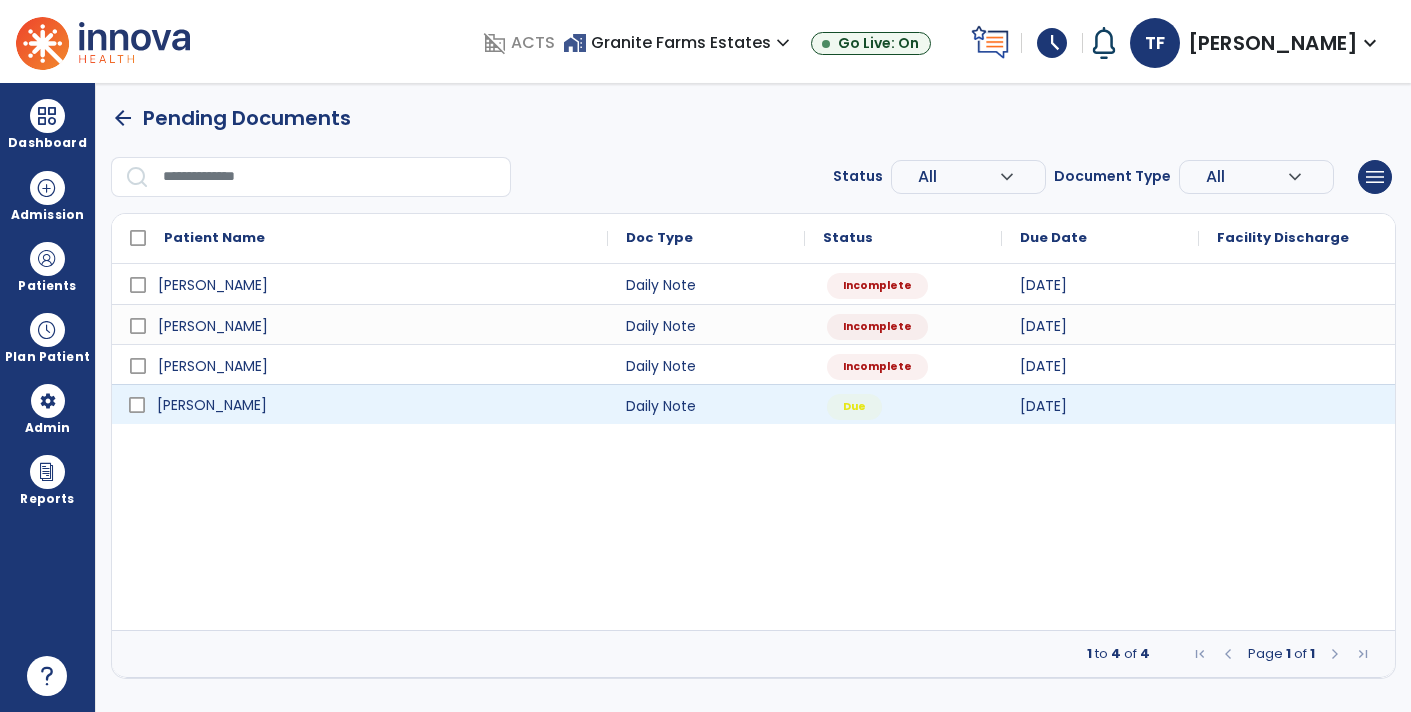 click on "[PERSON_NAME]" at bounding box center [374, 405] 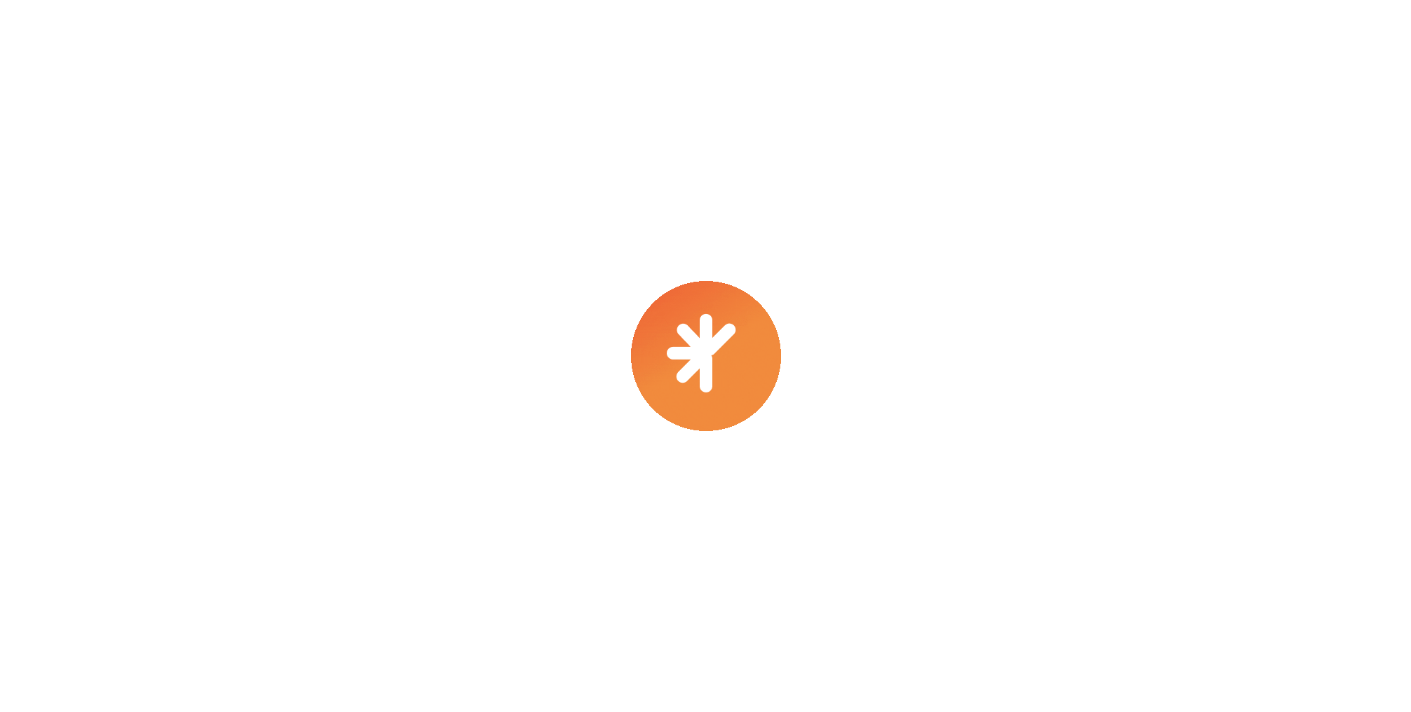 scroll, scrollTop: 0, scrollLeft: 0, axis: both 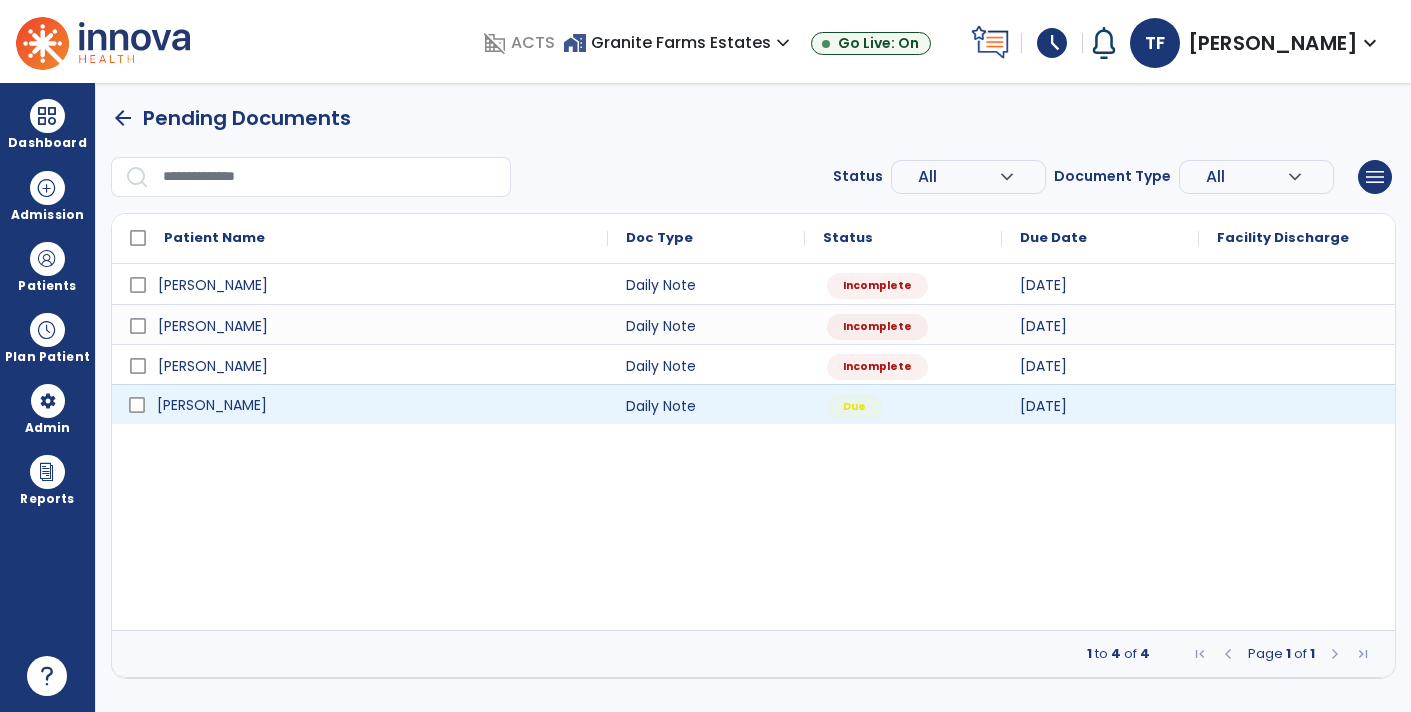 click on "[PERSON_NAME]" at bounding box center (374, 405) 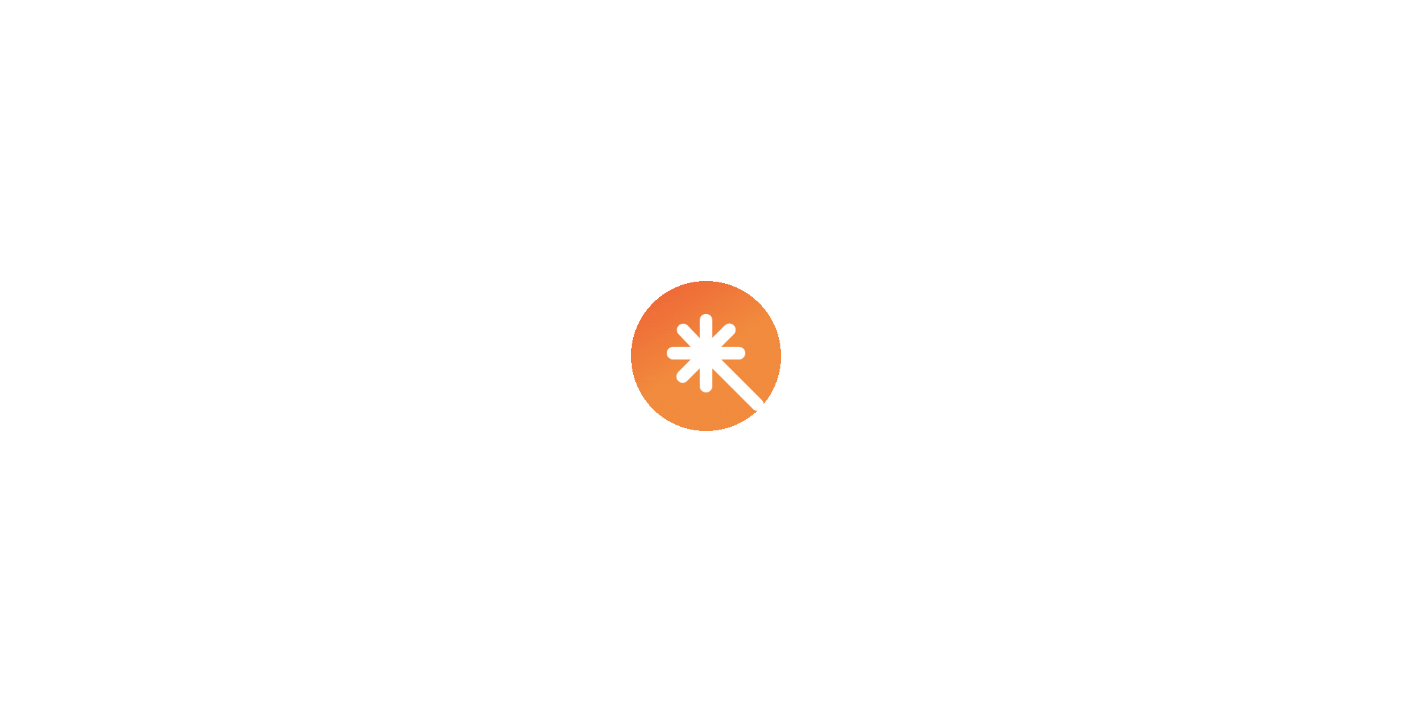 scroll, scrollTop: 0, scrollLeft: 0, axis: both 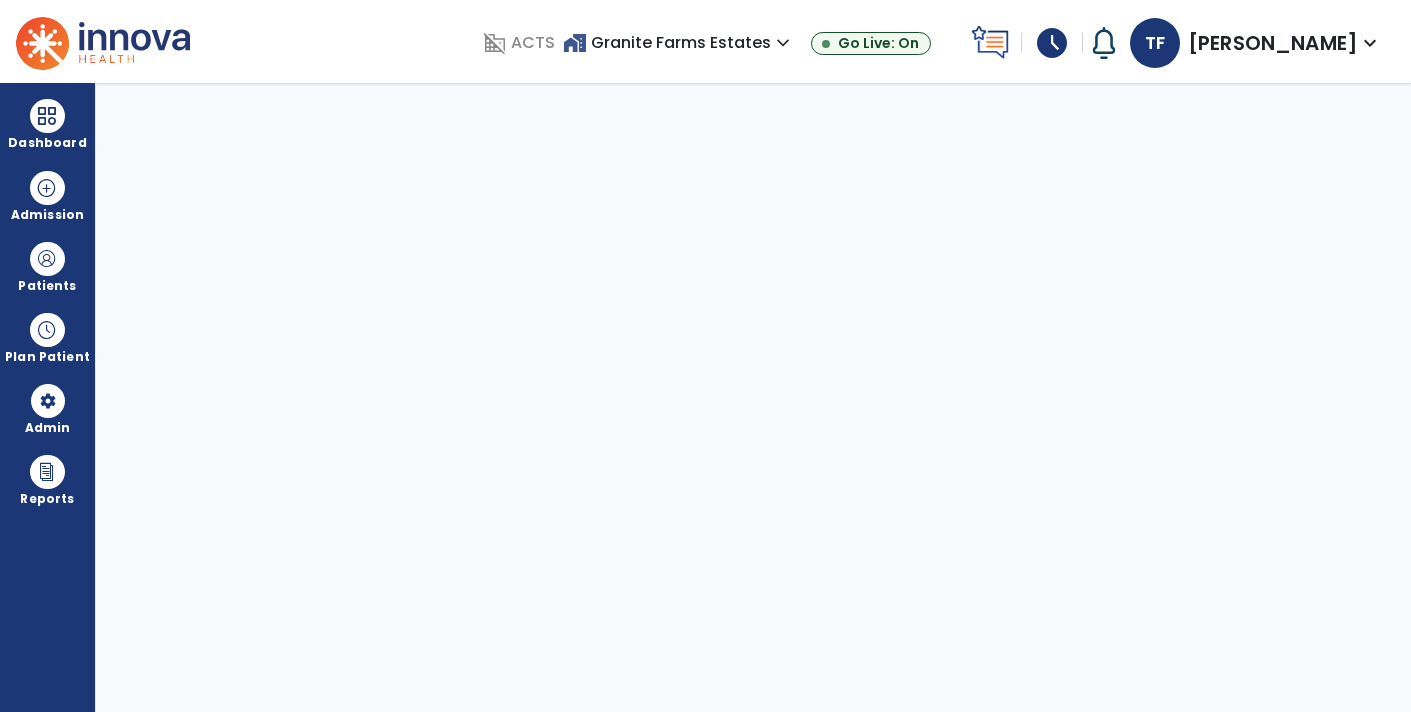 select on "****" 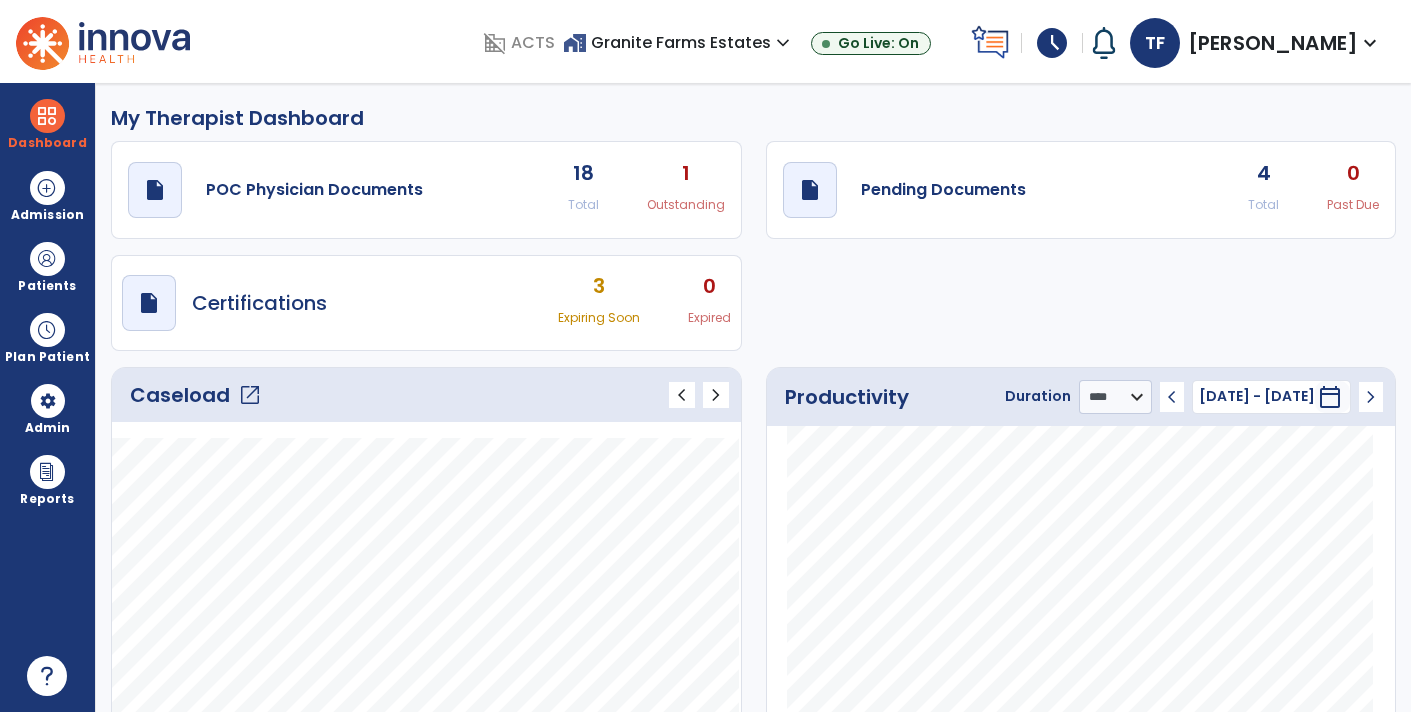 click on "draft   open_in_new  Pending Documents 4 Total 0 Past Due" 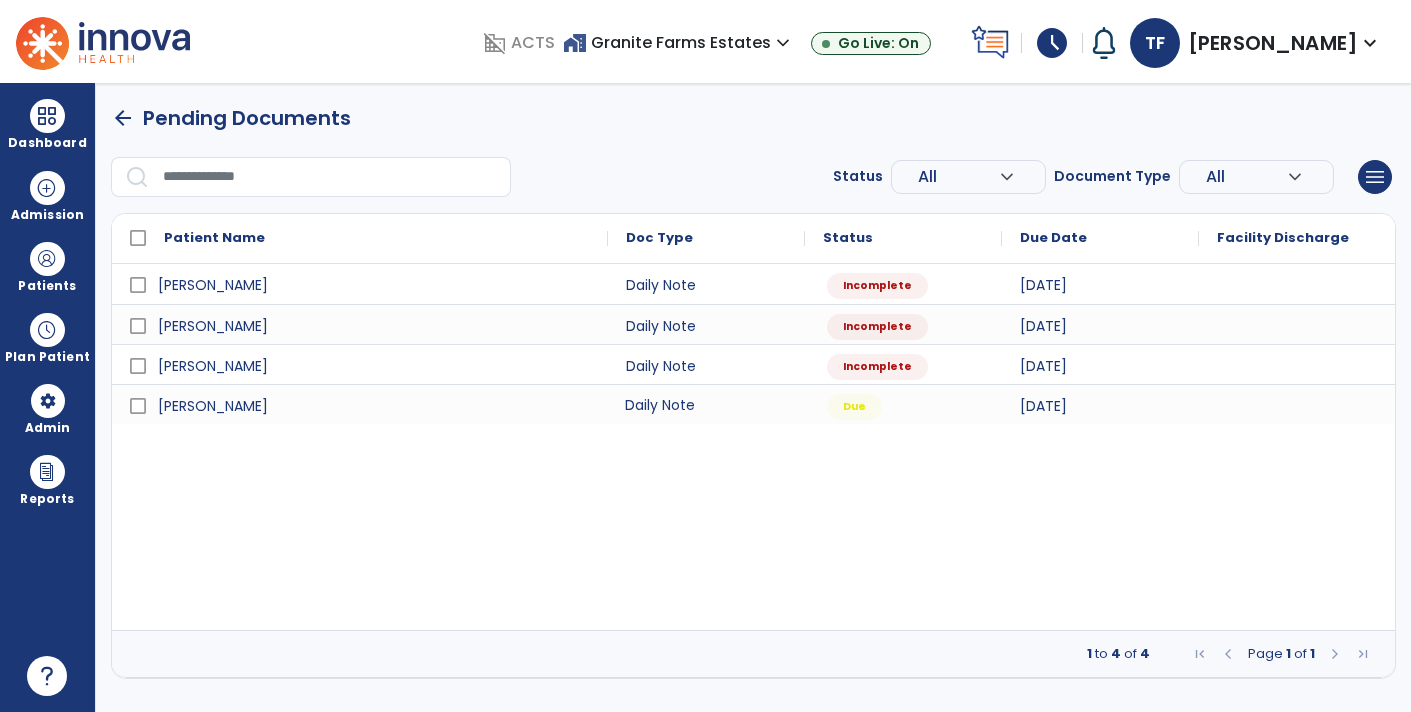 click on "Daily Note" at bounding box center (706, 404) 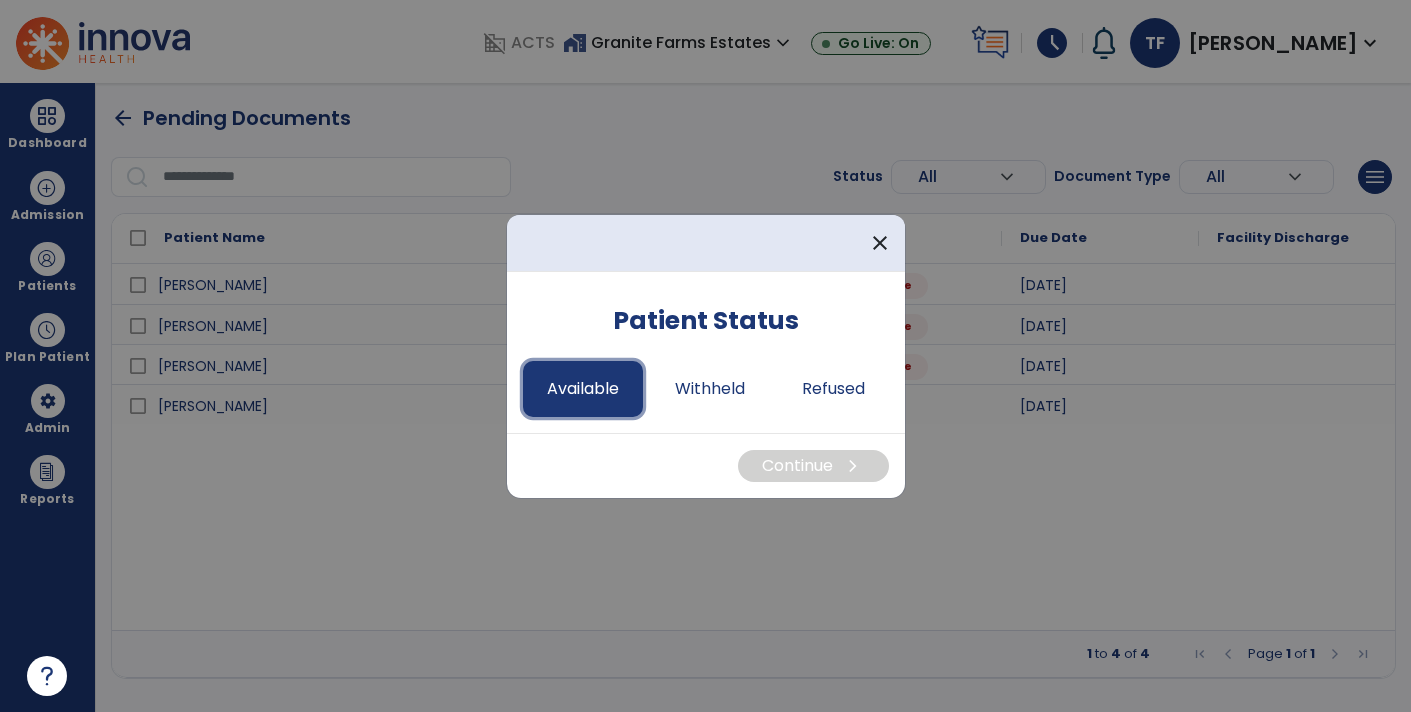 click on "Available" at bounding box center (583, 389) 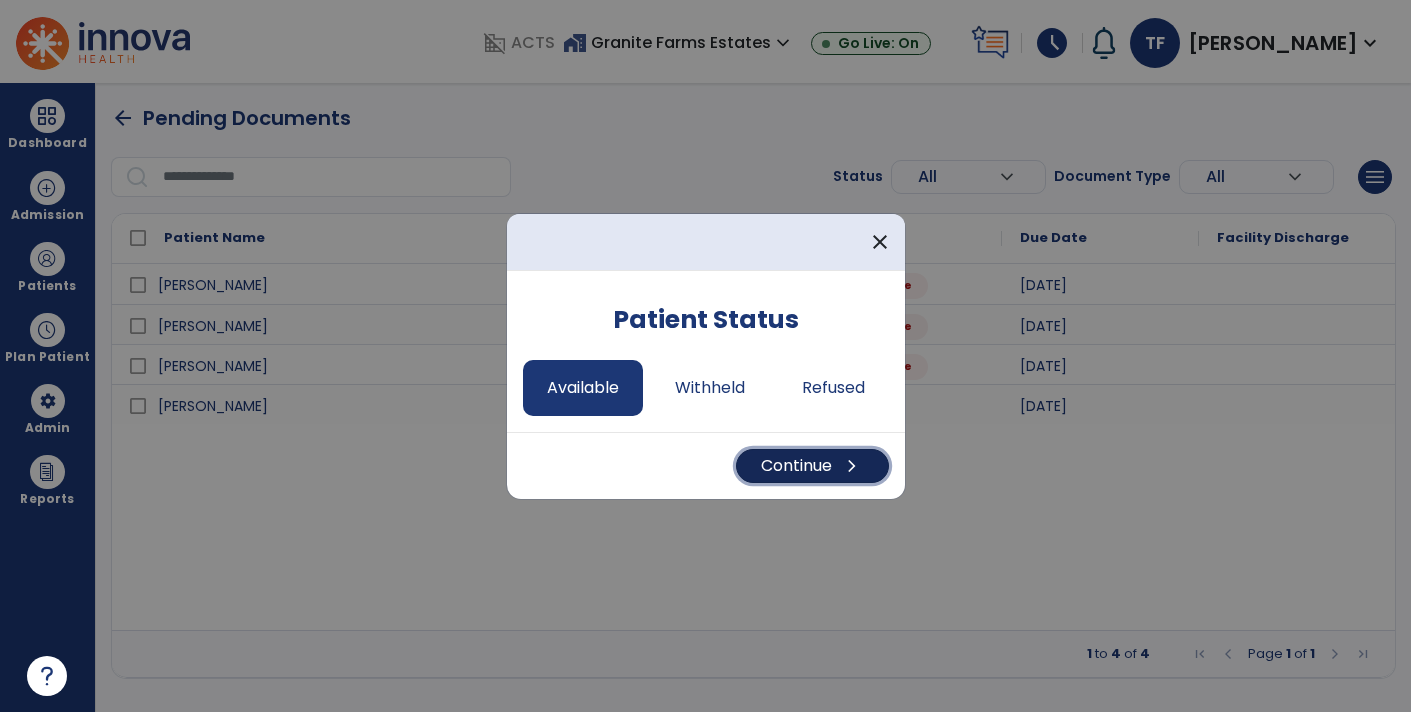 click on "Continue   chevron_right" at bounding box center [812, 466] 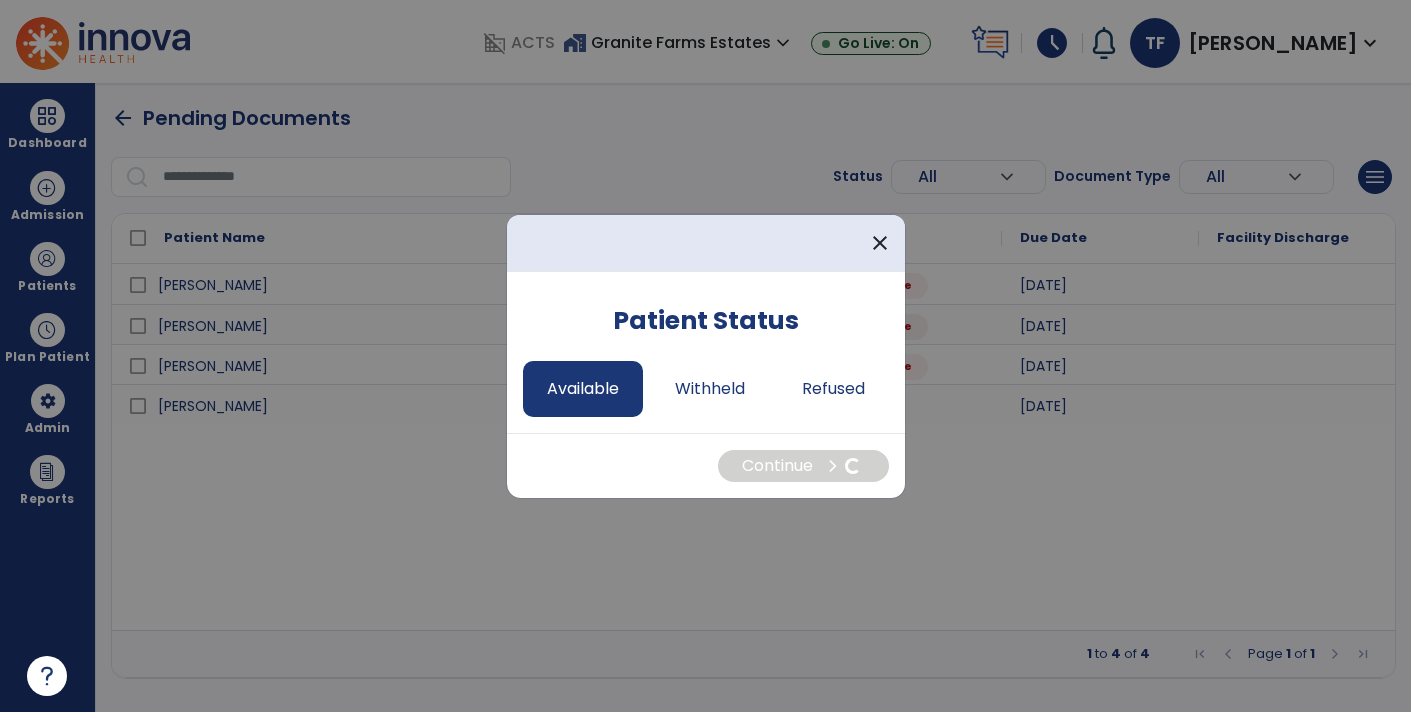 select on "*" 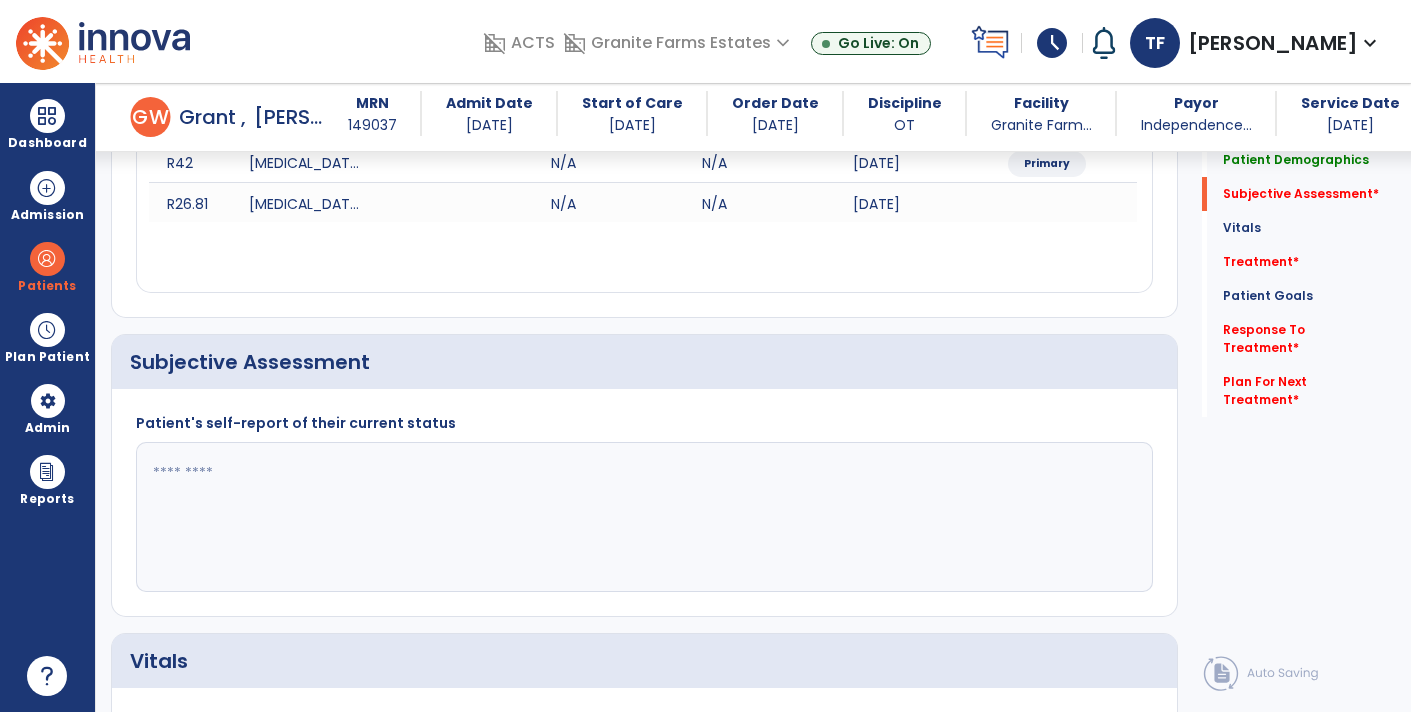 scroll, scrollTop: 293, scrollLeft: 0, axis: vertical 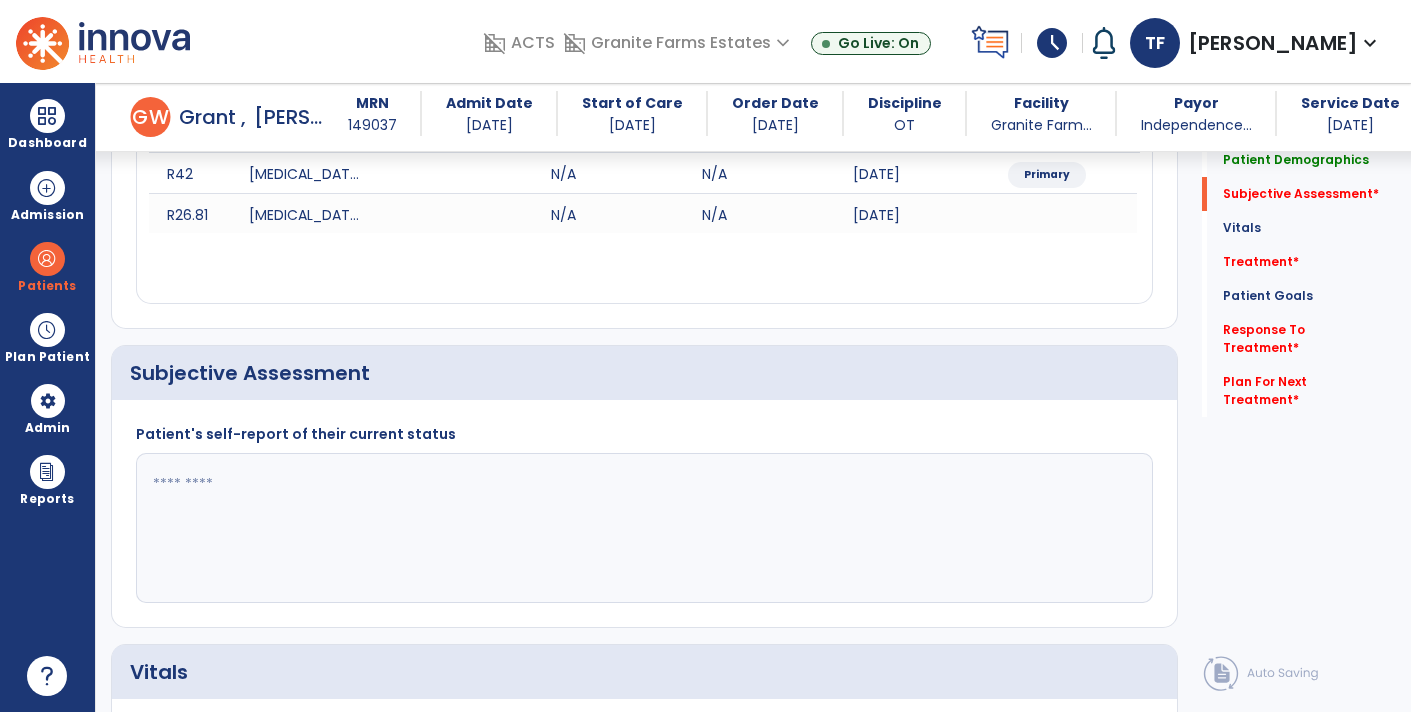 click 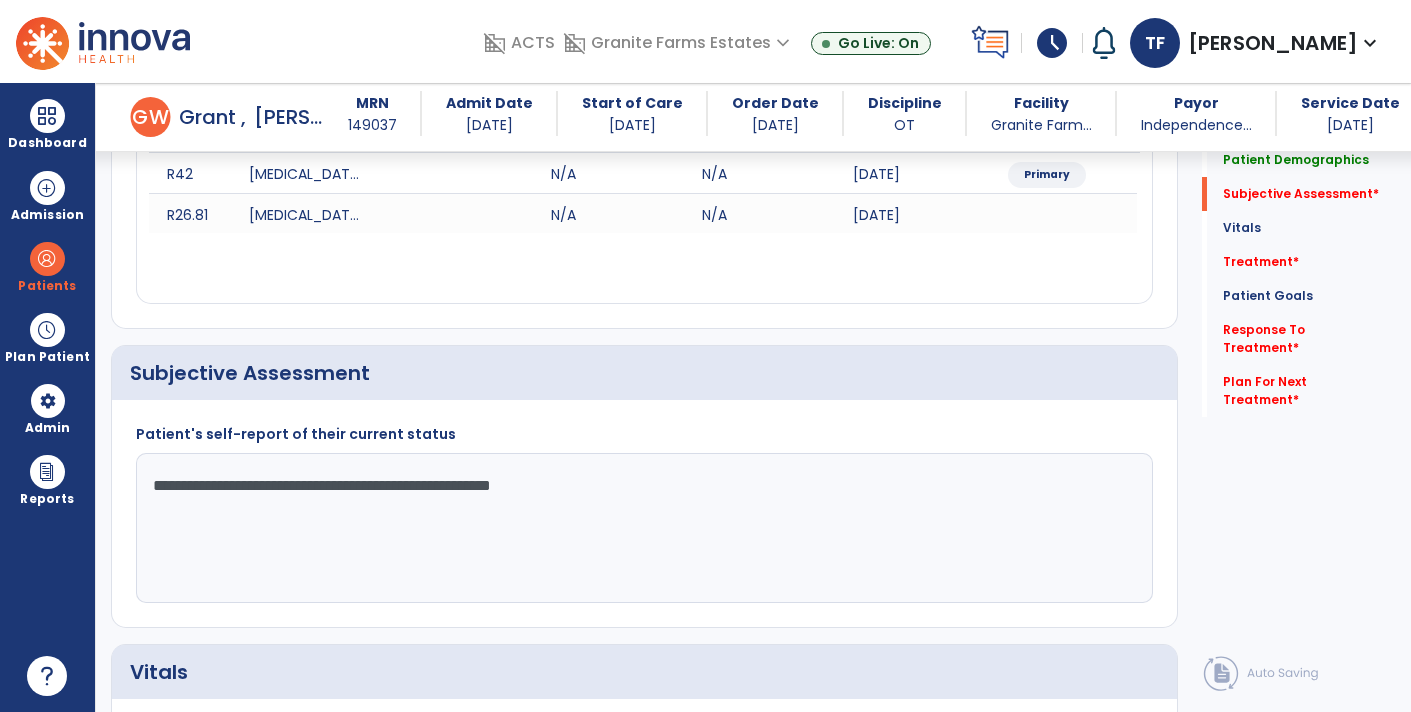type on "**********" 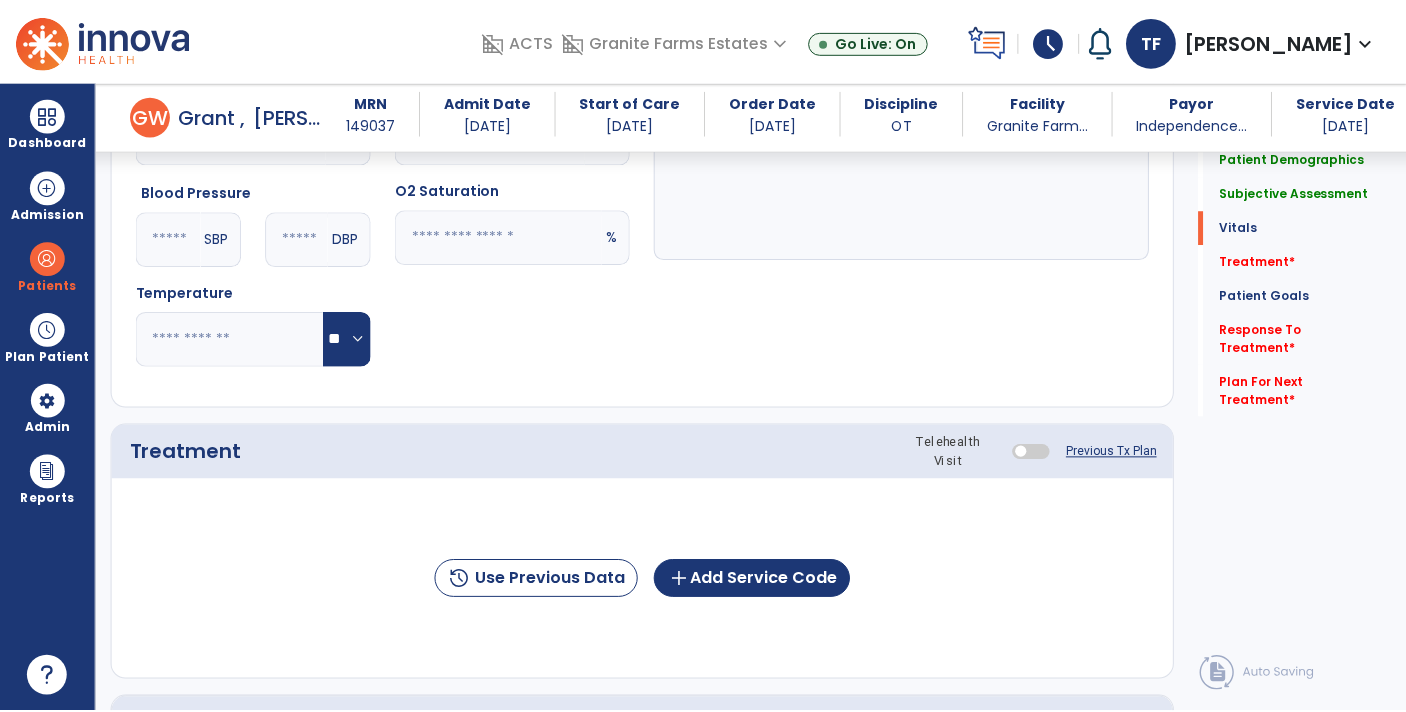 scroll, scrollTop: 953, scrollLeft: 0, axis: vertical 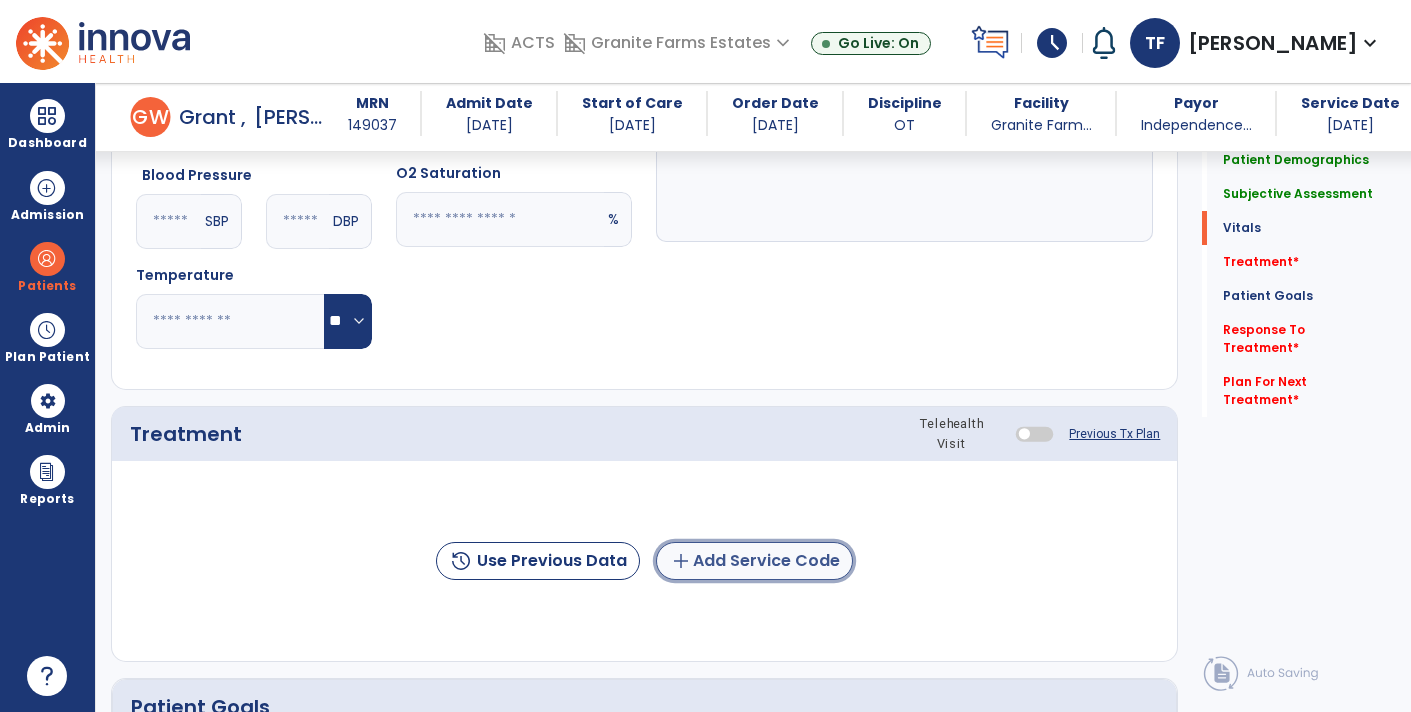 click on "add  Add Service Code" 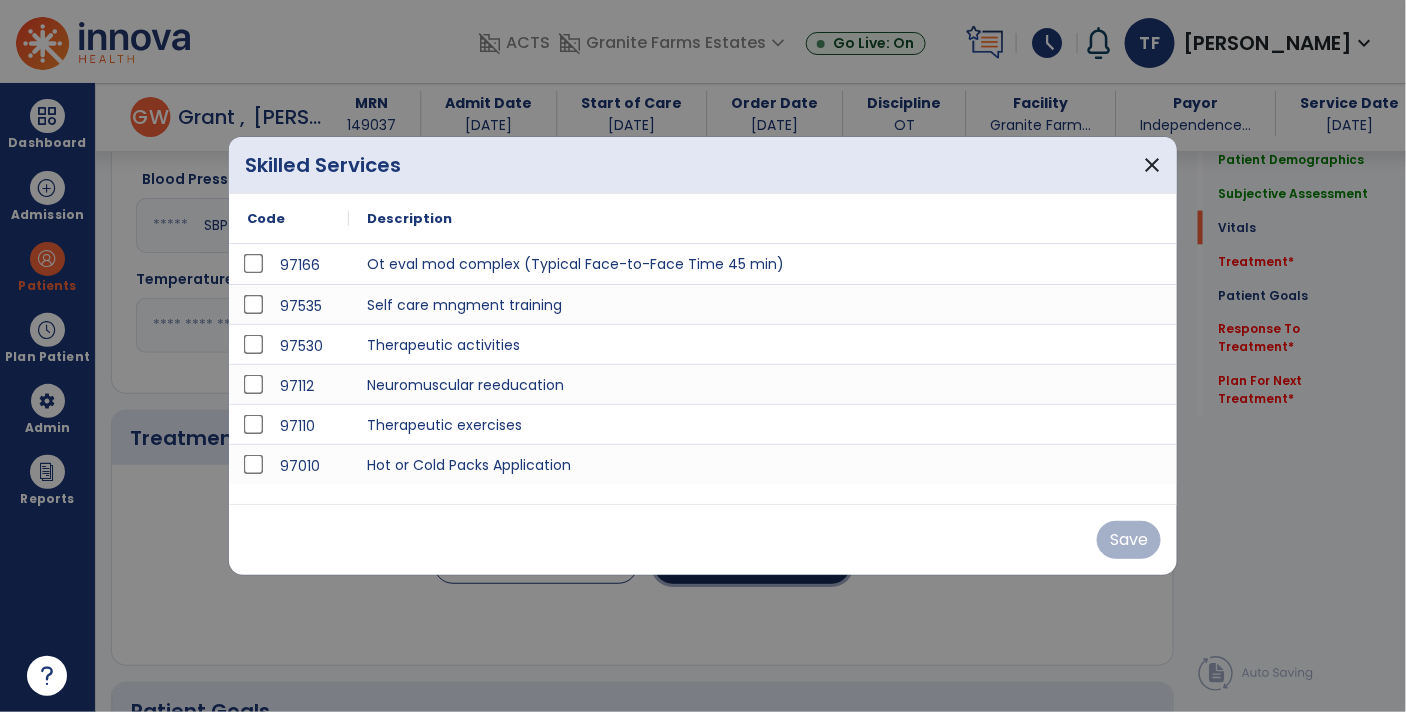 scroll, scrollTop: 953, scrollLeft: 0, axis: vertical 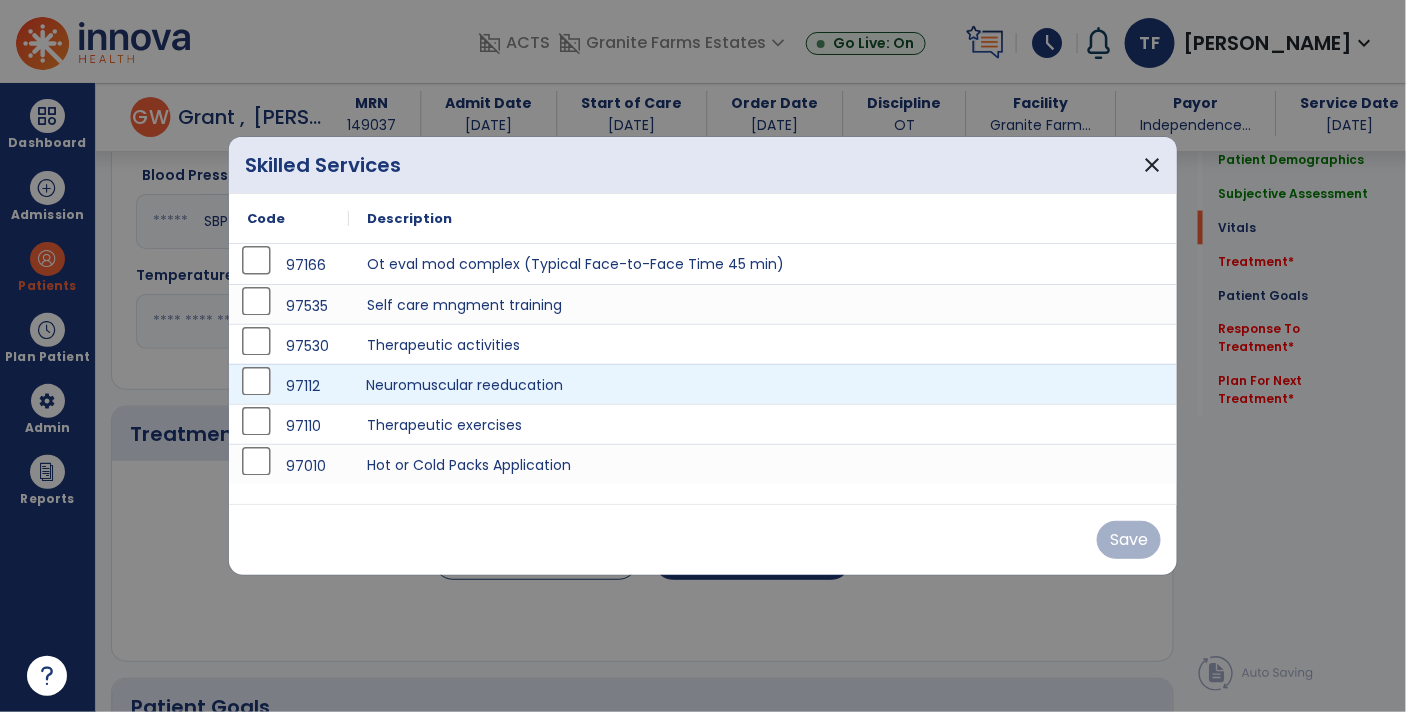 click on "Neuromuscular reeducation" at bounding box center [763, 384] 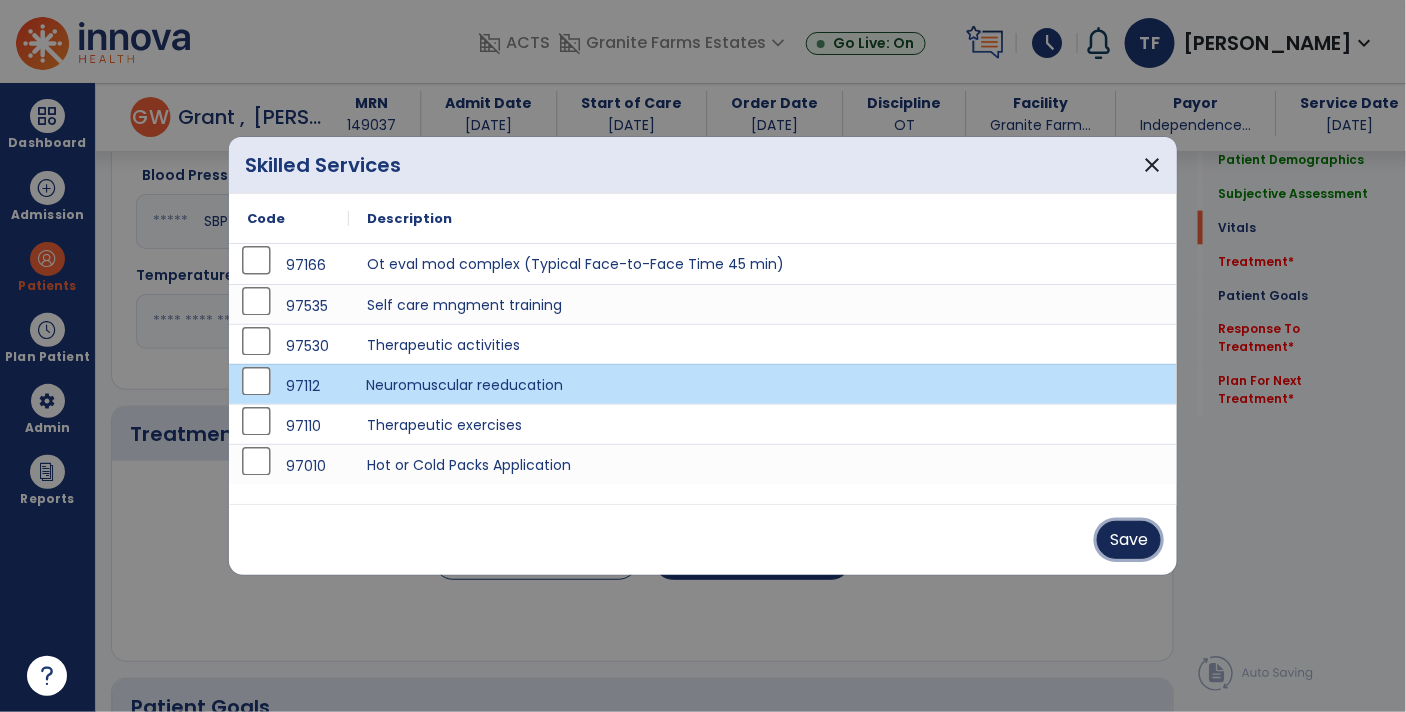 click on "Save" at bounding box center [1129, 540] 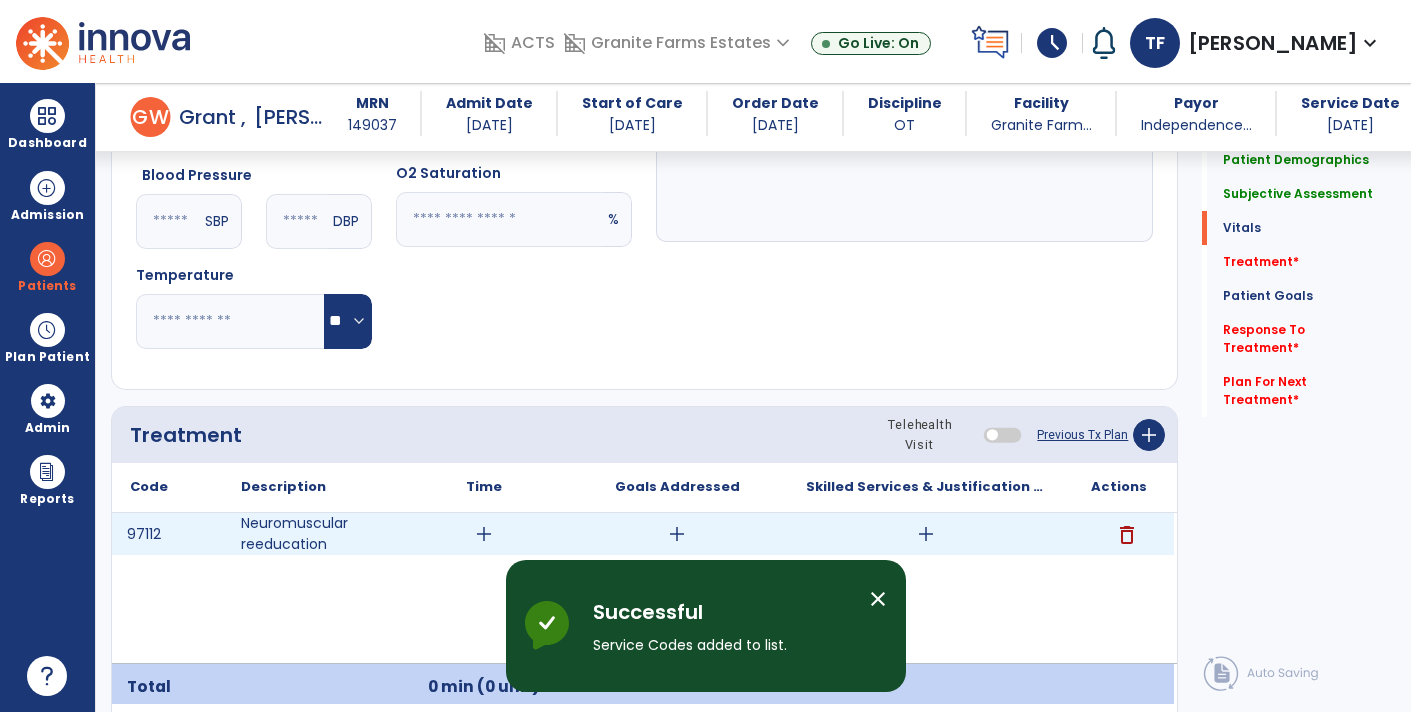 click on "add" at bounding box center (926, 534) 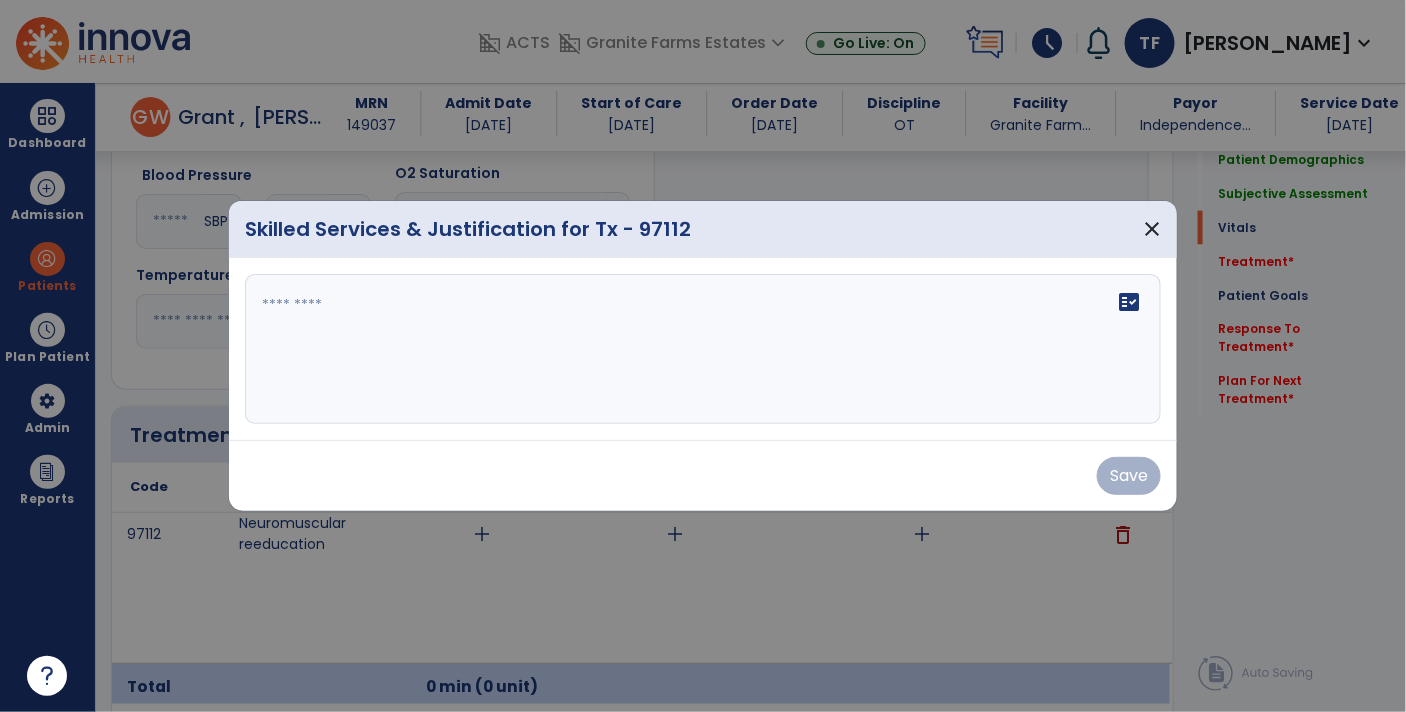 scroll, scrollTop: 953, scrollLeft: 0, axis: vertical 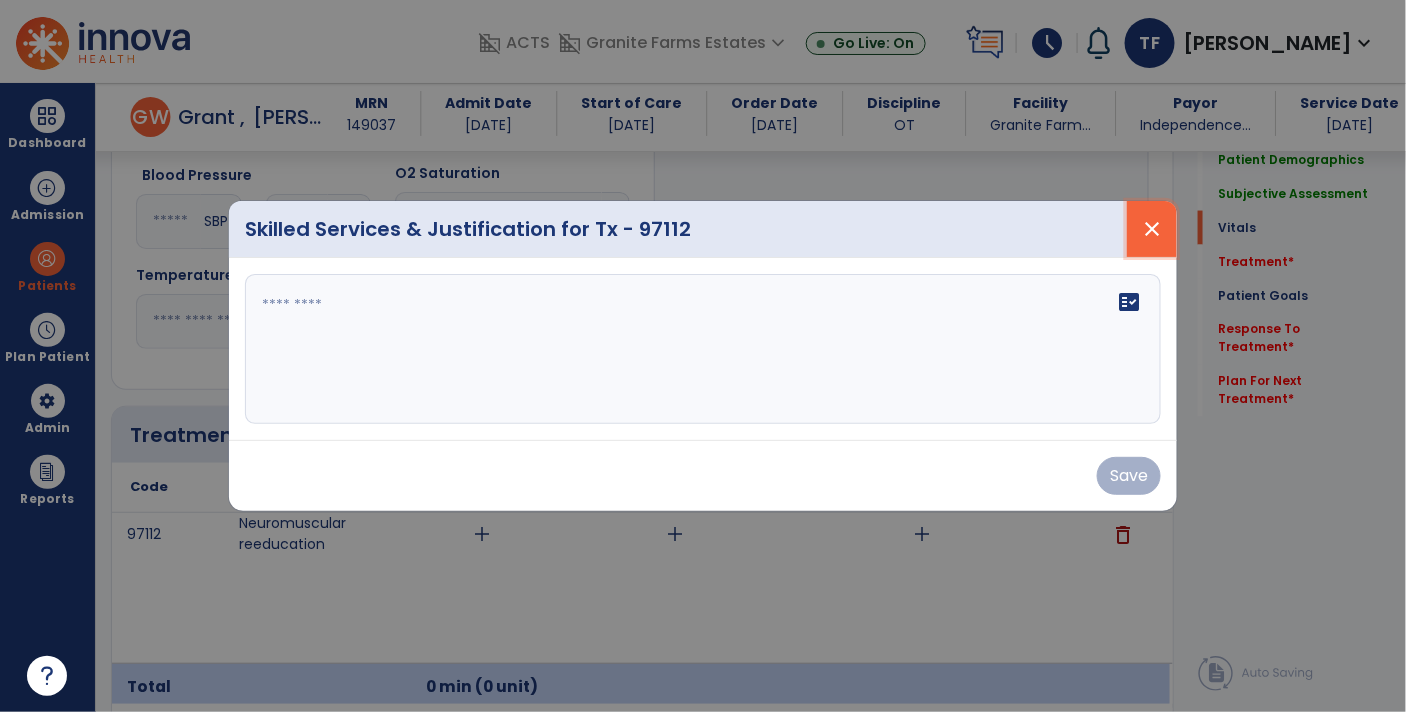 click on "close" at bounding box center (1152, 229) 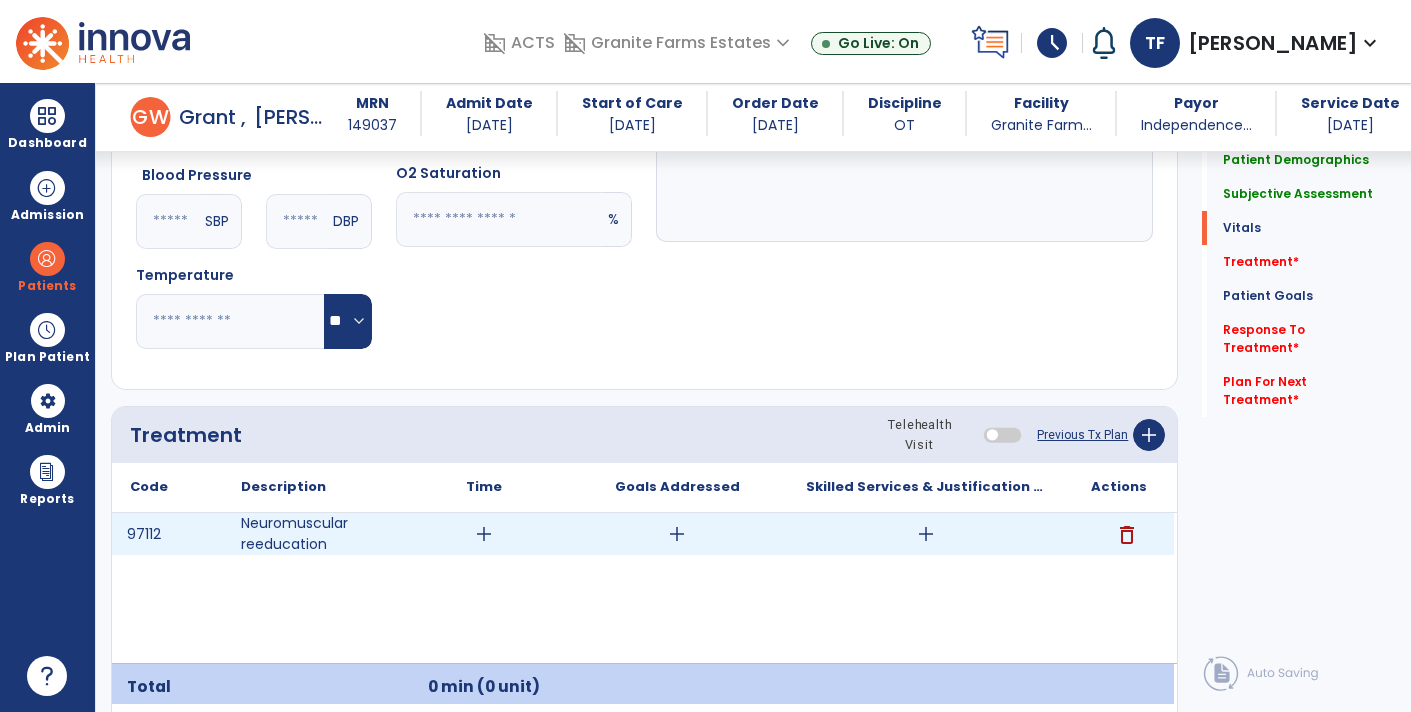 click on "delete" at bounding box center (1127, 535) 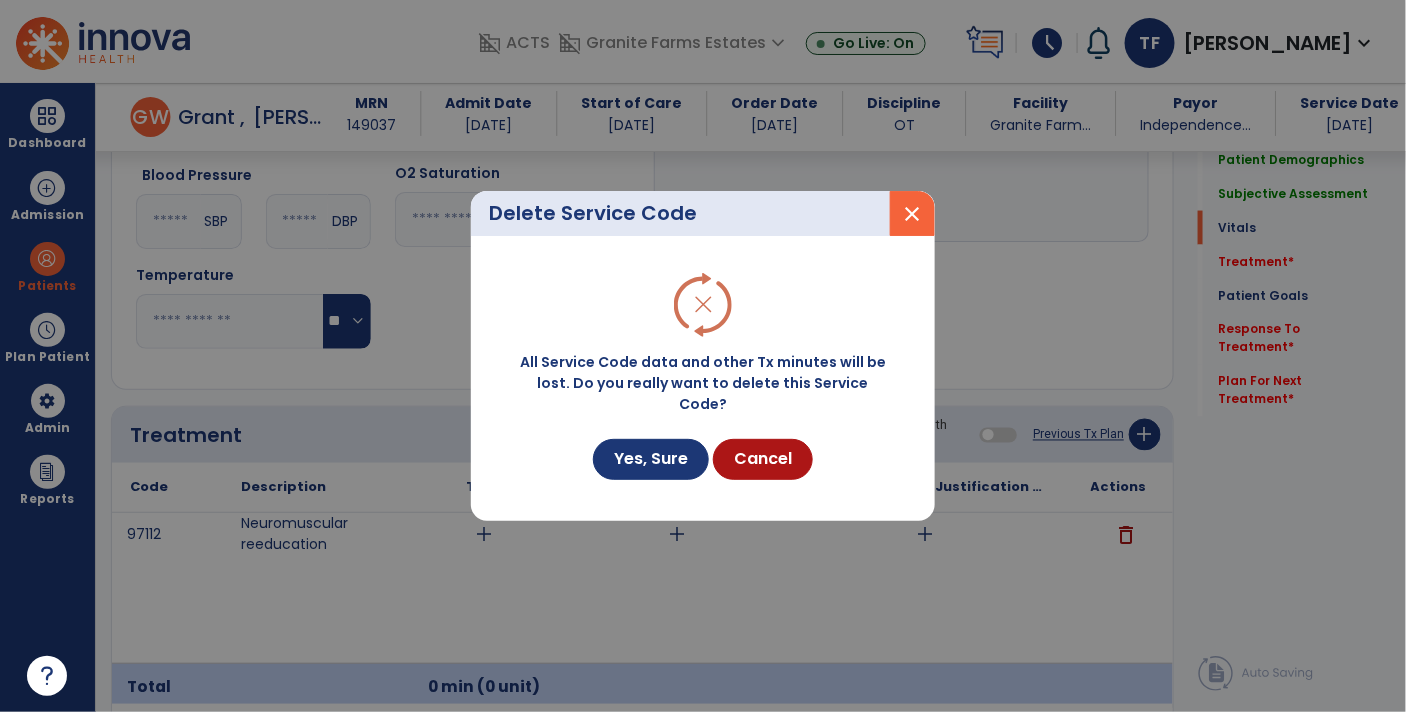 scroll, scrollTop: 953, scrollLeft: 0, axis: vertical 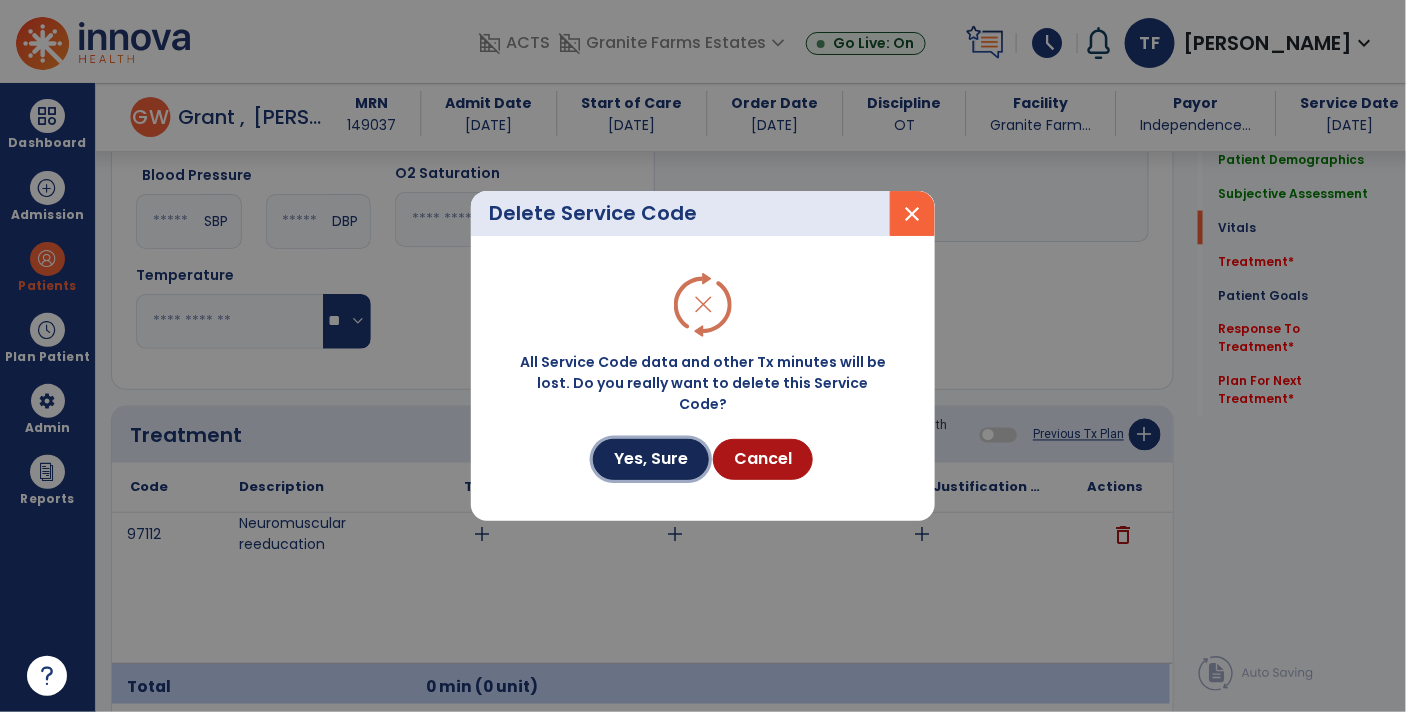 click on "Yes, Sure" at bounding box center [651, 459] 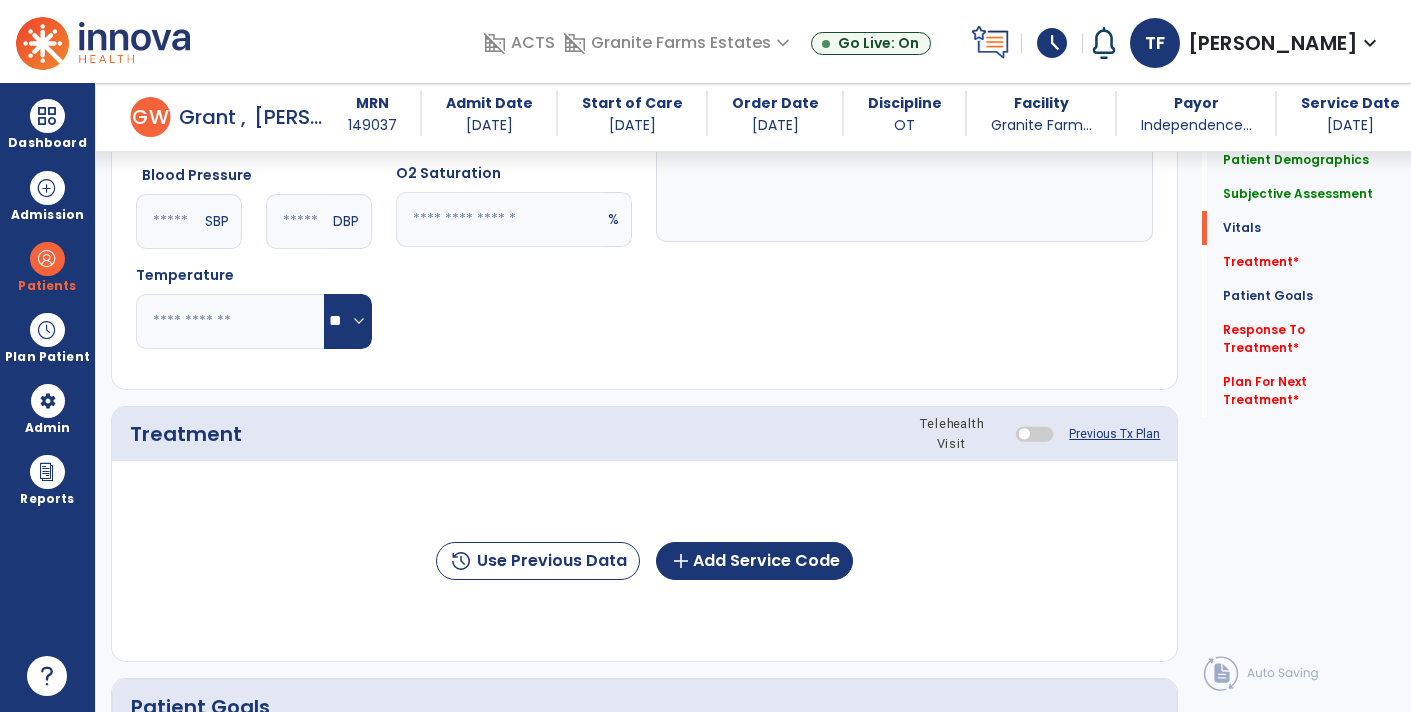 click on "Previous Tx Plan" 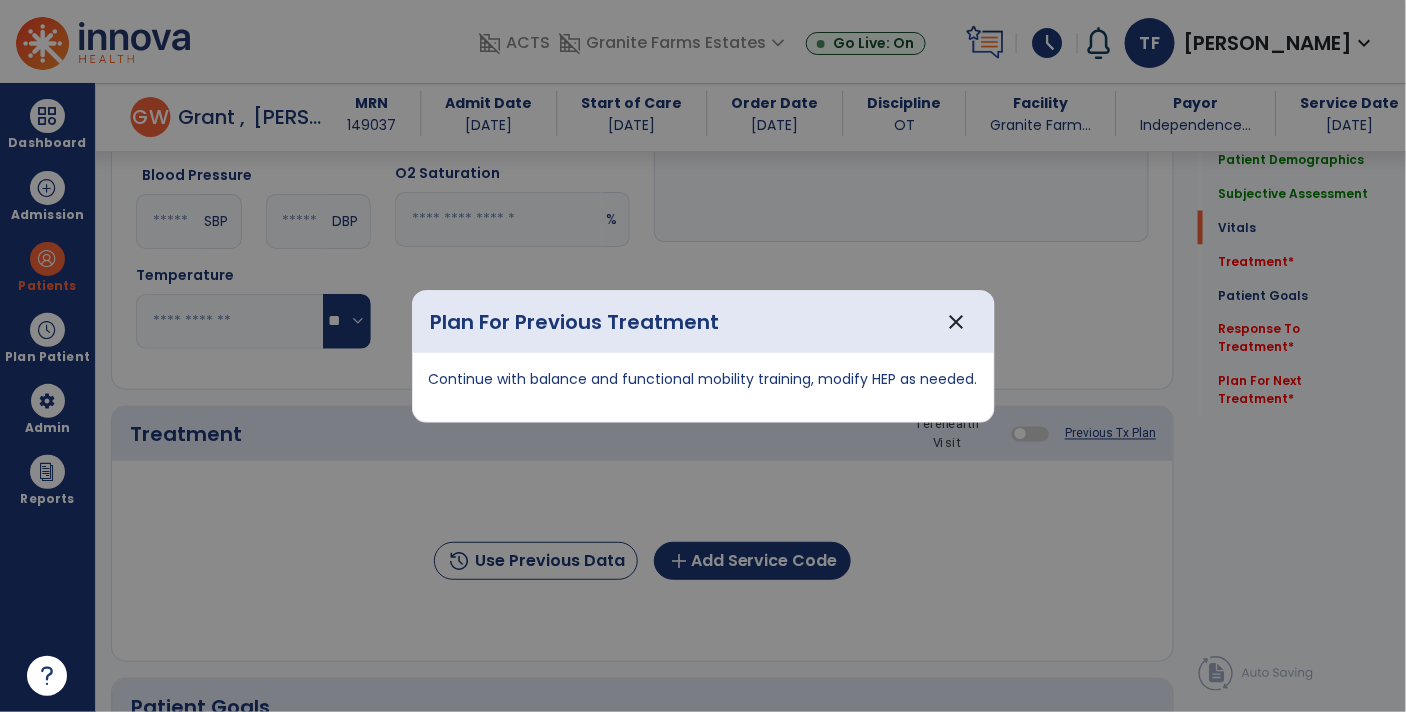 scroll, scrollTop: 953, scrollLeft: 0, axis: vertical 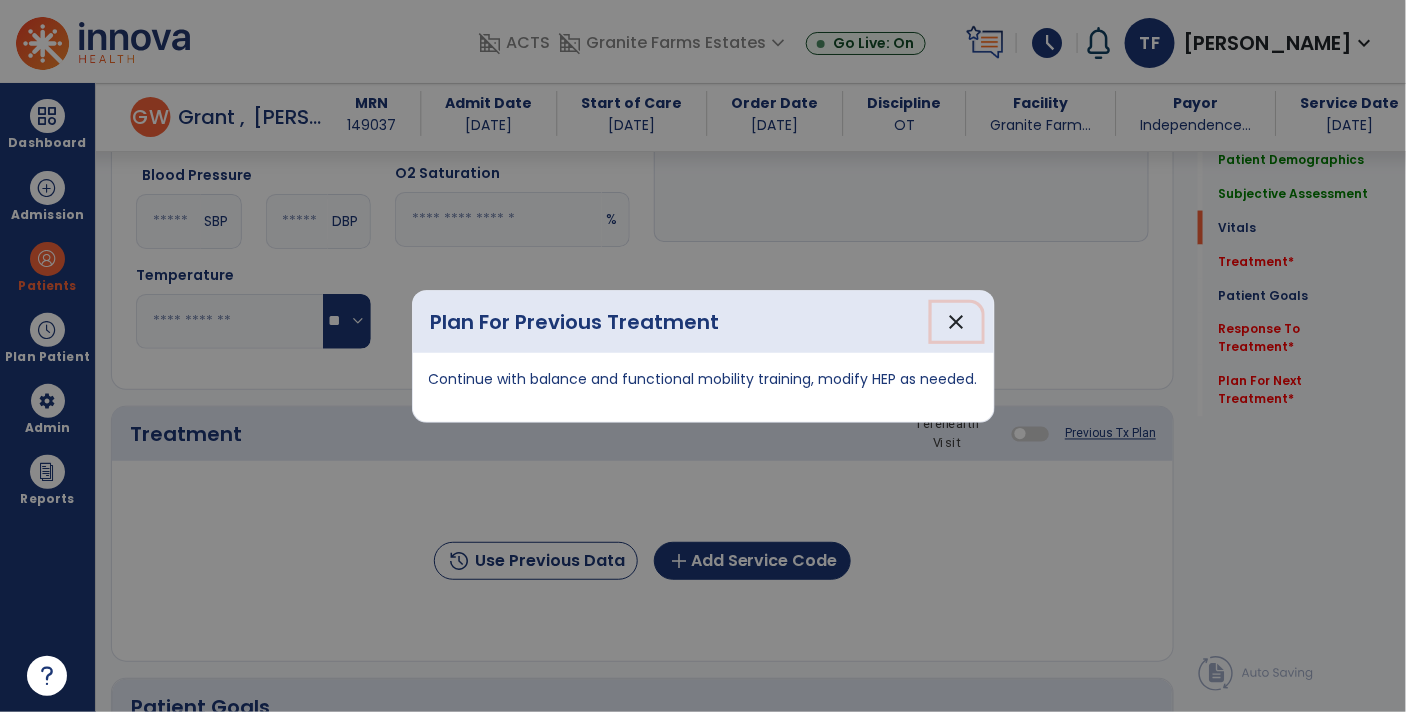 click on "close" at bounding box center [957, 322] 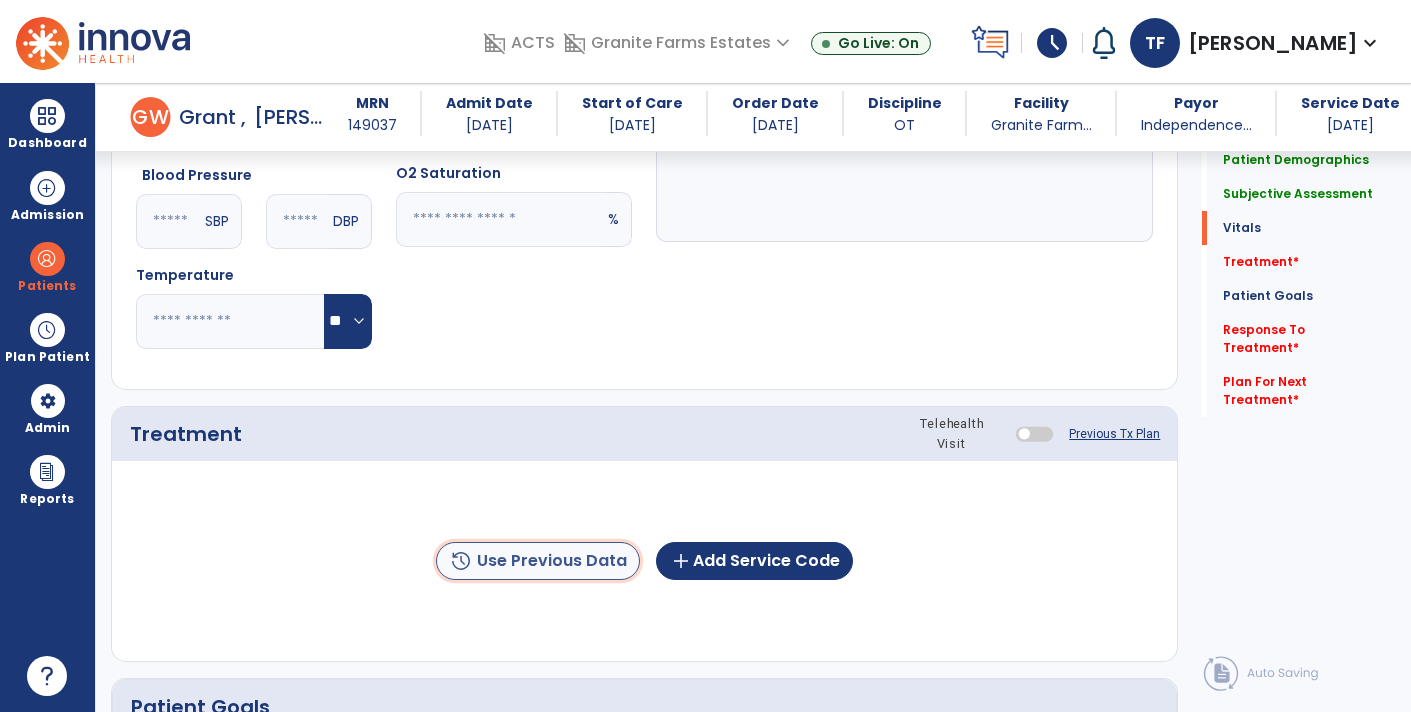 click on "history  Use Previous Data" 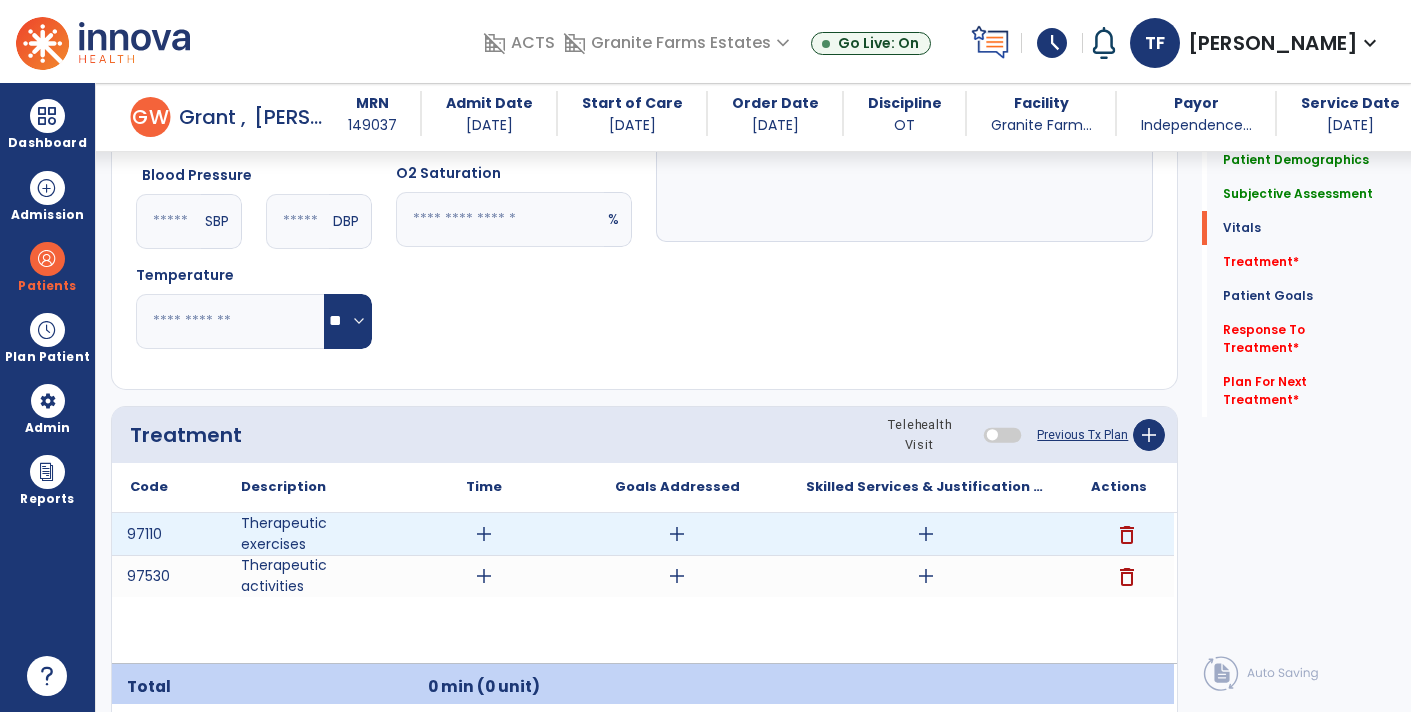 click on "add" at bounding box center [926, 534] 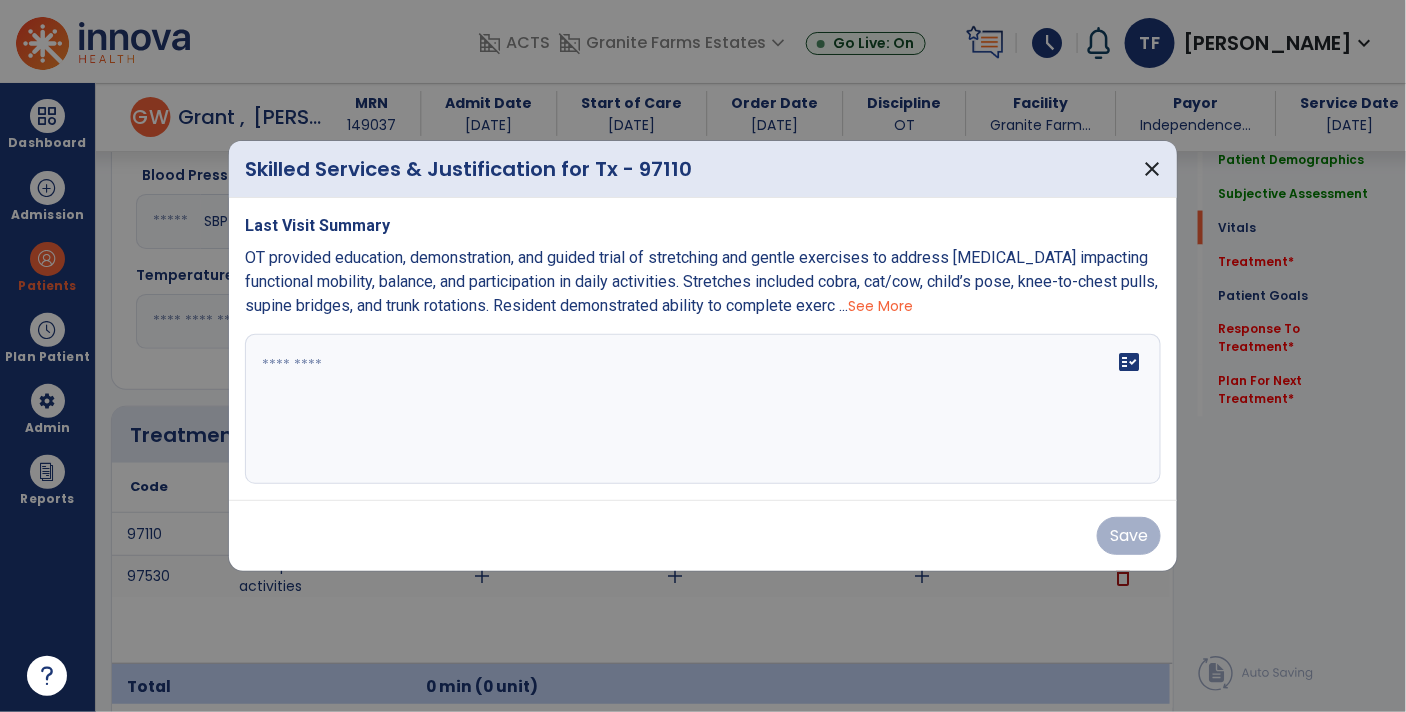 scroll, scrollTop: 953, scrollLeft: 0, axis: vertical 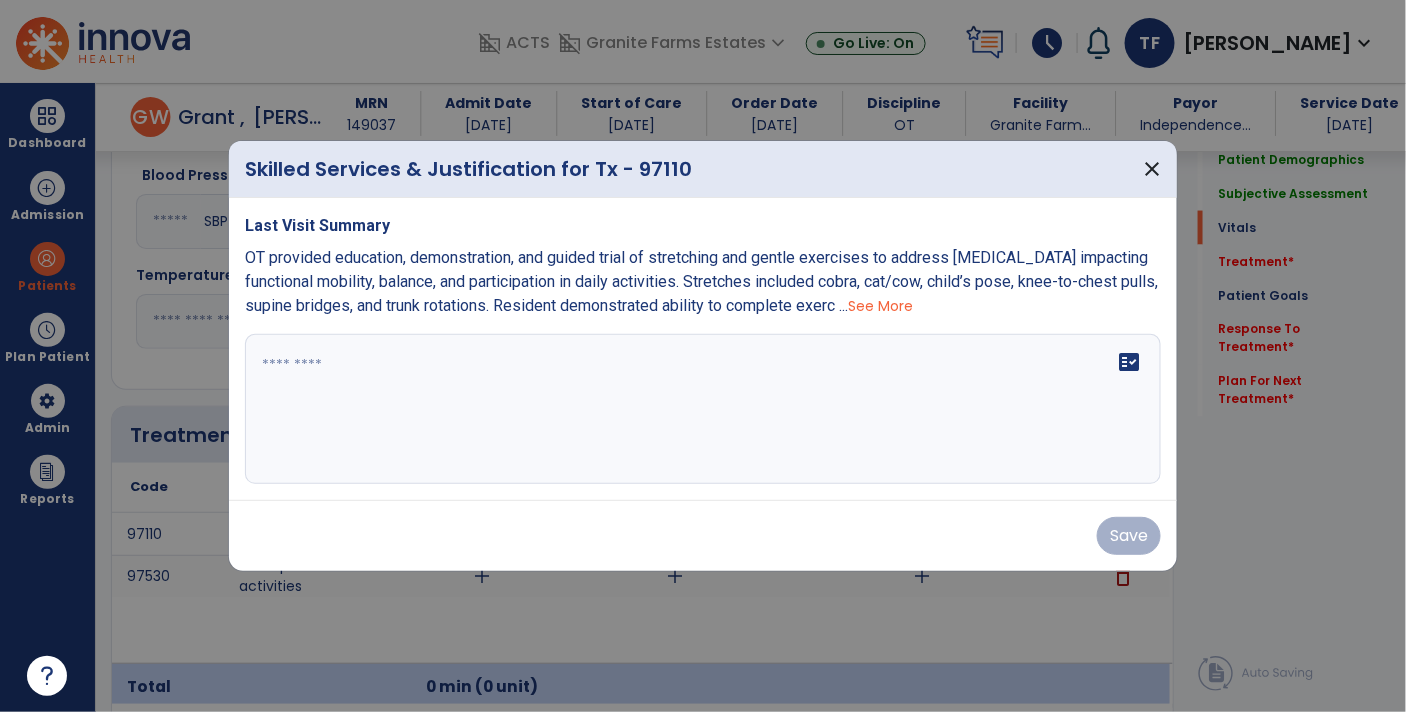 click on "OT provided education, demonstration, and guided trial of stretching and gentle exercises to address lower back pain impacting functional mobility, balance, and participation in daily activities. Stretches included cobra, cat/cow, child’s pose, knee-to-chest pulls, supine bridges, and trunk rotations. Resident demonstrated ability to complete exerc ...  See More" at bounding box center (703, 282) 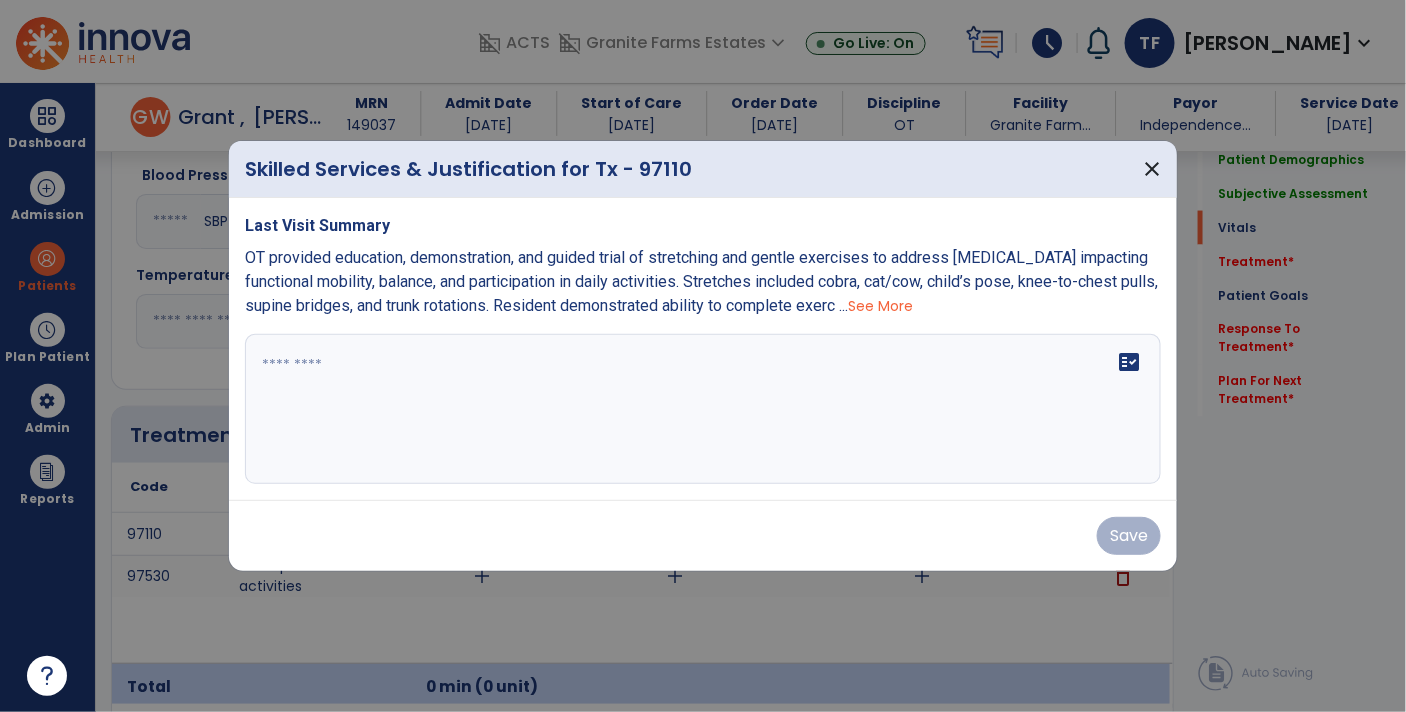 click on "See More" at bounding box center [880, 306] 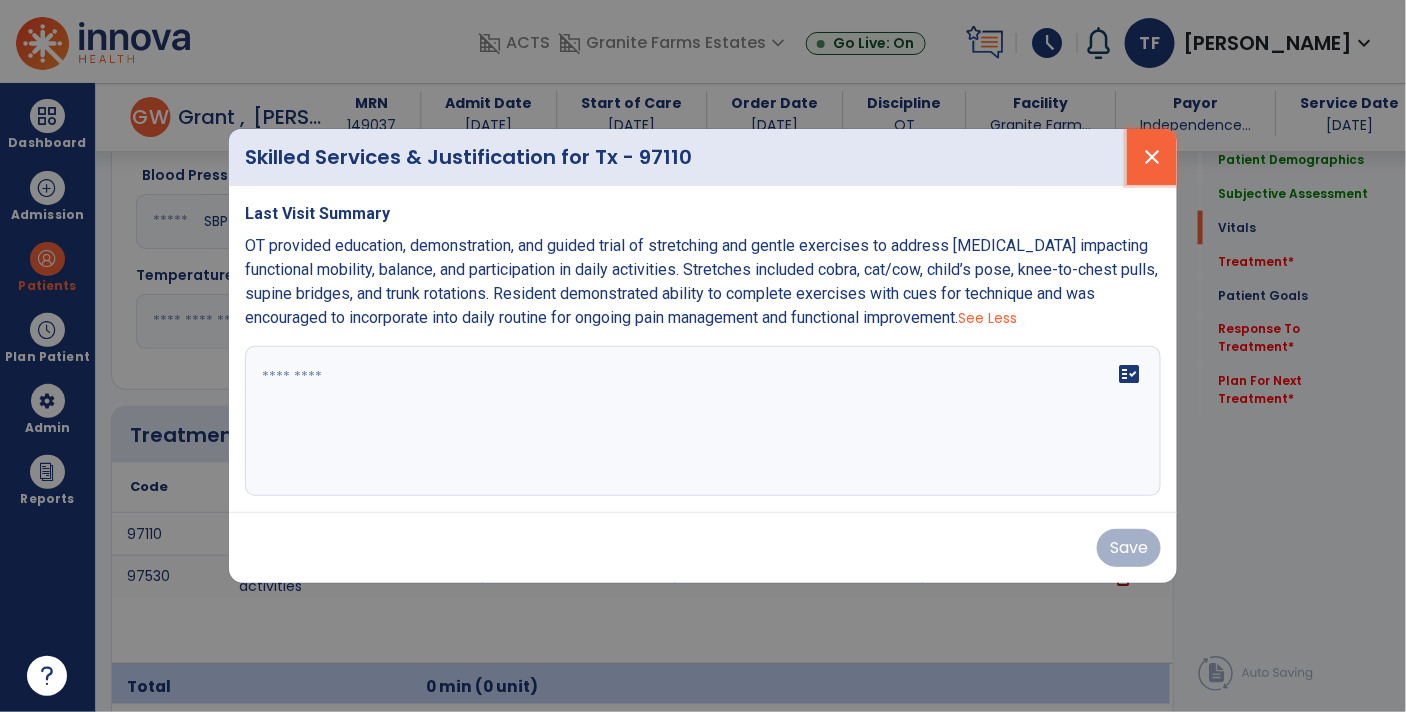 click on "close" at bounding box center [1152, 157] 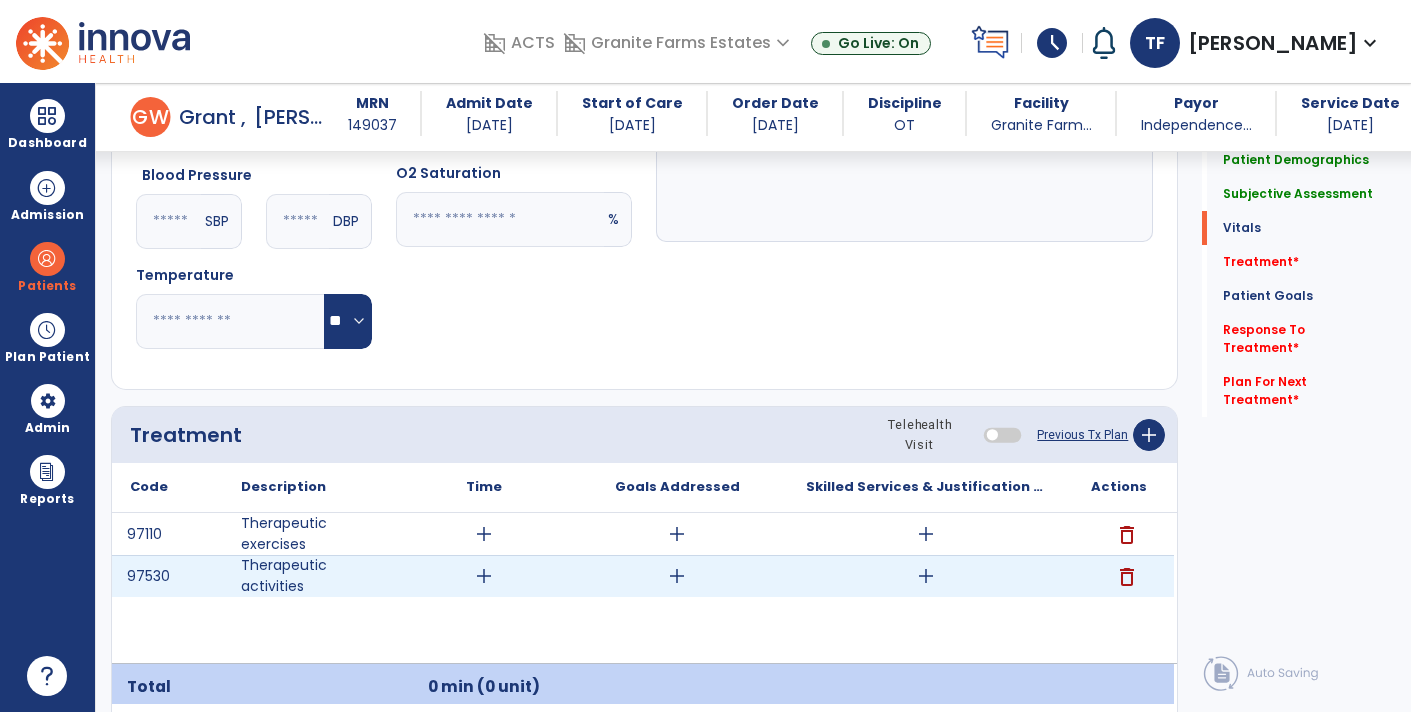 click on "add" at bounding box center (926, 576) 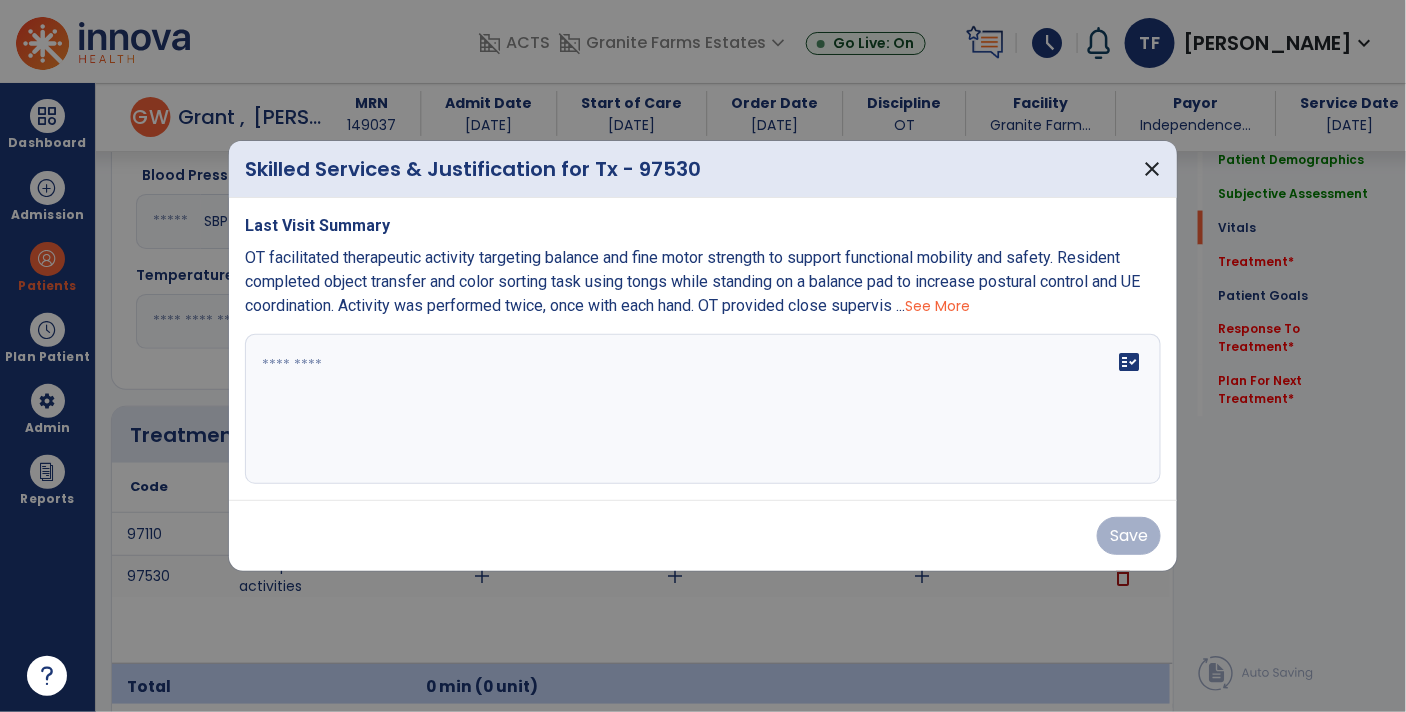 scroll, scrollTop: 953, scrollLeft: 0, axis: vertical 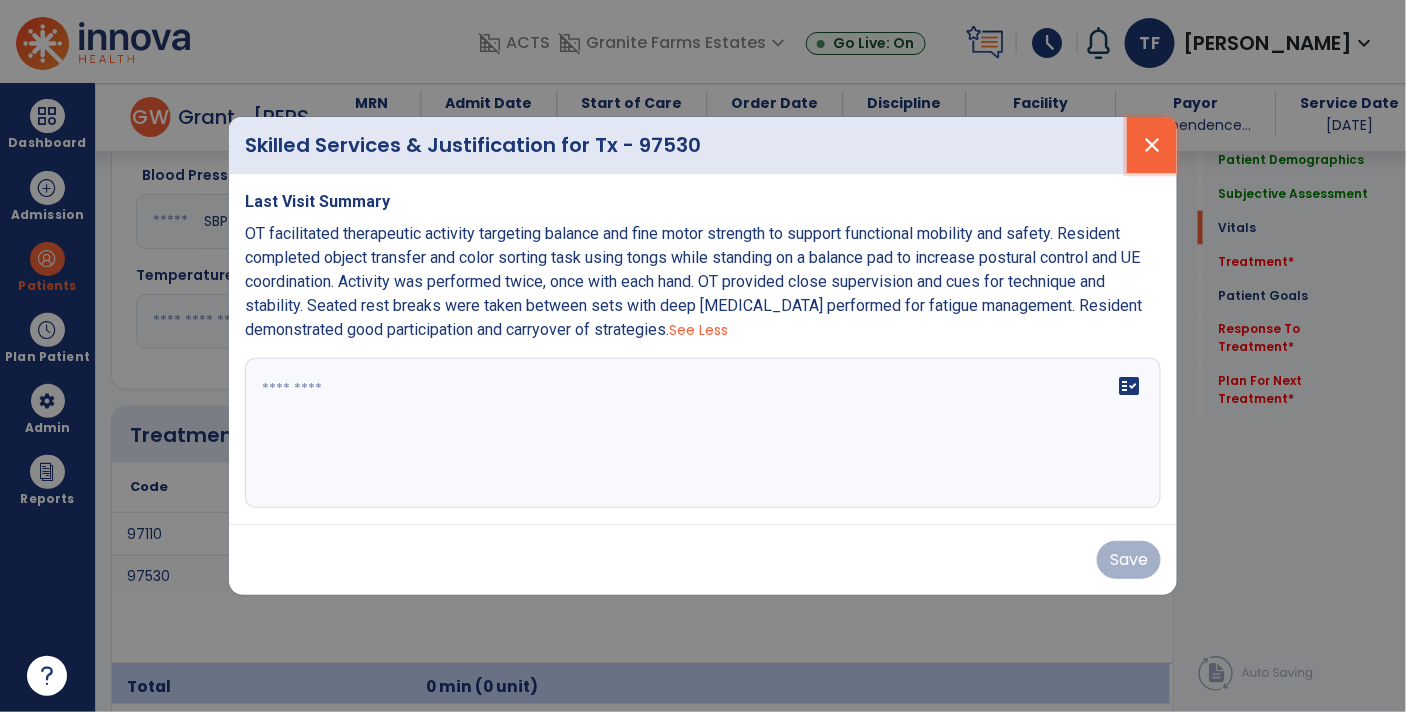 click on "close" at bounding box center [1152, 145] 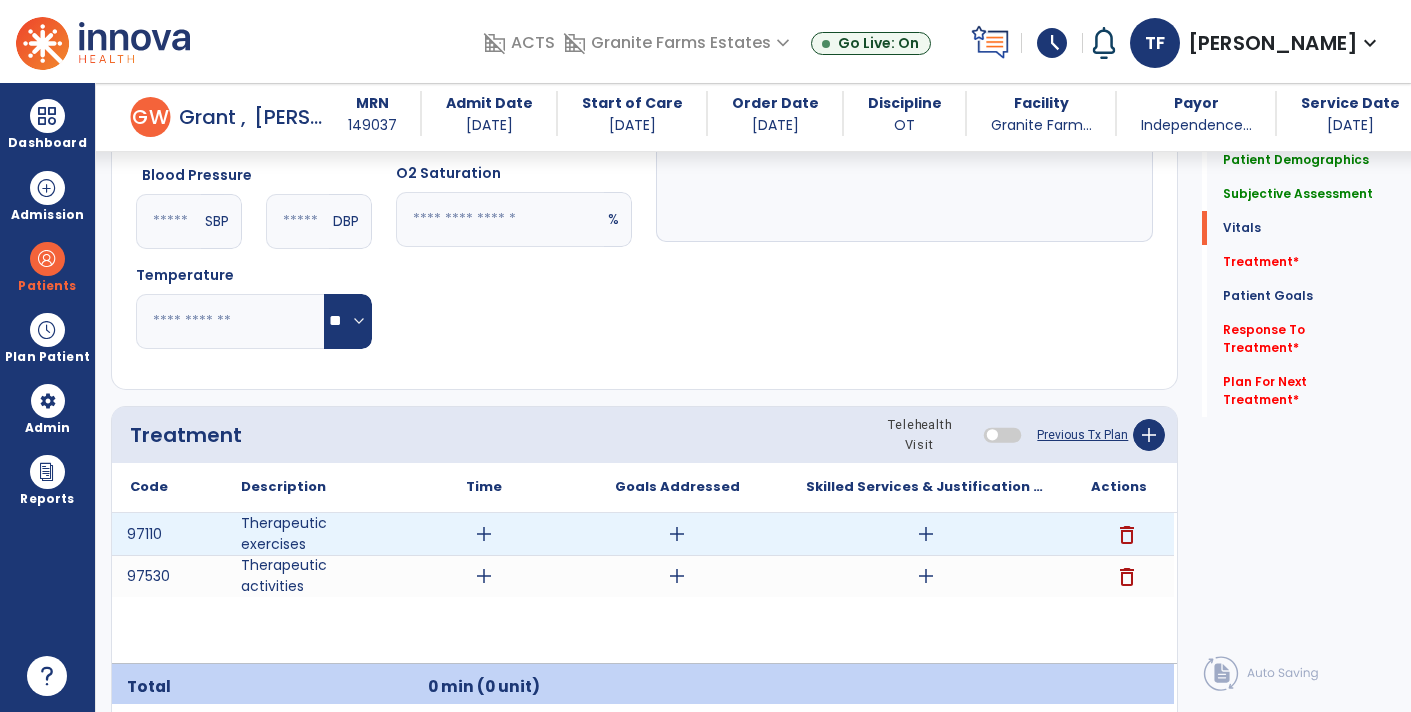 click on "add" at bounding box center [926, 534] 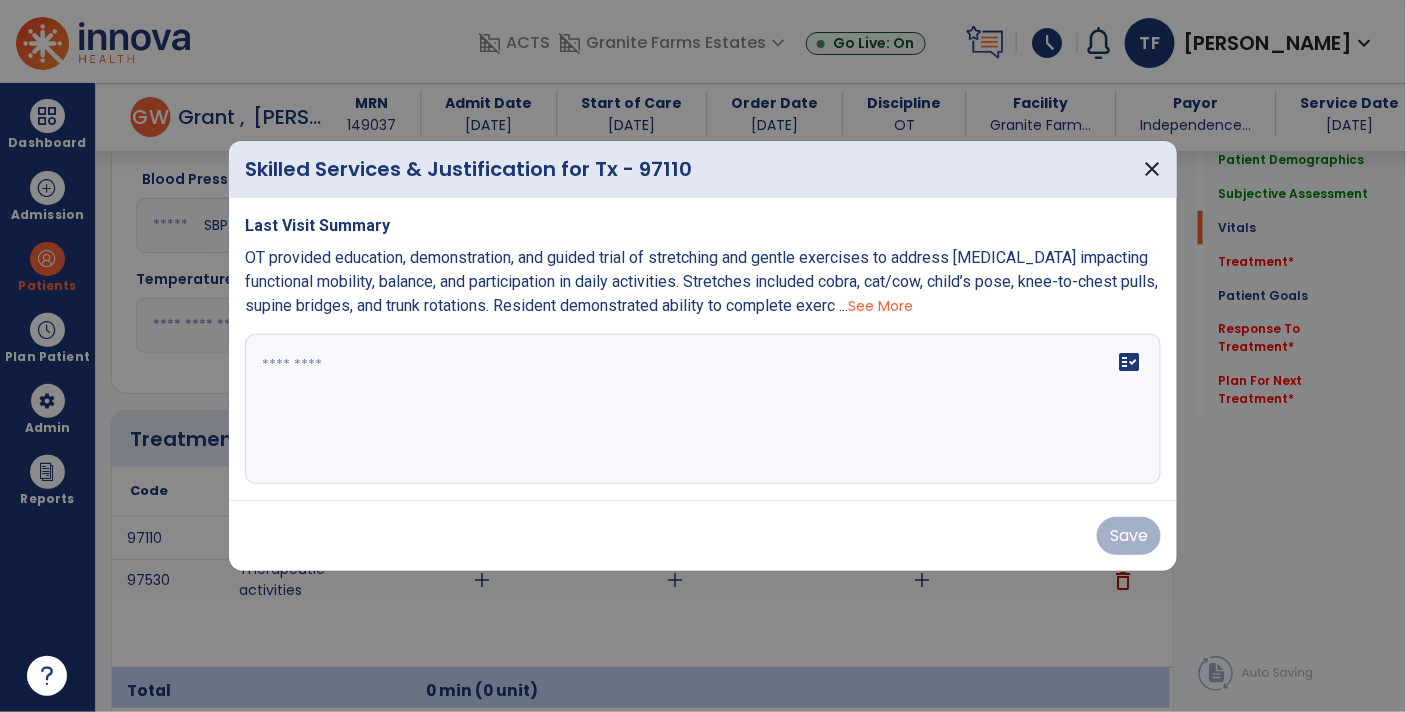 scroll, scrollTop: 953, scrollLeft: 0, axis: vertical 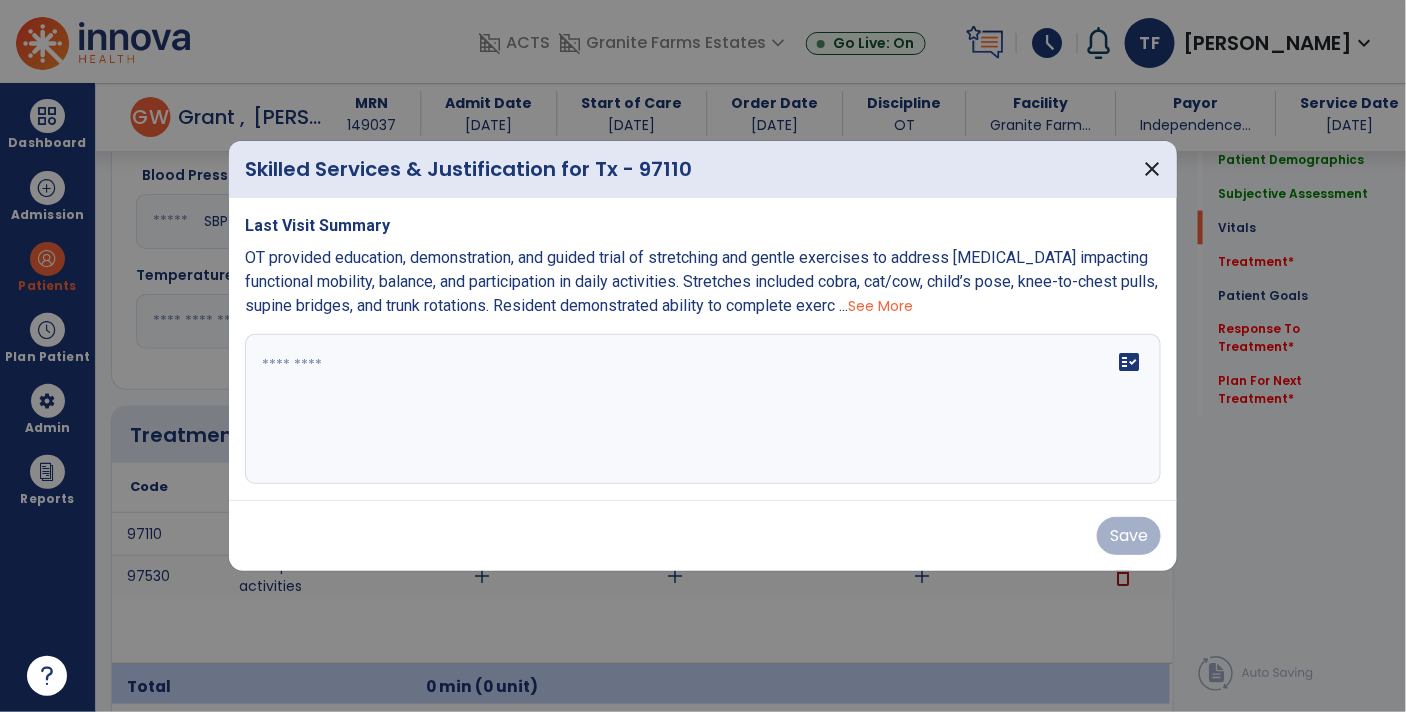 click on "fact_check" at bounding box center [703, 409] 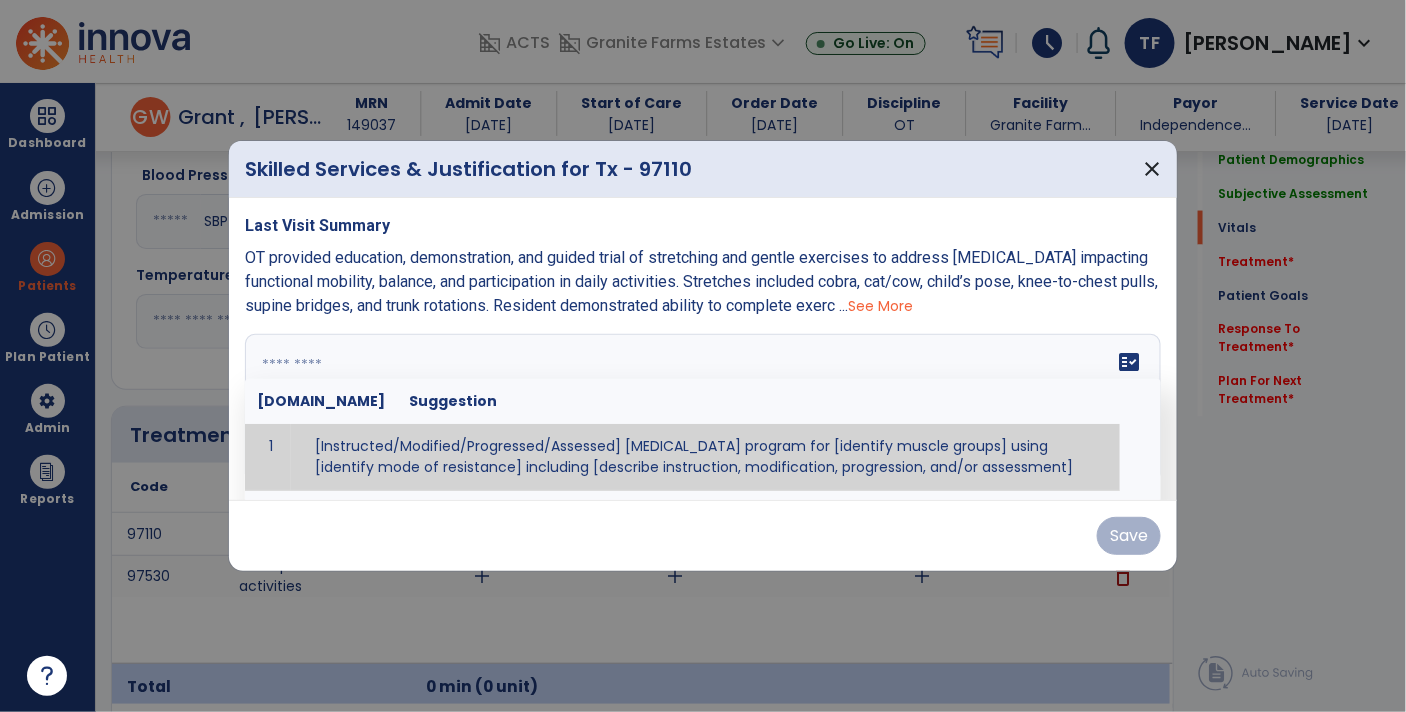 paste on "**********" 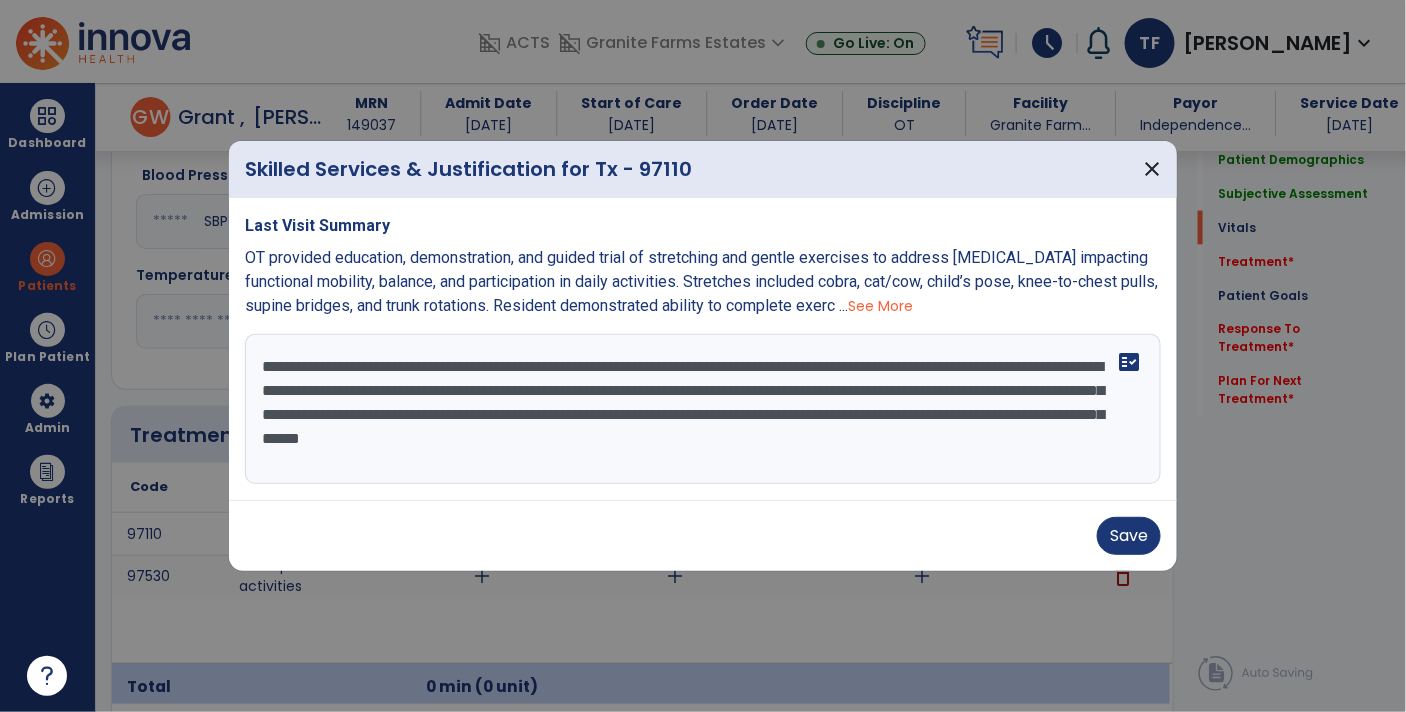 scroll, scrollTop: 255, scrollLeft: 0, axis: vertical 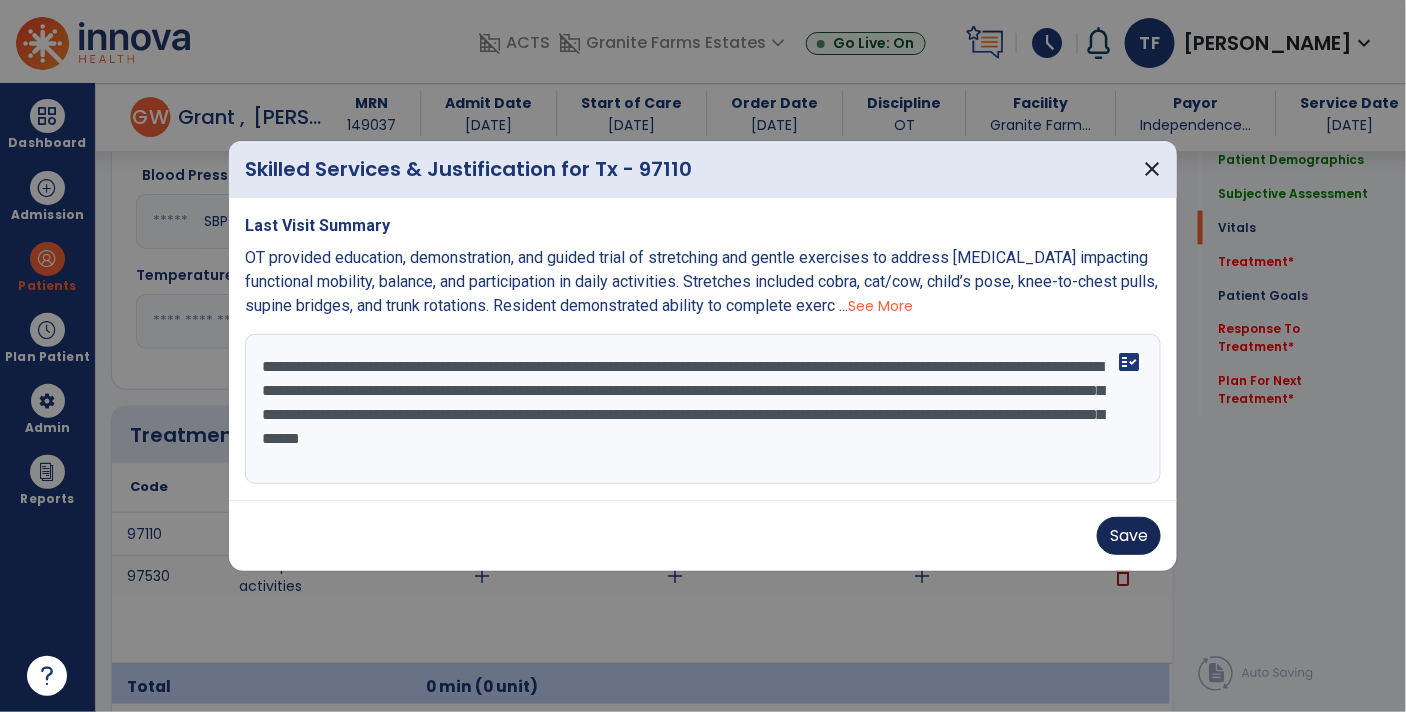 type on "**********" 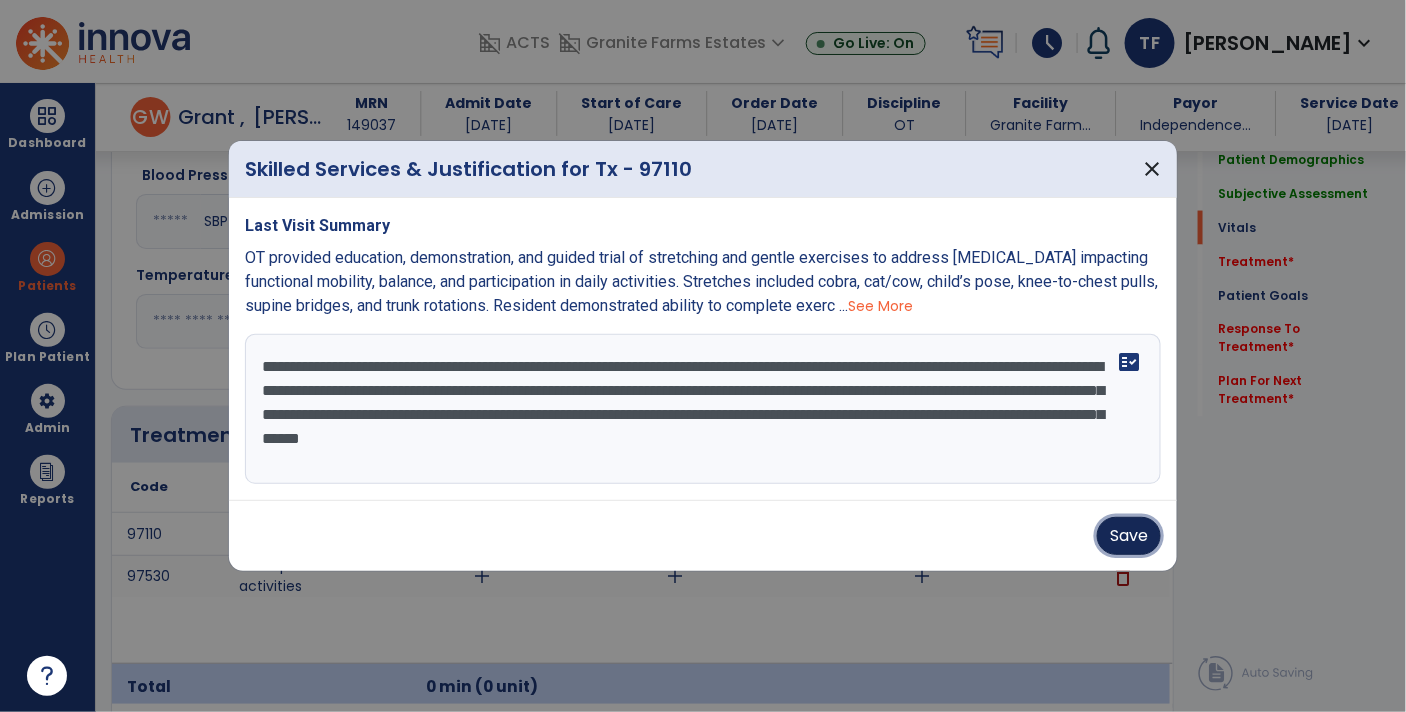 drag, startPoint x: 1135, startPoint y: 550, endPoint x: 1043, endPoint y: 535, distance: 93.214806 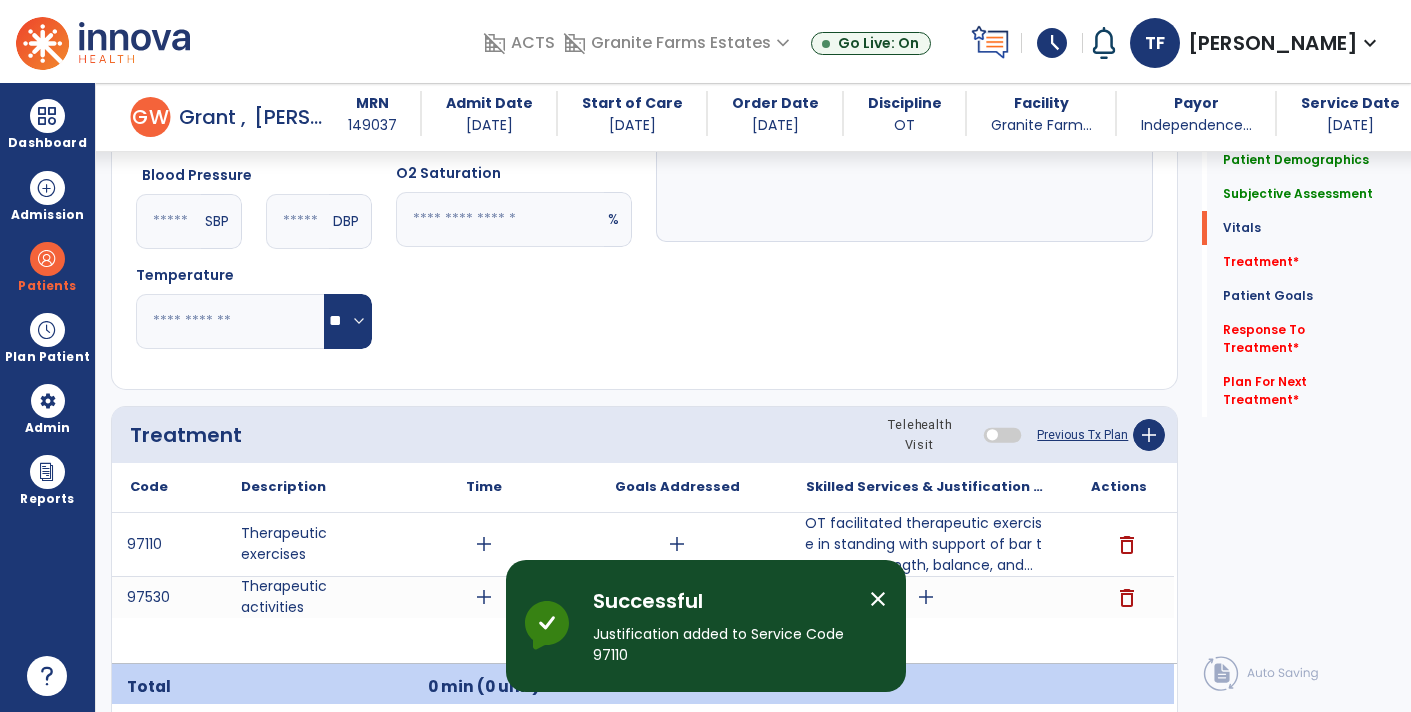 click on "Notes/Comments" 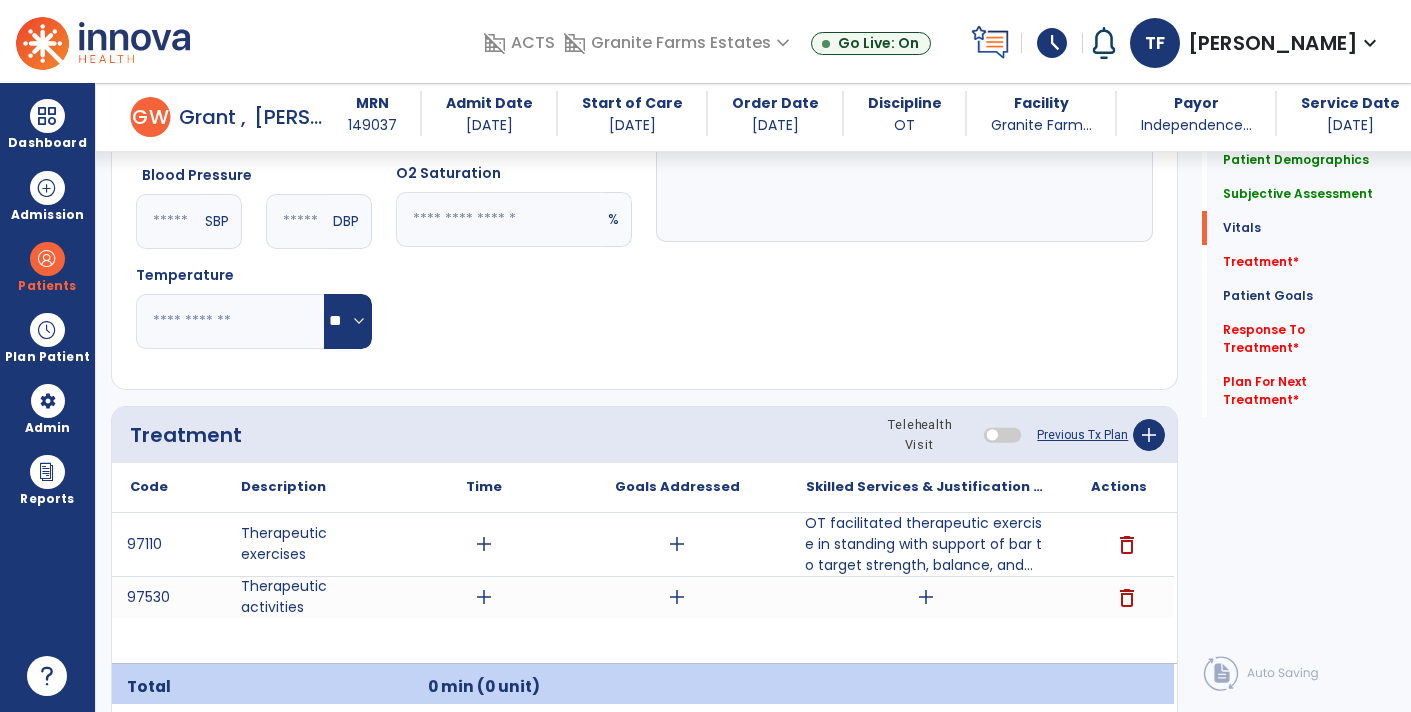 drag, startPoint x: 863, startPoint y: 366, endPoint x: 768, endPoint y: 311, distance: 109.77249 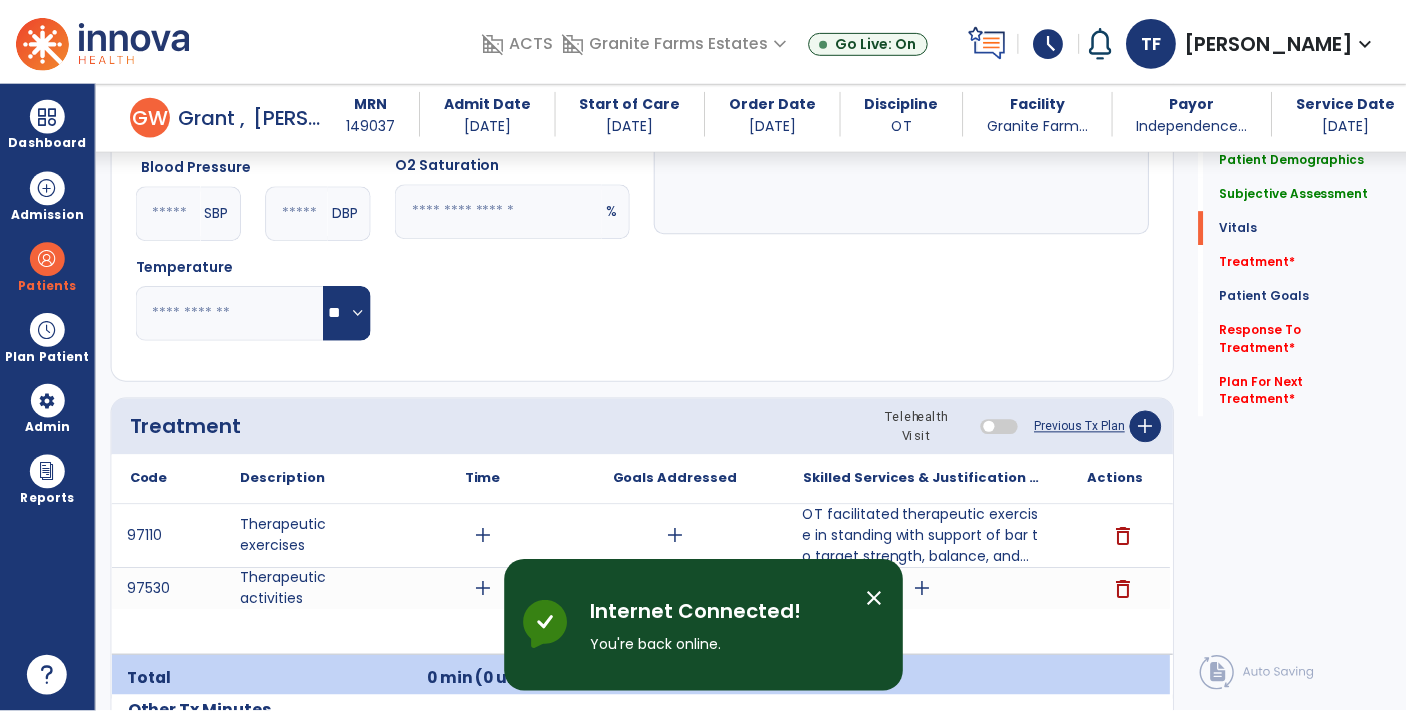 scroll, scrollTop: 973, scrollLeft: 0, axis: vertical 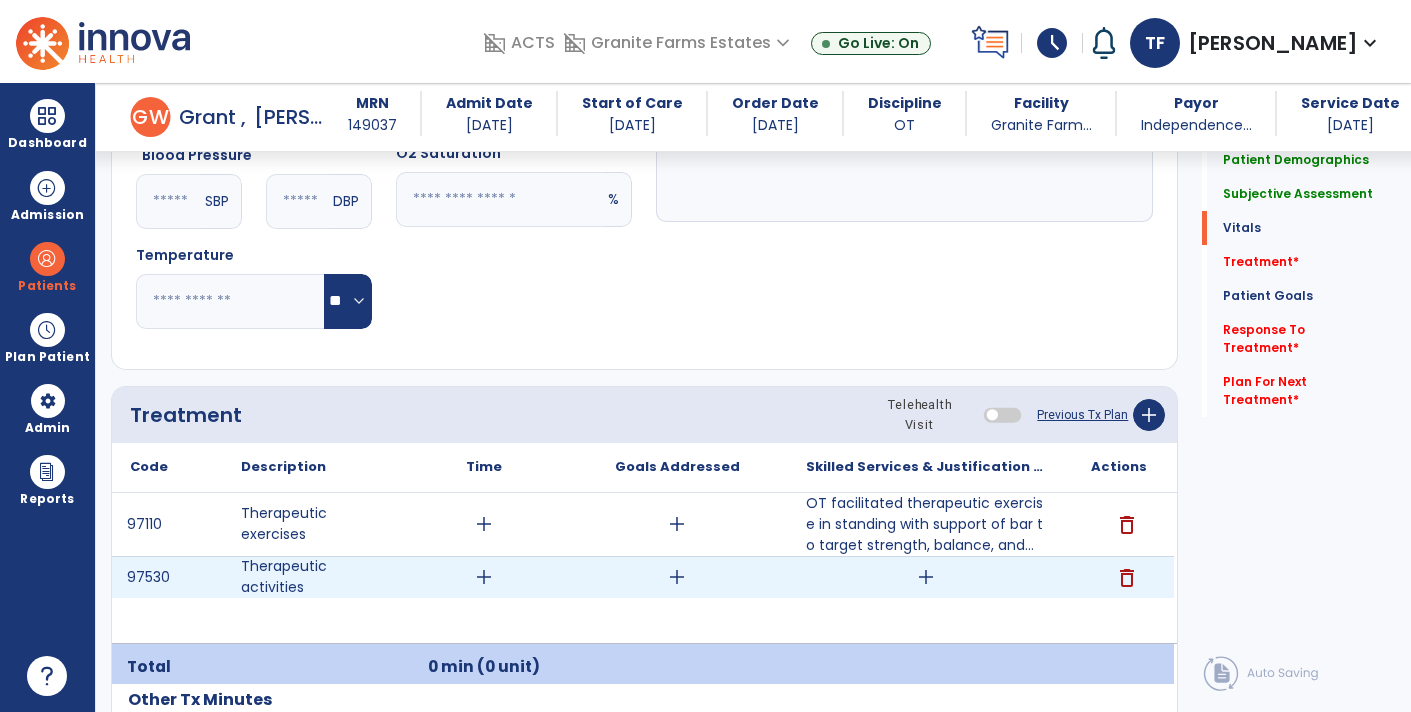 click on "add" at bounding box center (926, 577) 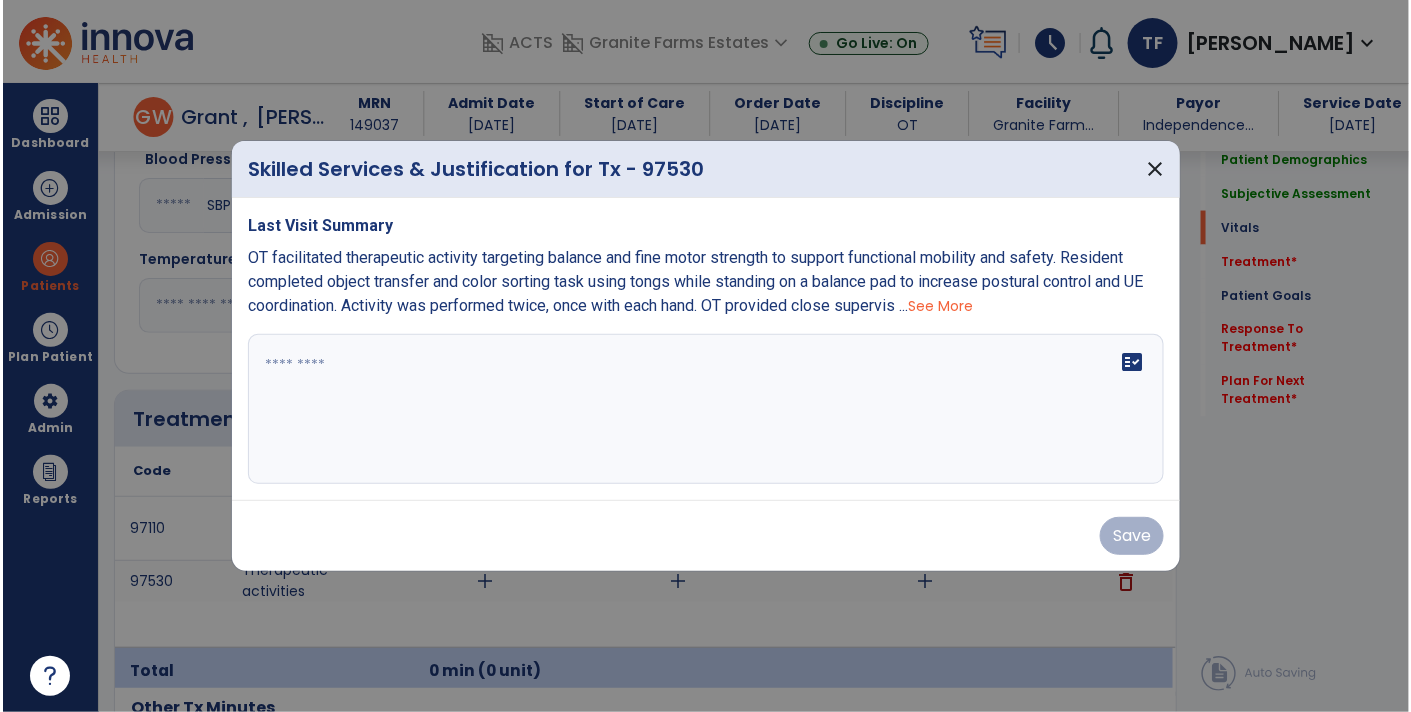 scroll, scrollTop: 973, scrollLeft: 0, axis: vertical 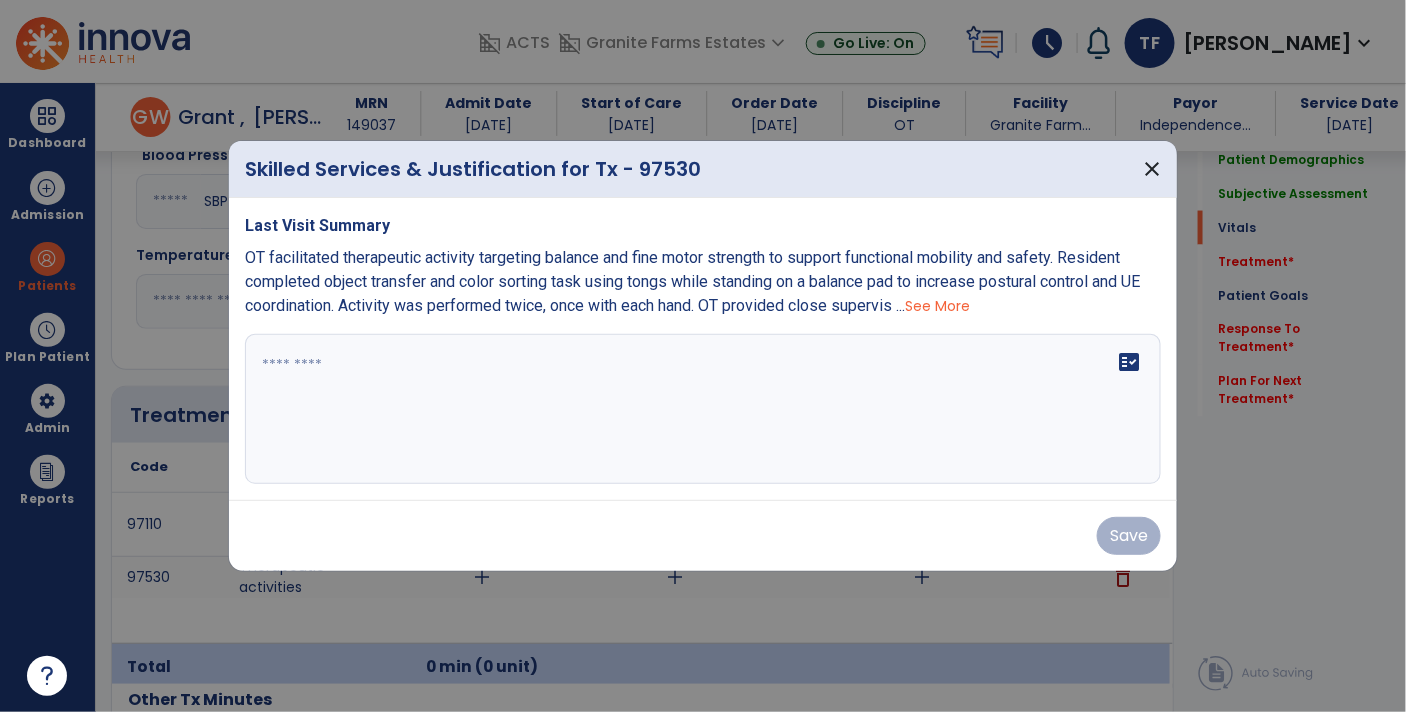 click on "fact_check" at bounding box center [703, 409] 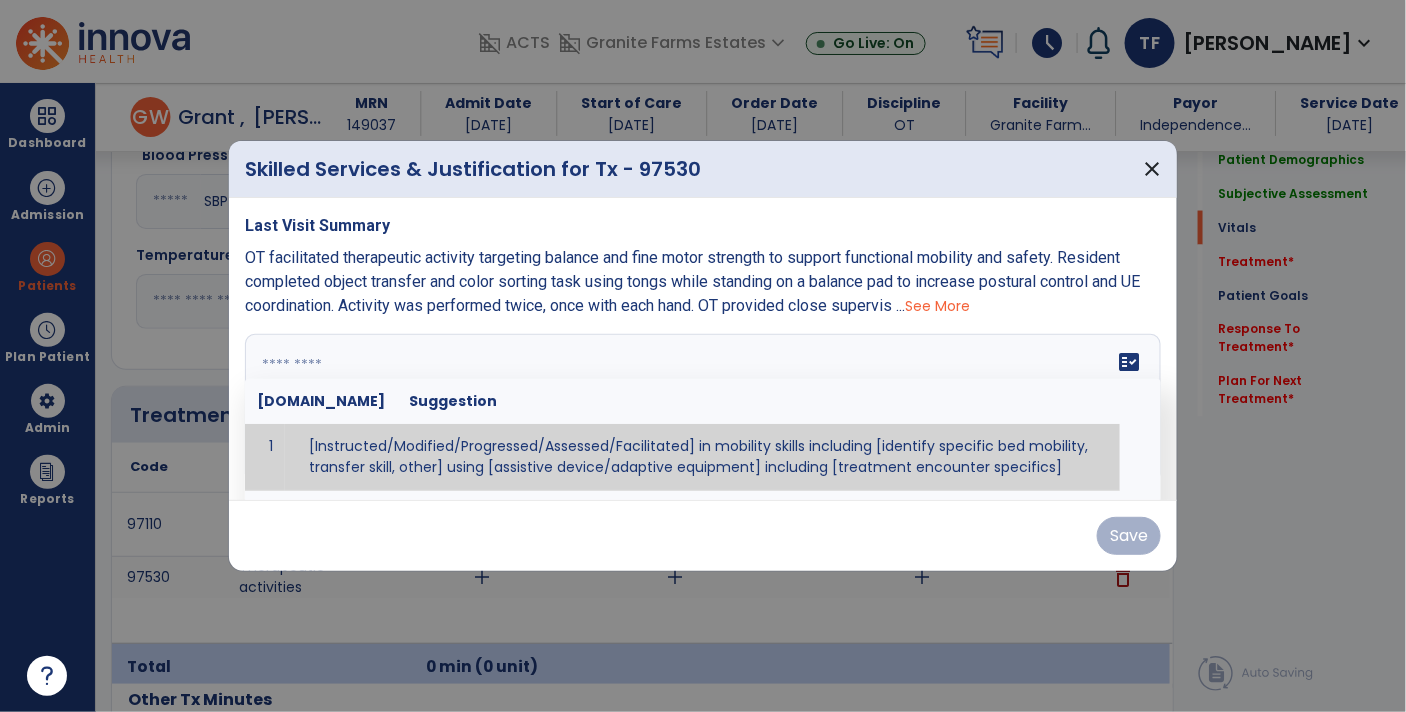 paste on "**********" 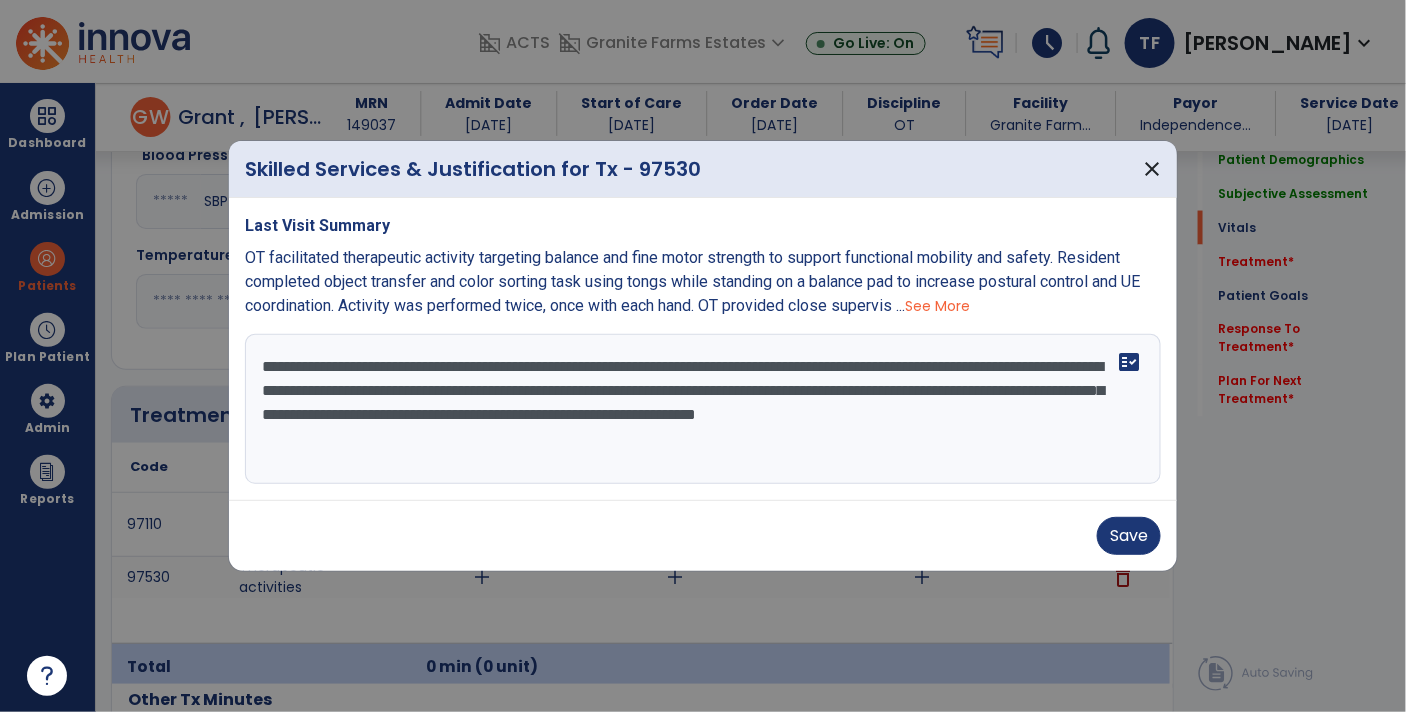 type on "**********" 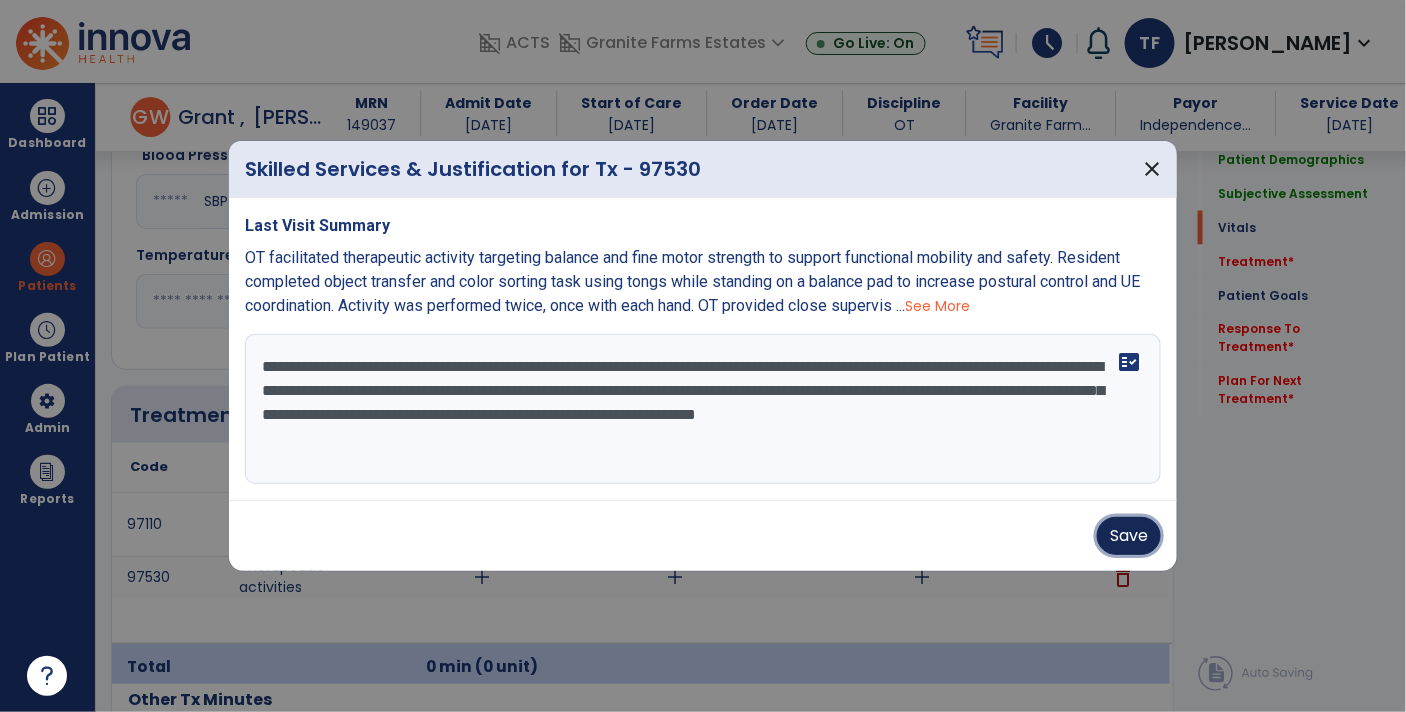click on "Save" at bounding box center (1129, 536) 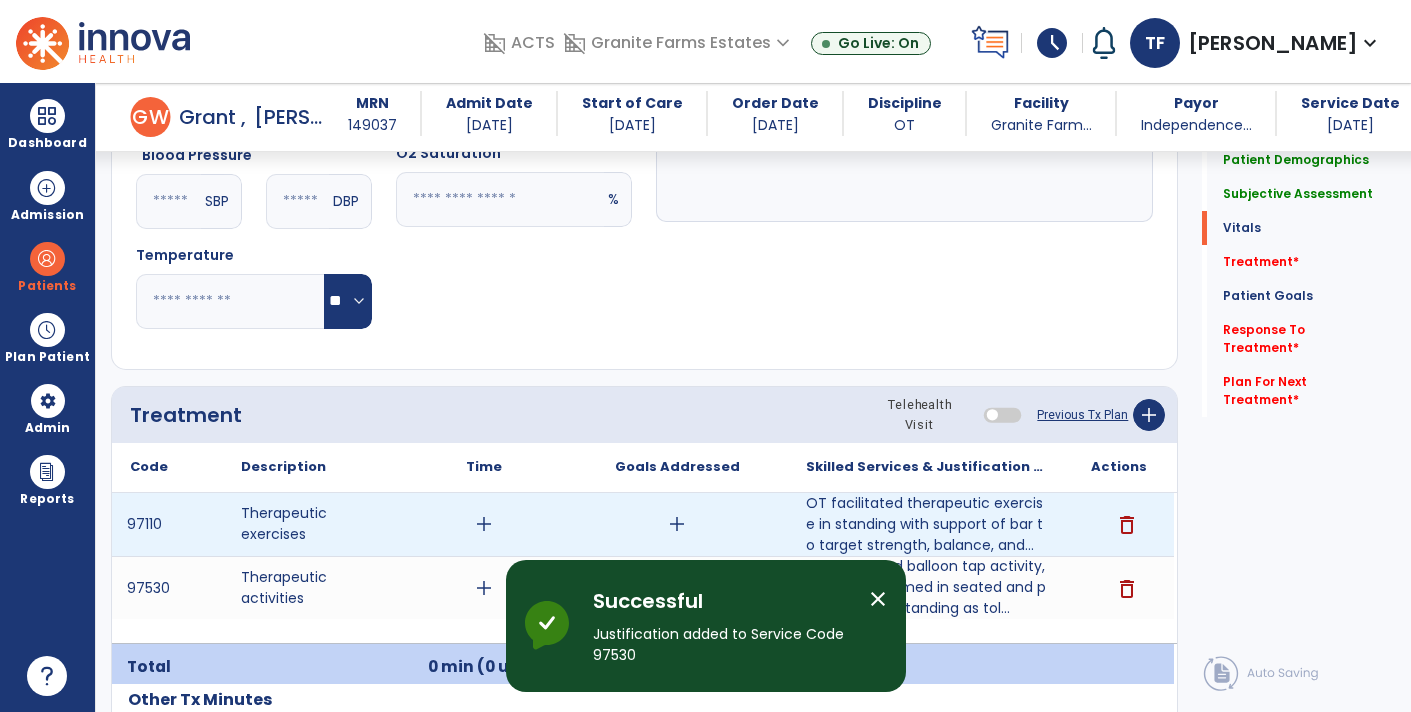 click on "add" at bounding box center (484, 524) 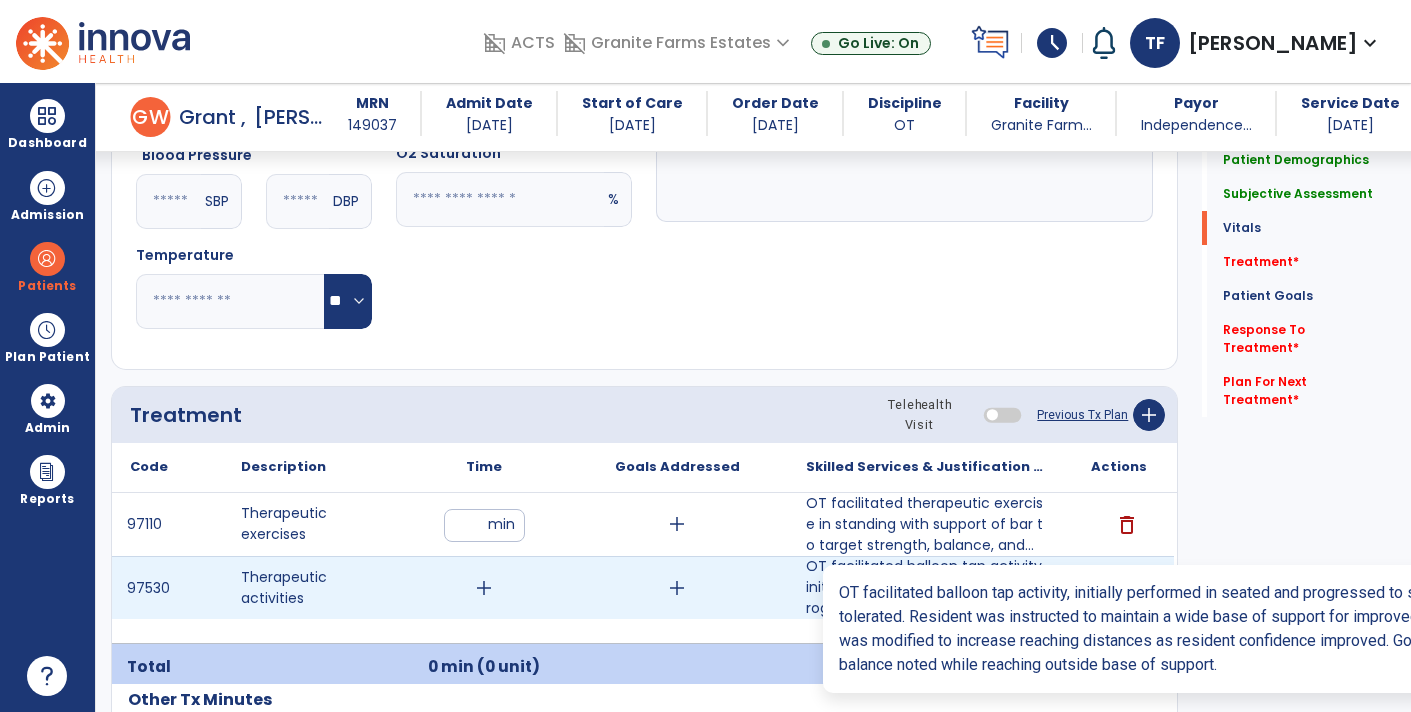type on "**" 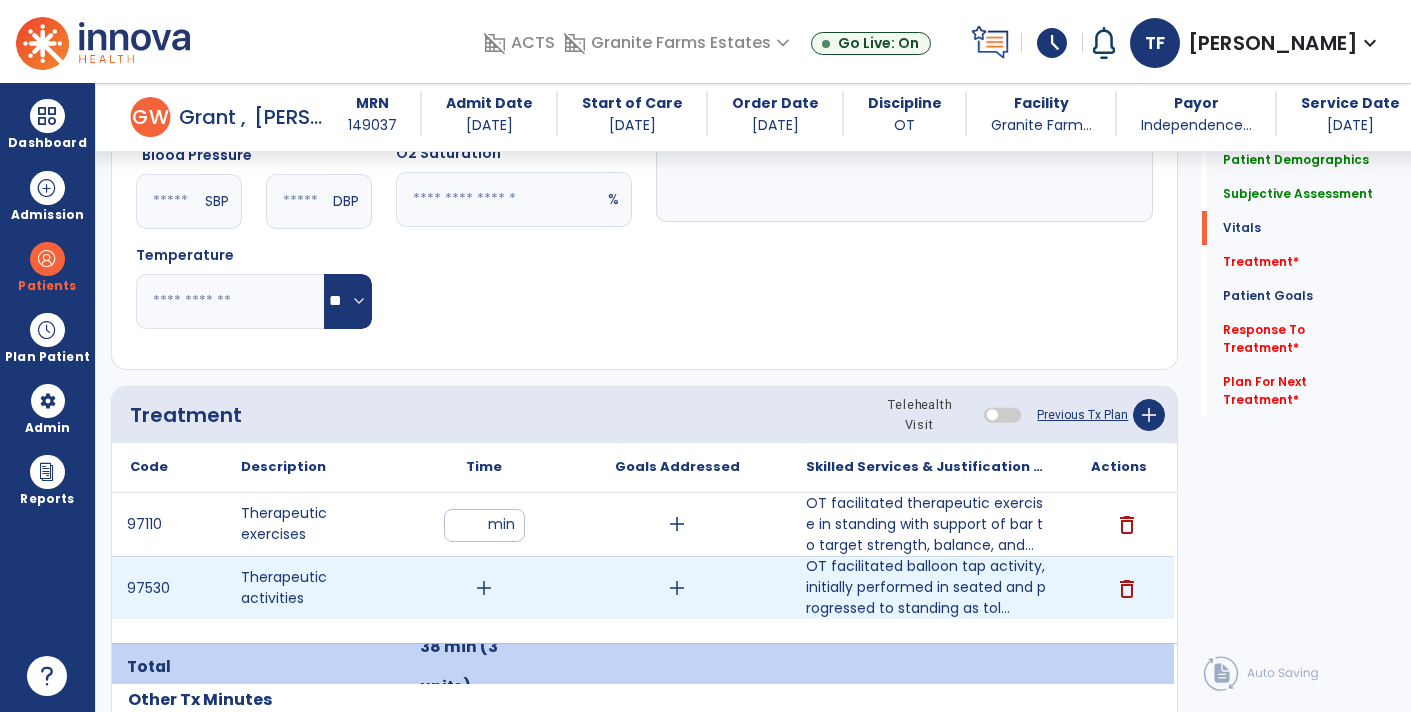 click on "add" at bounding box center (484, 588) 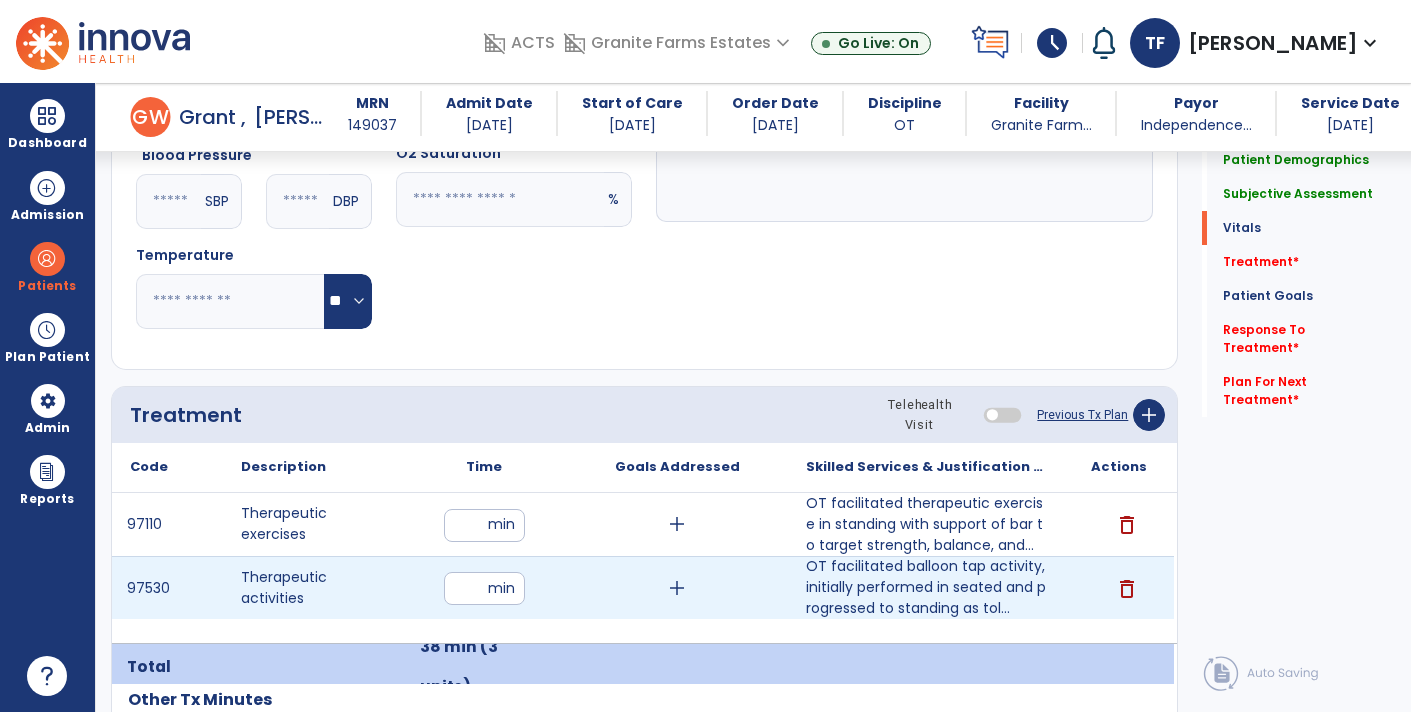 type on "**" 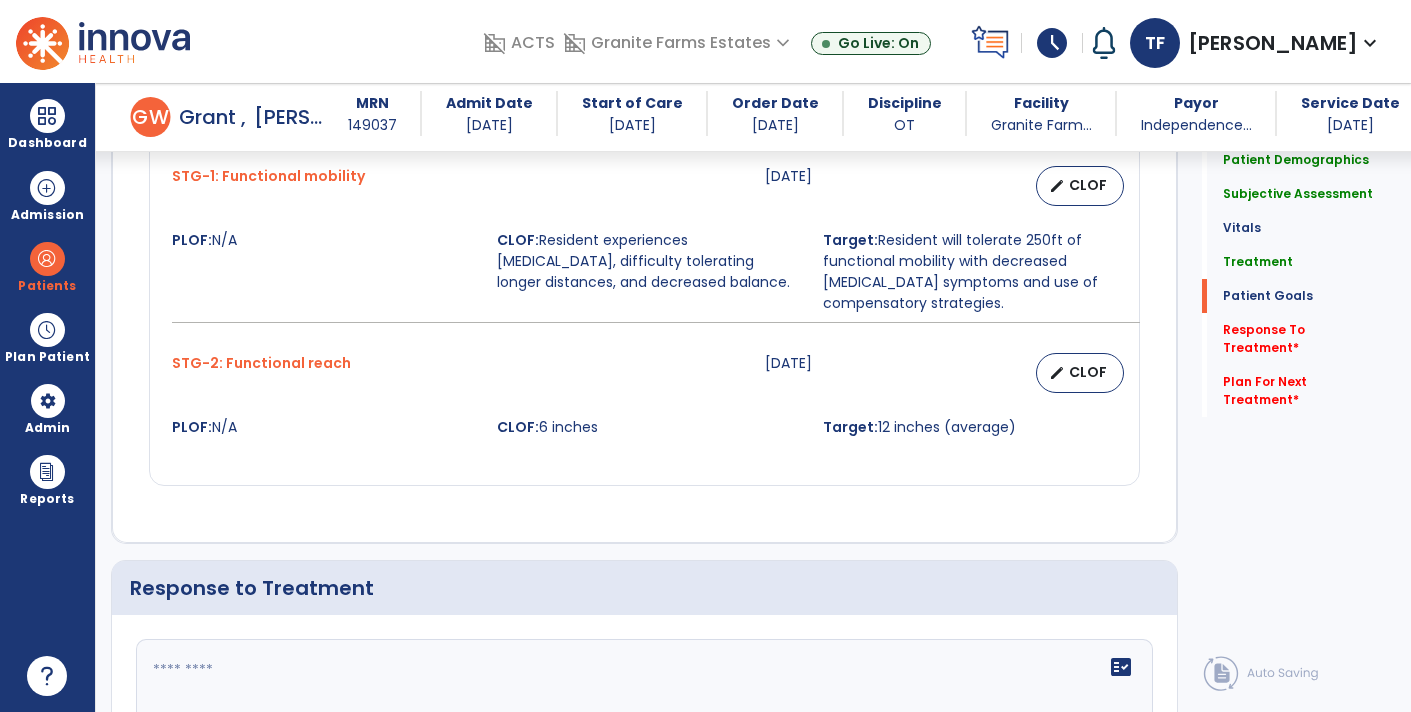 click 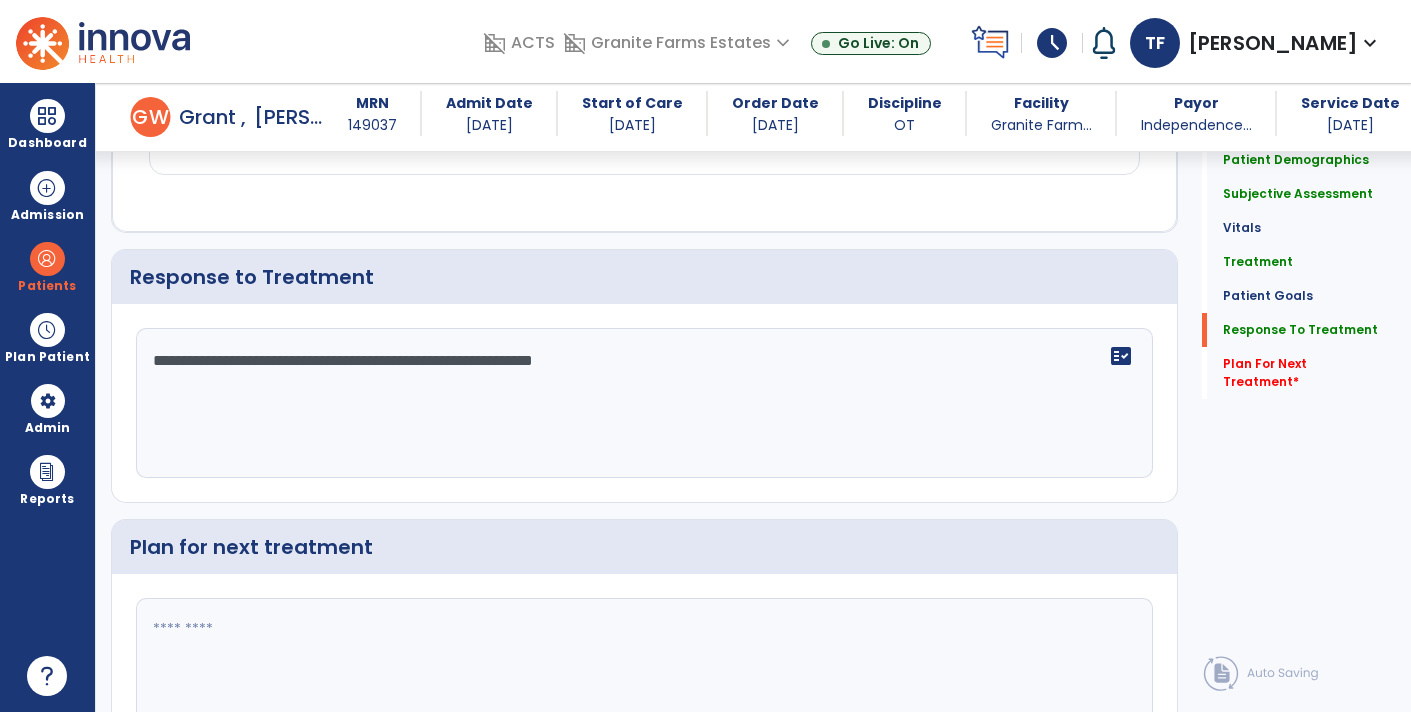 scroll, scrollTop: 2772, scrollLeft: 0, axis: vertical 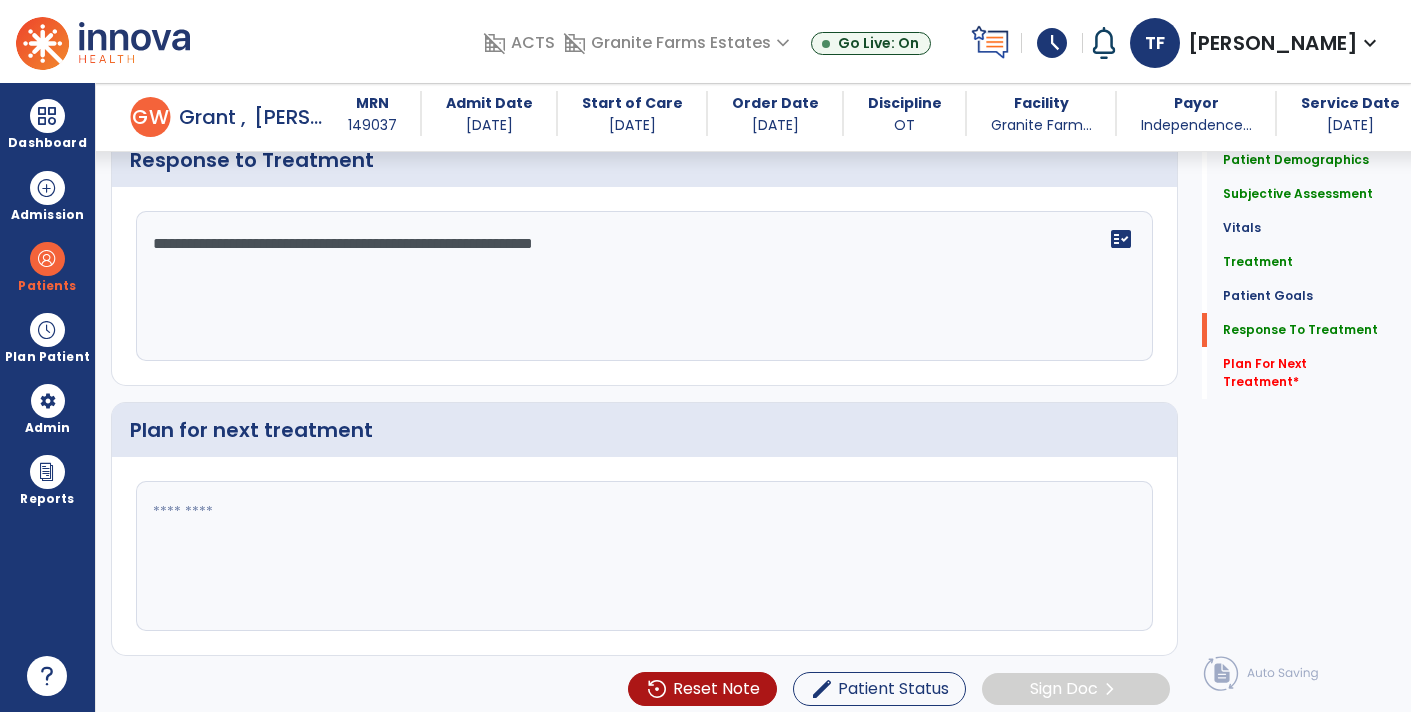 type on "**********" 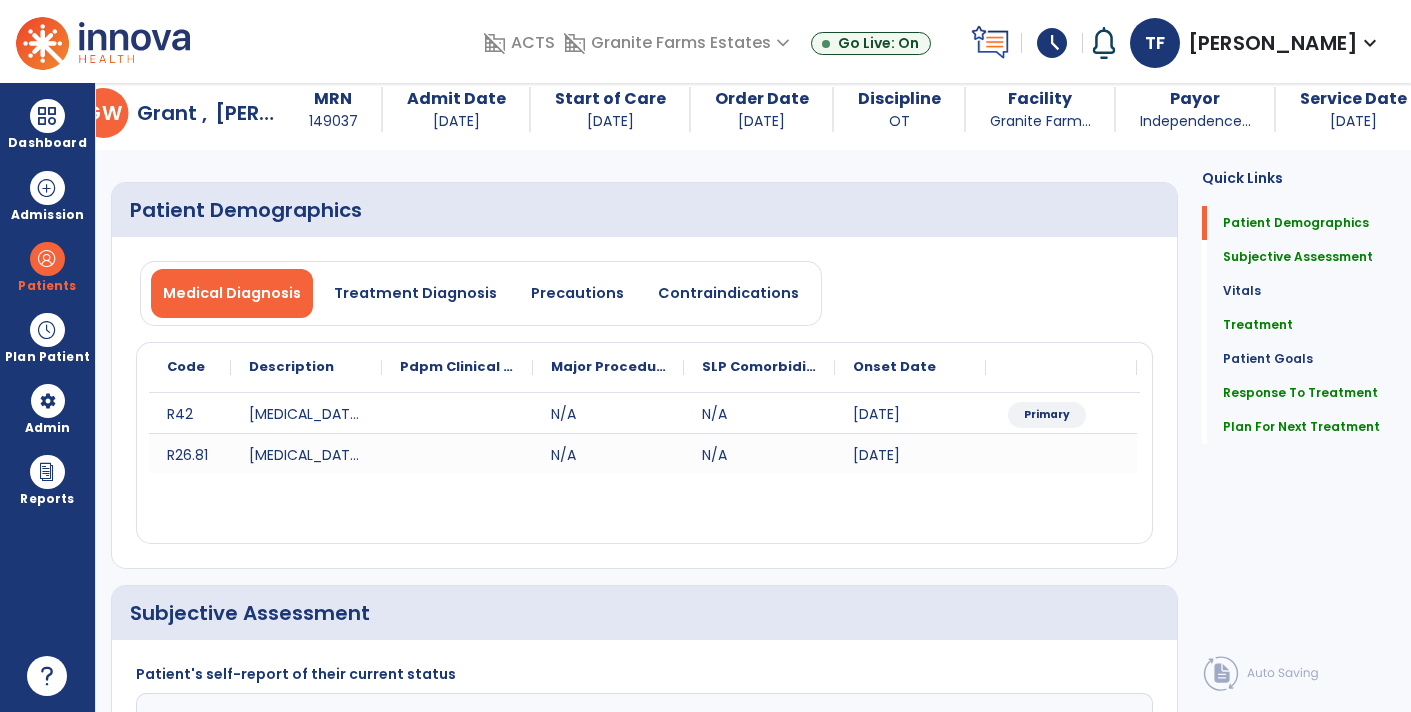 scroll, scrollTop: 0, scrollLeft: 0, axis: both 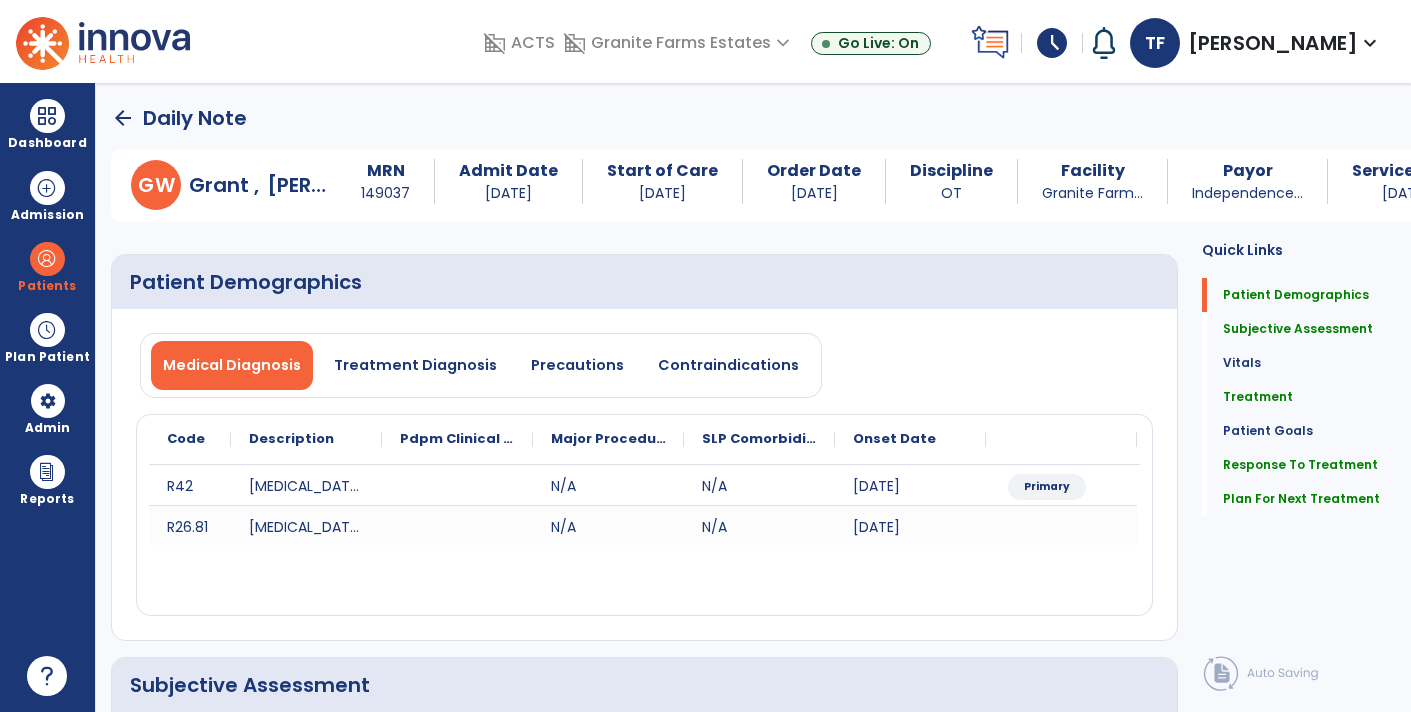 type on "**********" 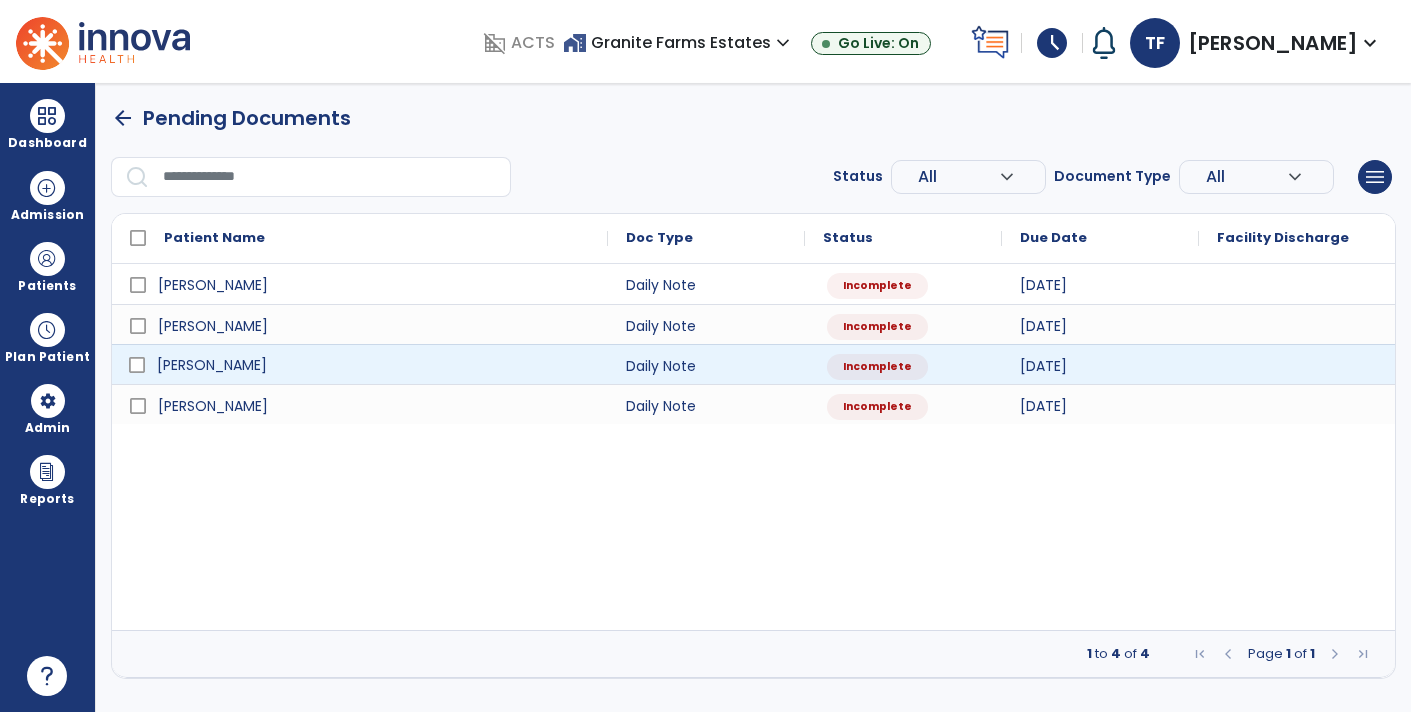 click on "Johnson, Mary" at bounding box center (374, 365) 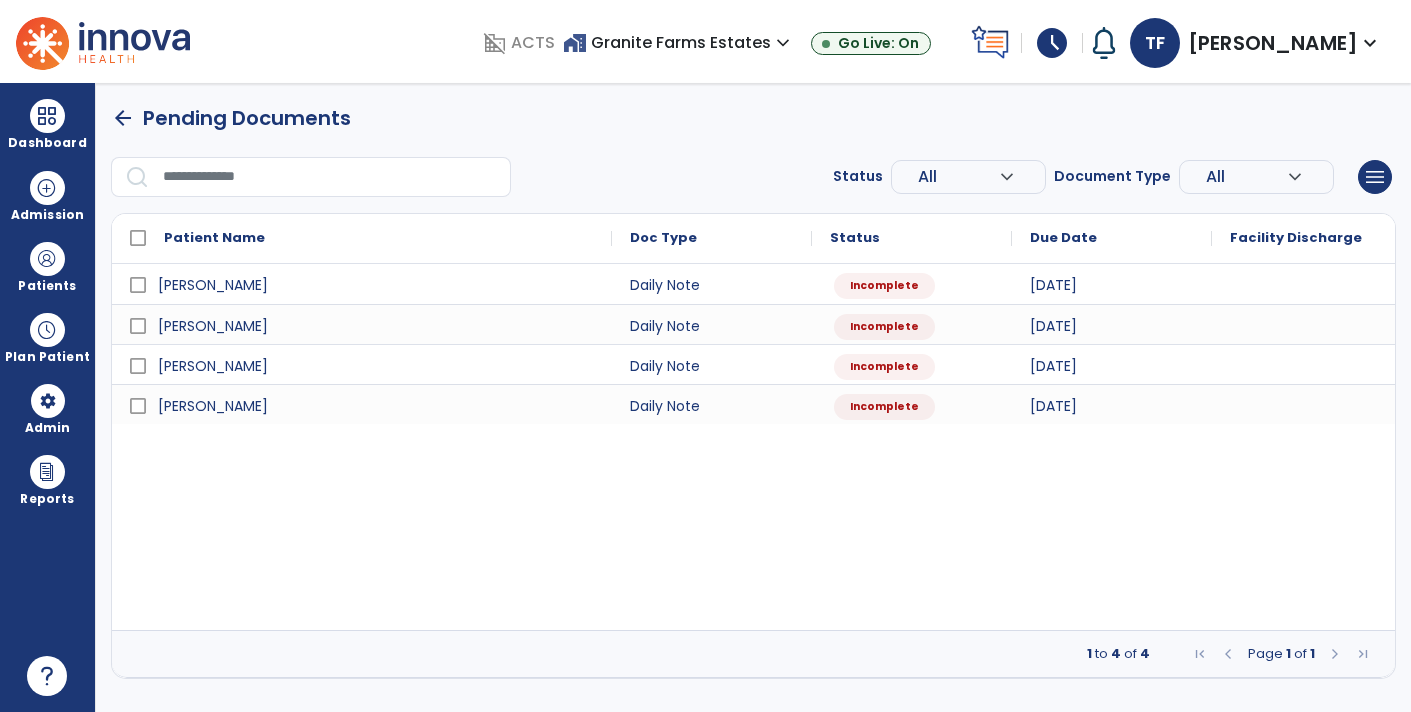 select on "*" 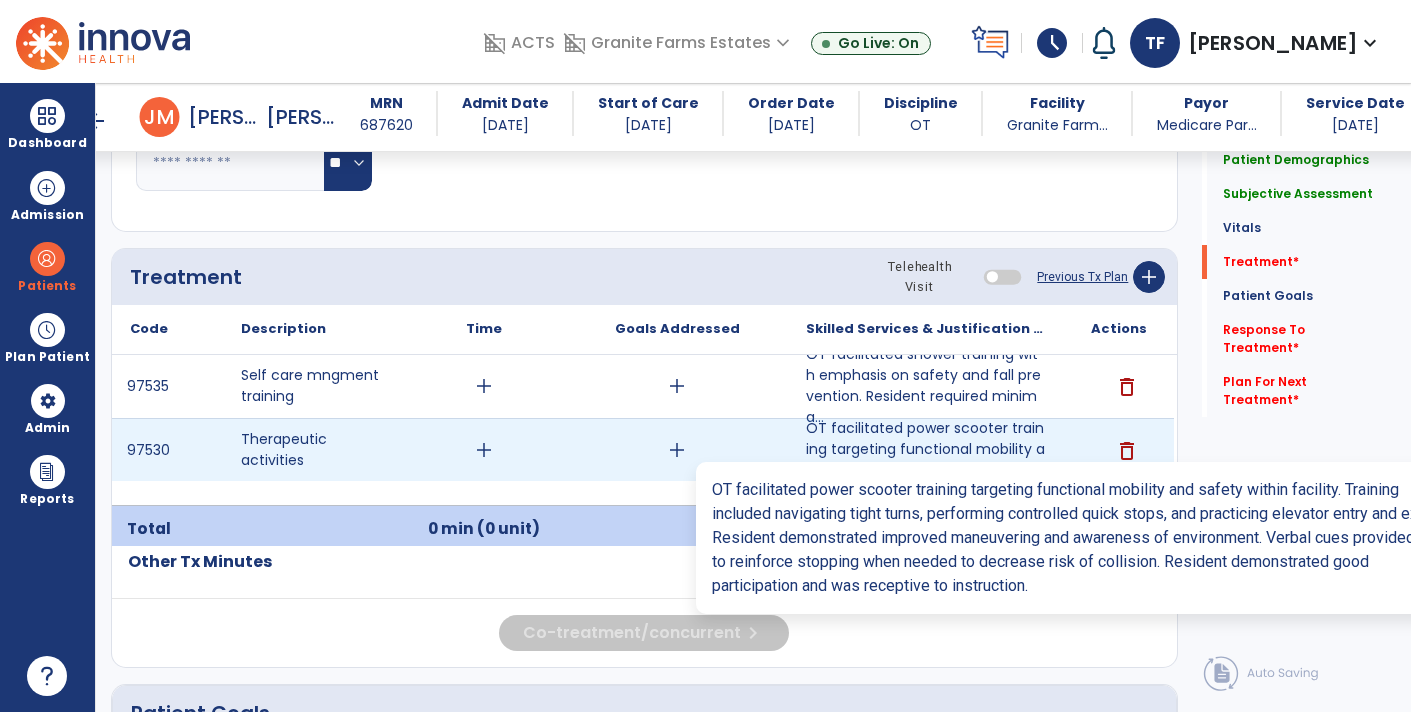scroll, scrollTop: 1255, scrollLeft: 0, axis: vertical 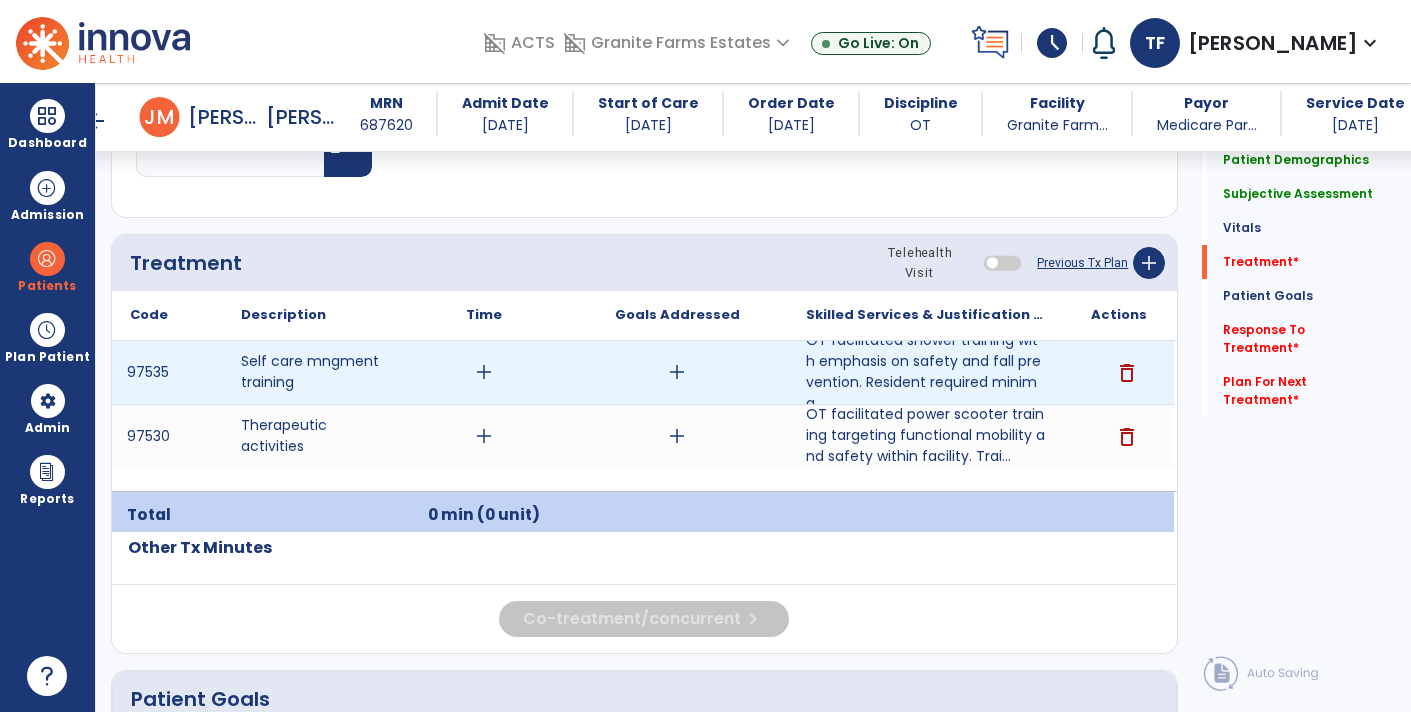click on "add" at bounding box center [484, 372] 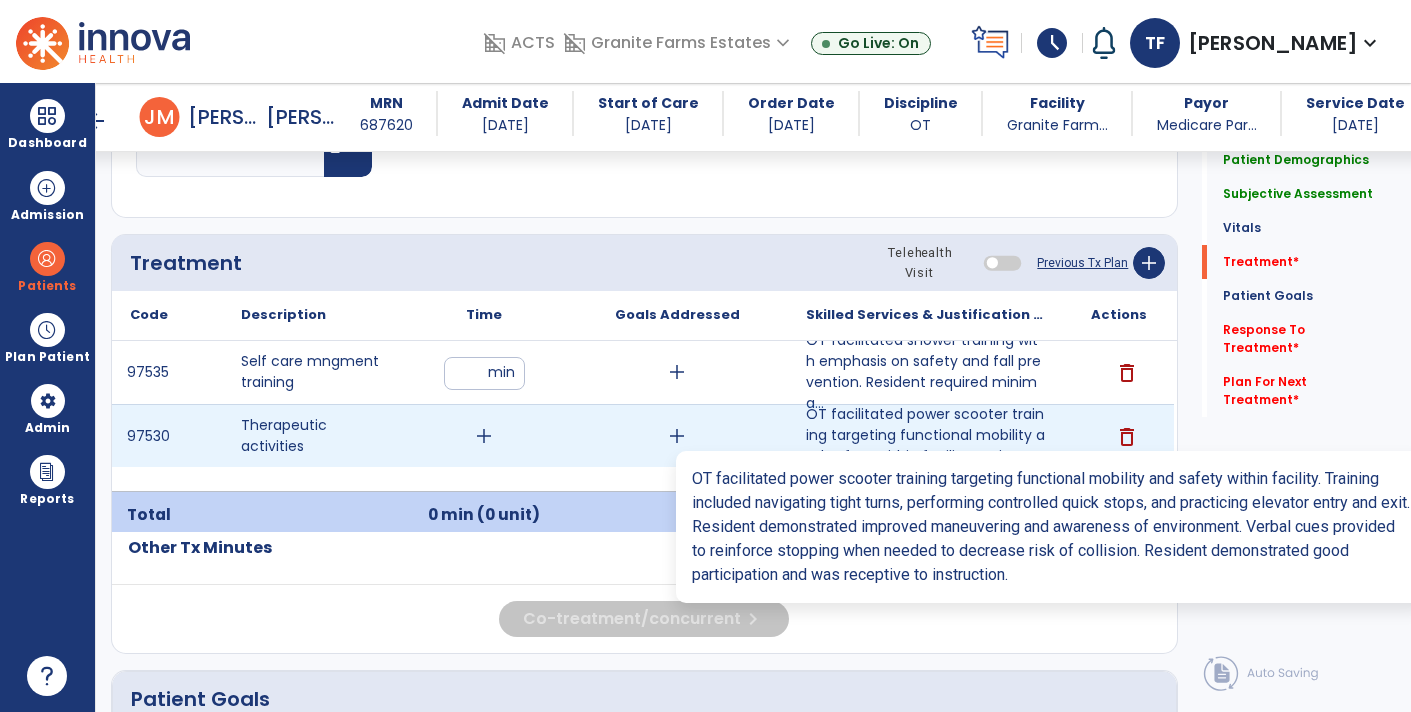 type on "**" 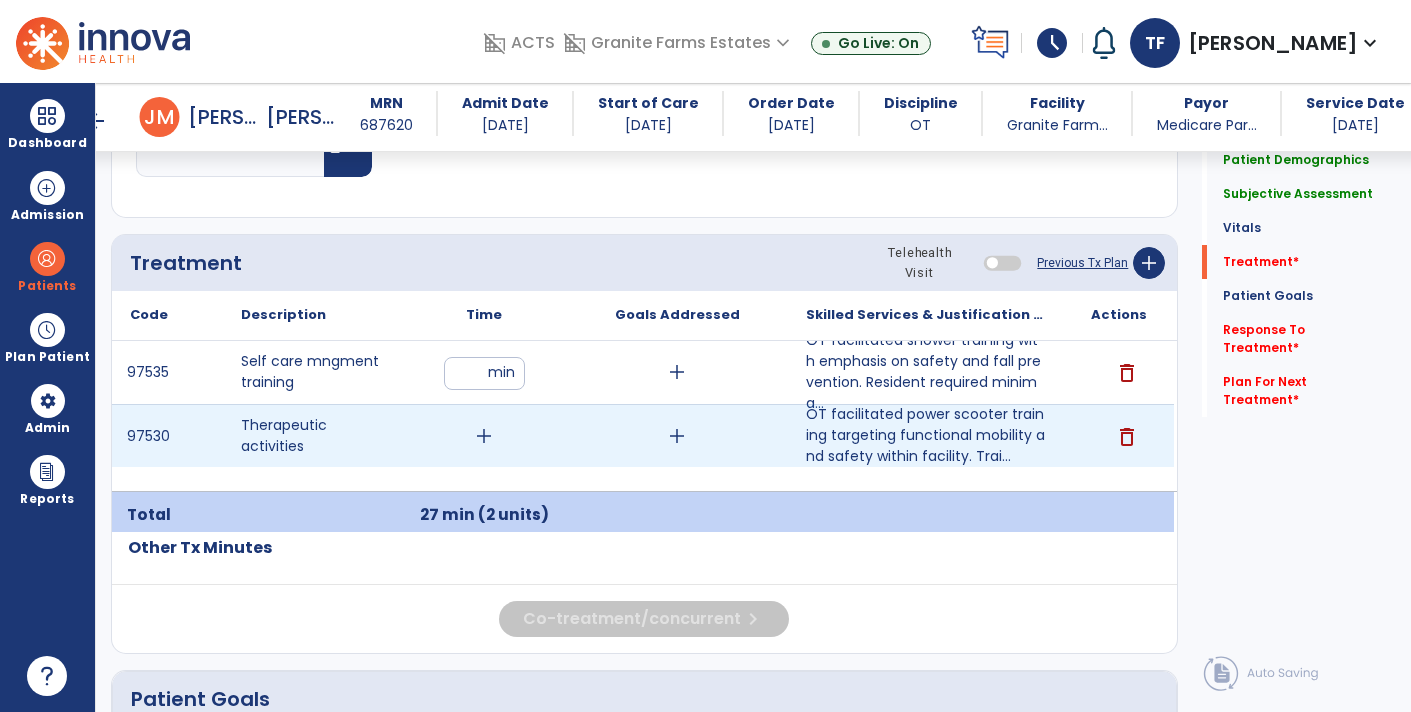 click on "add" at bounding box center (484, 436) 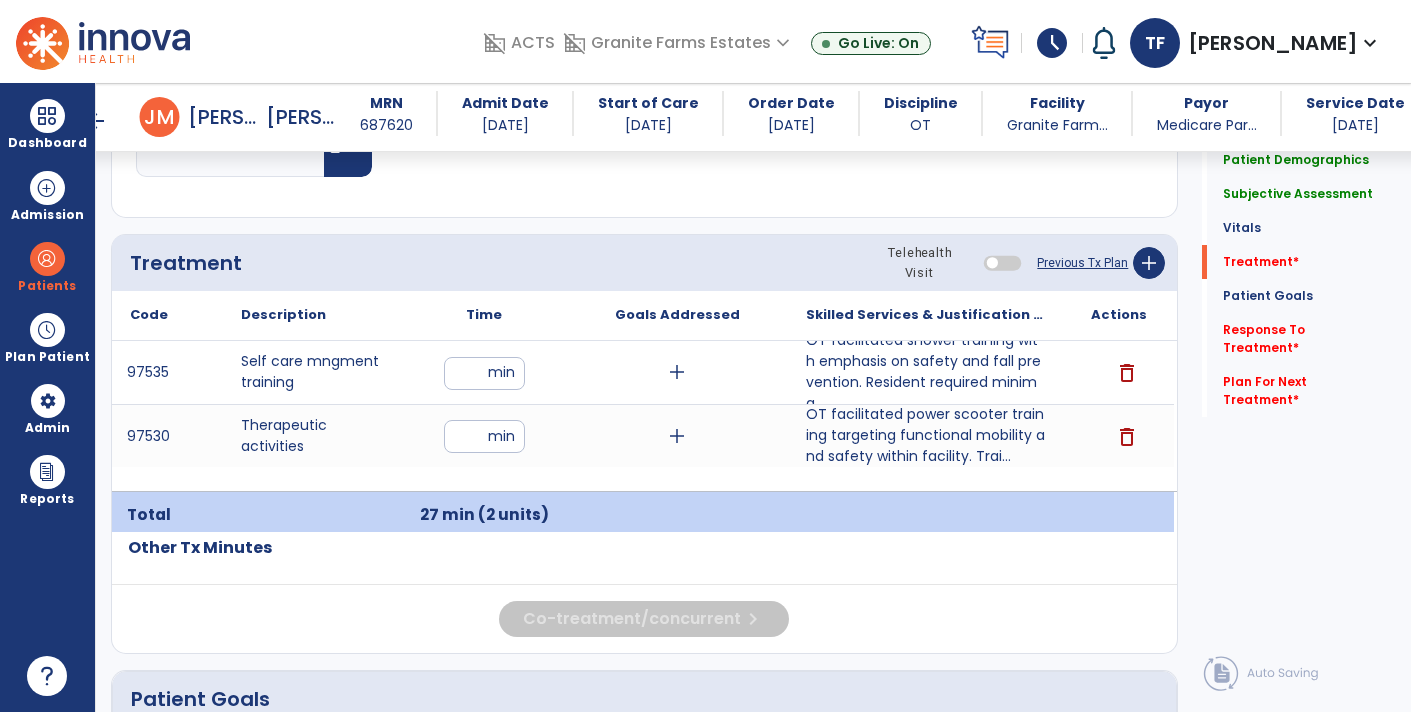 type on "**" 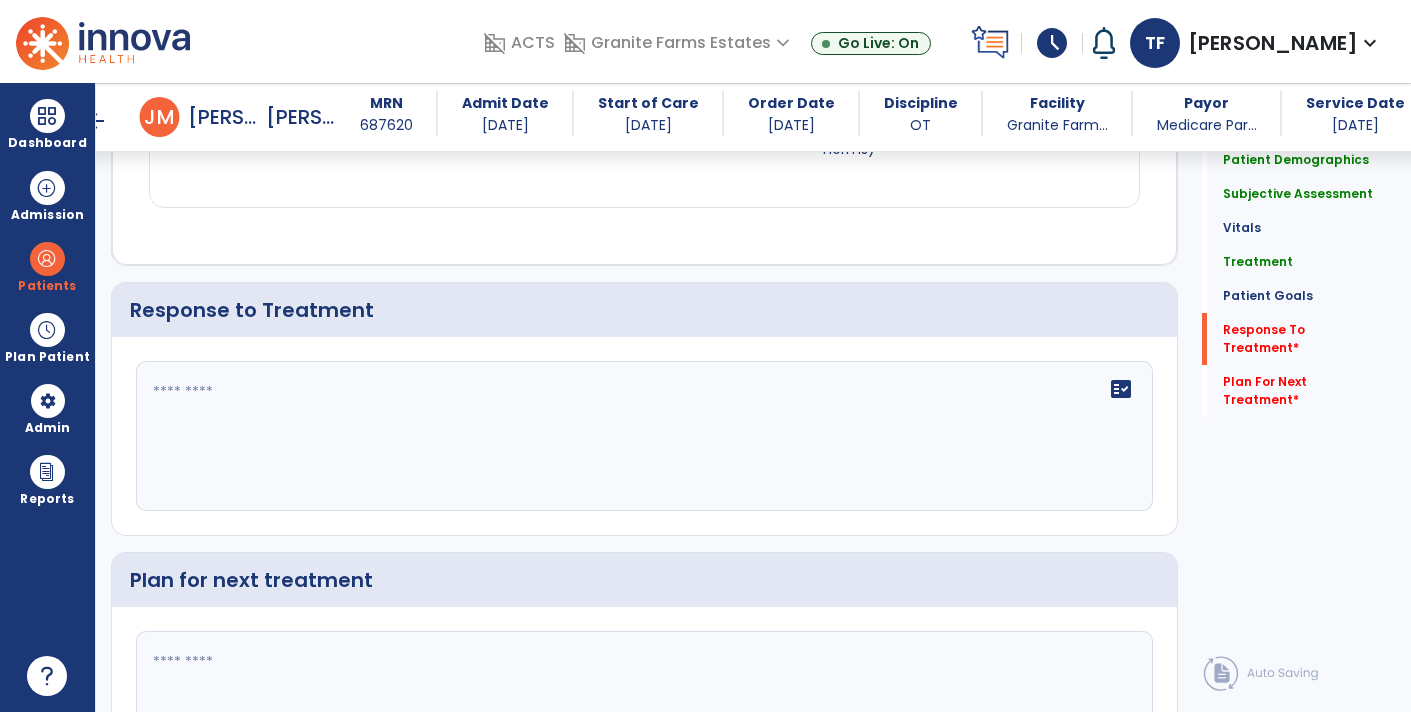 scroll, scrollTop: 3454, scrollLeft: 0, axis: vertical 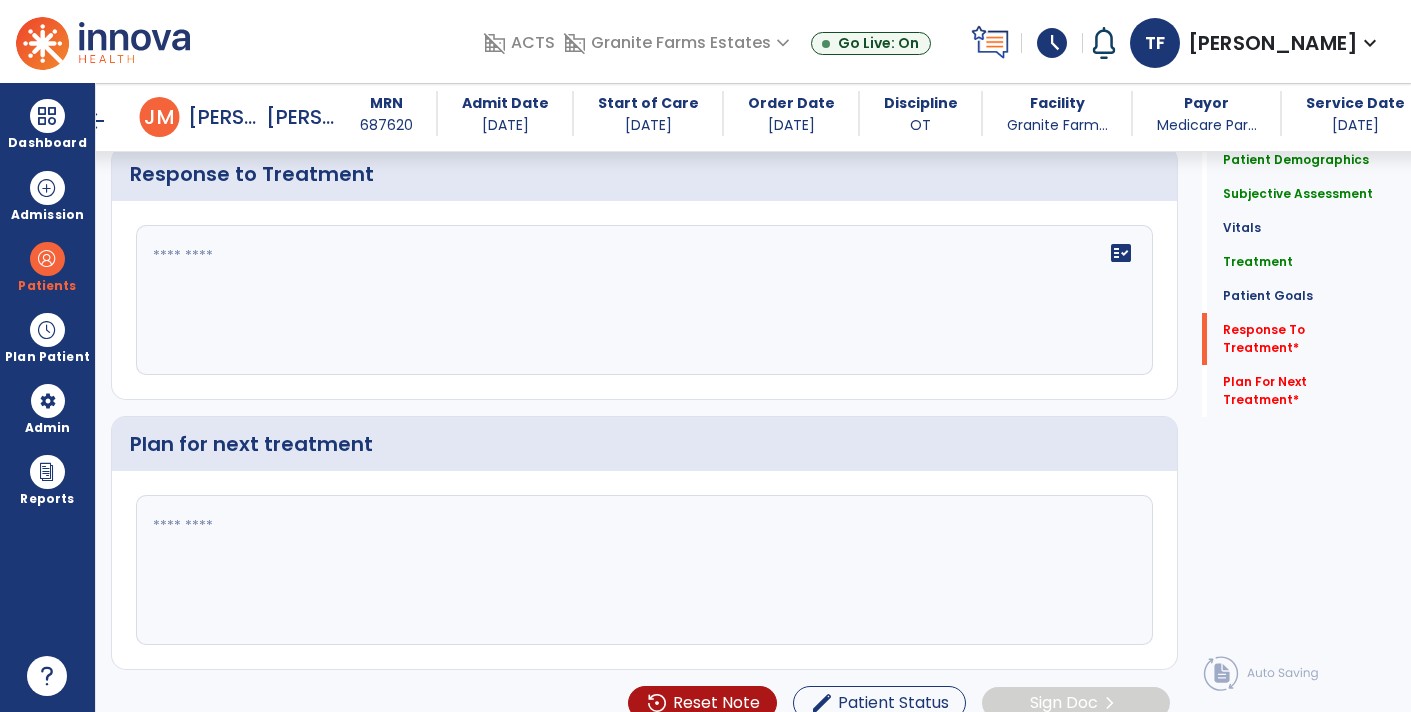 click on "fact_check" 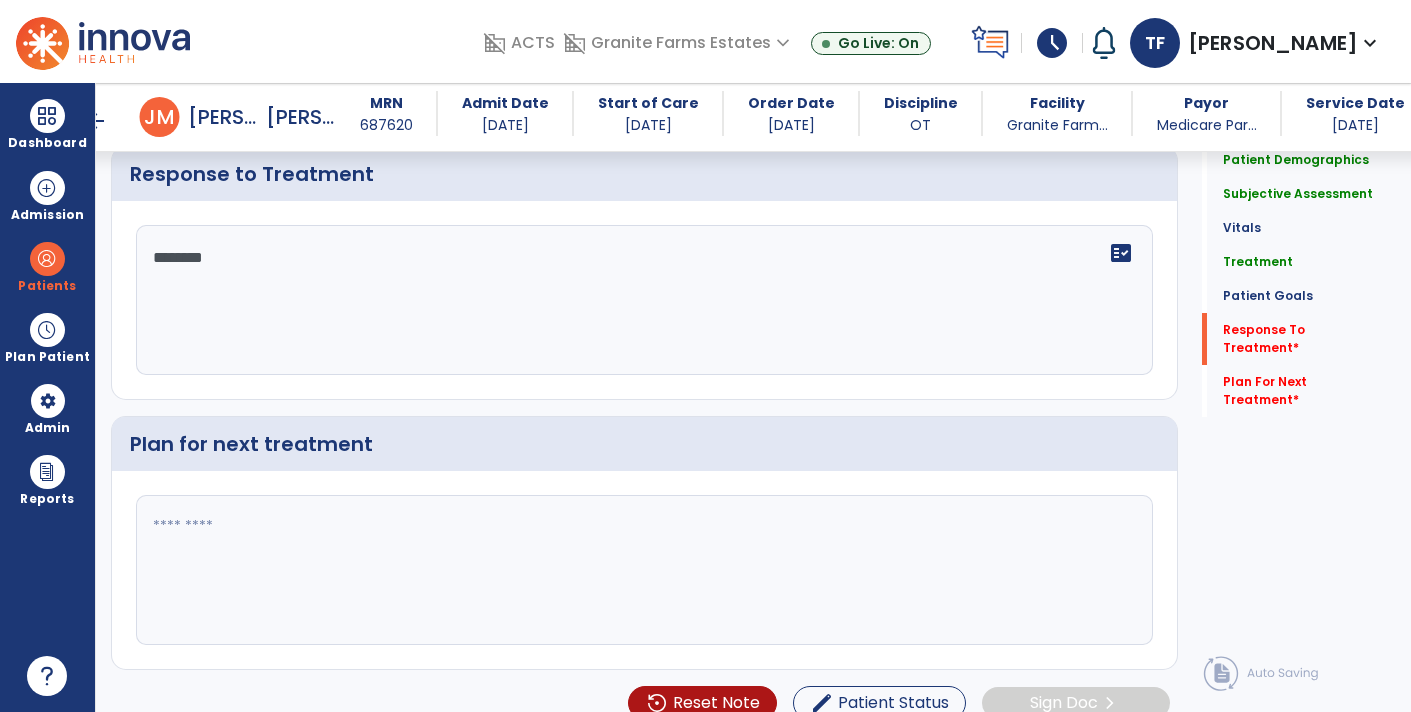 type on "*********" 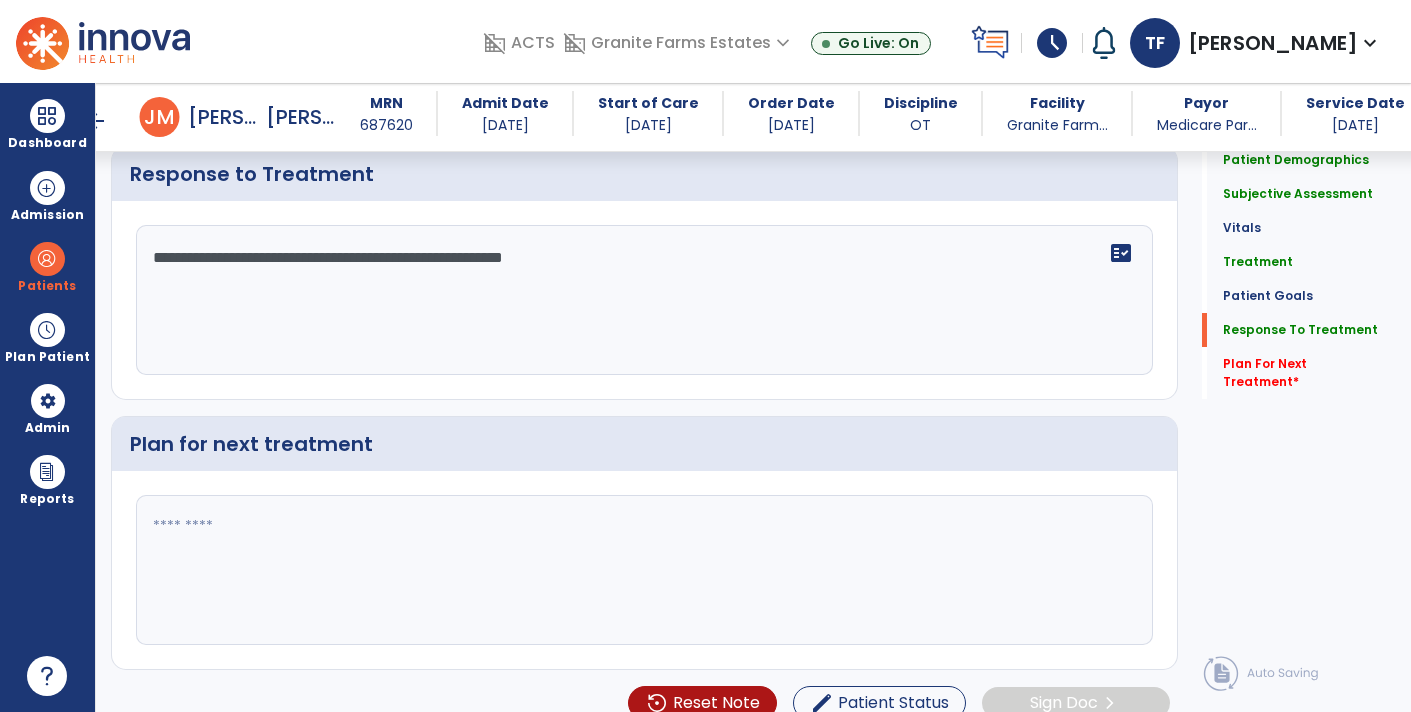 type on "**********" 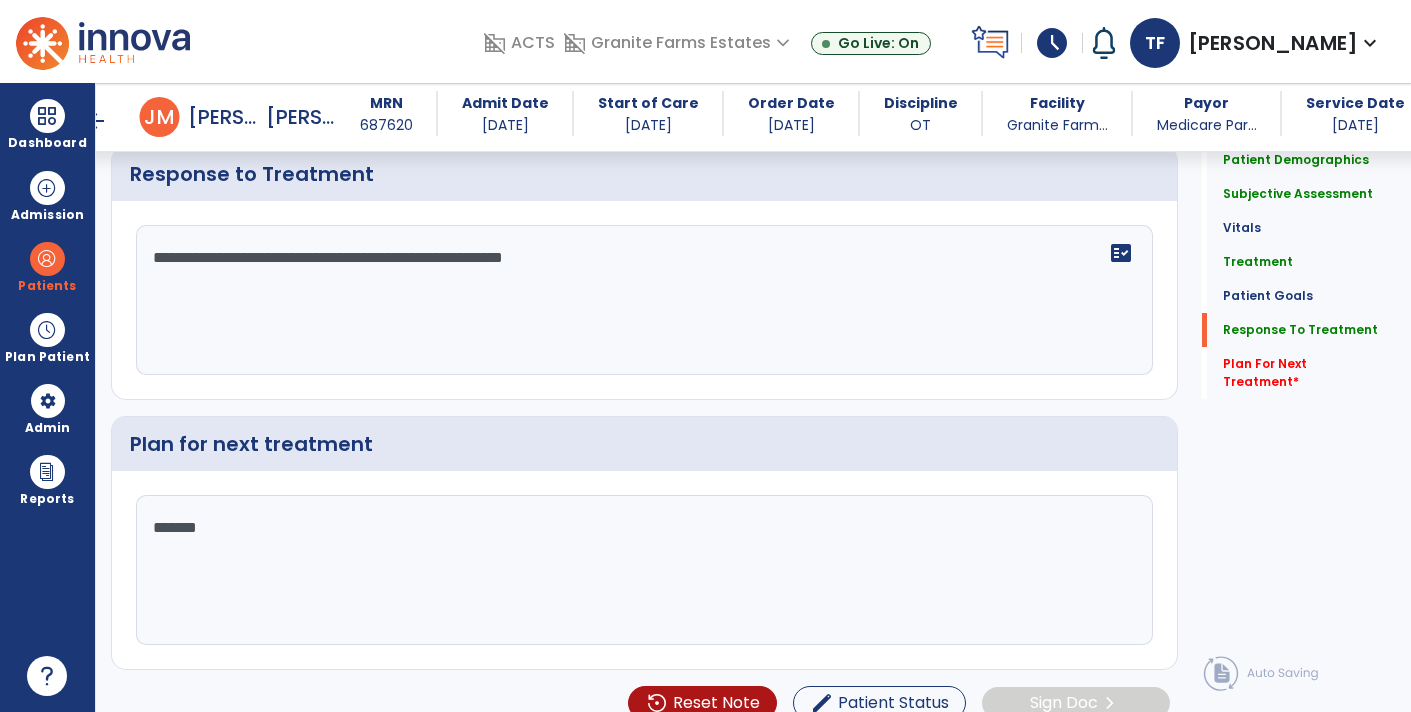 type on "********" 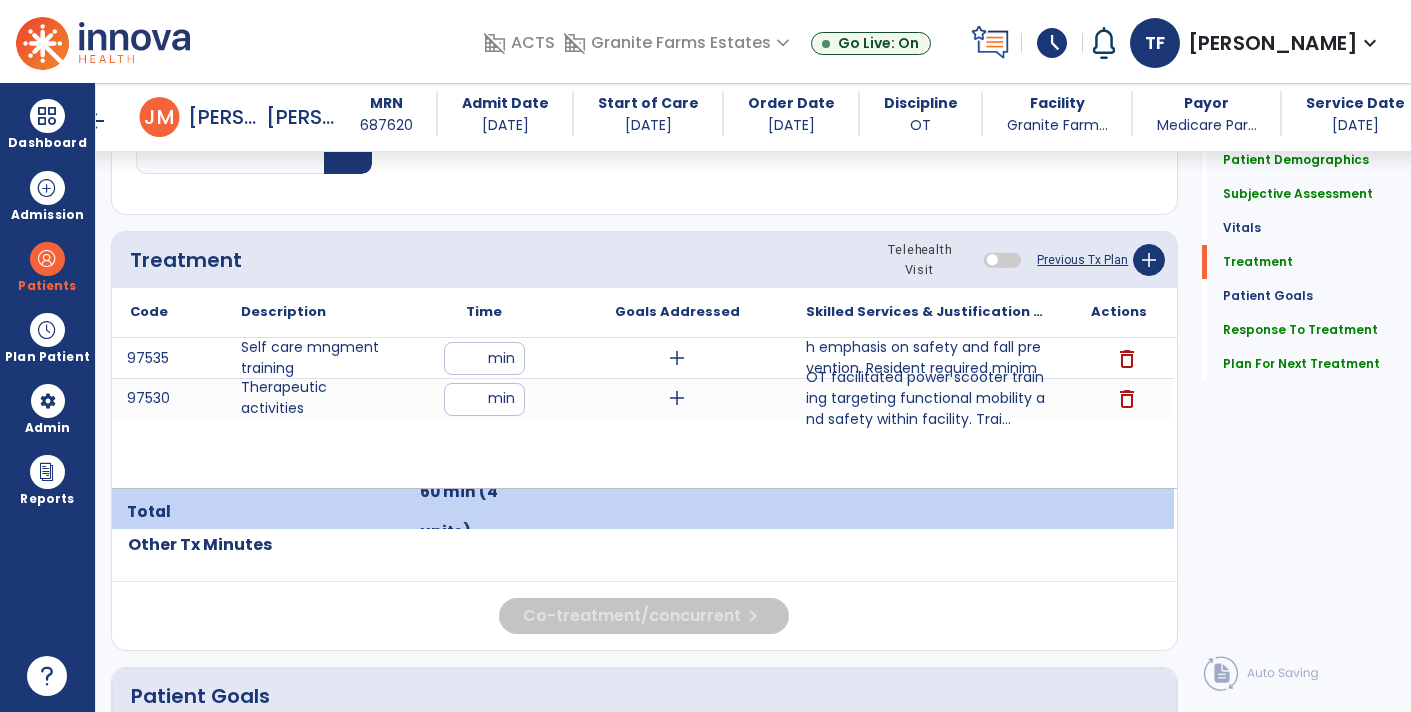 type on "**********" 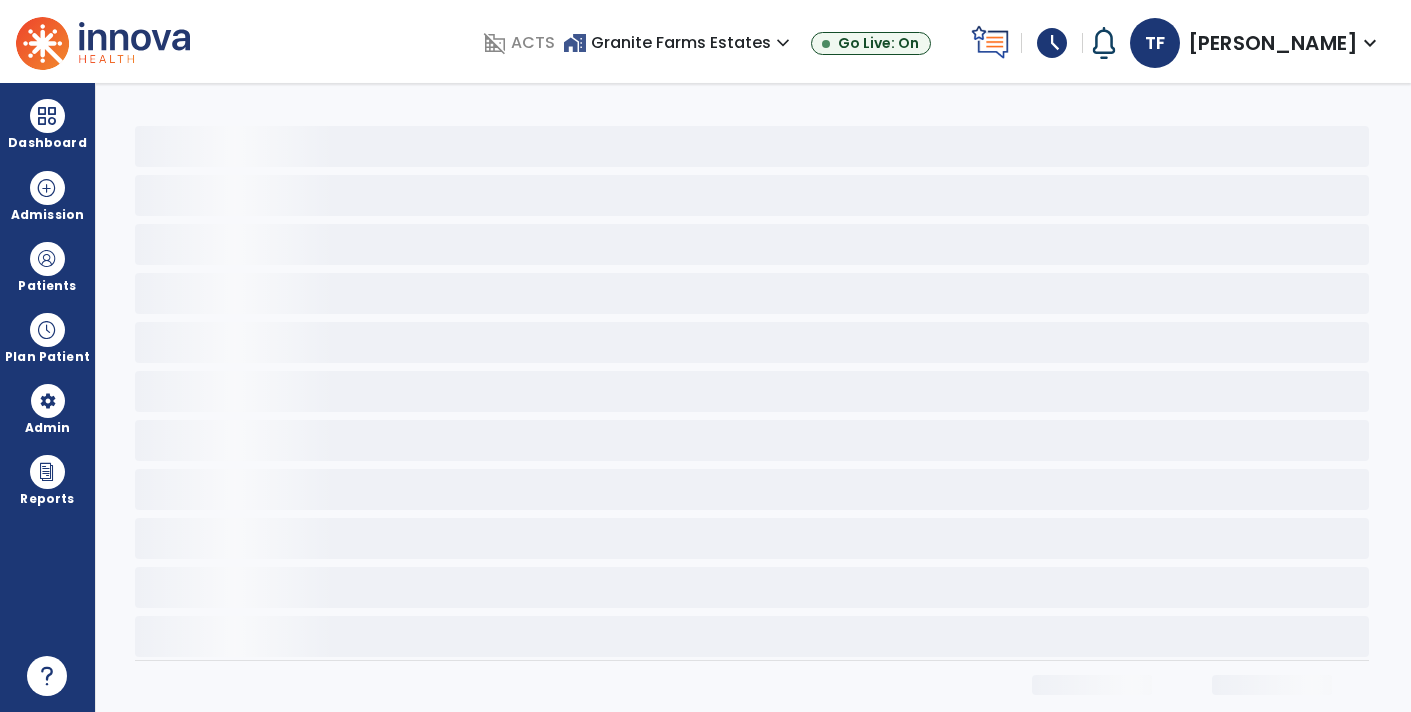 scroll, scrollTop: 0, scrollLeft: 0, axis: both 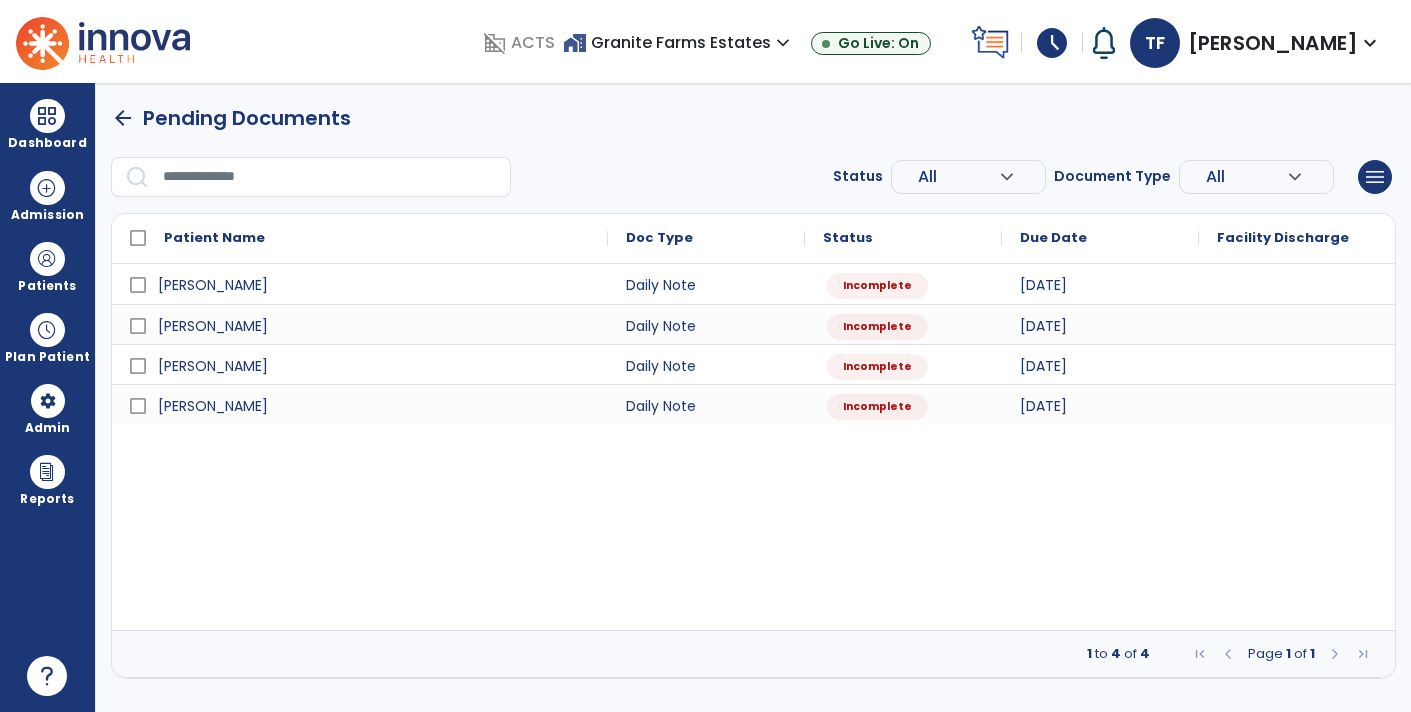 click on "Thayer , Jocelyn  Daily Note Incomplete 07/10/2025
Jones , Shirley  Daily Note Incomplete 07/10/2025
Johnson, Mary Daily Note Incomplete 07/10/2025
Grant , William  Daily Note Incomplete 07/10/2025" at bounding box center (753, 447) 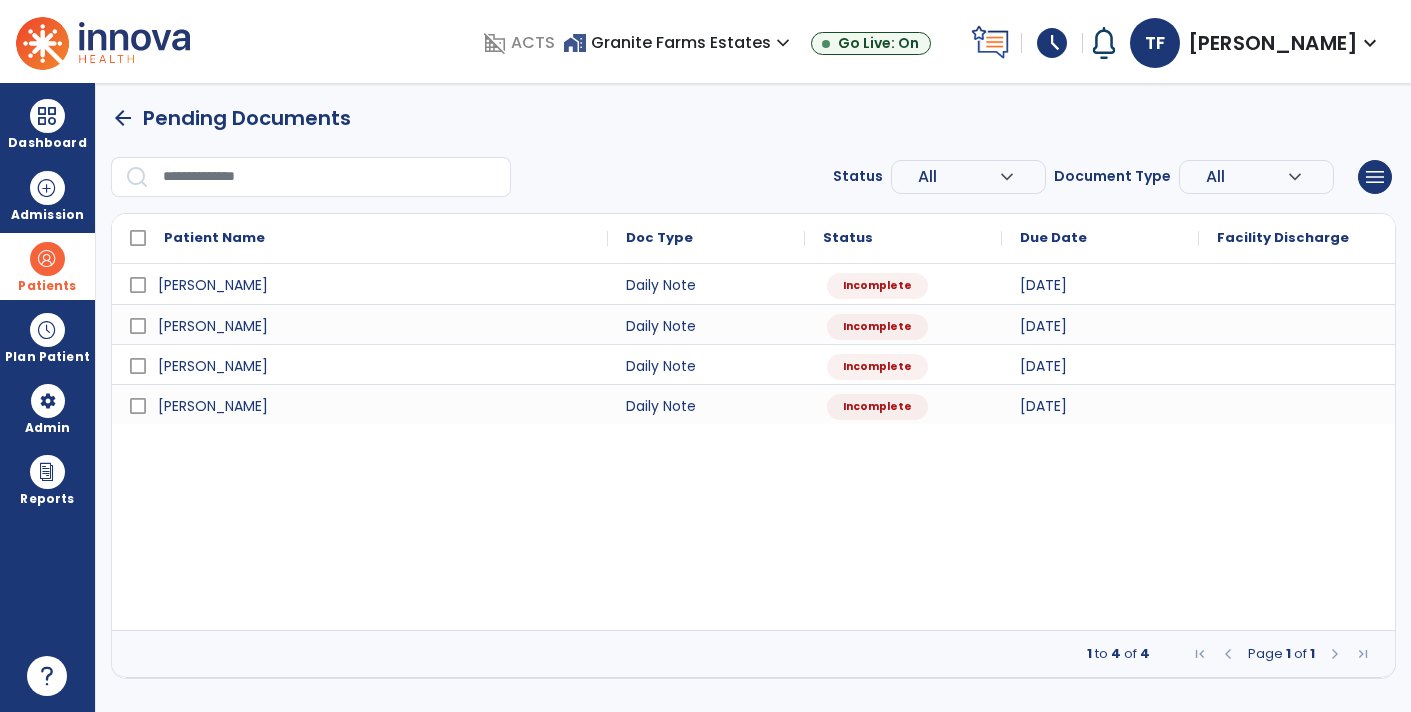click on "Patients" at bounding box center (47, 266) 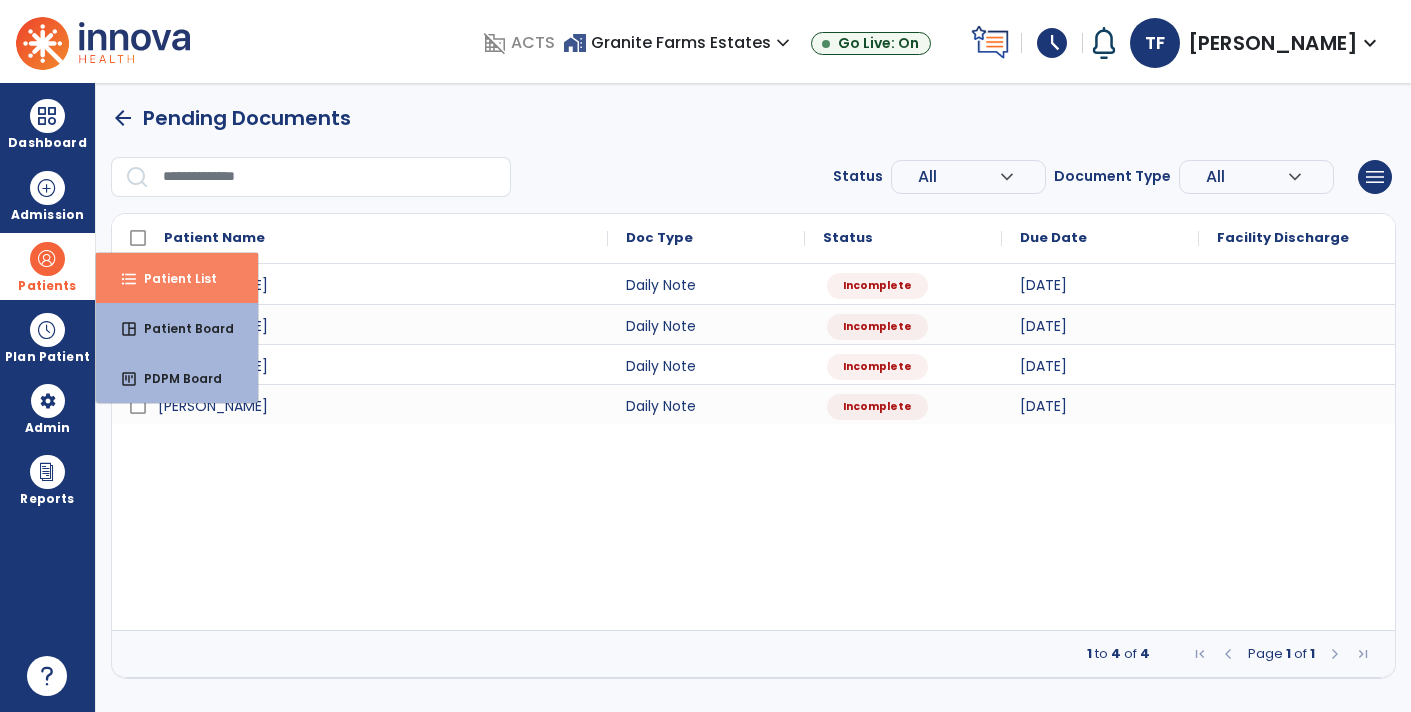 click on "format_list_bulleted  Patient List" at bounding box center (177, 278) 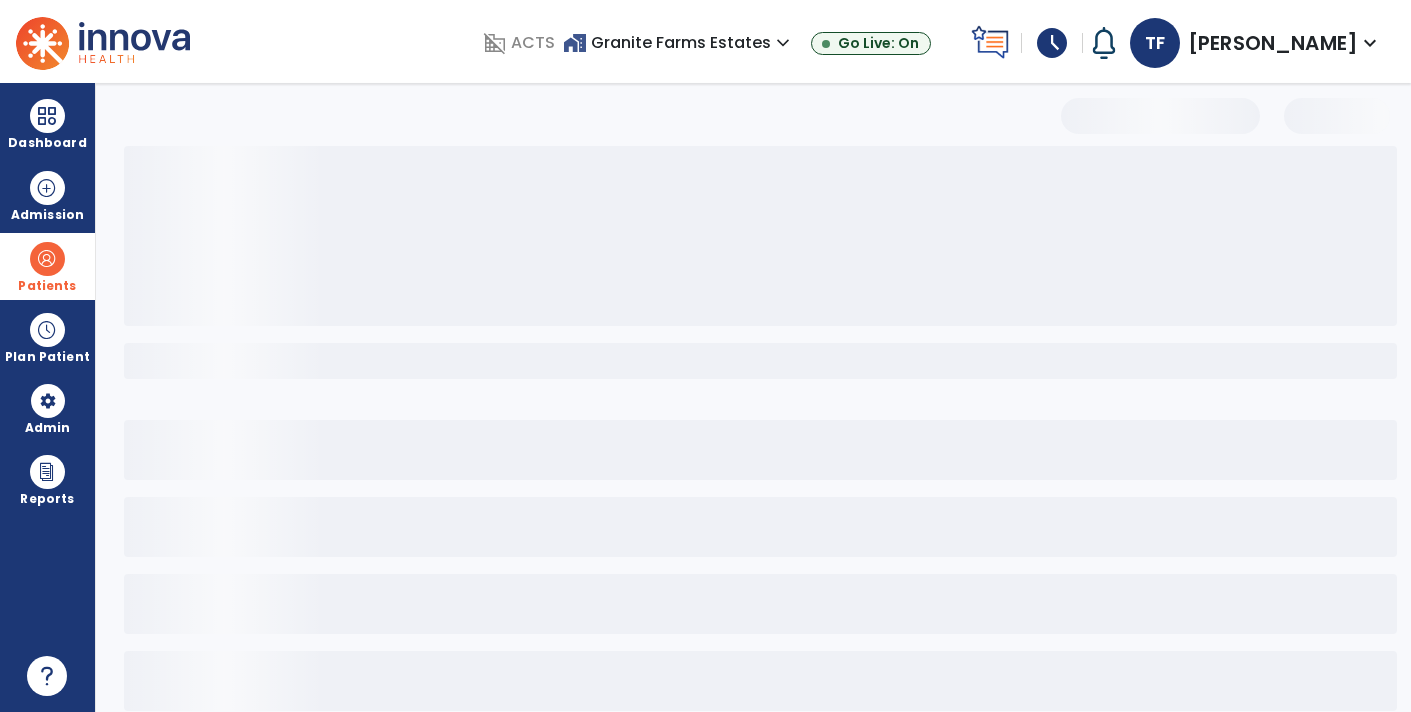 select on "***" 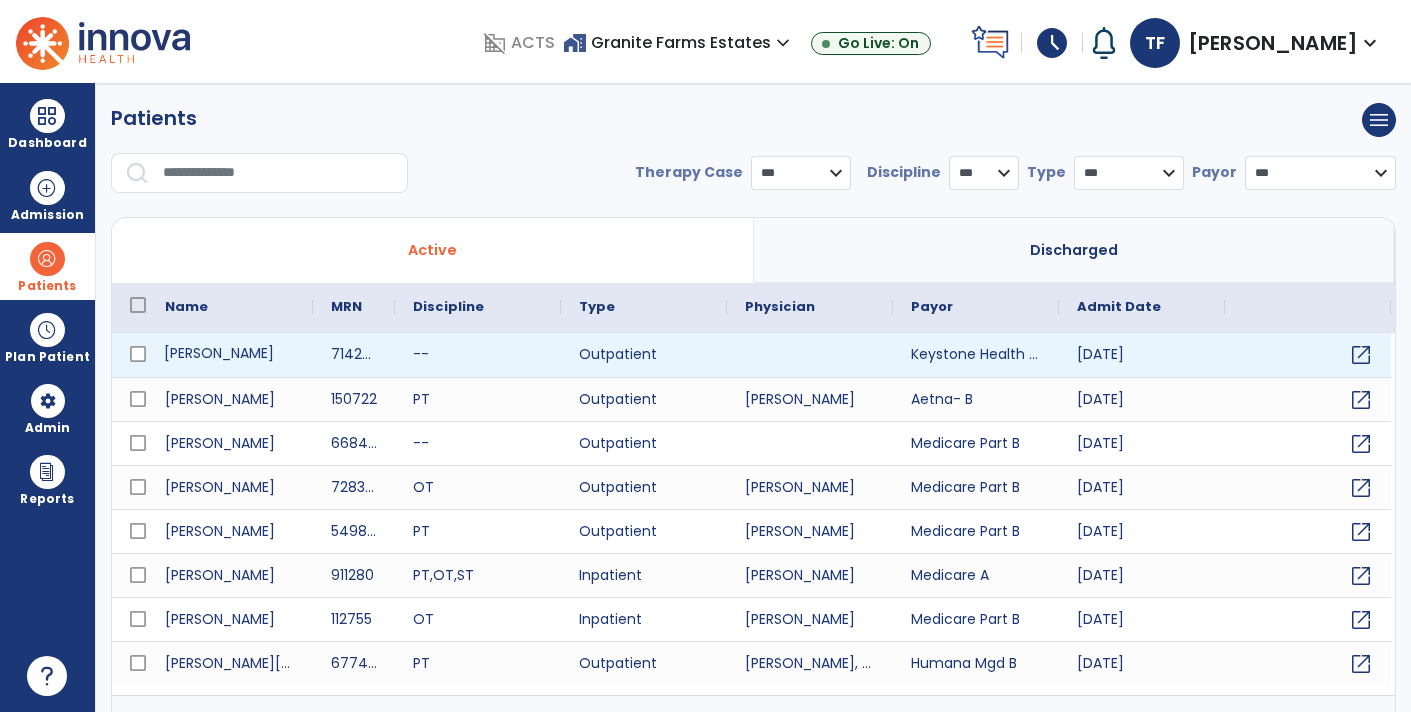 click on "Cunniffe , Rose marie" at bounding box center [230, 355] 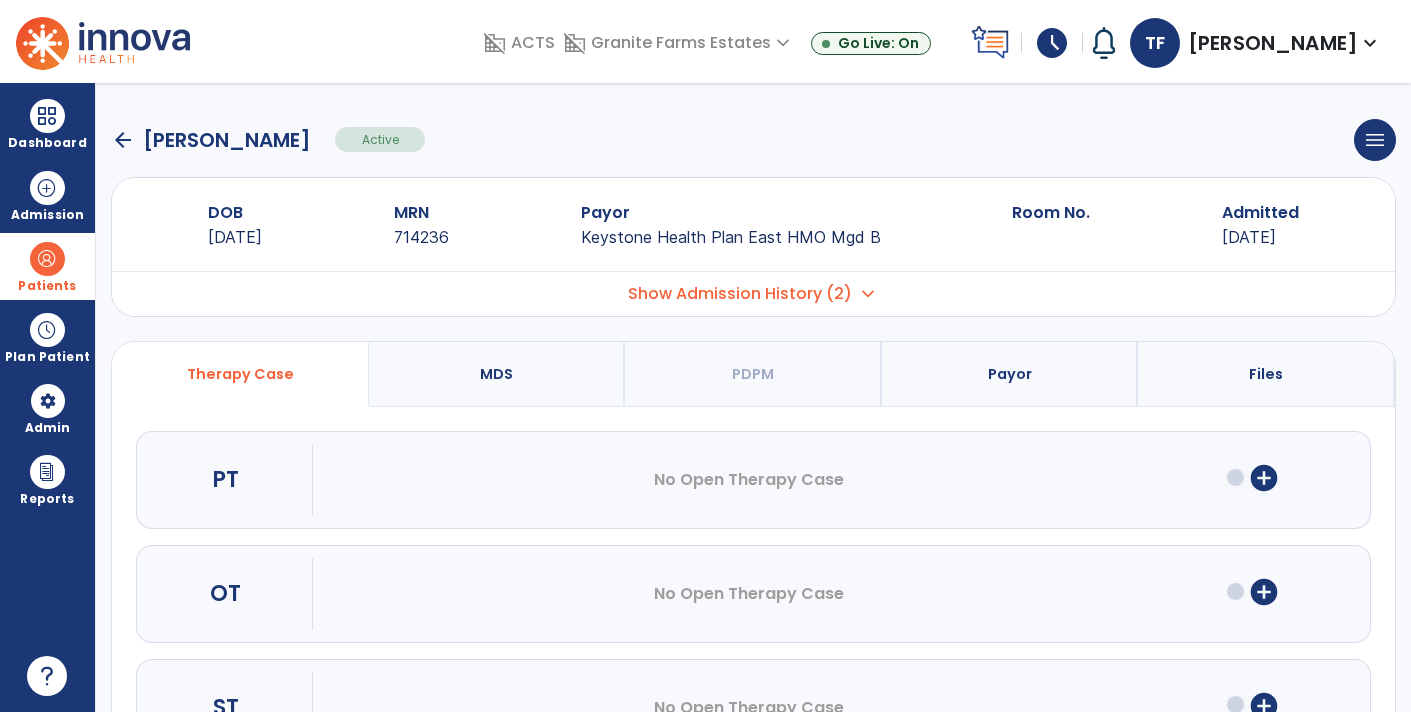 click 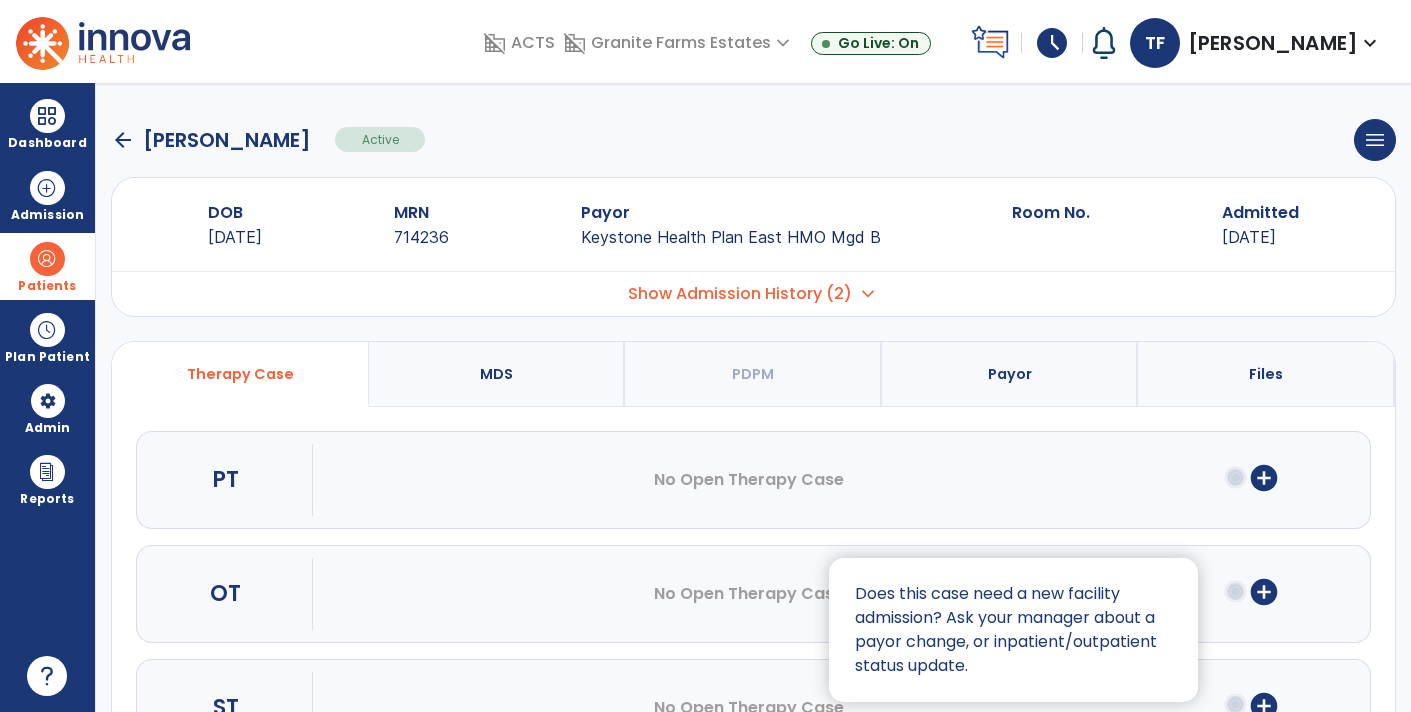 click at bounding box center [705, 356] 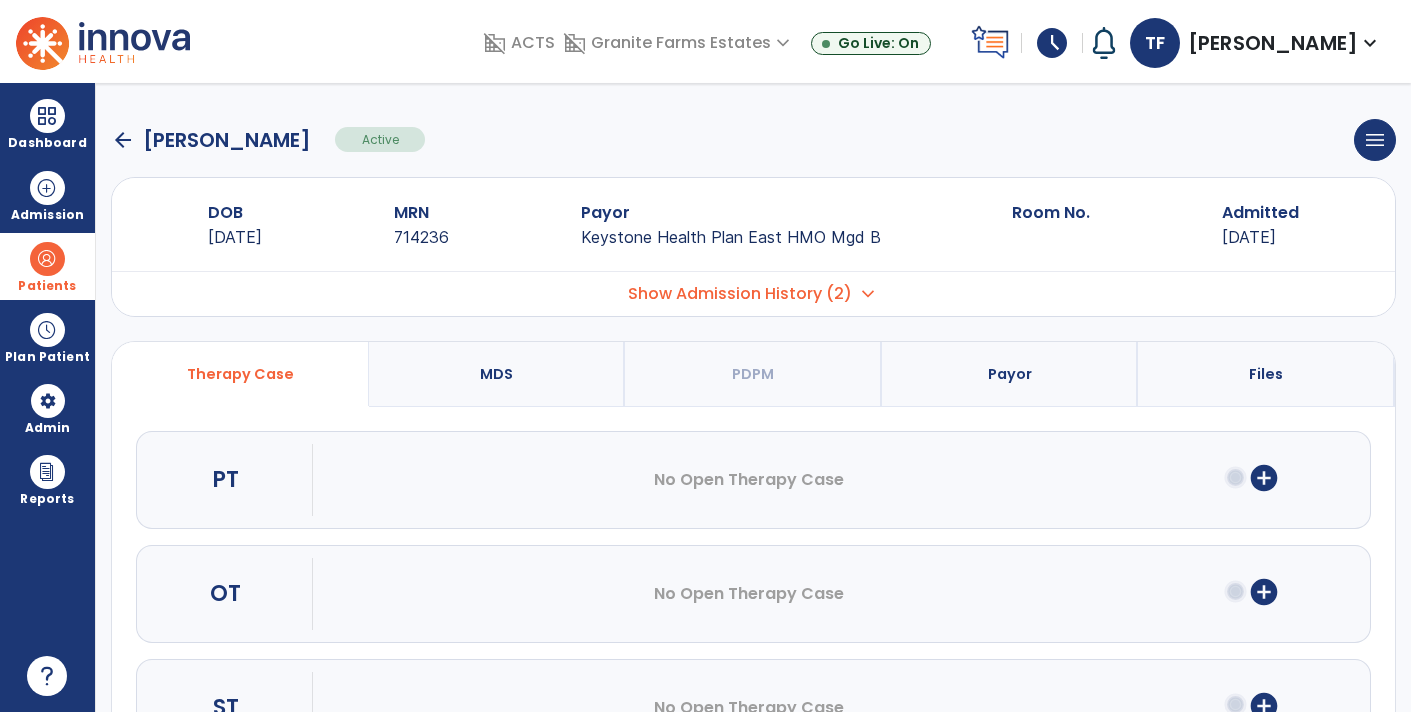 drag, startPoint x: 1253, startPoint y: 589, endPoint x: 1269, endPoint y: 594, distance: 16.763054 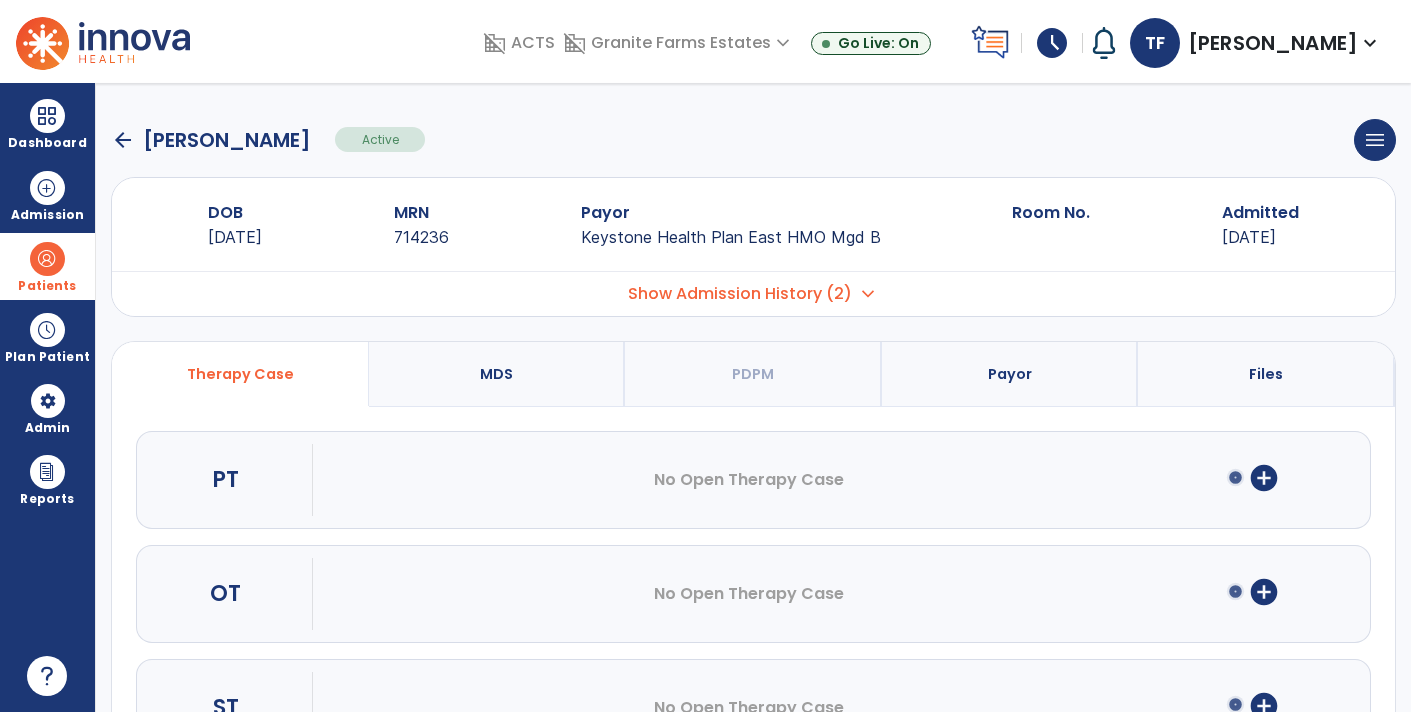 click on "domain_disabled   ACTS   domain_disabled   Granite Farms Estates   expand_more   Granite Farms Estates   Sandbox  Go Live: On schedule My Time:   Thursday, Jul 10    **** arrow_right  Start   Open your timecard  arrow_right Notifications  No Notifications yet   TF   Fouracre, Taylor   expand_more   home   Home   person   Profile   manage_accounts   Admin   help   Help   logout   Log out  Dashboard  dashboard  Therapist Dashboard  view_quilt  Operations Dashboard Admission Patients  format_list_bulleted  Patient List  space_dashboard  Patient Board  insert_chart  PDPM Board Plan Patient  event_note  Planner  content_paste_go  Scheduler  content_paste_go  Whiteboard Admin  manage_accounts  Users Reports  export_notes  Billing Exports  note_alt  EOM Report  event_note  Minutes By Payor  inbox_customize  Service Log  playlist_add_check  Triple Check Report  arrow_back   Cunniffe , Rose Marie   Active  menu   Edit Admission   View OBRA Report   Discharge Patient  DOB 05/13/1934 MRN 714236 Payor Room No." at bounding box center (705, 356) 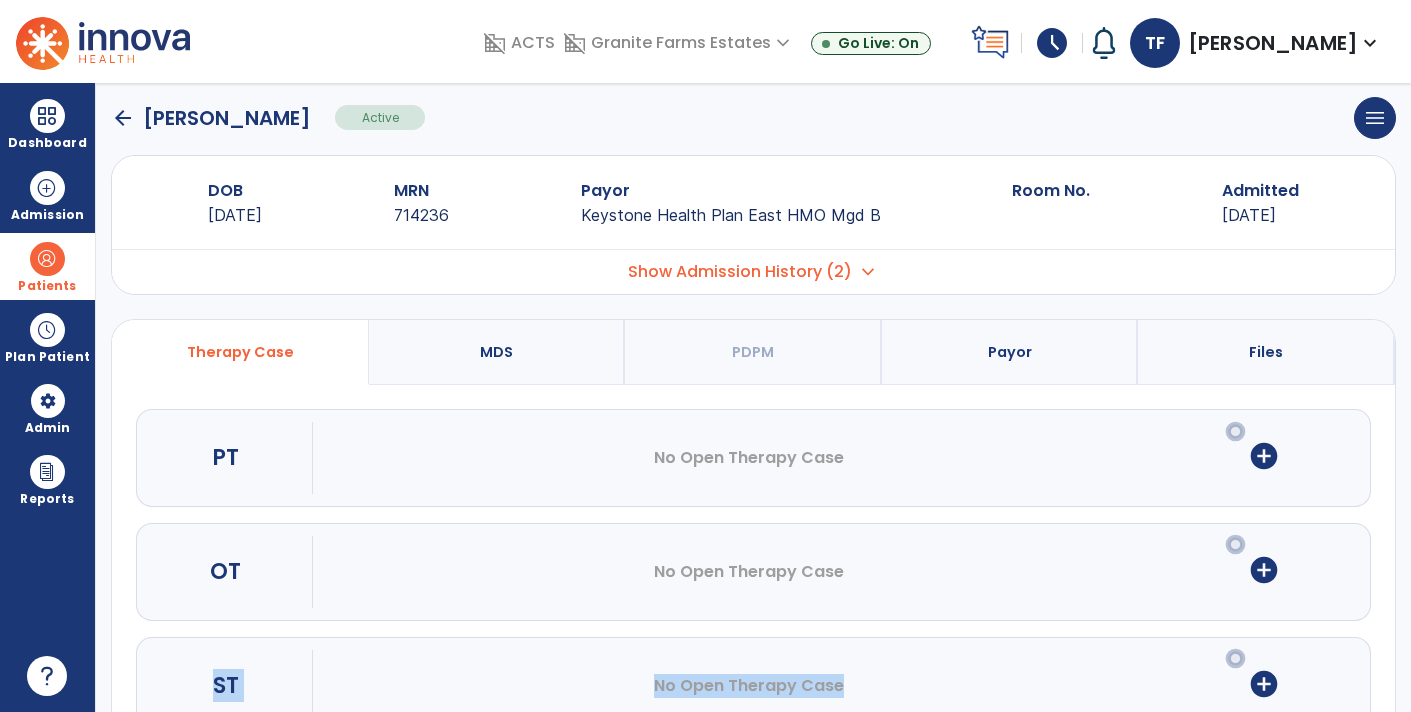 scroll, scrollTop: 89, scrollLeft: 0, axis: vertical 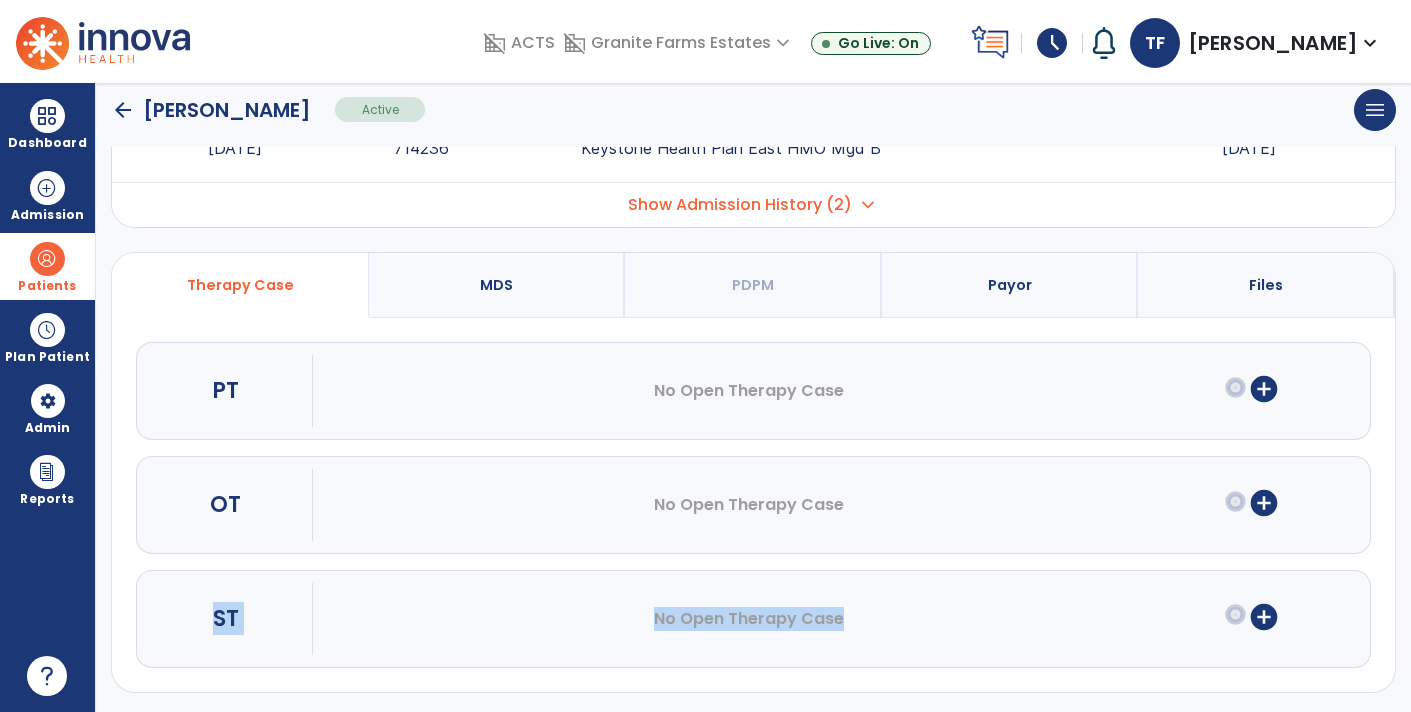 click on "add_circle" at bounding box center [1264, 503] 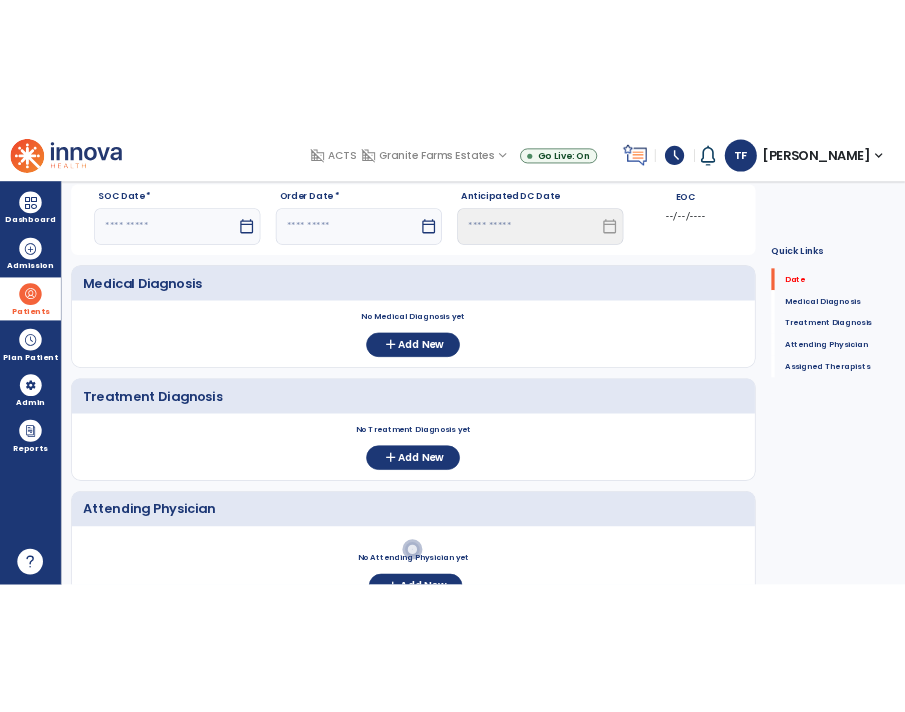scroll, scrollTop: 0, scrollLeft: 0, axis: both 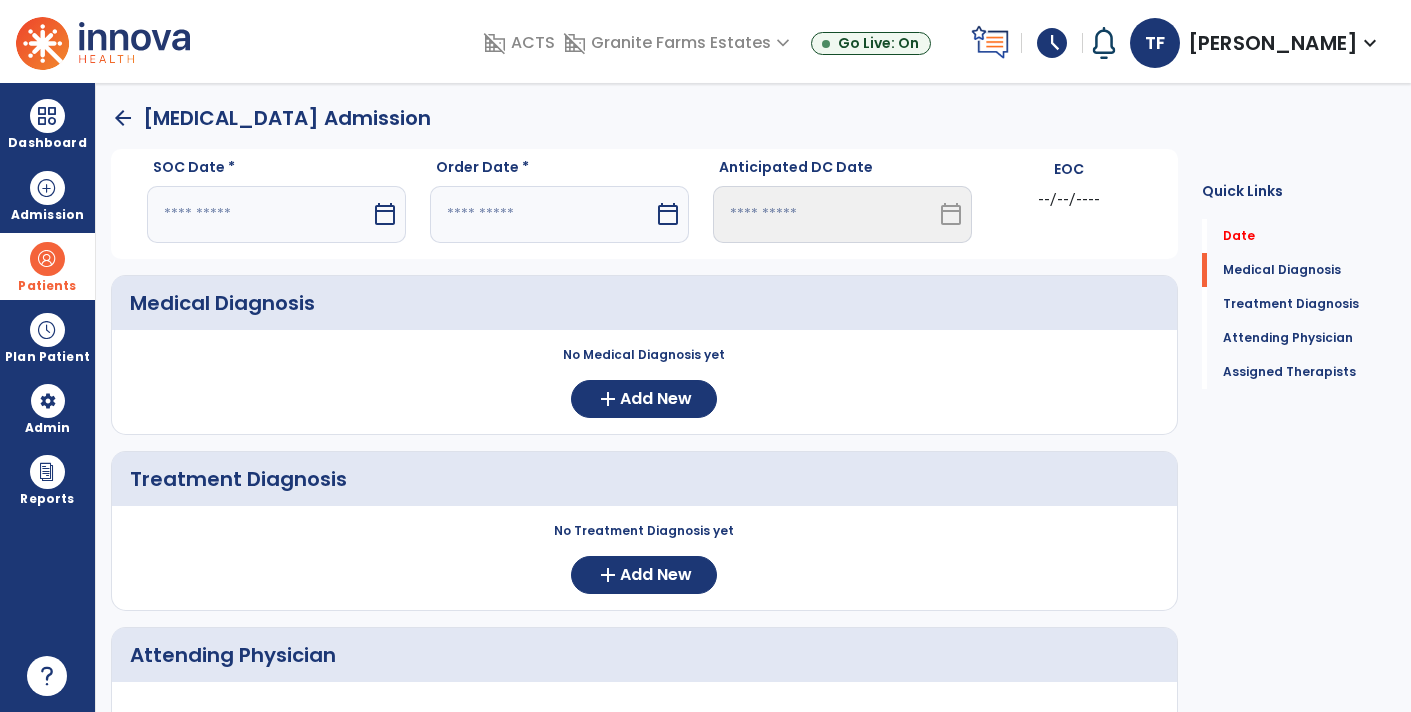click at bounding box center [259, 214] 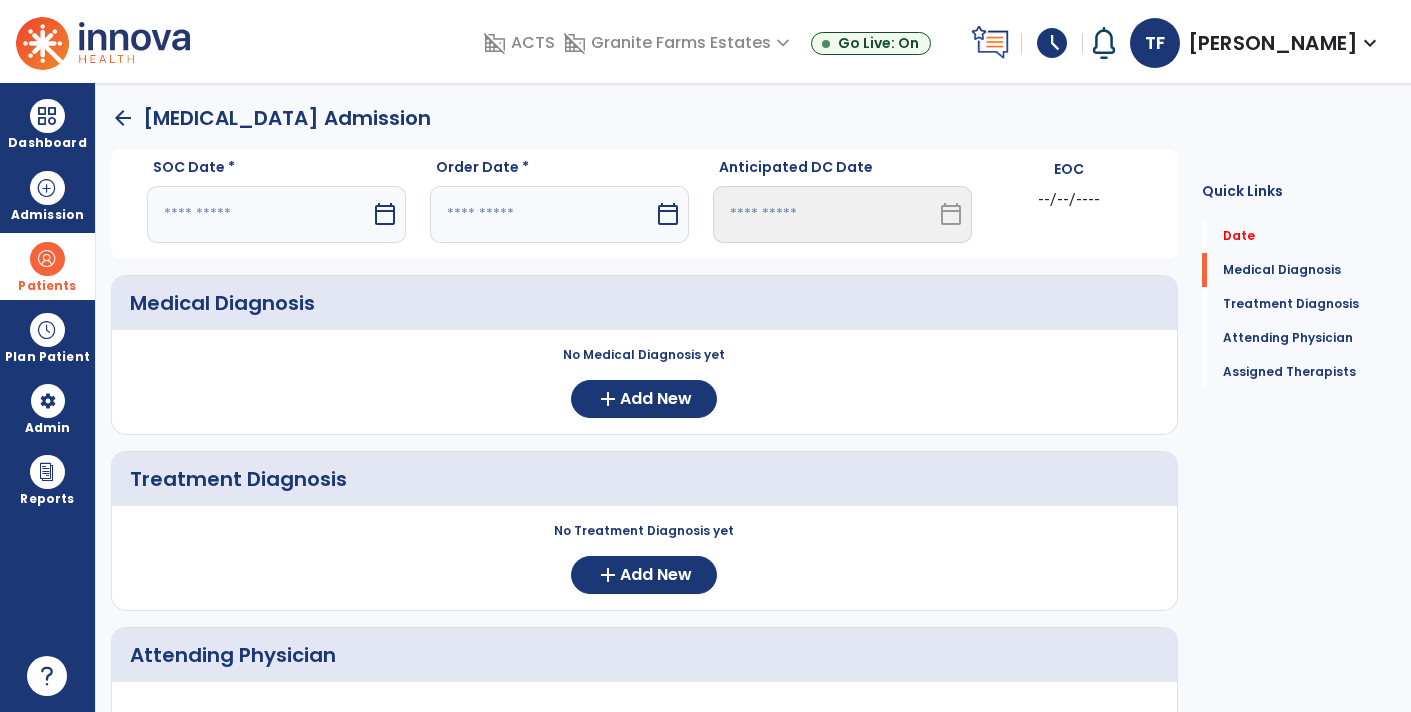 select on "*" 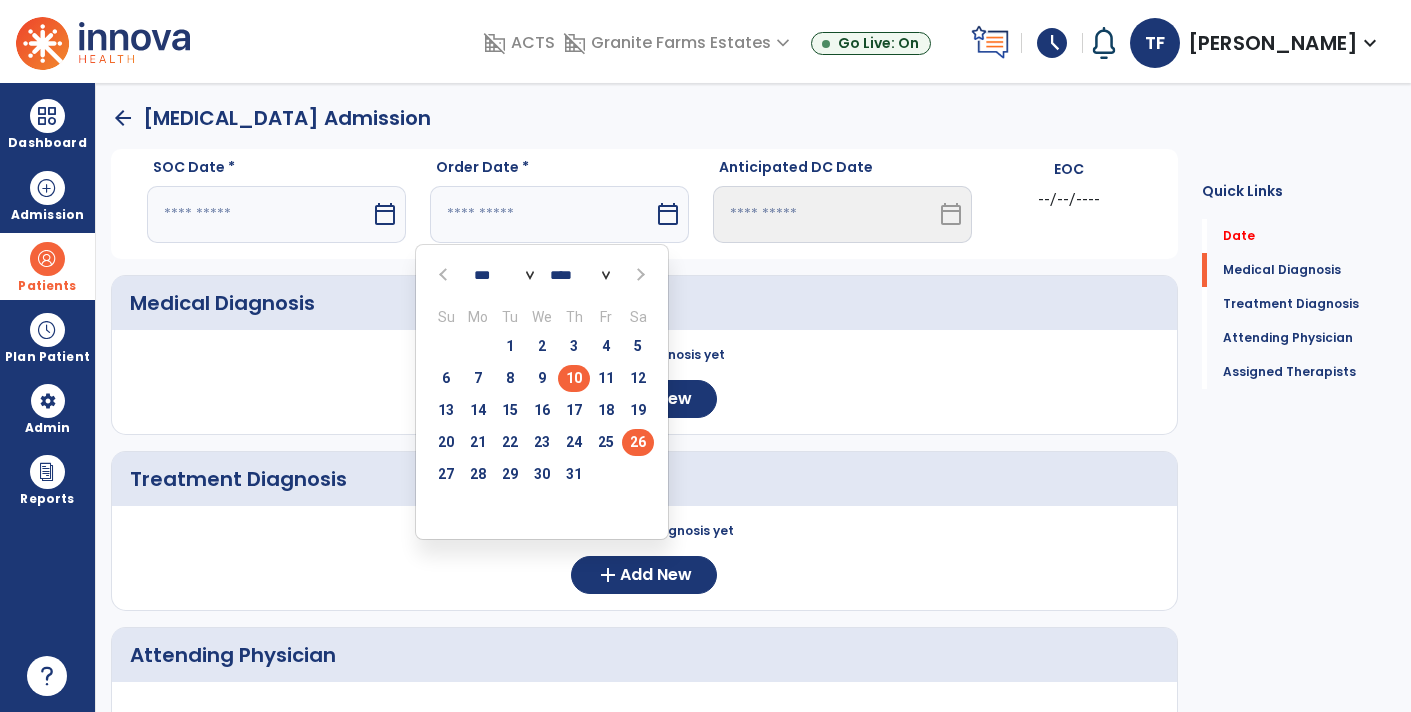 click on "26" at bounding box center [638, 442] 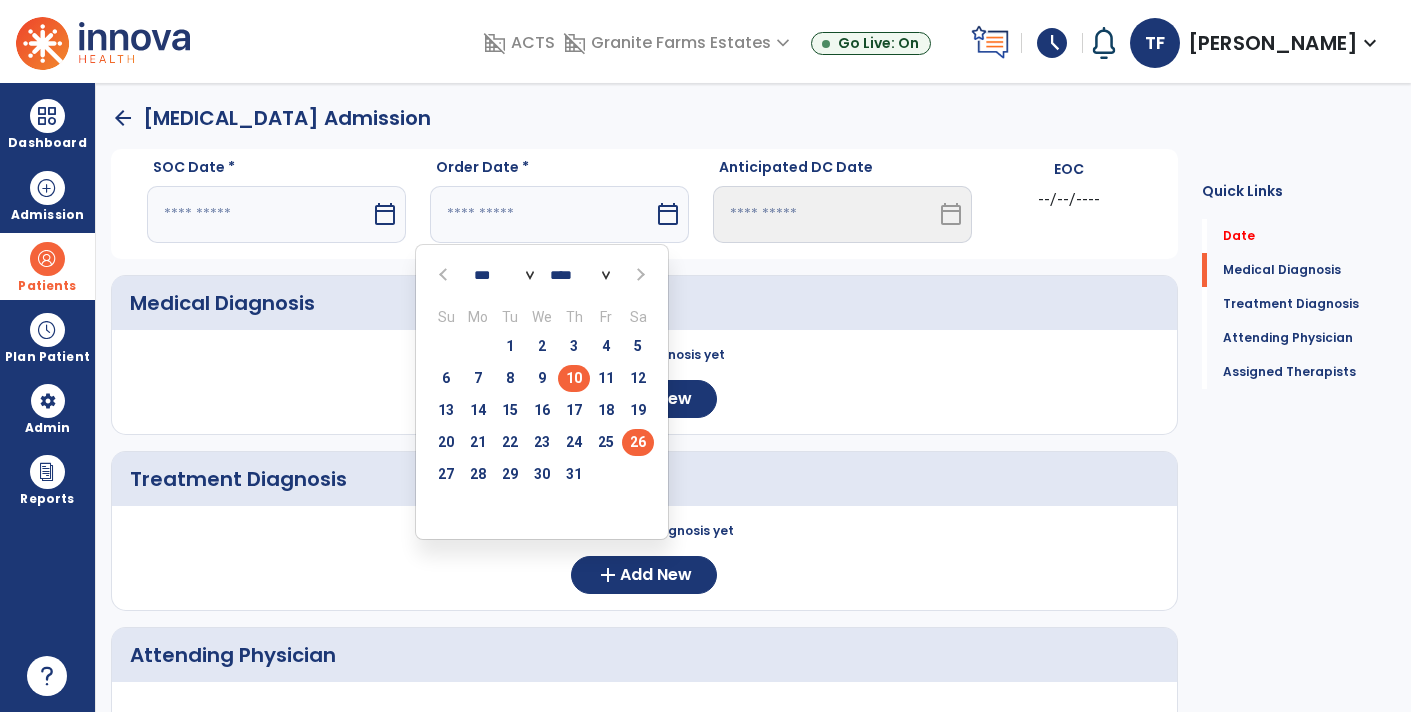 type on "*********" 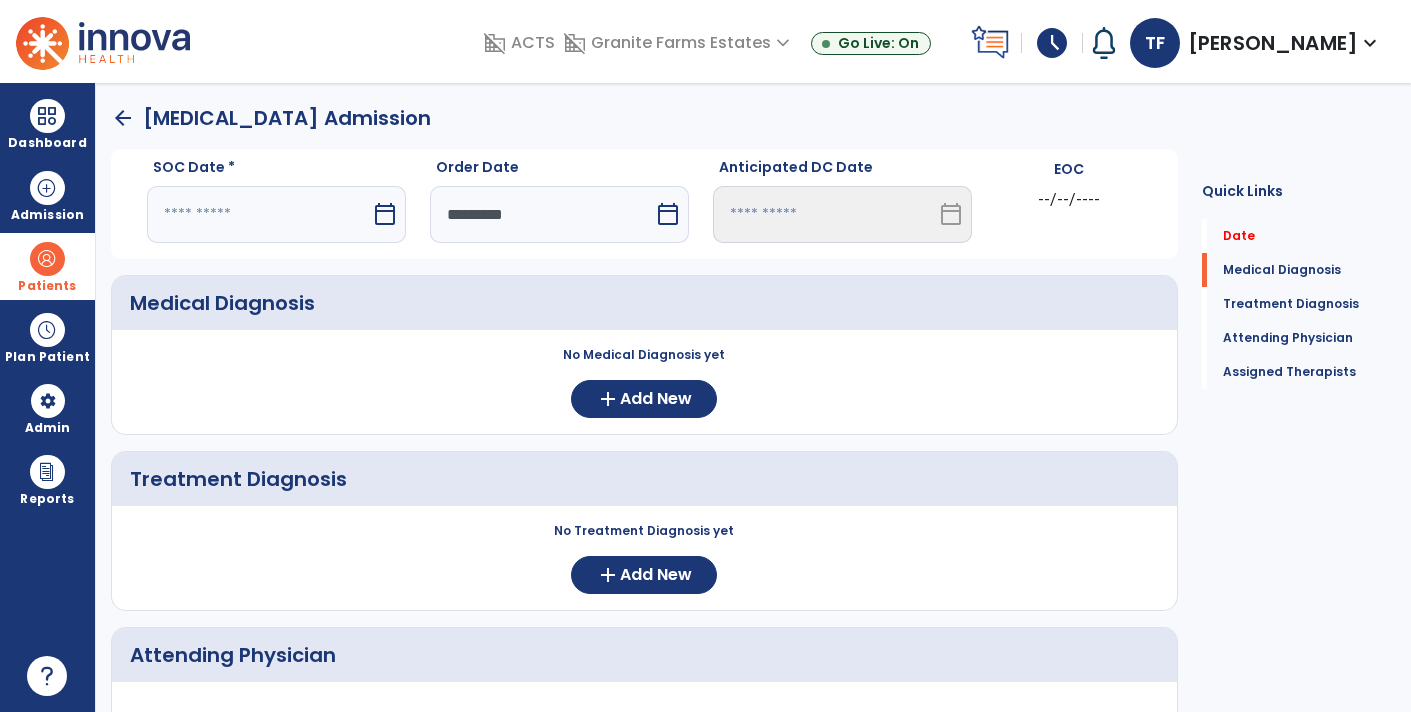 click at bounding box center [259, 214] 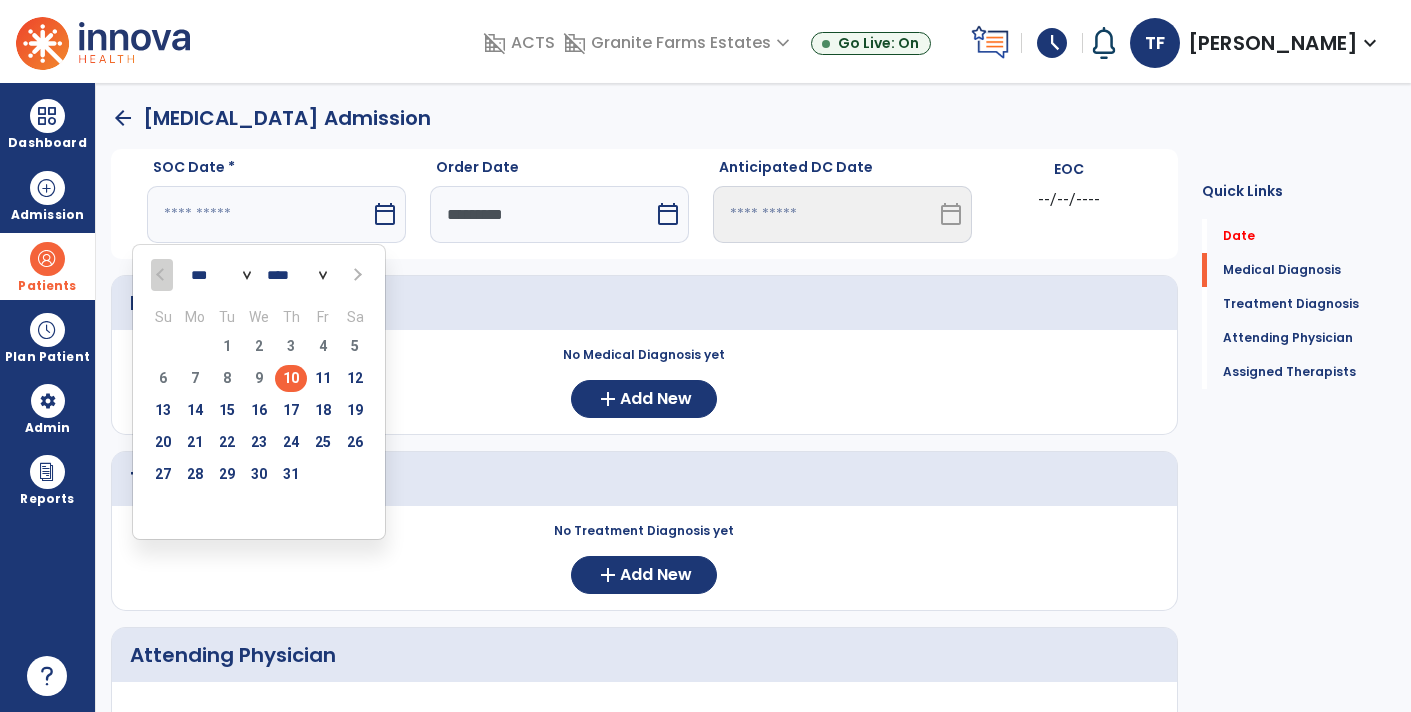 click on "10" at bounding box center [291, 378] 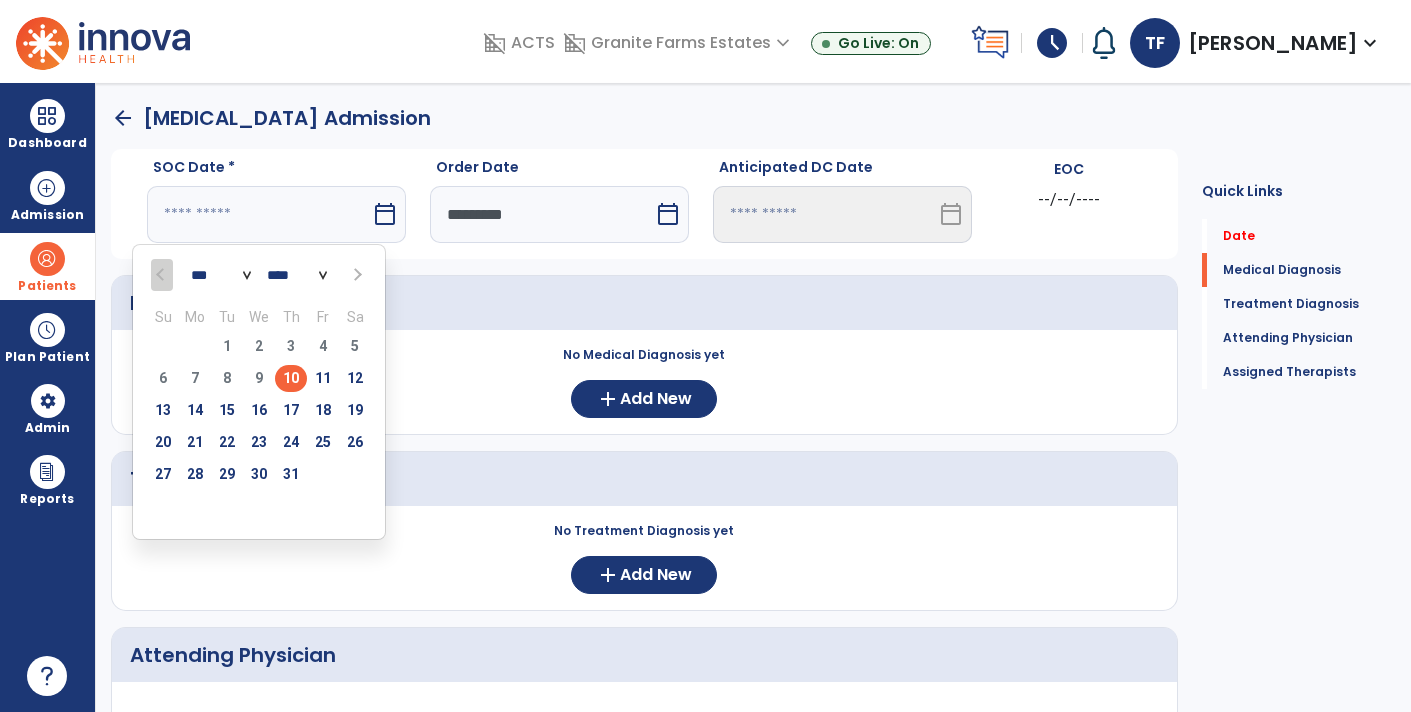 type on "*********" 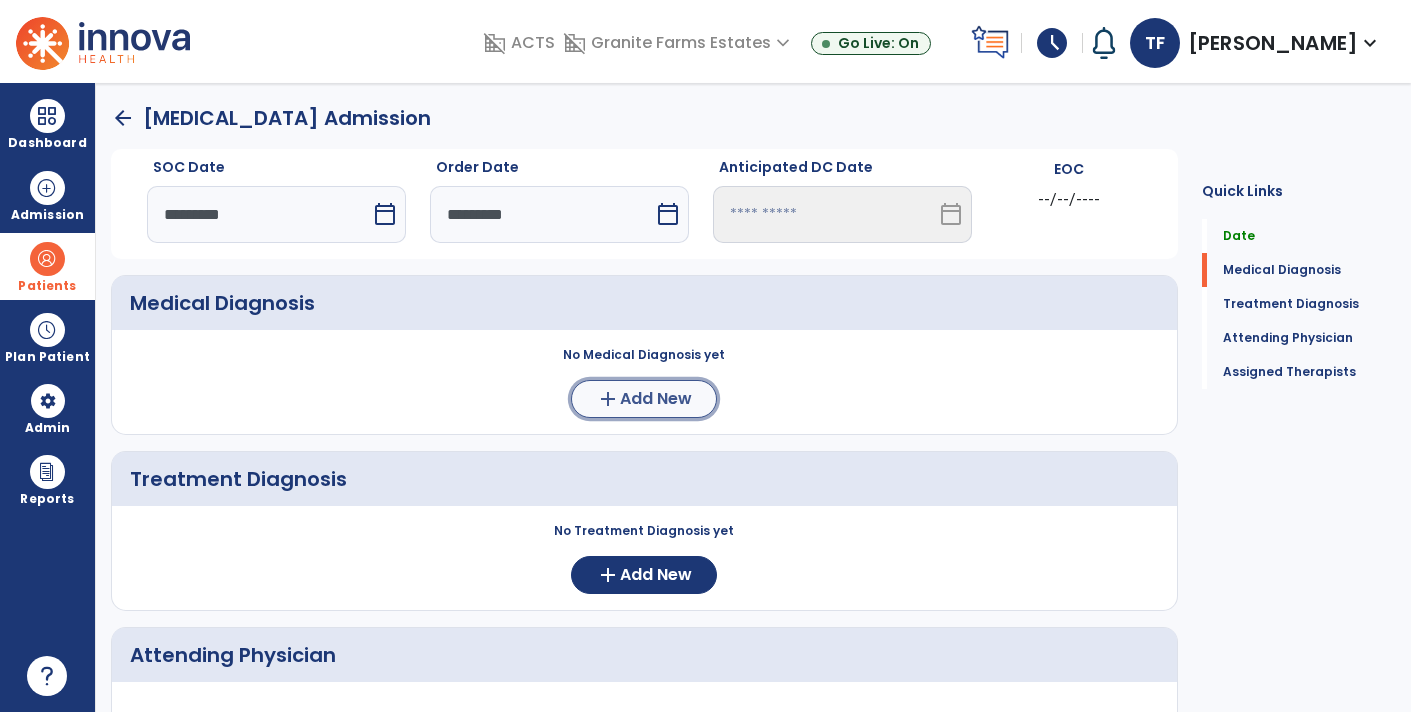 click on "add  Add New" 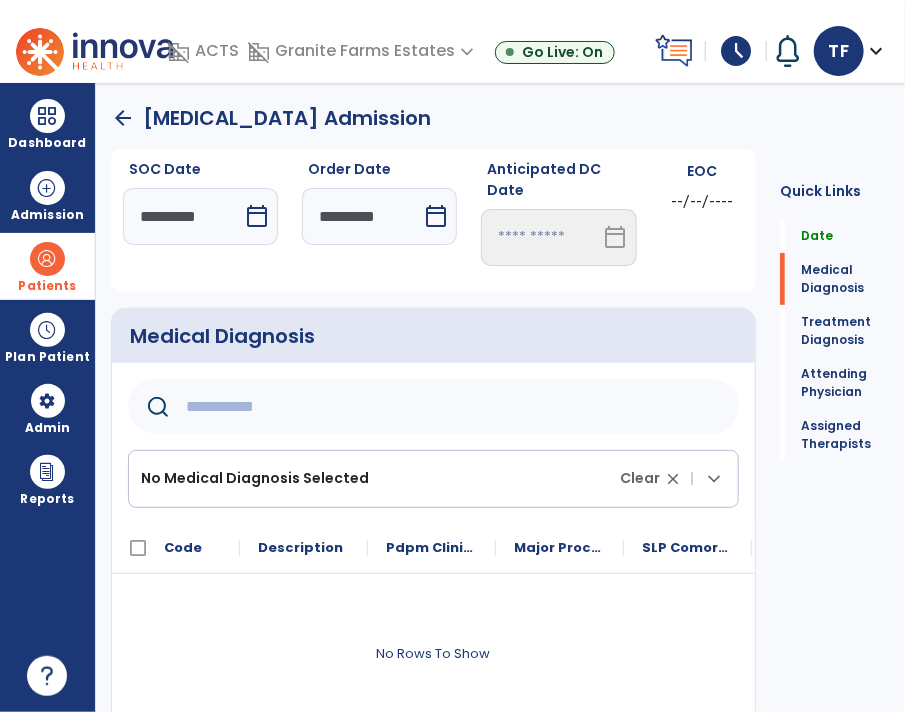 click 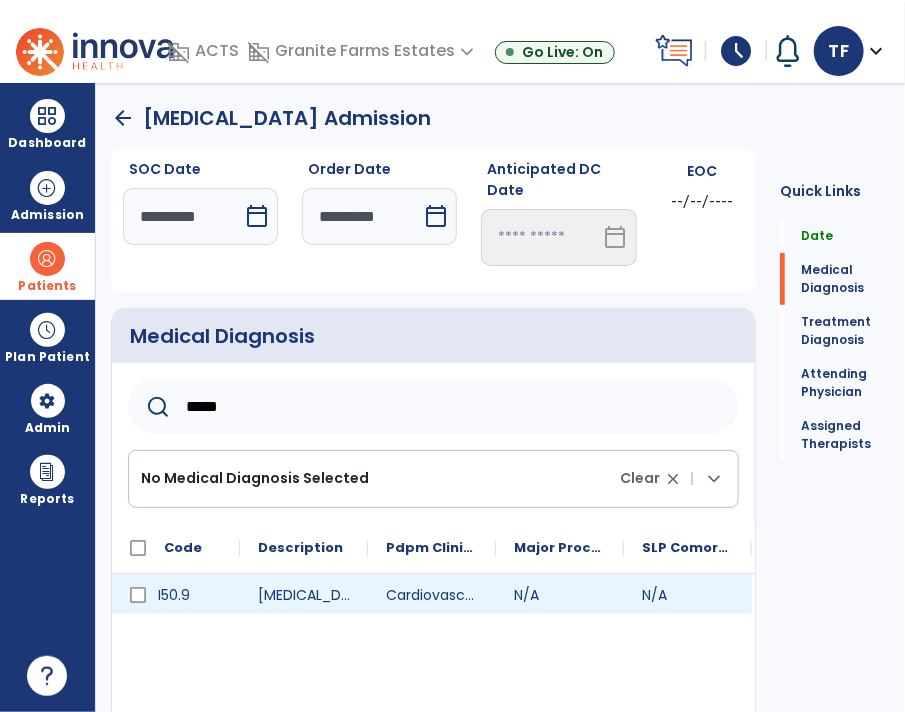 type on "*****" 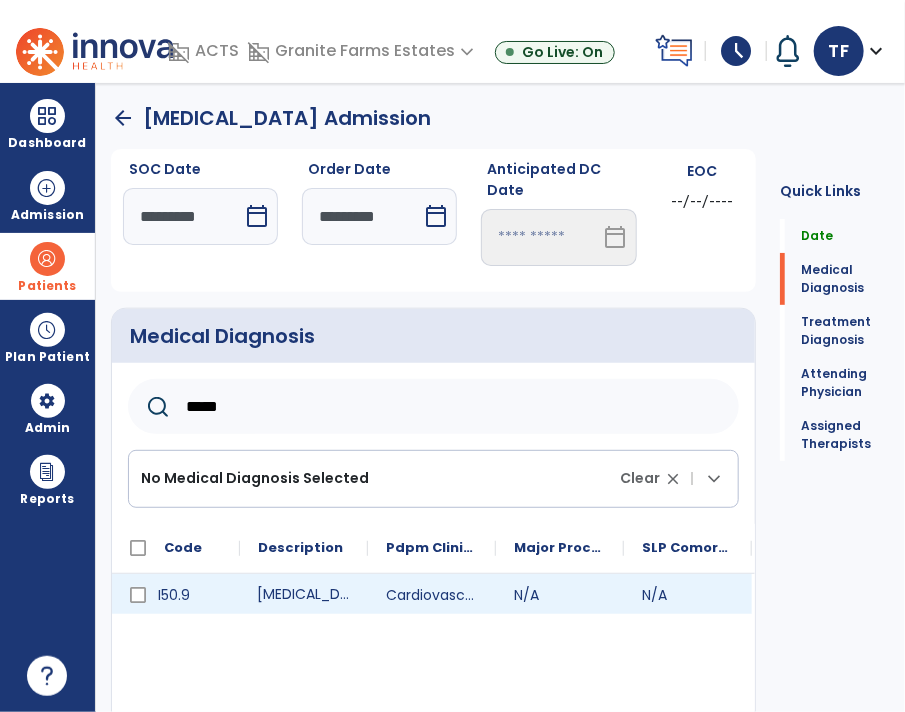 click on "Heart failure, unspecified" 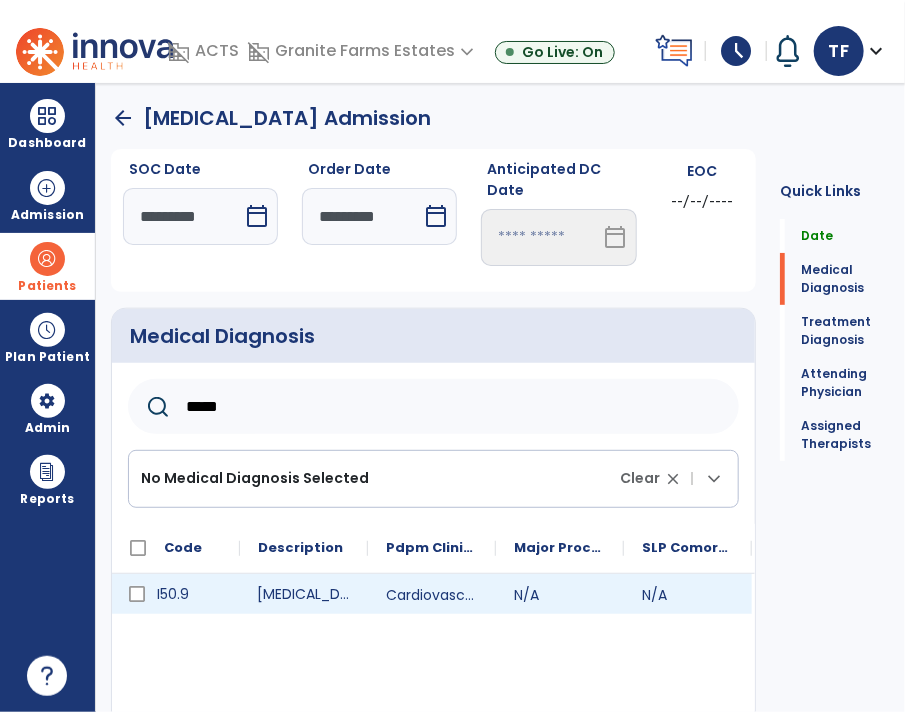 click on "I50.9" 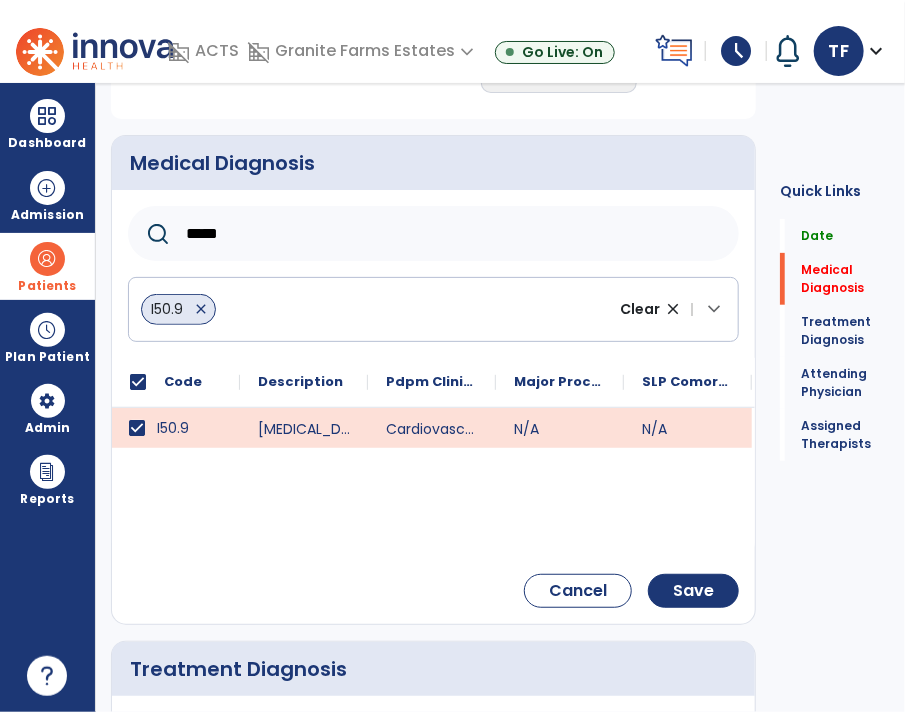 scroll, scrollTop: 174, scrollLeft: 0, axis: vertical 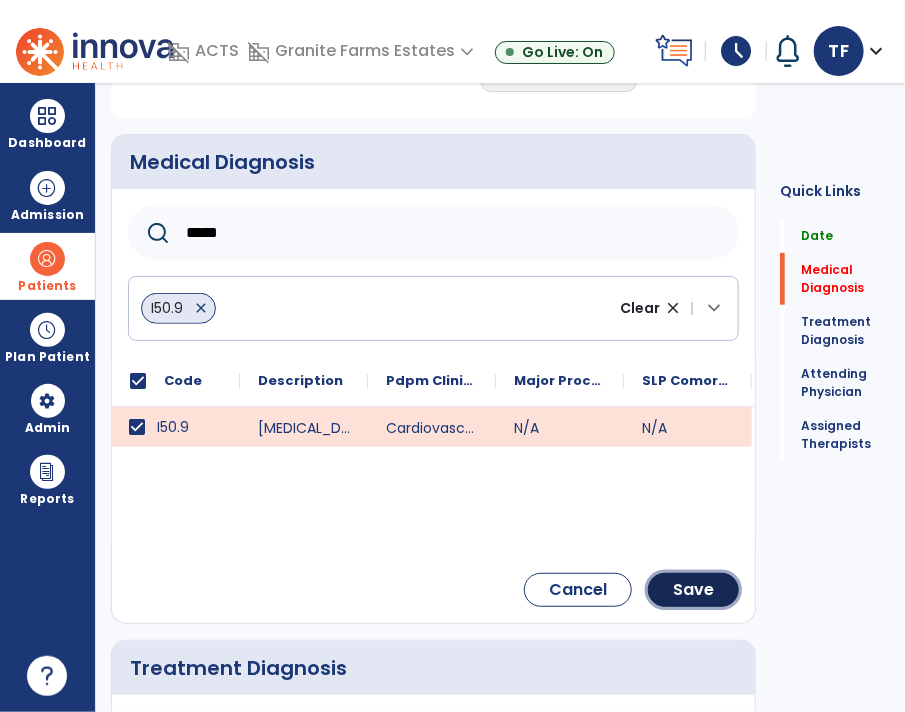 click on "Save" 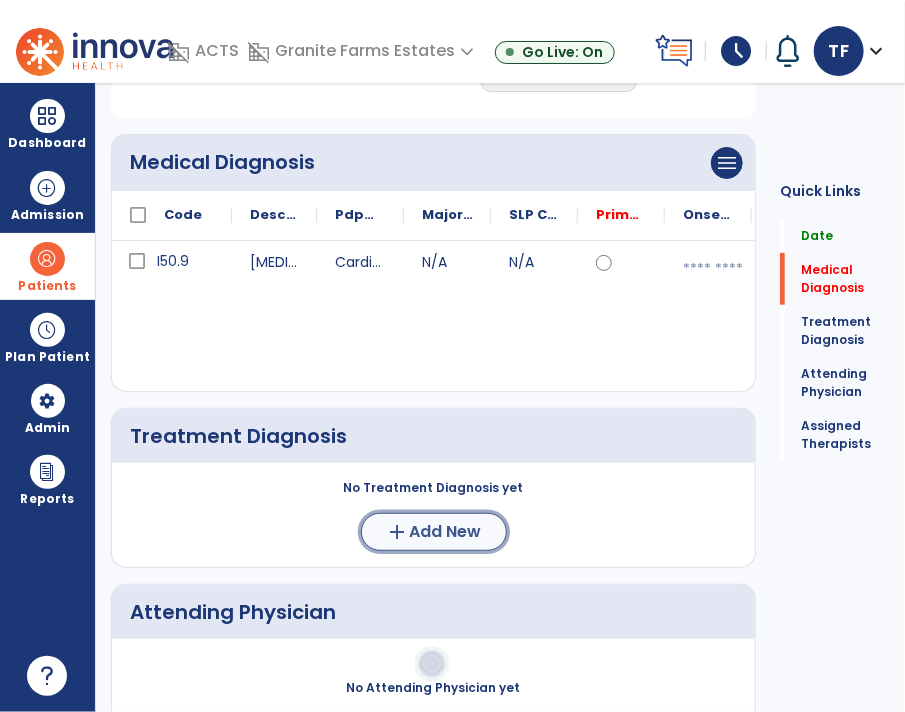 click on "Add New" 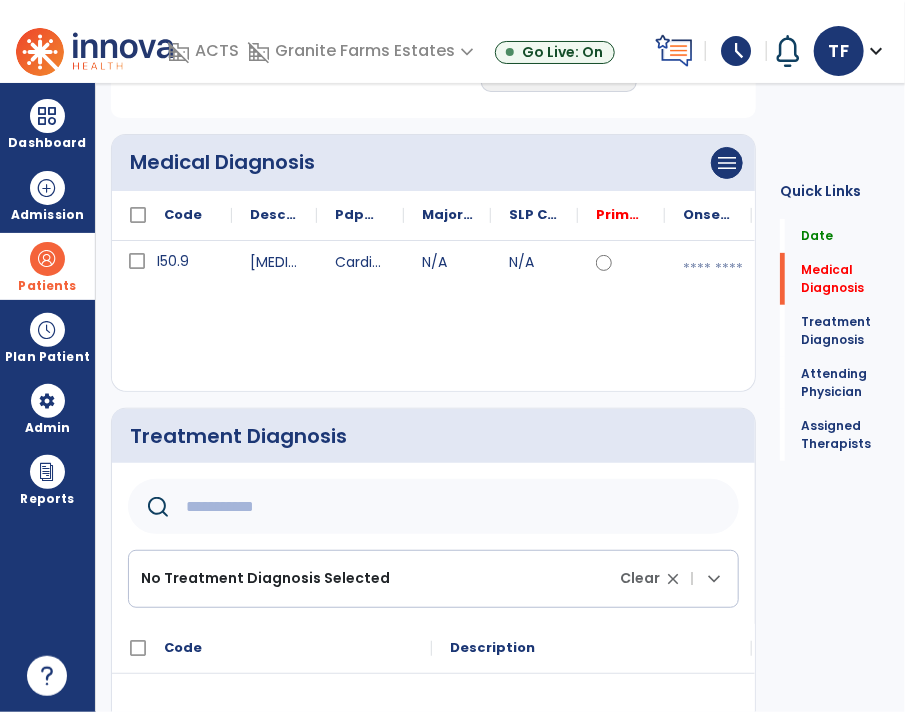 click 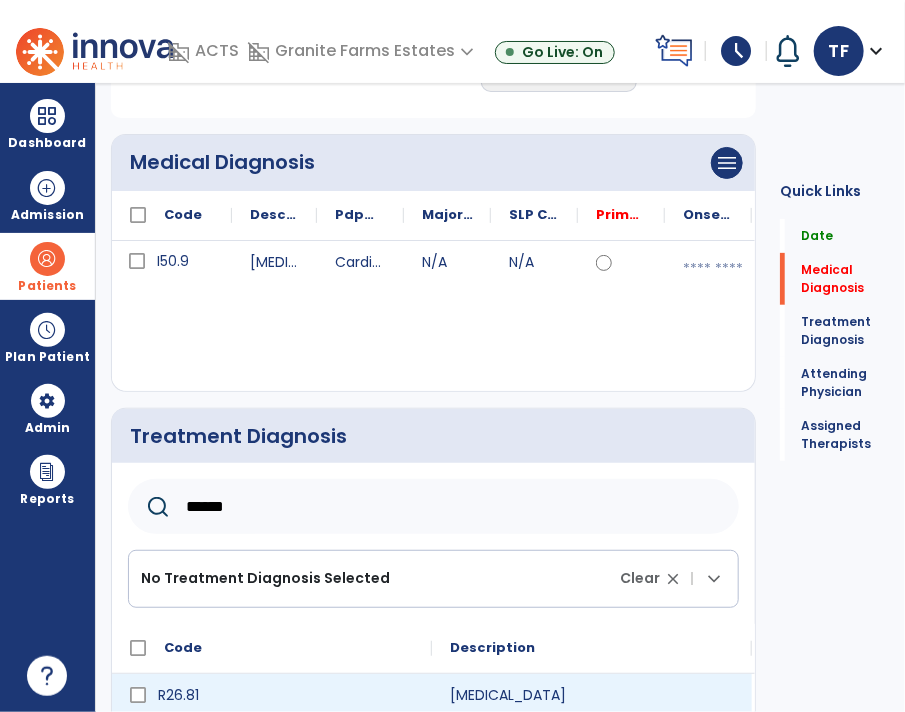 type on "******" 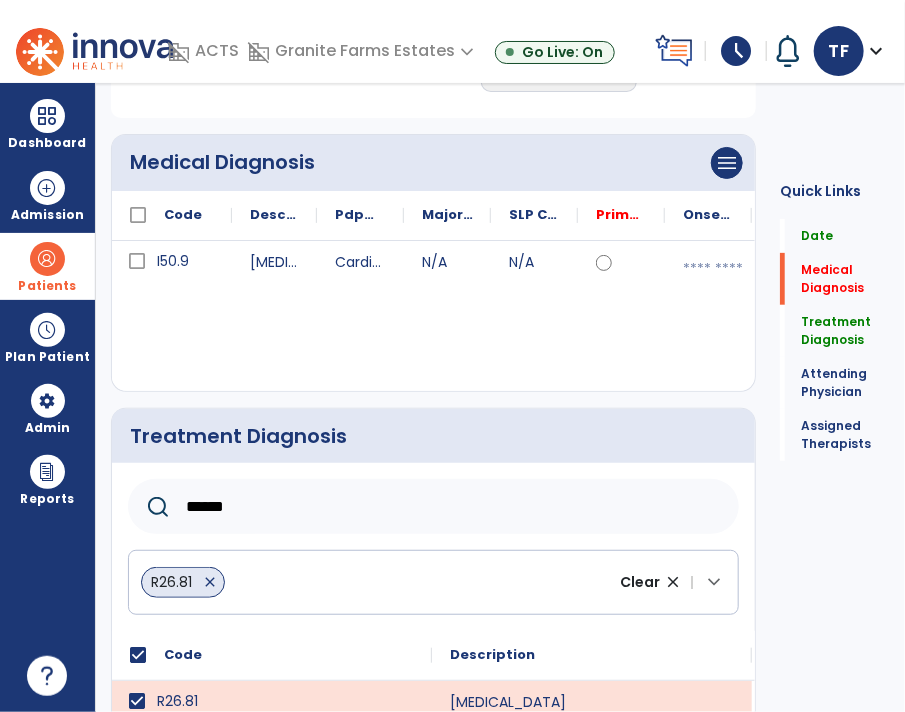drag, startPoint x: 267, startPoint y: 476, endPoint x: 156, endPoint y: 483, distance: 111.220505 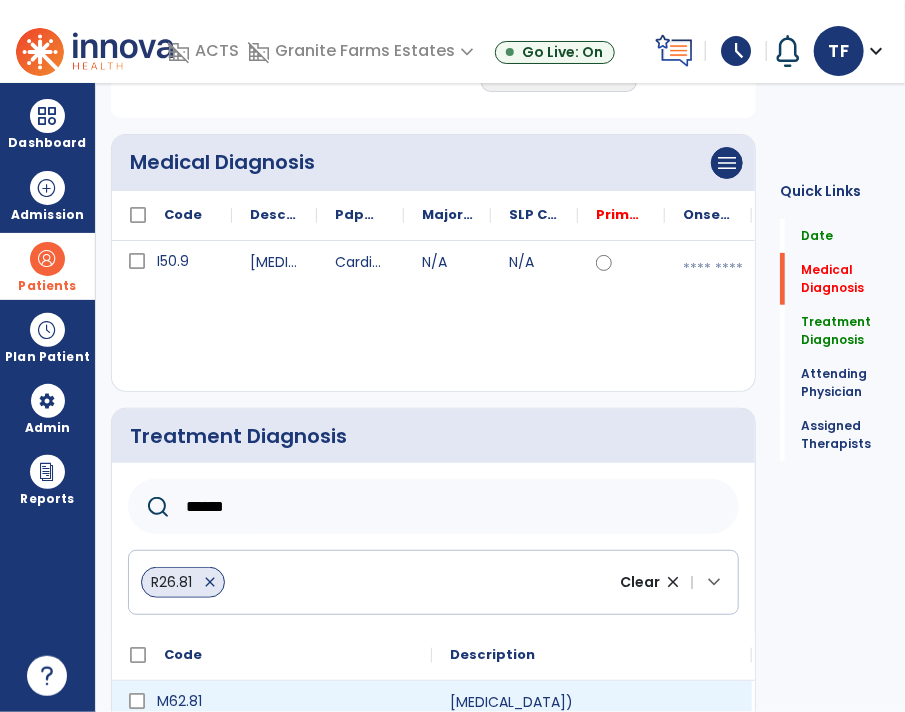 type on "******" 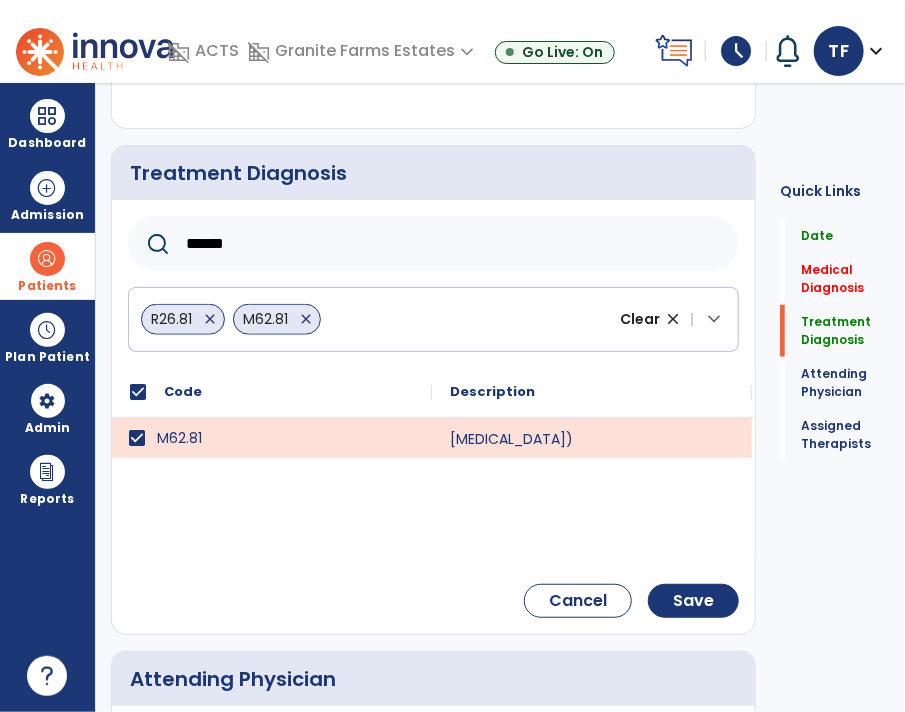 scroll, scrollTop: 438, scrollLeft: 0, axis: vertical 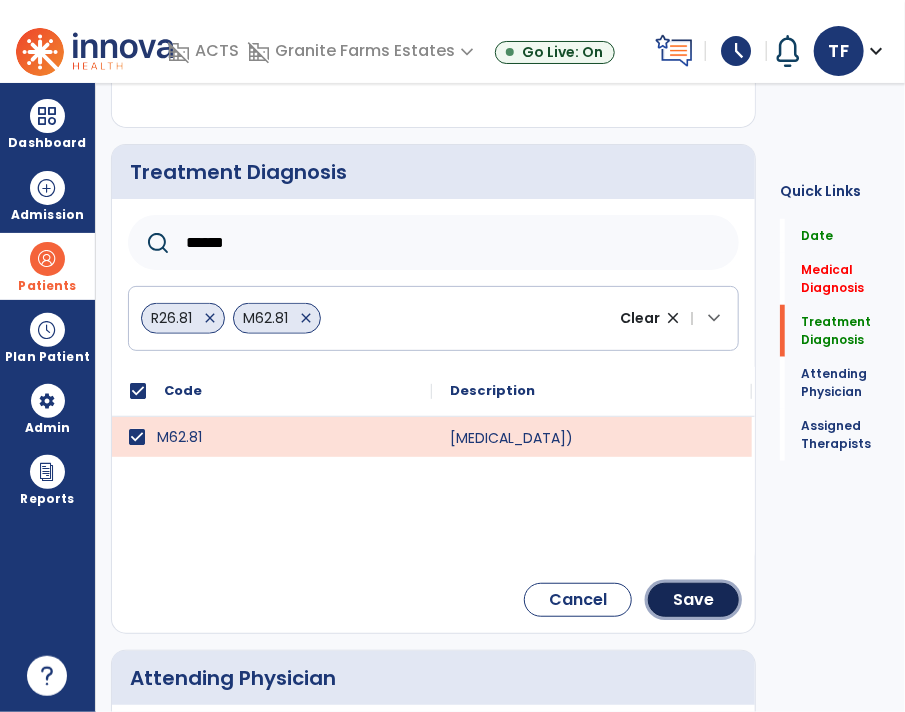 click on "Save" 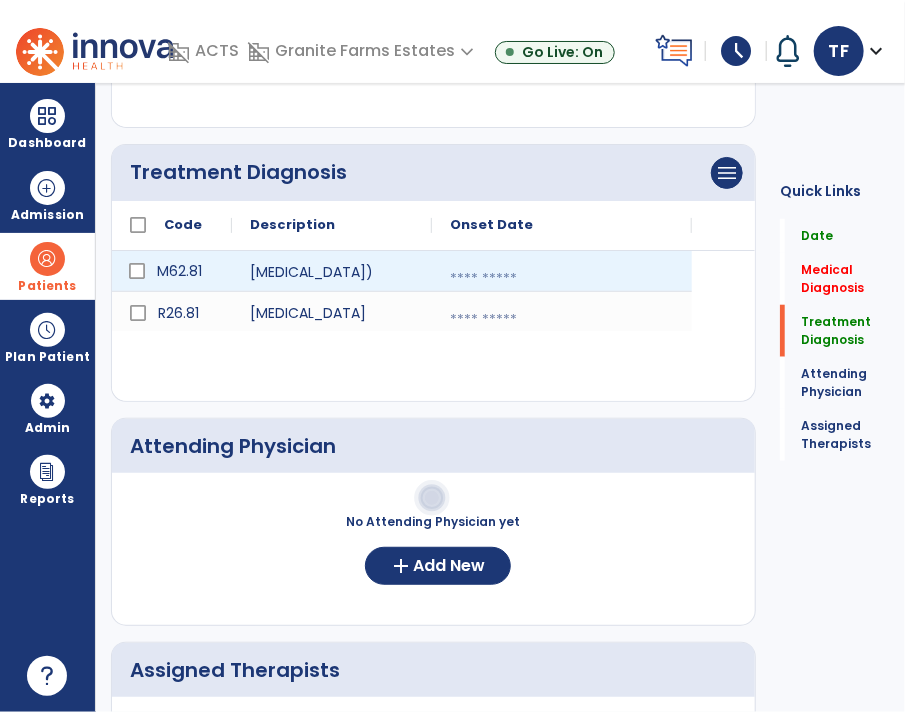 click at bounding box center (562, 279) 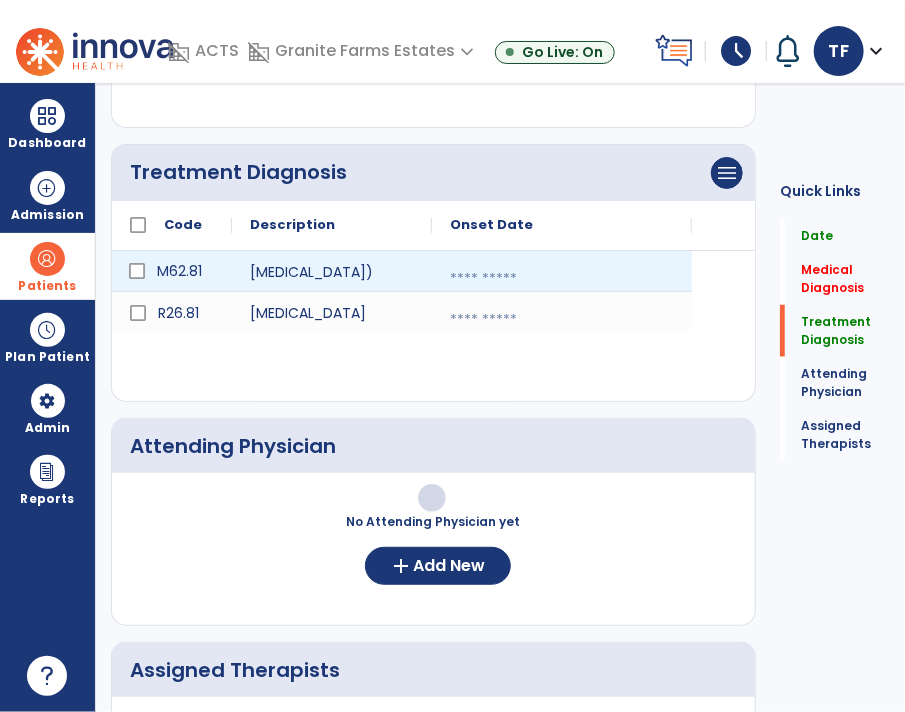 select on "*" 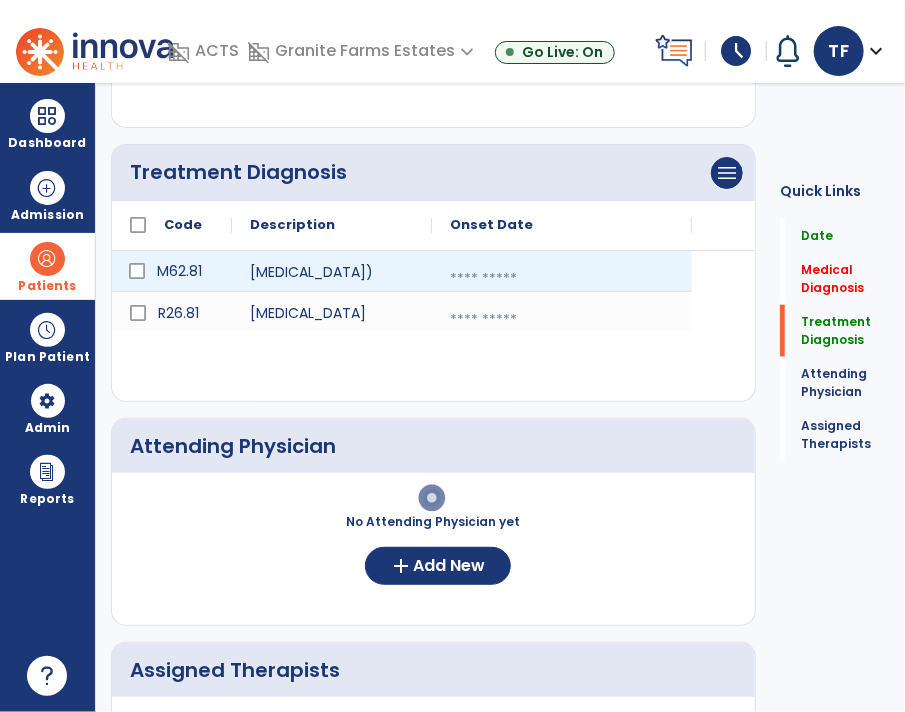 select on "****" 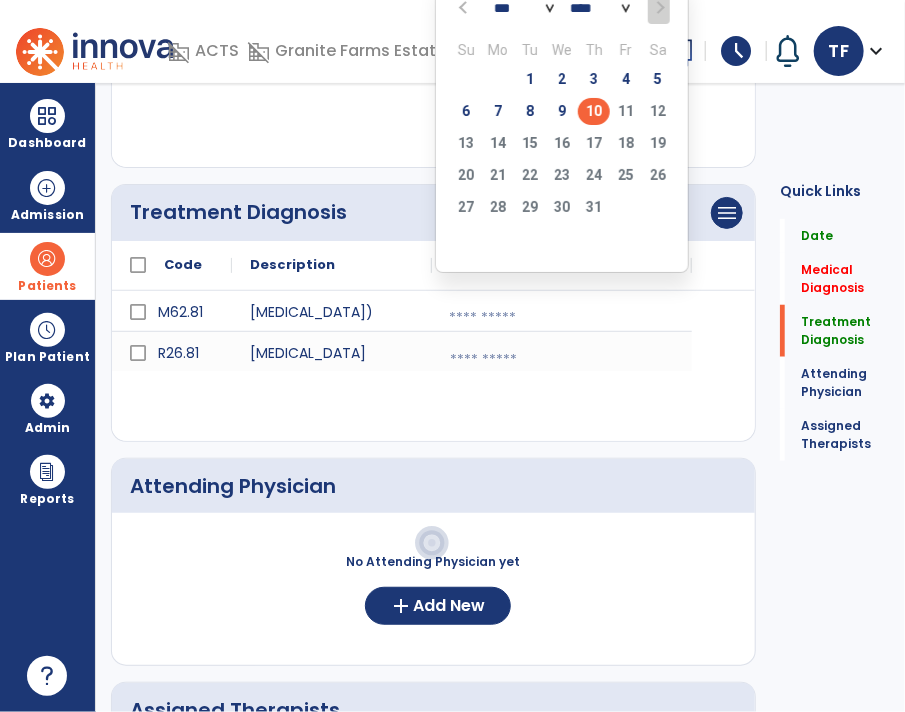 scroll, scrollTop: 335, scrollLeft: 0, axis: vertical 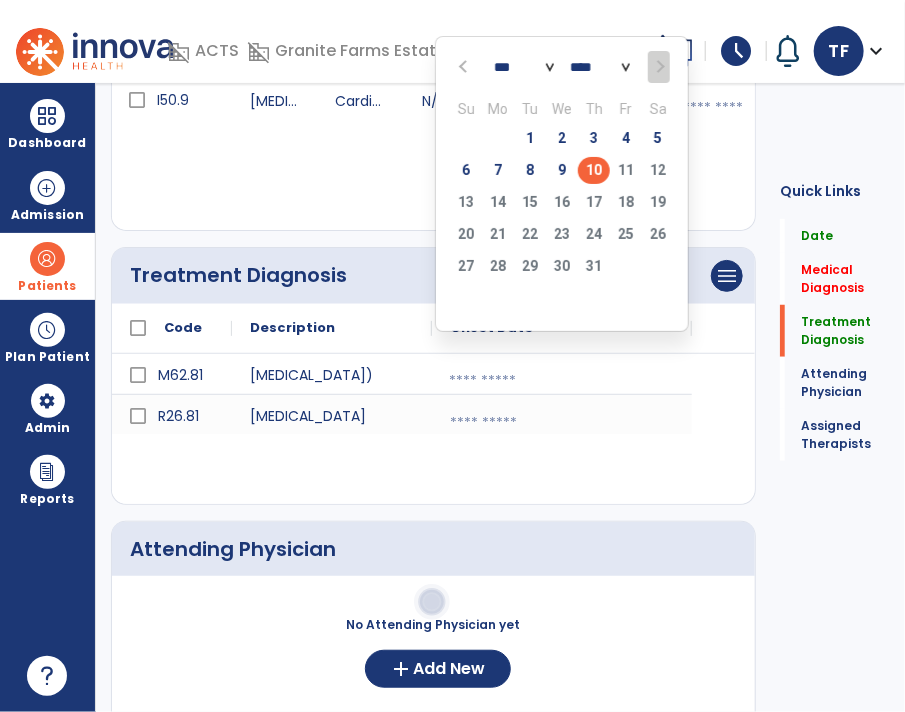 click 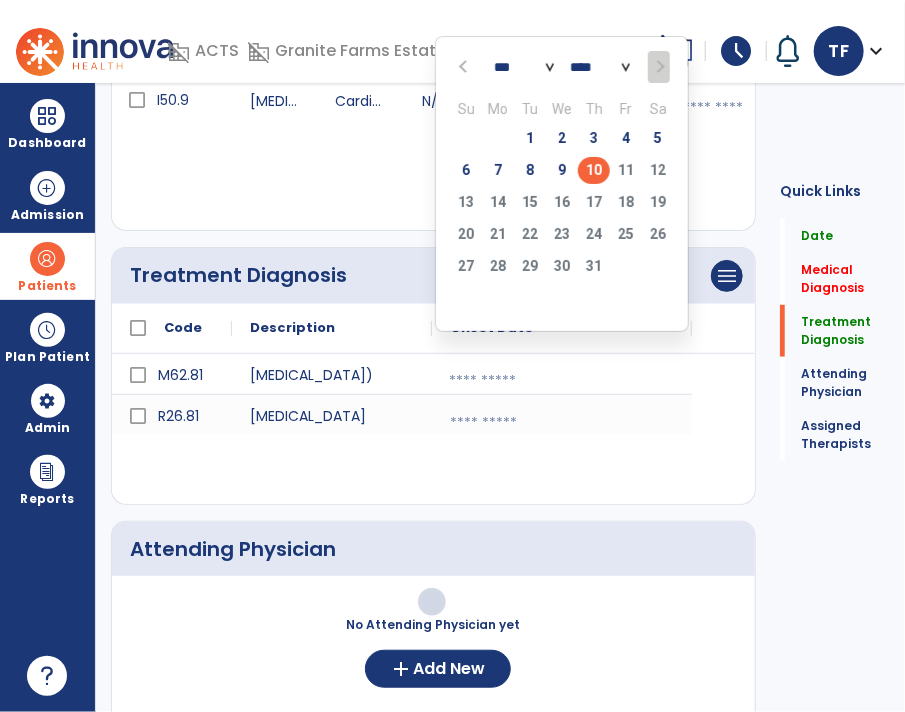 select on "*" 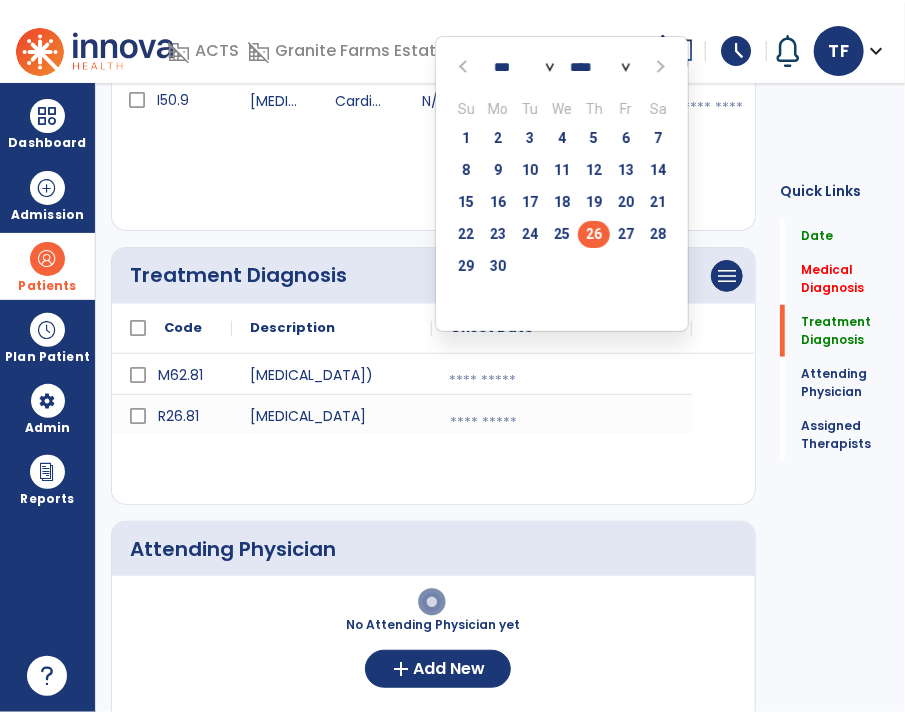 click on "26" 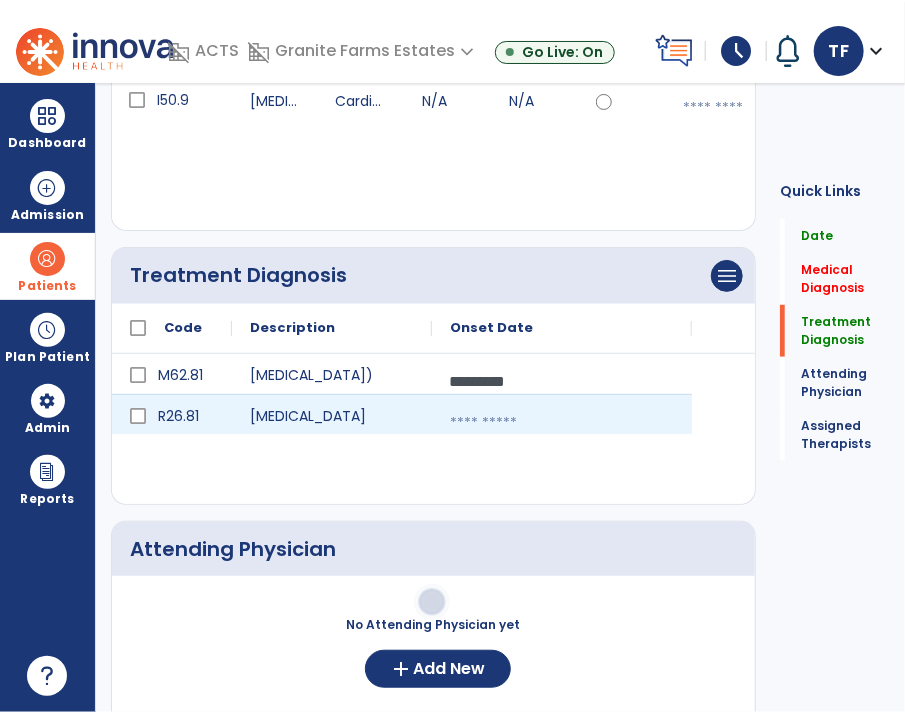 click at bounding box center [562, 423] 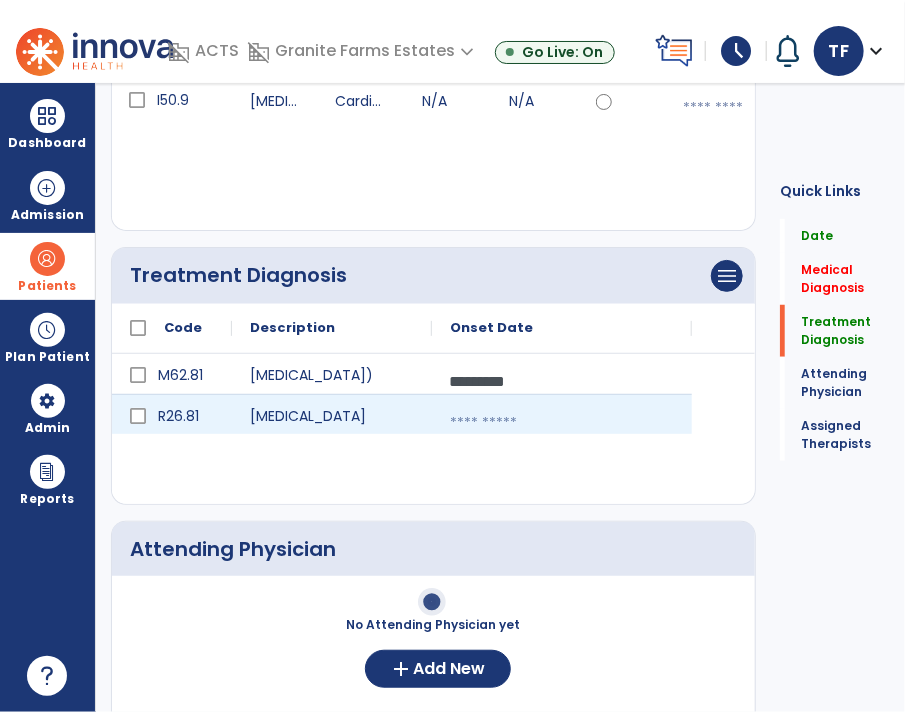 select on "*" 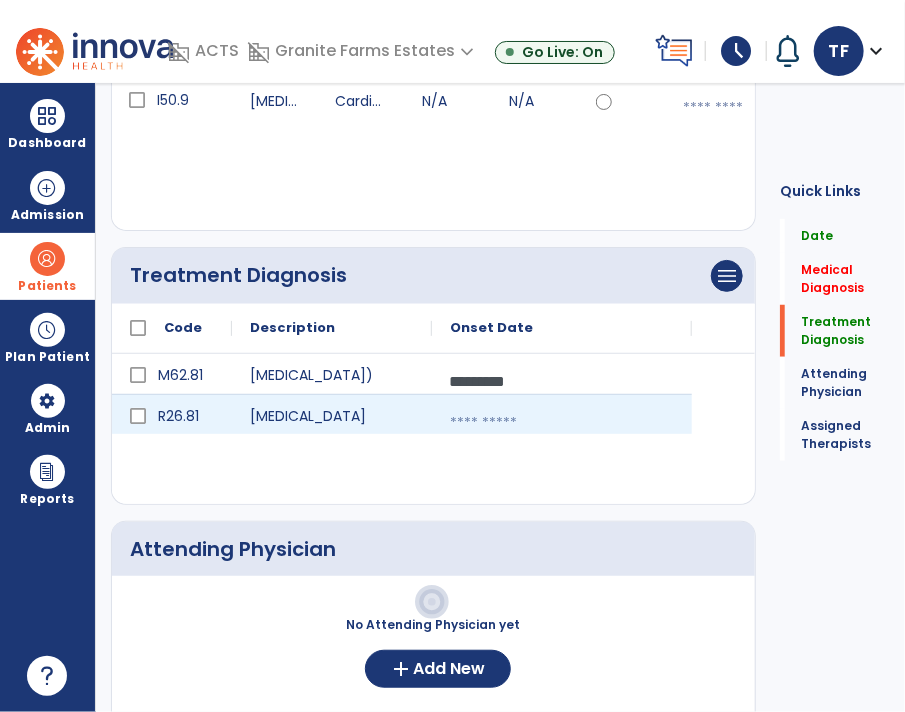 select on "****" 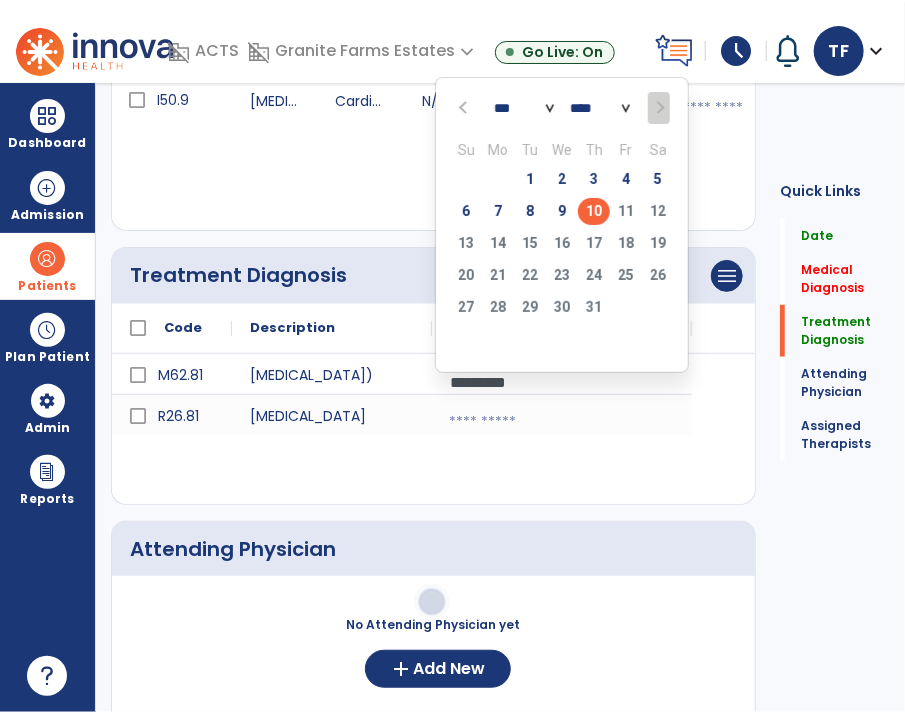click 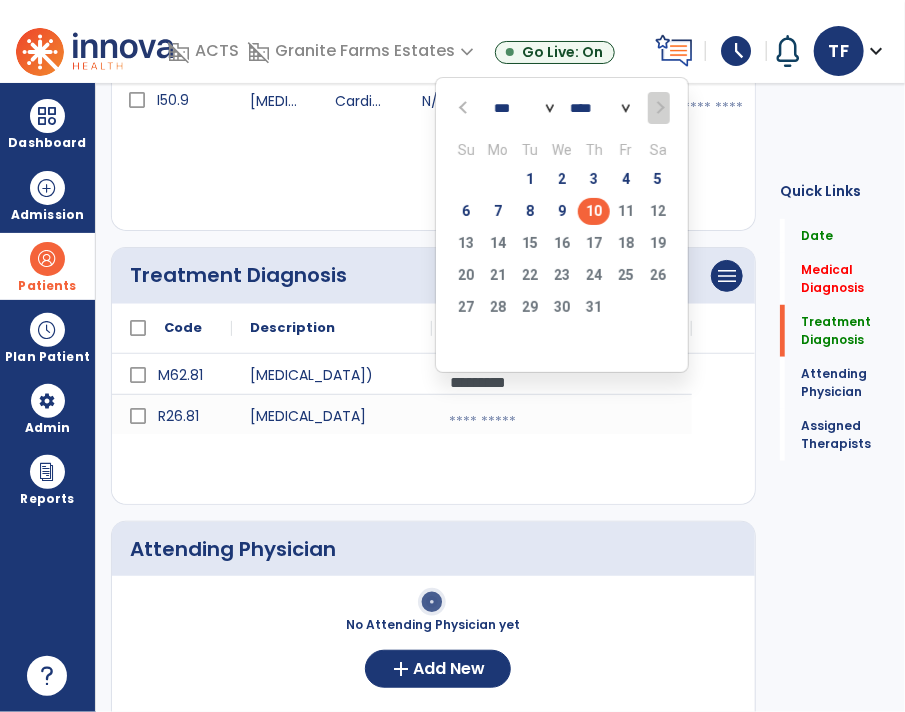 select on "*" 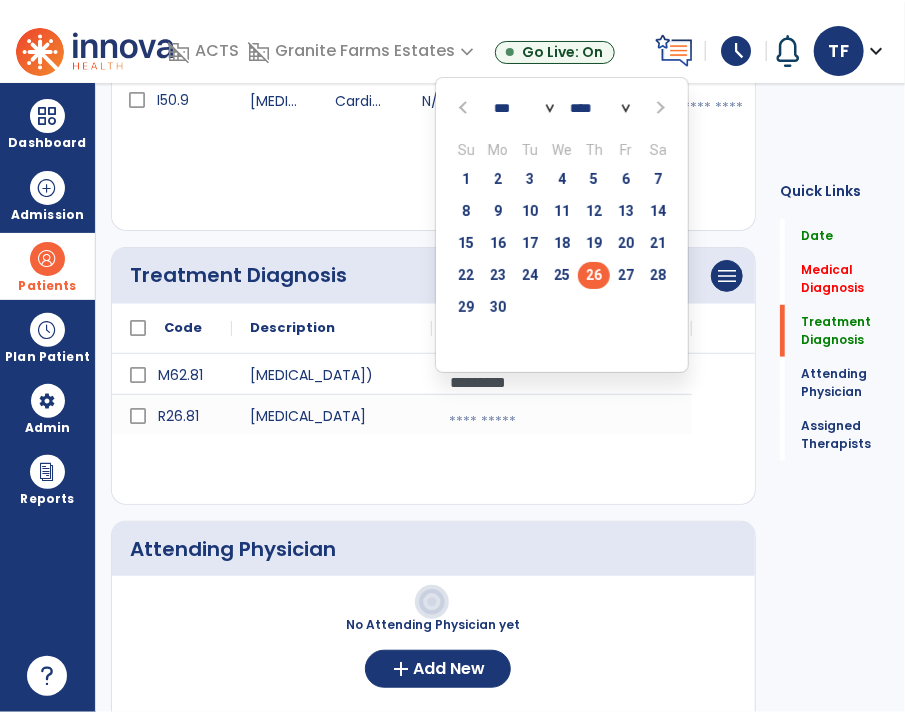 click on "26" 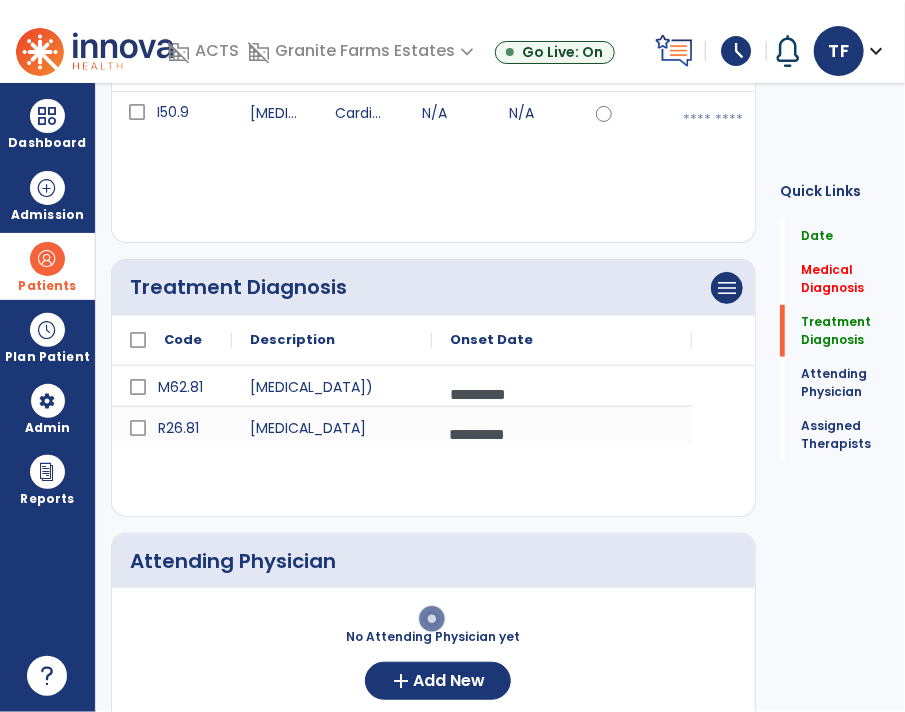 scroll, scrollTop: 246, scrollLeft: 0, axis: vertical 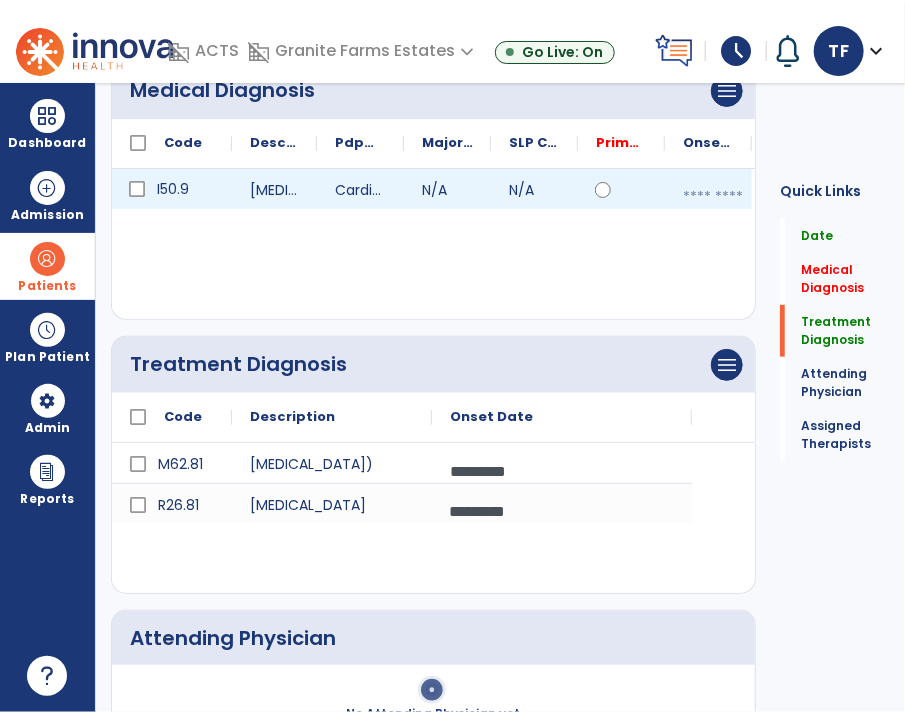 click 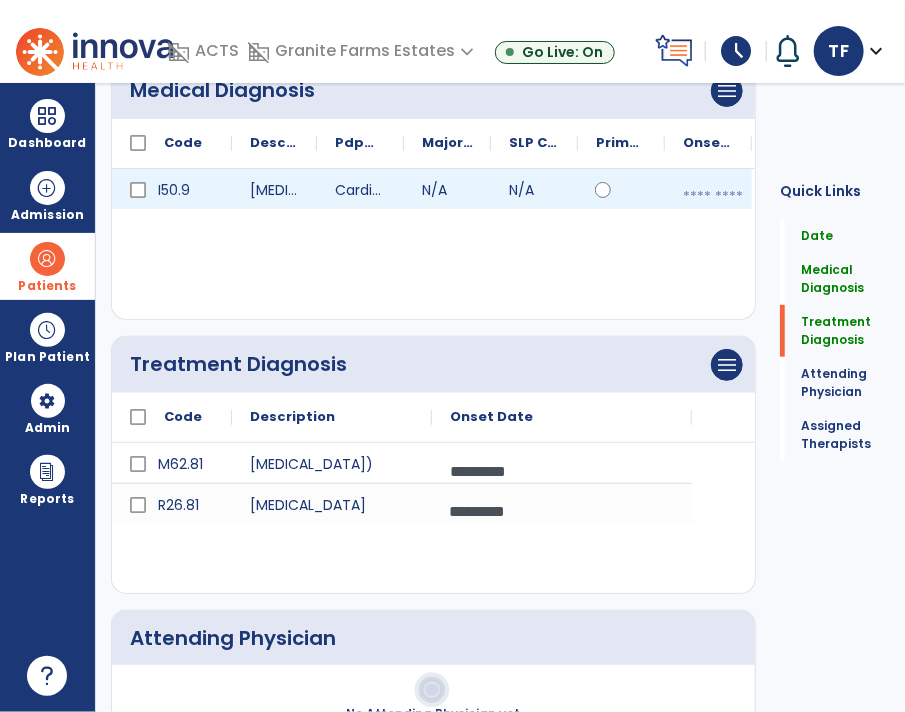 click at bounding box center (713, 197) 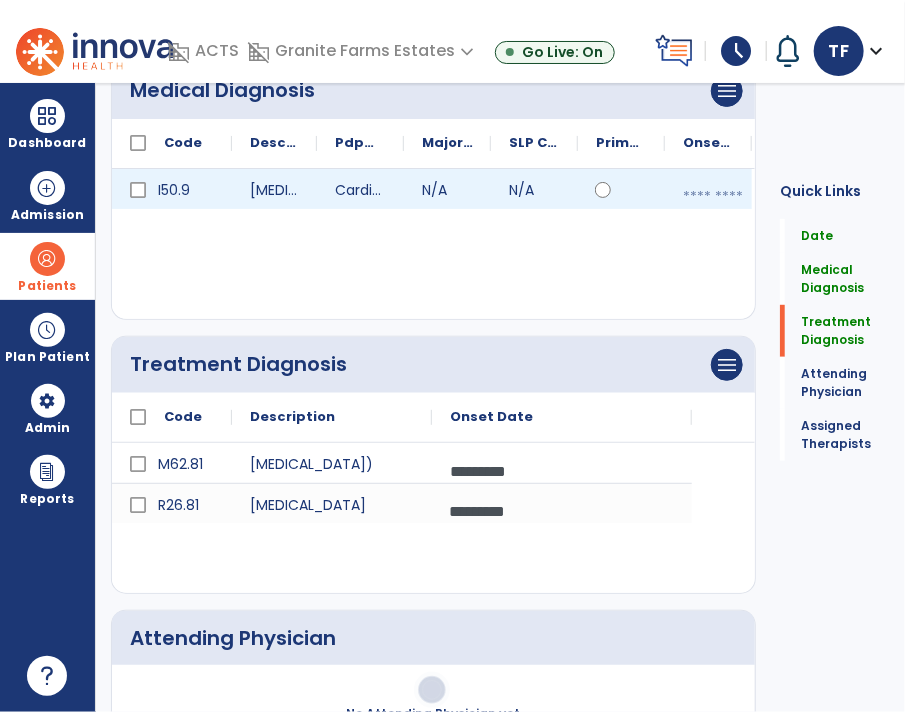 select on "*" 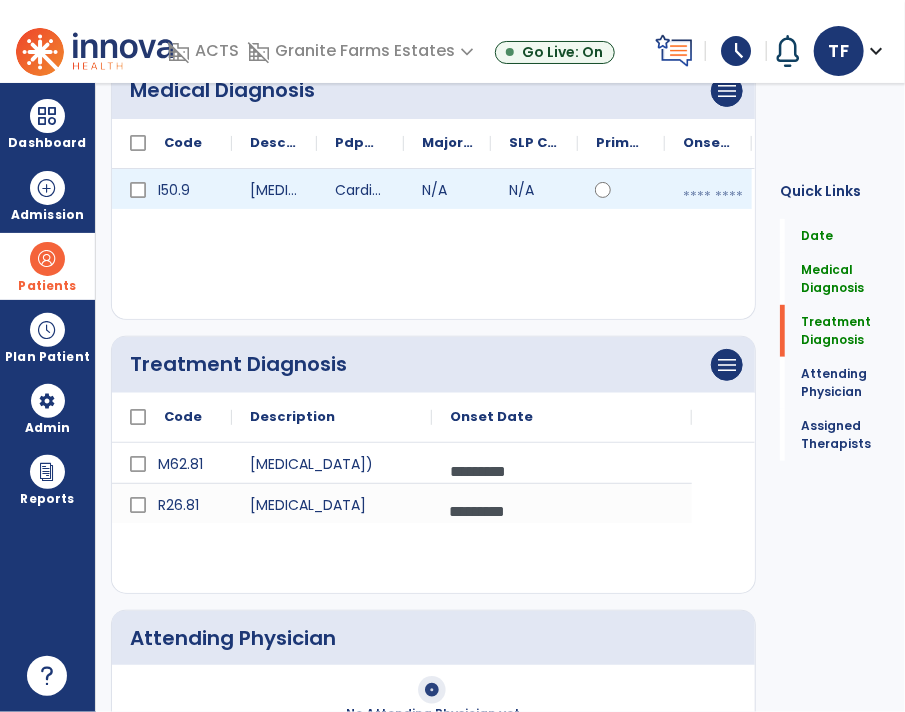 select on "****" 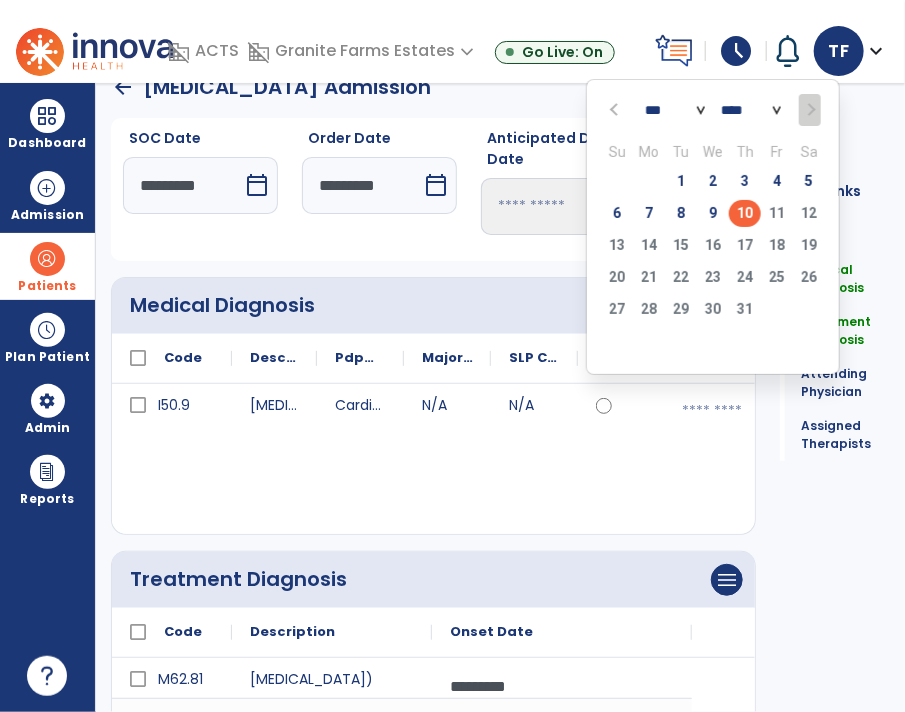 scroll, scrollTop: 19, scrollLeft: 0, axis: vertical 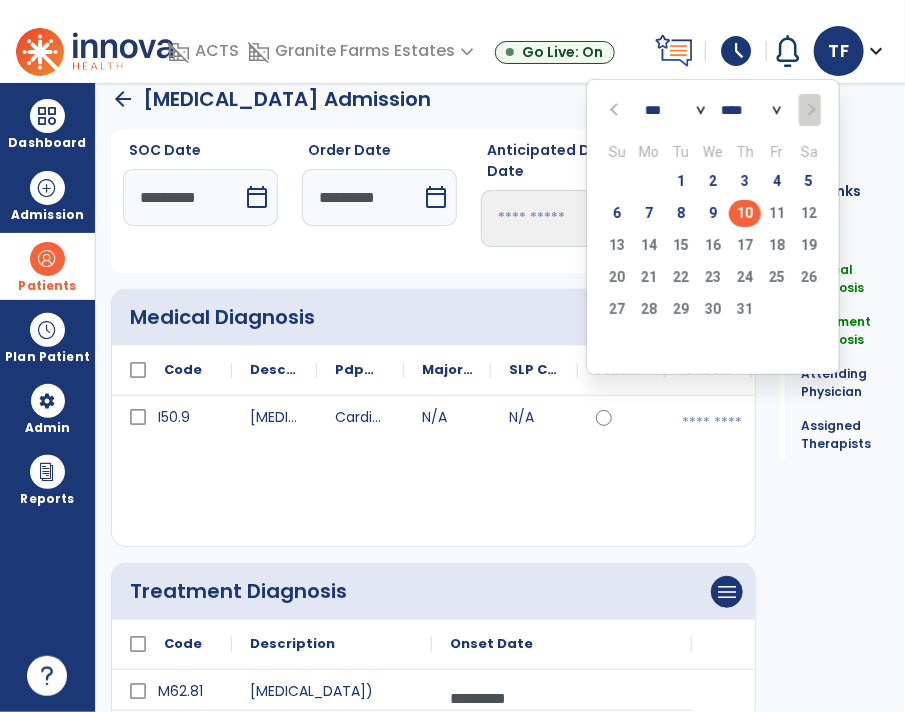 click 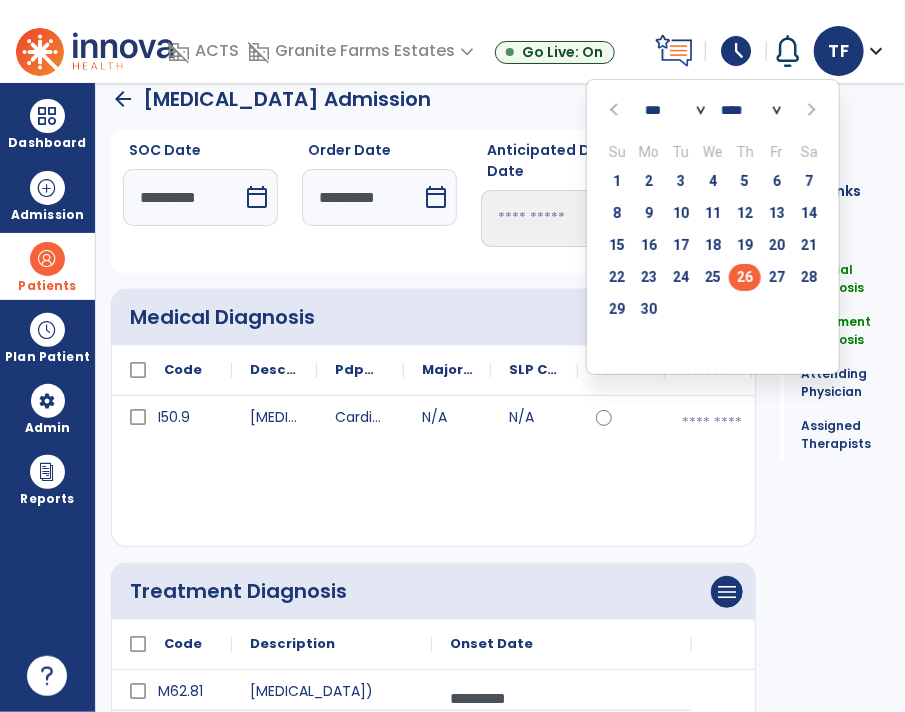 click on "26" 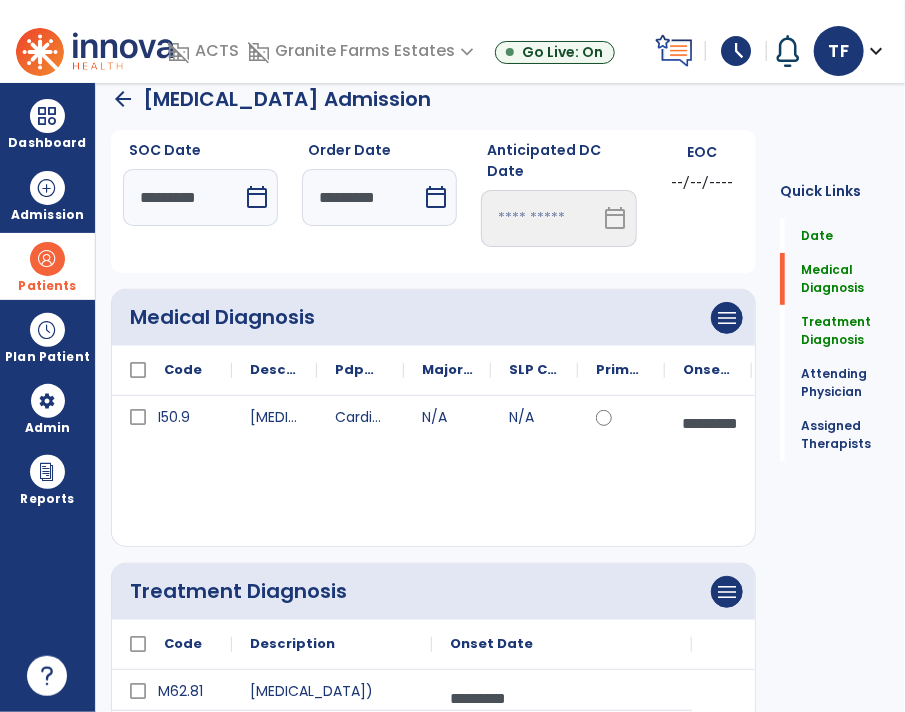 click on "arrow_back   Occupational Therapy Admission  SOC Date  *********  calendar_today  Order Date  *********  calendar_today  Anticipated DC Date   calendar_today  EOC --/--/---- Medical Diagnosis      menu   Add Medical Diagnosis   Delete Medical Diagnosis
Code
Description
I50.9 >" 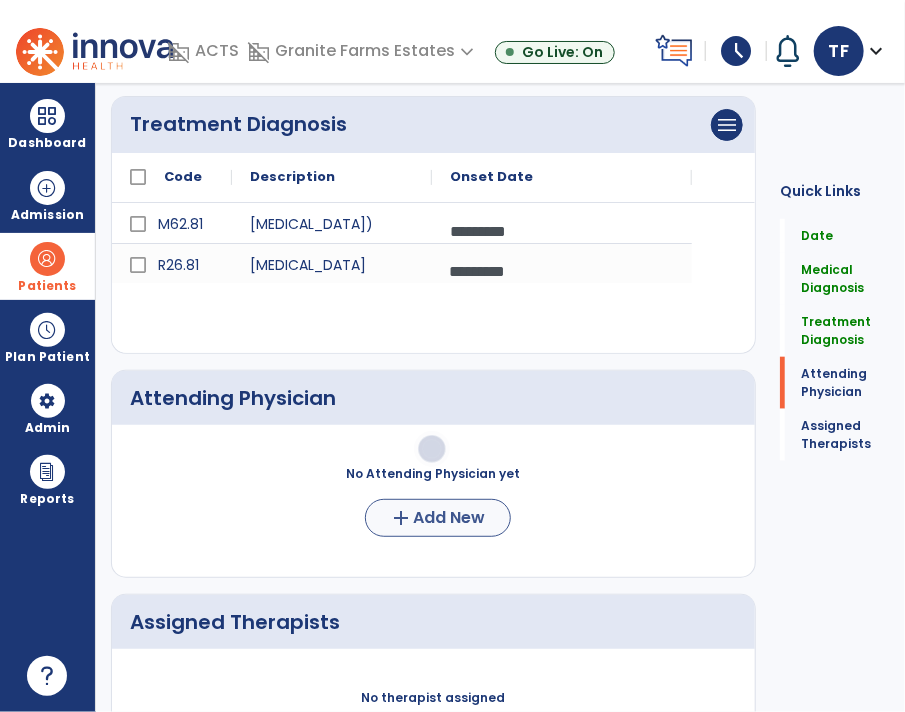 scroll, scrollTop: 487, scrollLeft: 0, axis: vertical 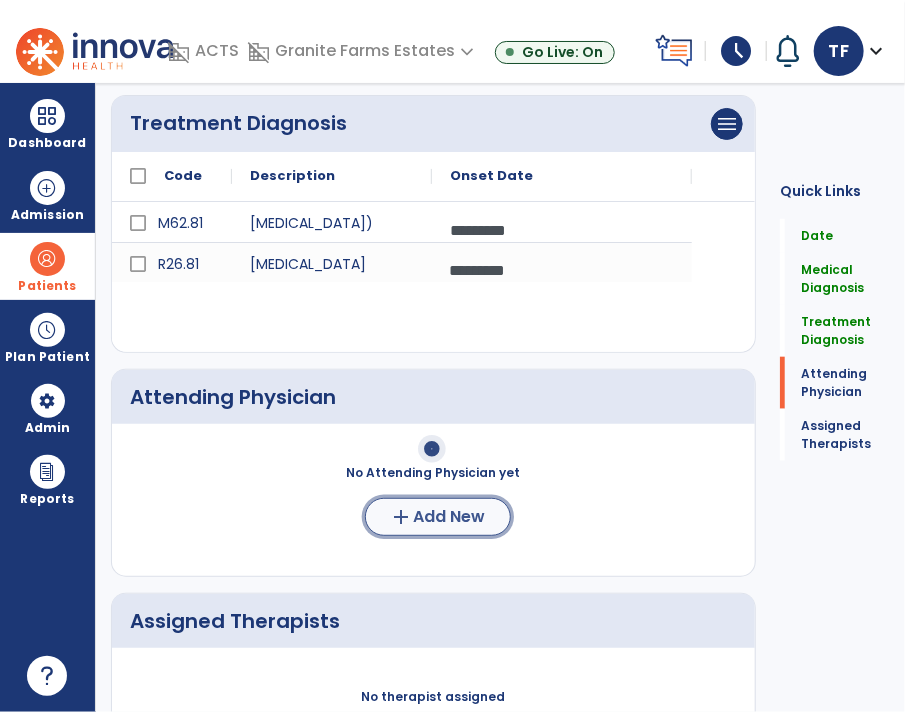 click on "Add New" 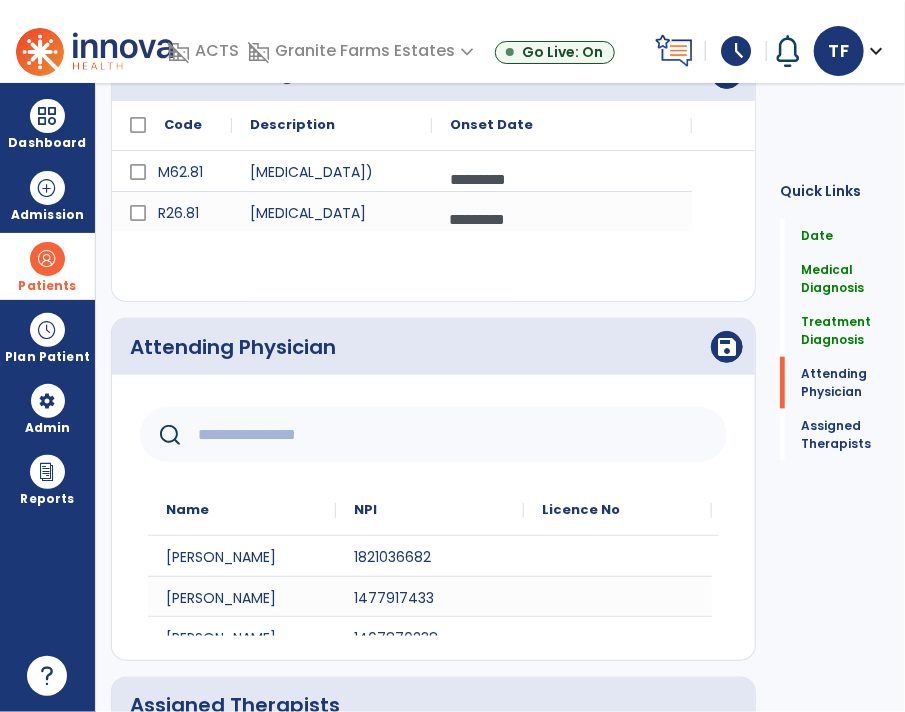 scroll, scrollTop: 552, scrollLeft: 0, axis: vertical 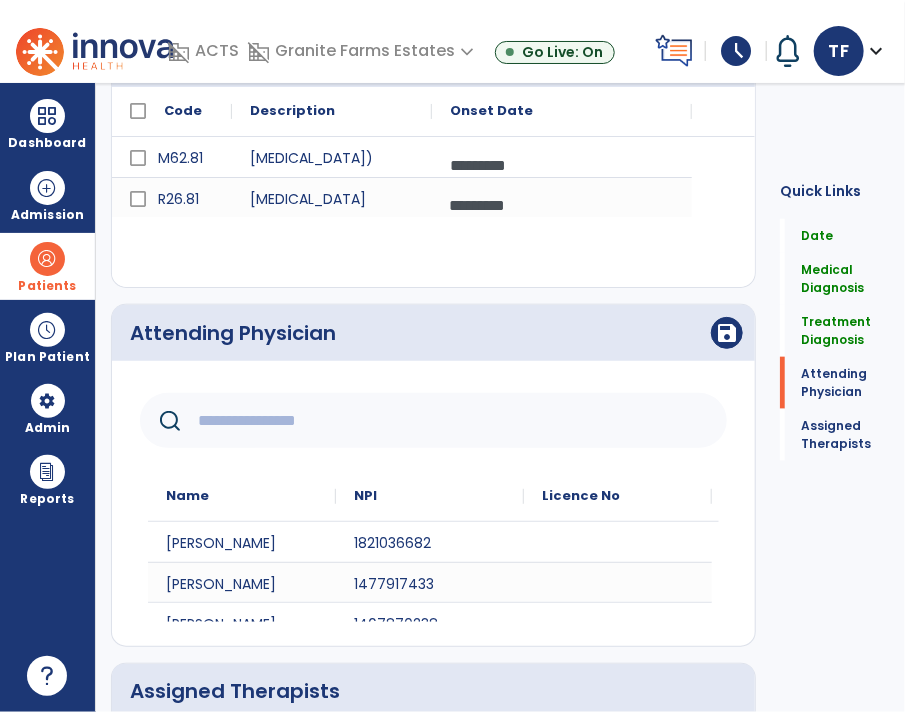 click 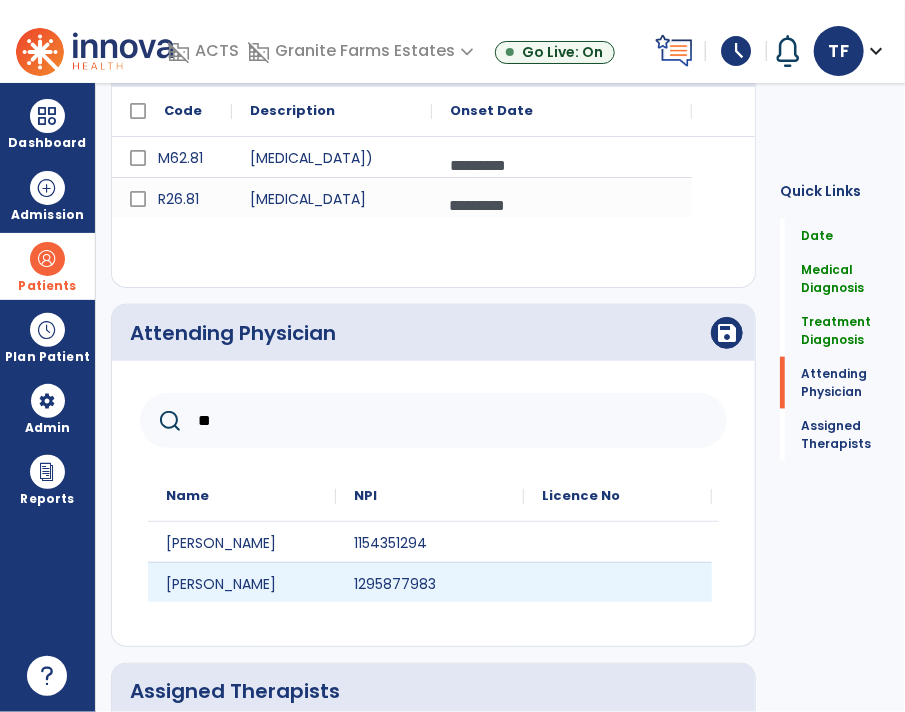 type on "**" 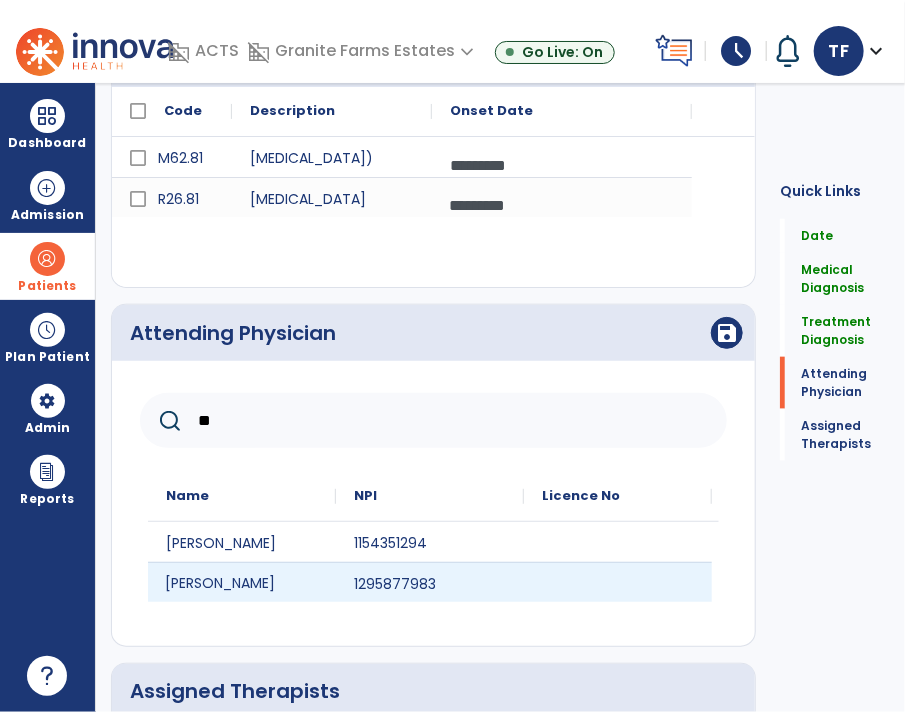 click on "Robin Drowne" 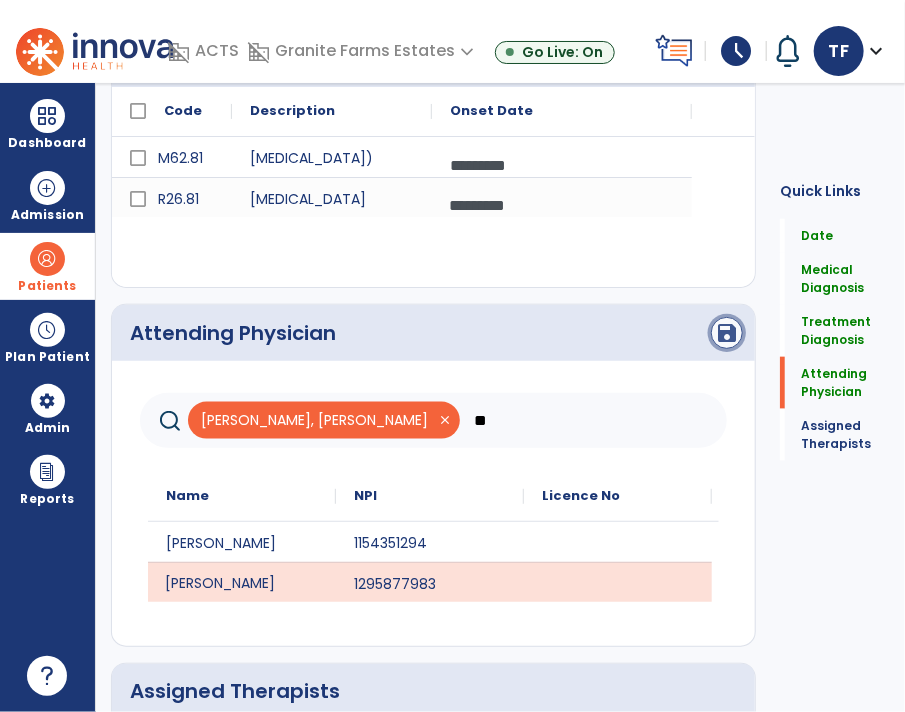 click on "save" 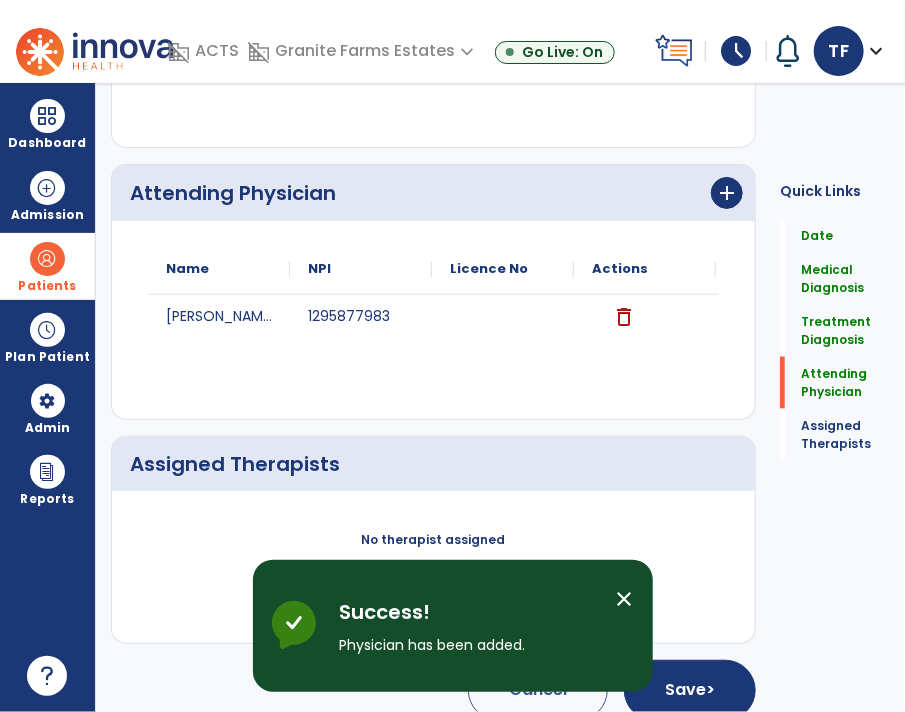click on "Assign Therapists" 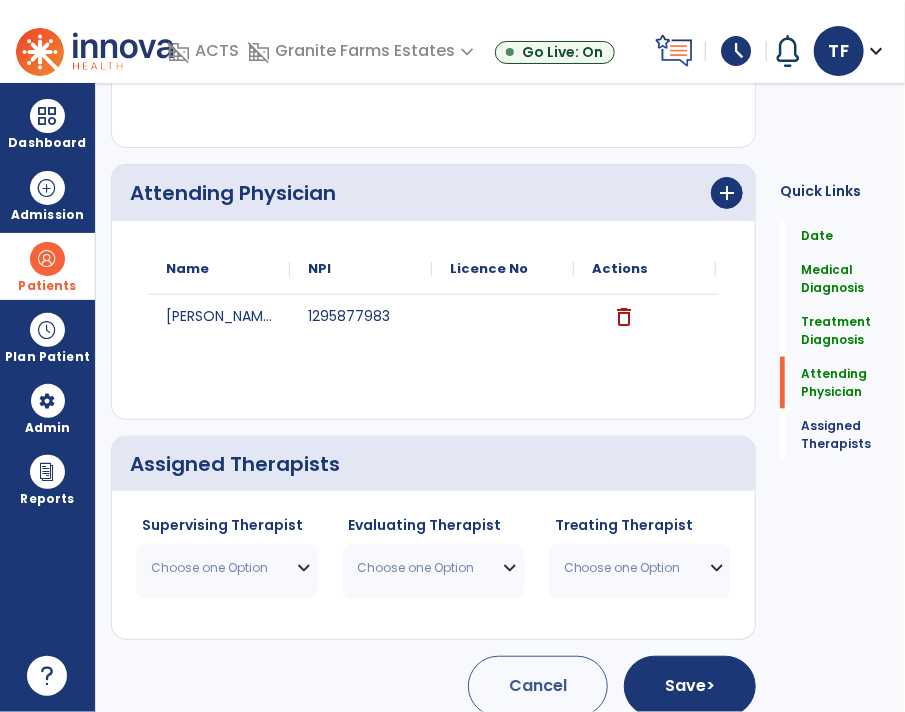 scroll, scrollTop: 689, scrollLeft: 0, axis: vertical 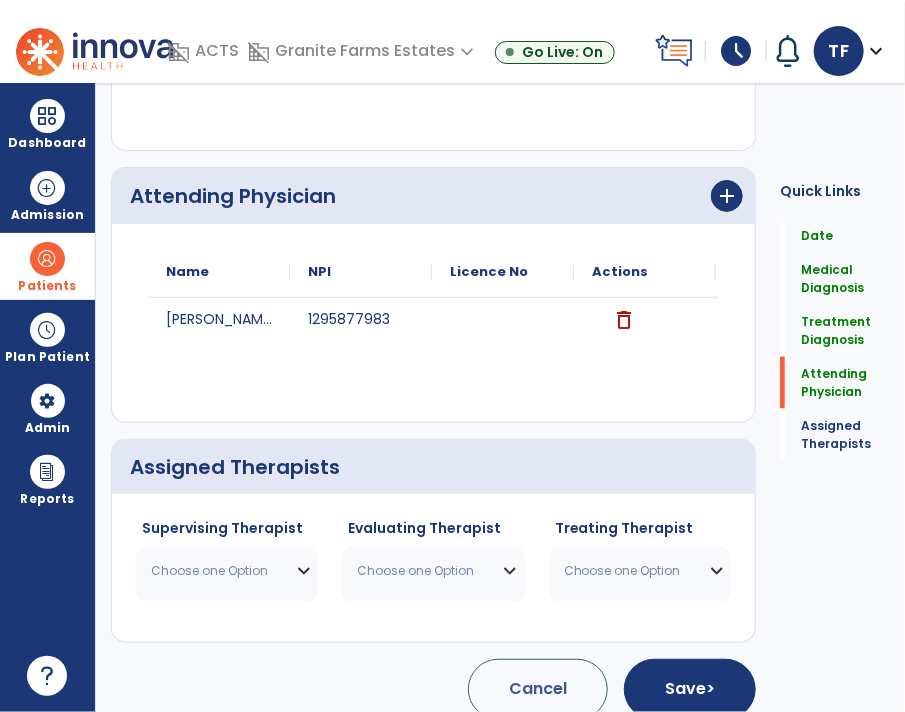 click on "Choose one Option" at bounding box center (214, 571) 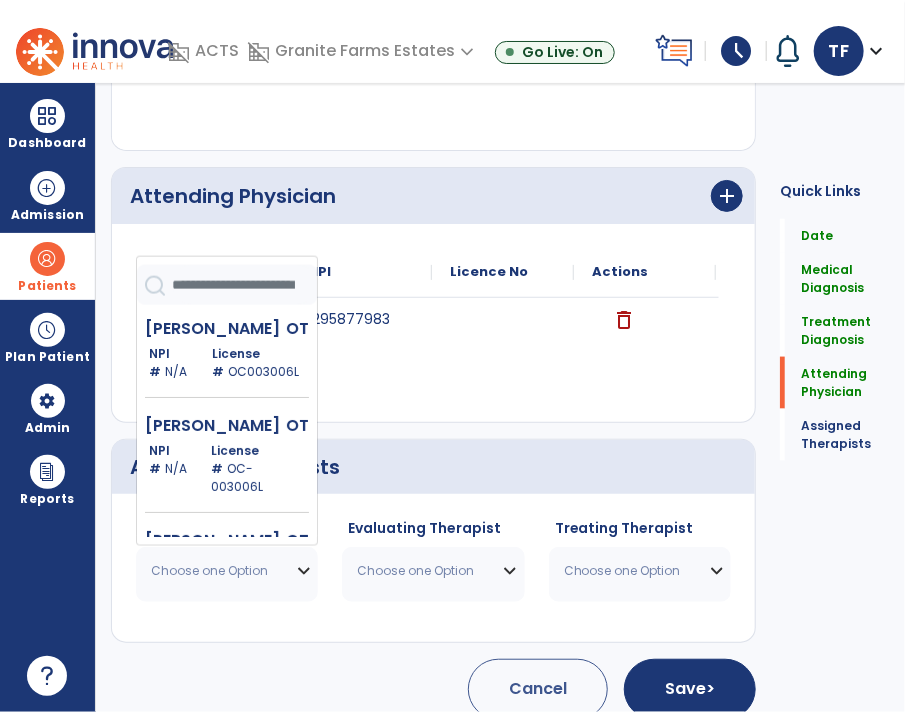 click 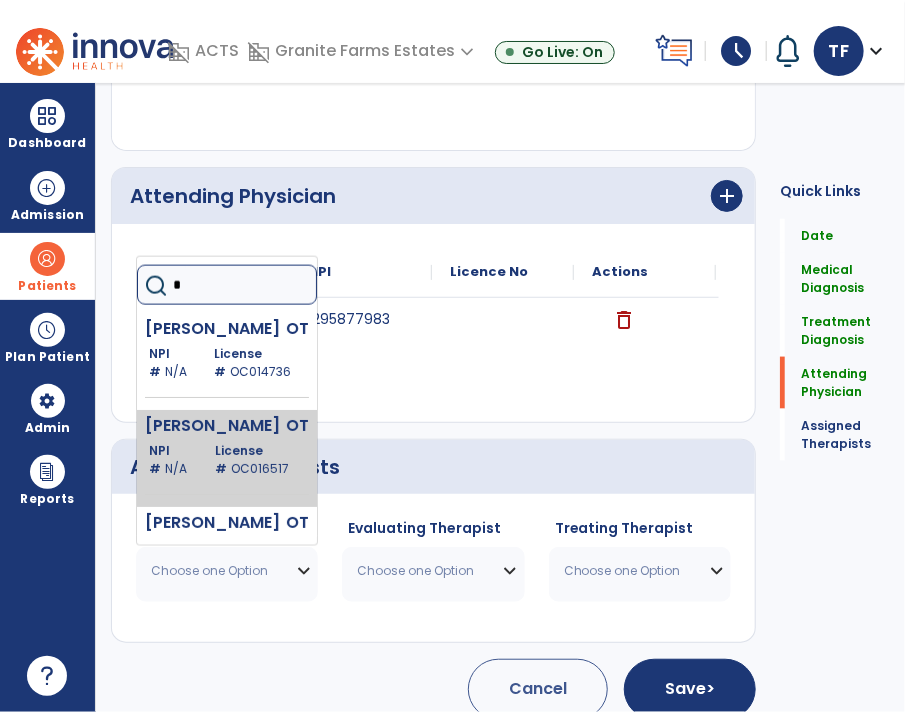type on "*" 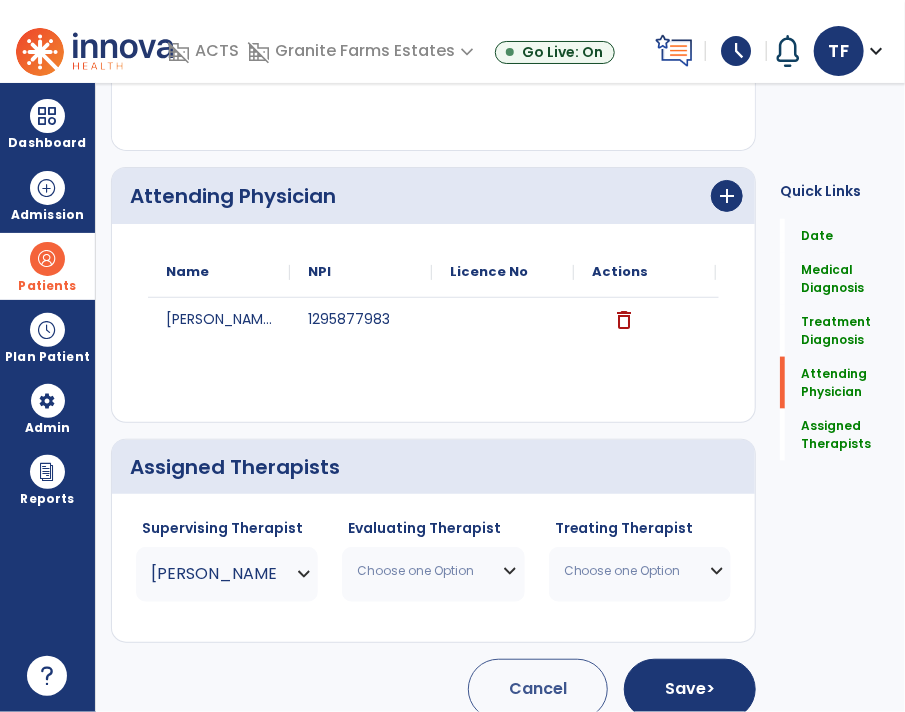 click on "Choose one Option" at bounding box center [433, 571] 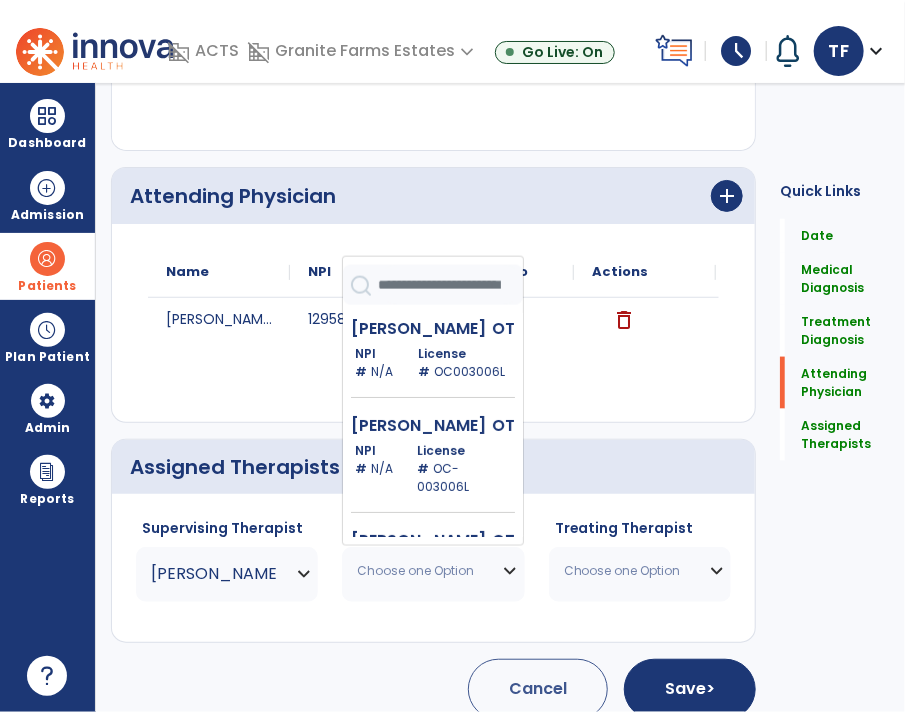click 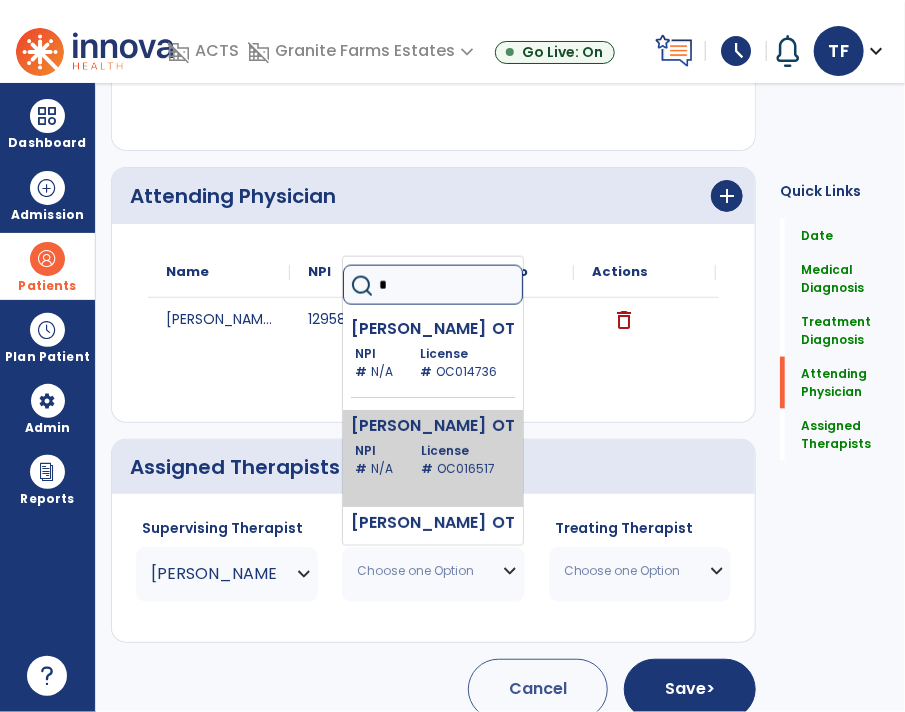 type on "*" 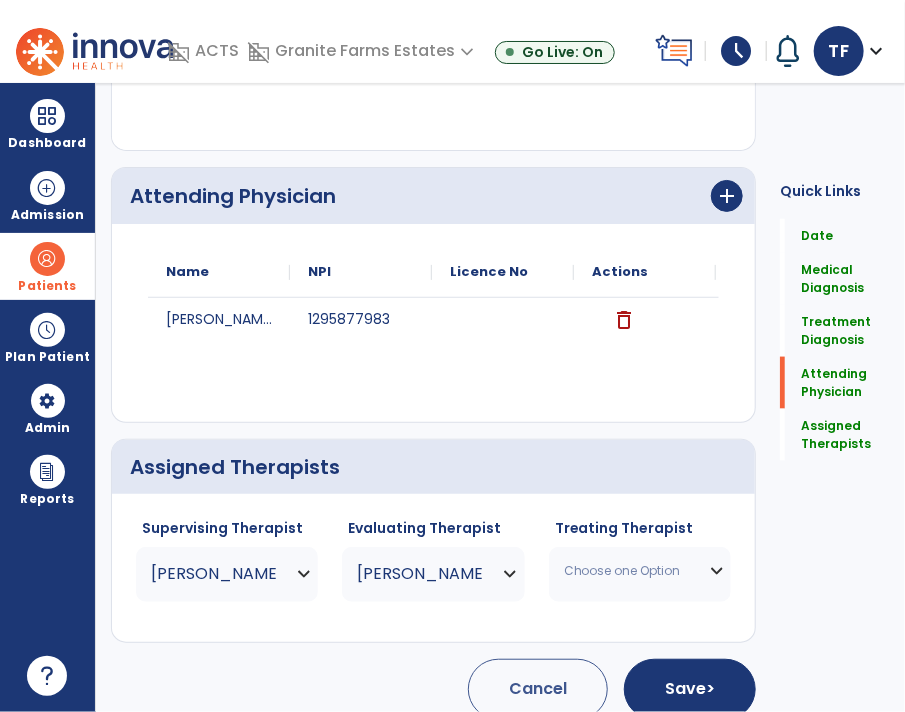 click on "Choose one Option" at bounding box center [640, 571] 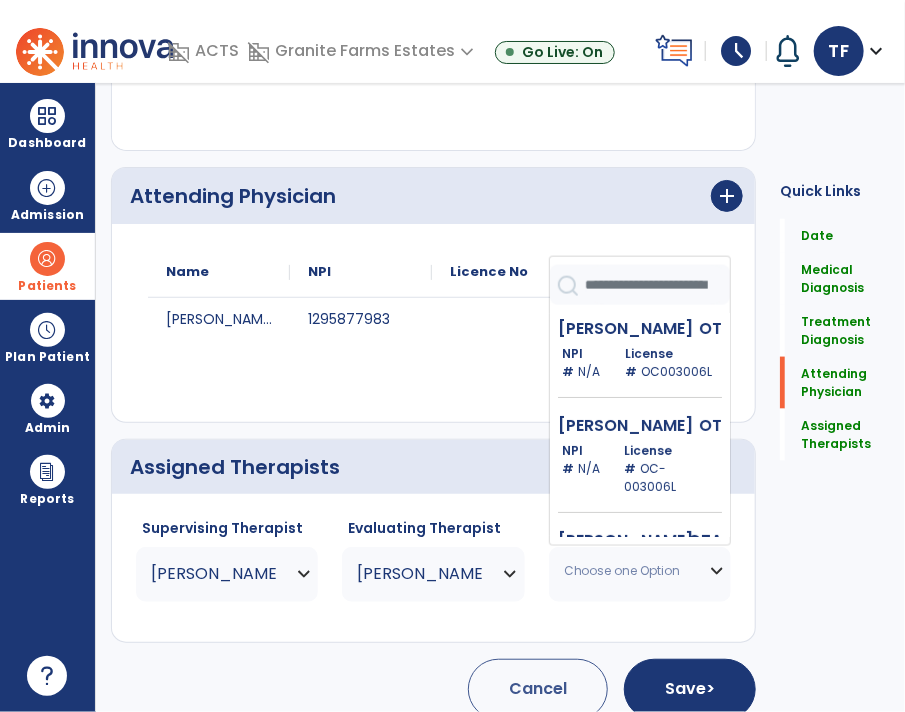 click 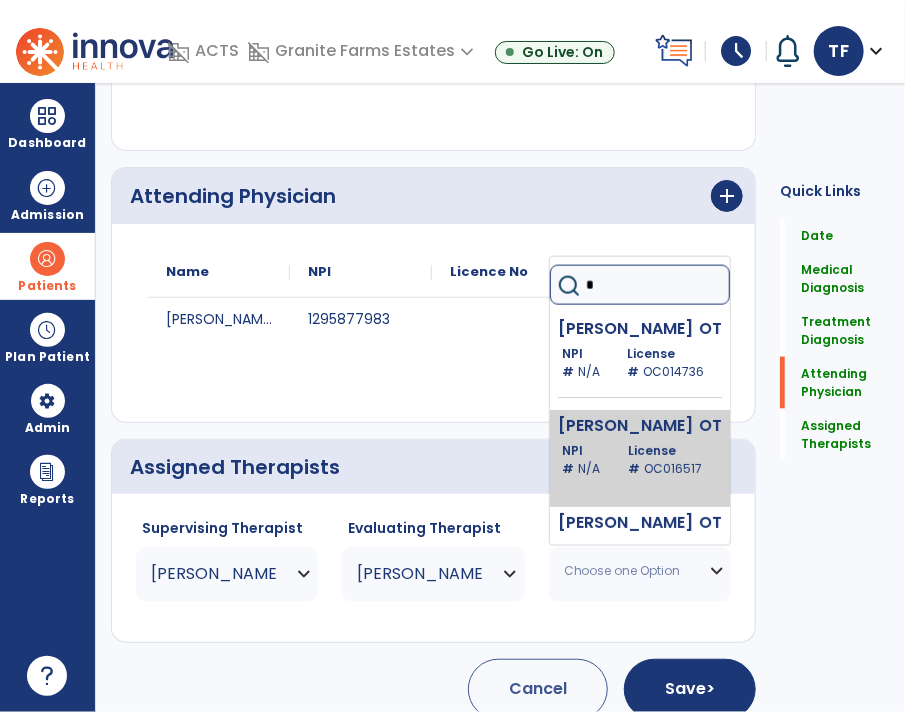type on "*" 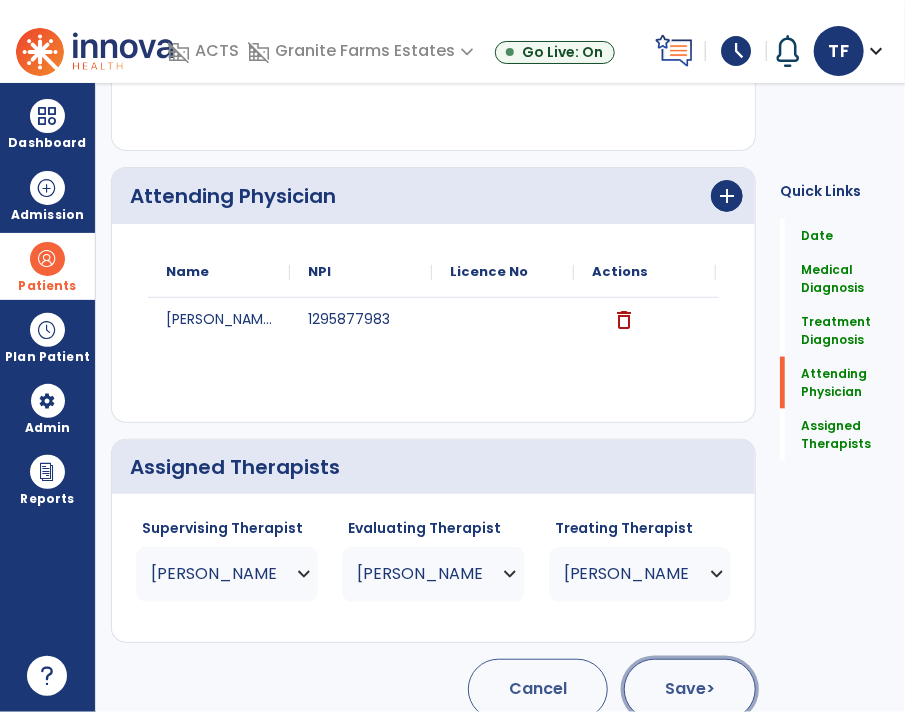 click on "Save  >" 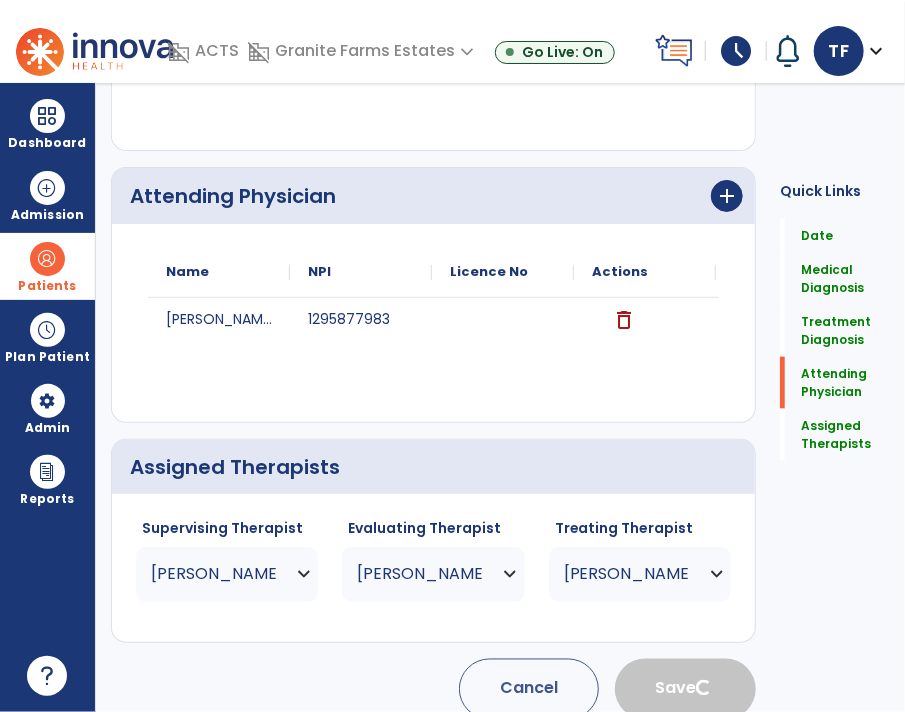 type 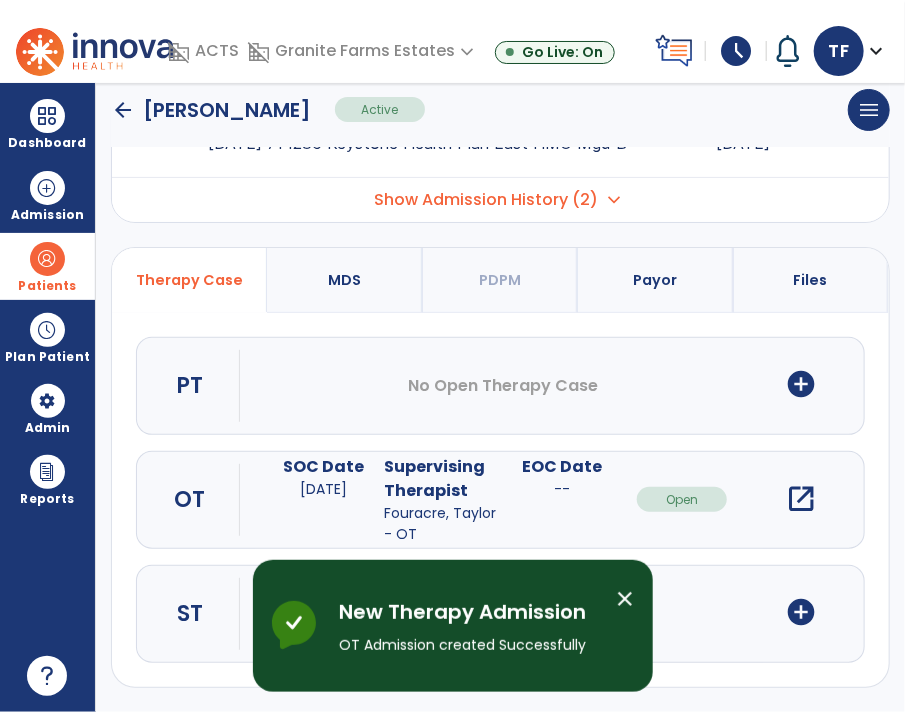 scroll, scrollTop: 0, scrollLeft: 0, axis: both 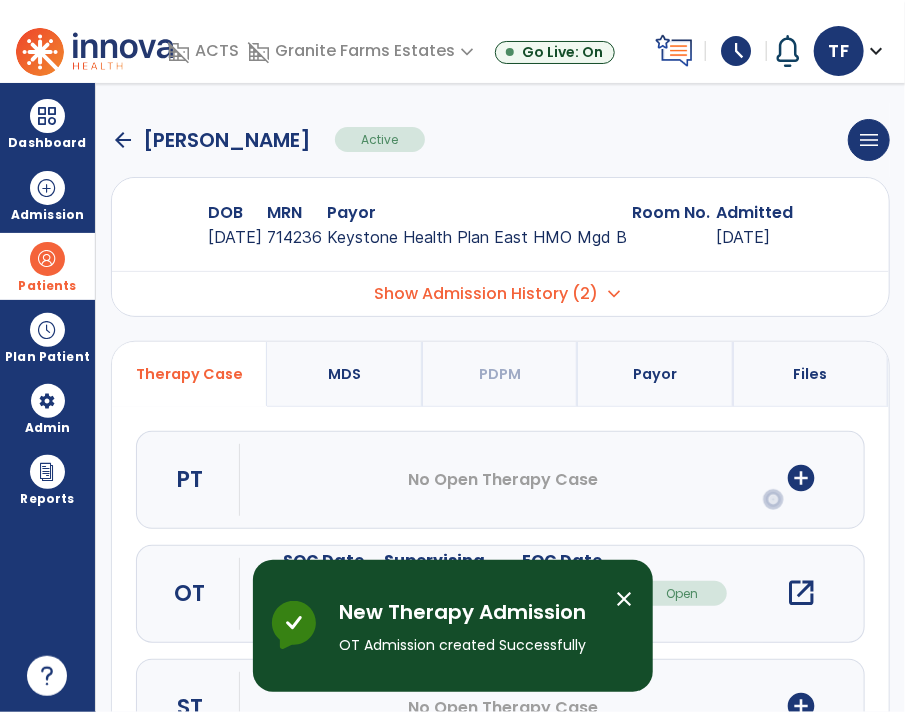 click on "open_in_new" at bounding box center (801, 593) 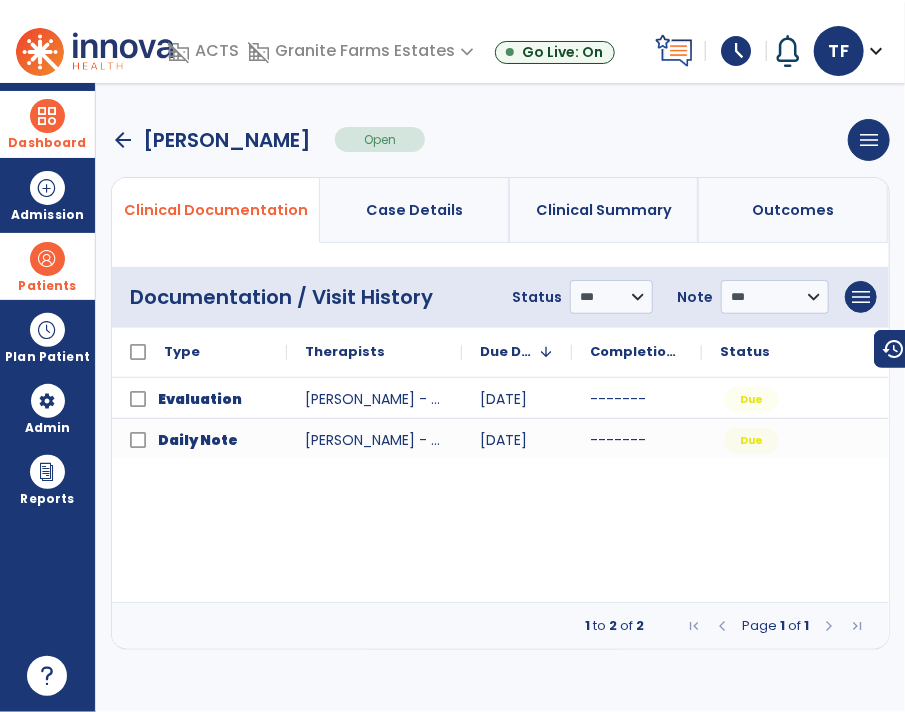 click at bounding box center (47, 116) 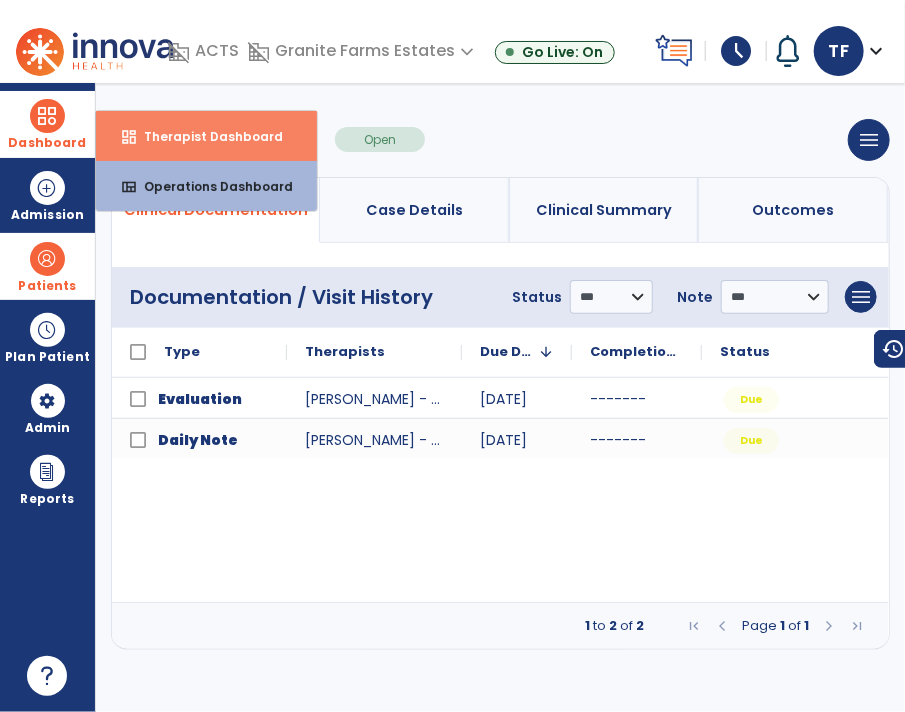 click on "dashboard  Therapist Dashboard" at bounding box center [206, 136] 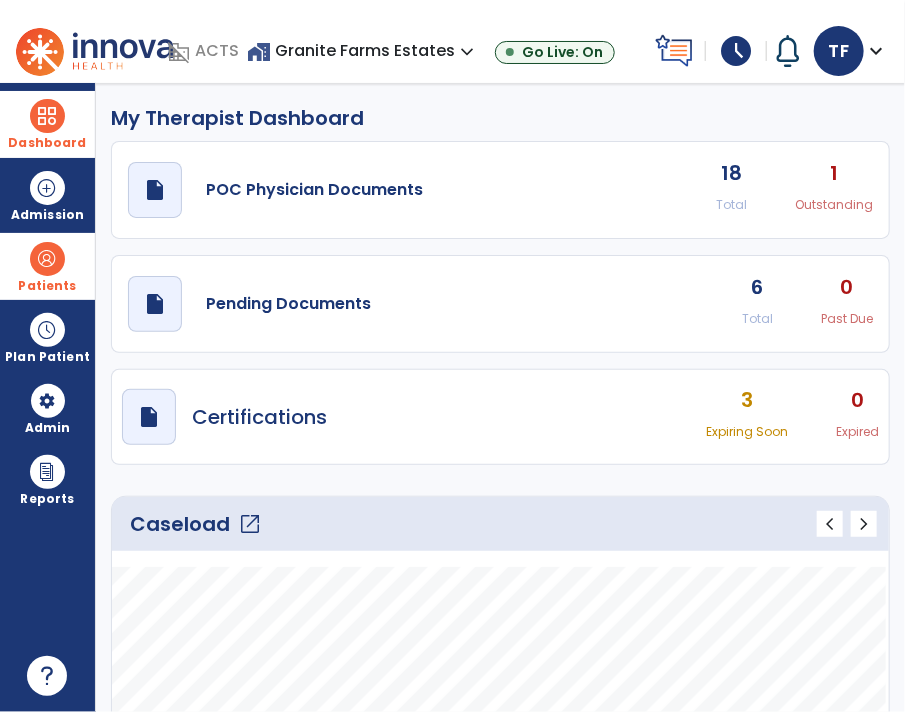 click on "draft   open_in_new  Pending Documents 6 Total 0 Past Due" 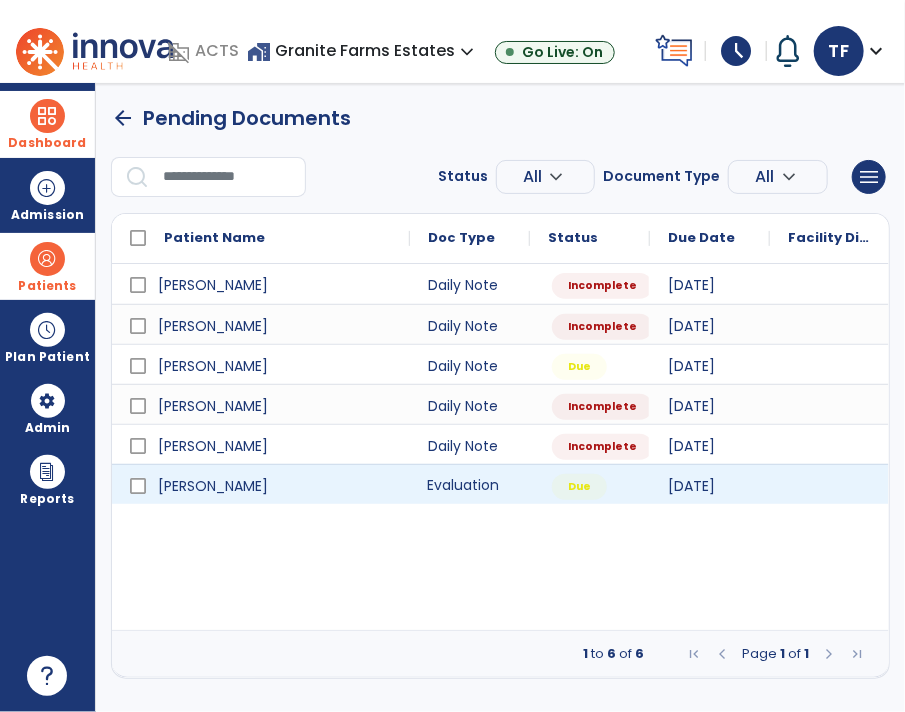 click on "Evaluation" at bounding box center (470, 484) 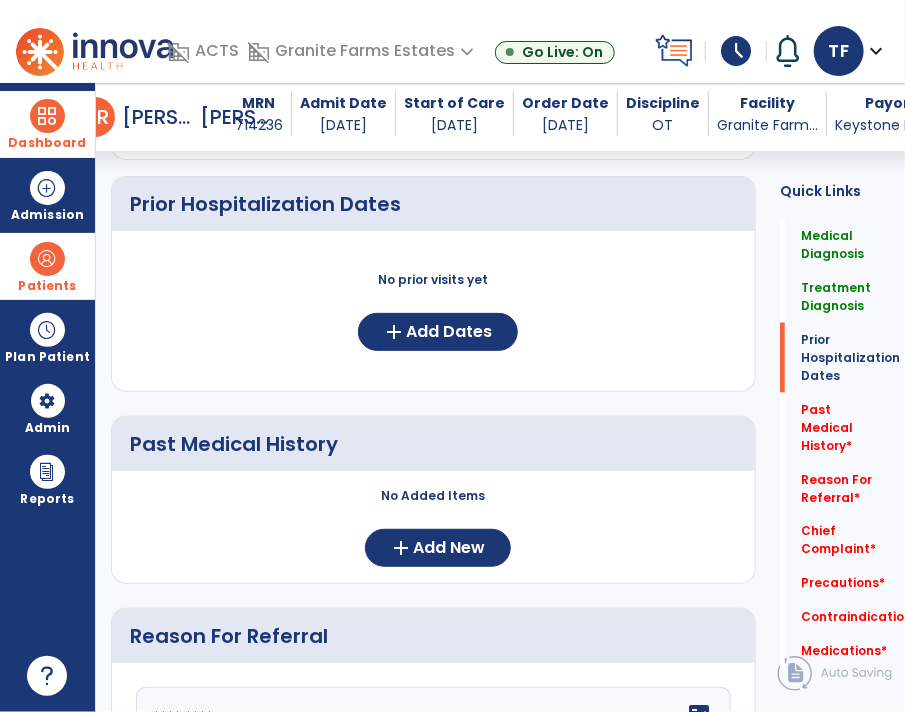 scroll, scrollTop: 731, scrollLeft: 0, axis: vertical 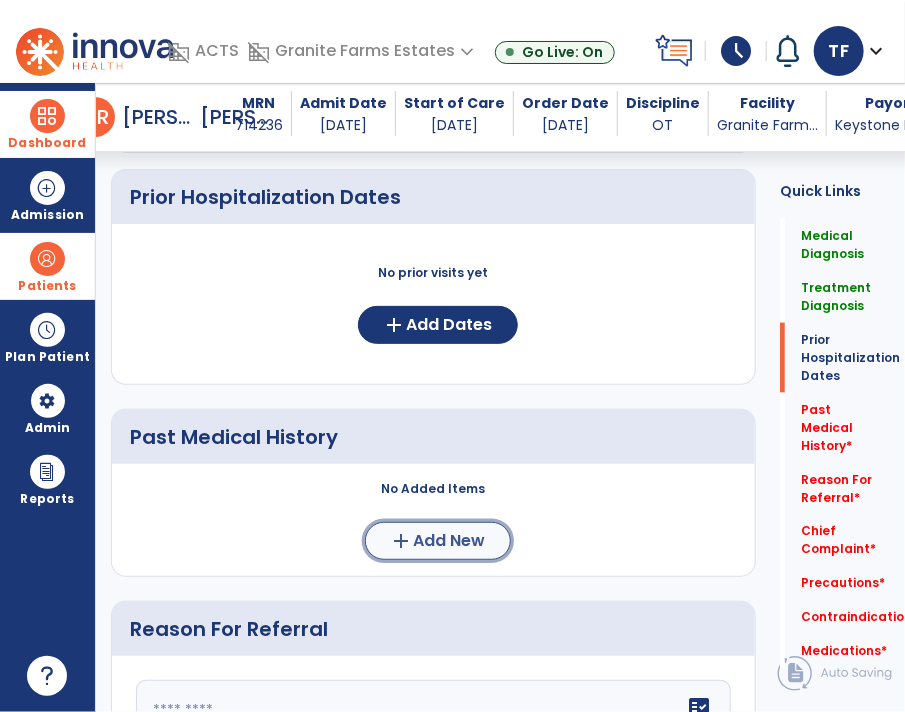 click on "Add New" 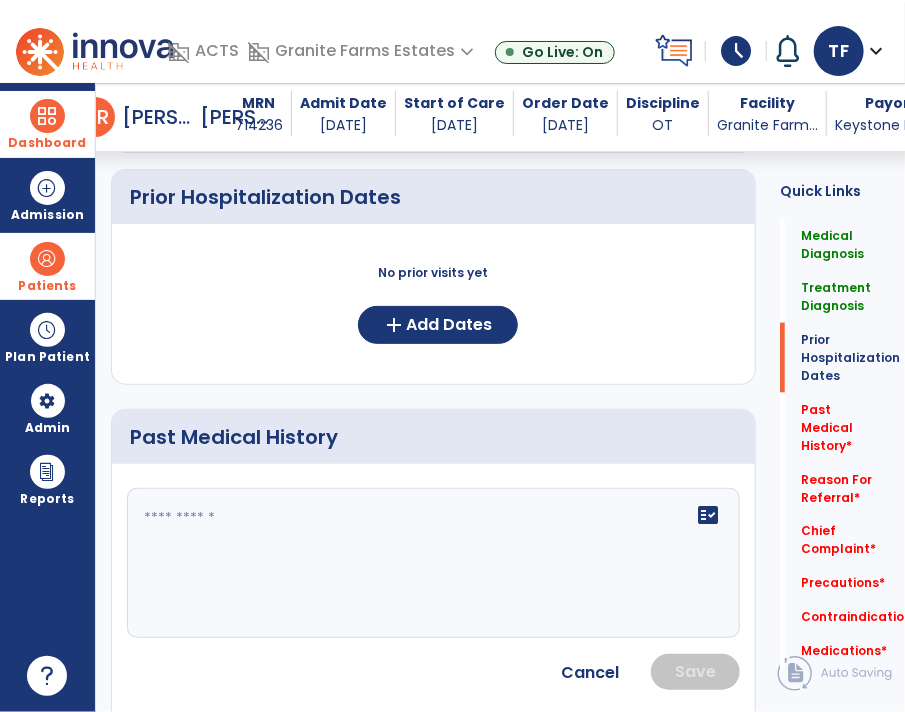 click 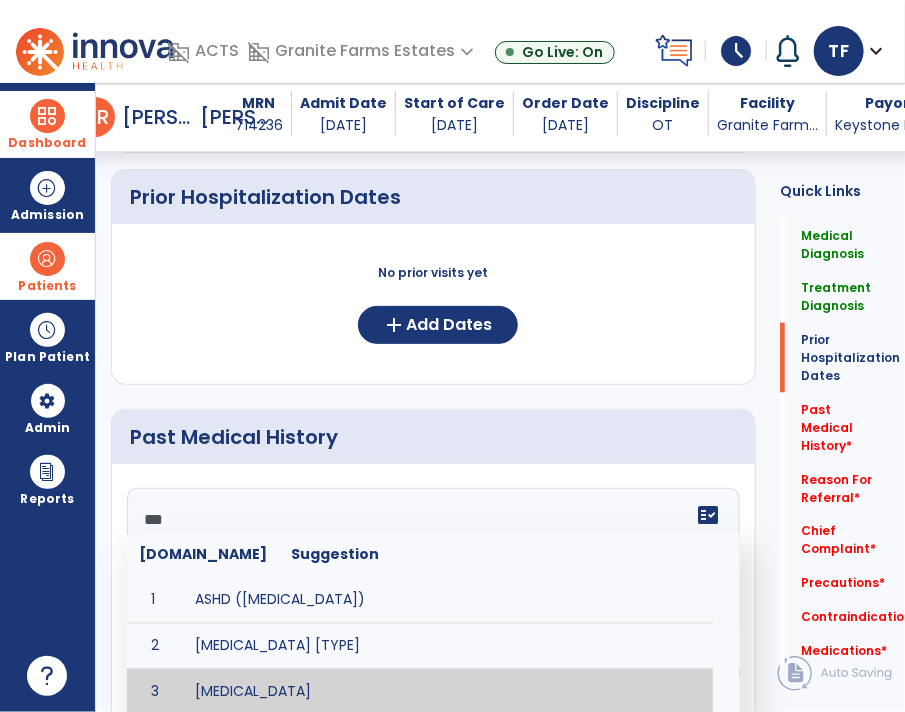 type on "**********" 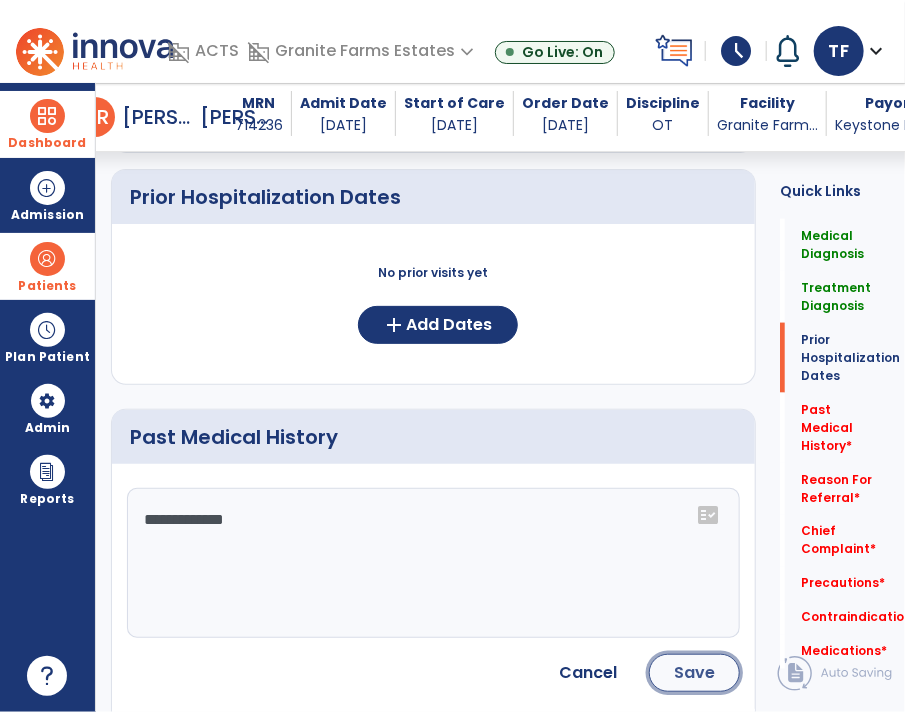 click on "Save" 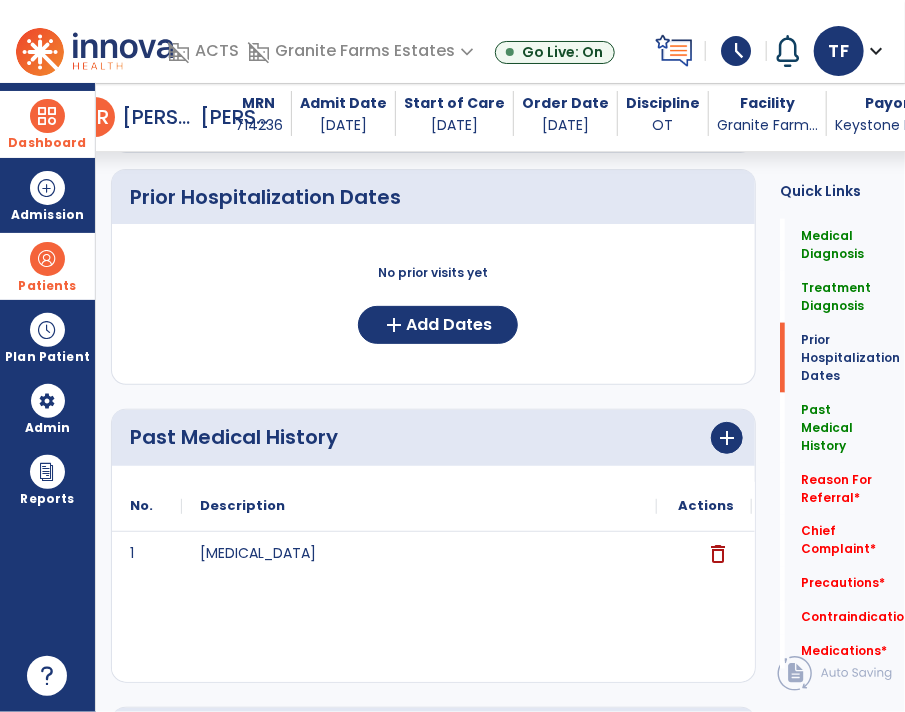 click on "add" 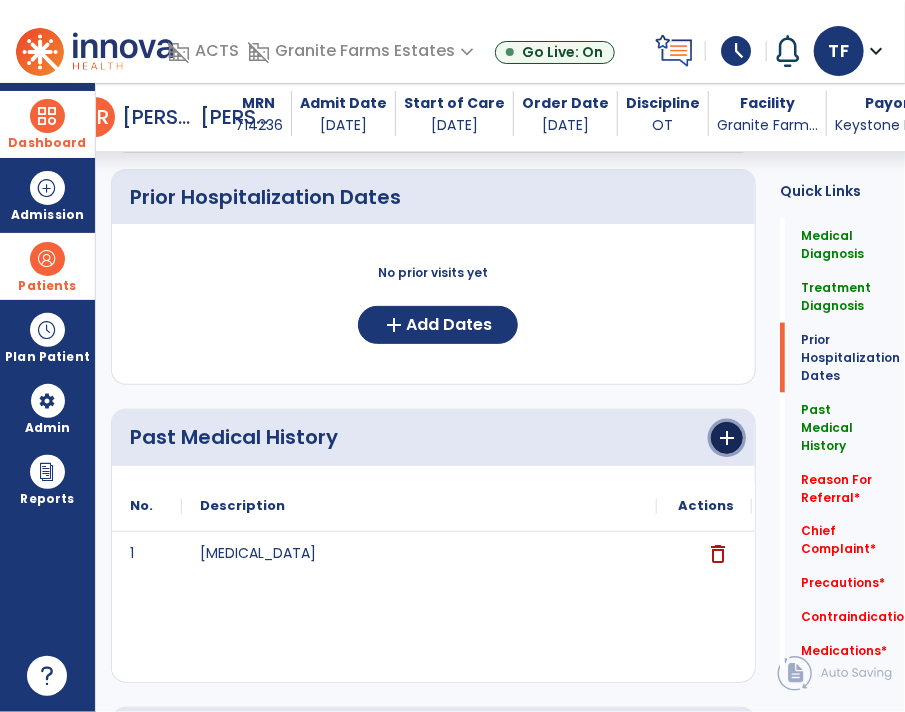 click on "add" 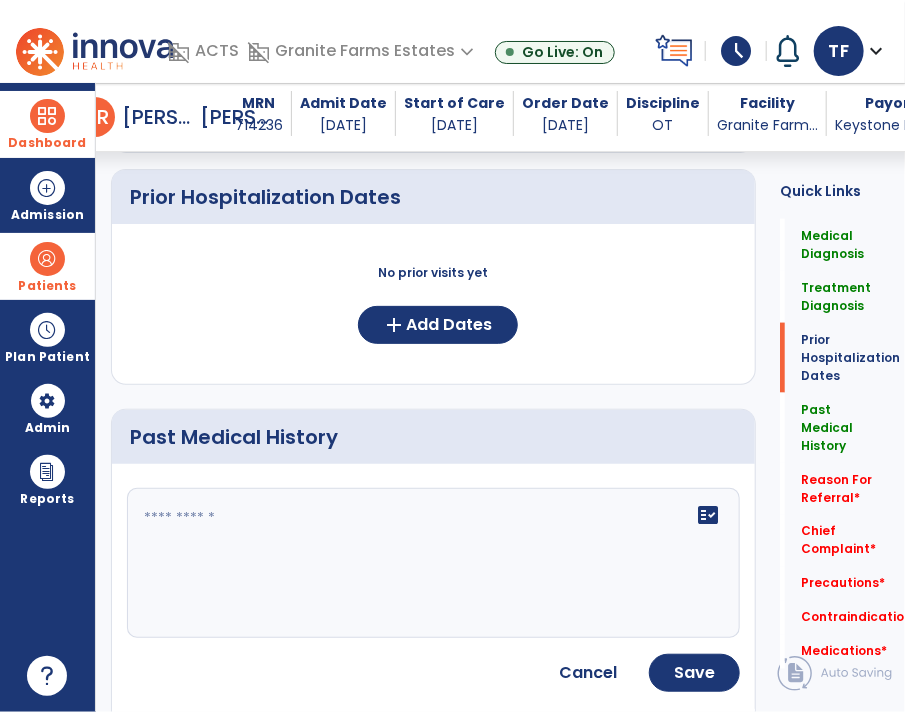 click on "fact_check" 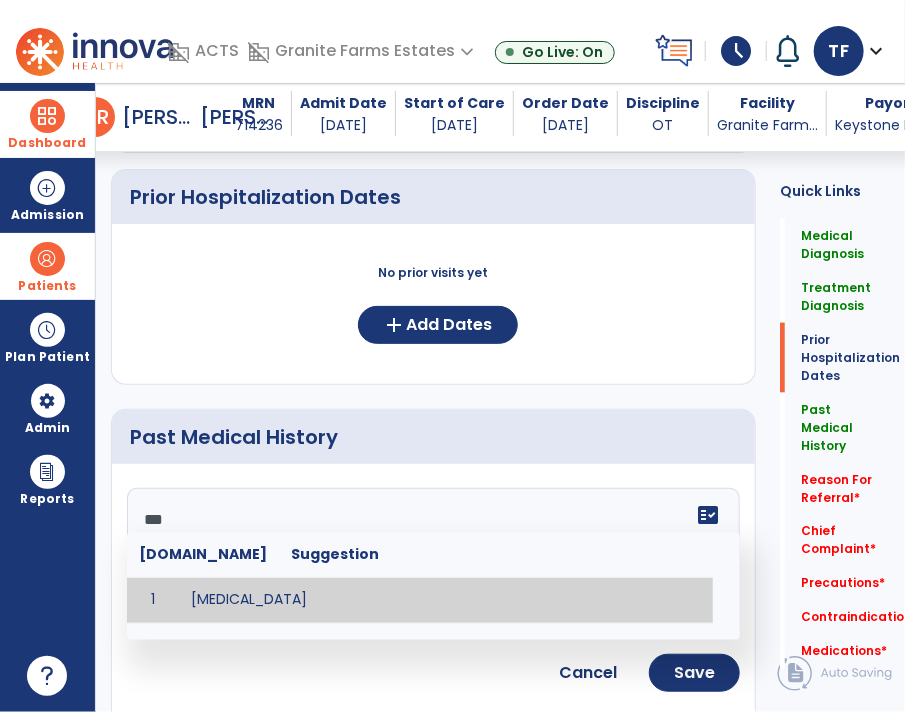 type on "**********" 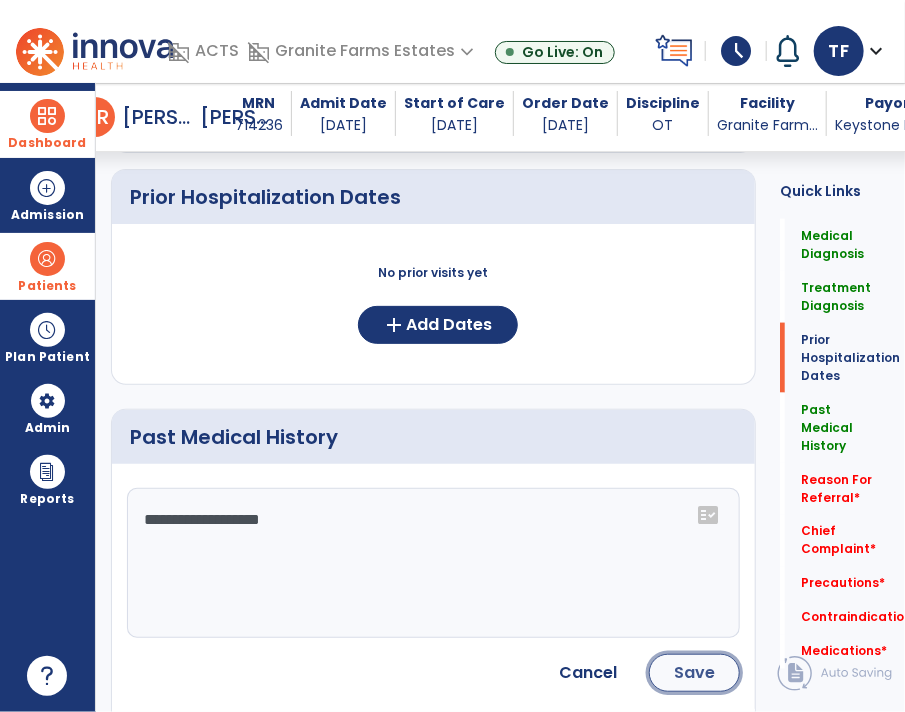 click on "Save" 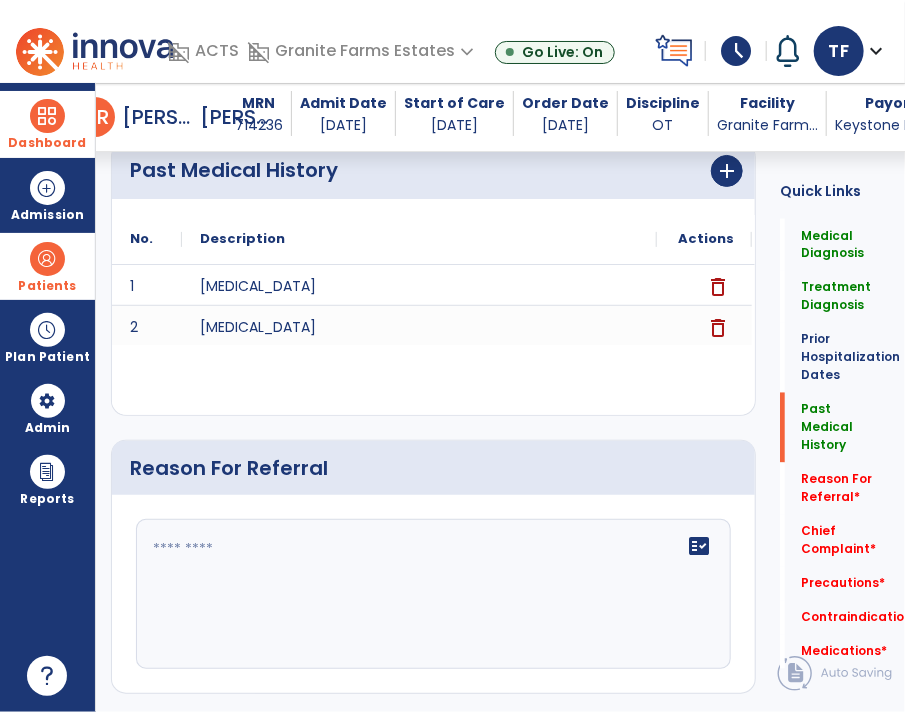 scroll, scrollTop: 1020, scrollLeft: 0, axis: vertical 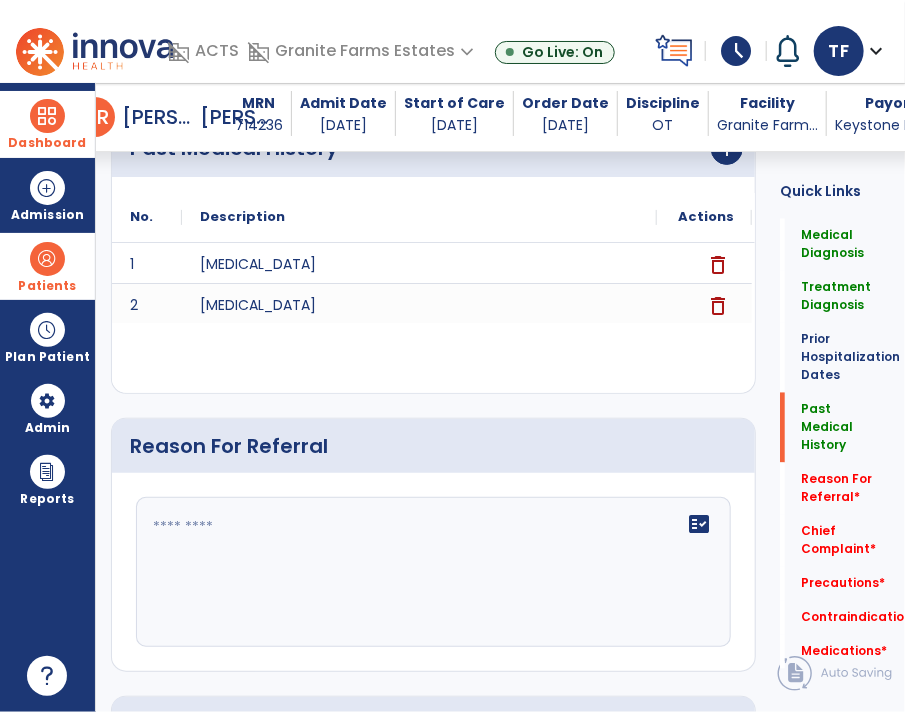 click on "fact_check" 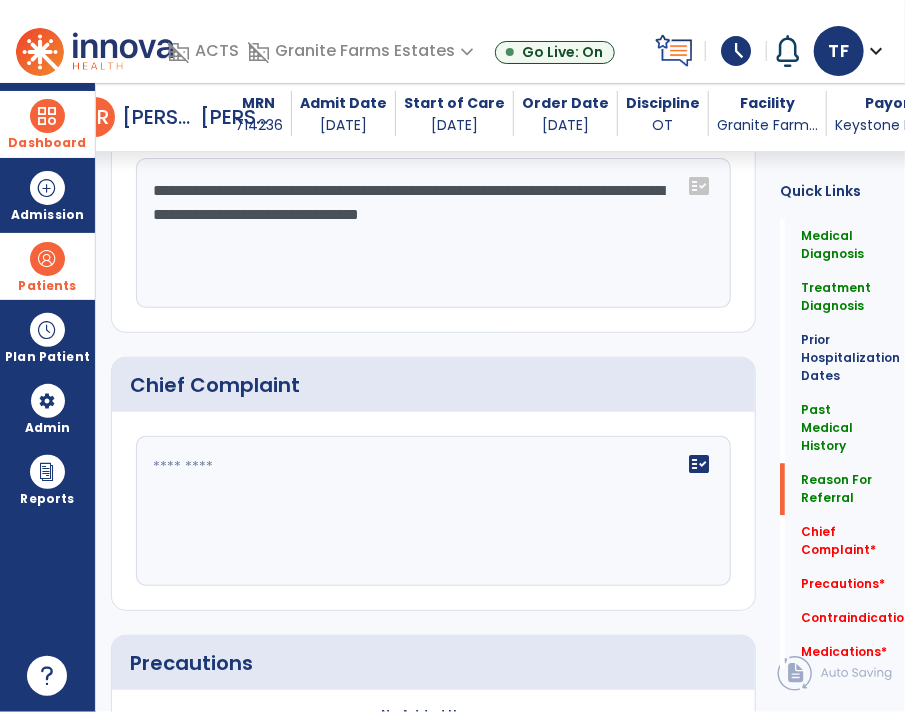 scroll, scrollTop: 1391, scrollLeft: 0, axis: vertical 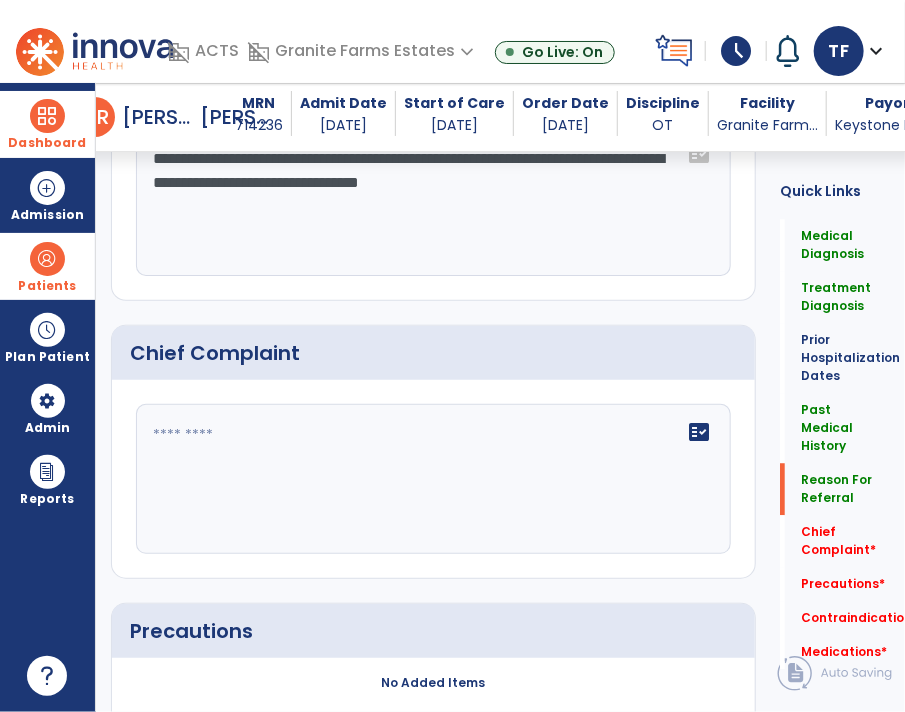 type on "**********" 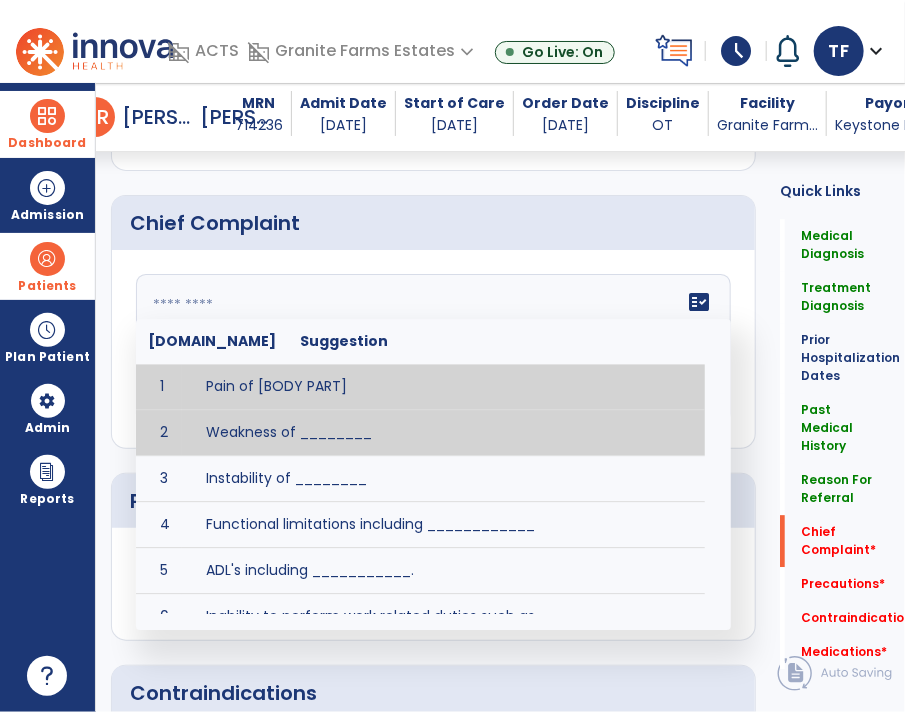 scroll, scrollTop: 1552, scrollLeft: 0, axis: vertical 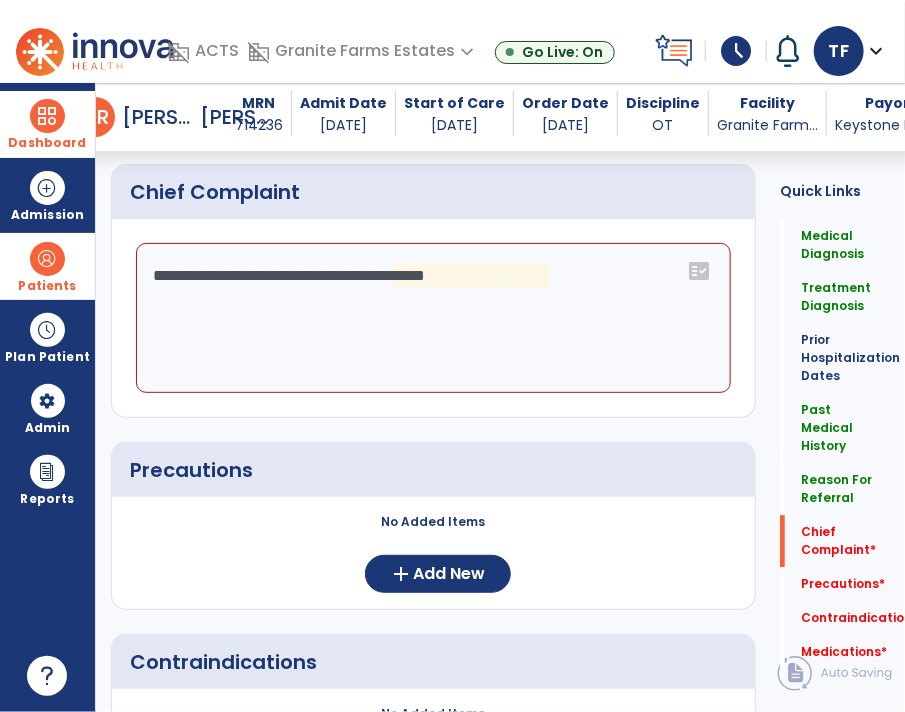 click on "**********" 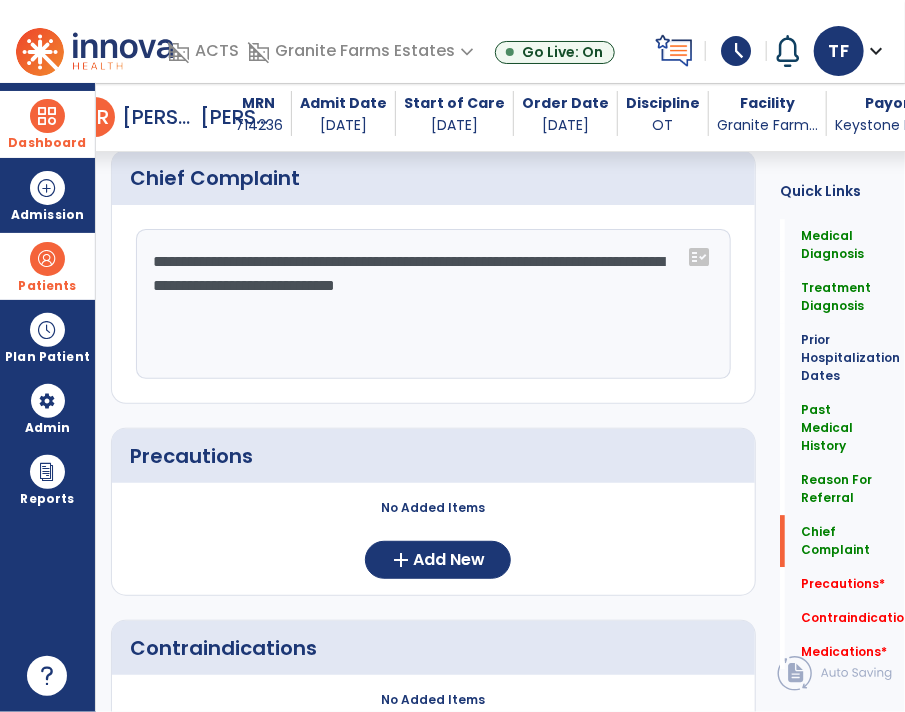 scroll, scrollTop: 1583, scrollLeft: 0, axis: vertical 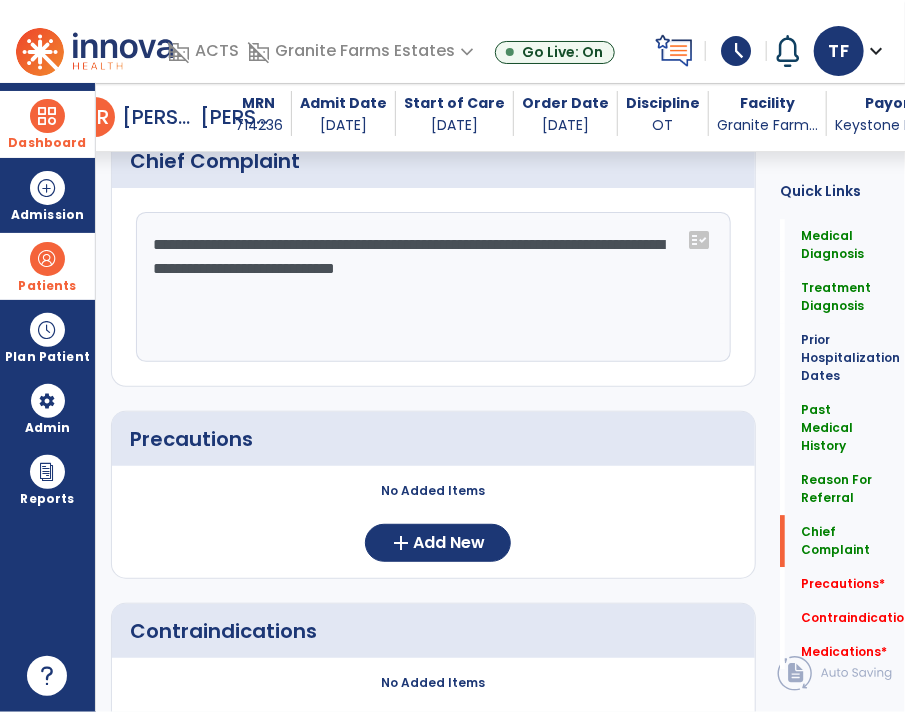 type on "**********" 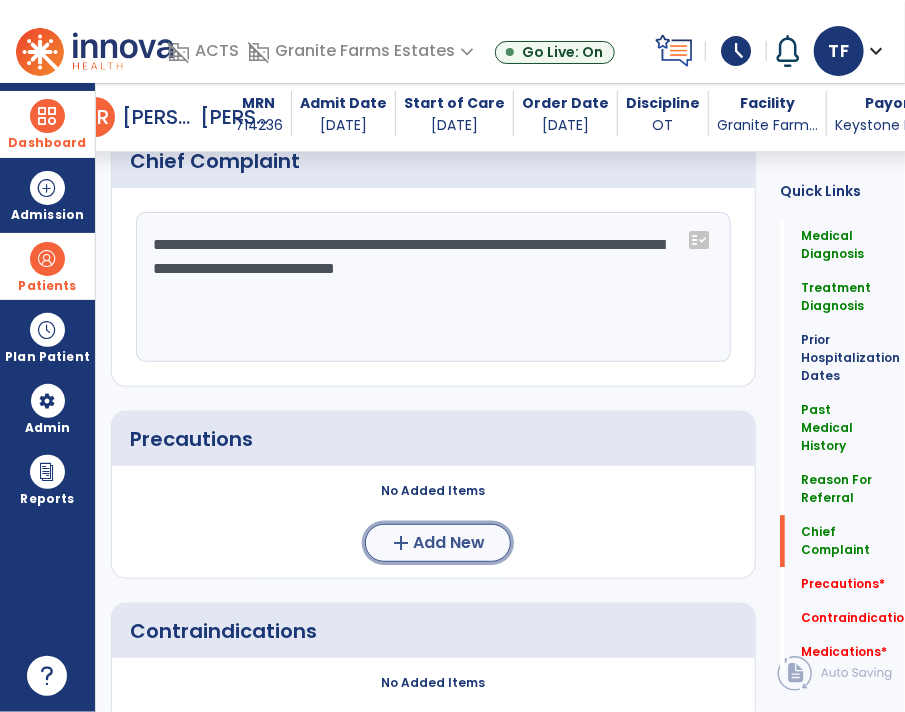 click on "Add New" 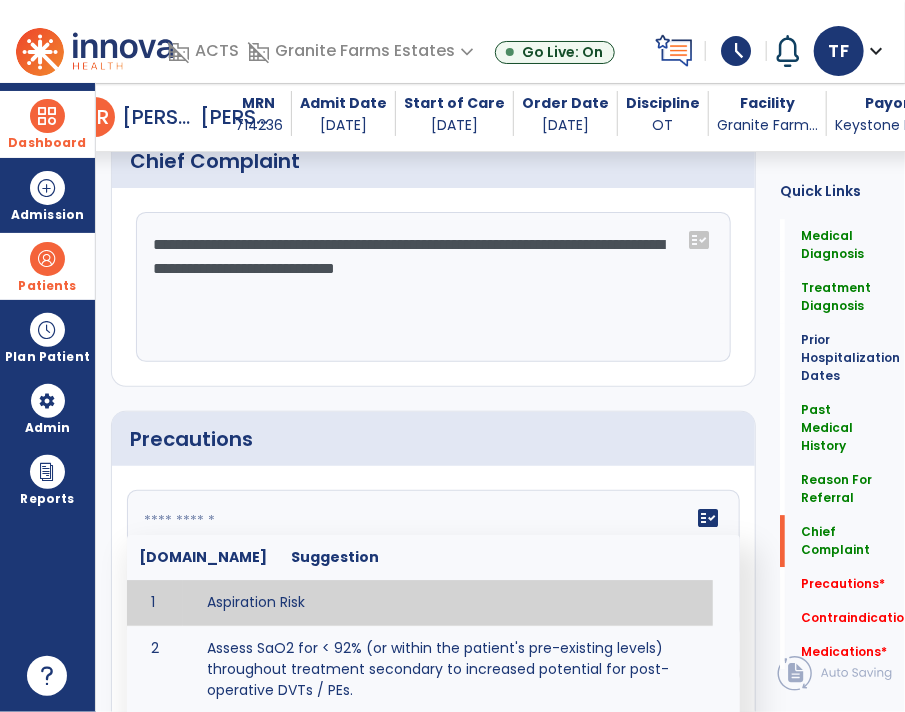 click 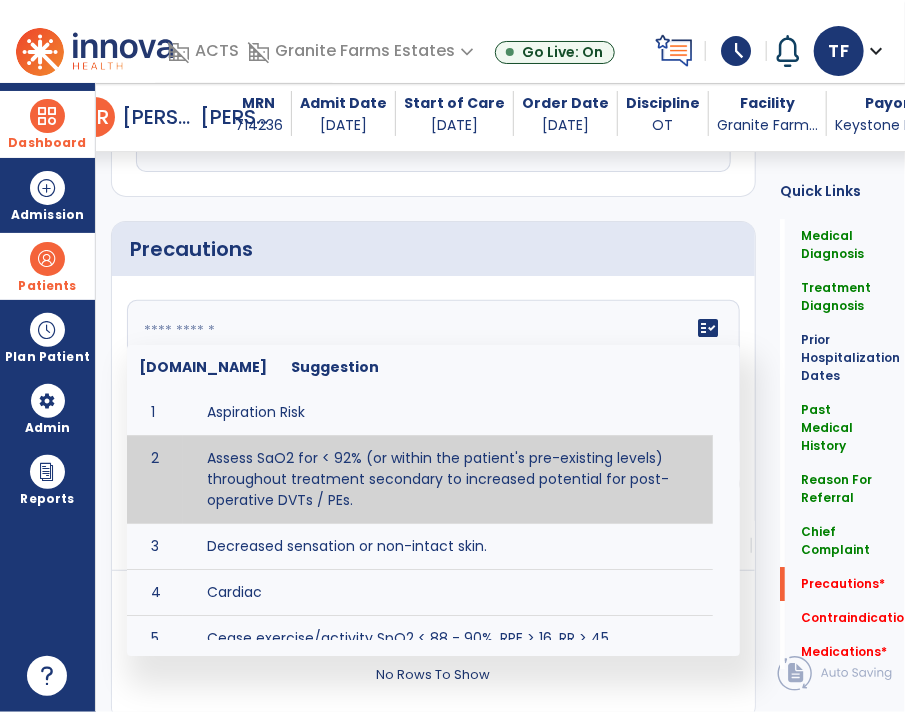 scroll, scrollTop: 1779, scrollLeft: 0, axis: vertical 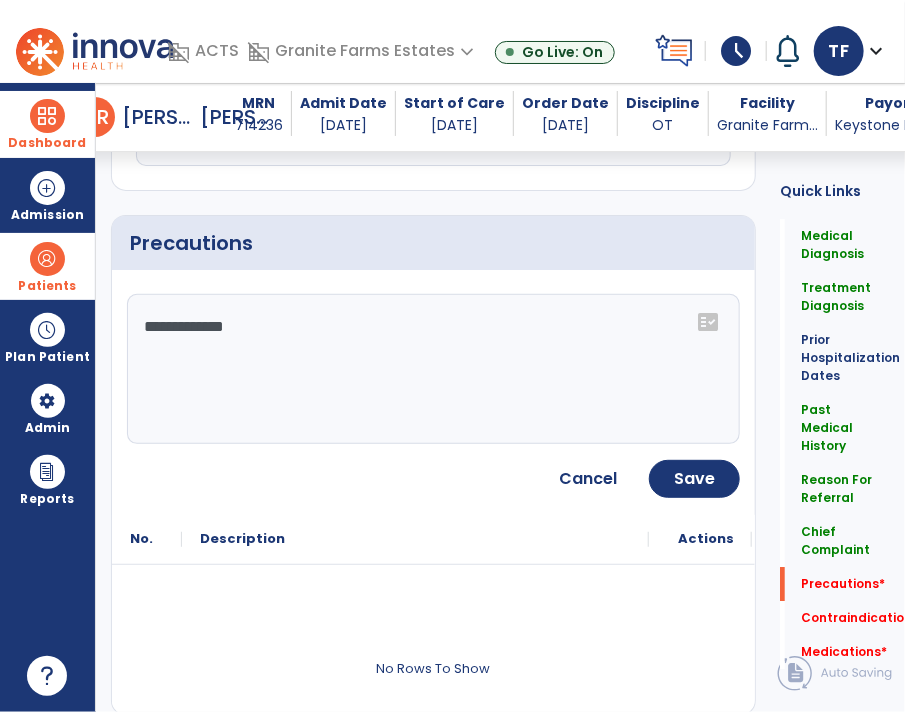 click on "**********" 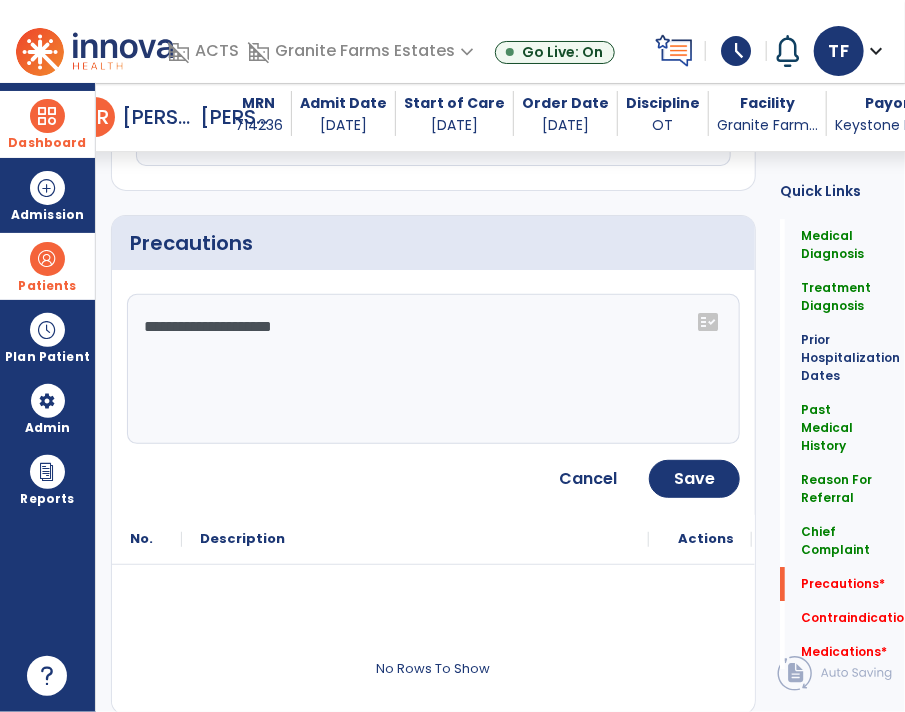 type on "**********" 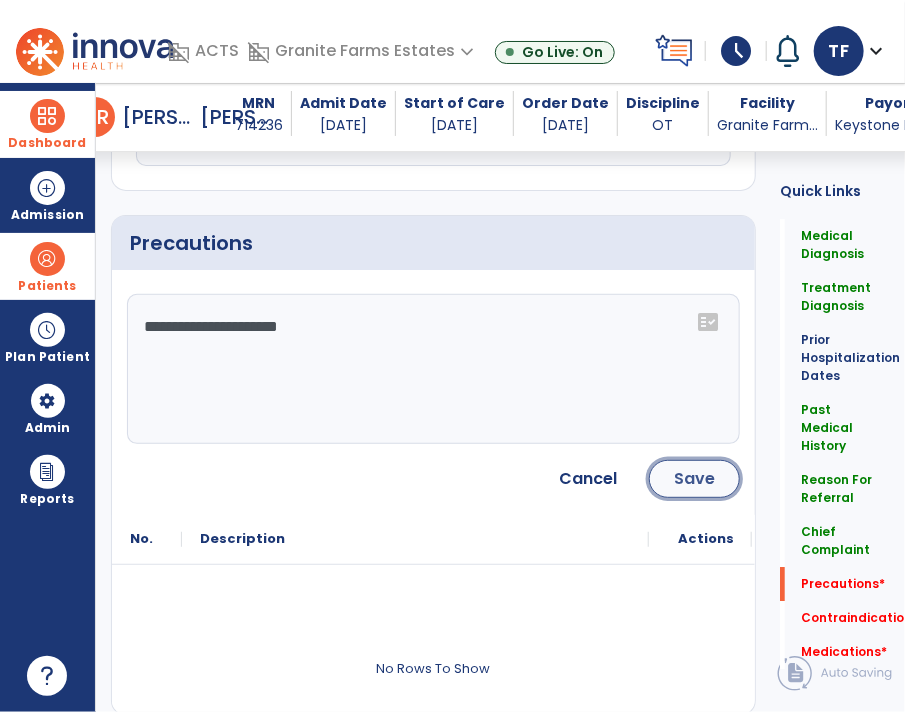 click on "Save" 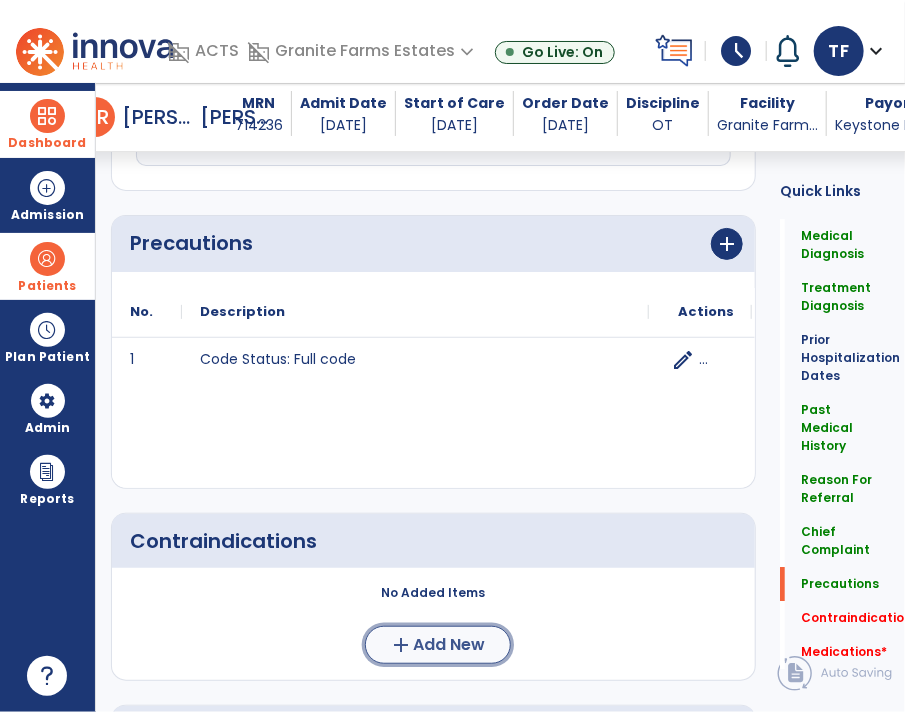 click on "Add New" 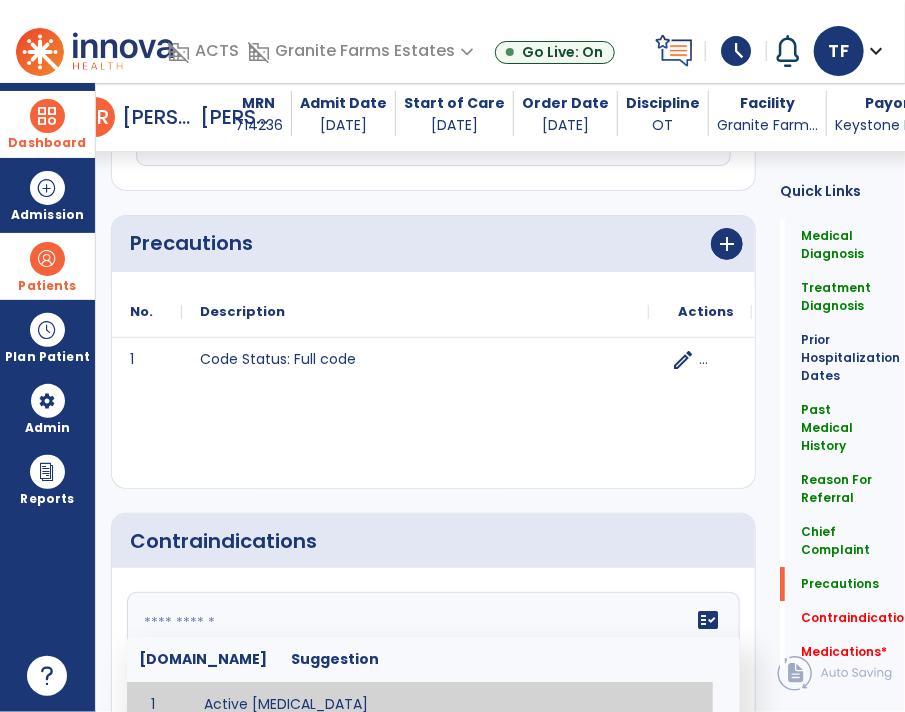 click 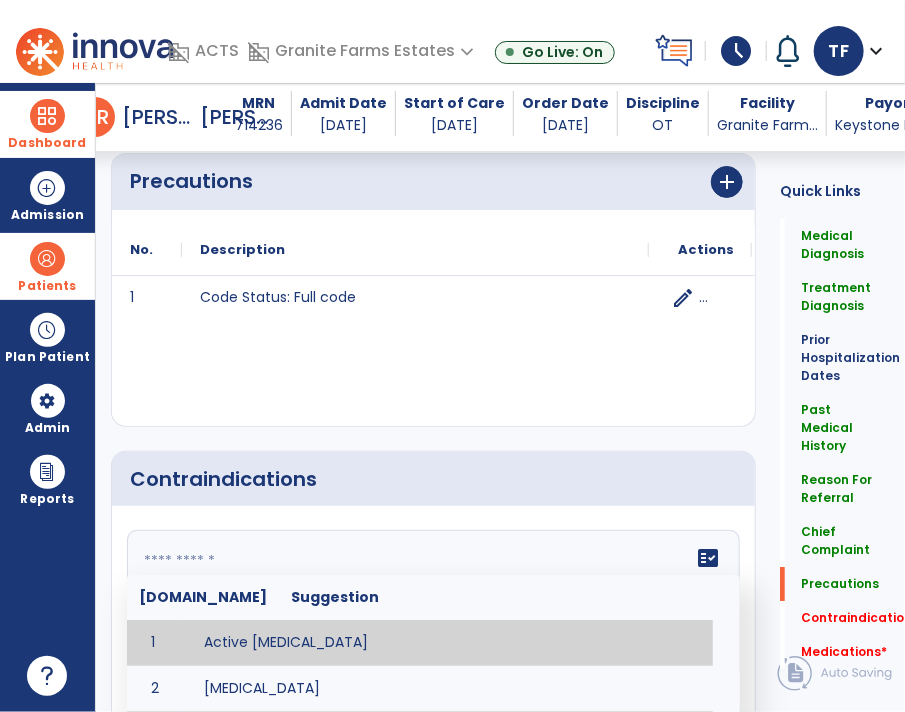 scroll, scrollTop: 1893, scrollLeft: 0, axis: vertical 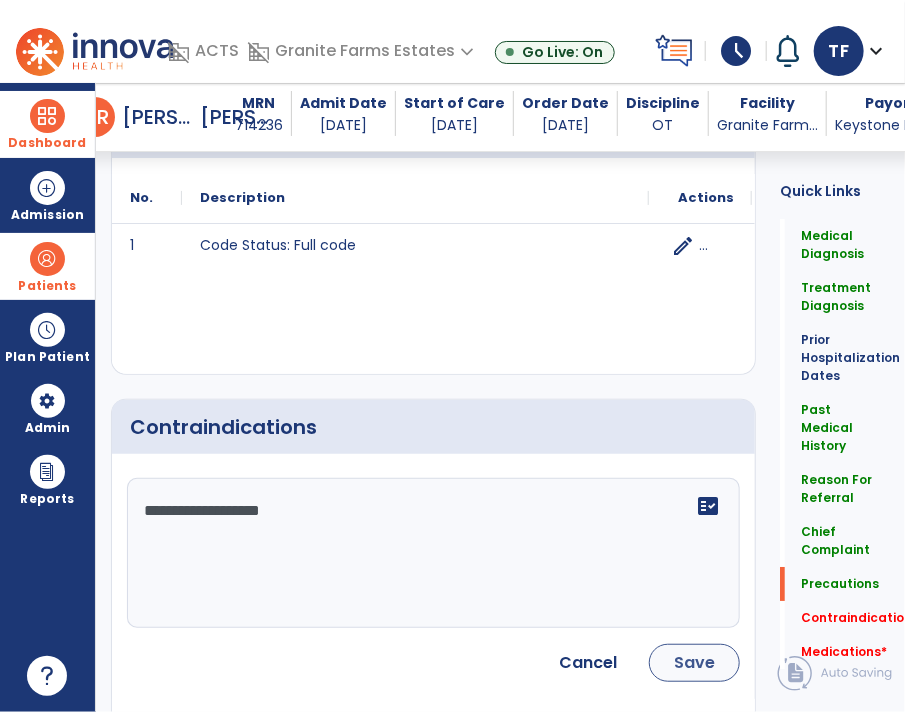 type on "**********" 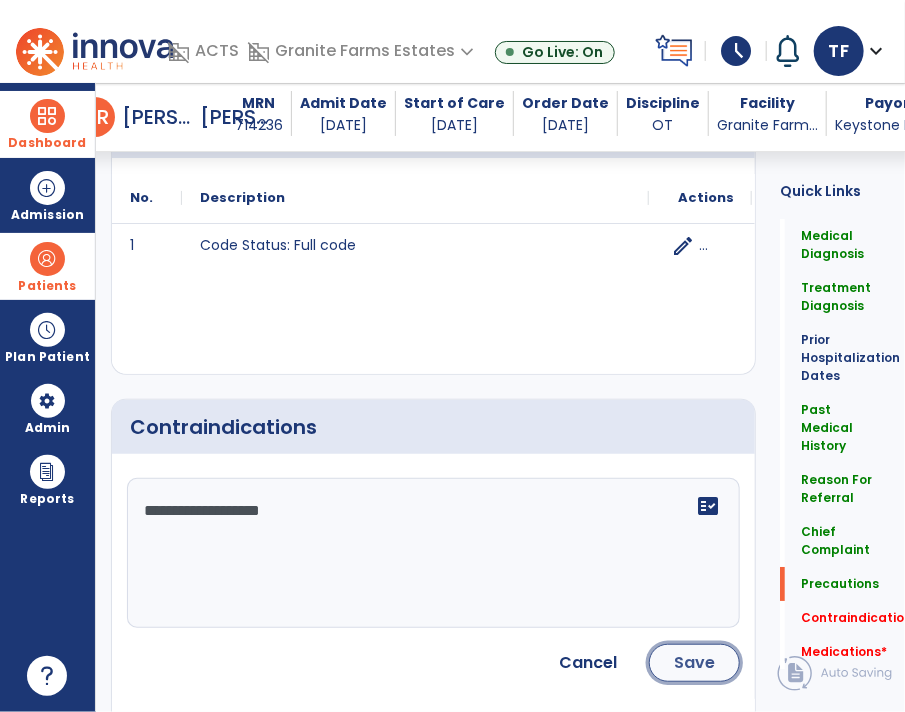 click on "Save" 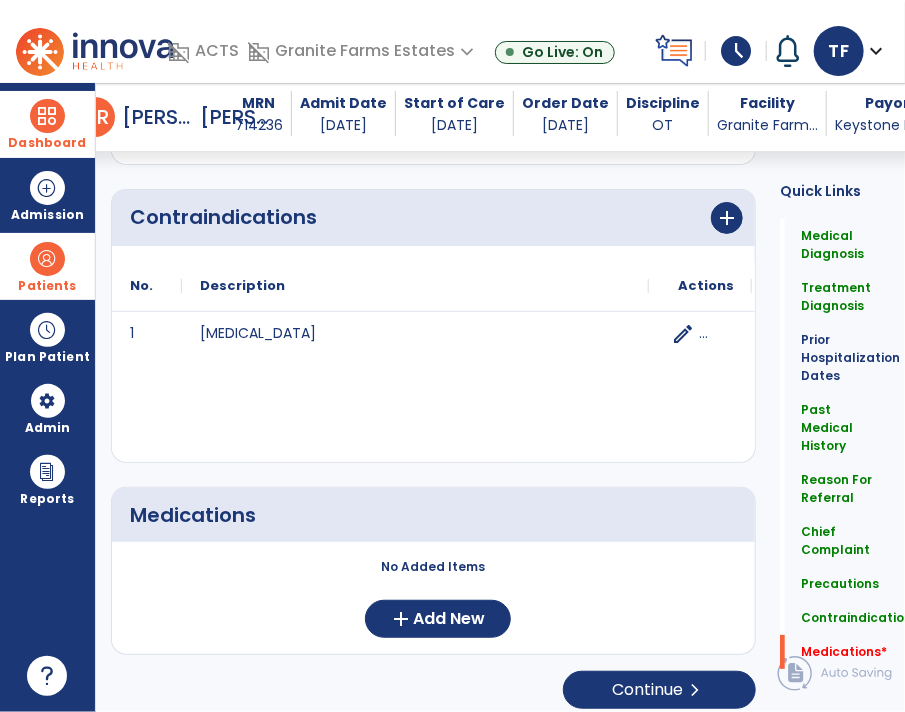 scroll, scrollTop: 2107, scrollLeft: 0, axis: vertical 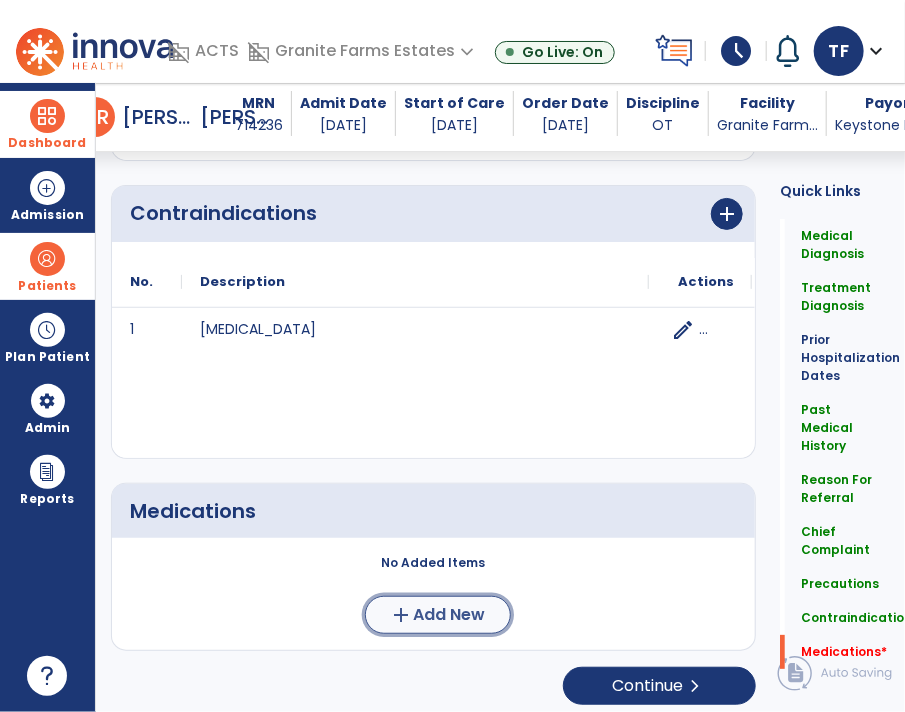 click on "Add New" 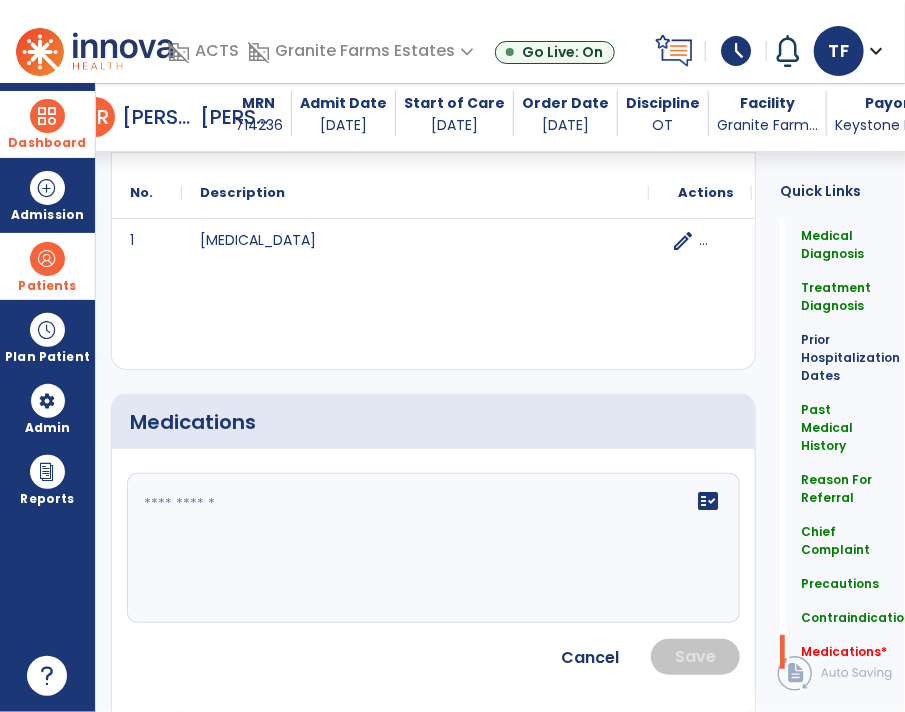 scroll, scrollTop: 2212, scrollLeft: 0, axis: vertical 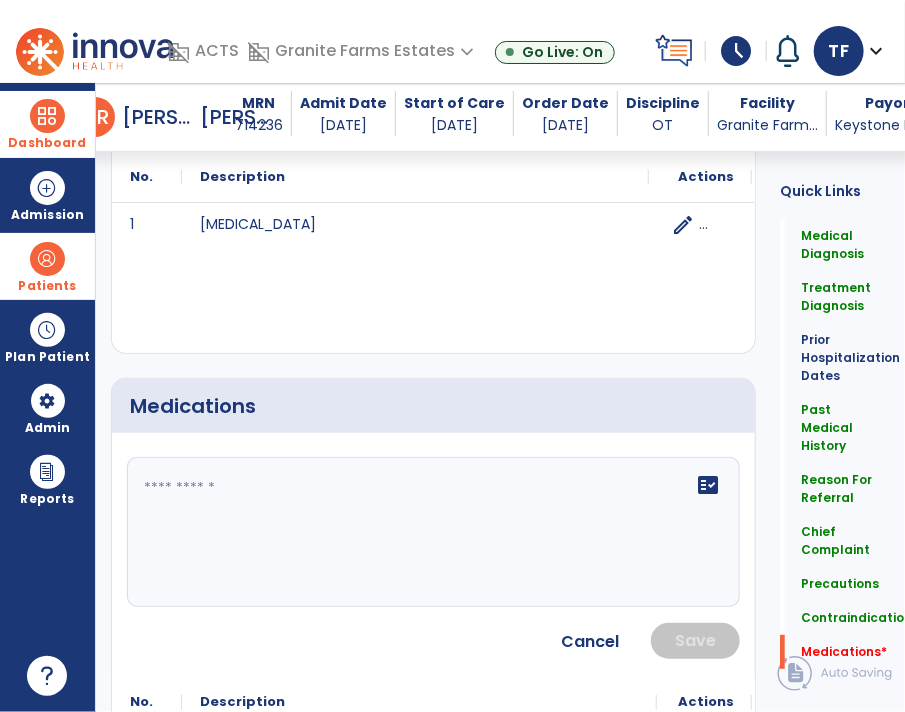 click 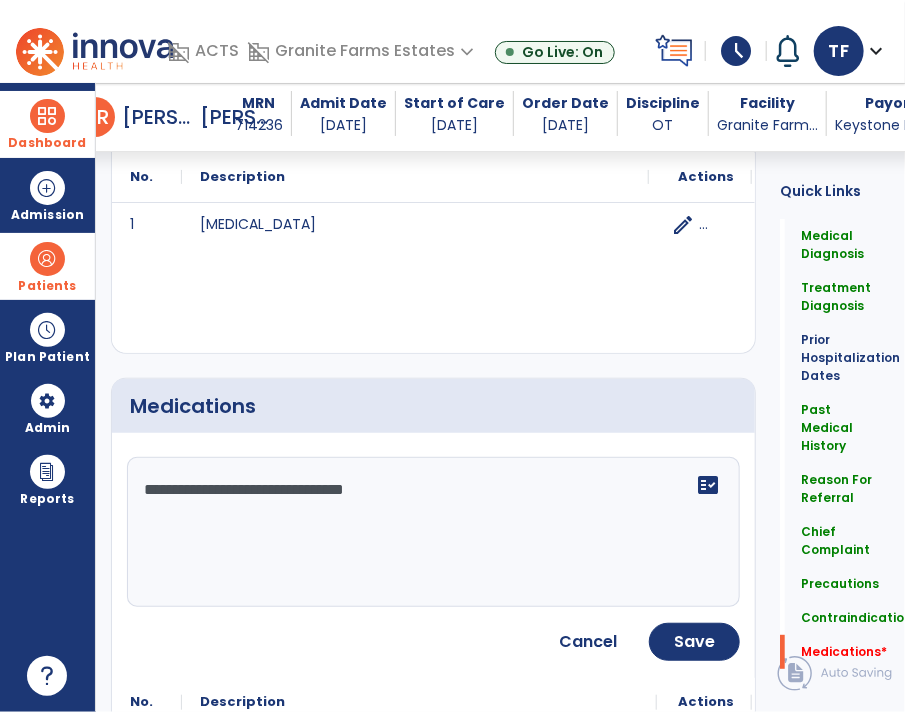 click on "**********" 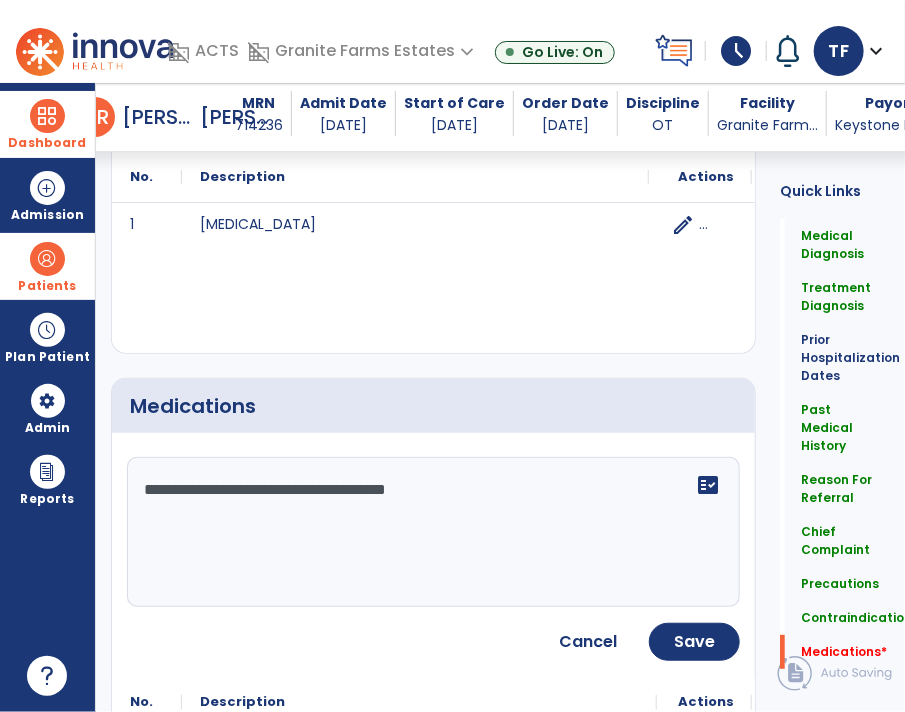 click on "**********" 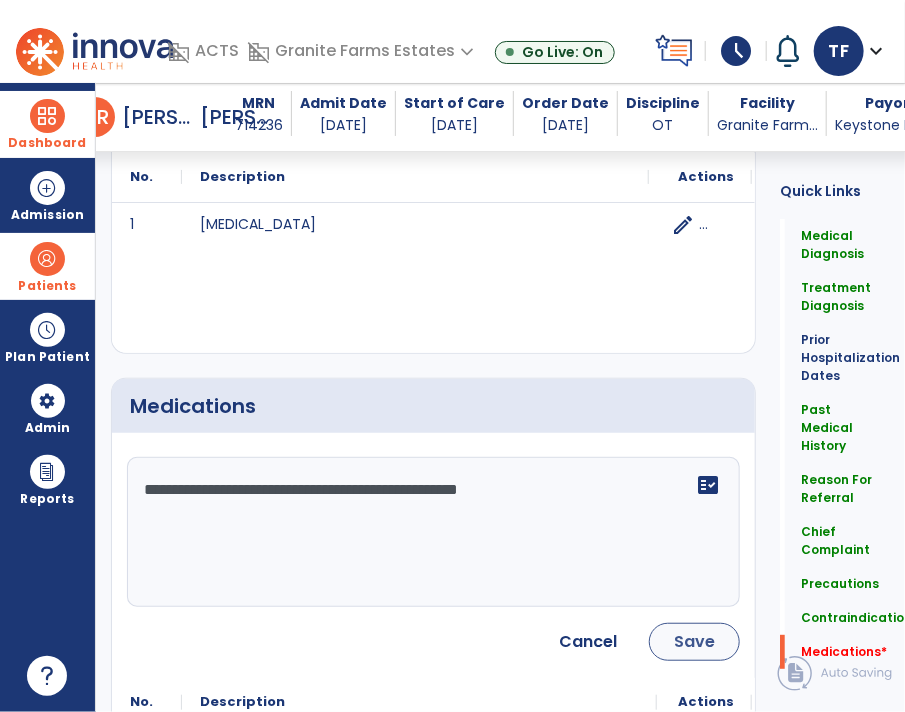type on "**********" 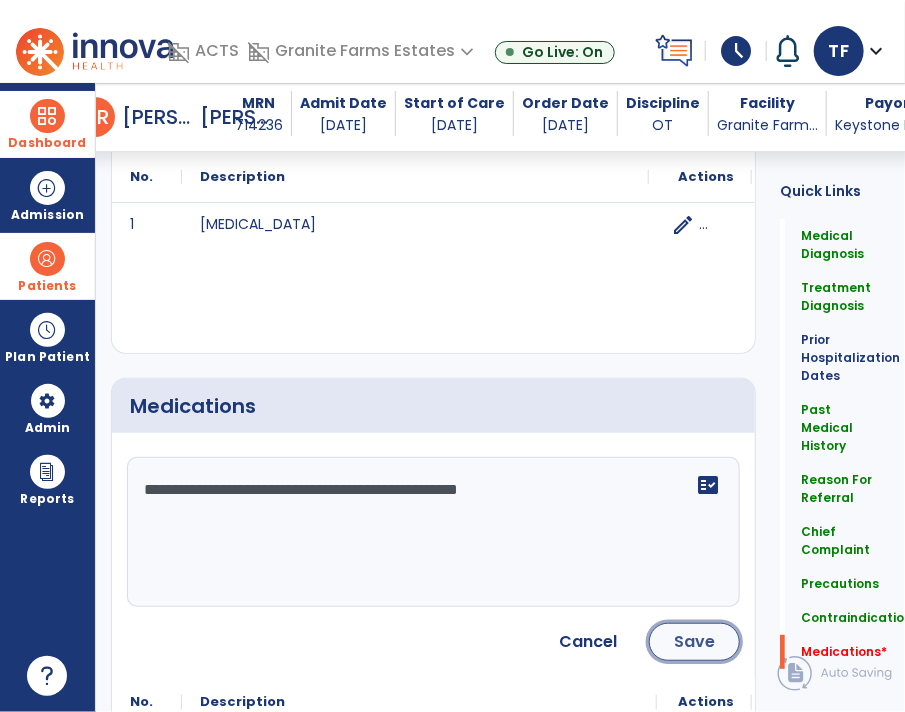 click on "Save" 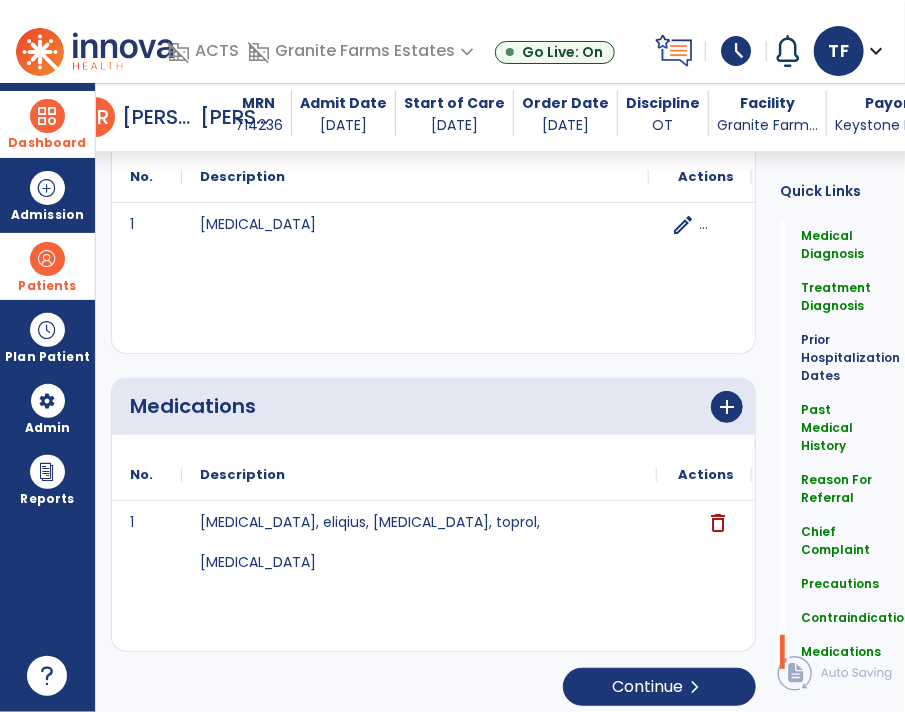 scroll, scrollTop: 2214, scrollLeft: 0, axis: vertical 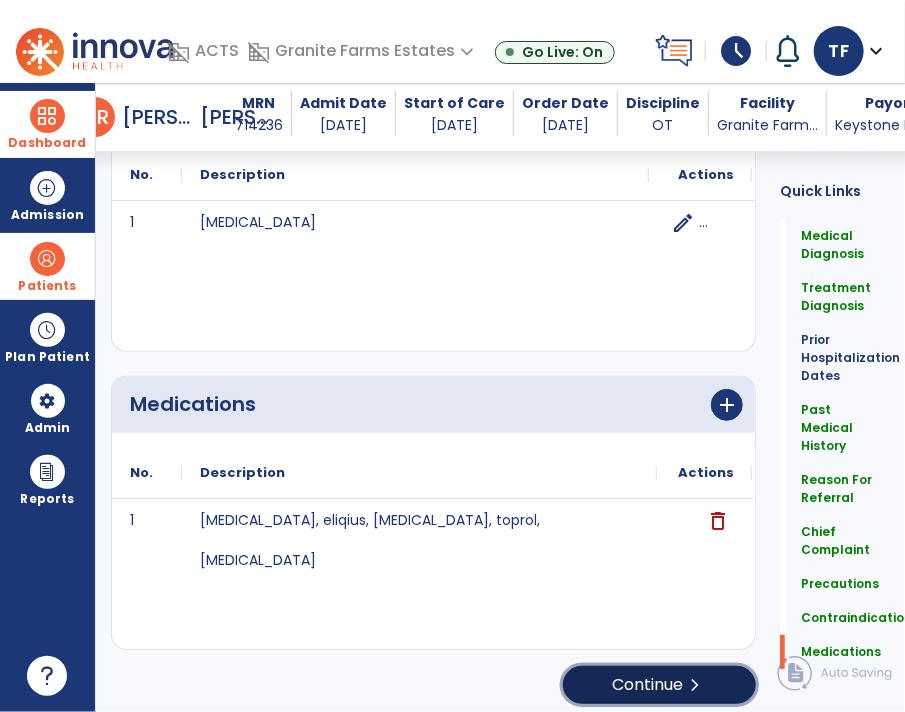 click on "Continue  chevron_right" 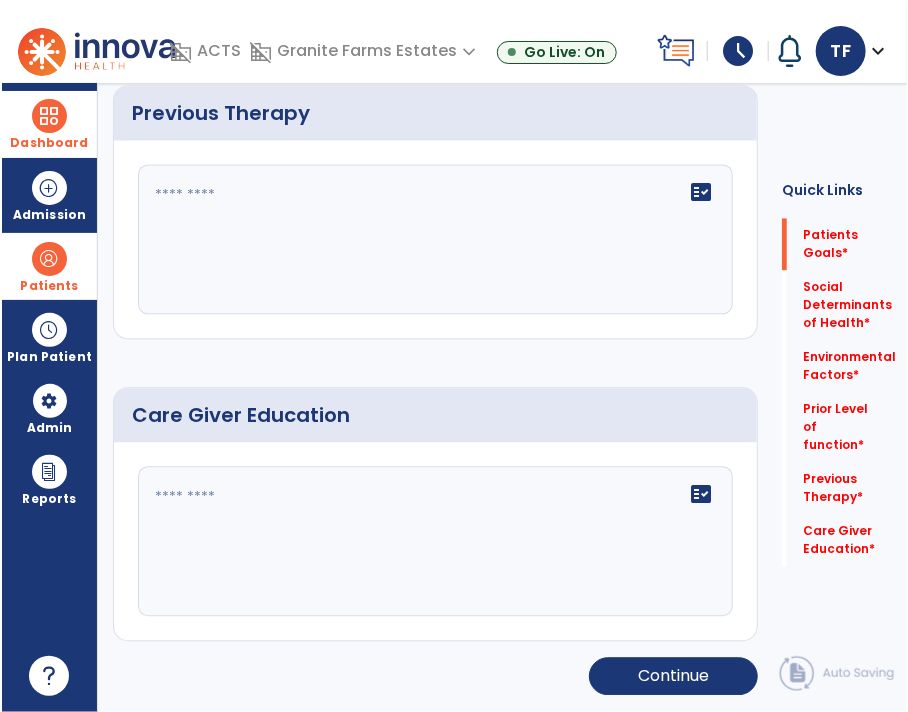 scroll, scrollTop: 6, scrollLeft: 0, axis: vertical 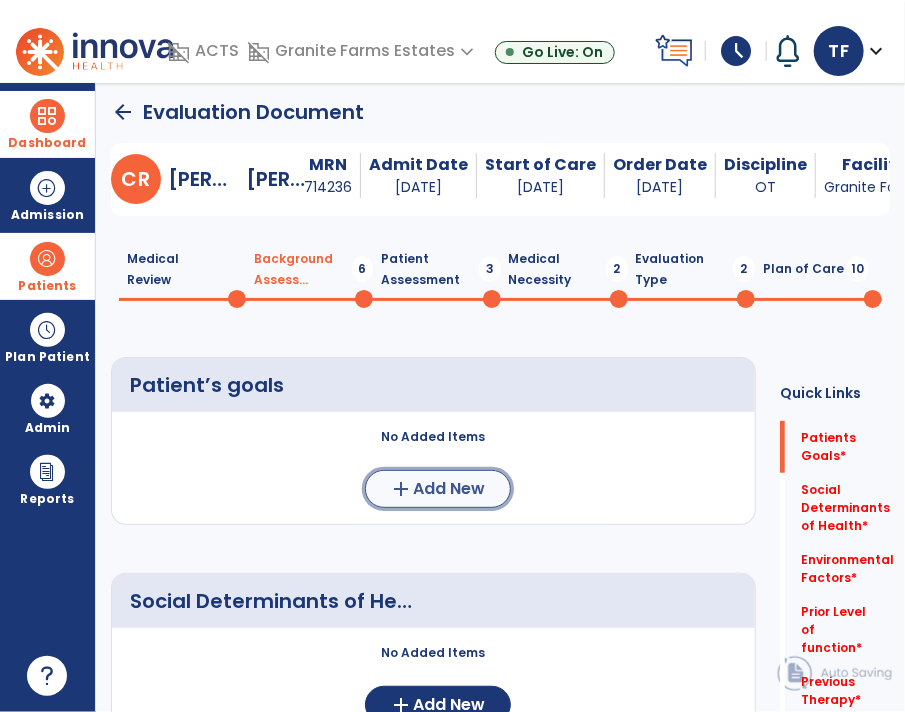 click on "Add New" 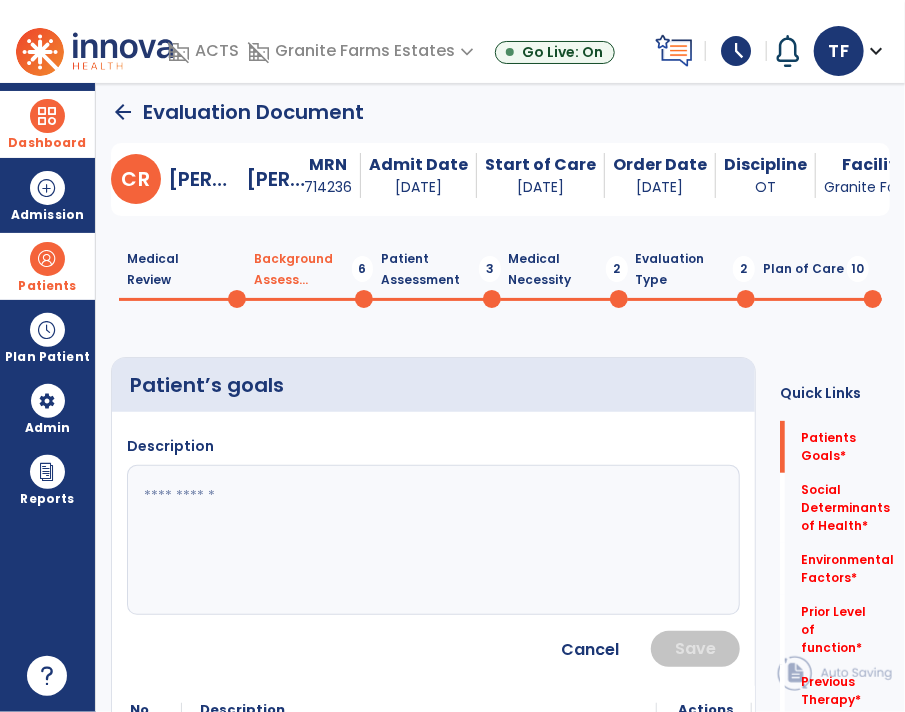 click 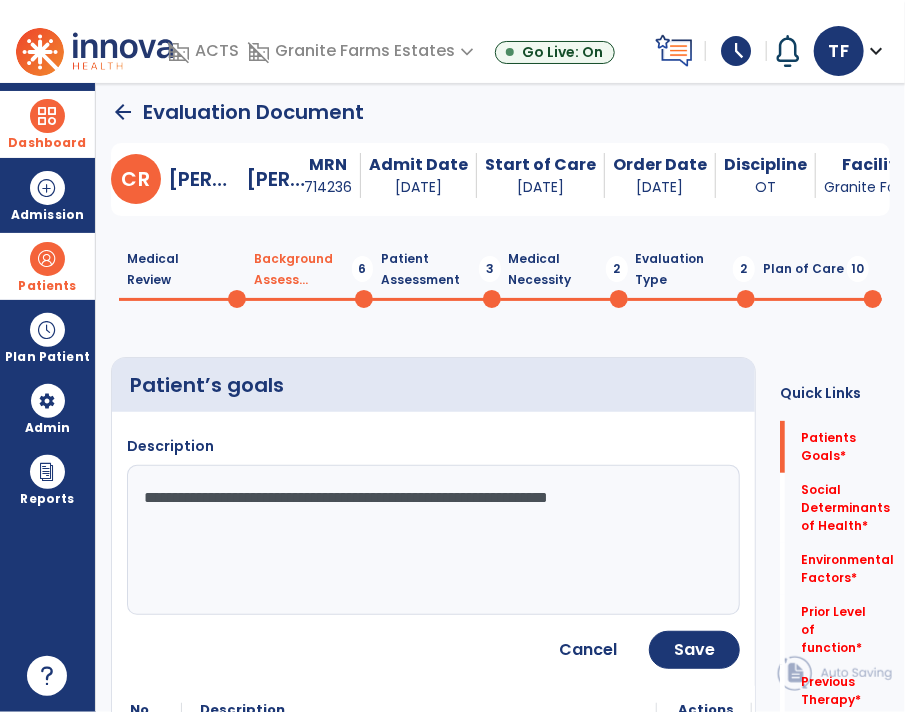 click on "**********" 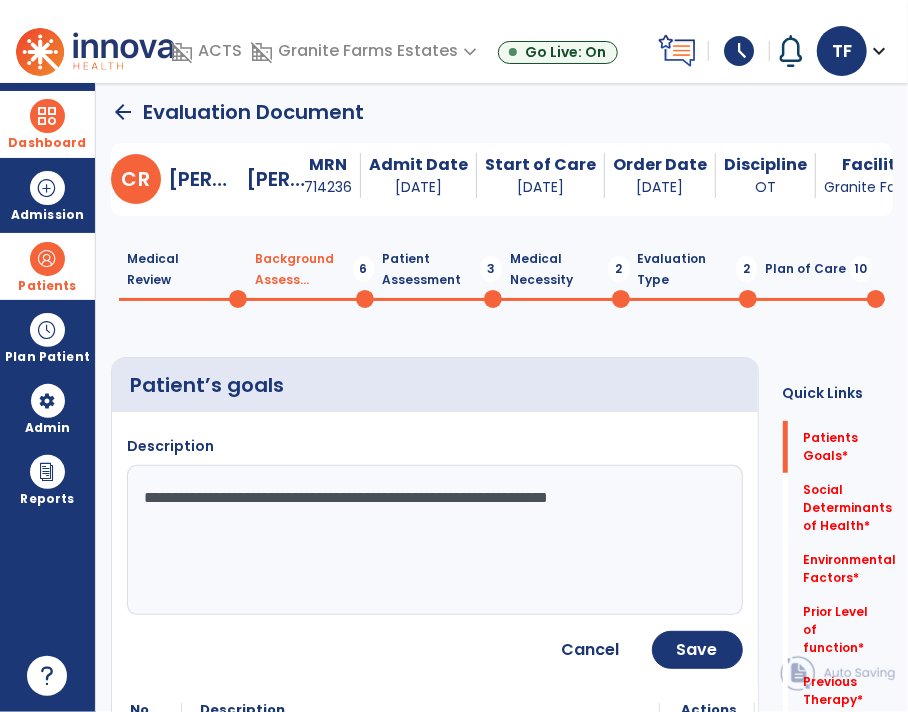 click on "**********" 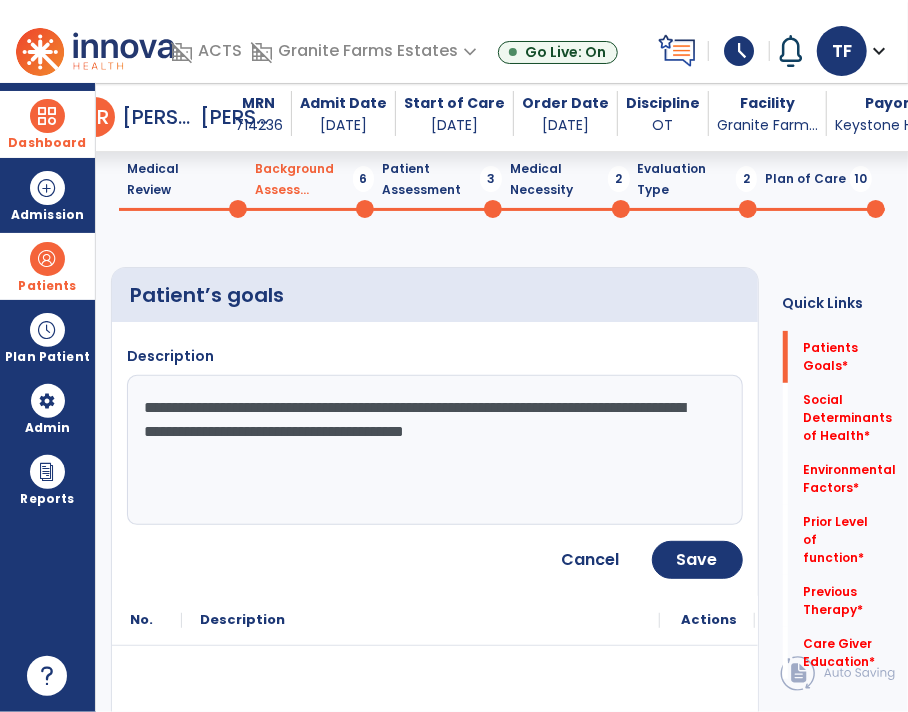scroll, scrollTop: 81, scrollLeft: 0, axis: vertical 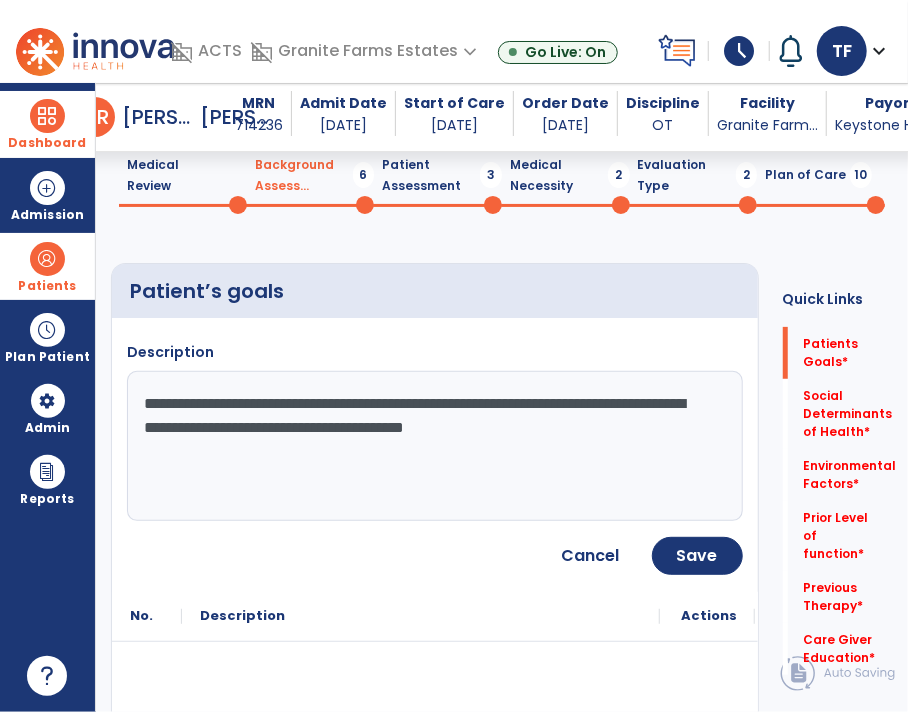 drag, startPoint x: 198, startPoint y: 449, endPoint x: 136, endPoint y: 450, distance: 62.008064 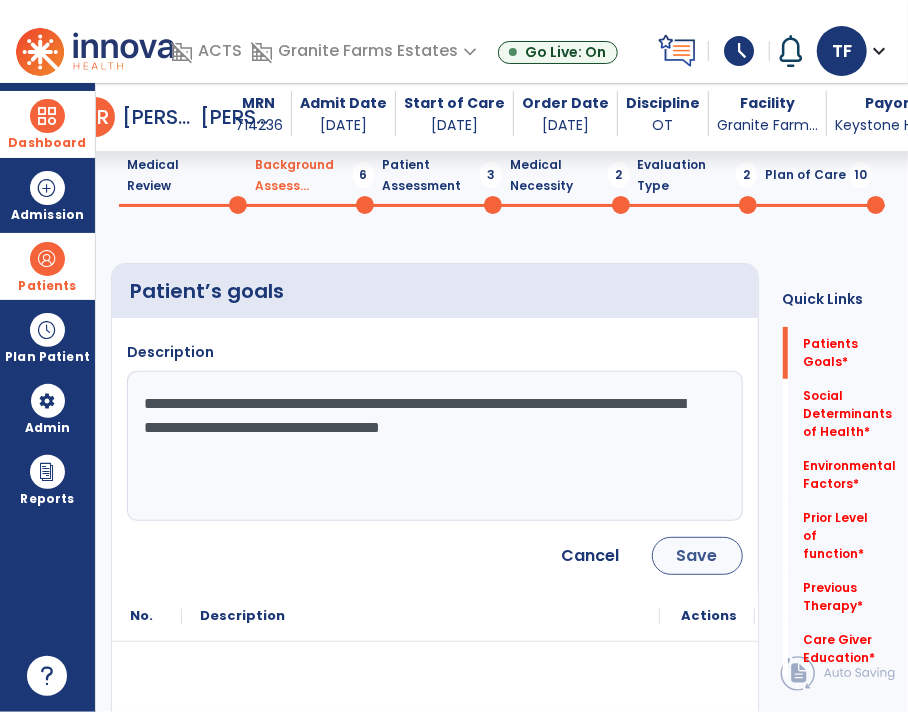 type on "**********" 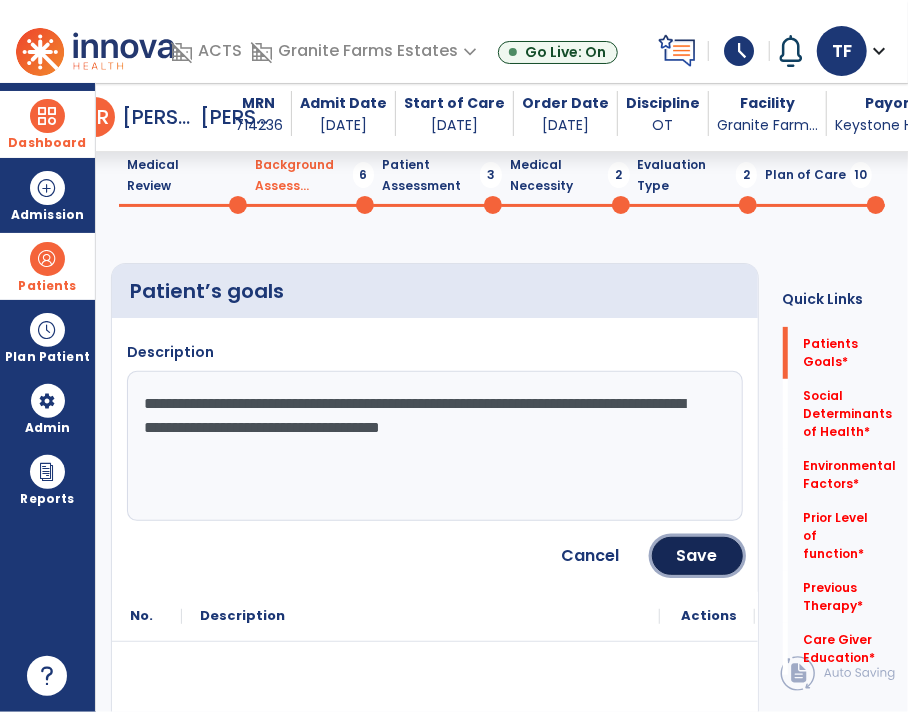 drag, startPoint x: 702, startPoint y: 556, endPoint x: 691, endPoint y: 551, distance: 12.083046 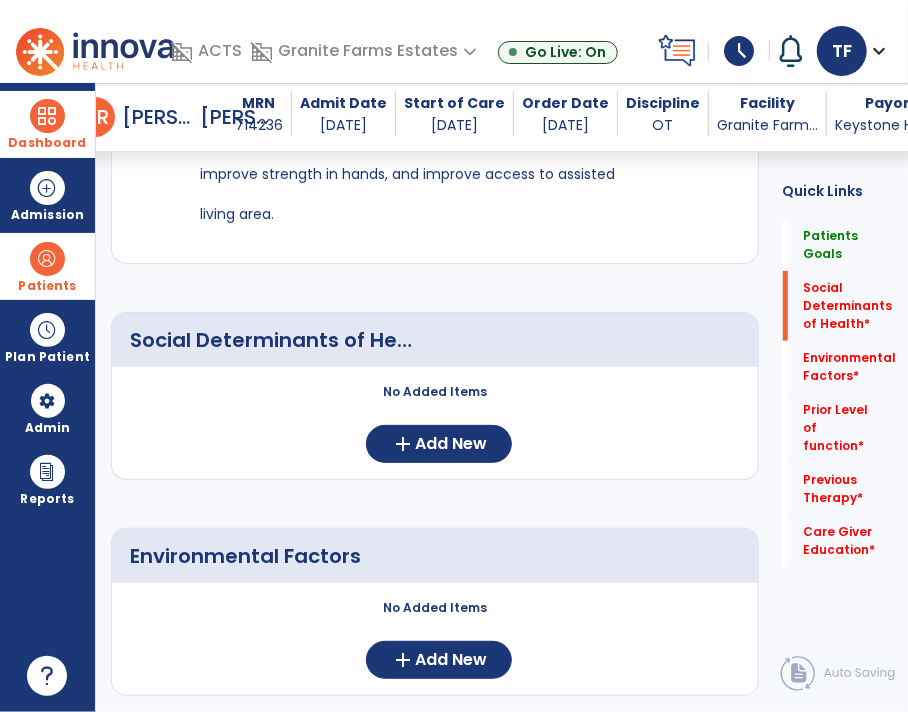 scroll, scrollTop: 390, scrollLeft: 0, axis: vertical 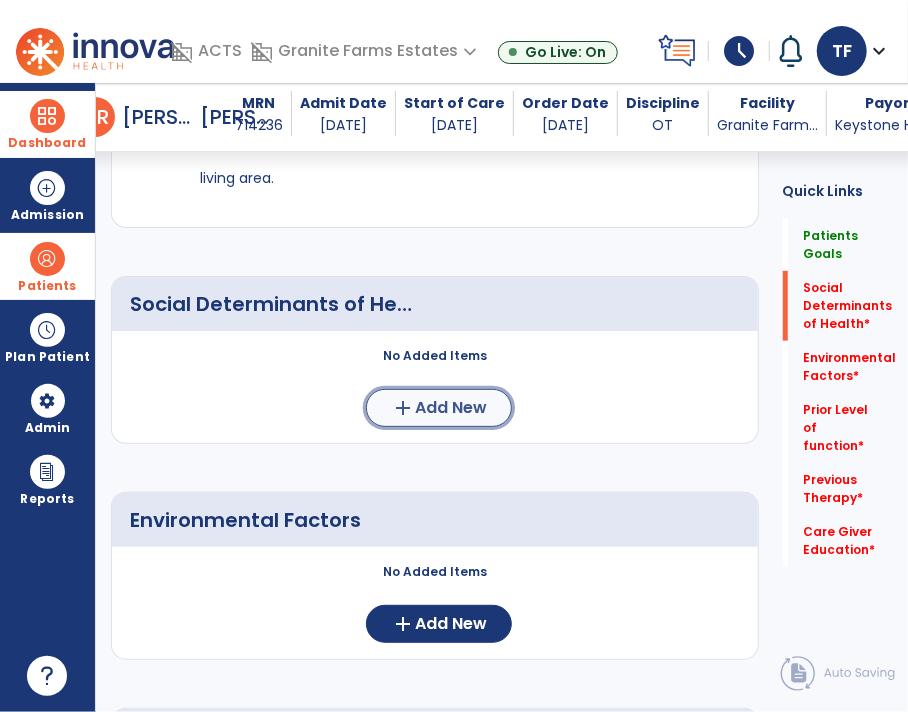 click on "add  Add New" 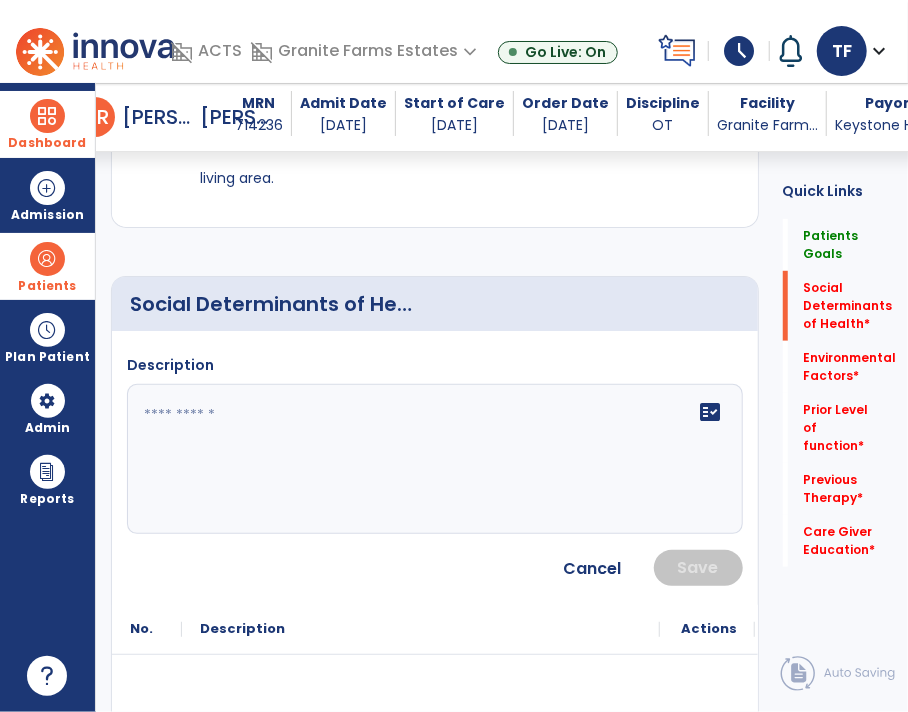 click on "fact_check" 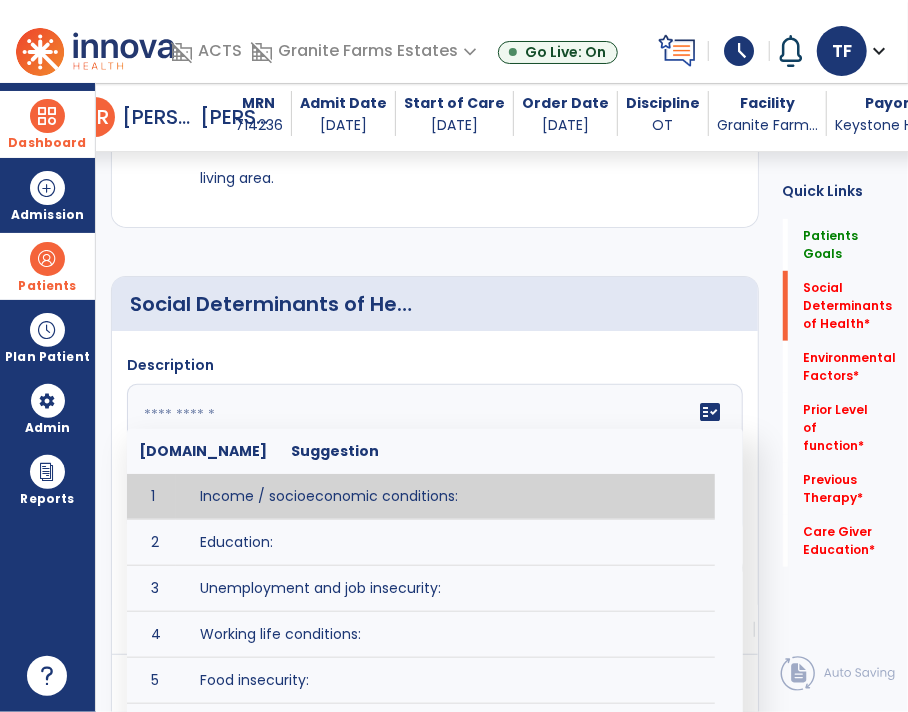 paste on "**********" 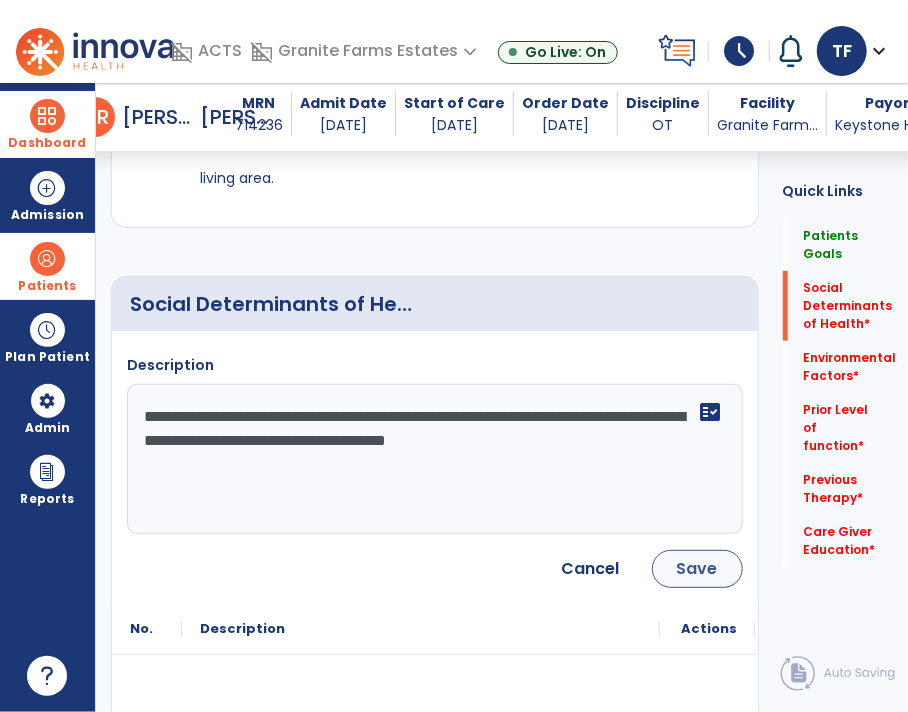 type on "**********" 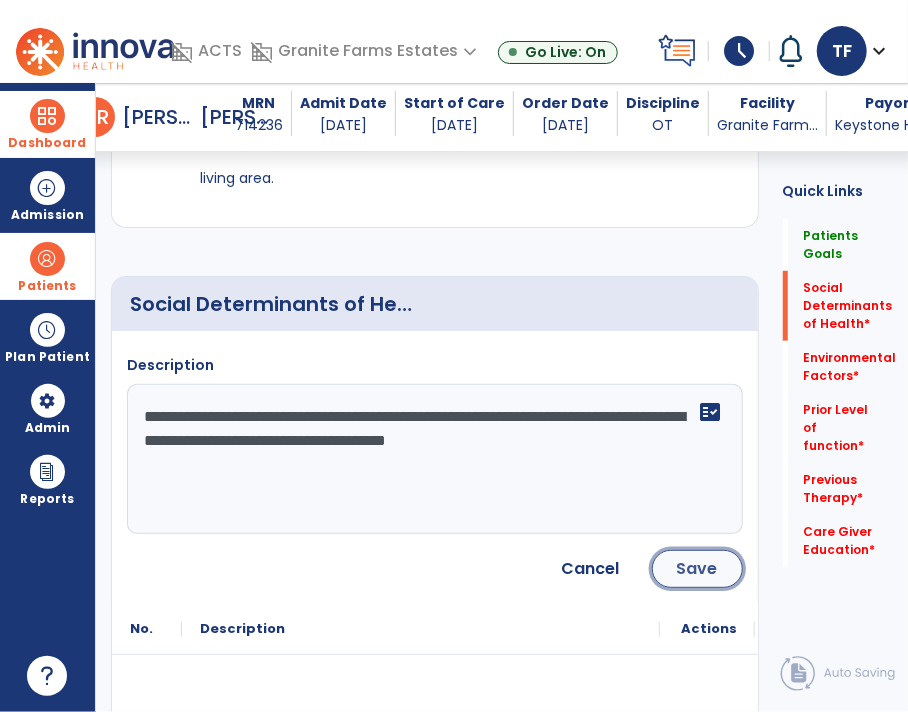 click on "Save" 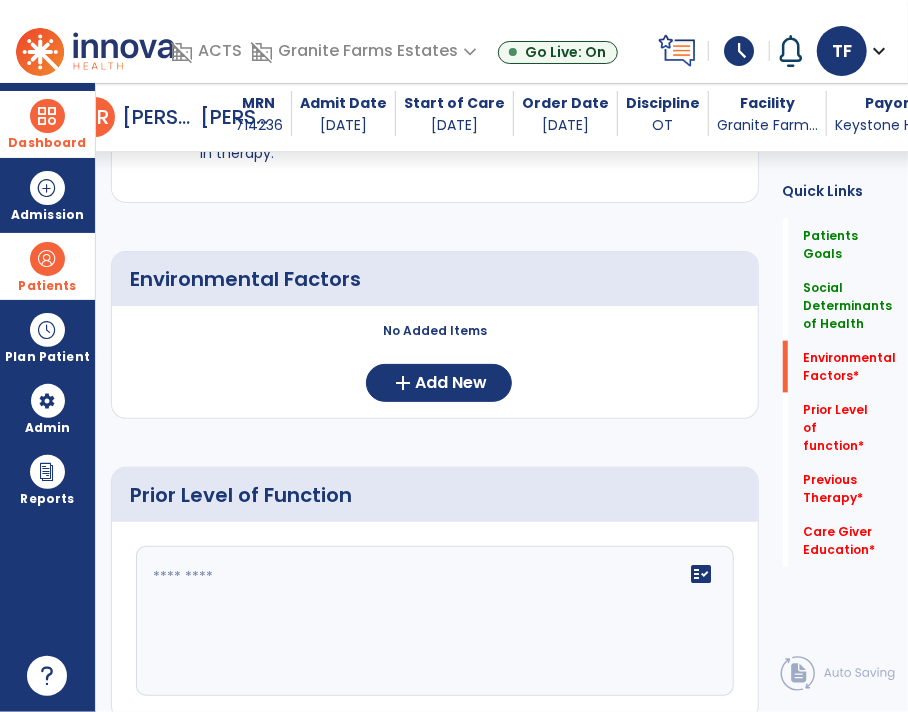 scroll, scrollTop: 744, scrollLeft: 0, axis: vertical 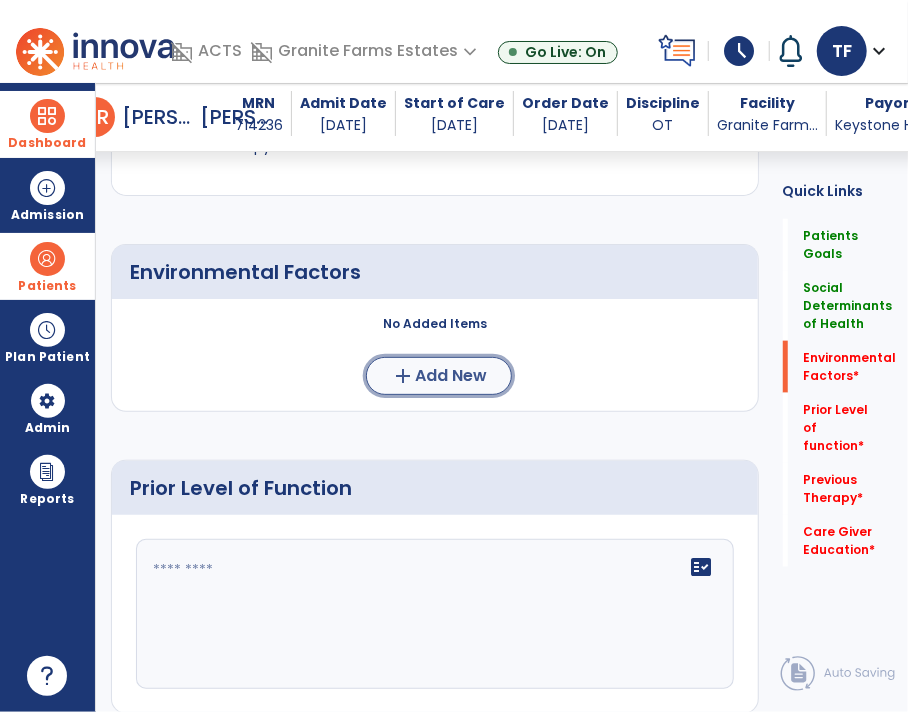 click on "Add New" 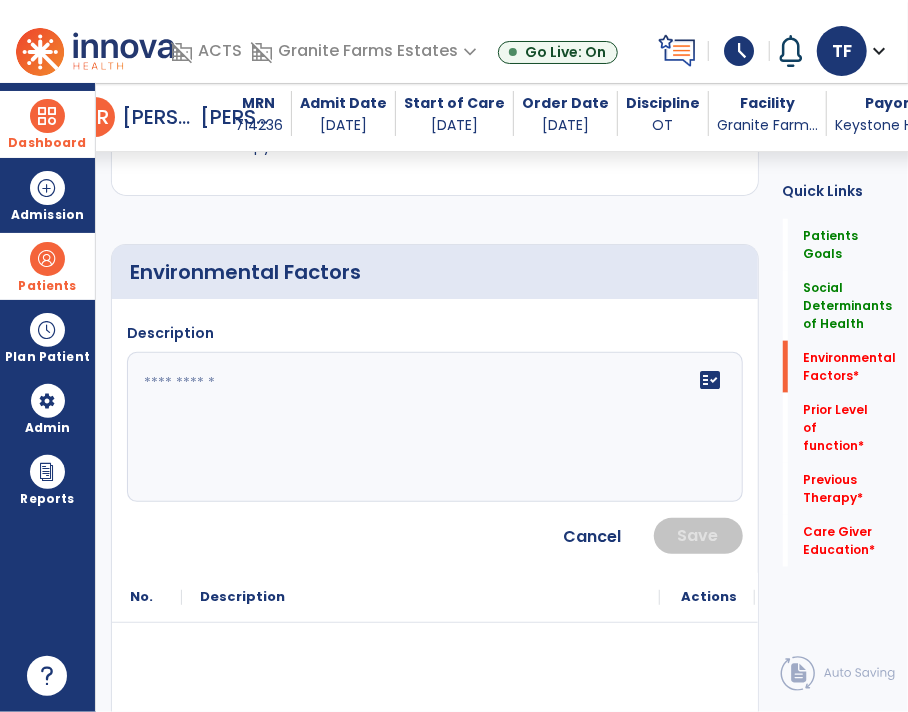 click 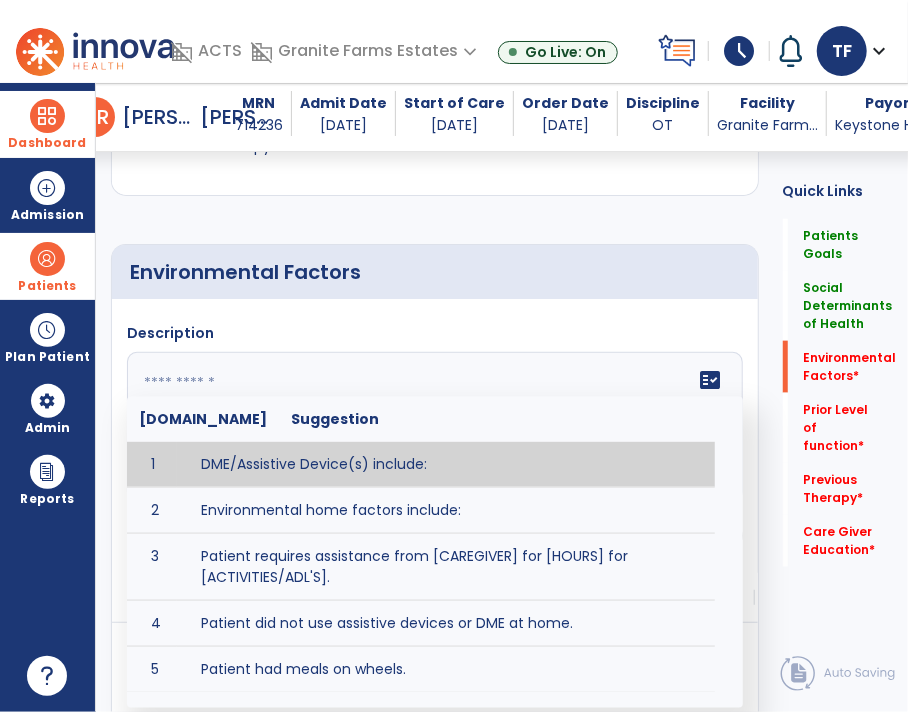 paste on "**********" 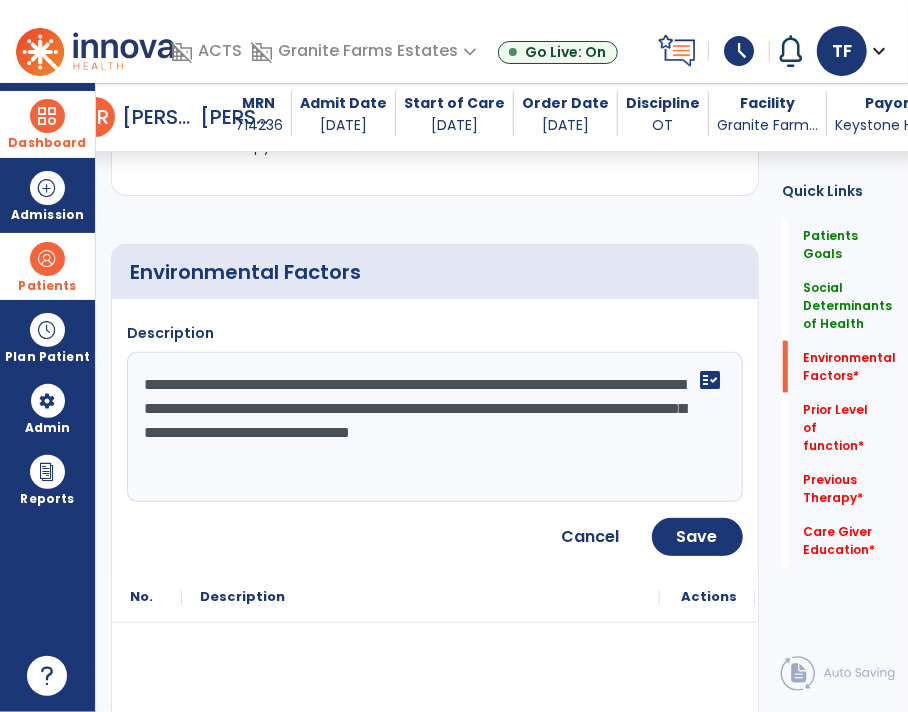drag, startPoint x: 456, startPoint y: 383, endPoint x: 340, endPoint y: 383, distance: 116 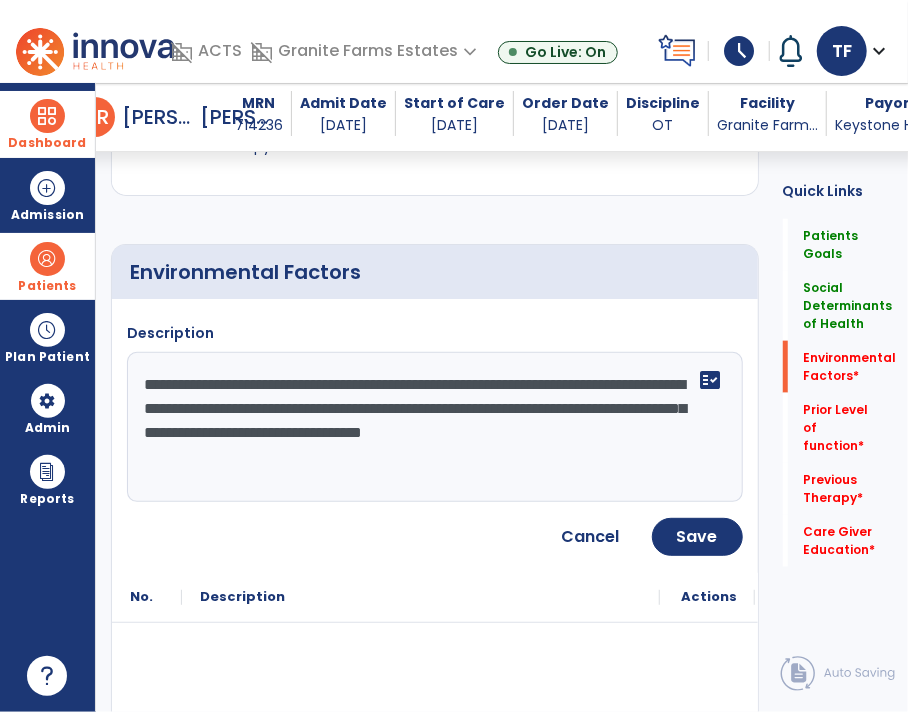 drag, startPoint x: 256, startPoint y: 435, endPoint x: 384, endPoint y: 422, distance: 128.65846 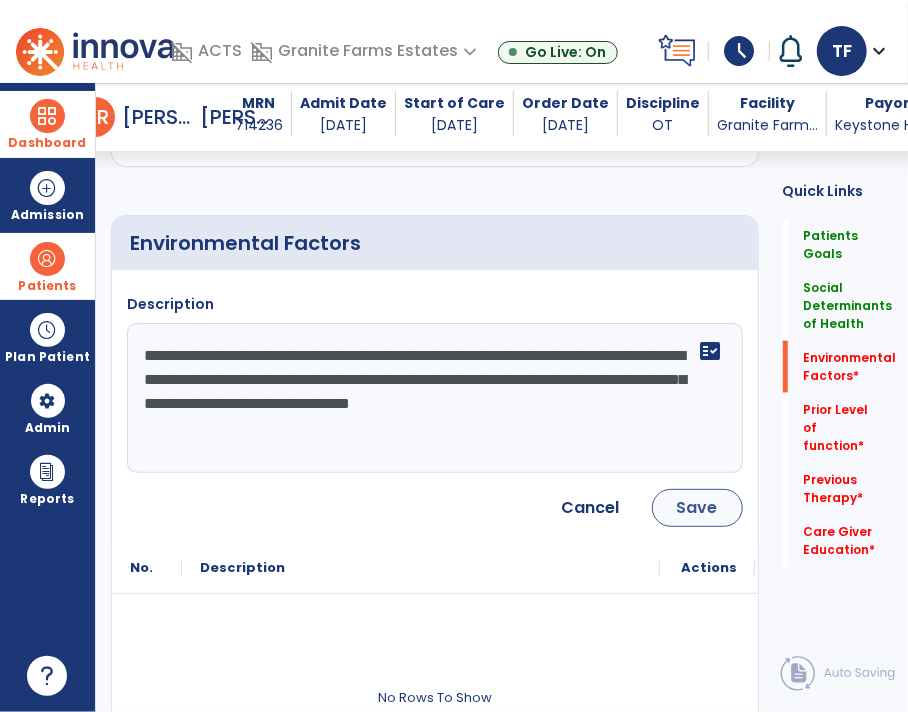 scroll, scrollTop: 775, scrollLeft: 0, axis: vertical 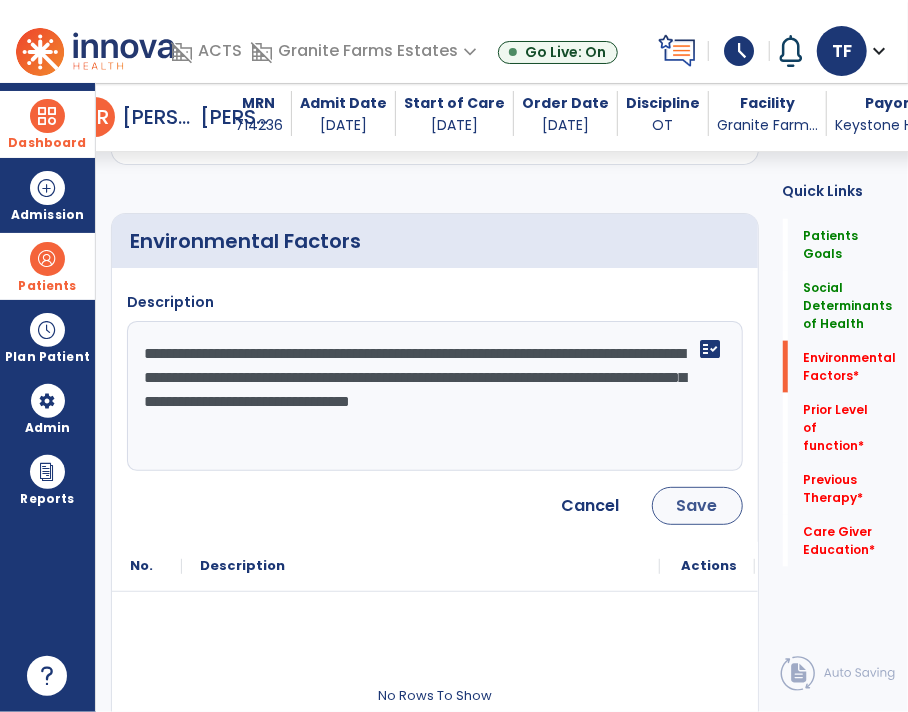 type on "**********" 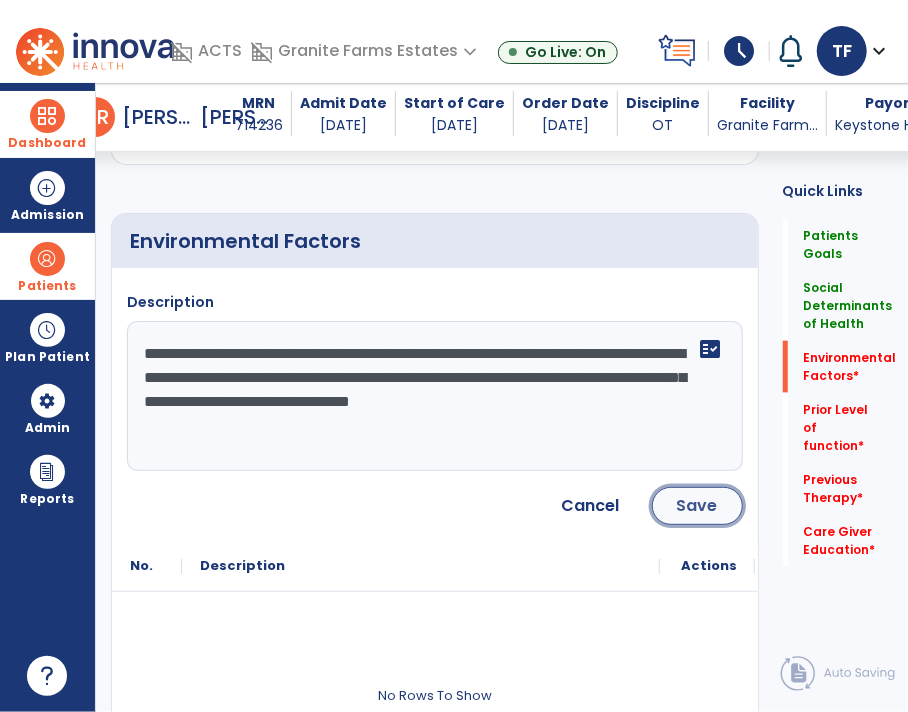 click on "Save" 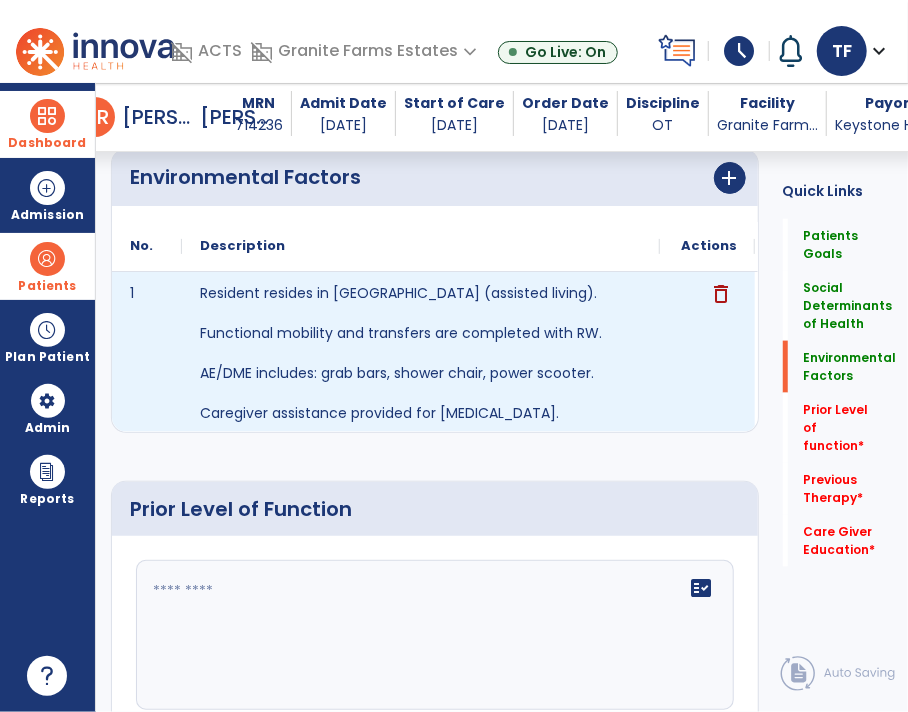 scroll, scrollTop: 869, scrollLeft: 0, axis: vertical 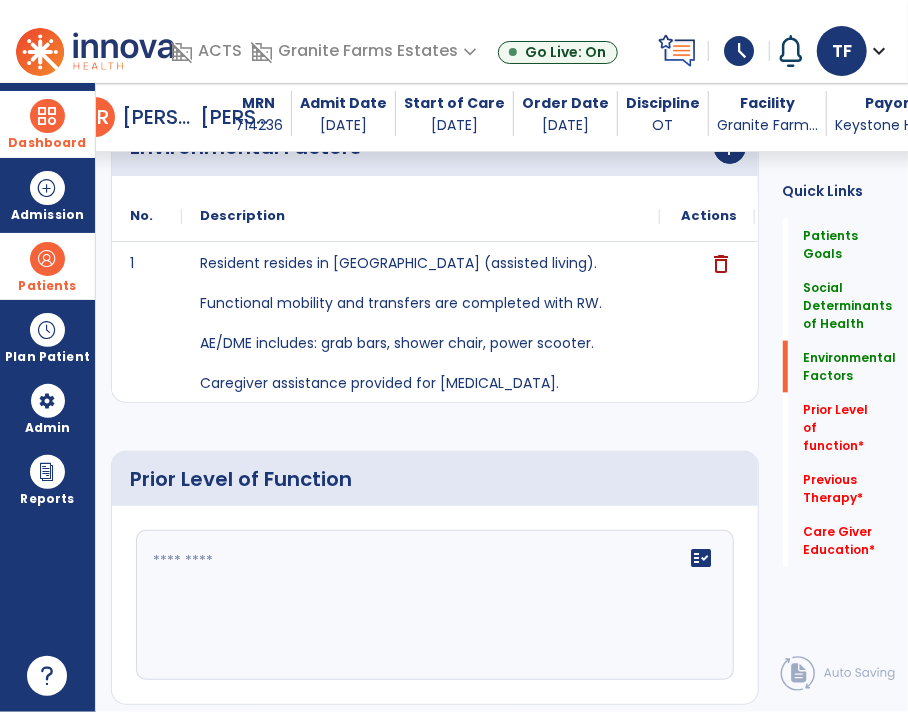 click on "fact_check" 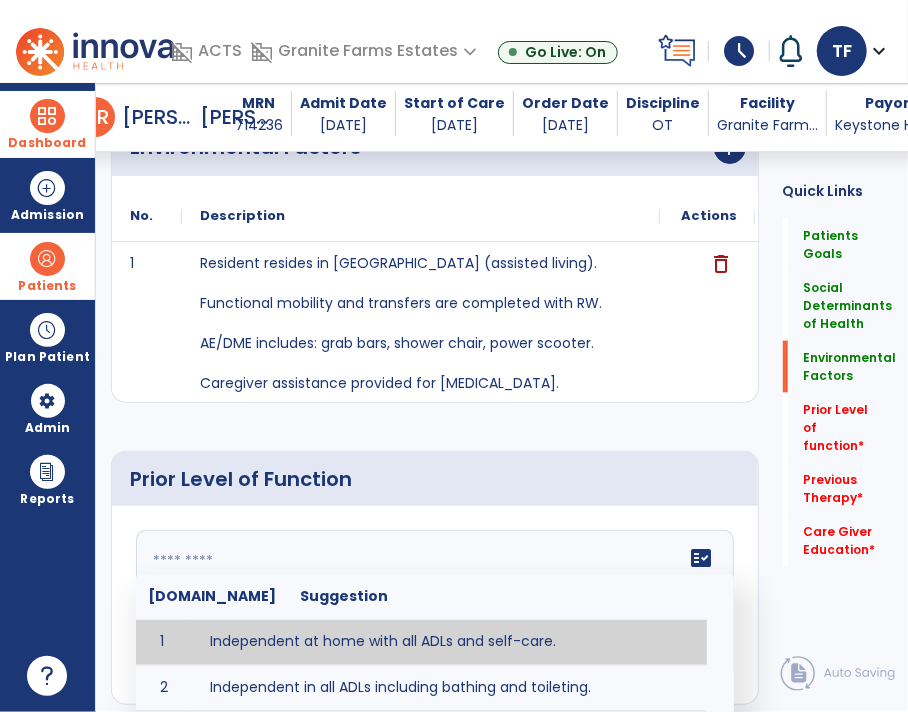 paste on "**********" 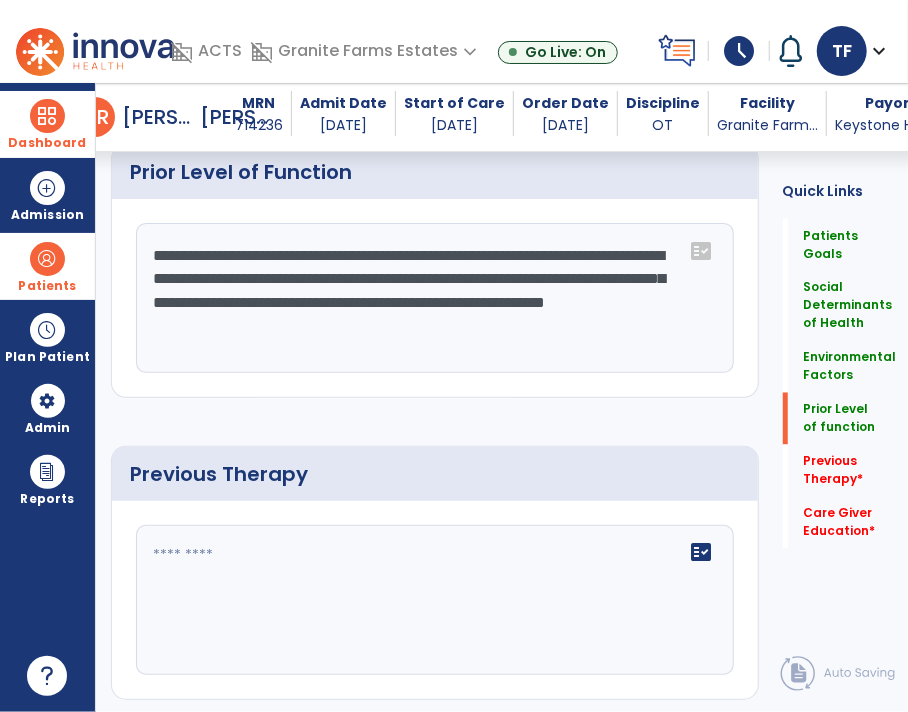 scroll, scrollTop: 1197, scrollLeft: 0, axis: vertical 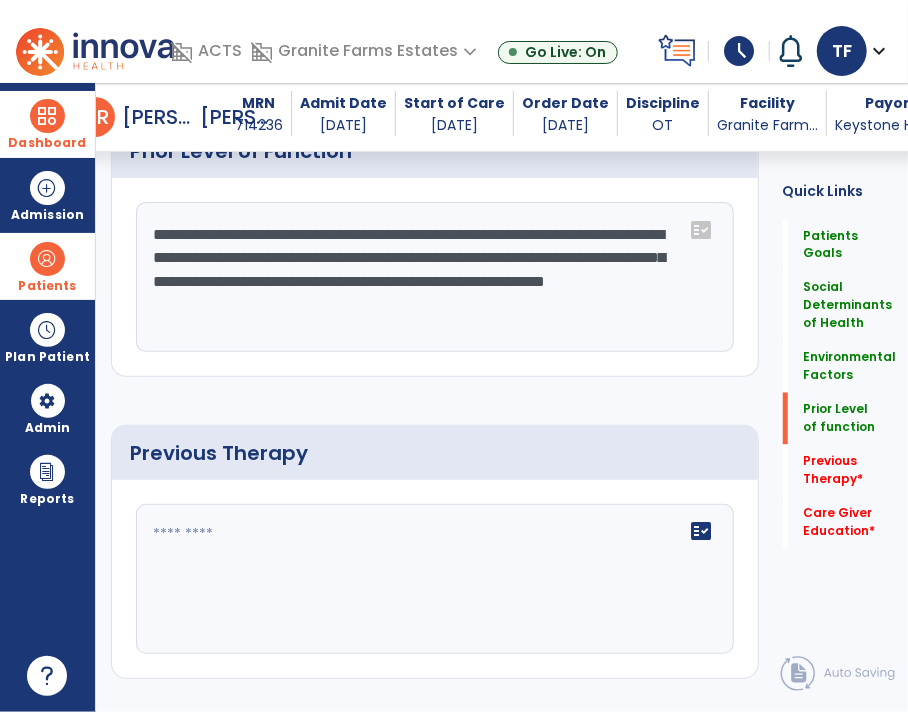type on "**********" 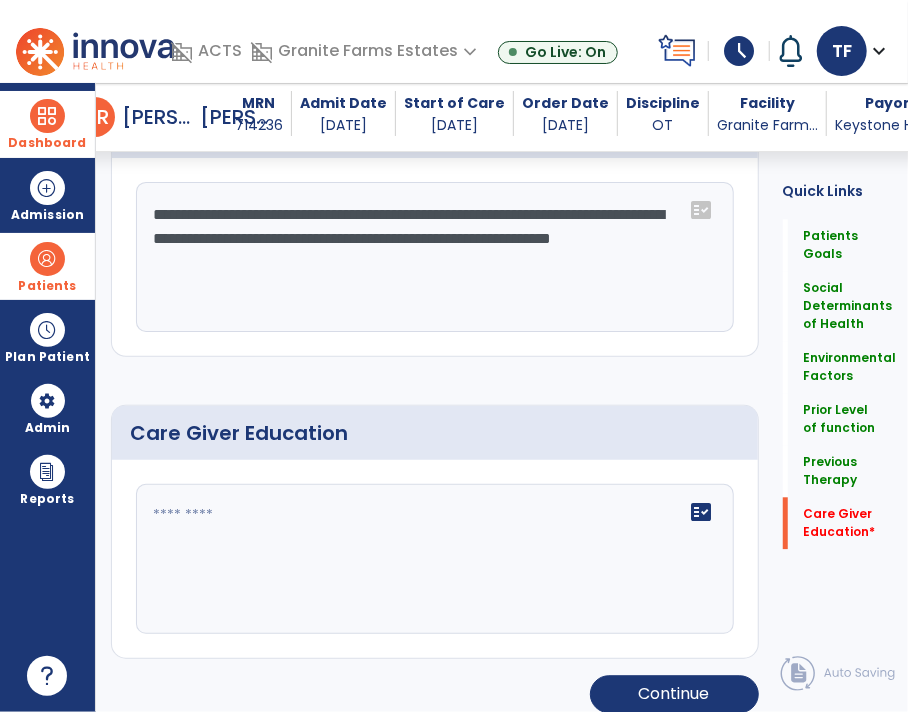 scroll, scrollTop: 1530, scrollLeft: 0, axis: vertical 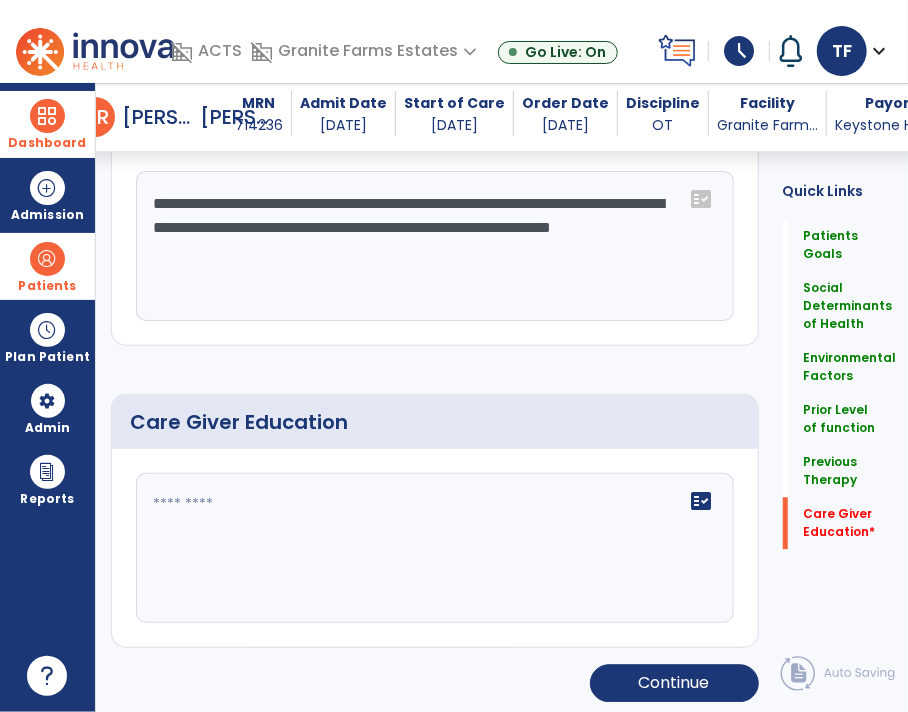 type on "**********" 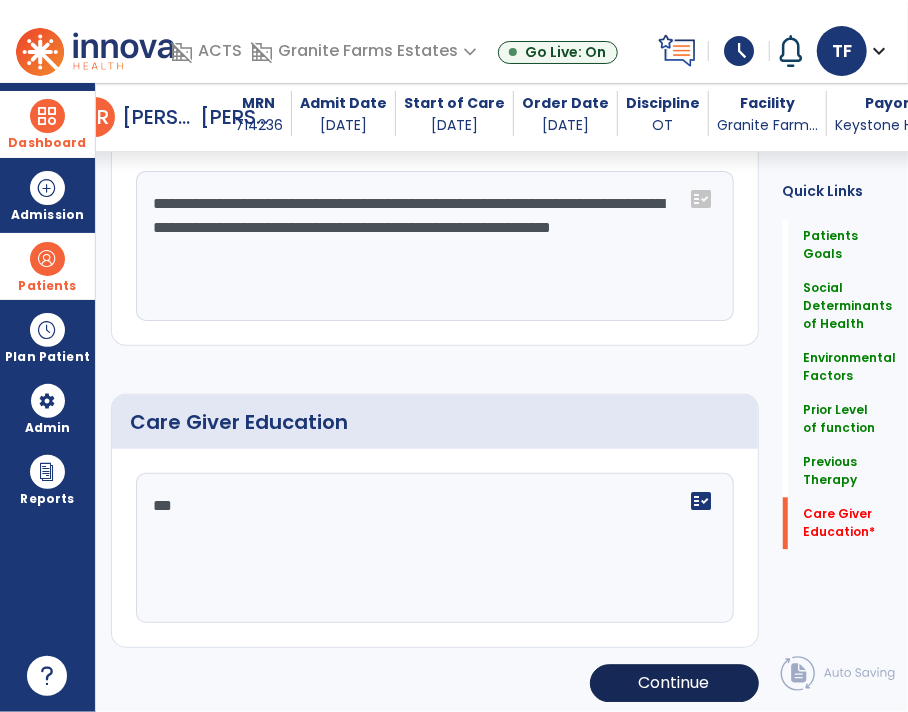 type on "***" 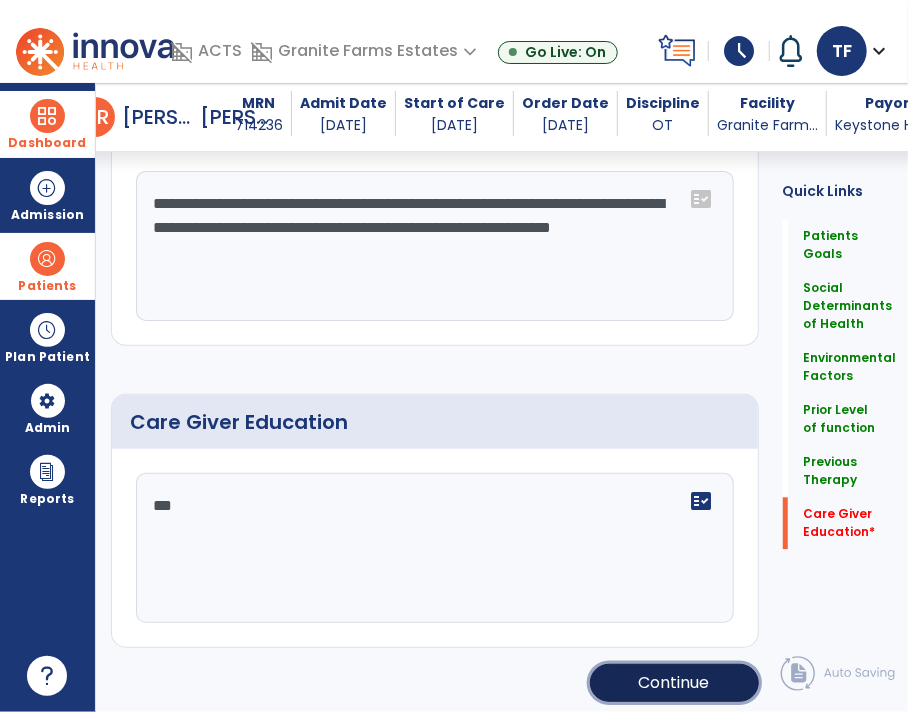 click on "Continue" 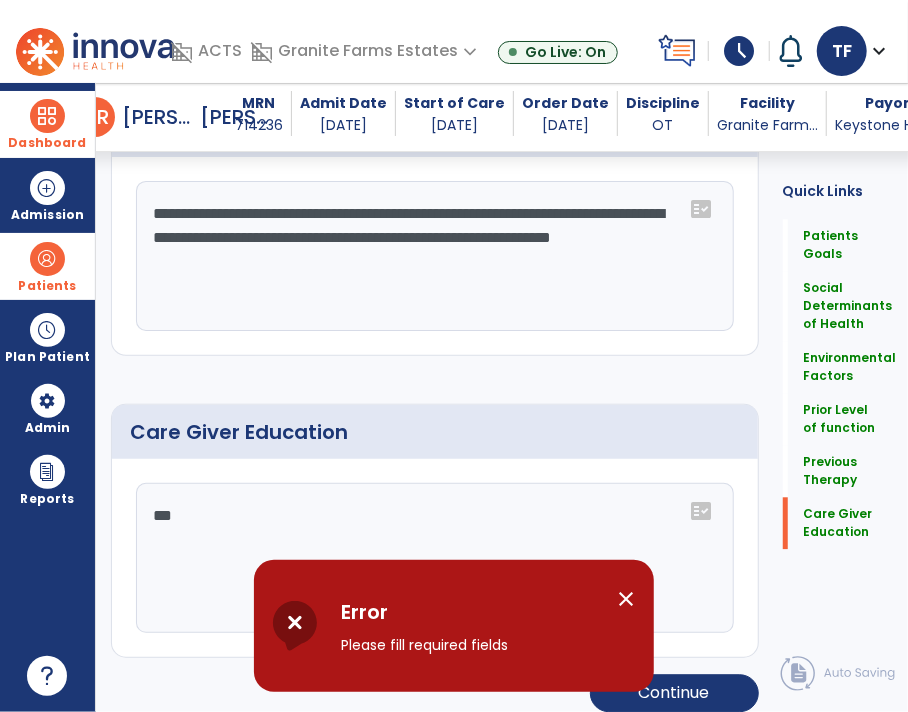 scroll, scrollTop: 1530, scrollLeft: 0, axis: vertical 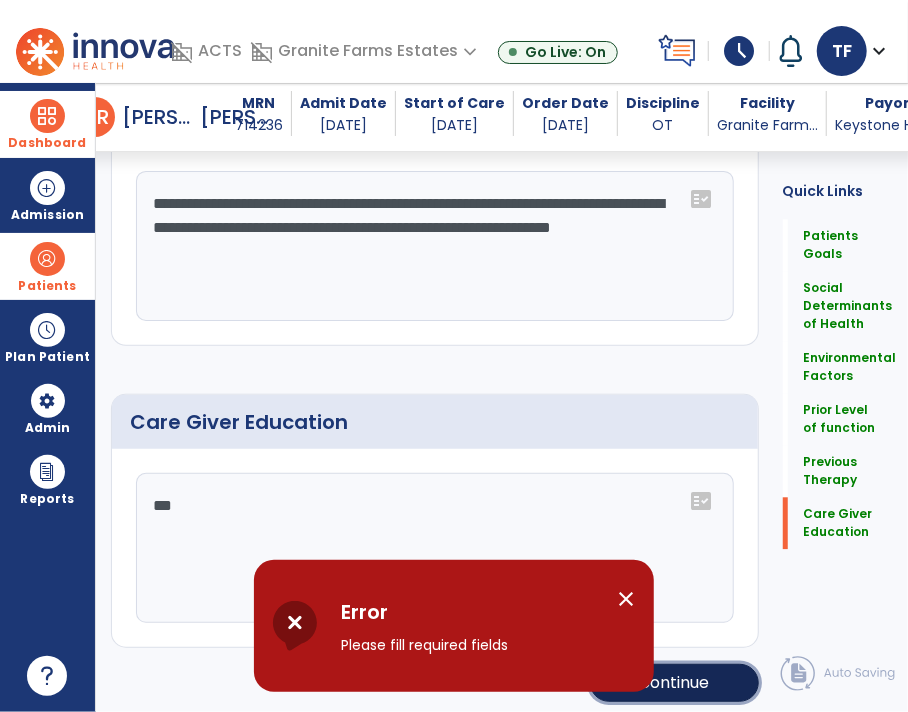 click on "Continue" 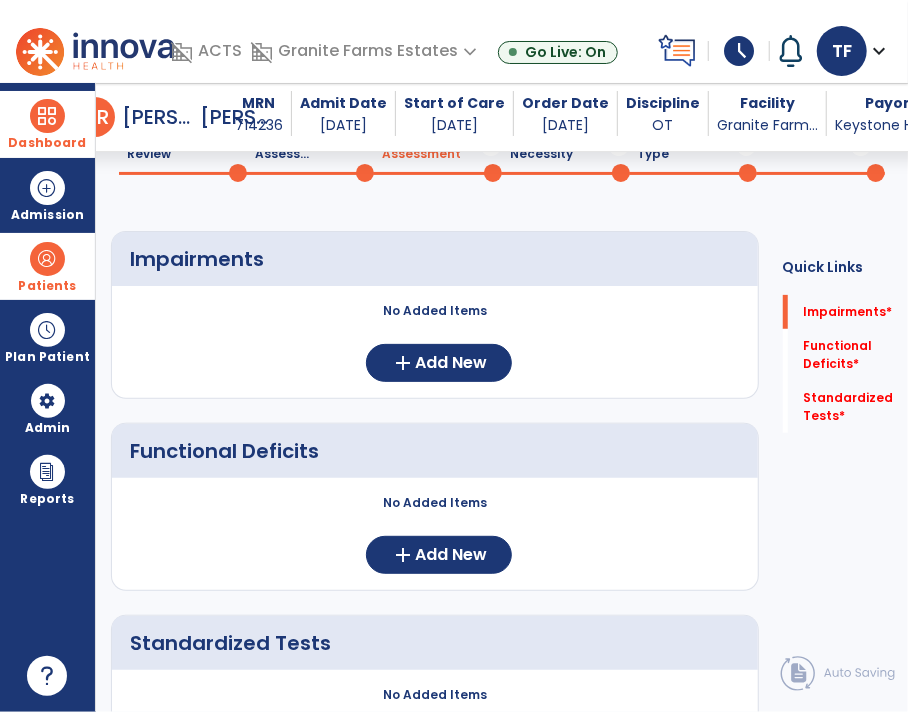 scroll, scrollTop: 99, scrollLeft: 0, axis: vertical 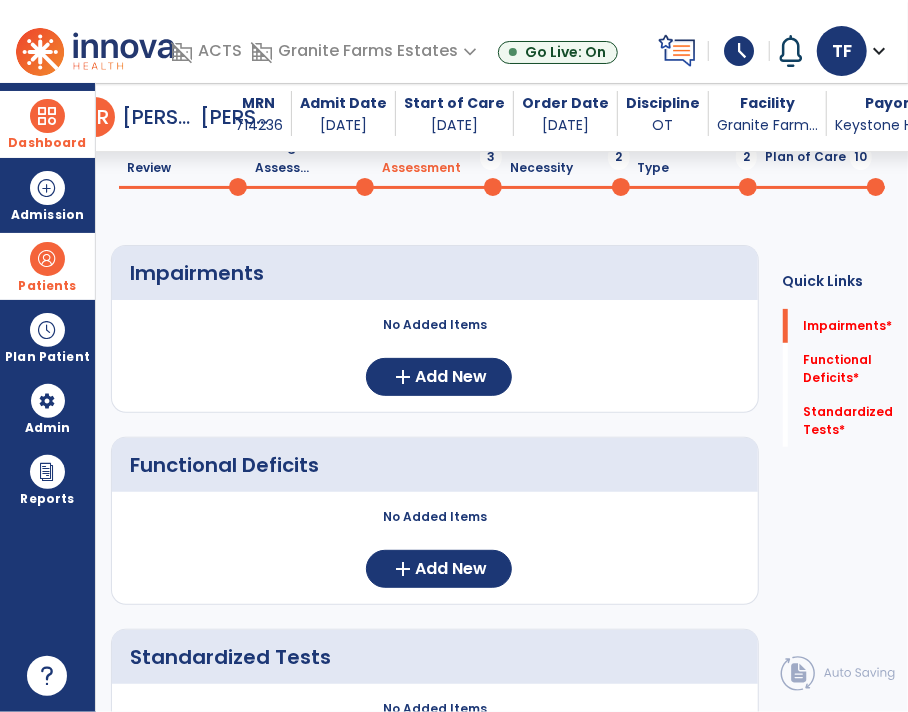 click on "No Added Items  add  Add New" 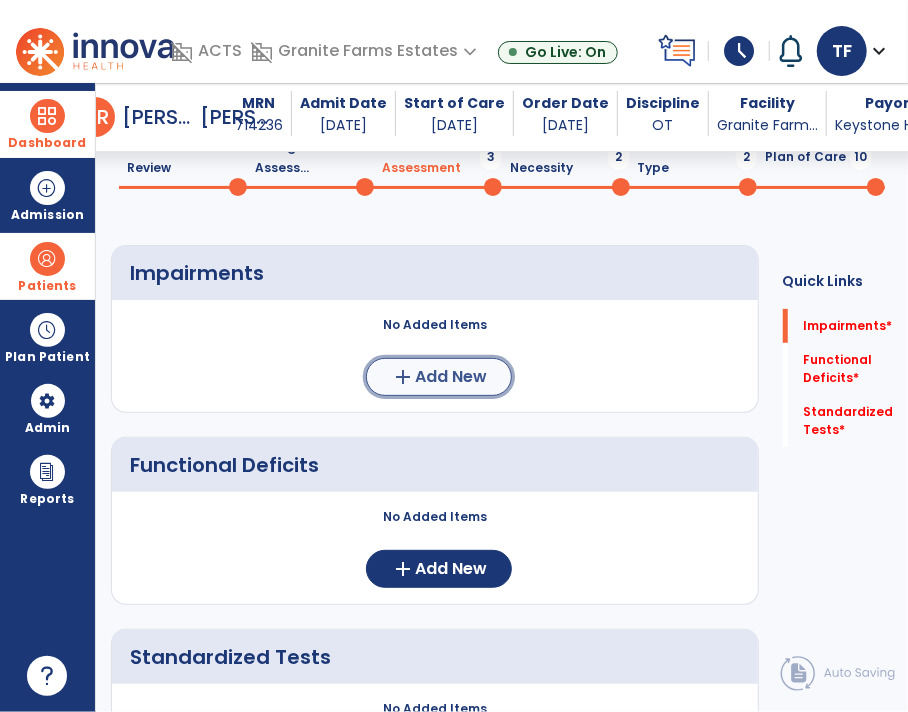 click on "Add New" 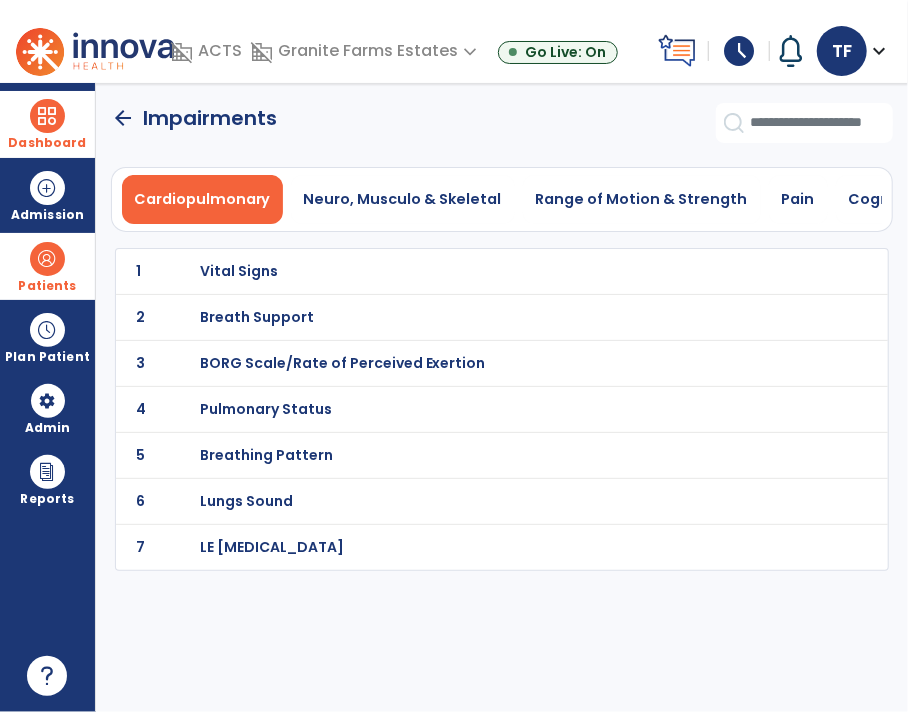 scroll, scrollTop: 0, scrollLeft: 0, axis: both 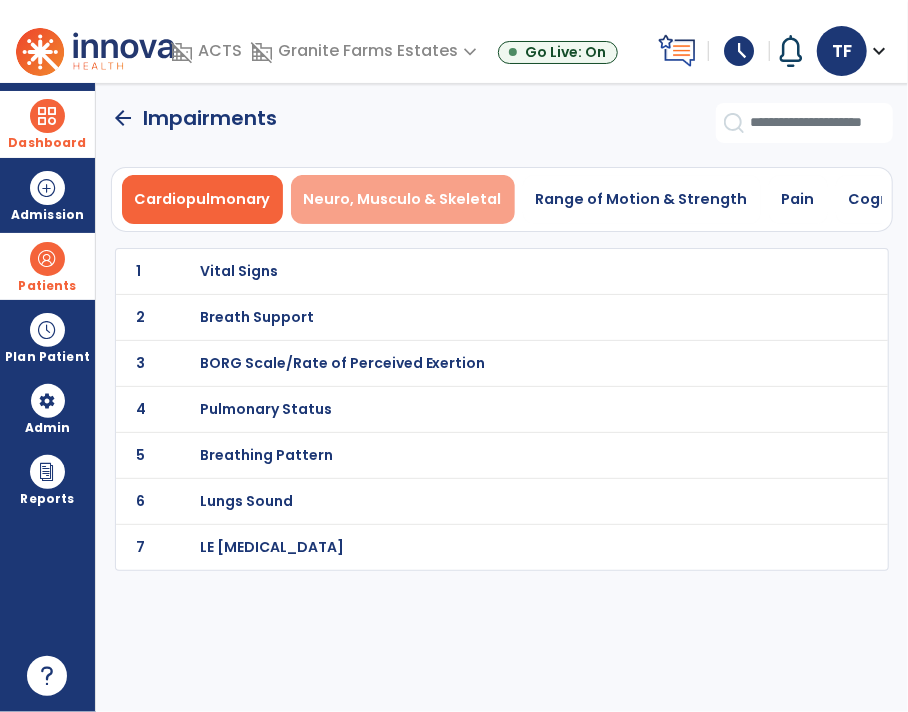 click on "Neuro, Musculo & Skeletal" at bounding box center (403, 199) 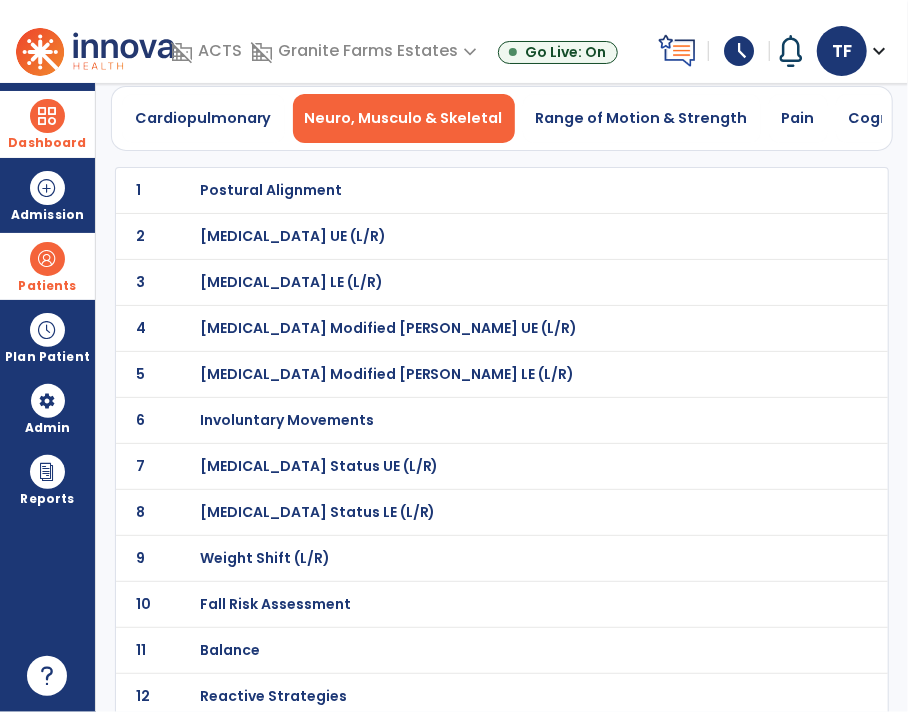 scroll, scrollTop: 86, scrollLeft: 0, axis: vertical 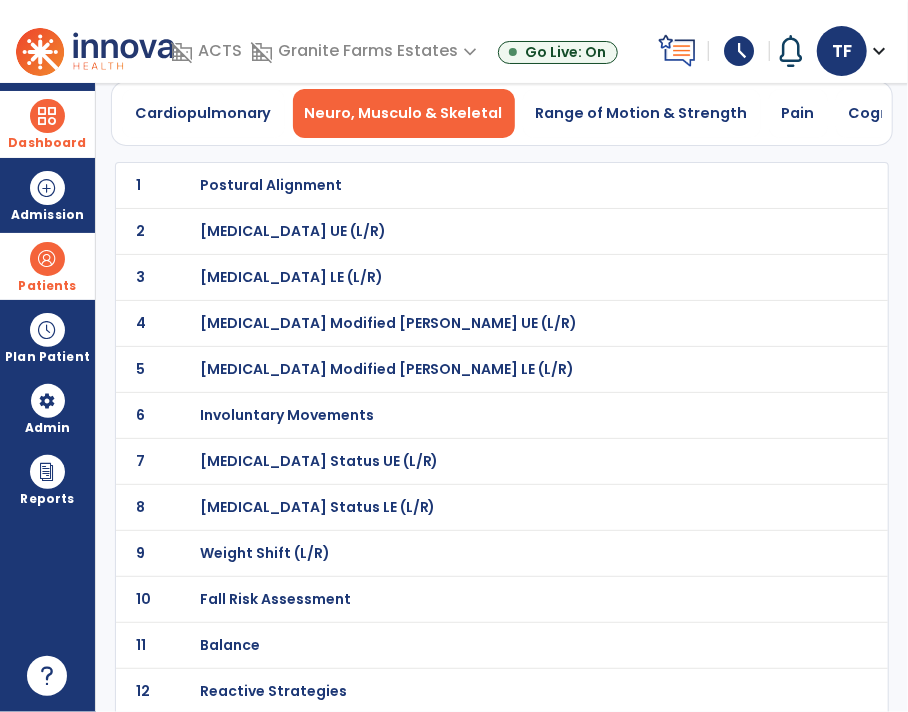 click on "Balance" at bounding box center [506, 185] 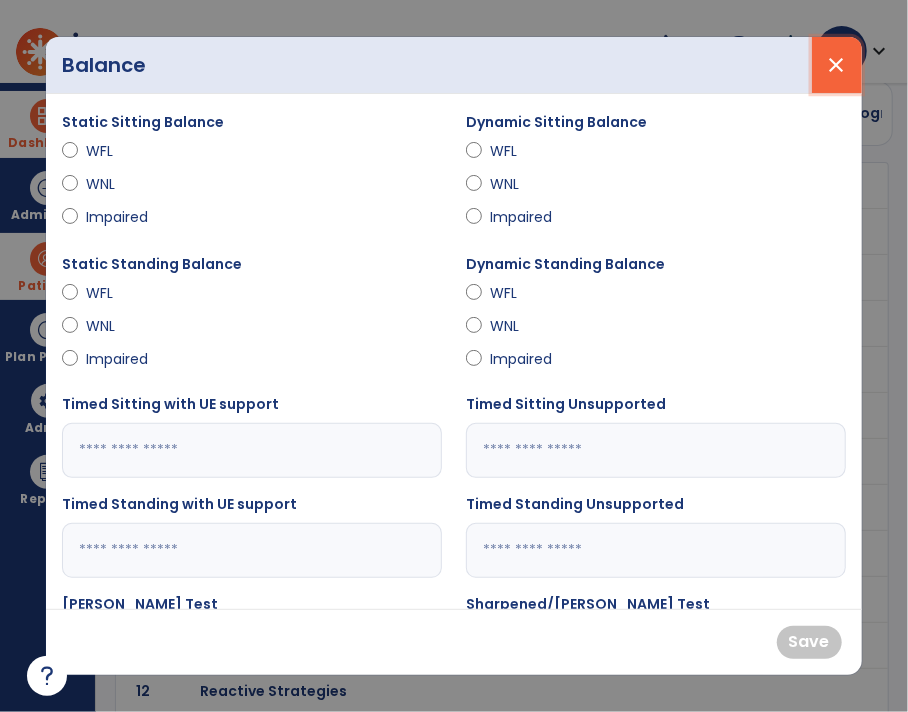 click on "close" at bounding box center [837, 65] 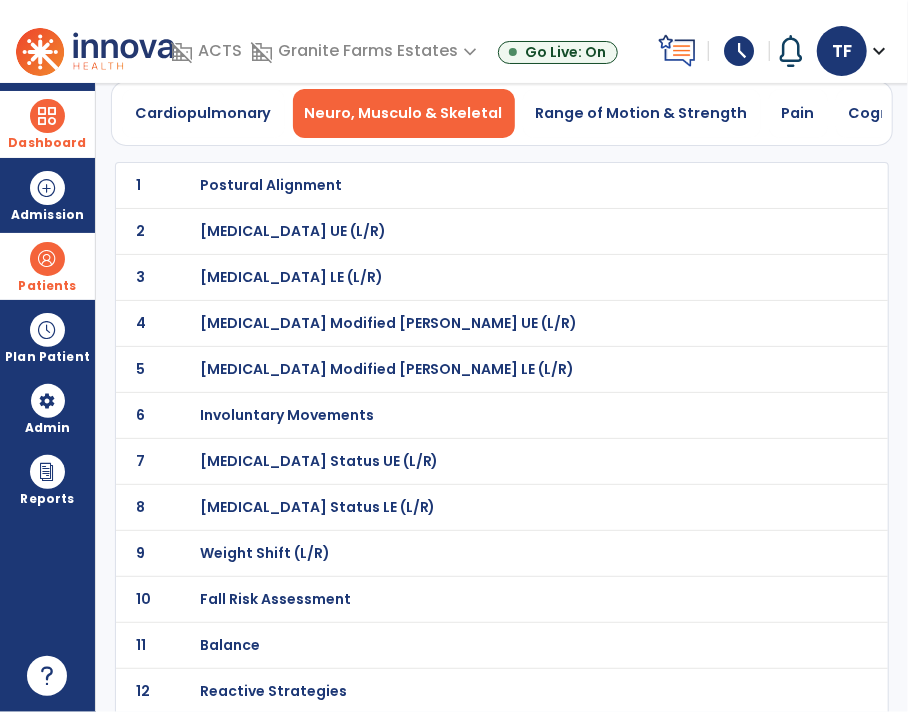 click on "Fall Risk Assessment" at bounding box center (271, 185) 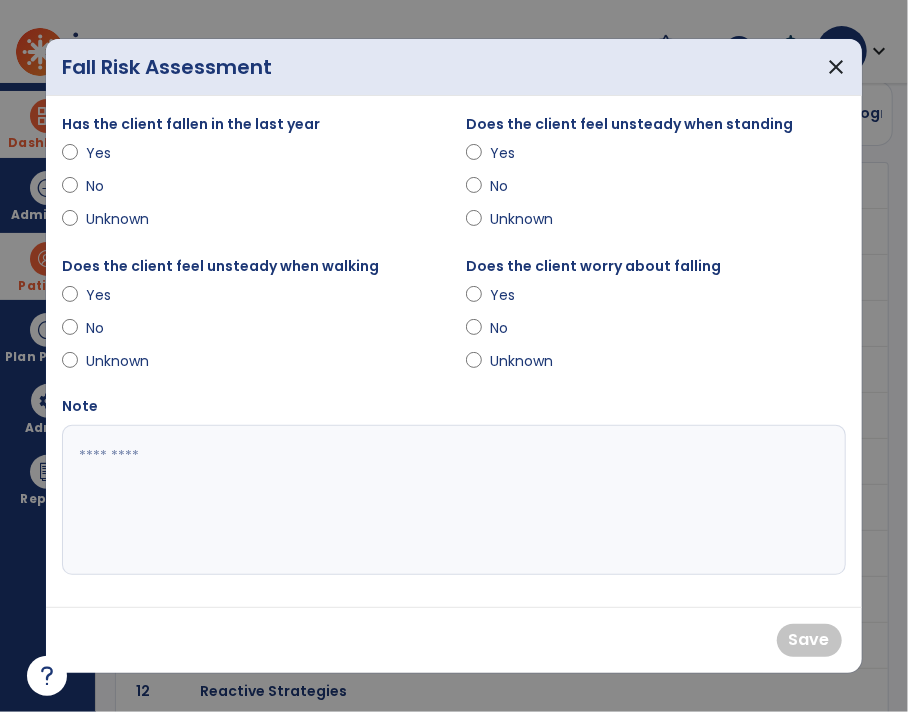 click on "Yes" at bounding box center (525, 153) 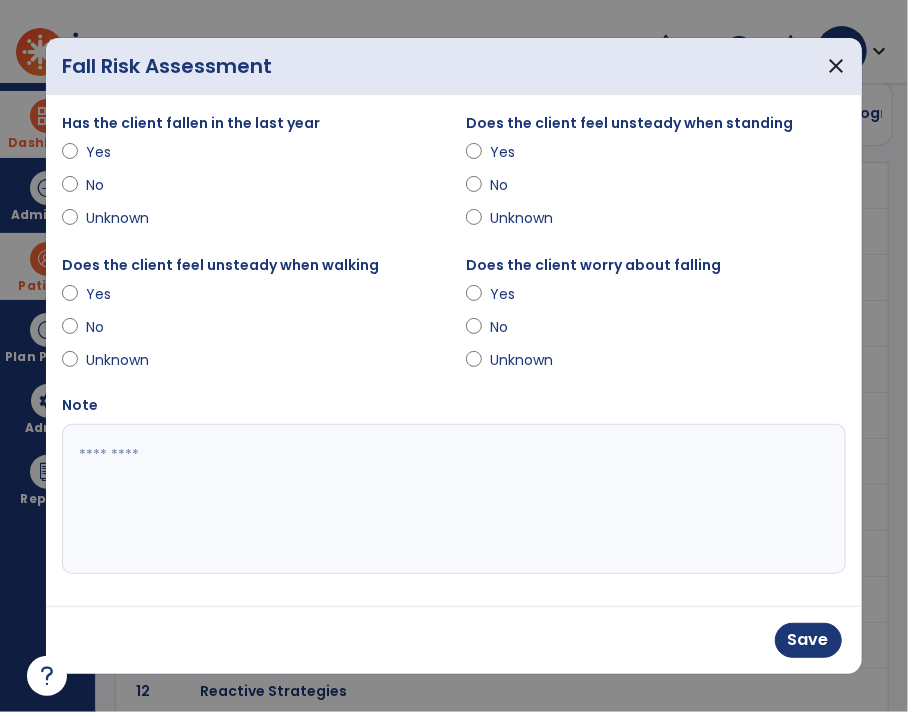 click on "Yes" at bounding box center [121, 294] 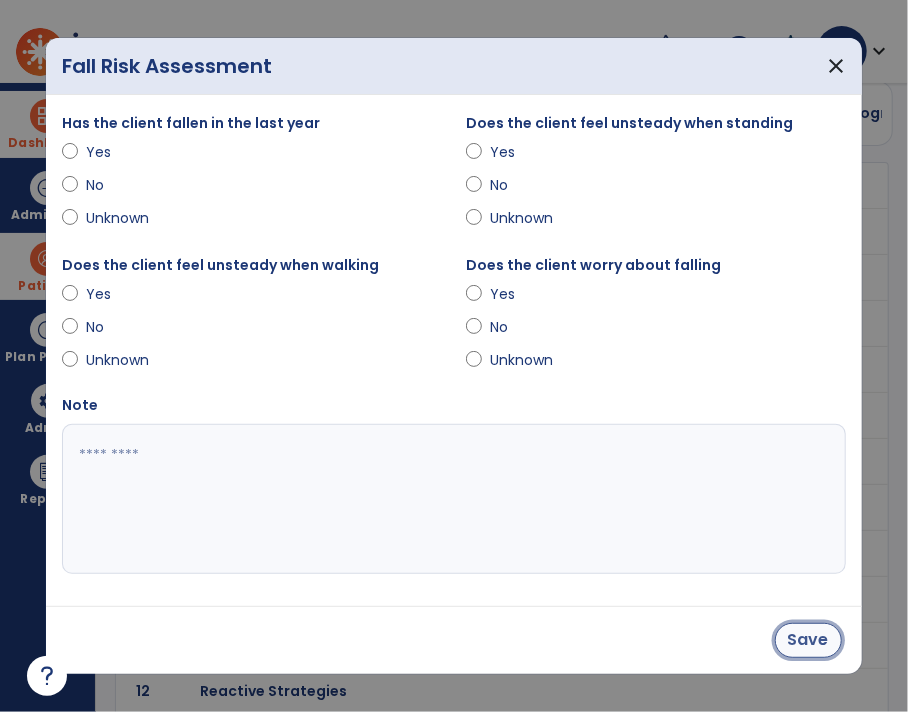 click on "Save" at bounding box center [808, 640] 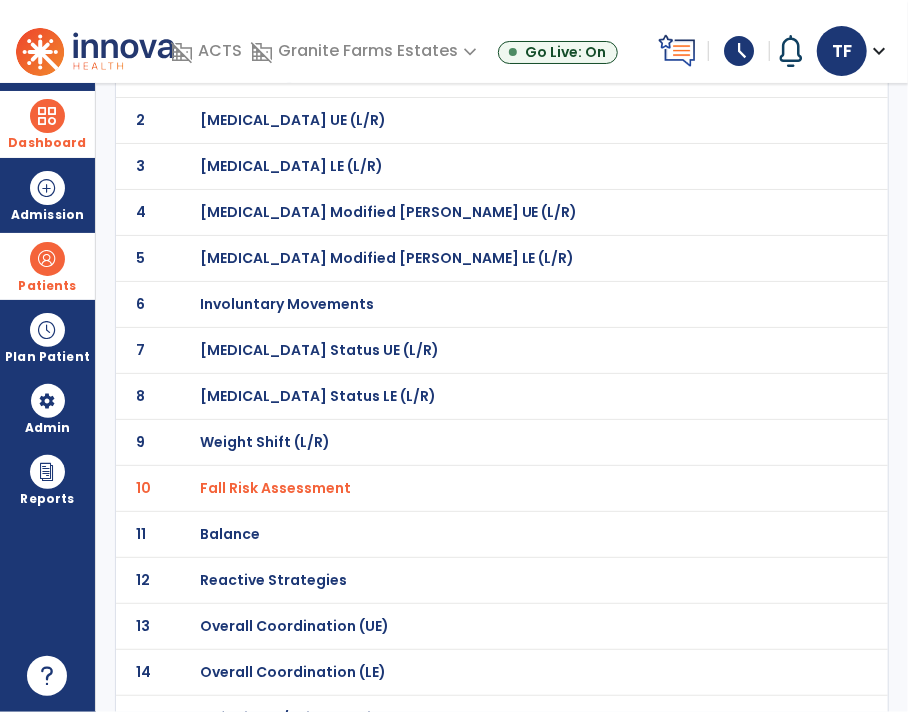 scroll, scrollTop: 0, scrollLeft: 0, axis: both 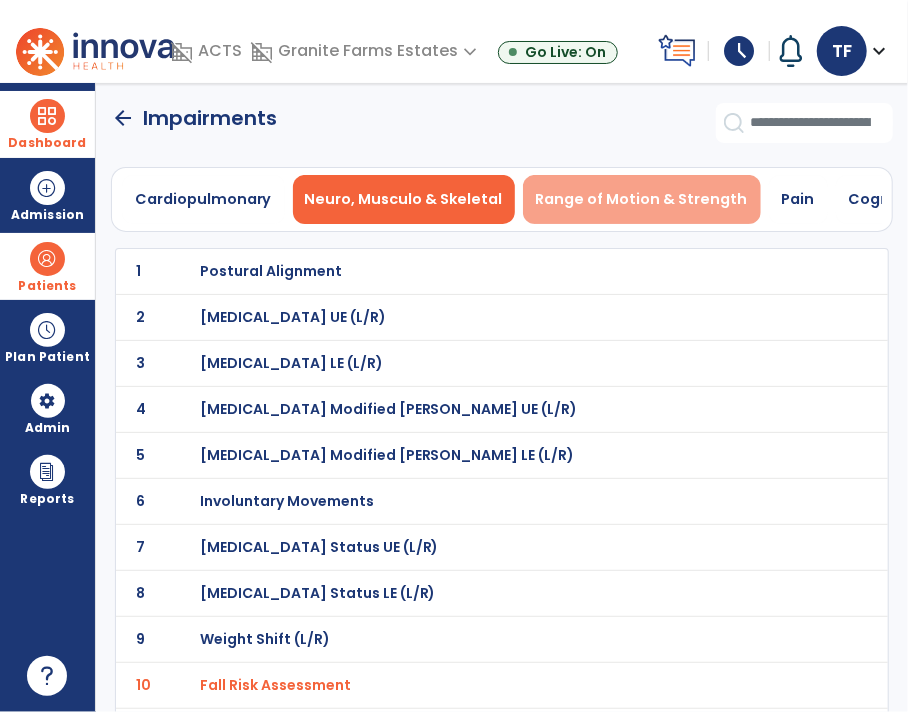 click on "Range of Motion & Strength" at bounding box center [642, 199] 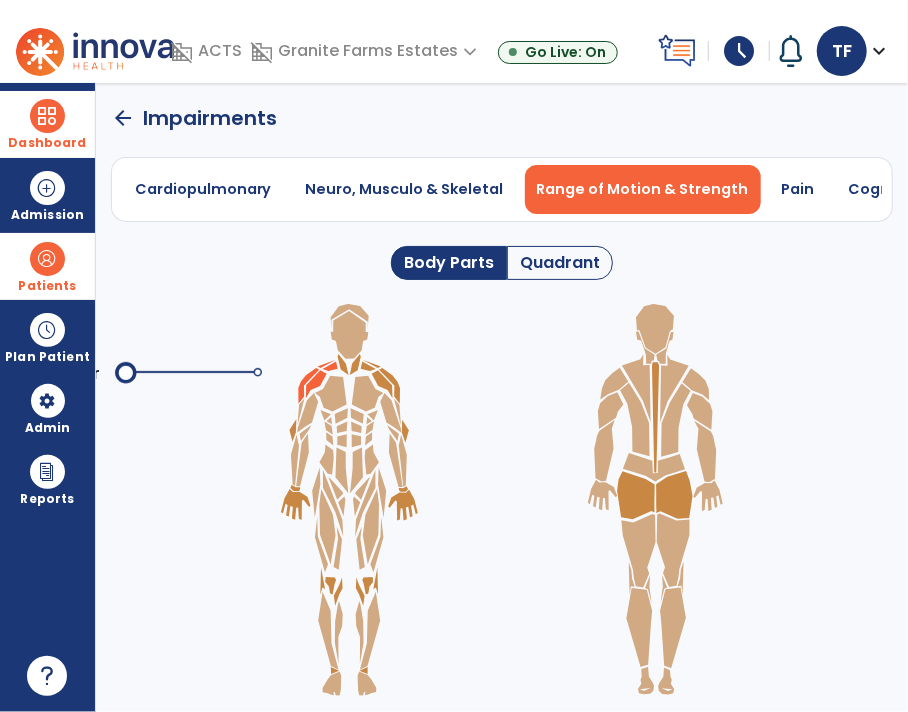 click 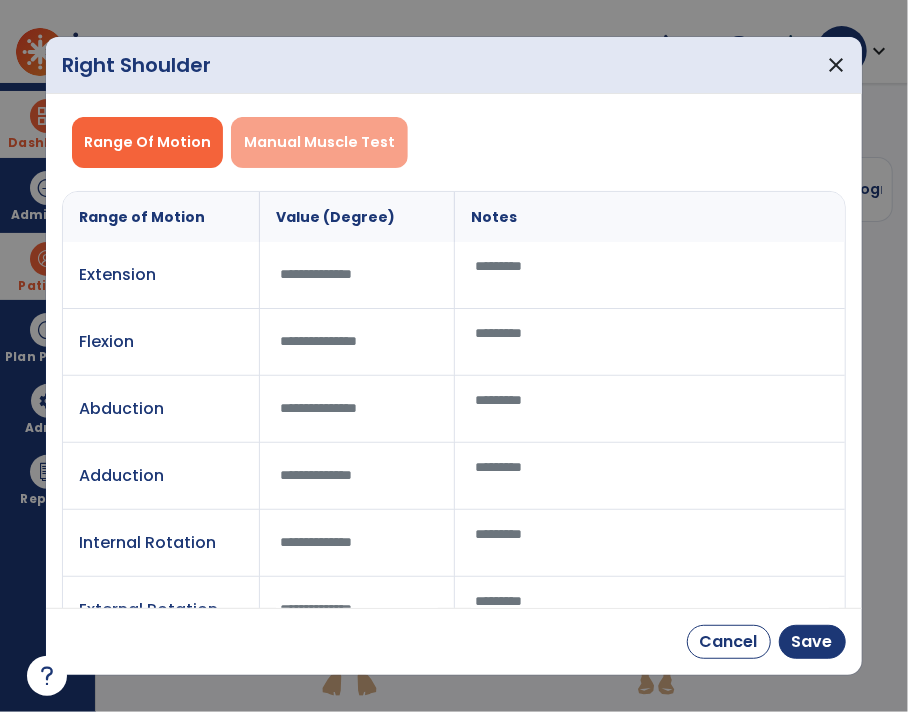 click on "Manual Muscle Test" at bounding box center [319, 142] 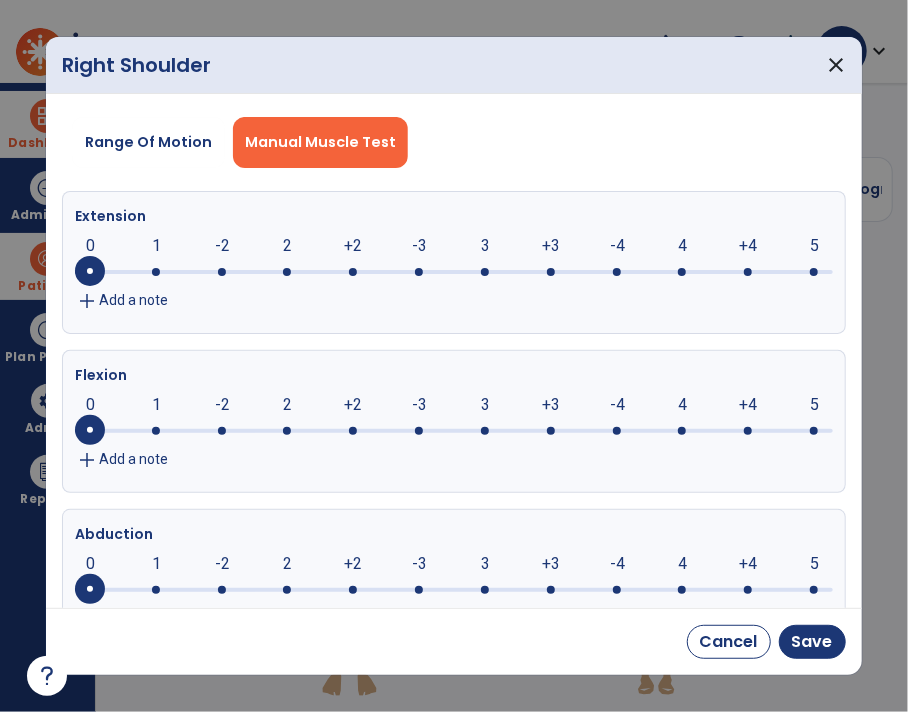 click 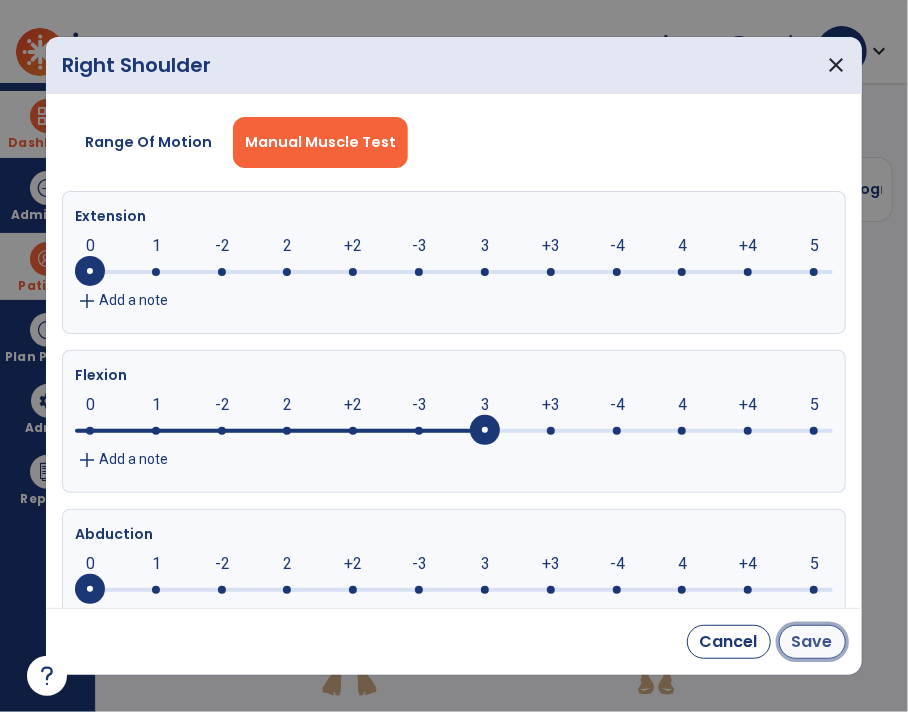 click on "Save" at bounding box center [812, 642] 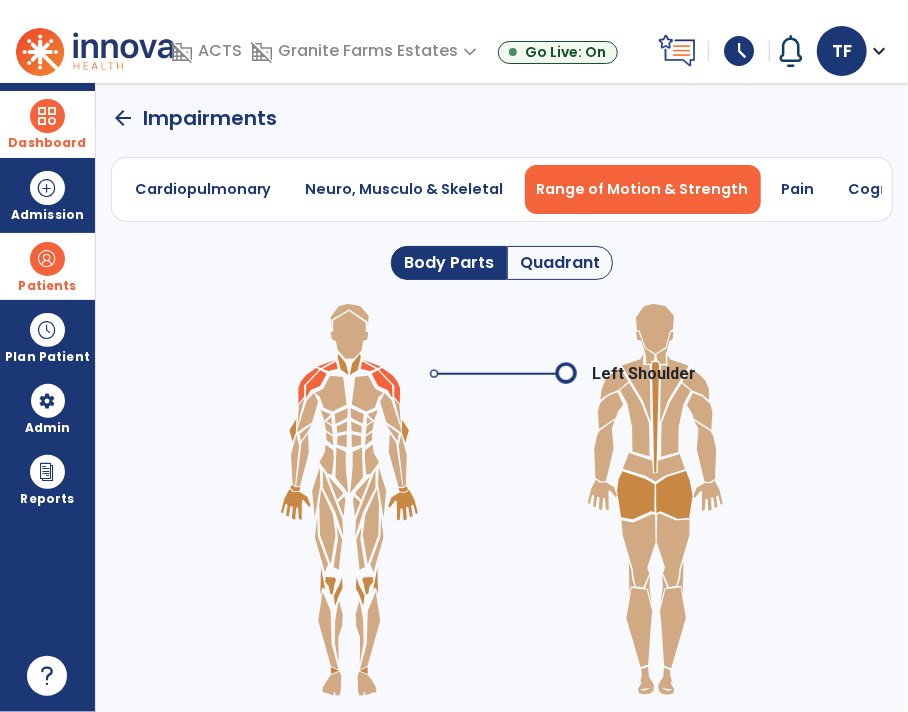 click 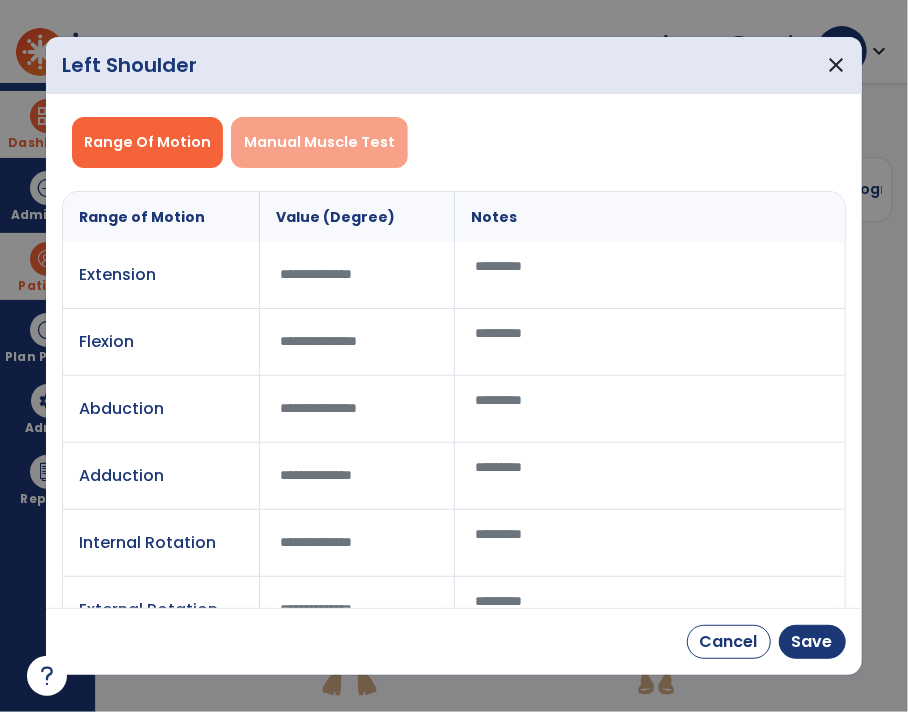 click on "Manual Muscle Test" at bounding box center [319, 142] 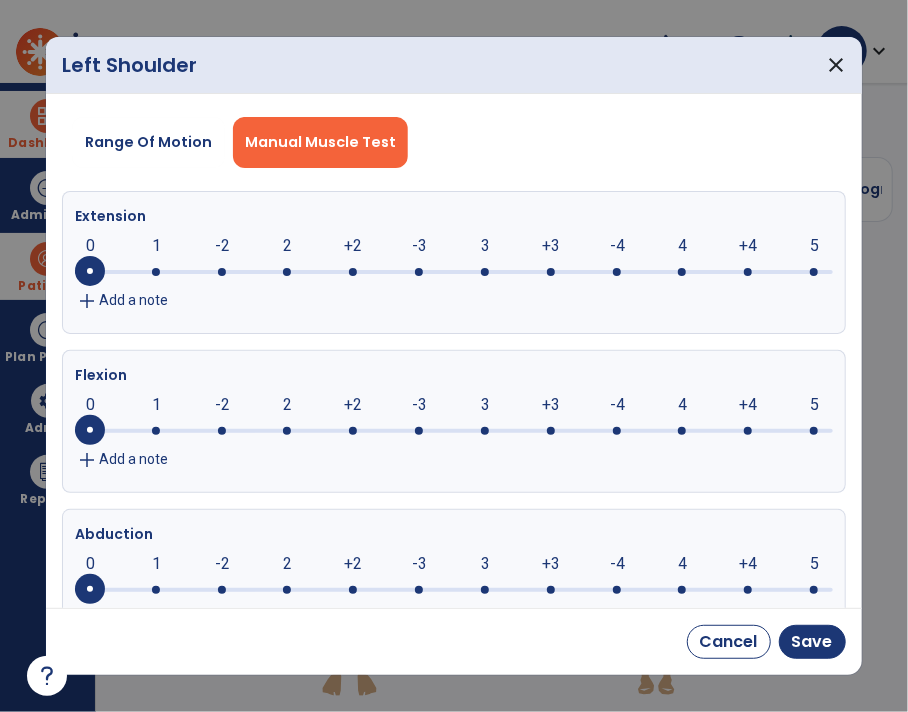 click 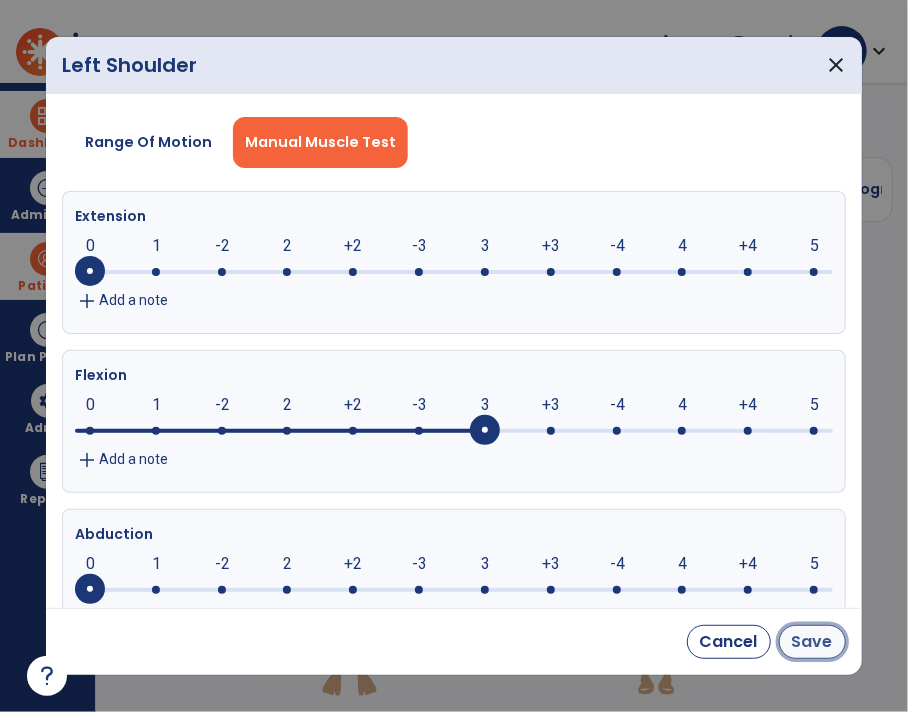 click on "Save" at bounding box center (812, 642) 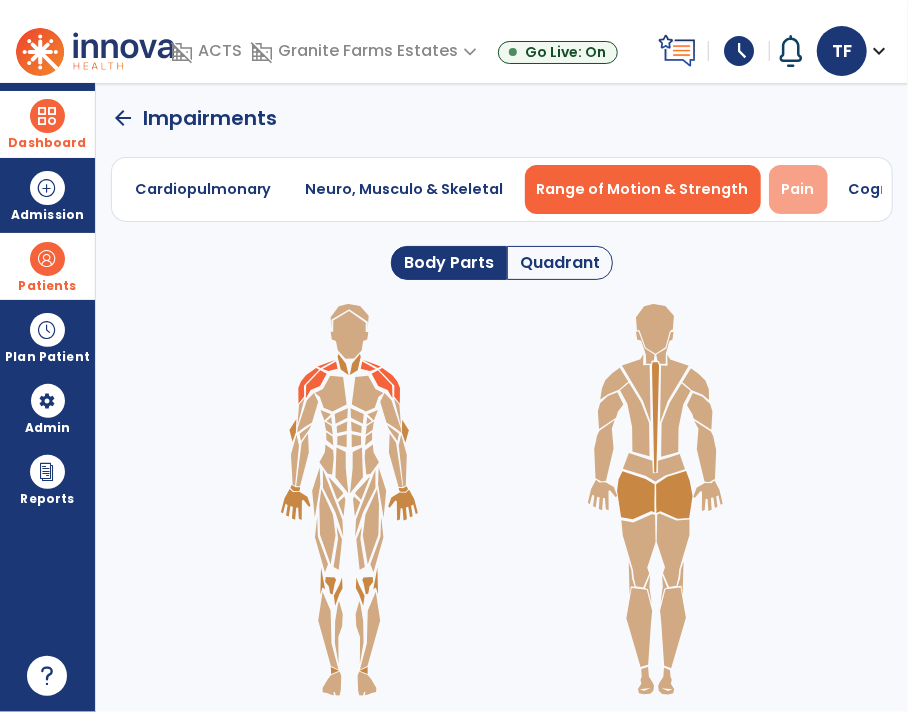 click on "Pain" at bounding box center [798, 189] 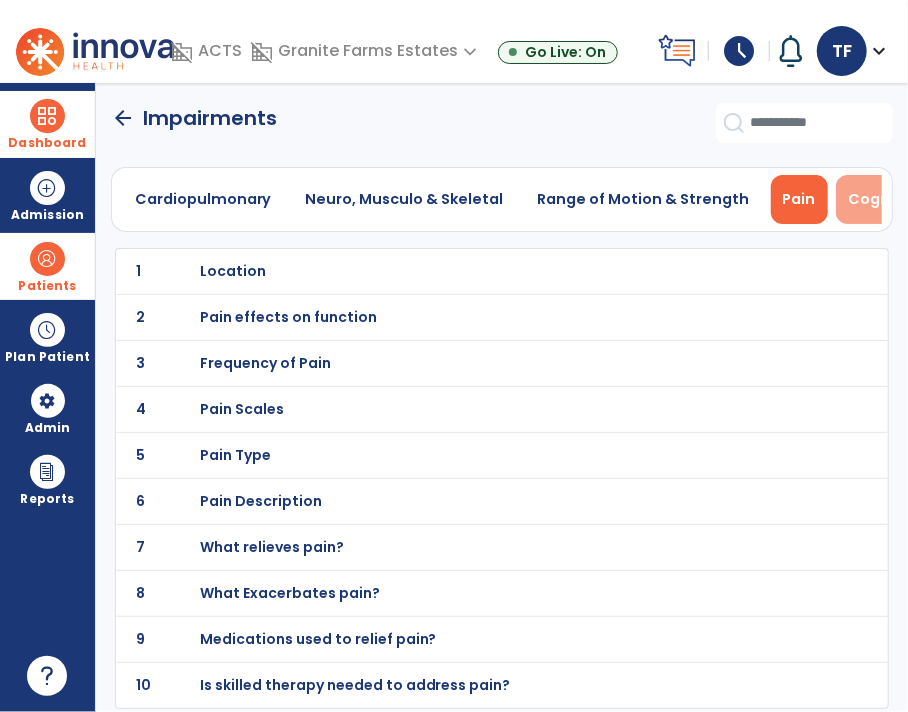click on "Cognition" at bounding box center [887, 199] 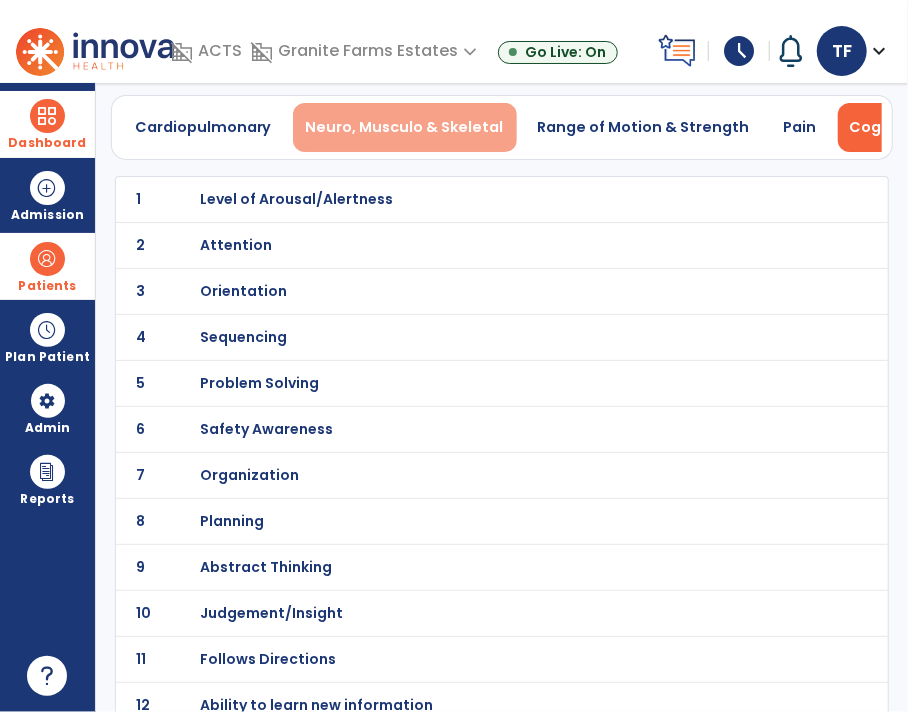 scroll, scrollTop: 0, scrollLeft: 0, axis: both 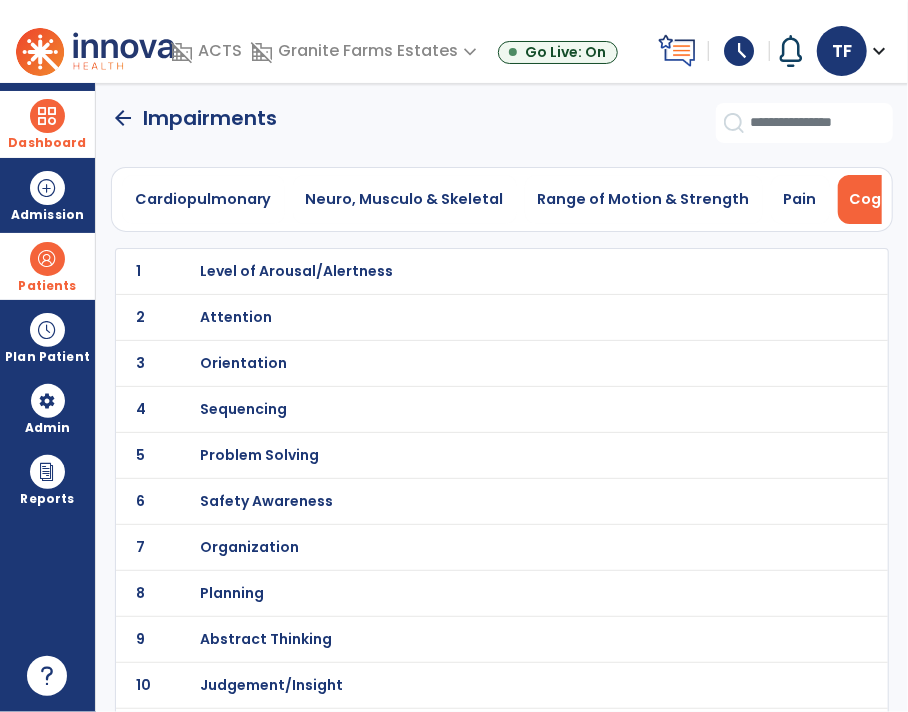 click on "arrow_back" 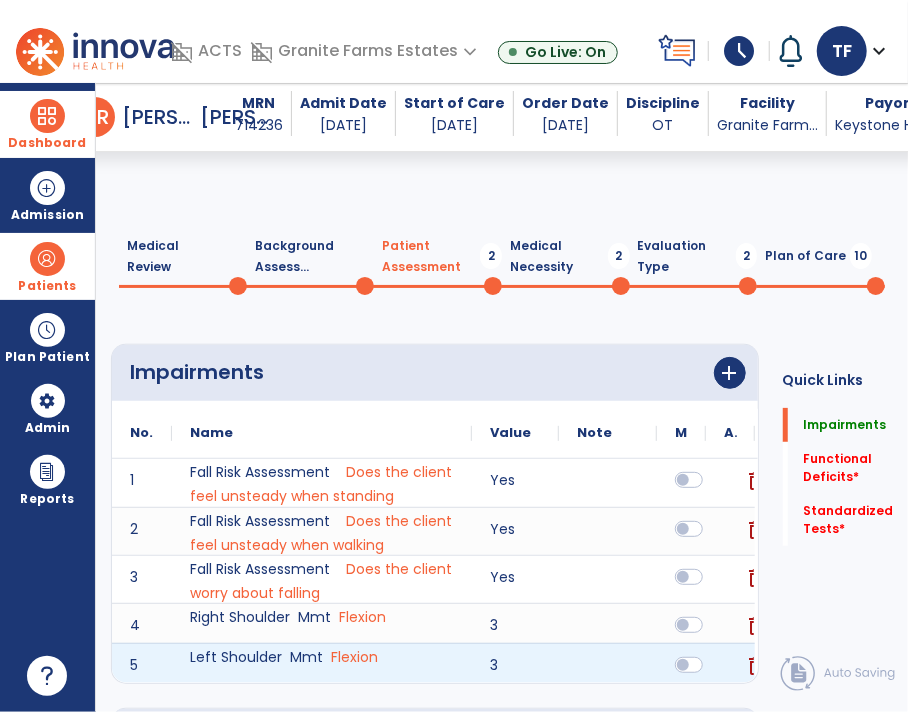 scroll, scrollTop: 343, scrollLeft: 0, axis: vertical 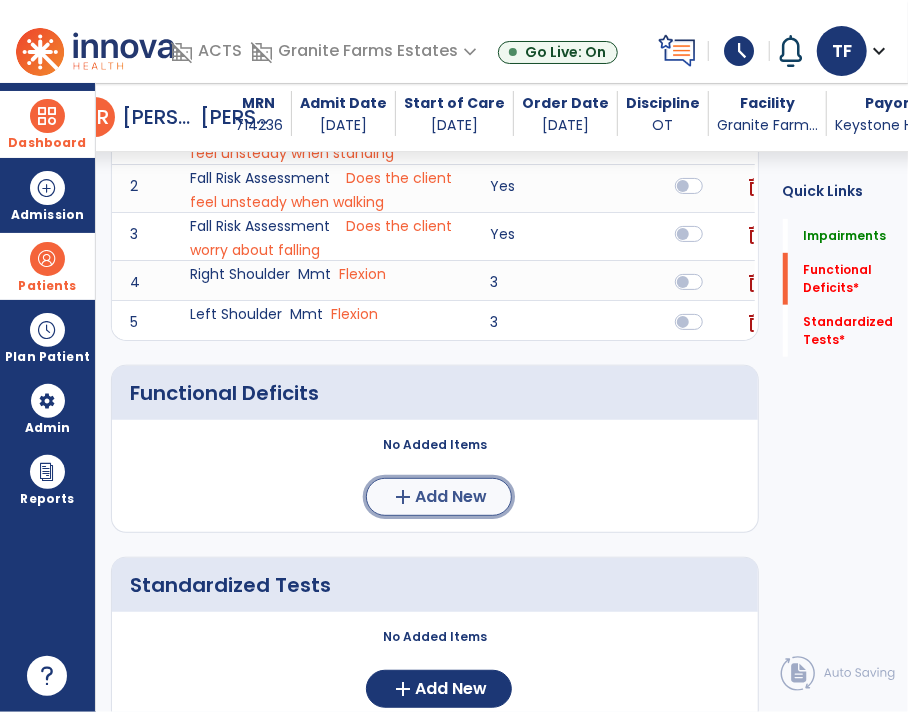click on "Add New" 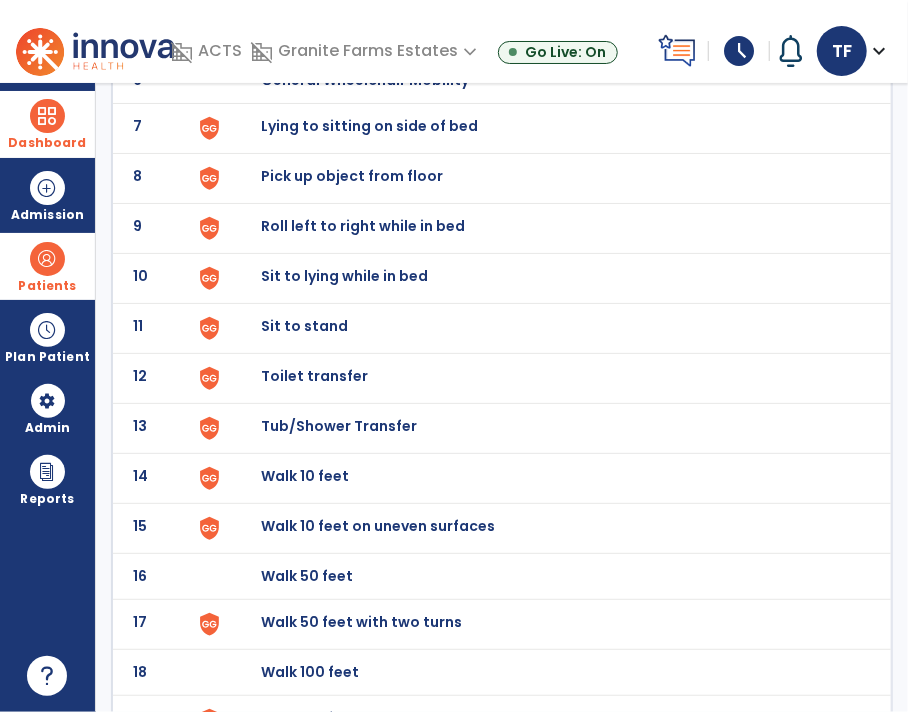 scroll, scrollTop: 523, scrollLeft: 0, axis: vertical 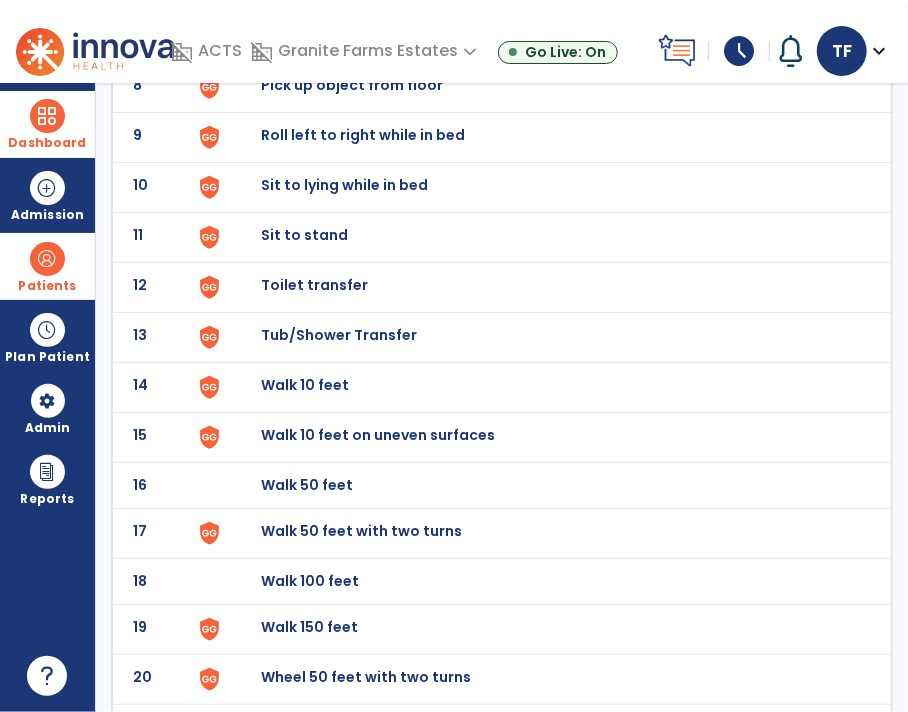 click on "Sit to stand" at bounding box center (307, -261) 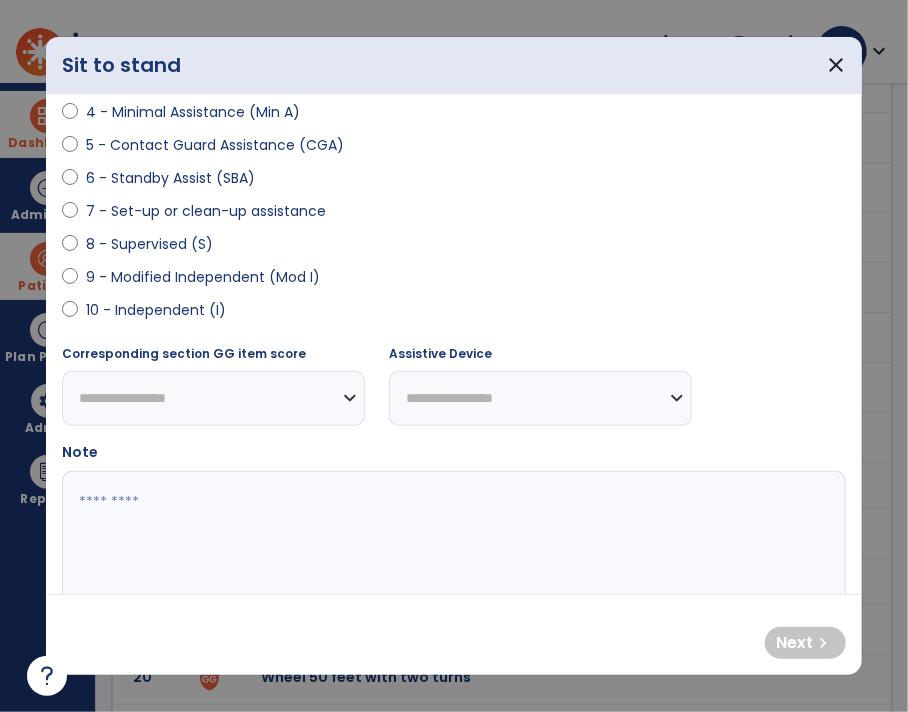 scroll, scrollTop: 354, scrollLeft: 0, axis: vertical 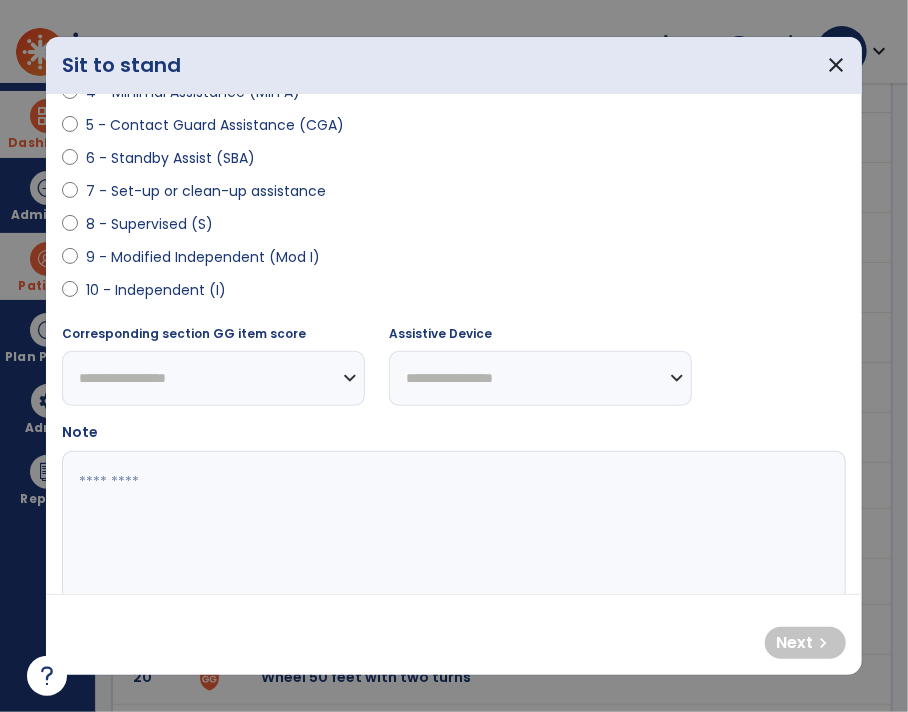 click on "9 - Modified Independent (Mod I)" at bounding box center [203, 257] 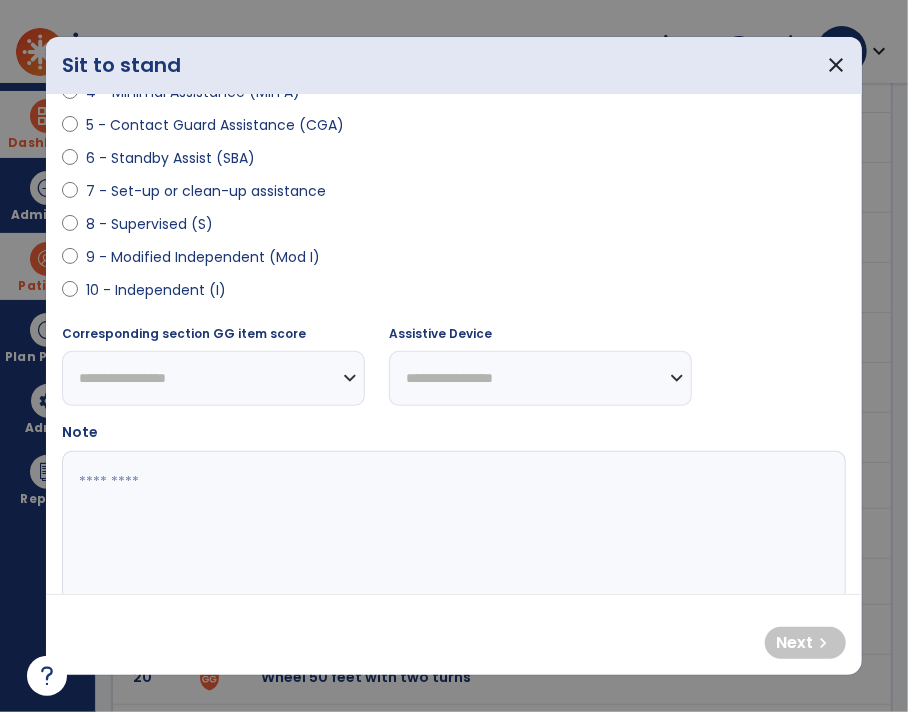 select on "**********" 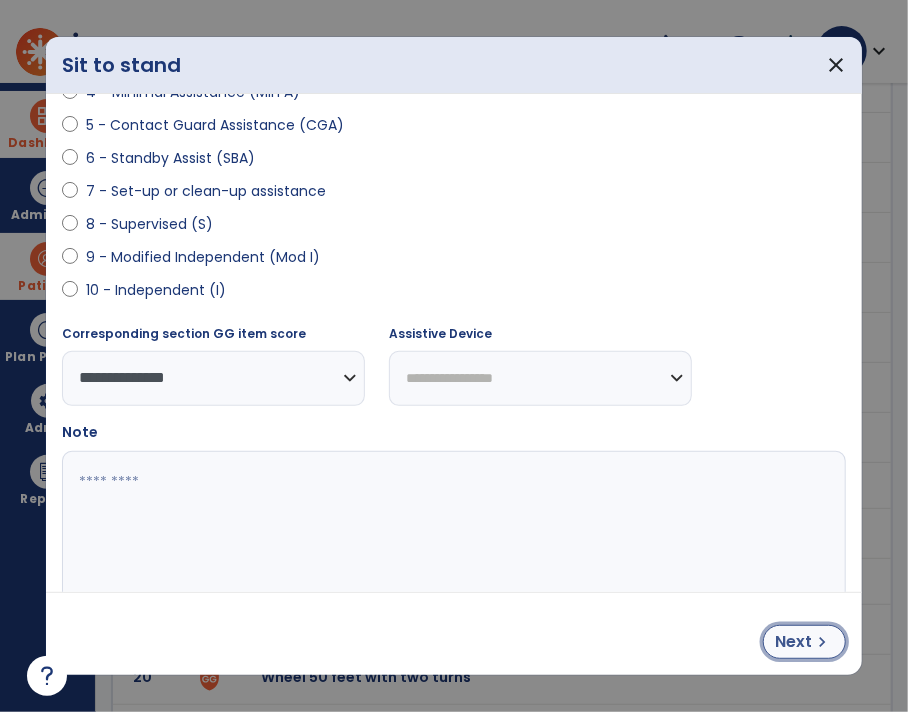 click on "chevron_right" at bounding box center (823, 642) 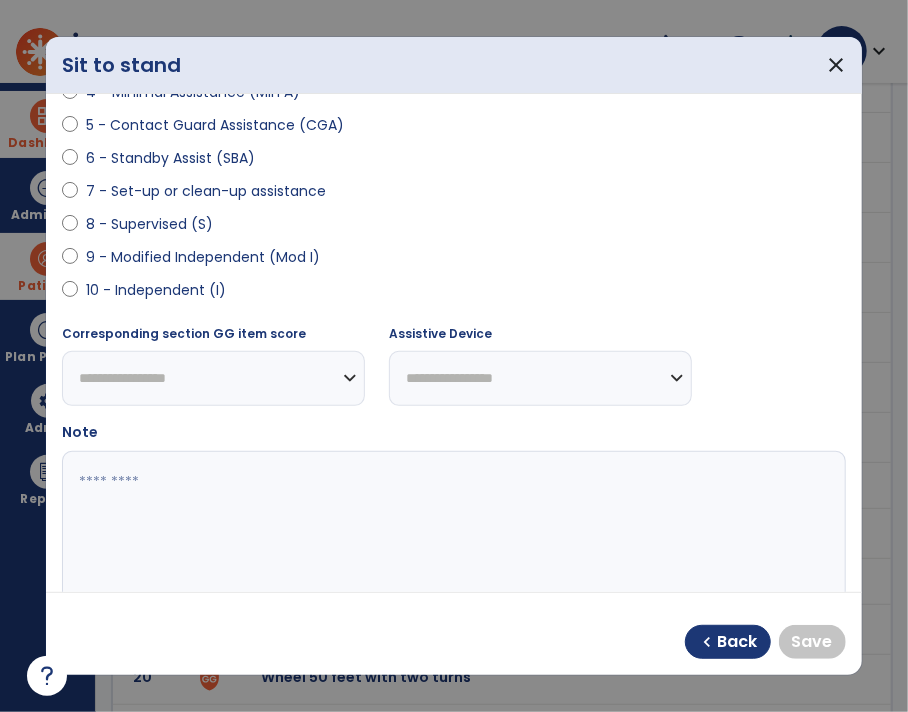 click on "9 - Modified Independent (Mod I)" at bounding box center [203, 257] 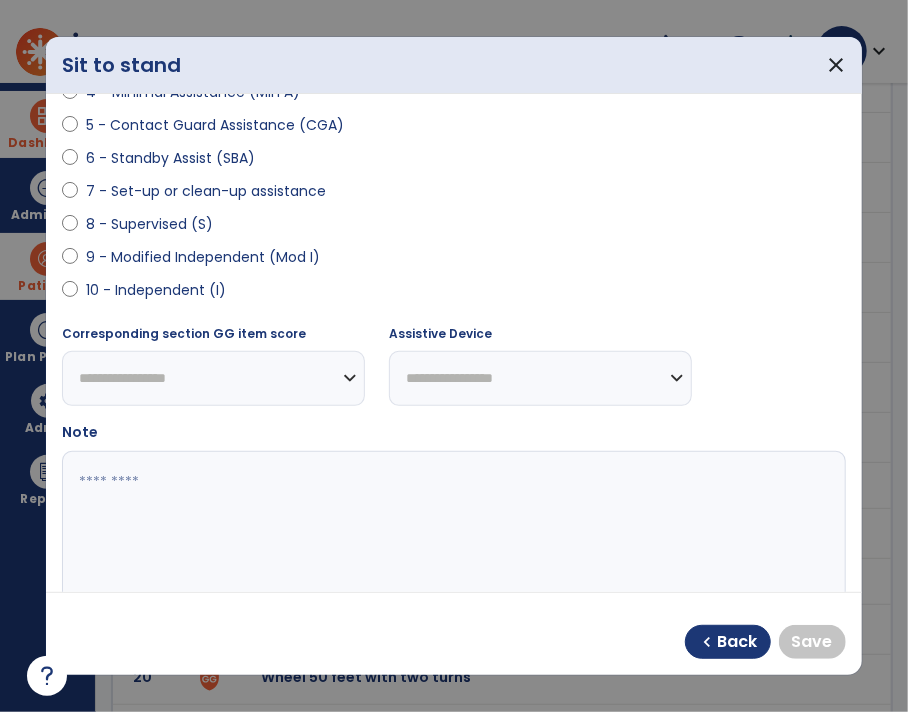 select on "**********" 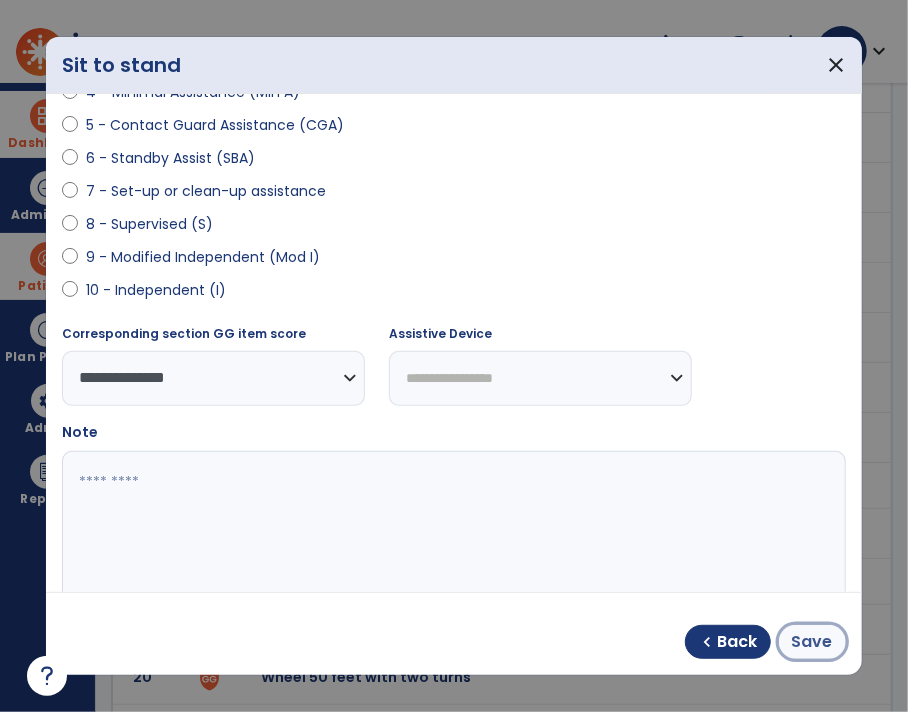 click on "Save" at bounding box center (812, 642) 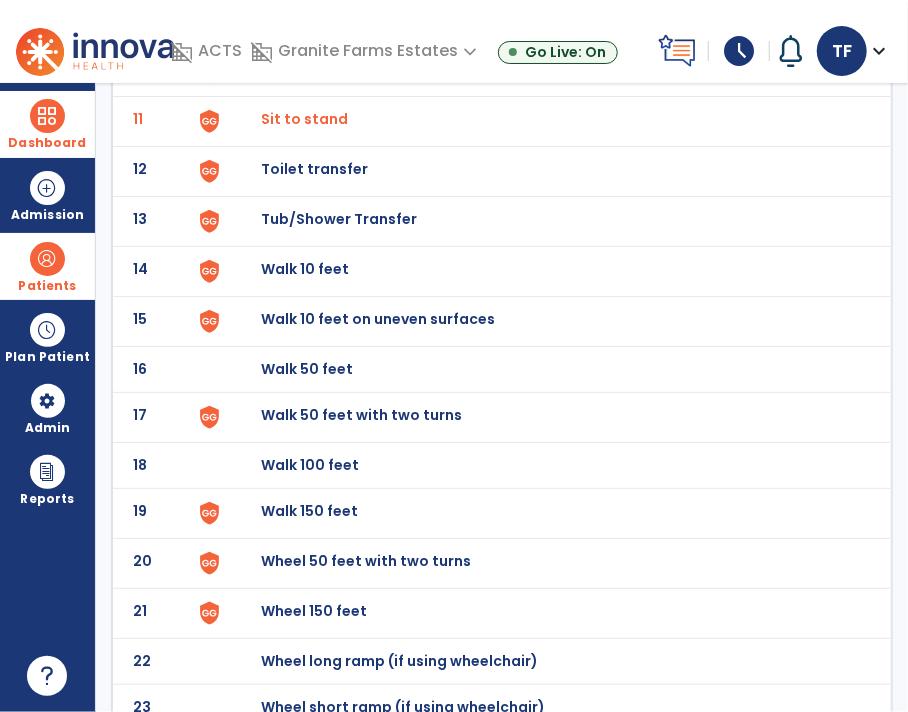 scroll, scrollTop: 649, scrollLeft: 0, axis: vertical 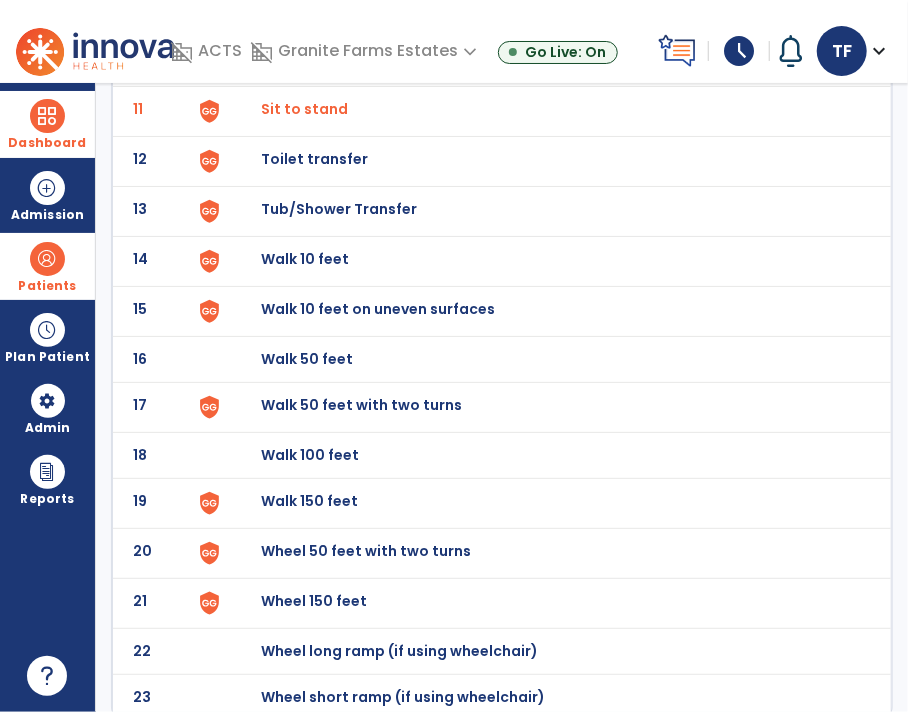 click on "Walk 50 feet with two turns" at bounding box center [570, -385] 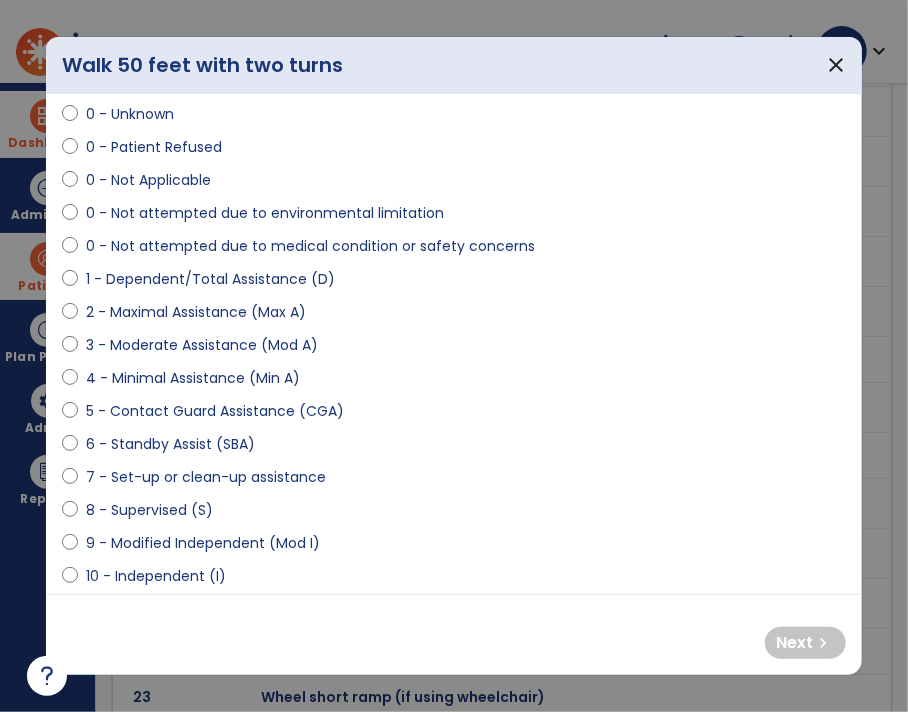 scroll, scrollTop: 77, scrollLeft: 0, axis: vertical 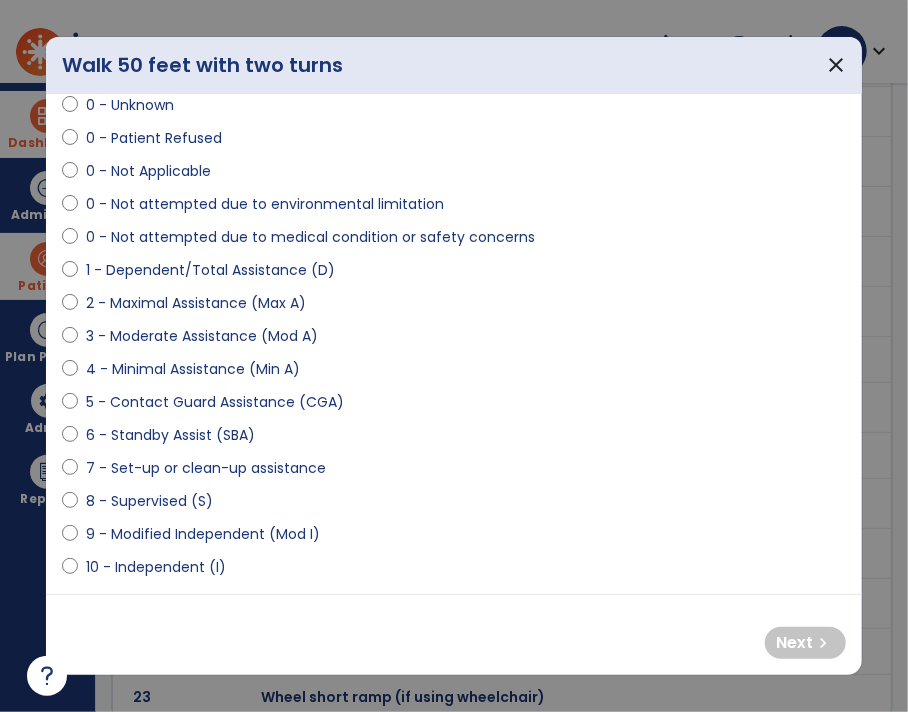 click on "9 - Modified Independent (Mod I)" at bounding box center (203, 534) 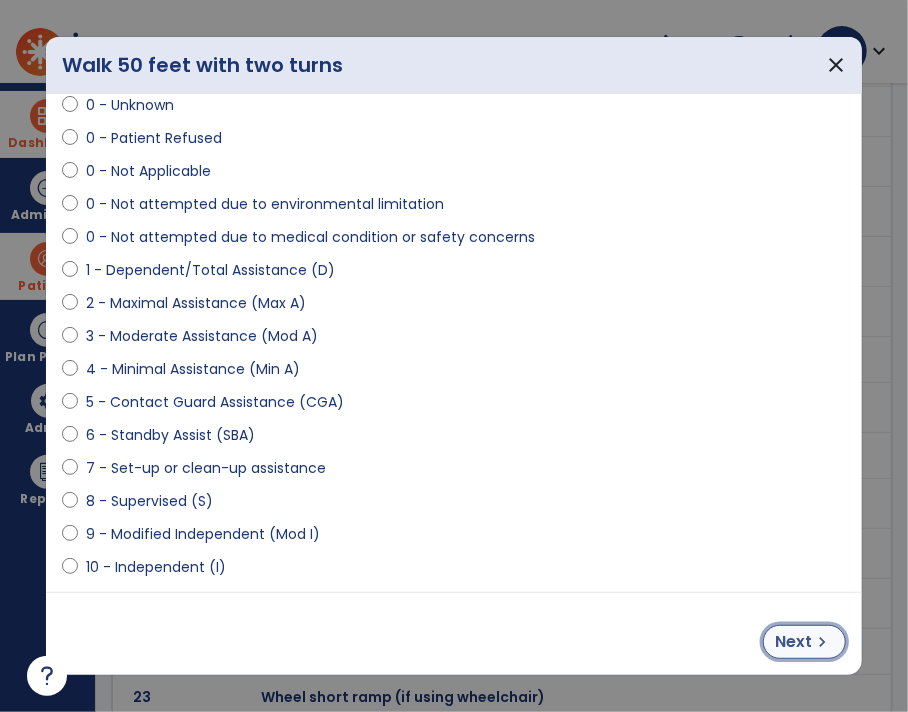 click on "Next  chevron_right" at bounding box center (804, 642) 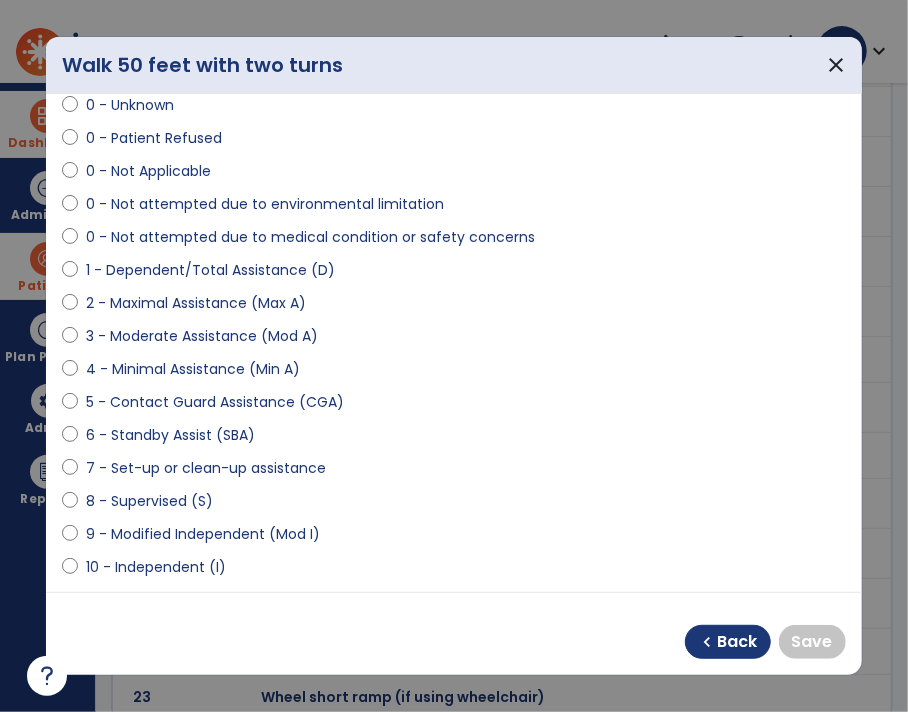 click on "9 - Modified Independent (Mod I)" at bounding box center (203, 534) 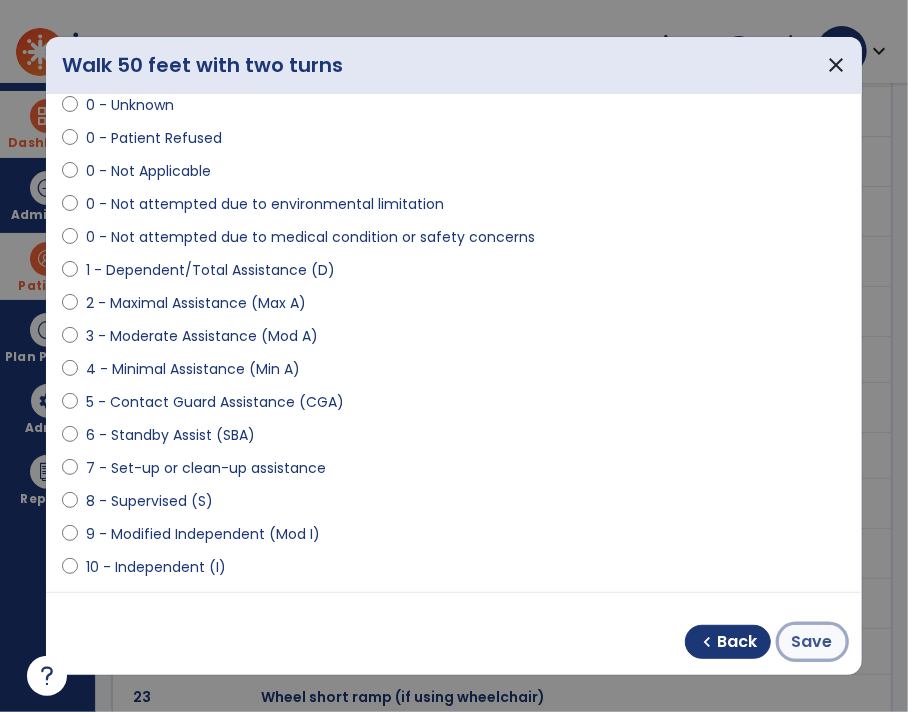 click on "Save" at bounding box center [812, 642] 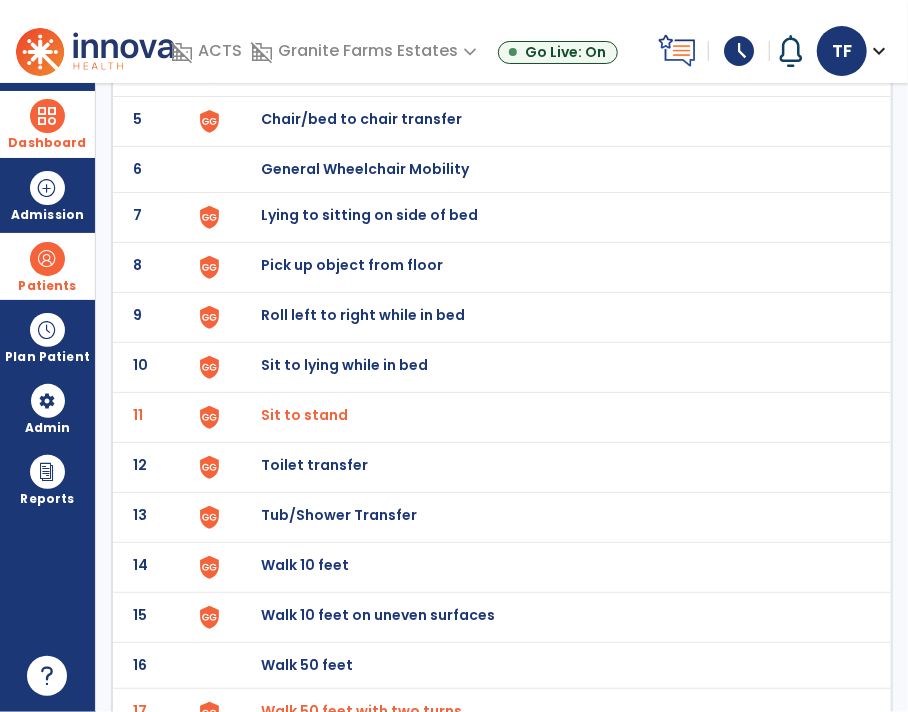 scroll, scrollTop: 0, scrollLeft: 0, axis: both 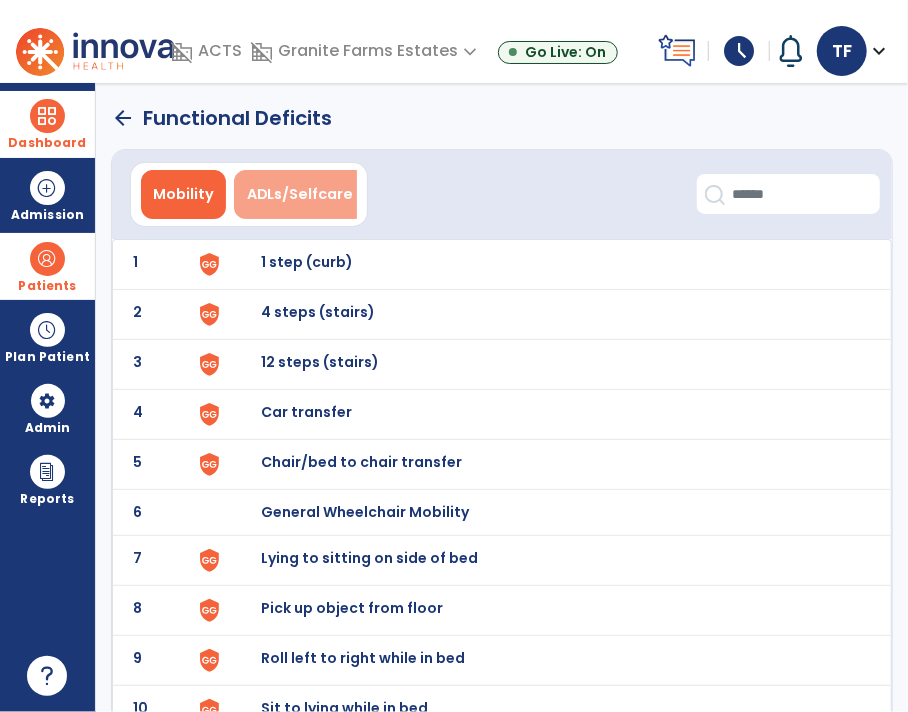 click on "ADLs/Selfcare" at bounding box center (300, 194) 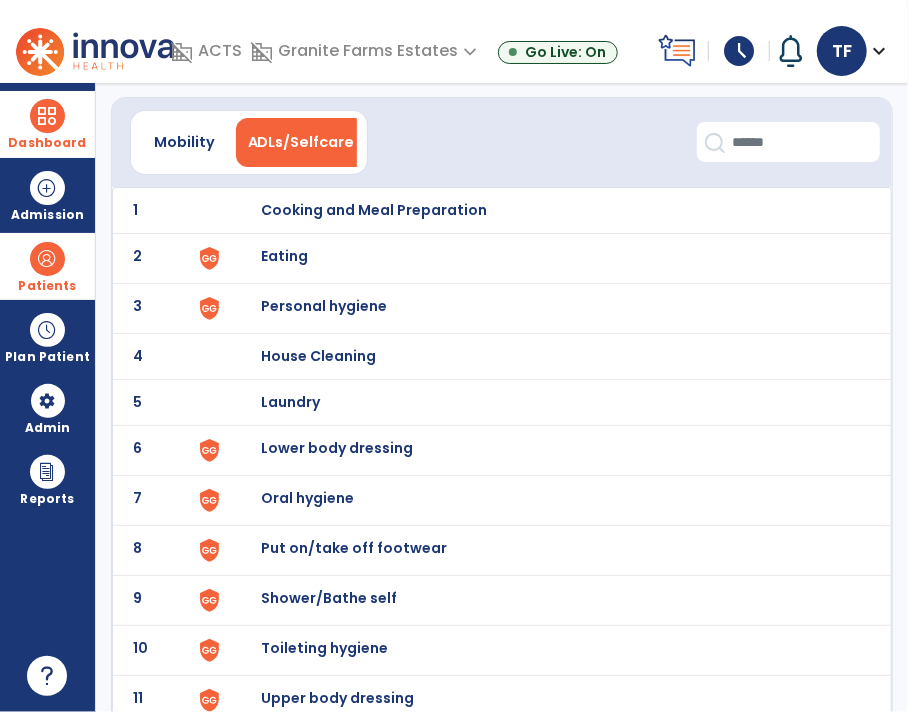 scroll, scrollTop: 154, scrollLeft: 0, axis: vertical 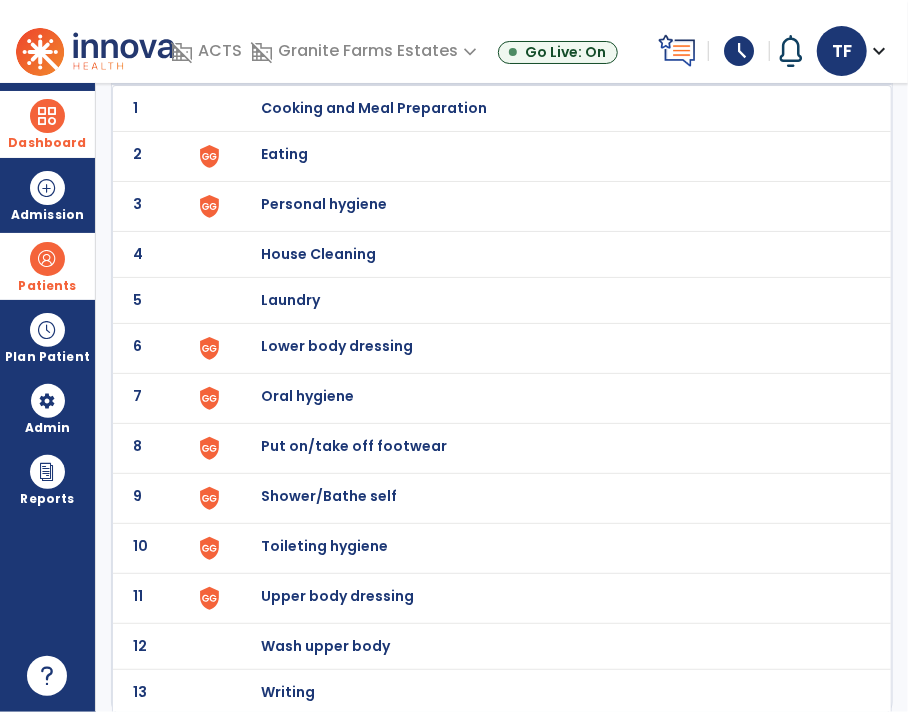 click on "Shower/Bathe self" at bounding box center (374, 108) 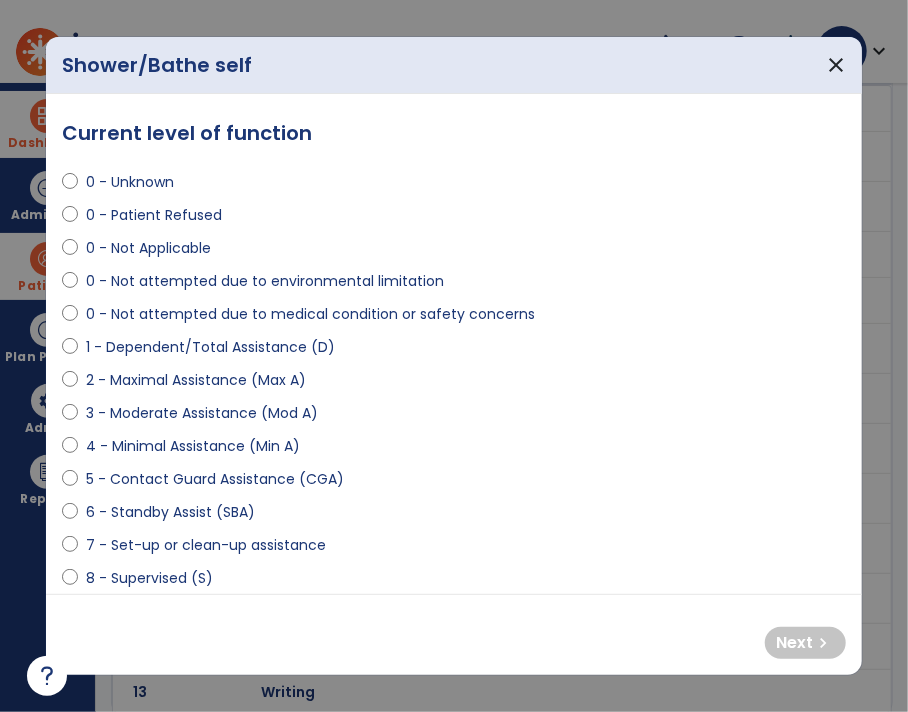 click on "4 - Minimal Assistance (Min A)" at bounding box center (193, 446) 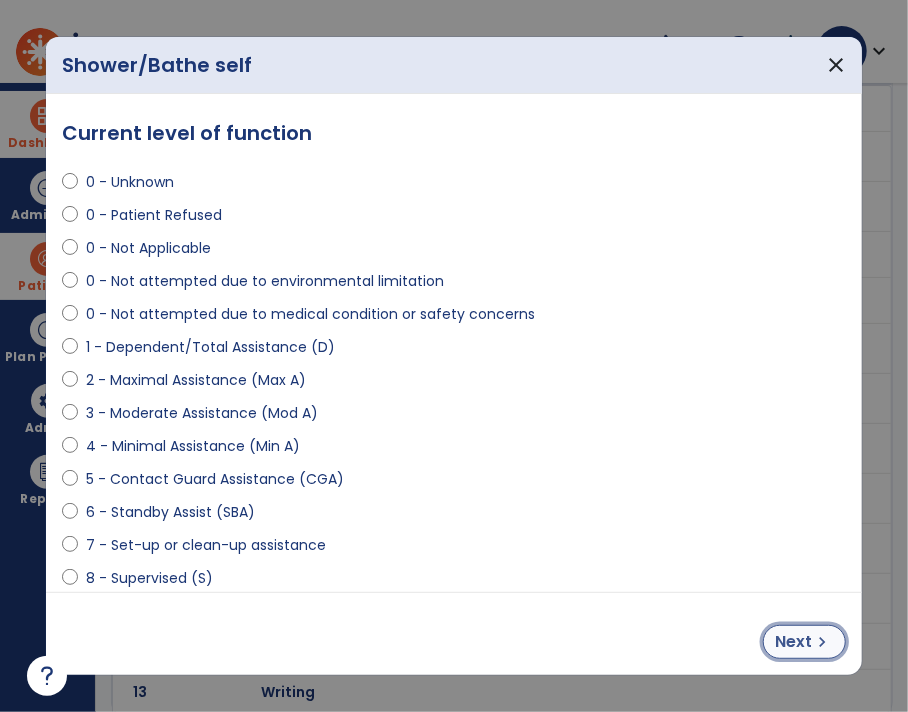 click on "Next  chevron_right" at bounding box center (804, 642) 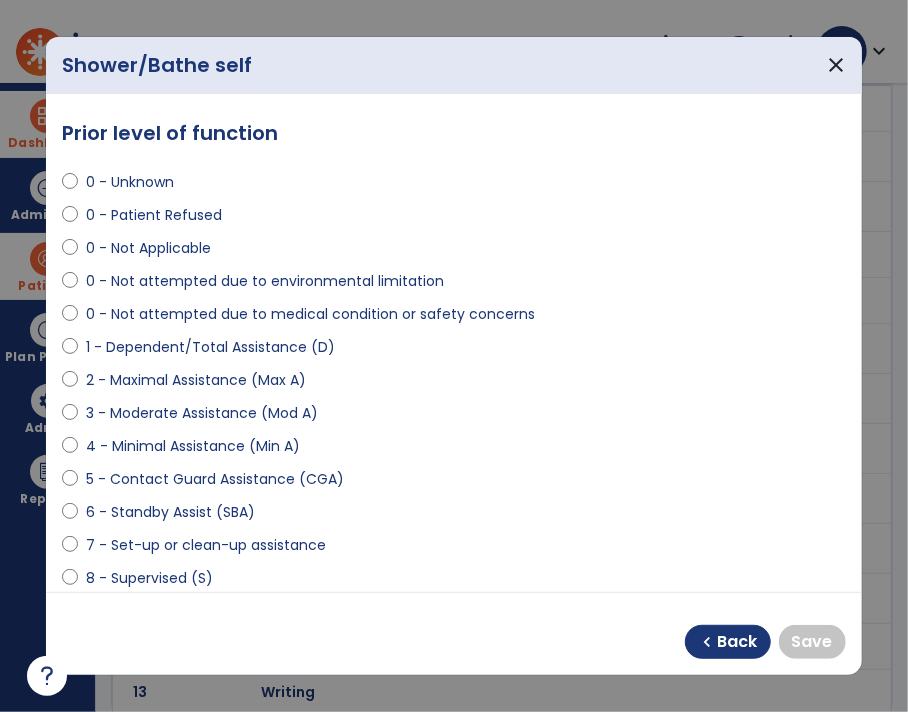 click on "4 - Minimal Assistance (Min A)" at bounding box center (193, 446) 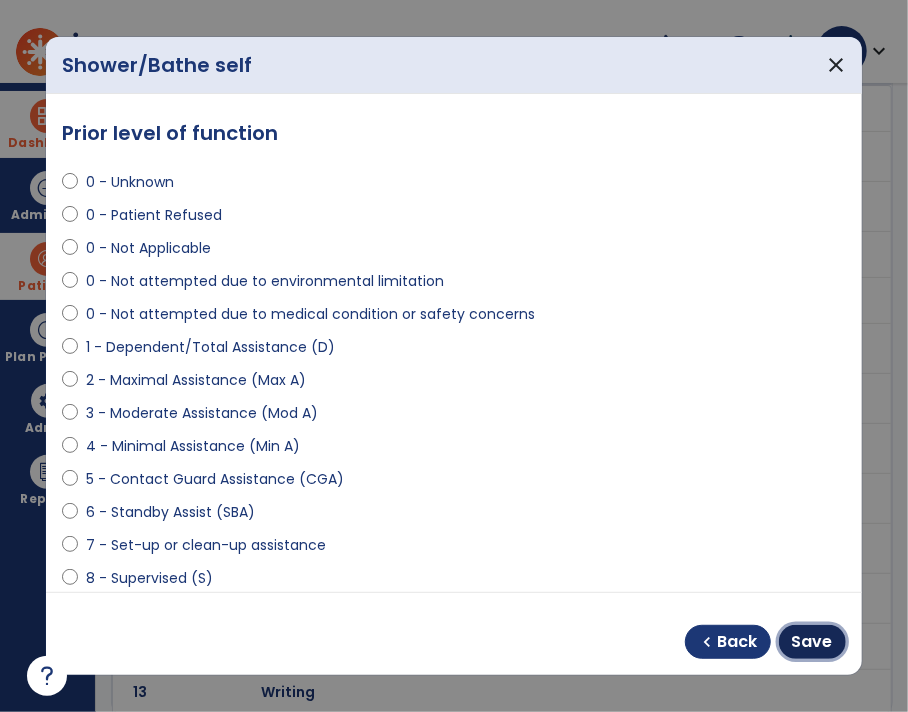 click on "Save" at bounding box center [812, 642] 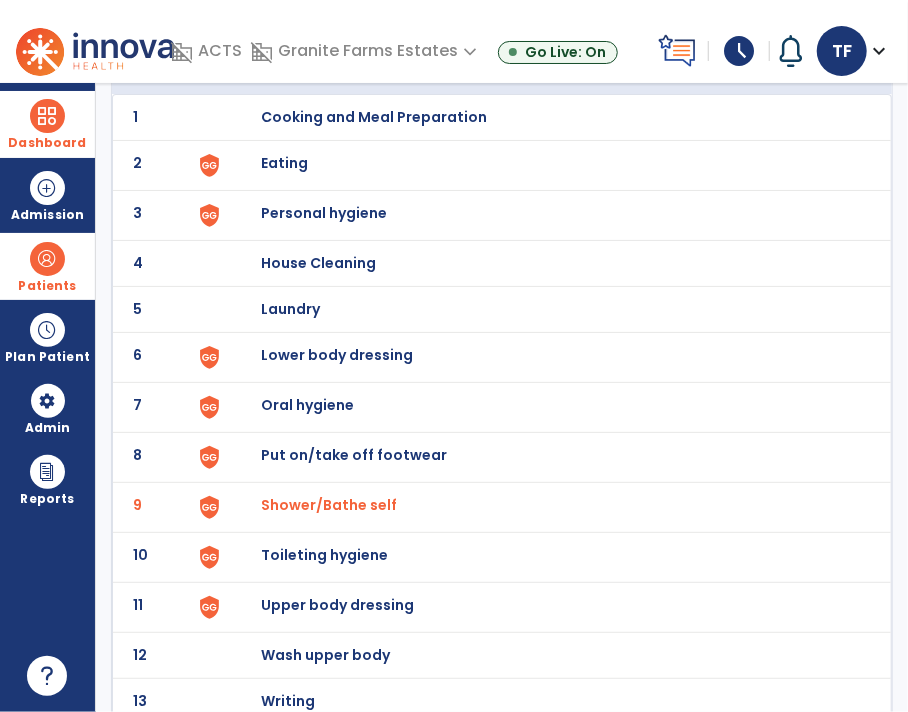 scroll, scrollTop: 154, scrollLeft: 0, axis: vertical 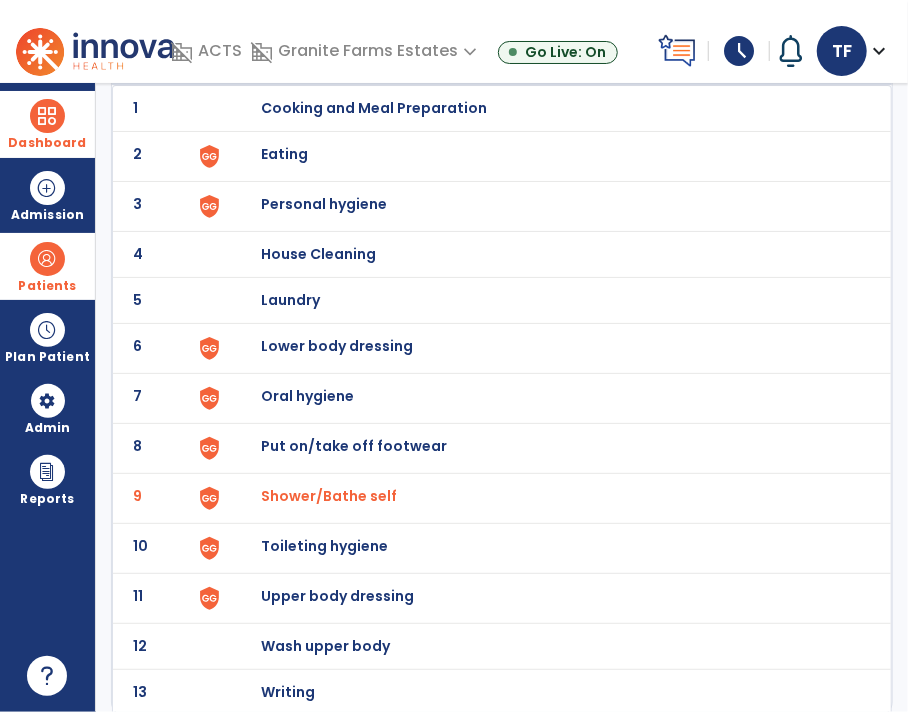 click on "Shower/Bathe self" at bounding box center (570, 108) 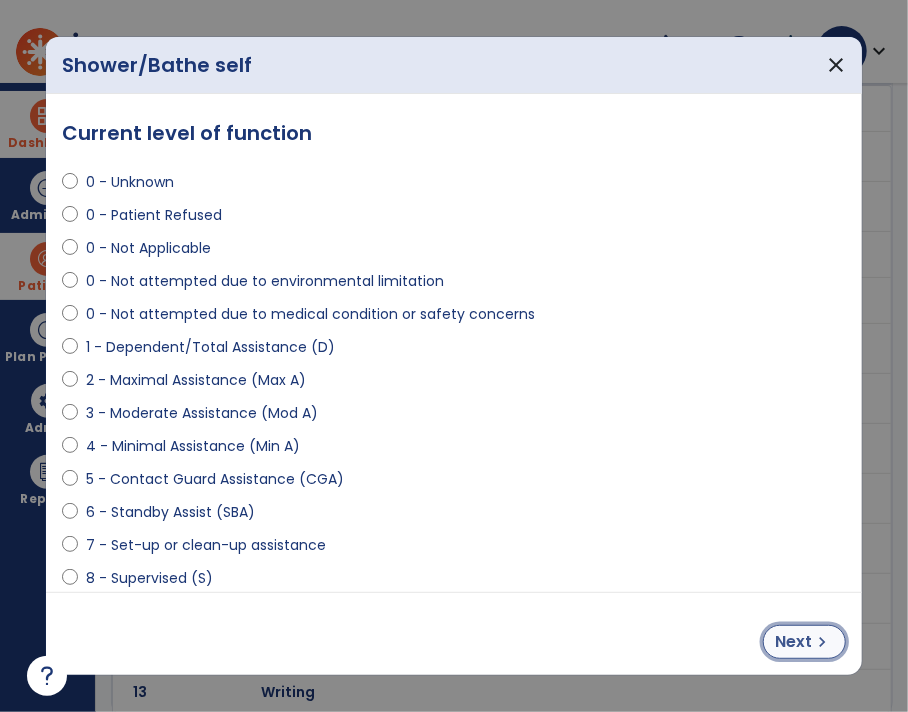 click on "Next" at bounding box center (794, 642) 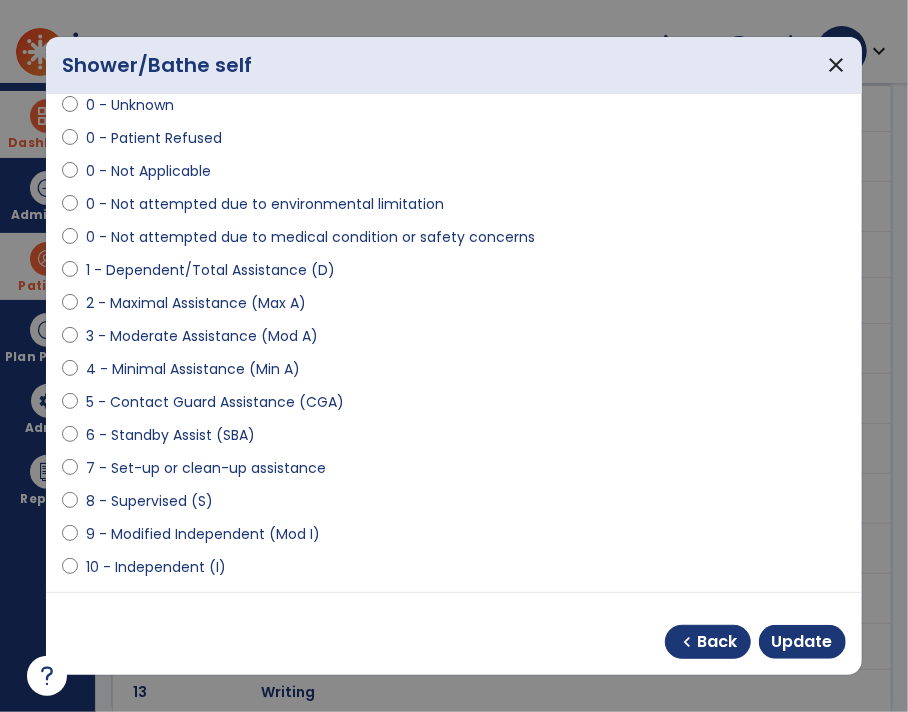scroll, scrollTop: 89, scrollLeft: 0, axis: vertical 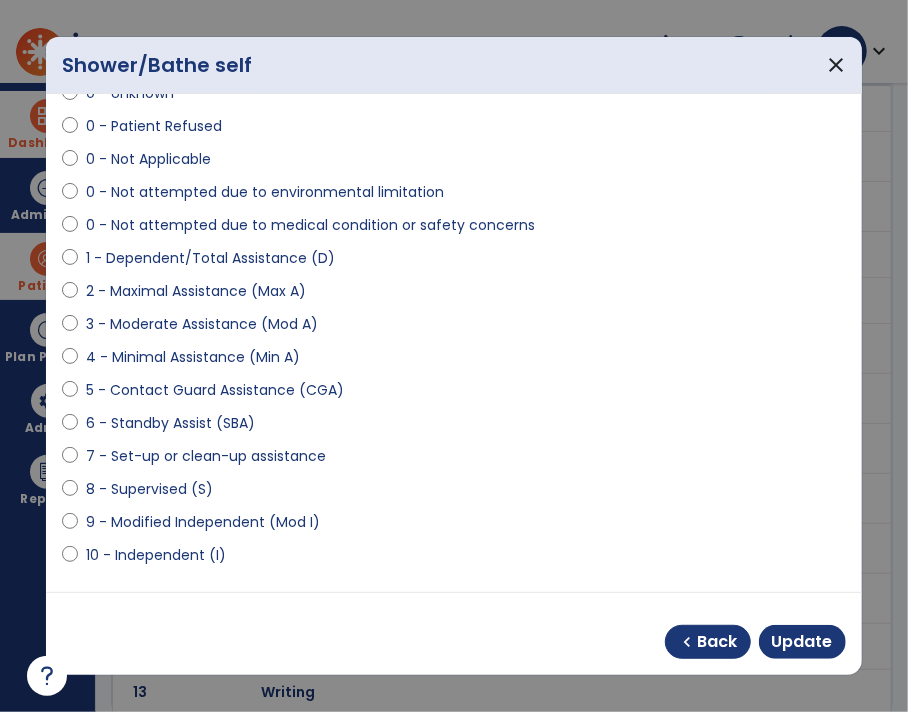 click on "9 - Modified Independent (Mod I)" at bounding box center (203, 522) 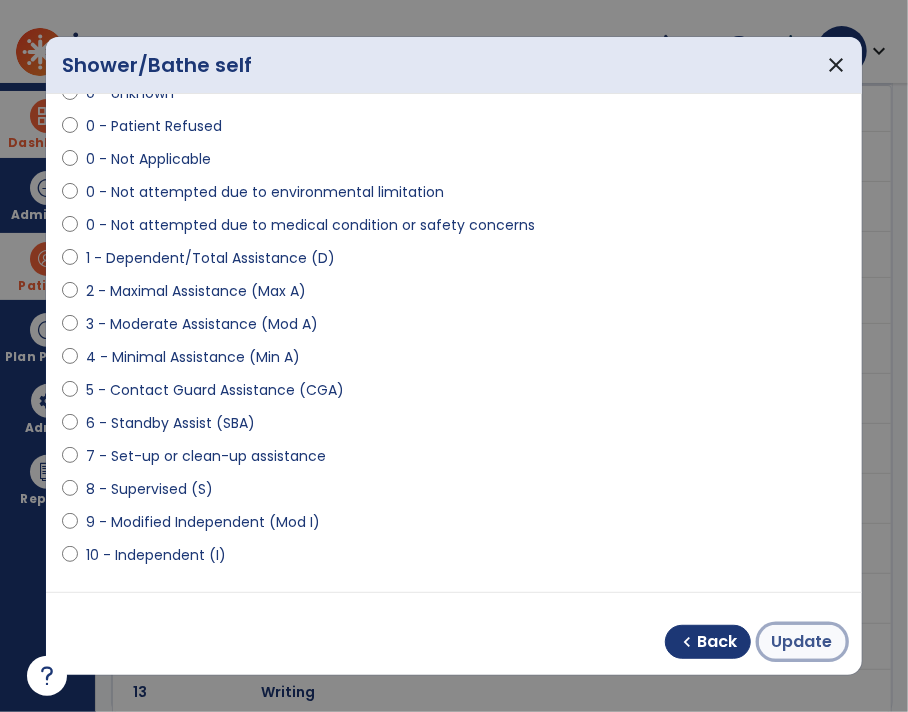 click on "Update" at bounding box center [802, 642] 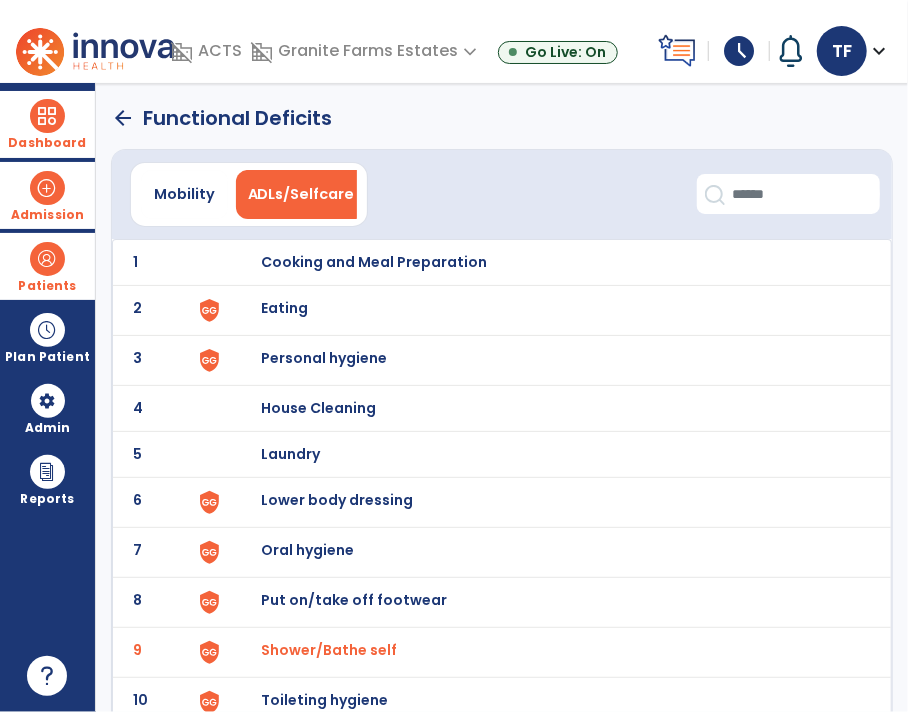 scroll, scrollTop: 0, scrollLeft: 0, axis: both 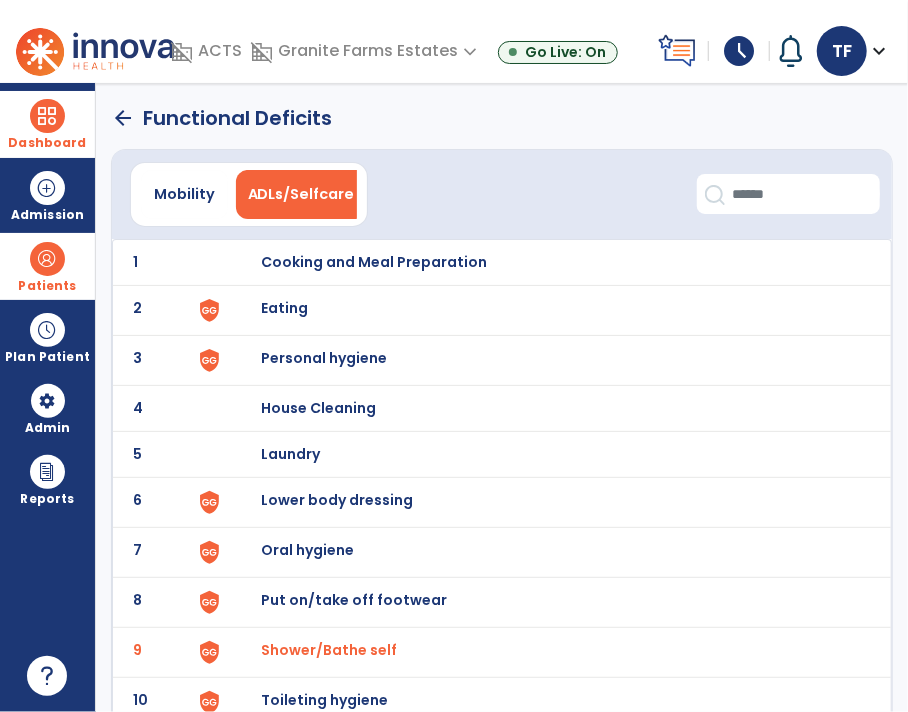 click on "arrow_back   Functional Deficits" 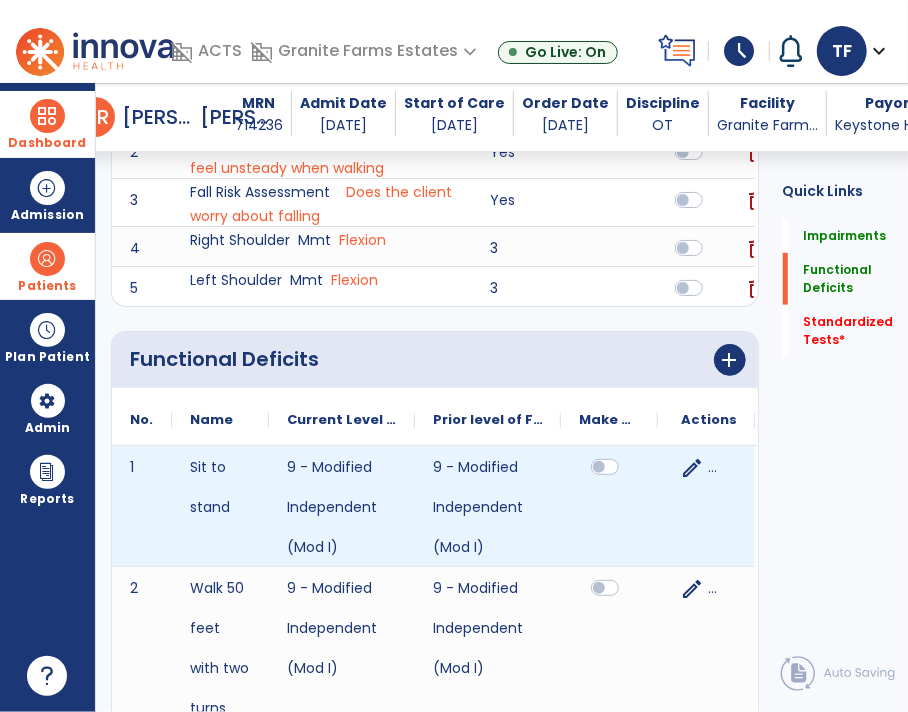 scroll, scrollTop: 770, scrollLeft: 0, axis: vertical 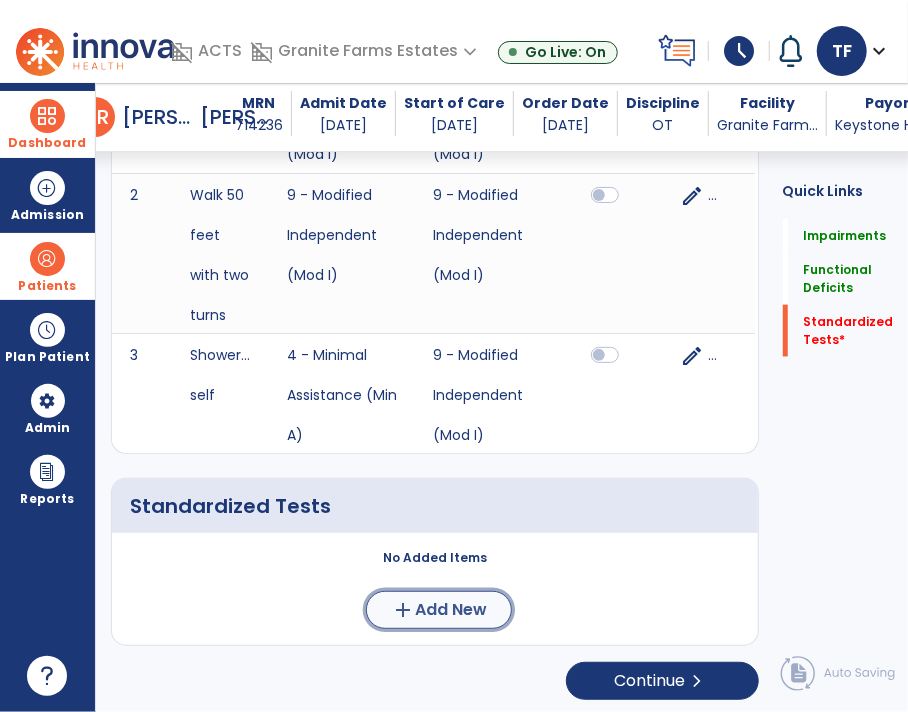 click on "Add New" 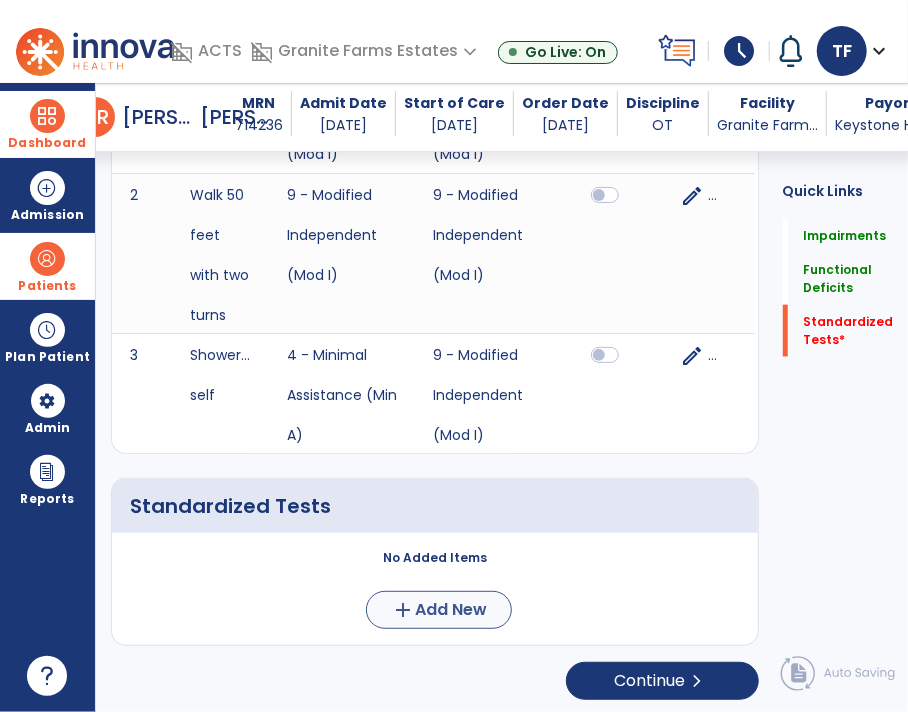 scroll, scrollTop: 0, scrollLeft: 0, axis: both 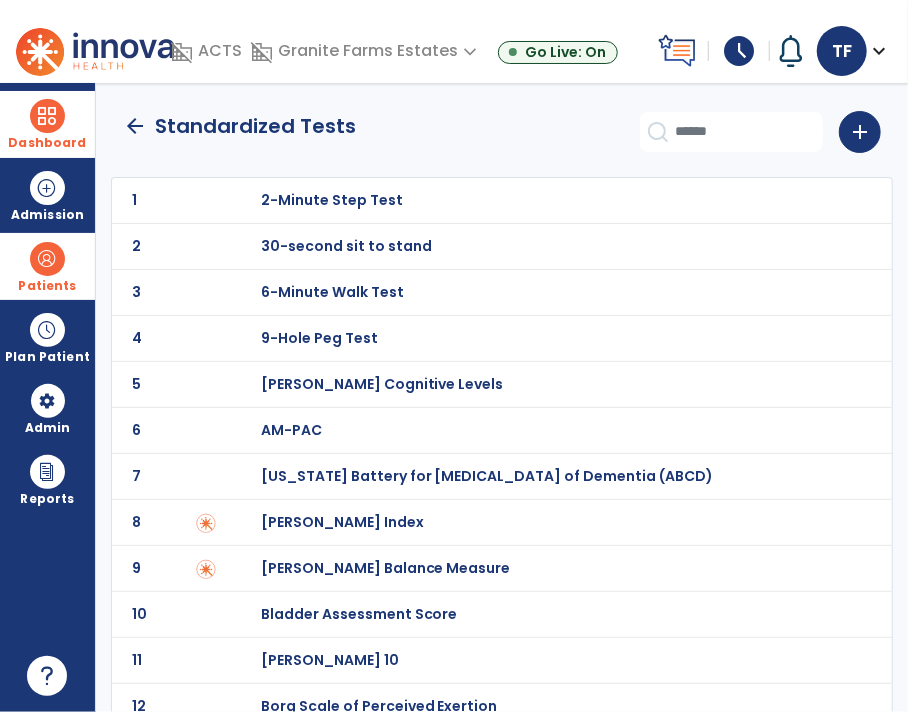 click on "arrow_back" 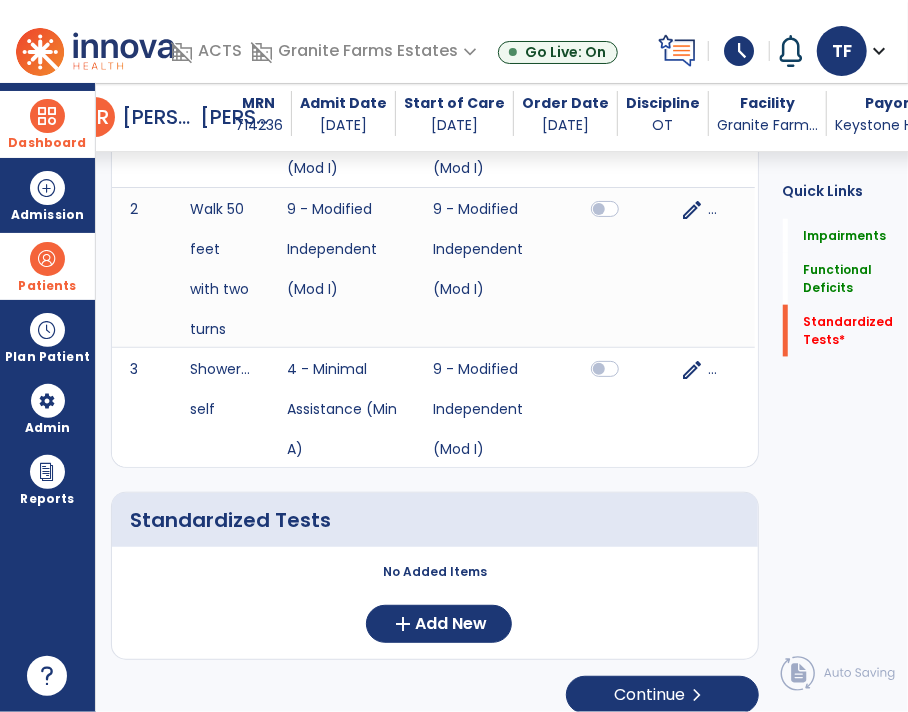 scroll, scrollTop: 770, scrollLeft: 0, axis: vertical 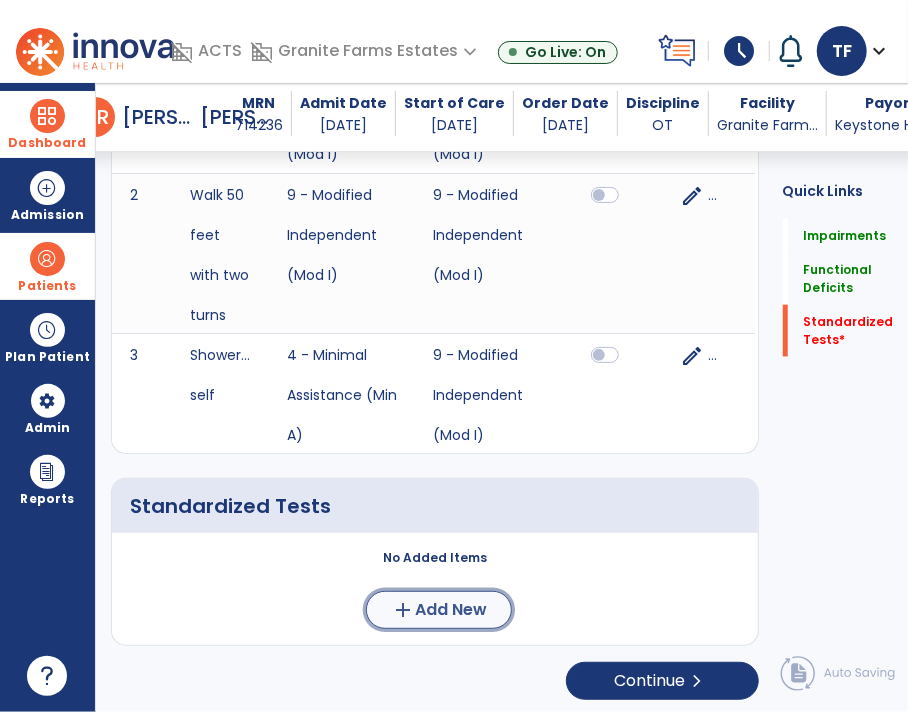 click on "Add New" 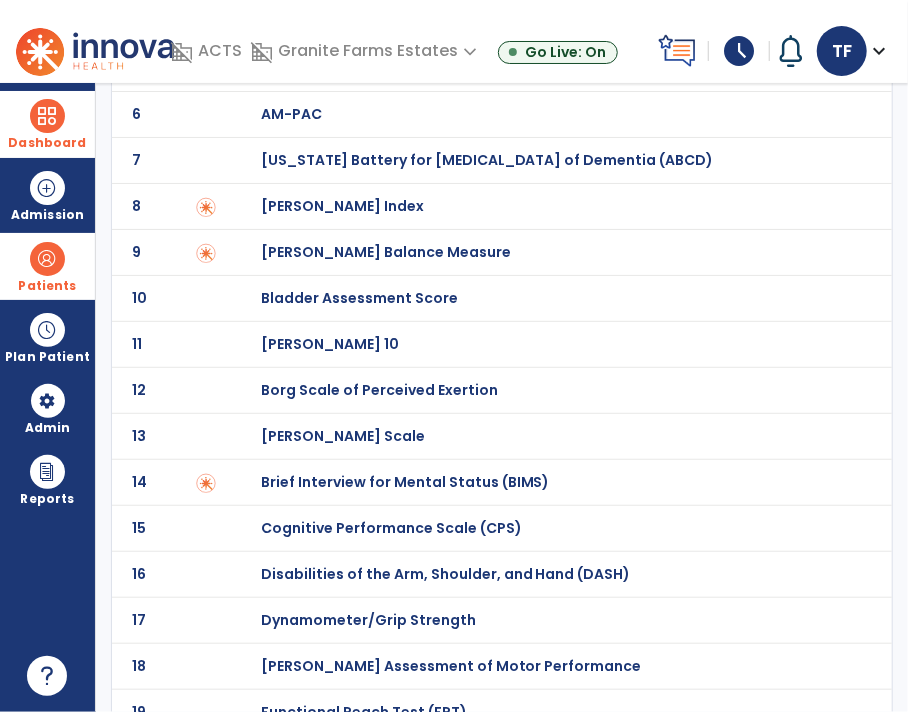 scroll, scrollTop: 329, scrollLeft: 0, axis: vertical 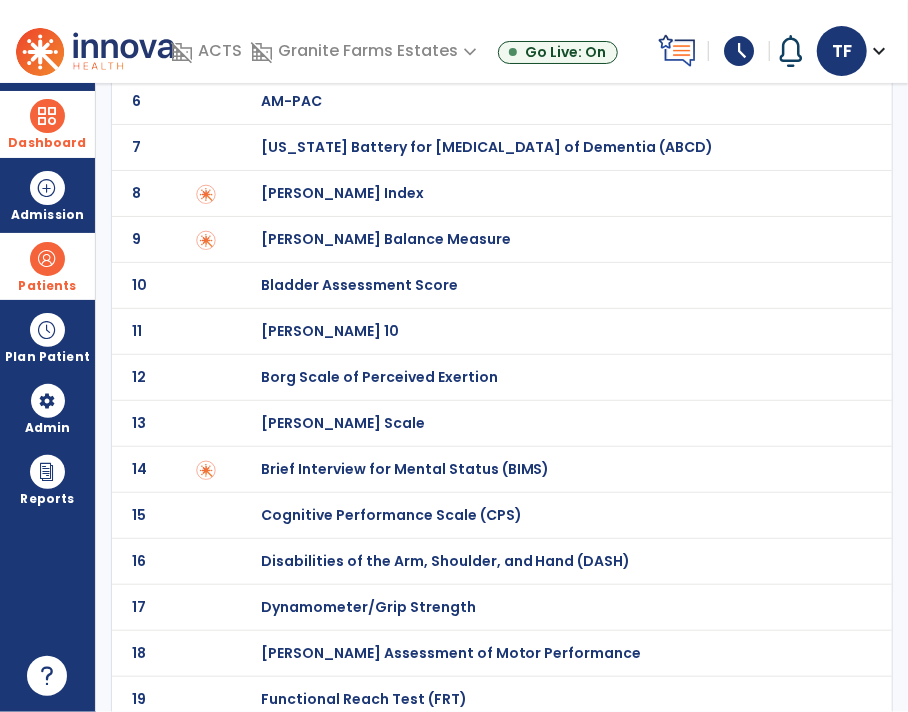 click on "Dynamometer/Grip Strength" at bounding box center [332, -129] 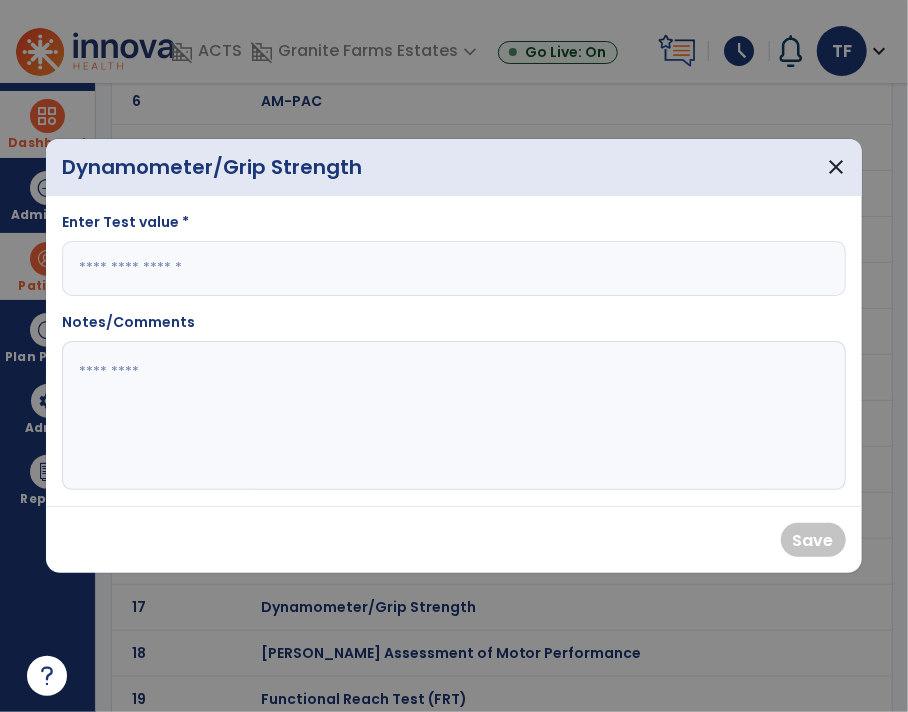 click at bounding box center [453, 268] 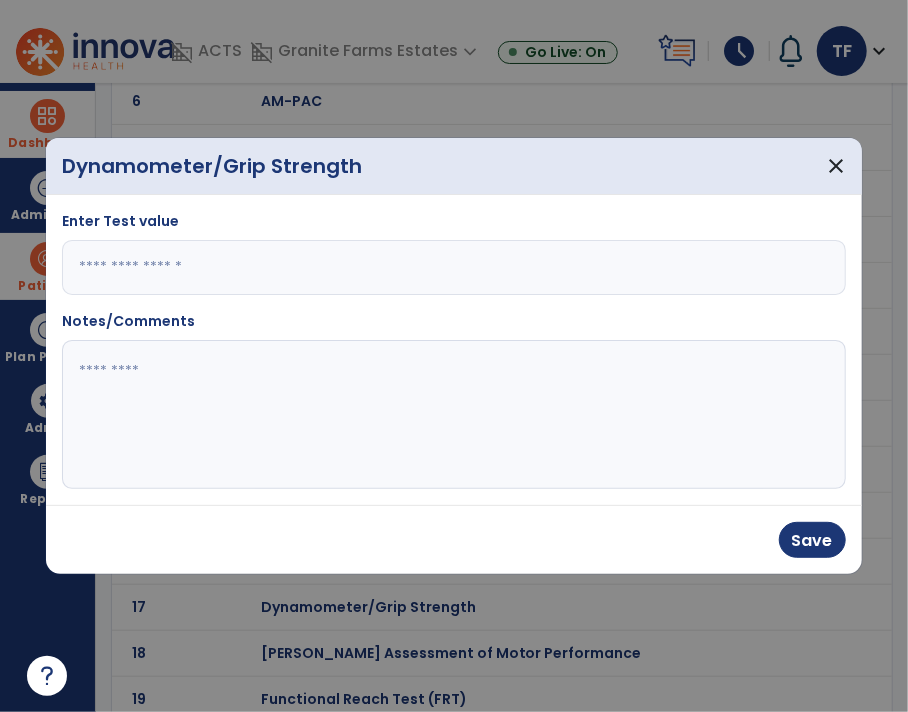 type on "****" 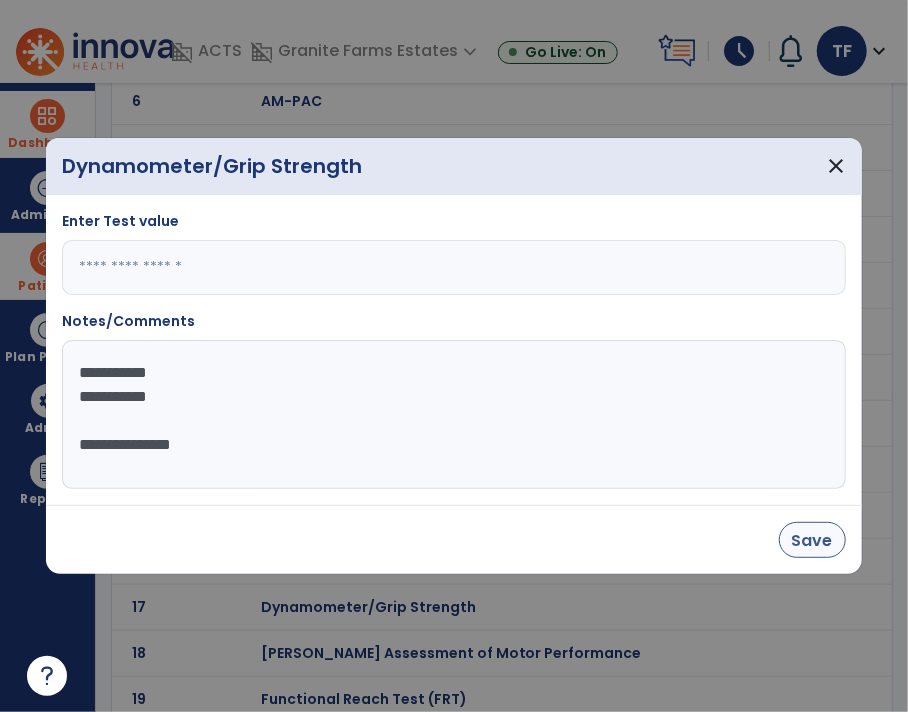 type on "**********" 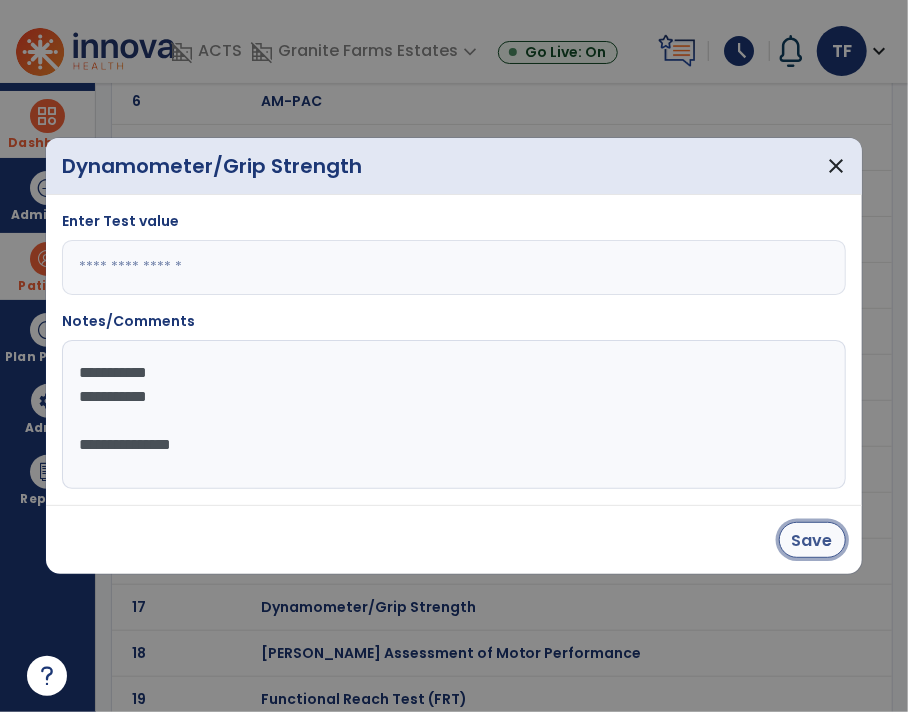 click on "Save" at bounding box center (812, 540) 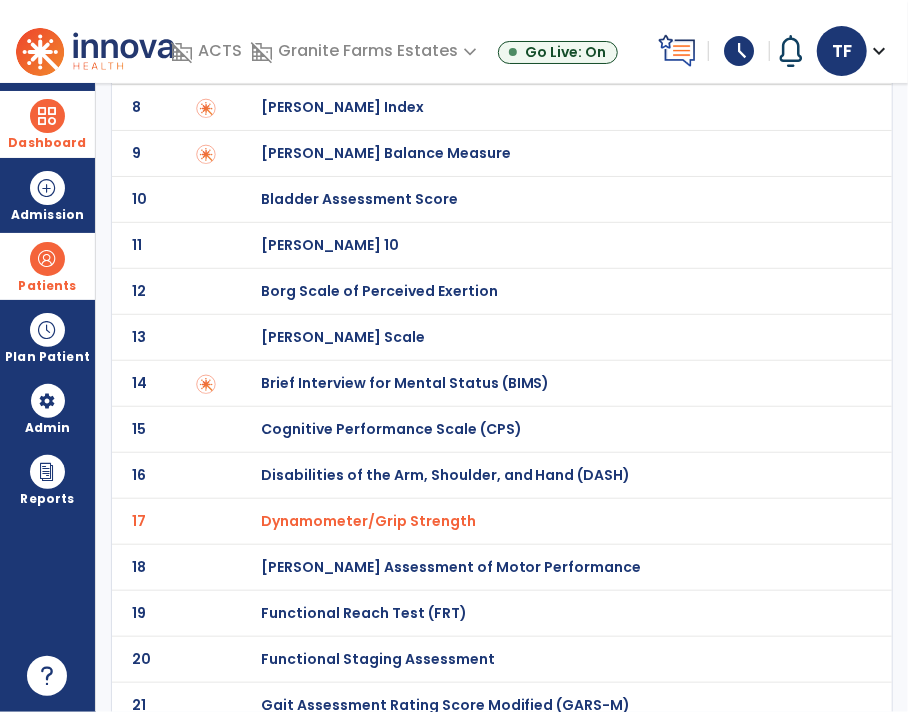 scroll, scrollTop: 468, scrollLeft: 0, axis: vertical 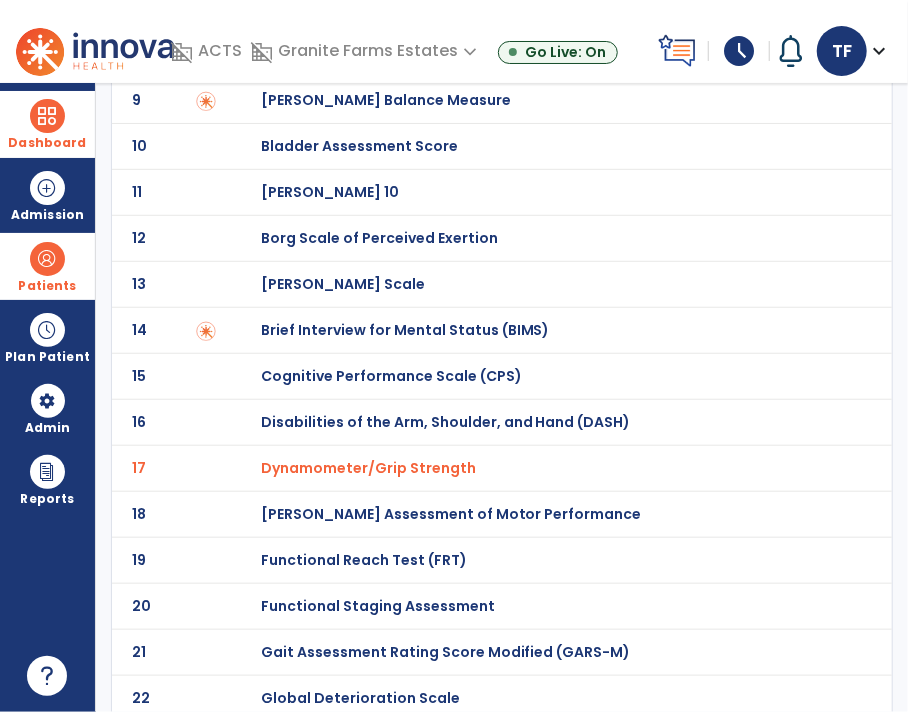 click on "Functional Reach Test (FRT)" at bounding box center (332, -268) 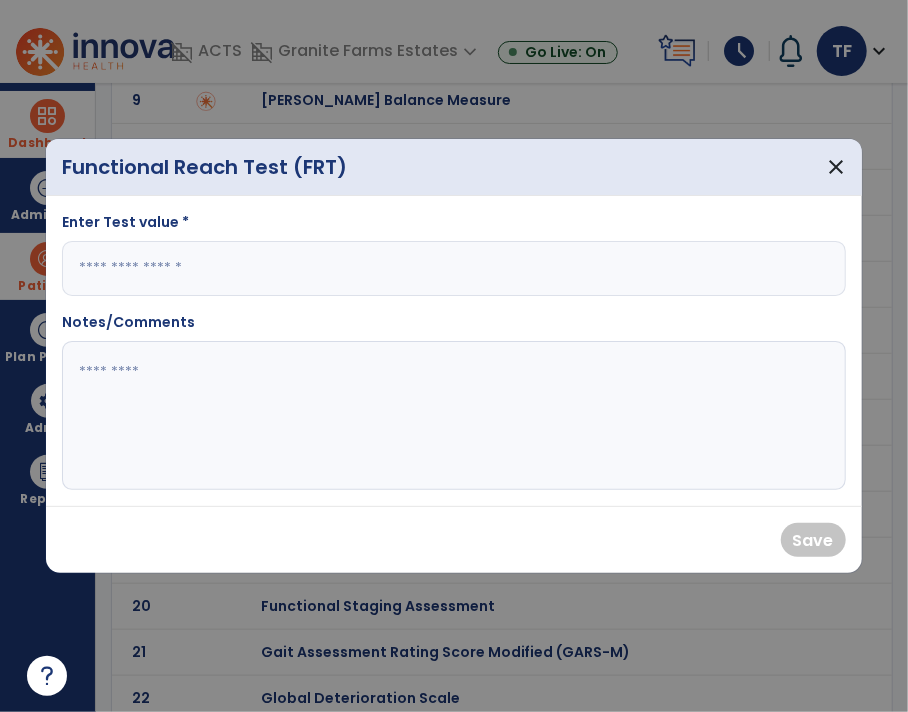 click at bounding box center (453, 268) 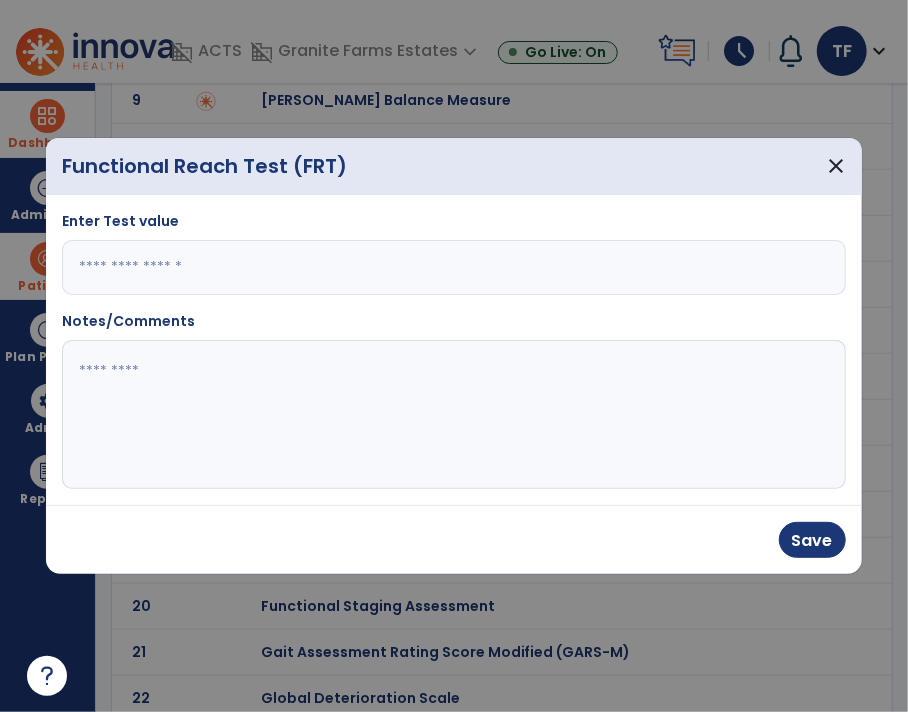 type on "*" 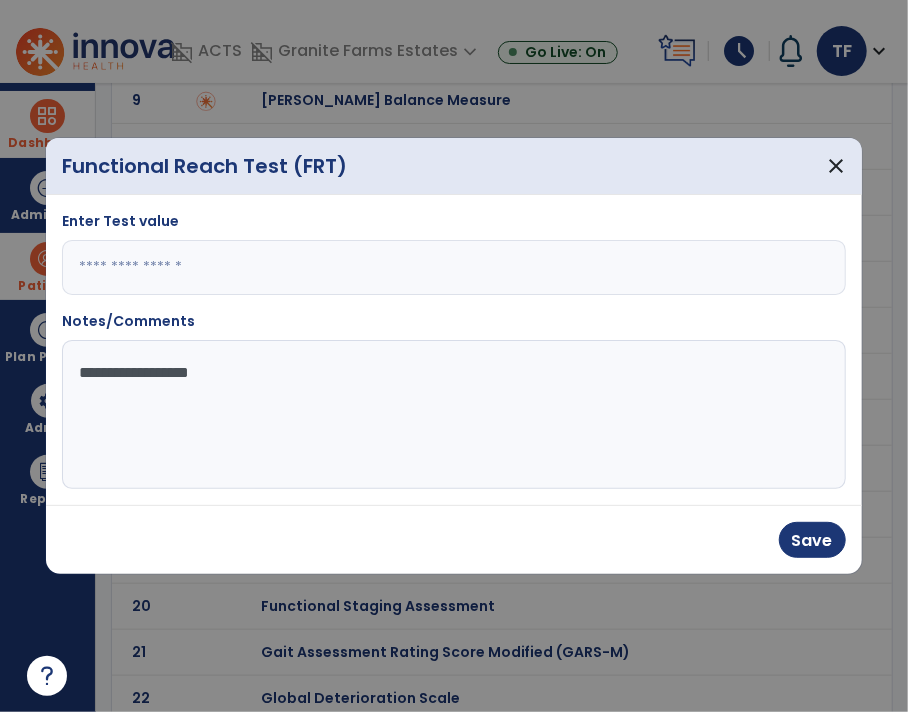 type on "**********" 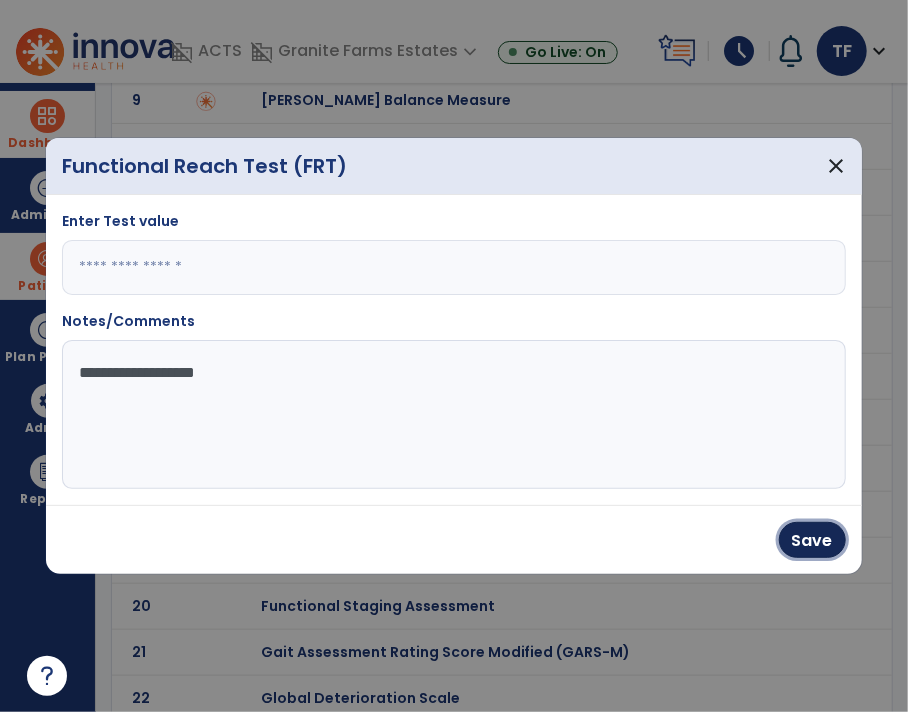 click on "Save" at bounding box center (812, 540) 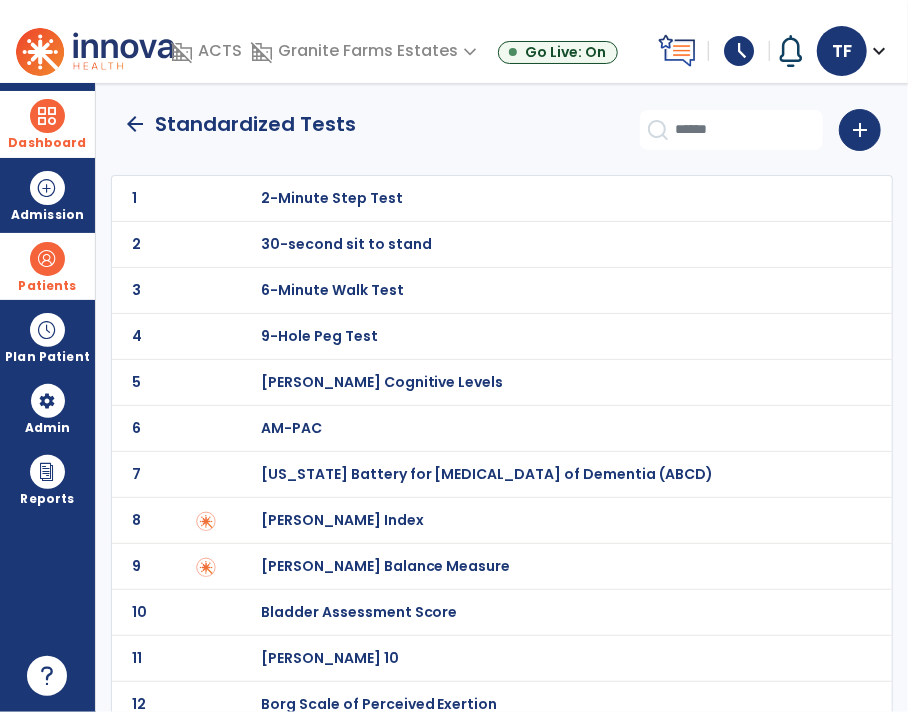 scroll, scrollTop: 0, scrollLeft: 0, axis: both 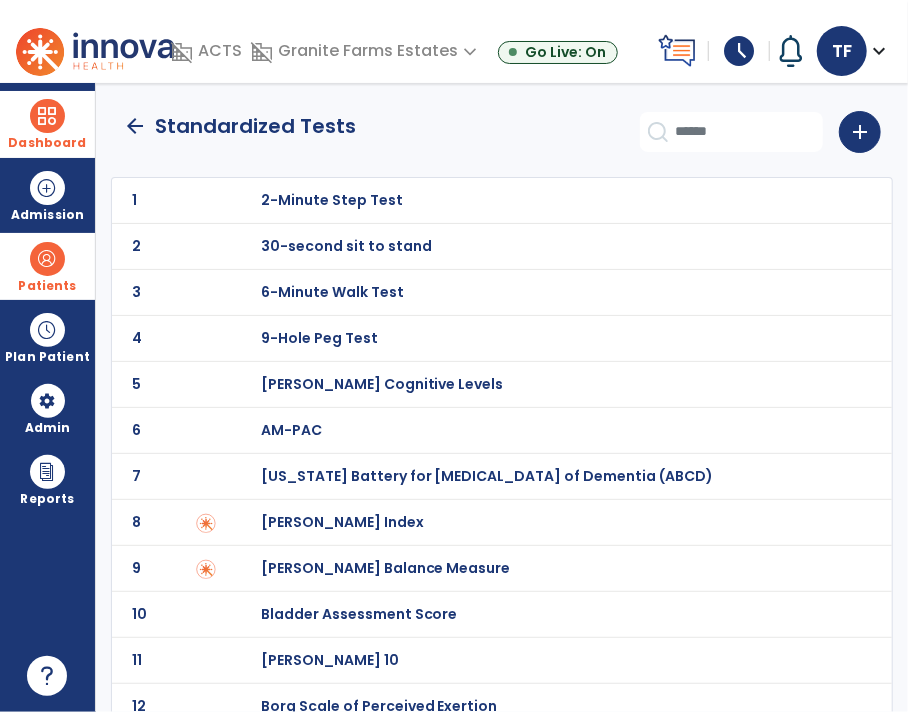click on "arrow_back" 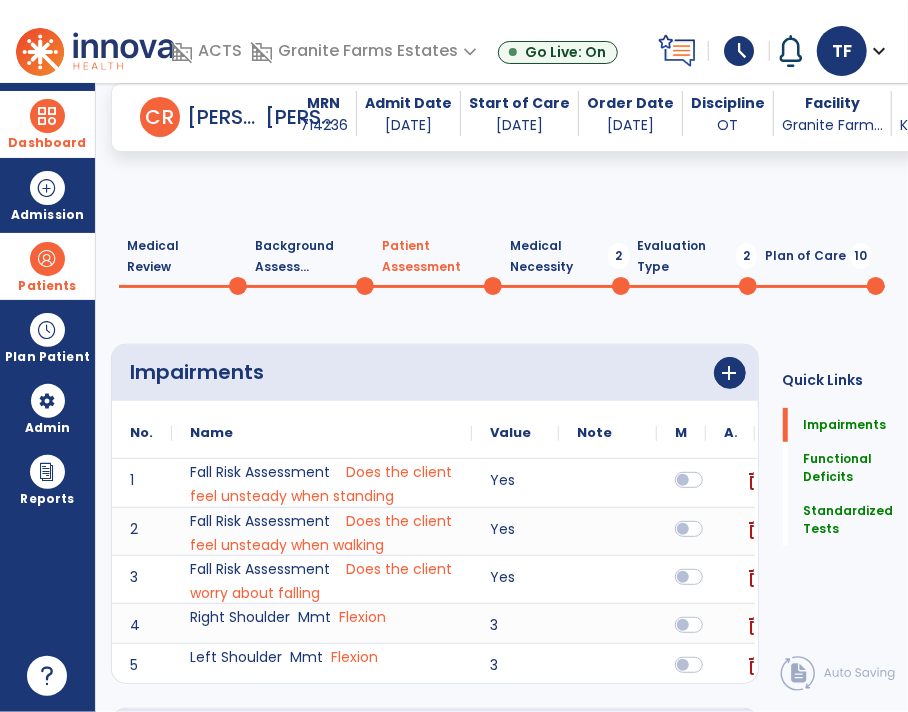 scroll, scrollTop: 1039, scrollLeft: 0, axis: vertical 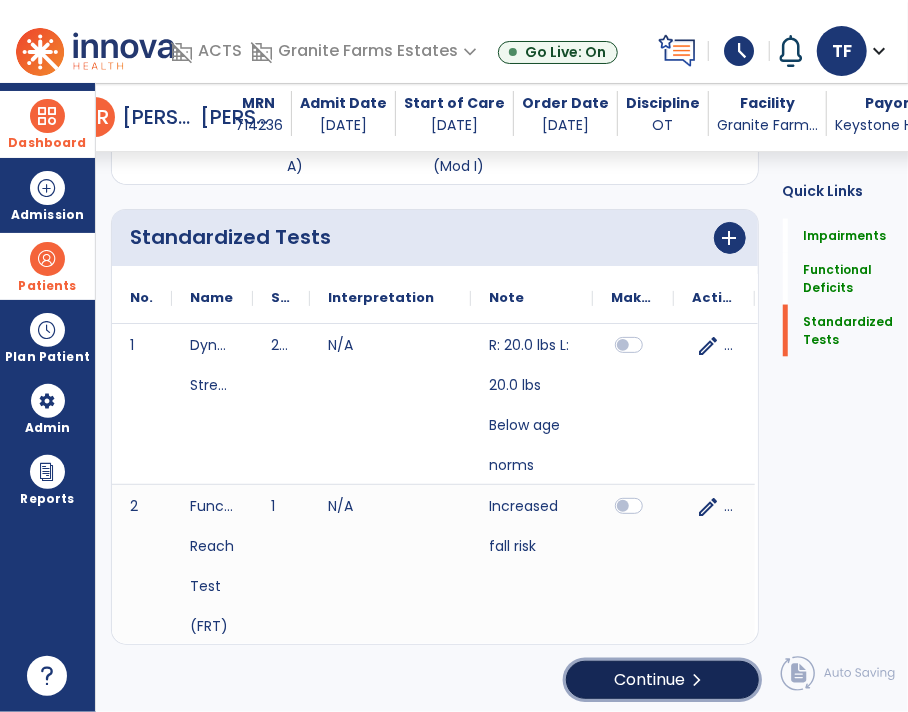 click on "chevron_right" 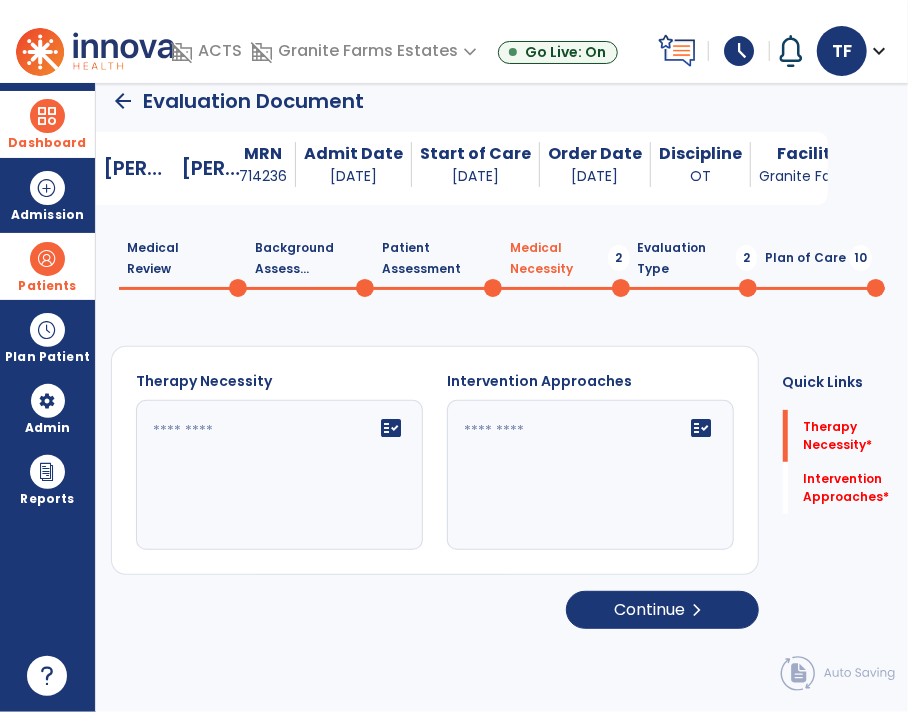 scroll, scrollTop: 0, scrollLeft: 0, axis: both 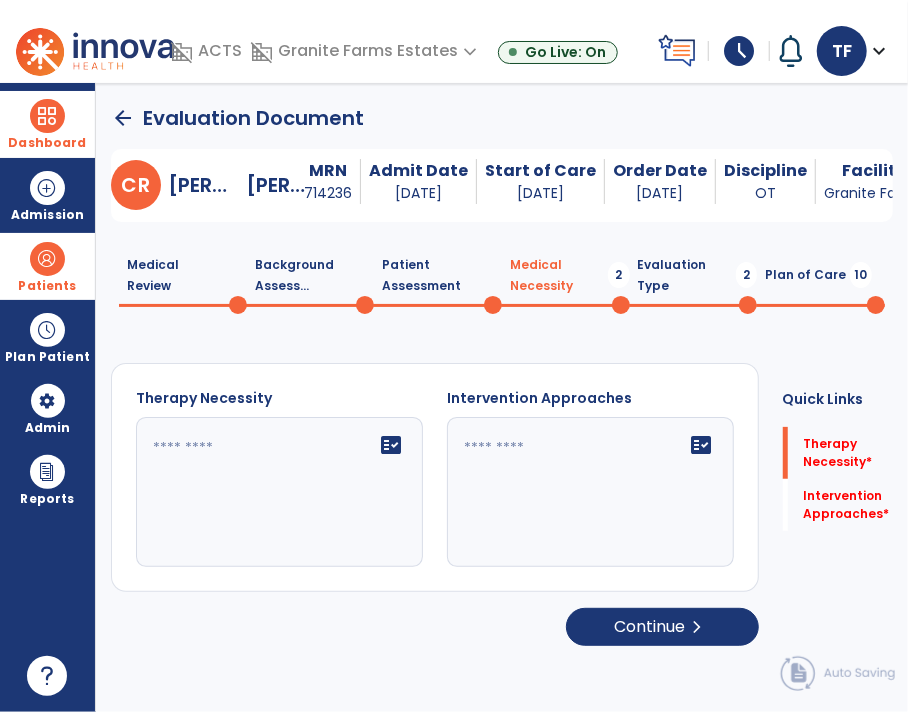 click on "fact_check" 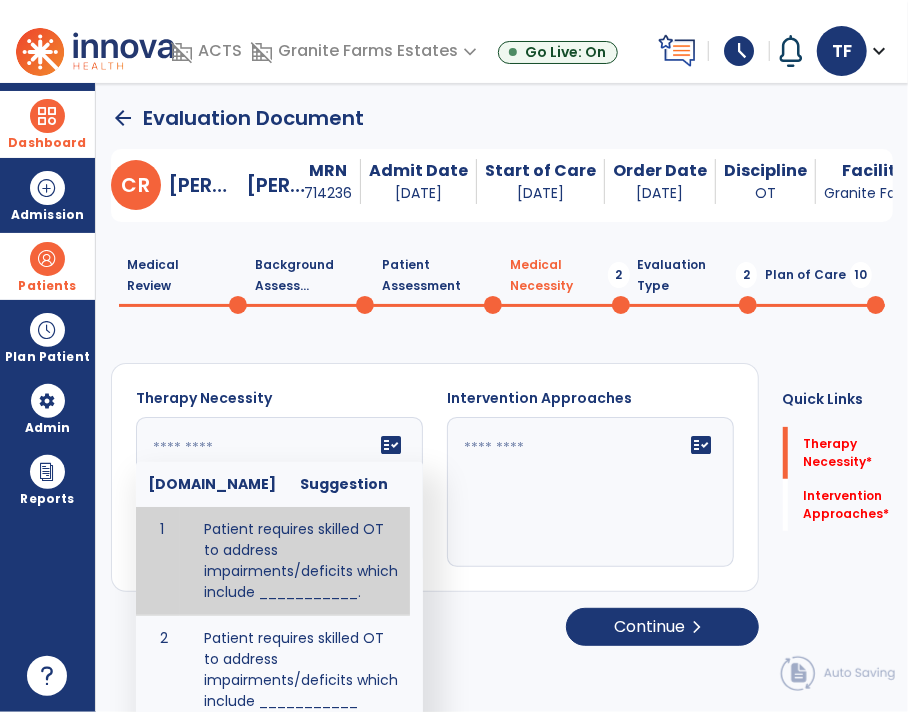 paste on "**********" 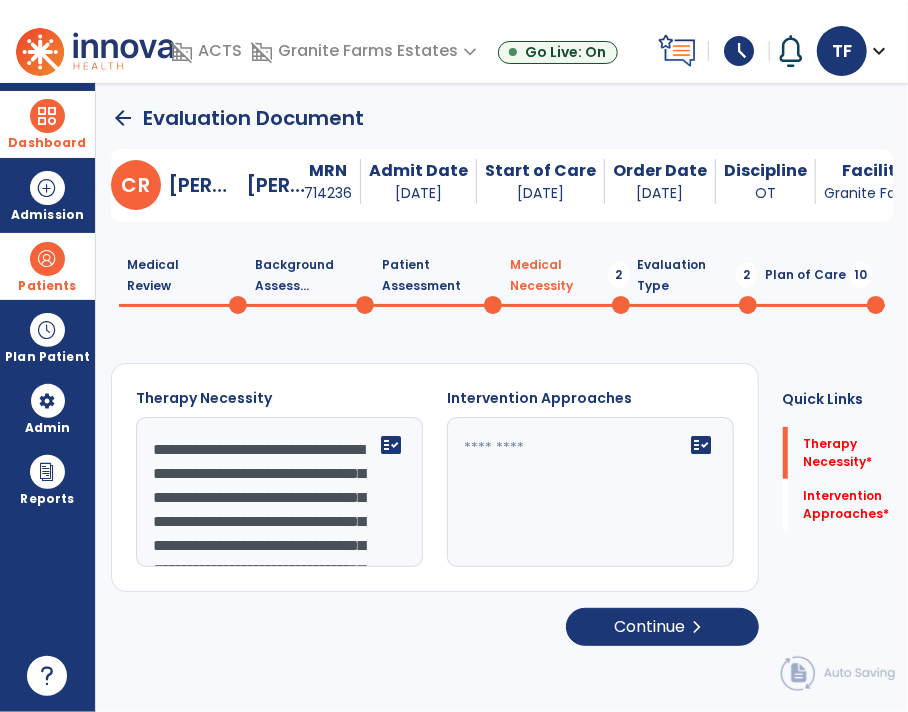 scroll, scrollTop: 255, scrollLeft: 0, axis: vertical 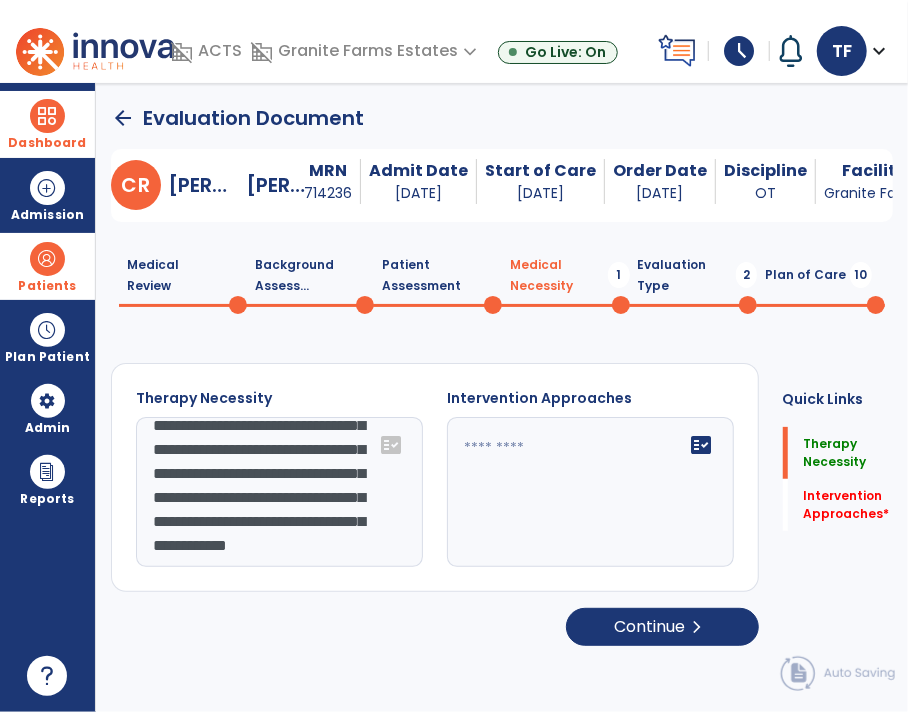 type on "**********" 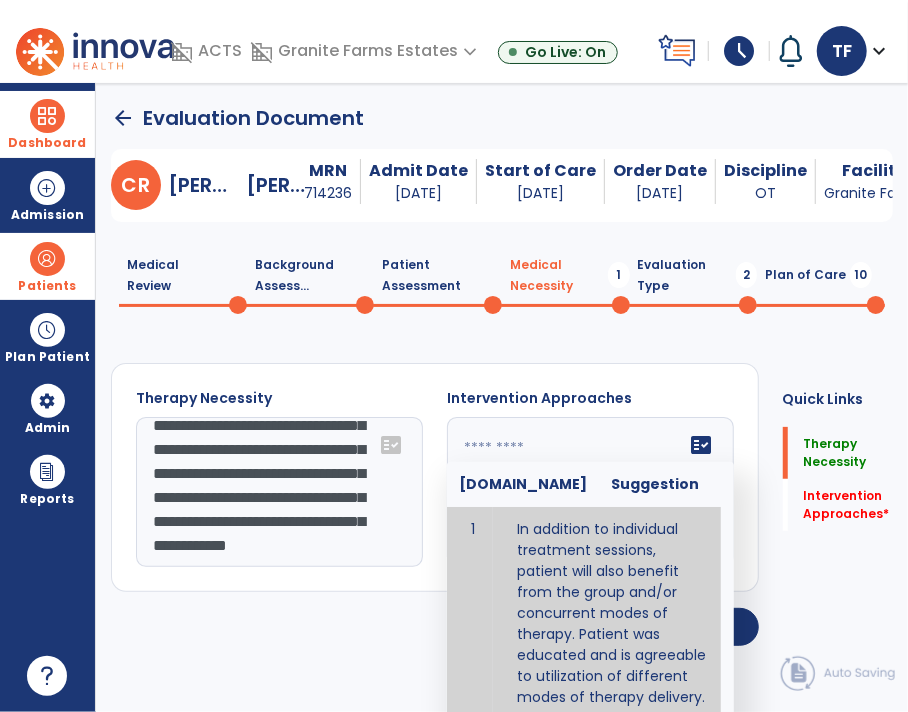 scroll, scrollTop: 37, scrollLeft: 0, axis: vertical 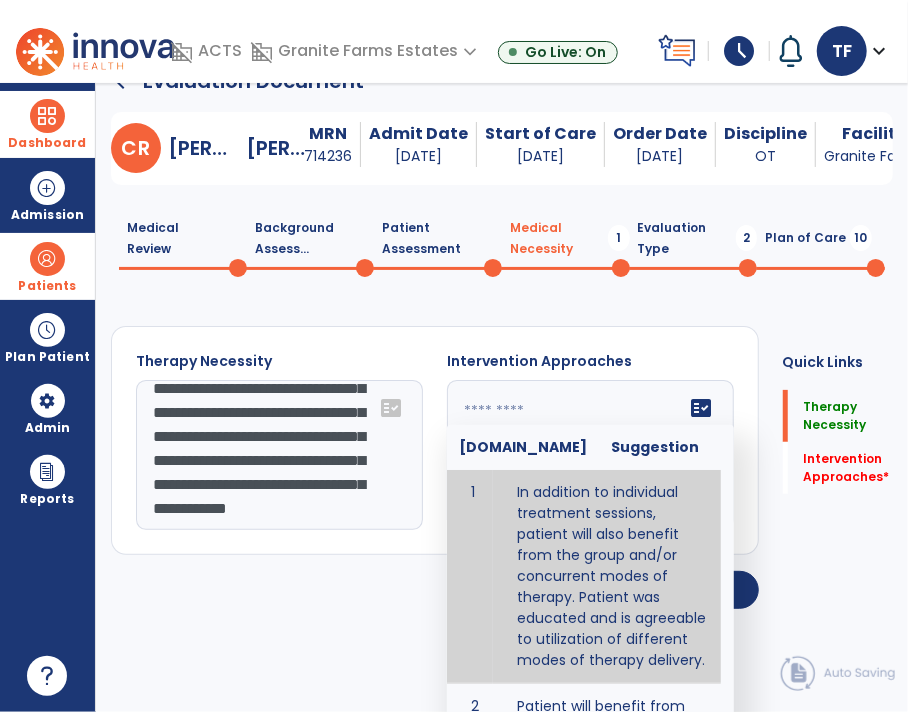 paste on "**********" 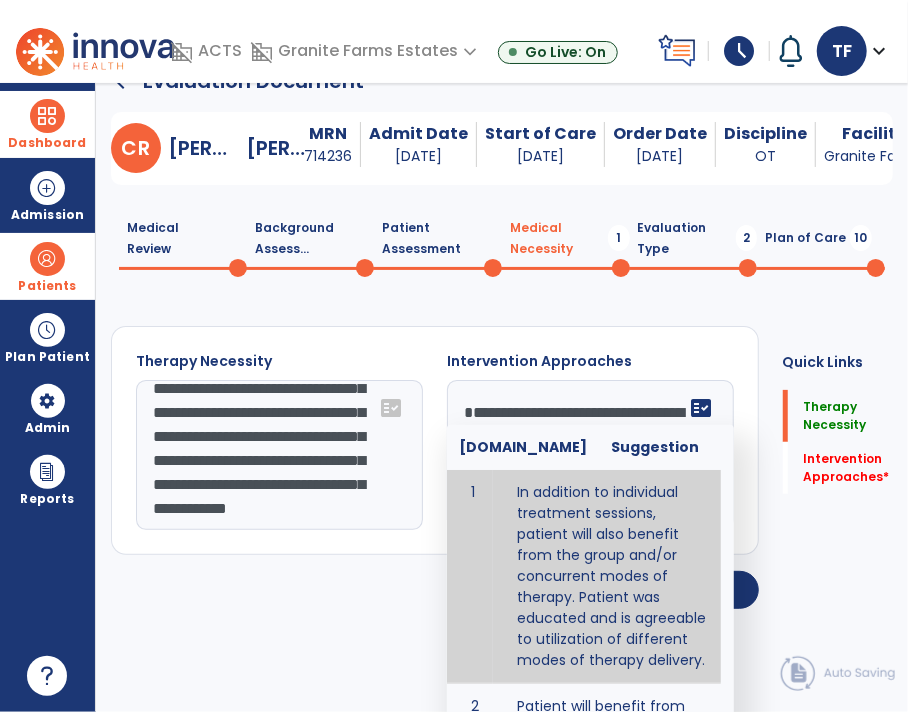 scroll, scrollTop: 110, scrollLeft: 0, axis: vertical 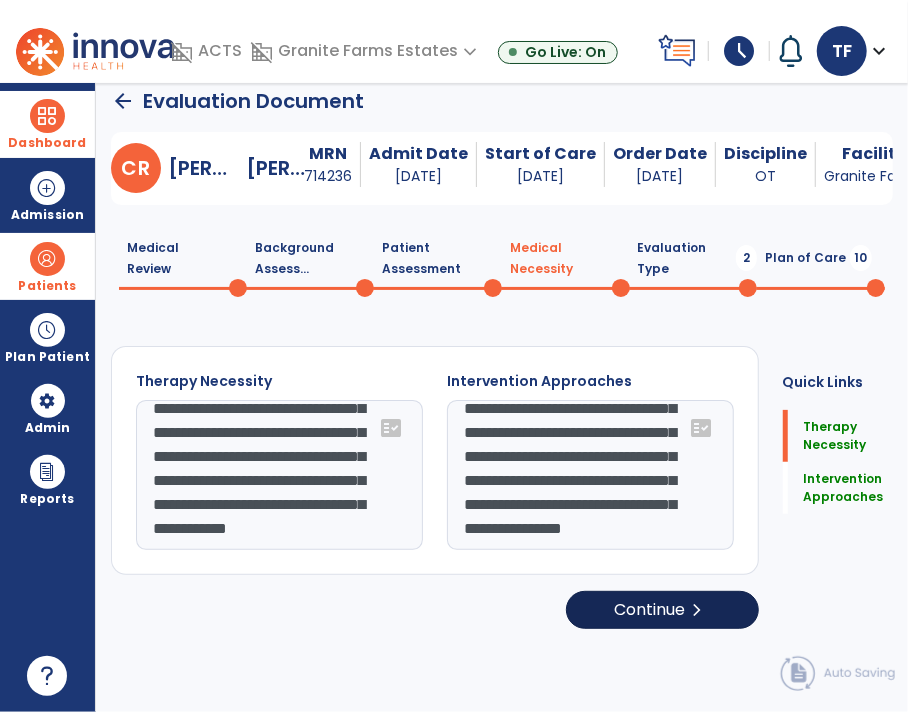 type on "**********" 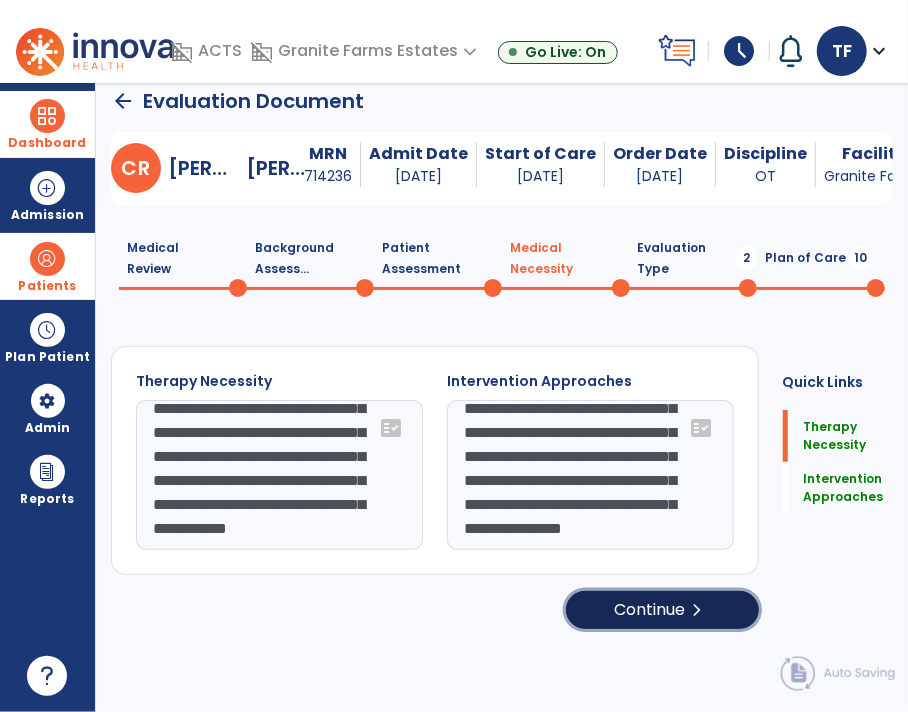 click on "Continue  chevron_right" 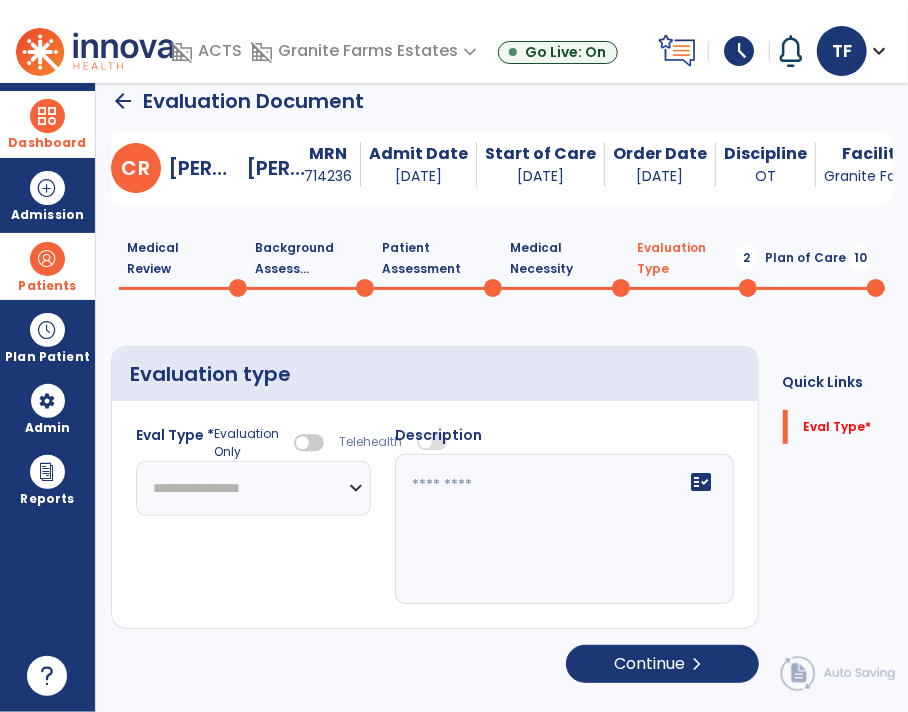 click on "**********" 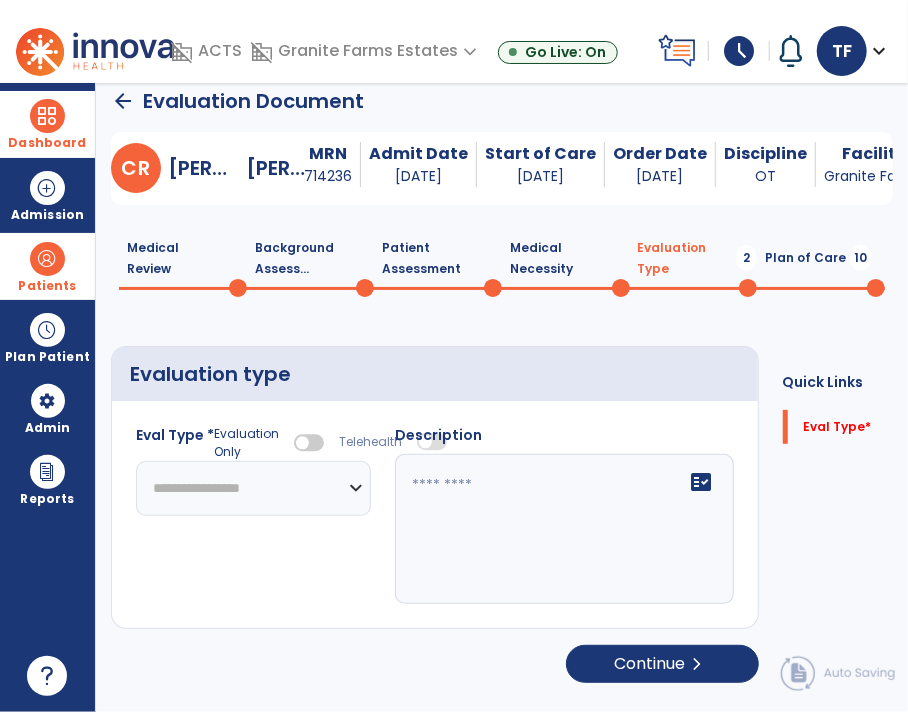 select on "**********" 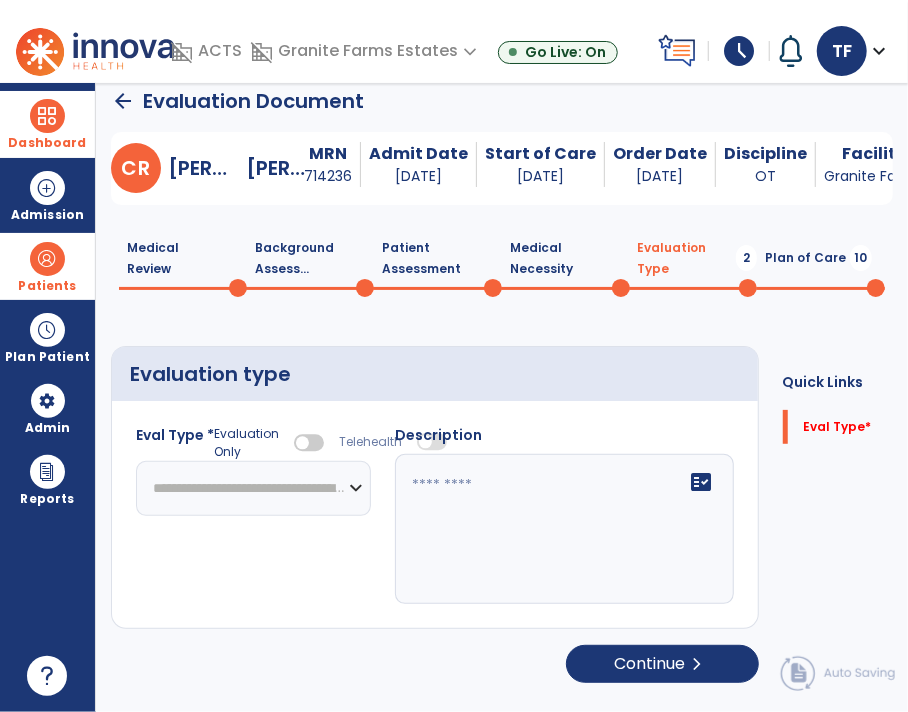 click on "**********" 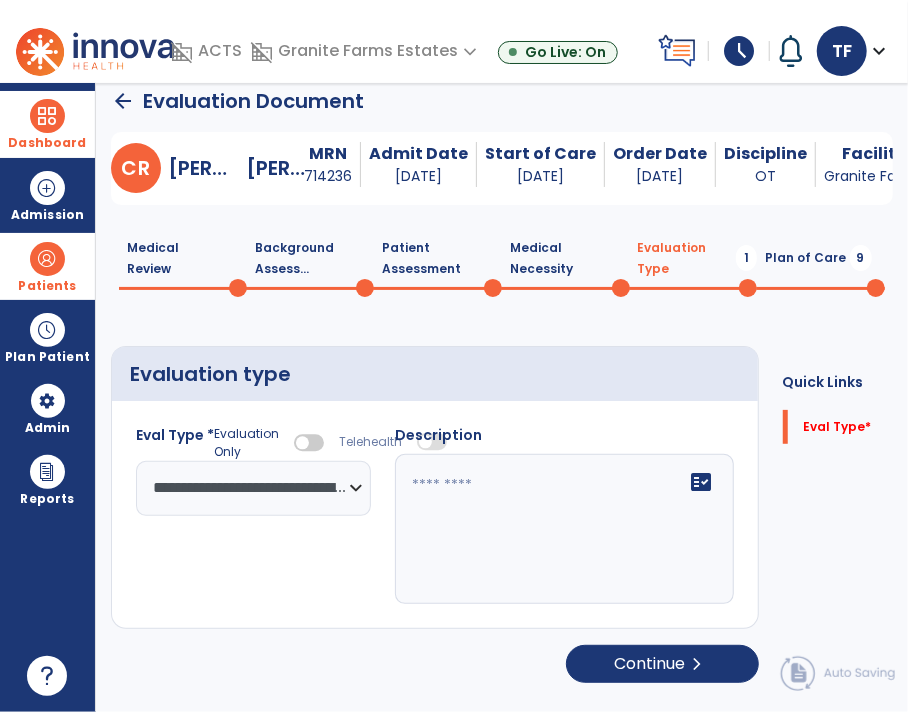 click 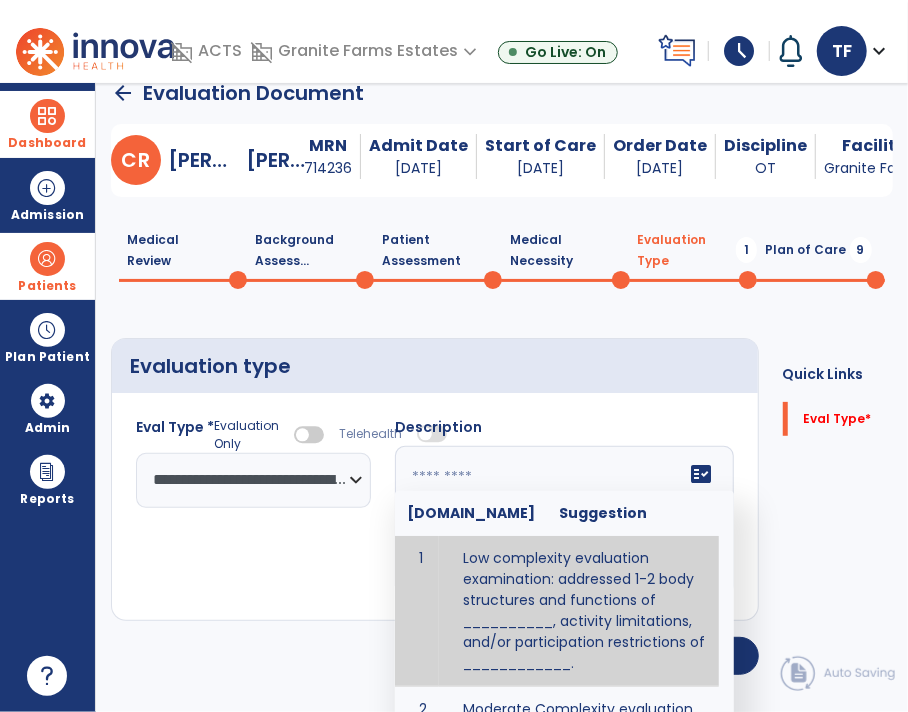 click 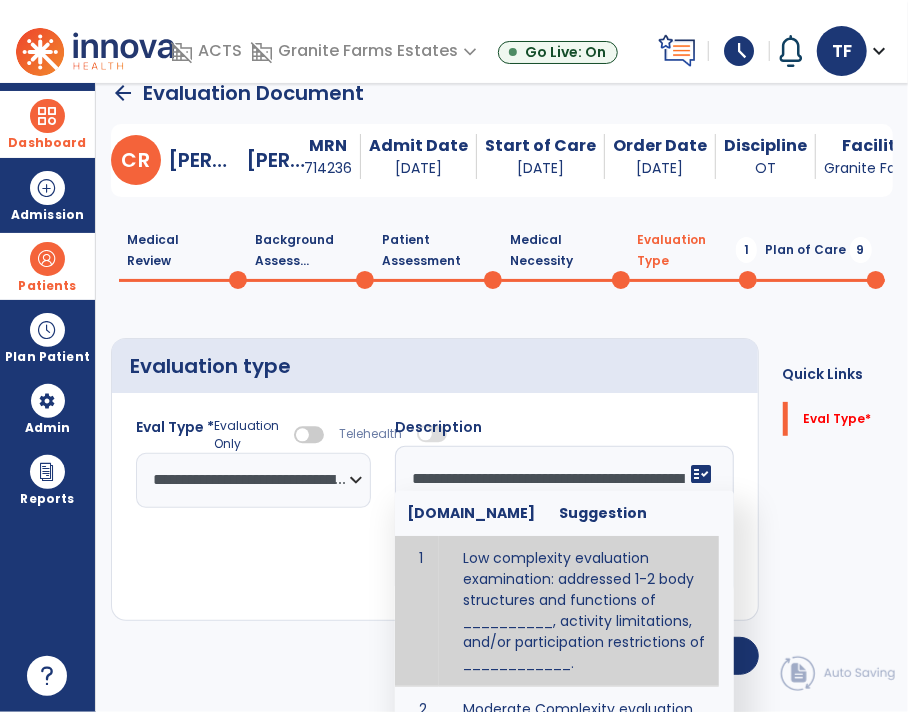 scroll, scrollTop: 327, scrollLeft: 0, axis: vertical 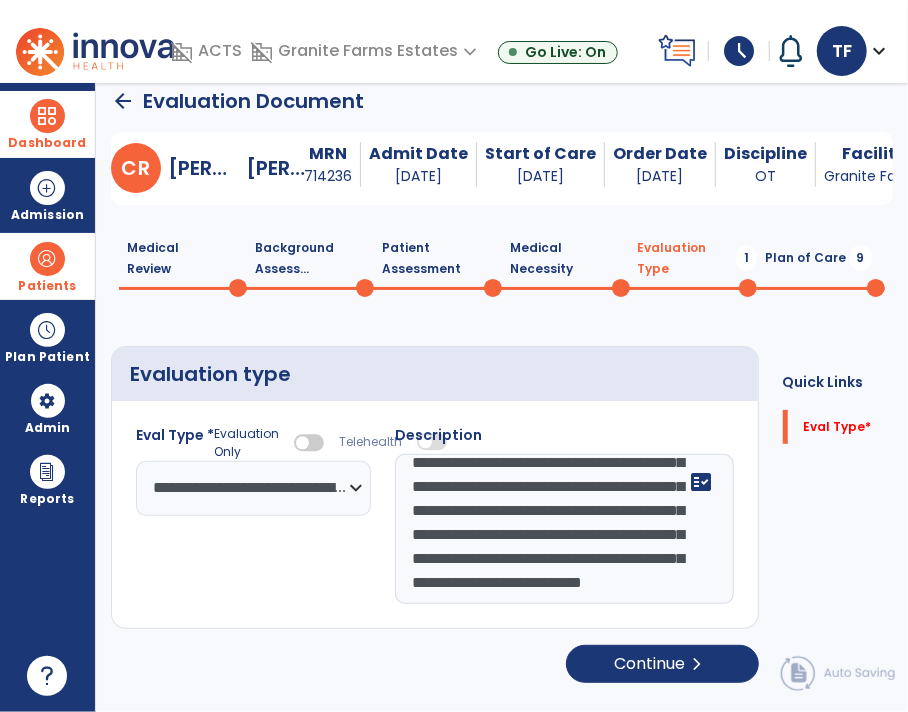 type on "**********" 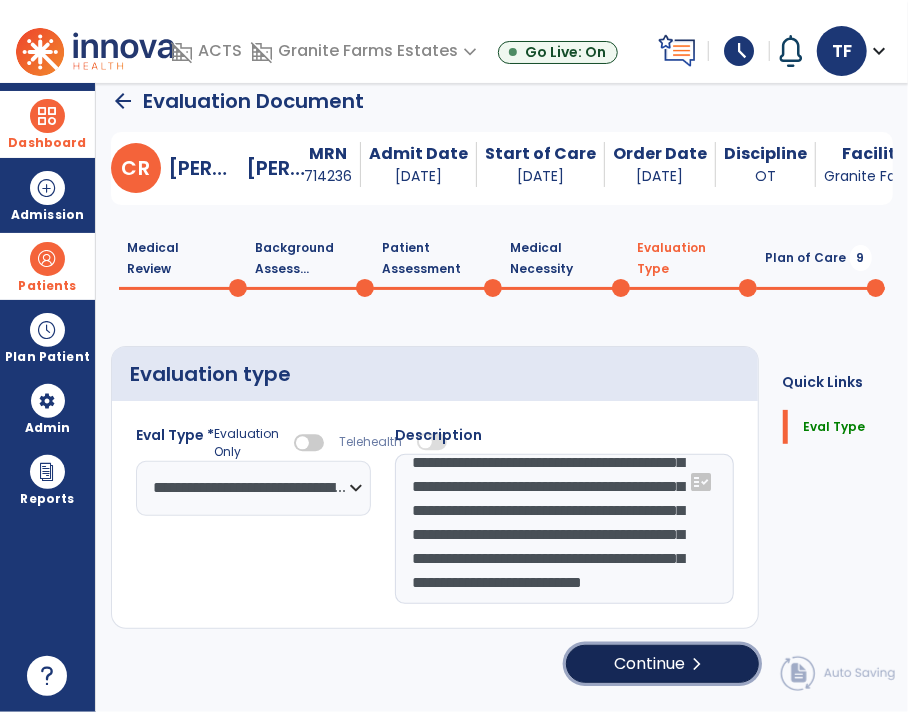click on "Continue  chevron_right" 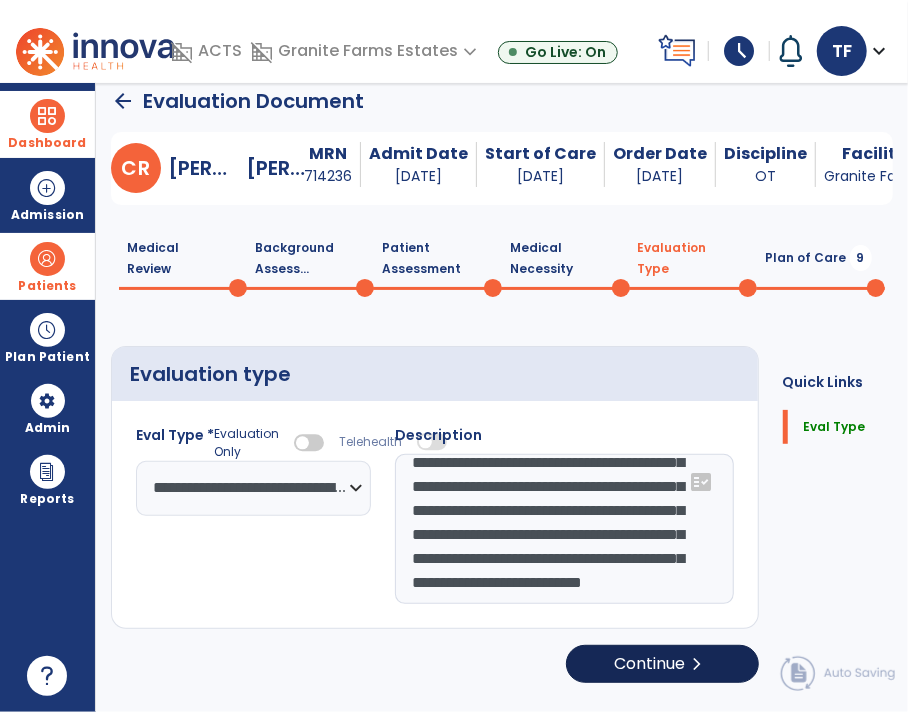 select on "*****" 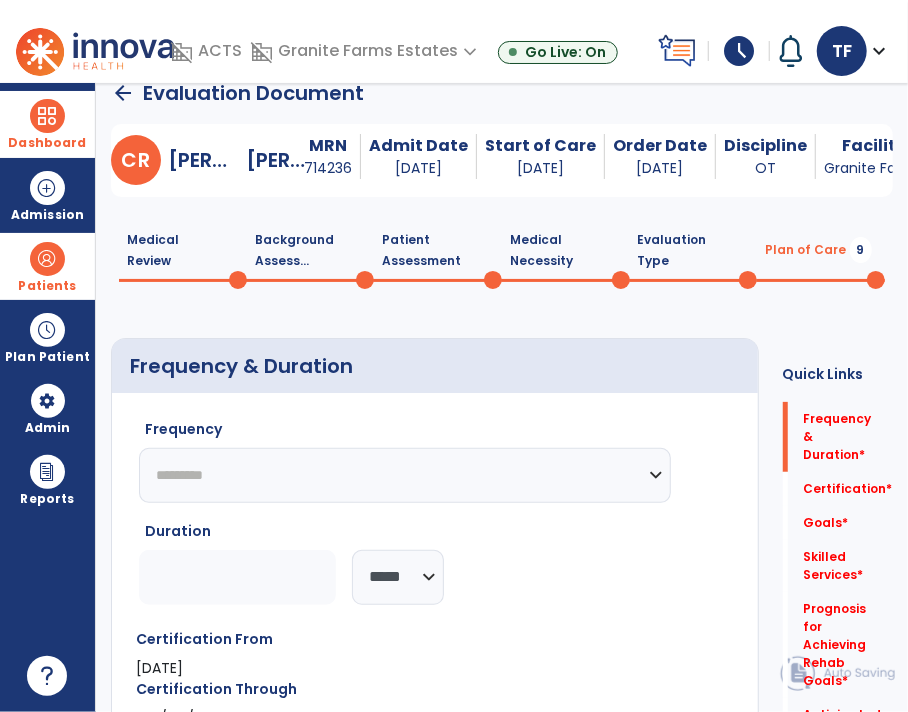 click on "********* ** ** ** ** ** ** **" 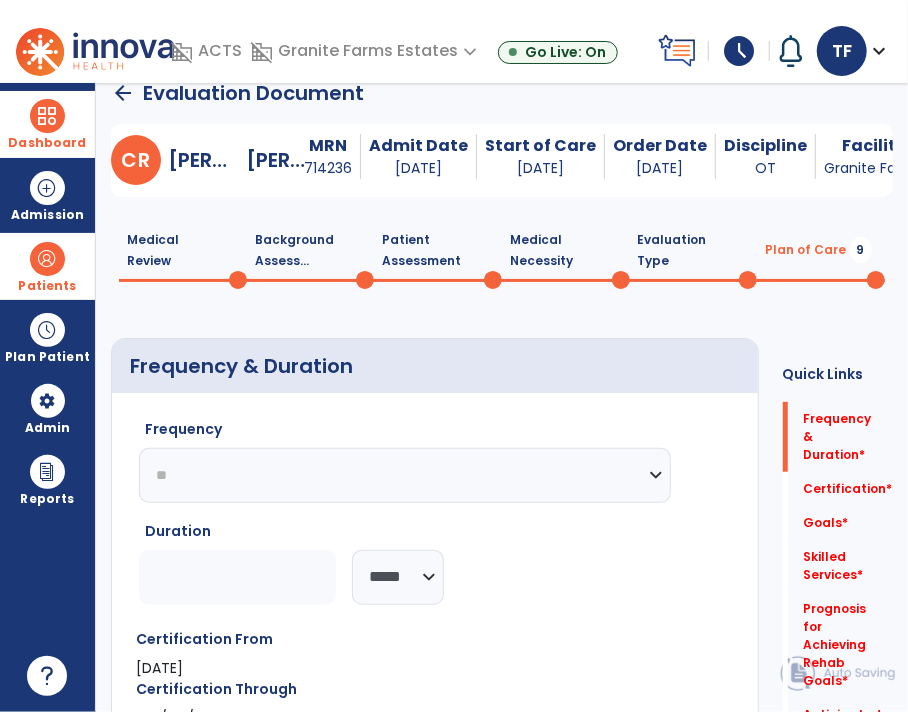 click on "********* ** ** ** ** ** ** **" 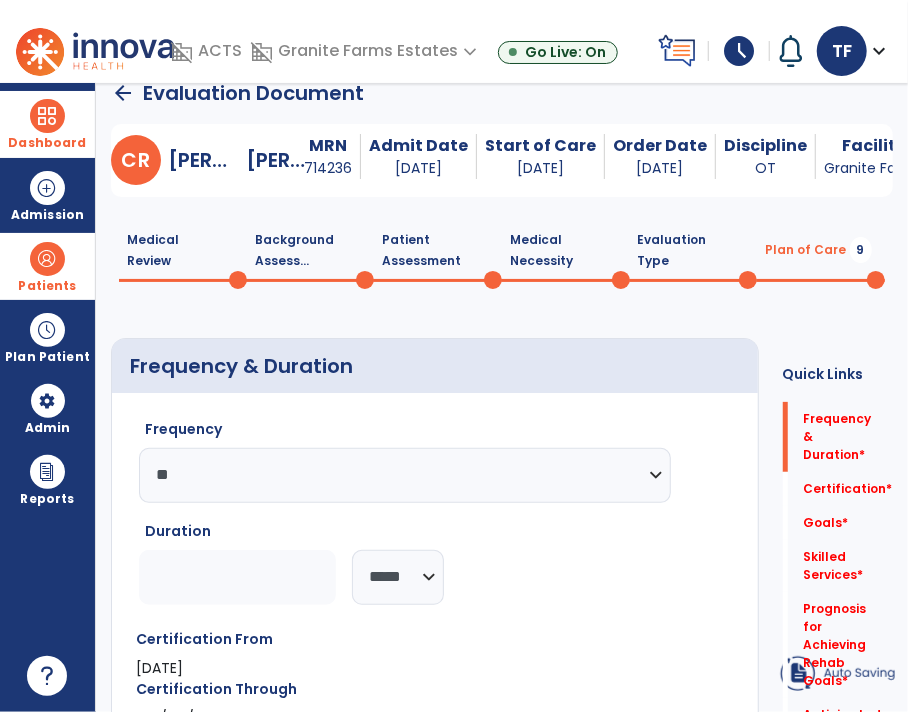 click 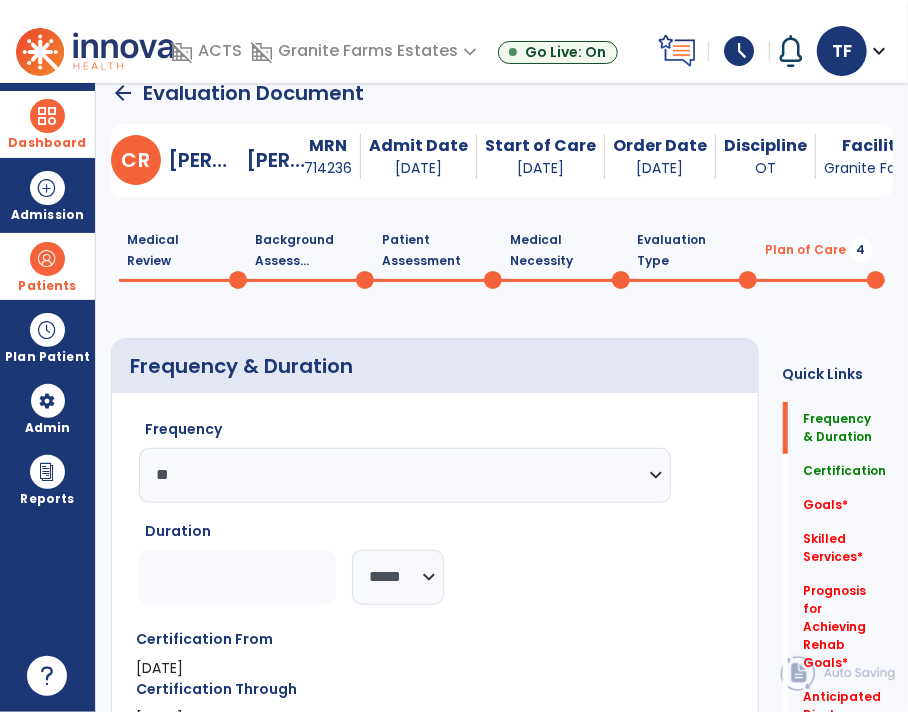 type on "*" 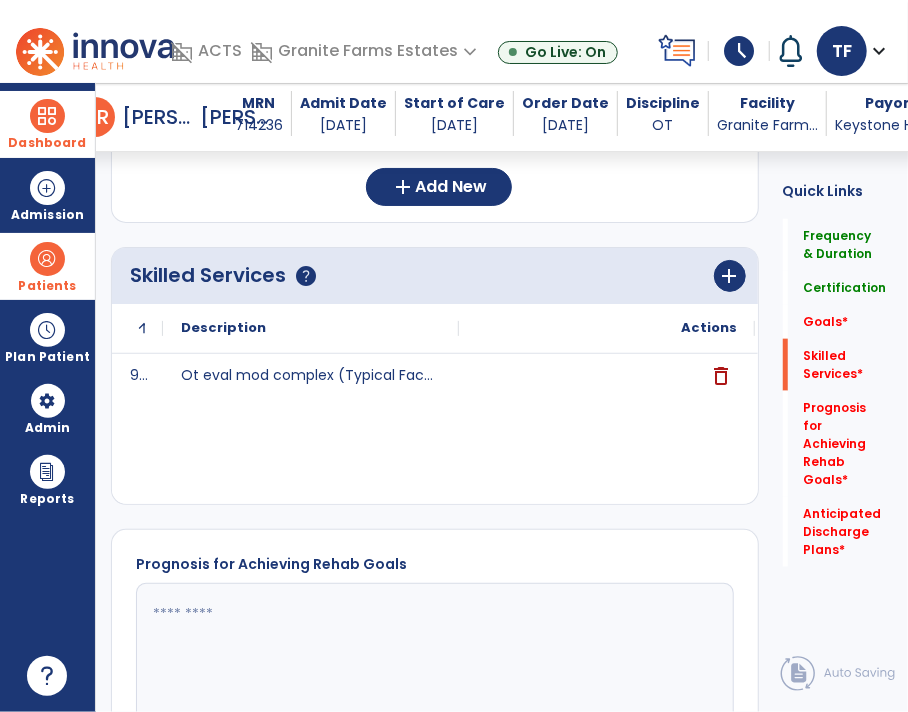 scroll, scrollTop: 823, scrollLeft: 0, axis: vertical 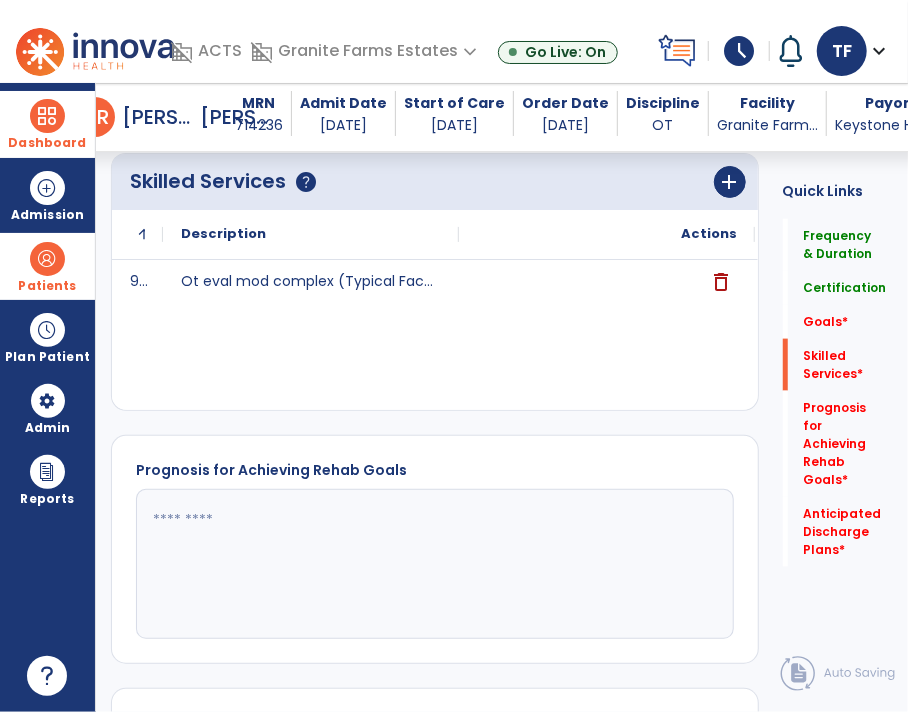 click 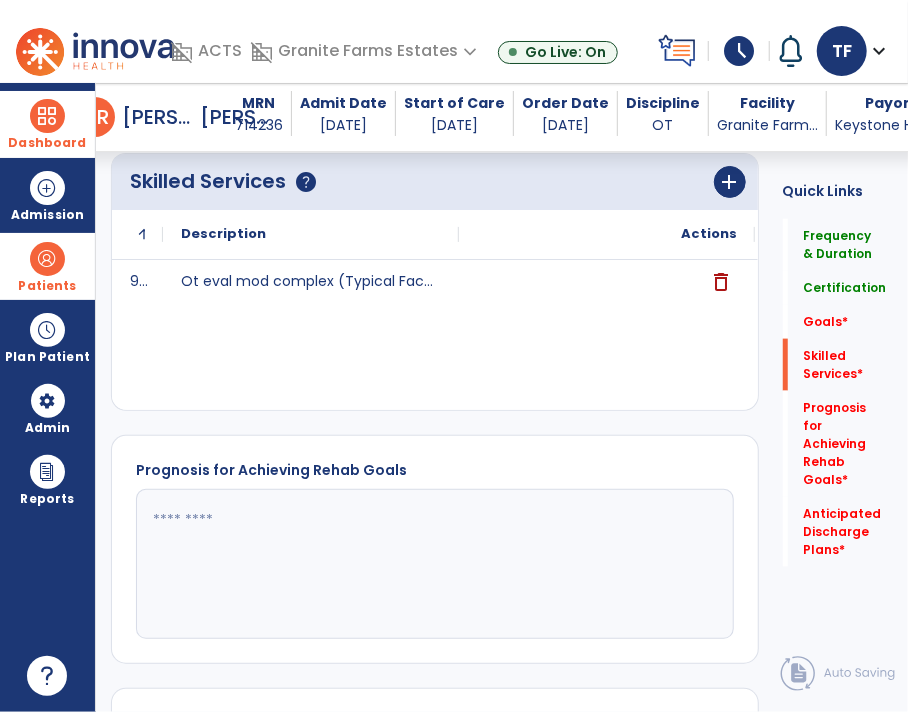 click 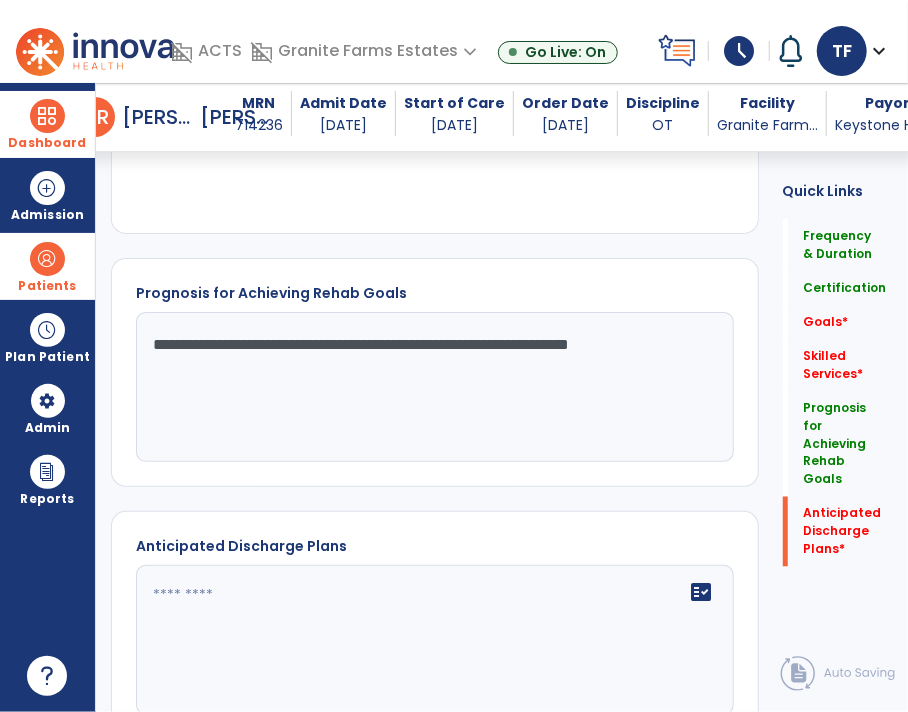 scroll, scrollTop: 1106, scrollLeft: 0, axis: vertical 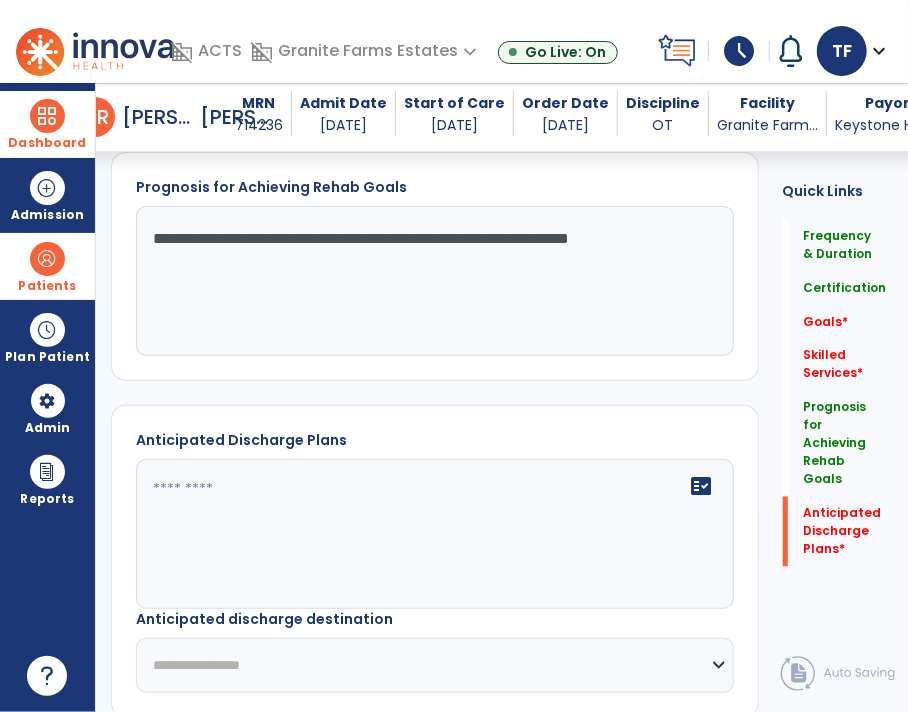 type on "**********" 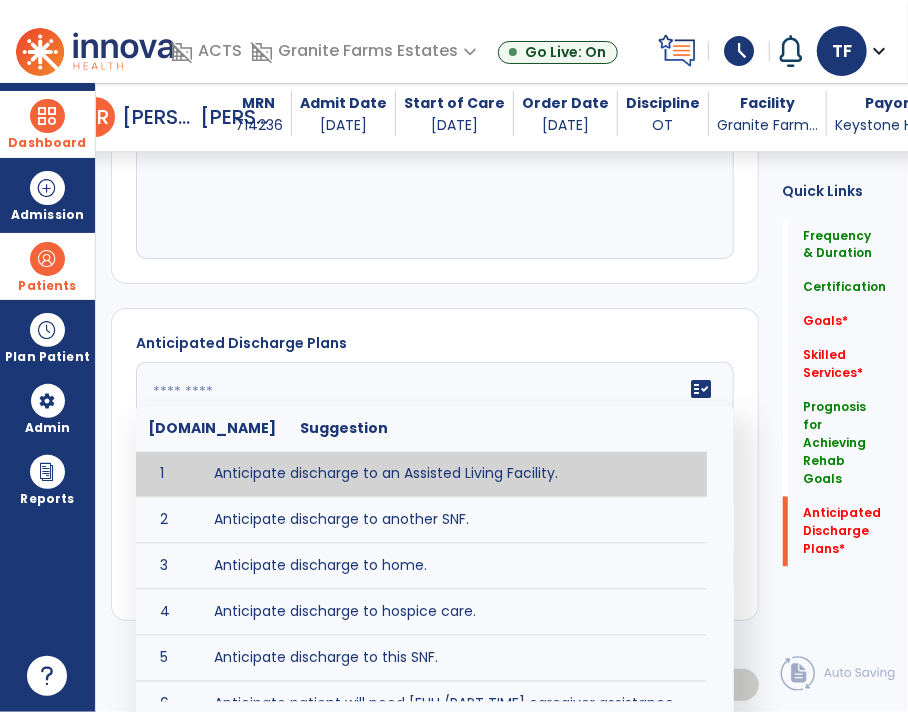 type on "**********" 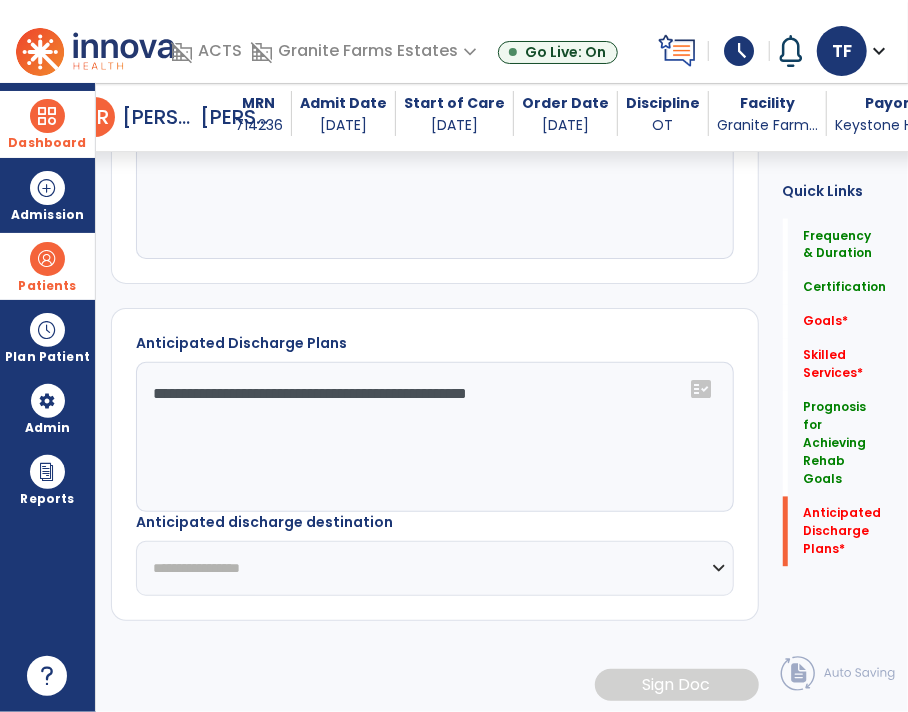 scroll, scrollTop: 1202, scrollLeft: 0, axis: vertical 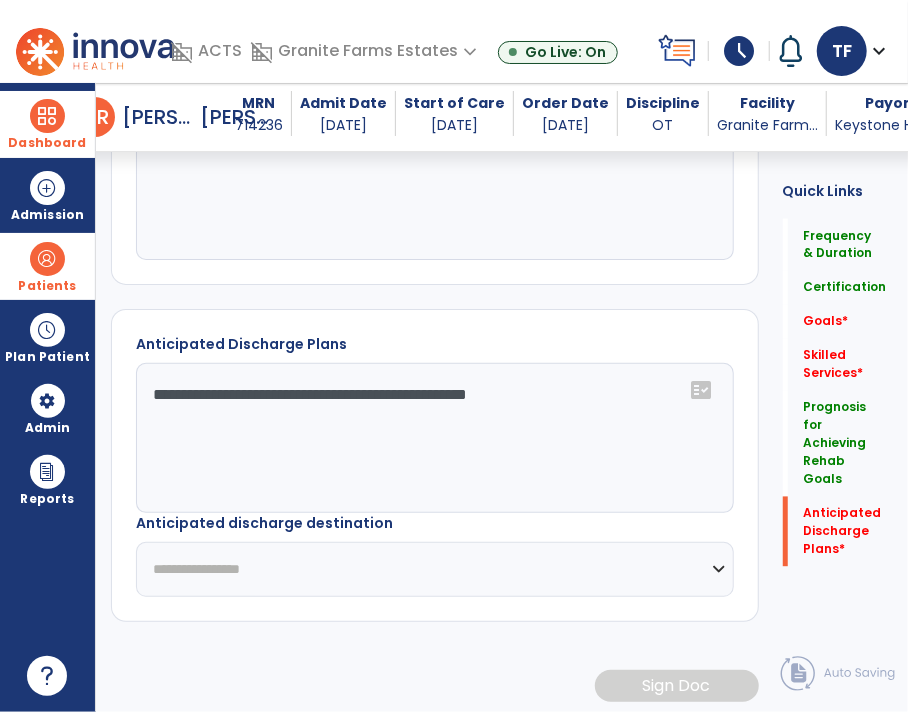 click on "**********" 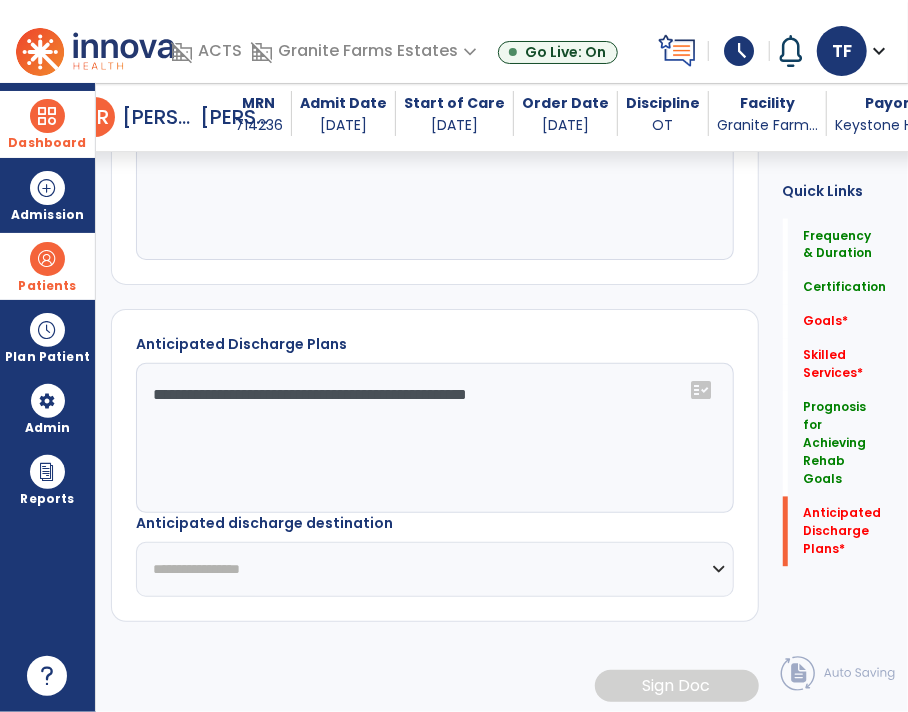 select on "**********" 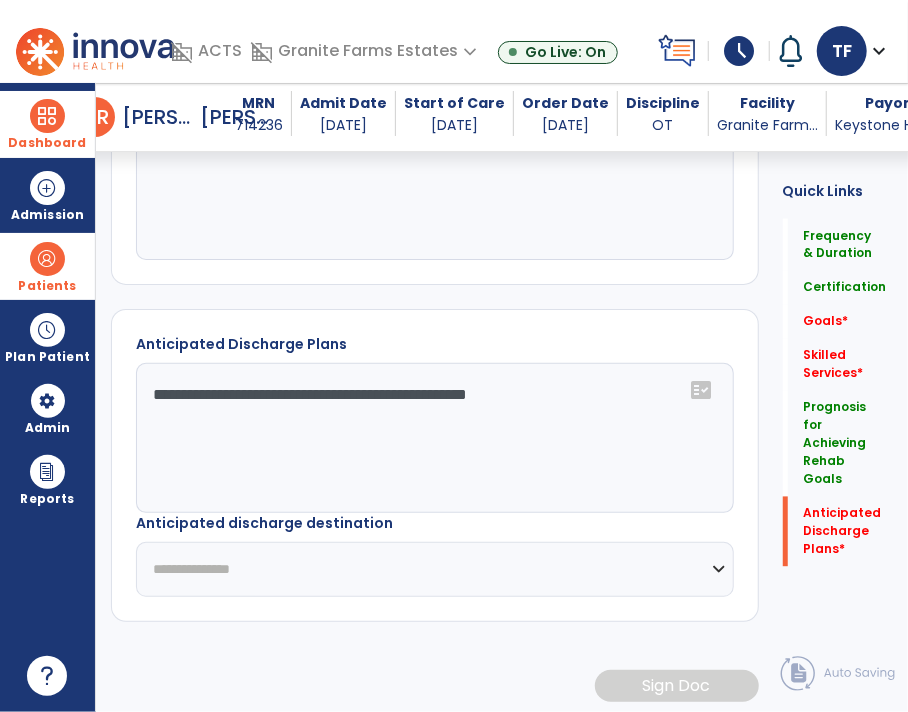 click on "**********" 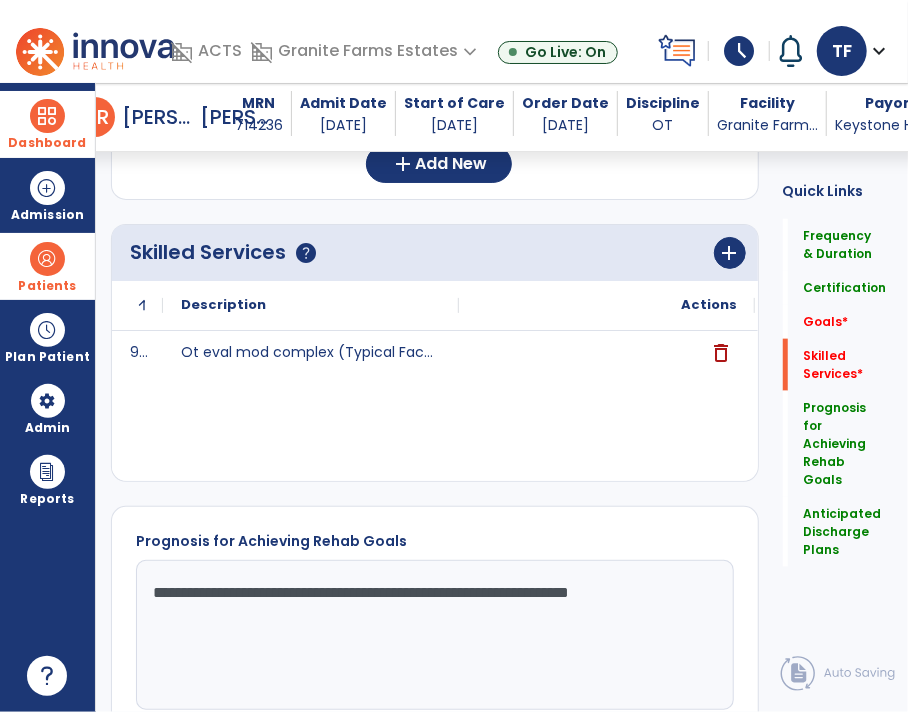 scroll, scrollTop: 751, scrollLeft: 0, axis: vertical 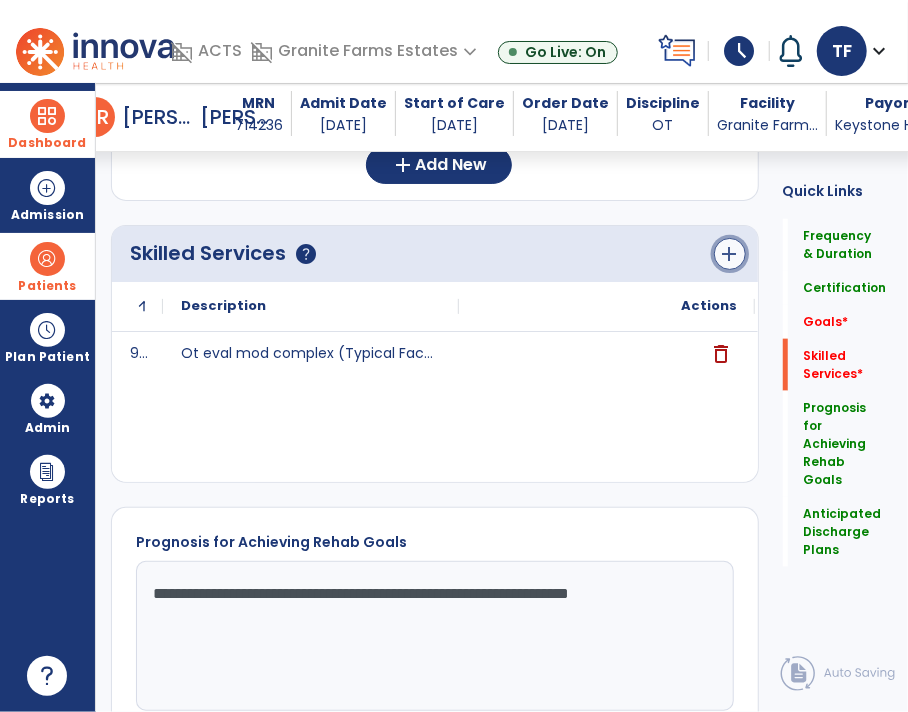 click on "add" 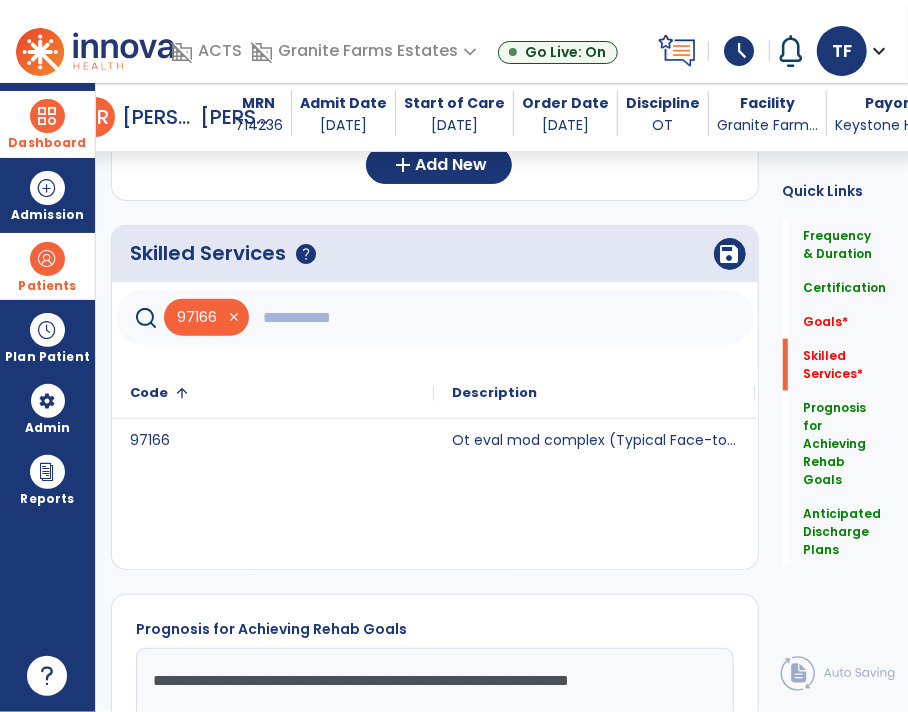 click 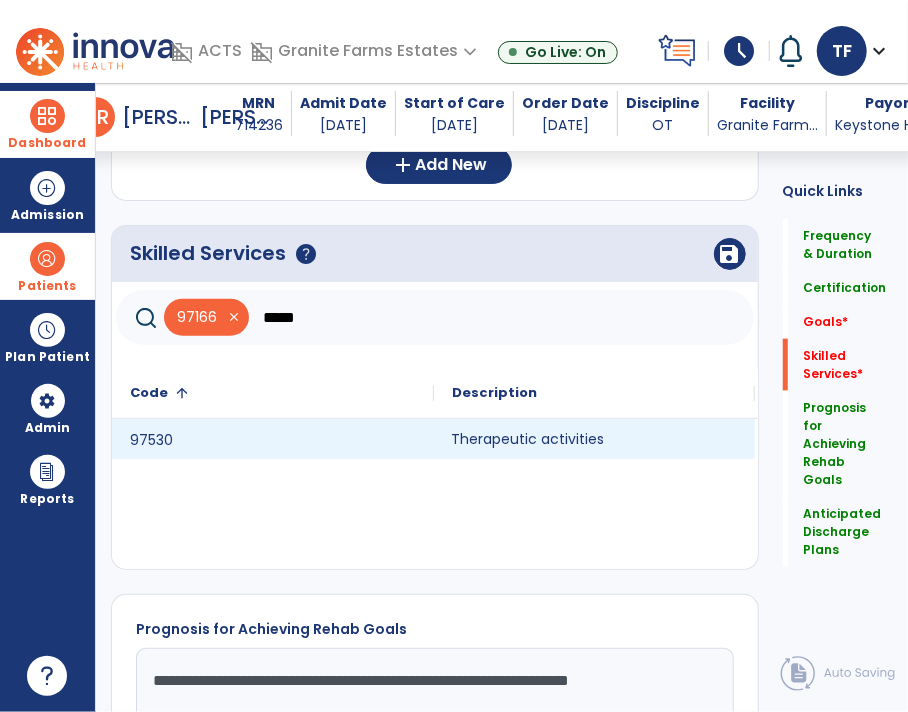 click on "Therapeutic activities" 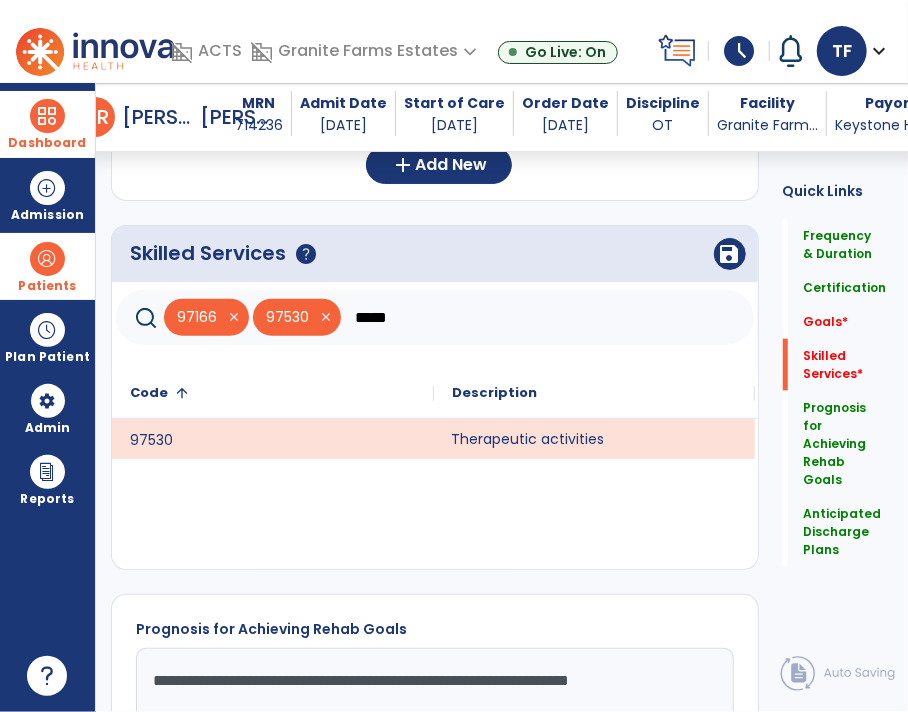 click on "*****" 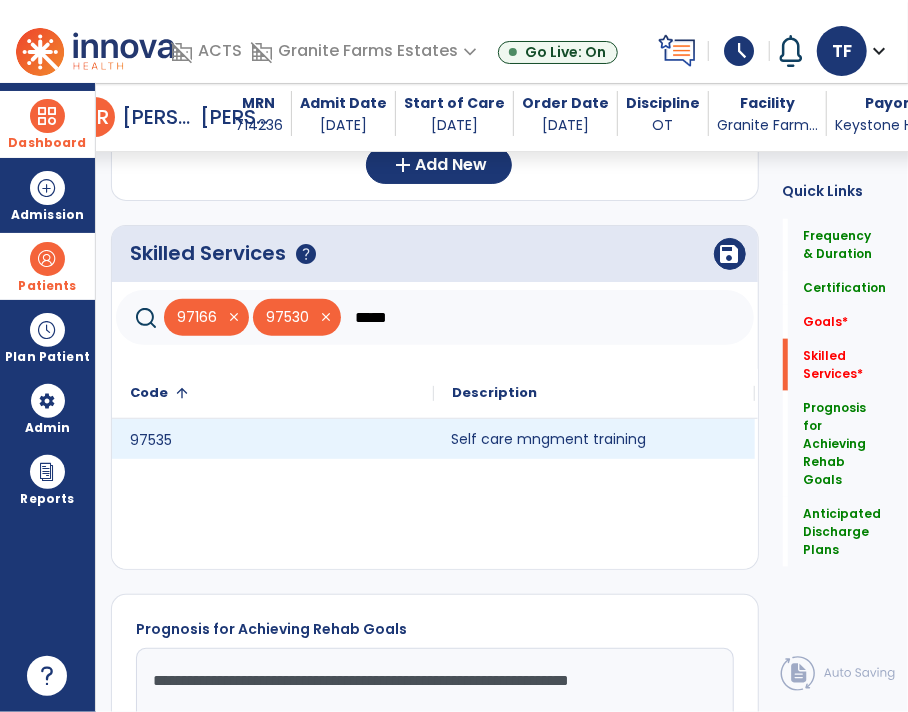 click on "Self care mngment training" 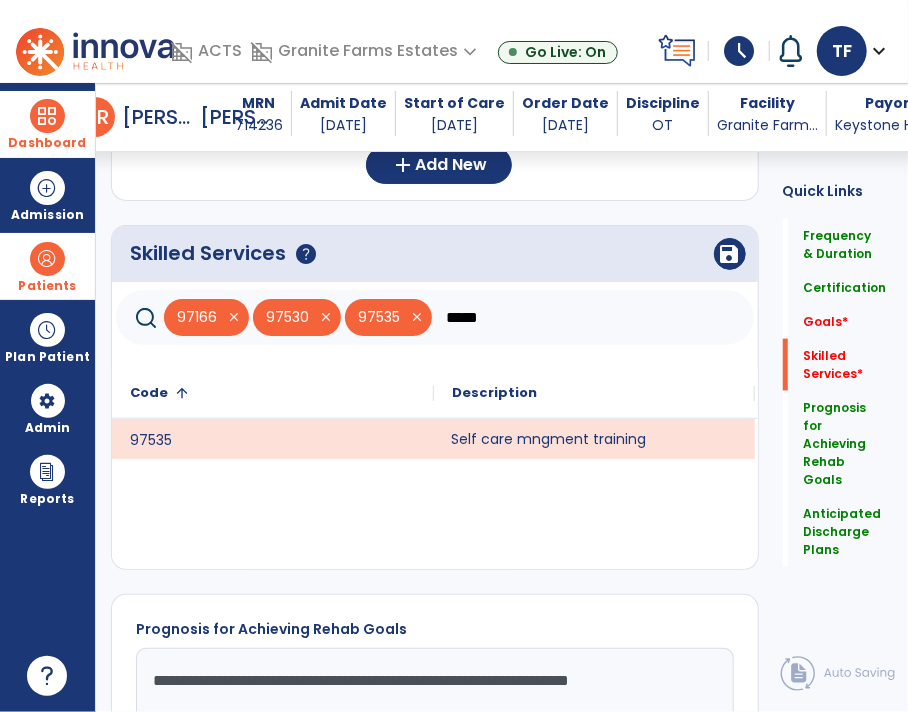 click on "*****" 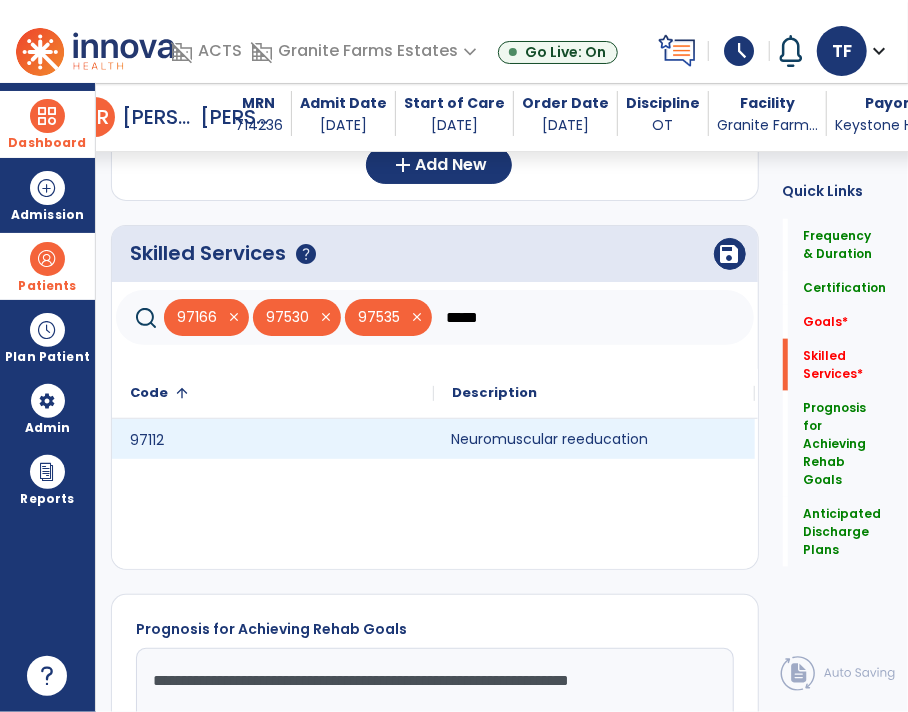 click on "Neuromuscular reeducation" 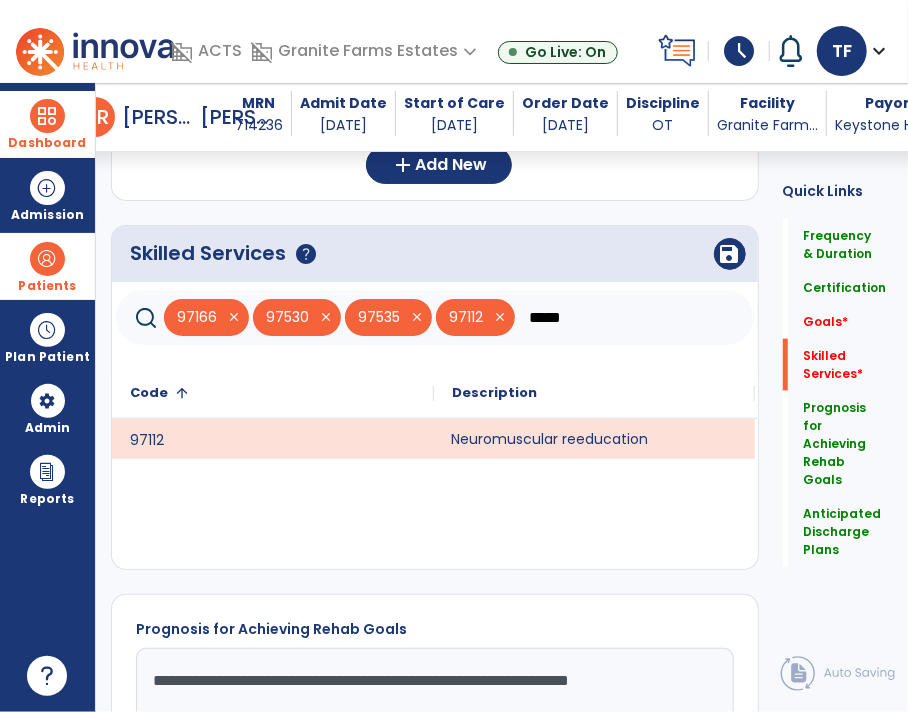 click on "*****" 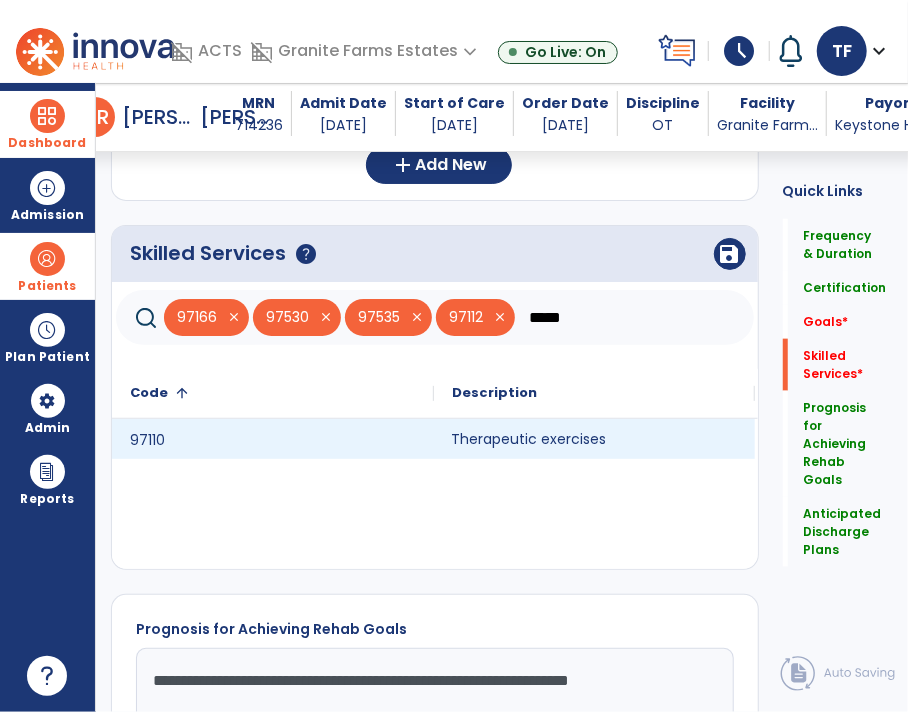 click on "Therapeutic exercises" 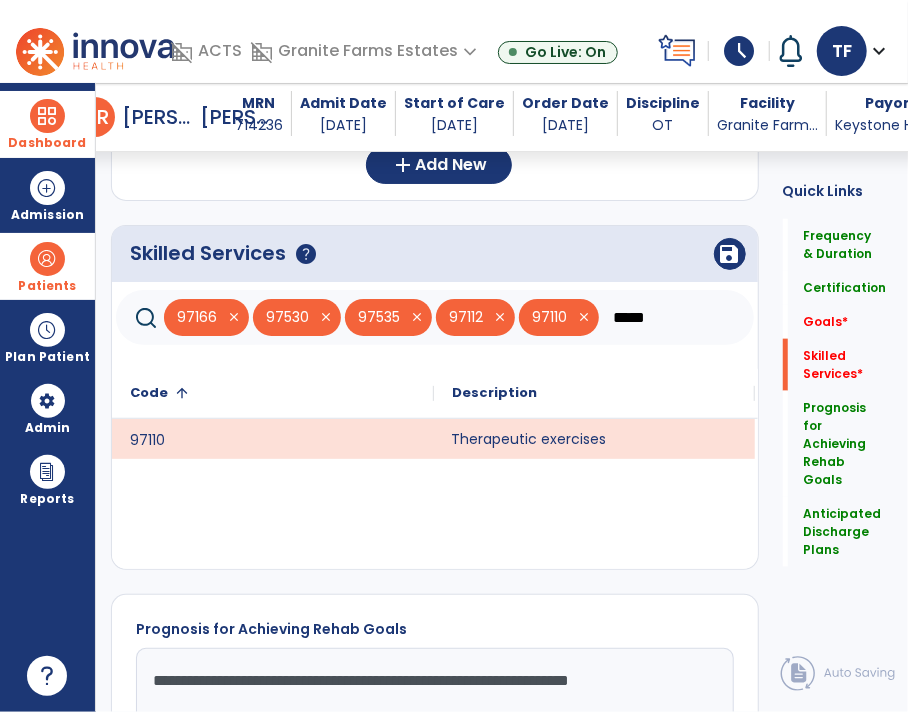 click on "*****" 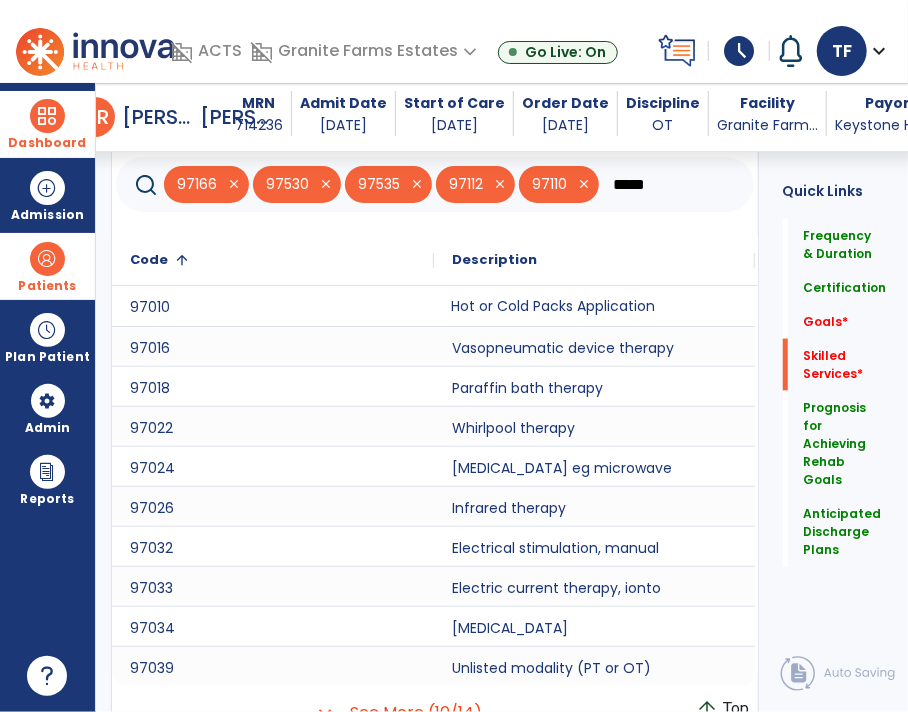 scroll, scrollTop: 900, scrollLeft: 0, axis: vertical 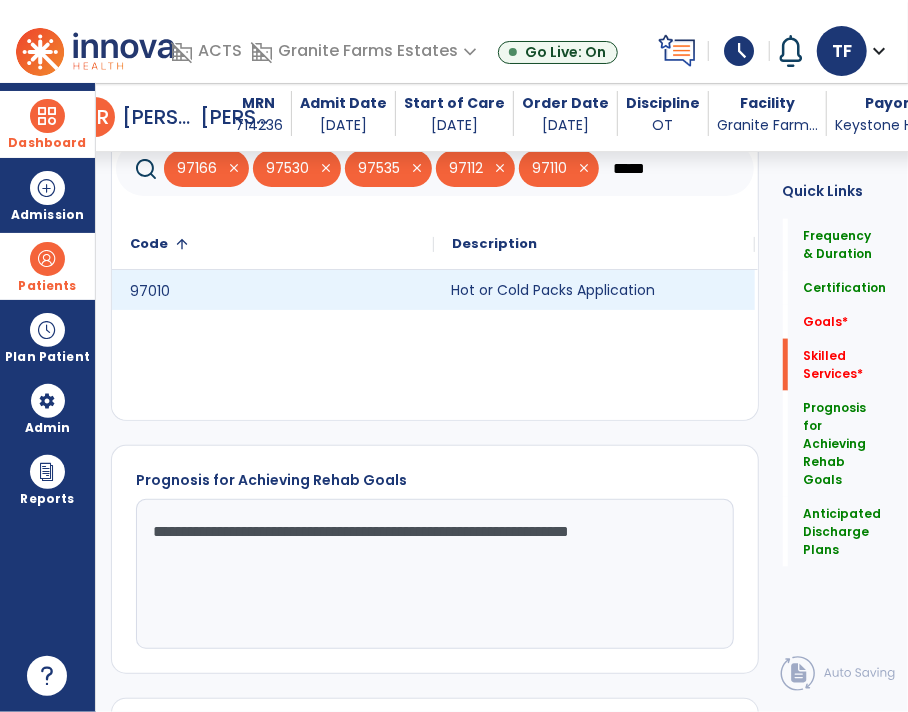 type on "*****" 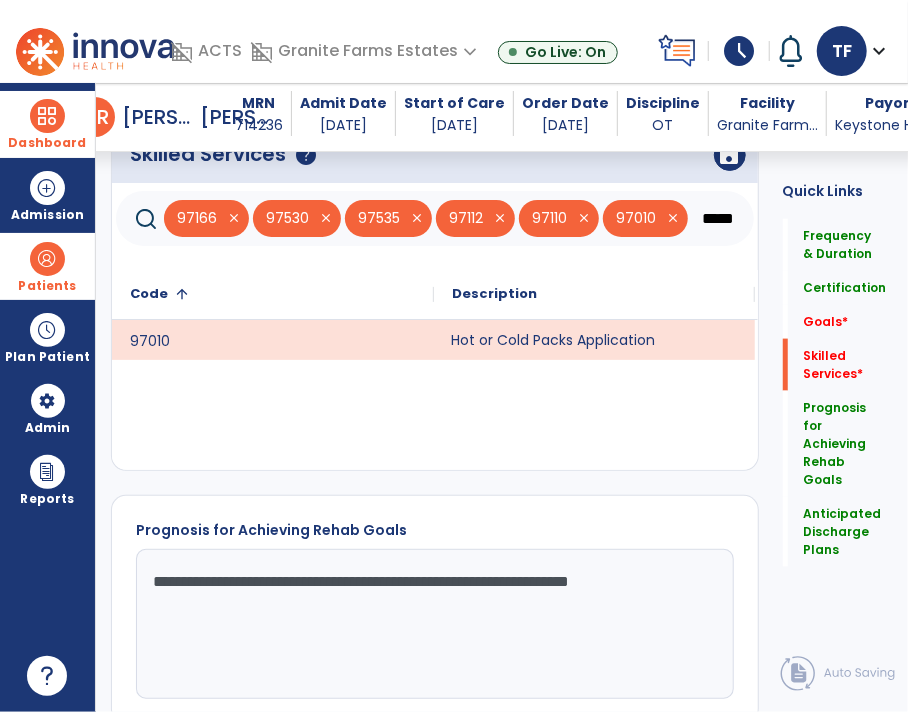 scroll, scrollTop: 820, scrollLeft: 0, axis: vertical 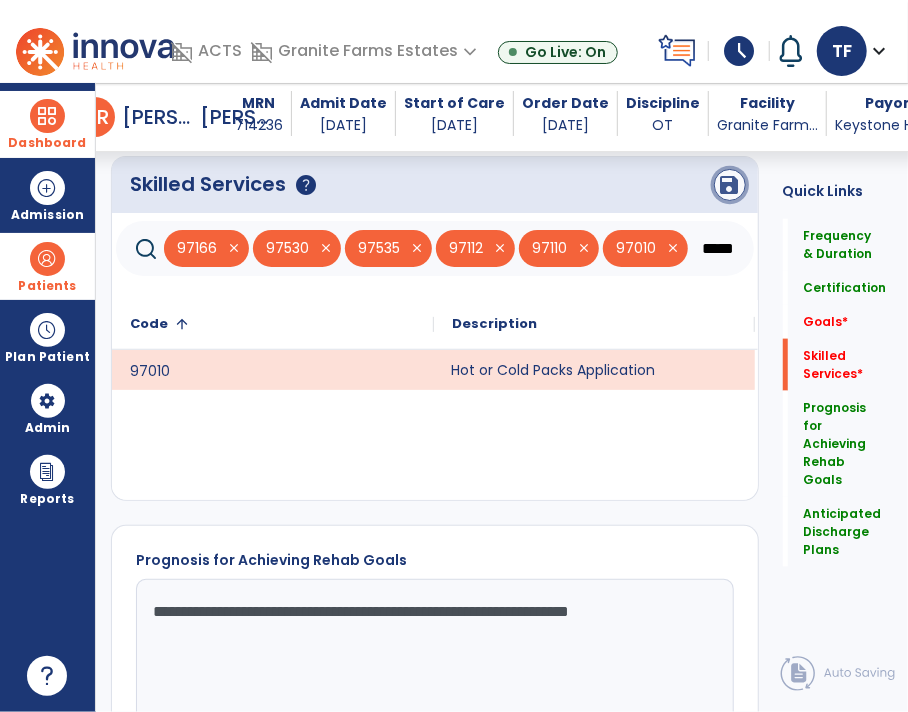 click on "save" 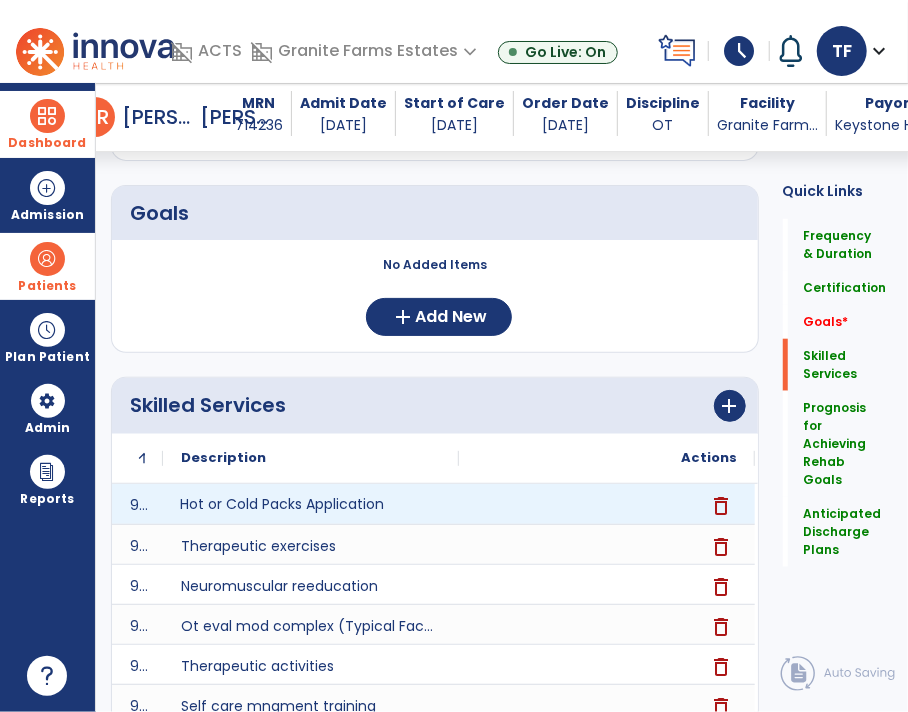 scroll, scrollTop: 586, scrollLeft: 0, axis: vertical 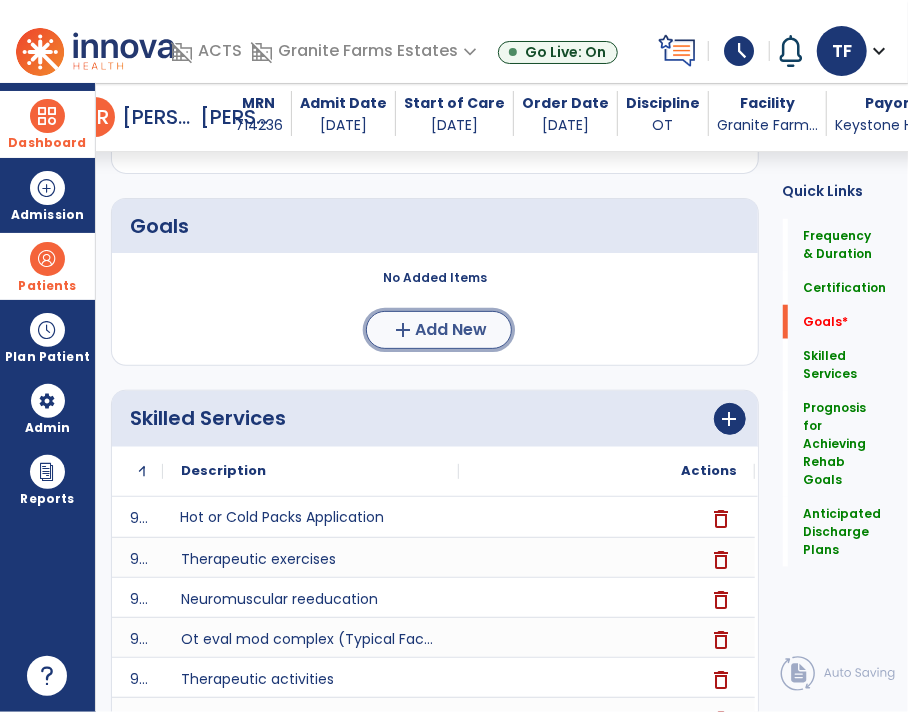 click on "add  Add New" at bounding box center [439, 330] 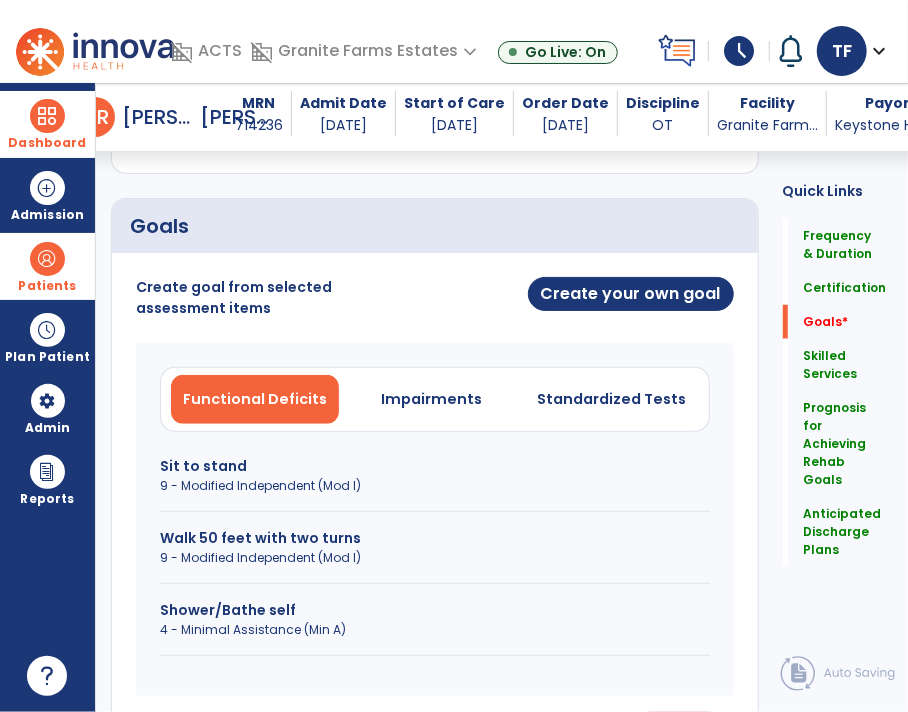 click on "Create your own goal" at bounding box center [590, 306] 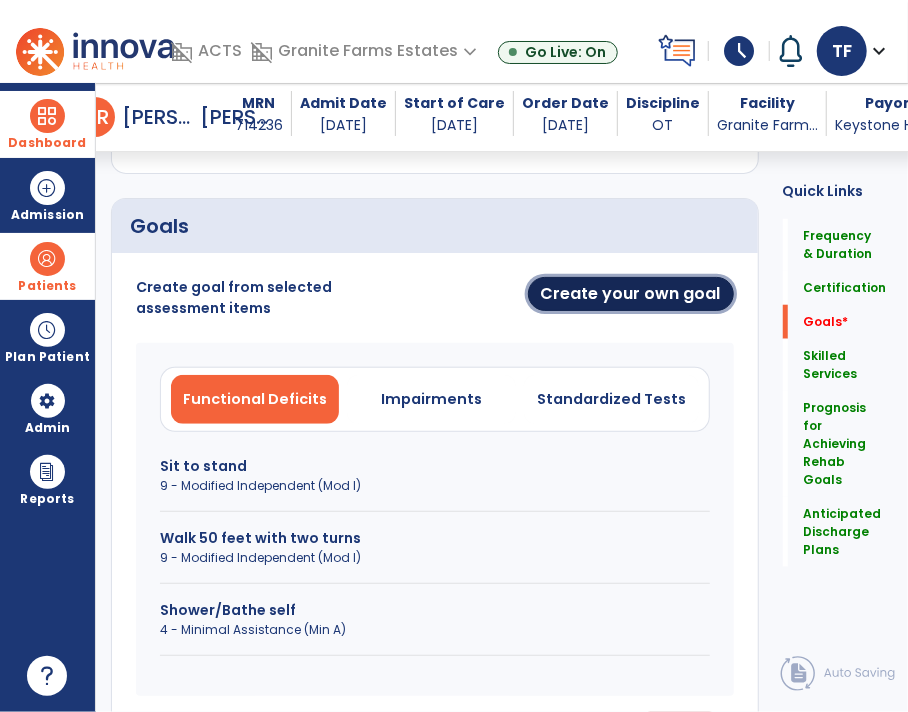 click on "Create your own goal" at bounding box center [631, 294] 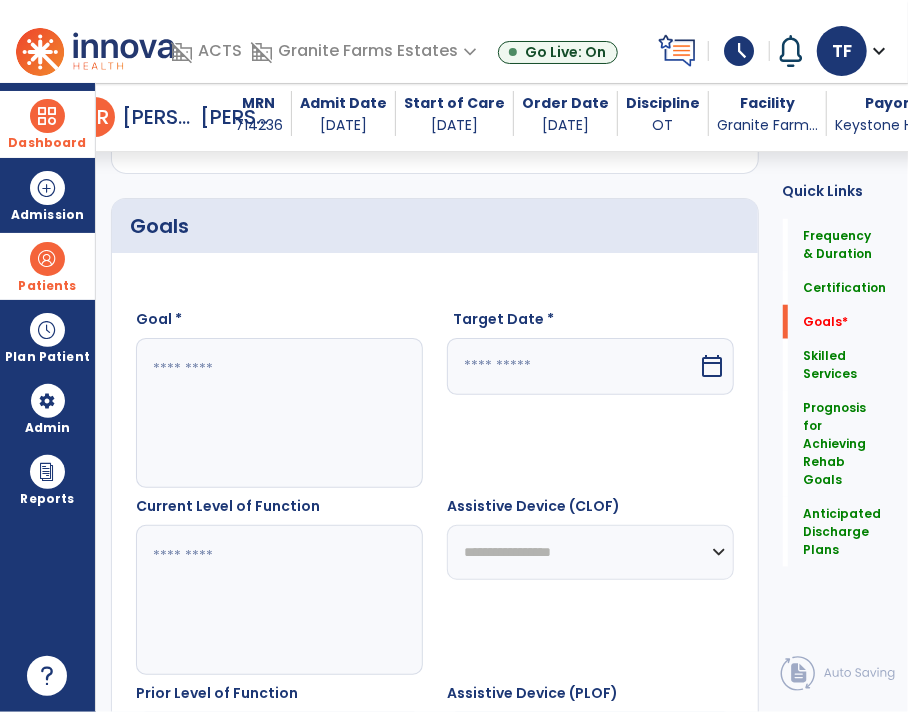 click at bounding box center (279, 413) 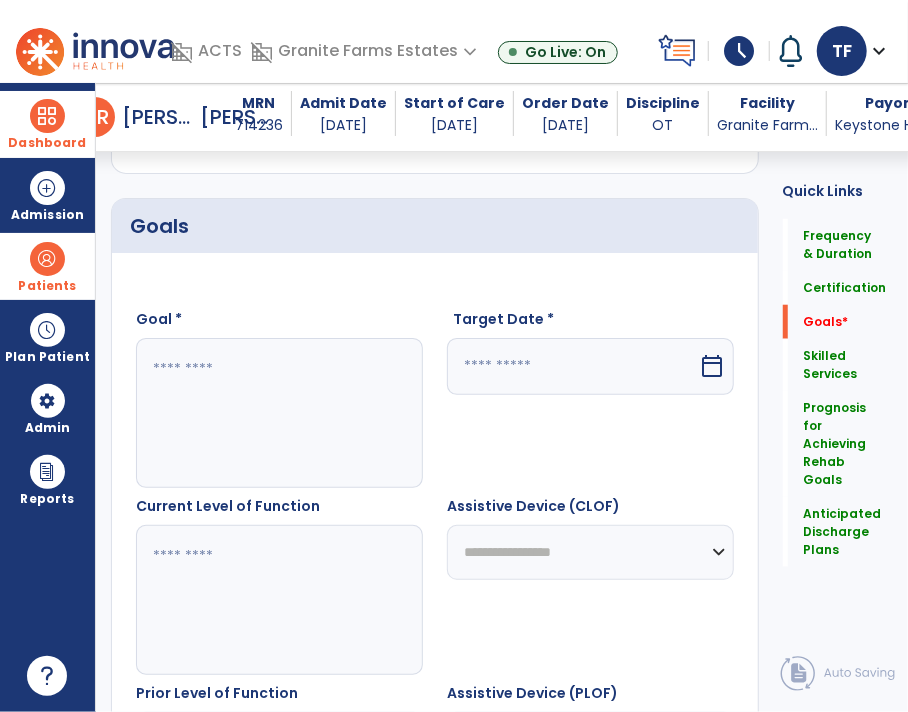 paste on "**********" 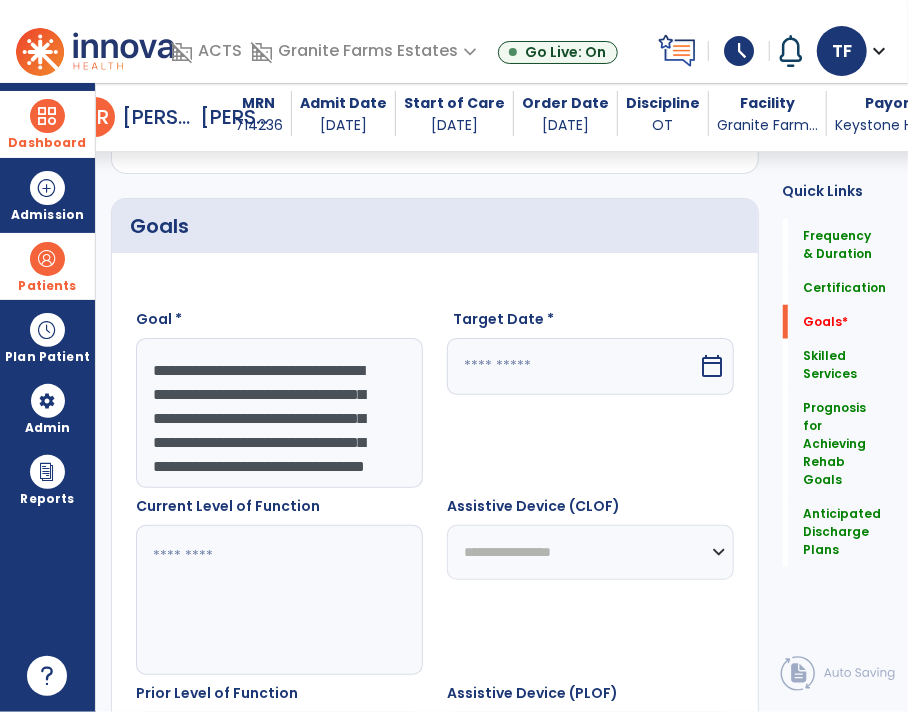 scroll, scrollTop: 63, scrollLeft: 0, axis: vertical 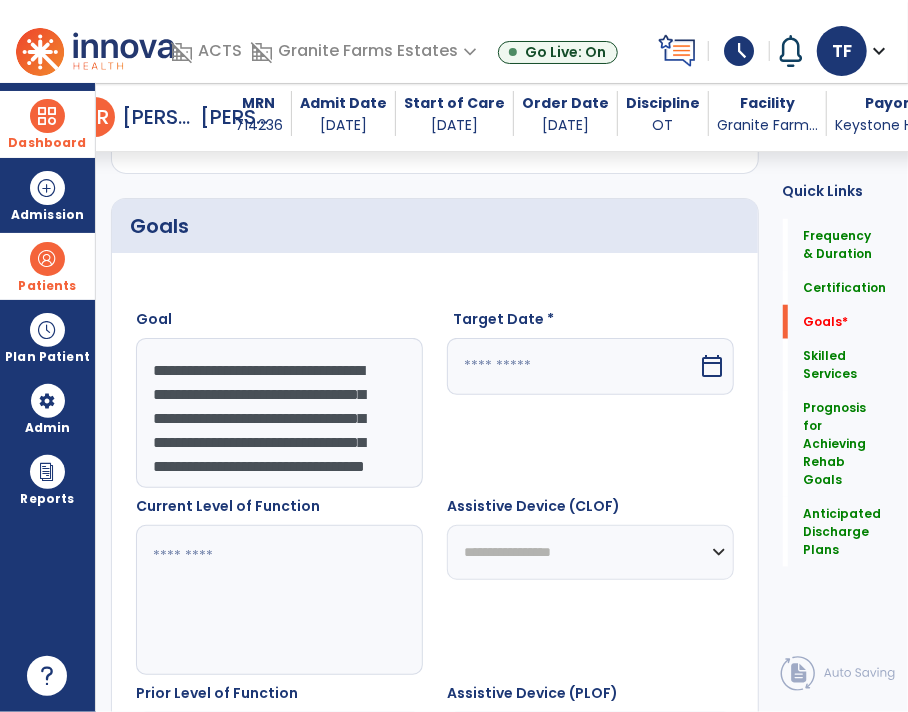 drag, startPoint x: 308, startPoint y: 469, endPoint x: 97, endPoint y: 297, distance: 272.22232 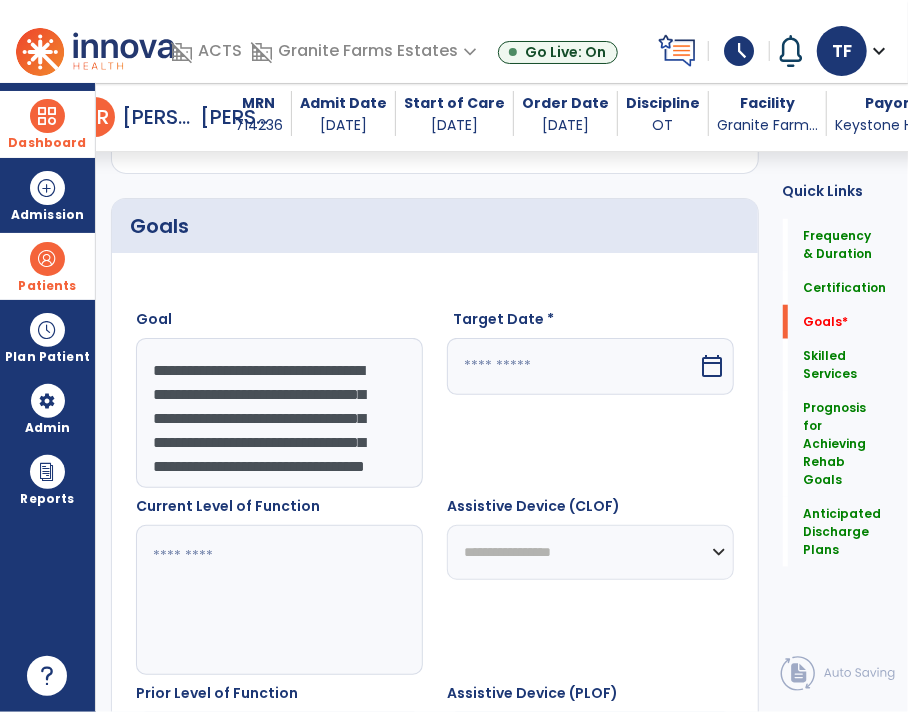 click on "**********" at bounding box center (502, 397) 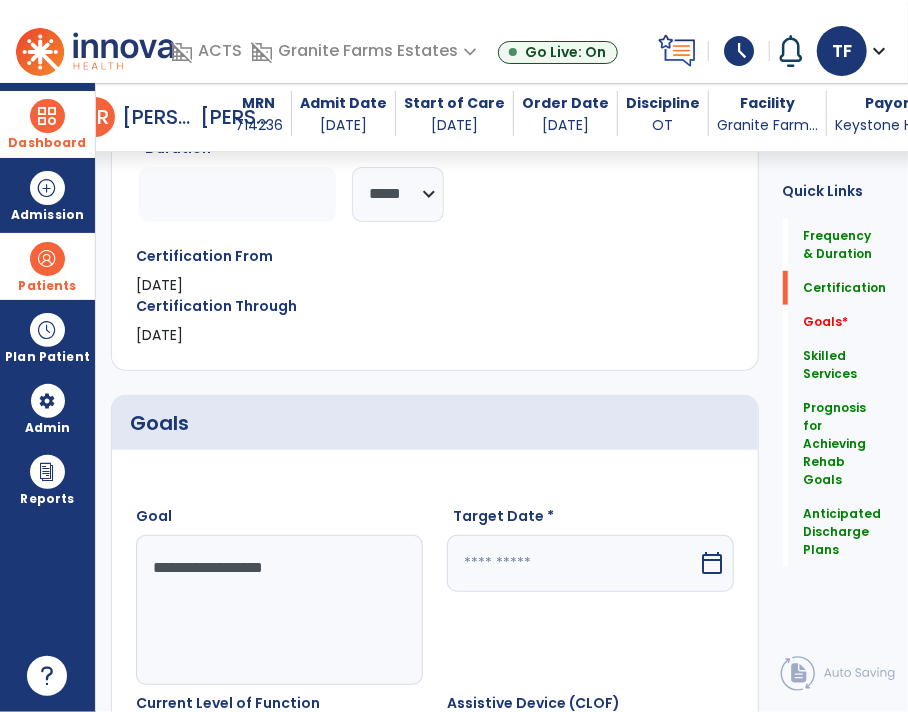 type on "**********" 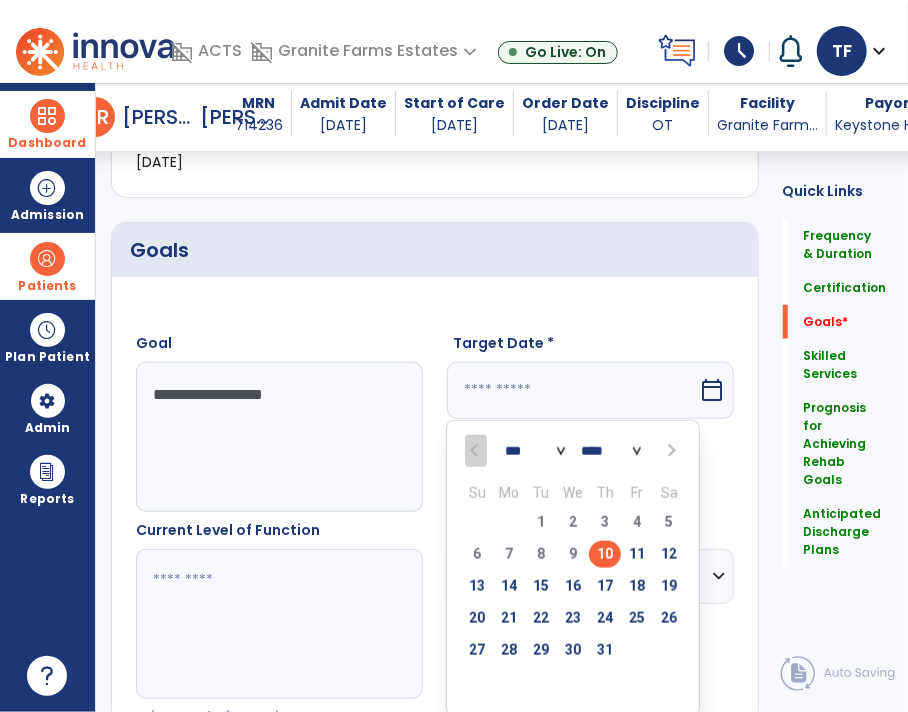 scroll, scrollTop: 603, scrollLeft: 0, axis: vertical 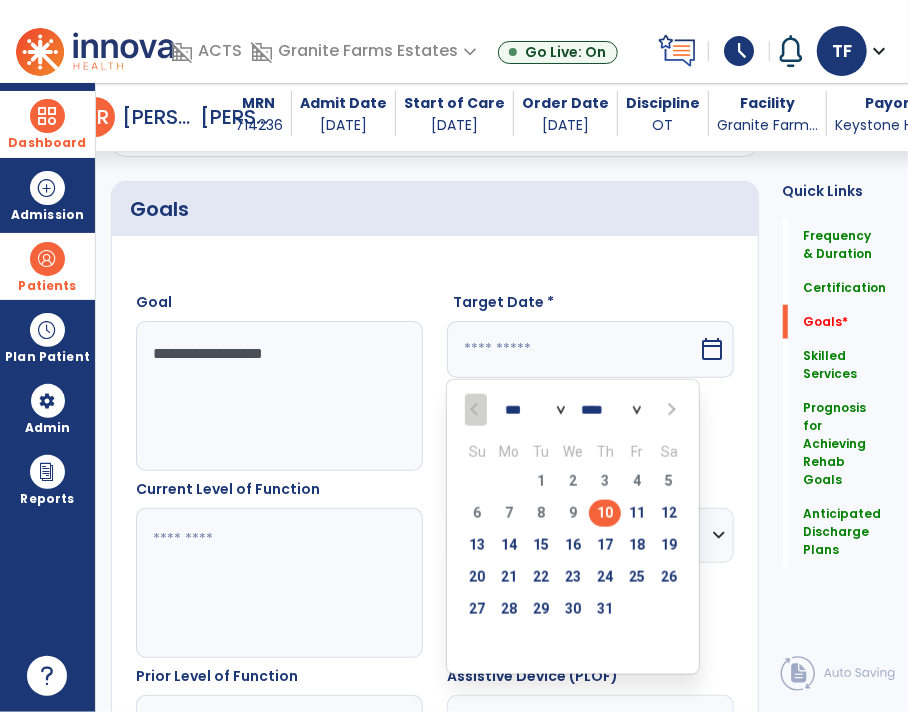 click at bounding box center [669, 410] 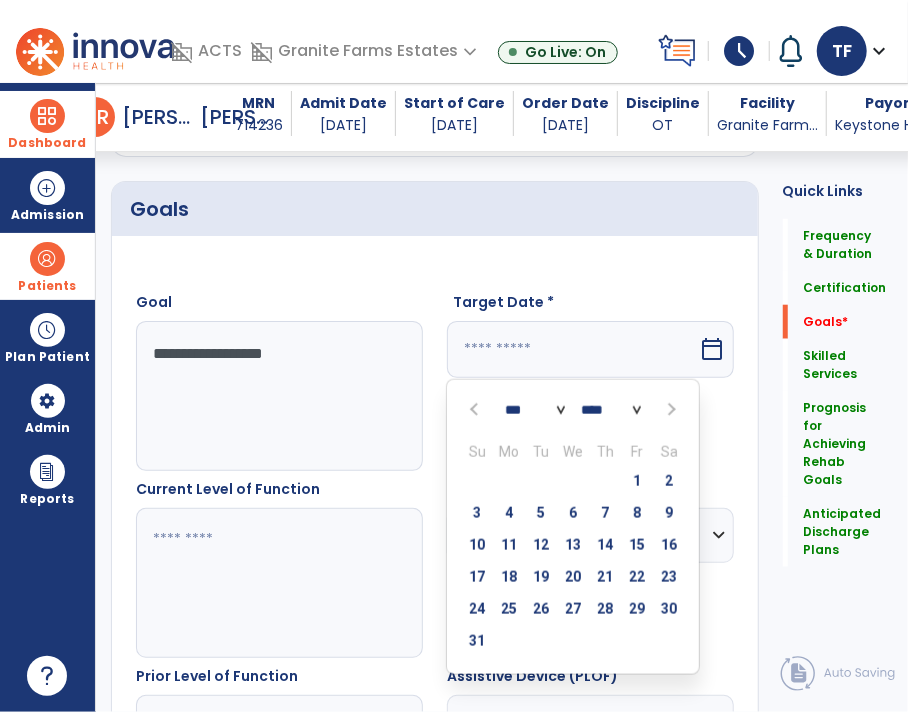 click at bounding box center [670, 410] 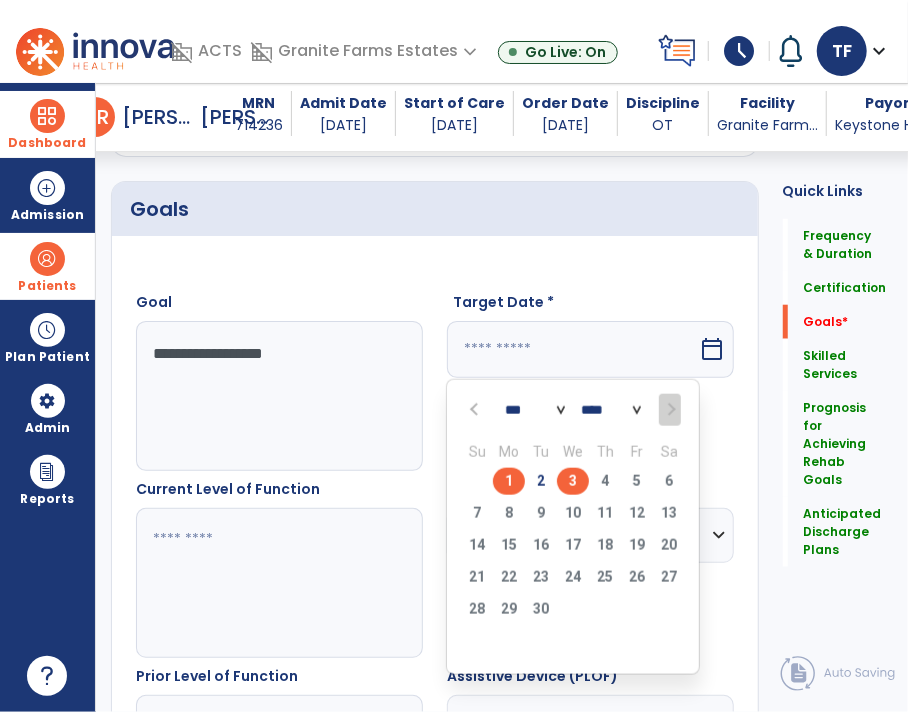click on "3" at bounding box center [573, 481] 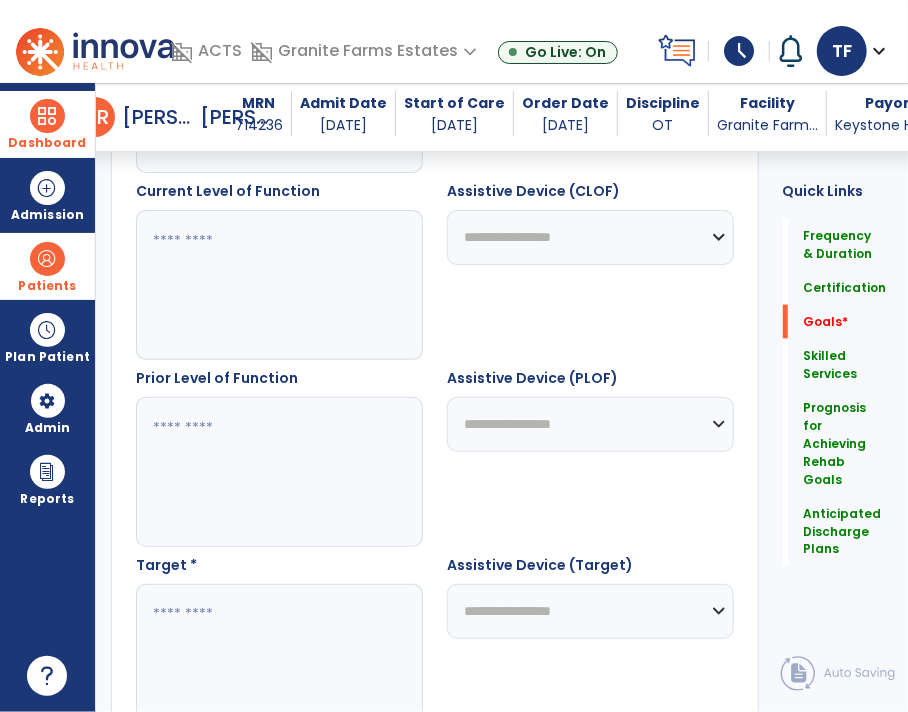 scroll, scrollTop: 964, scrollLeft: 0, axis: vertical 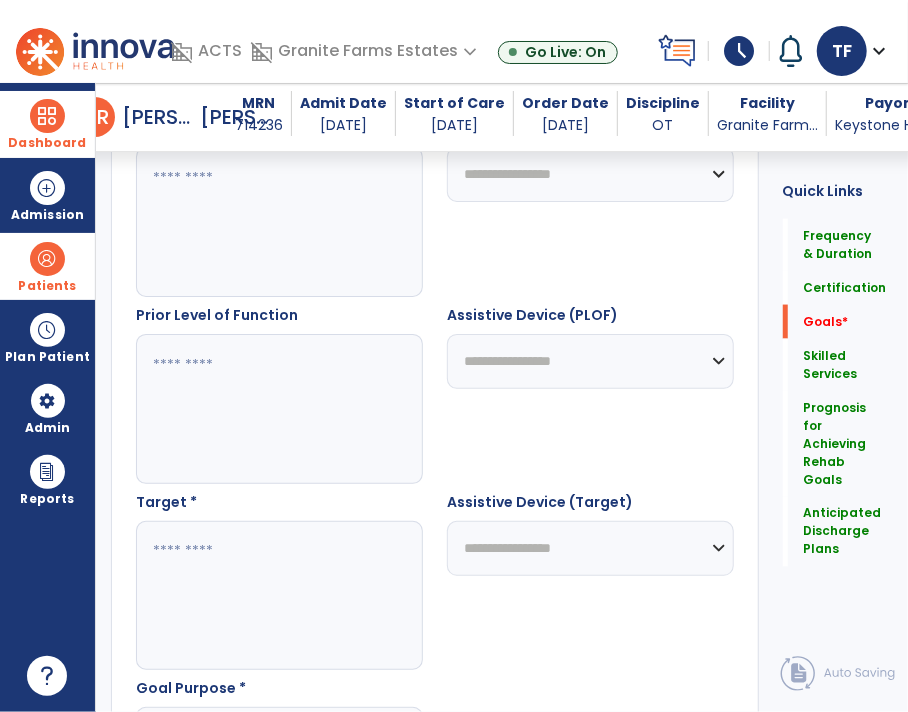 click on "MRN 714236 Admit Date 07/10/2025 Start of Care 07/10/2025 Order Date 07/26/2025 Discipline OT Facility Granite Farm... Payor Keystone Hea... Service Date 07/10/2025" at bounding box center [669, 117] 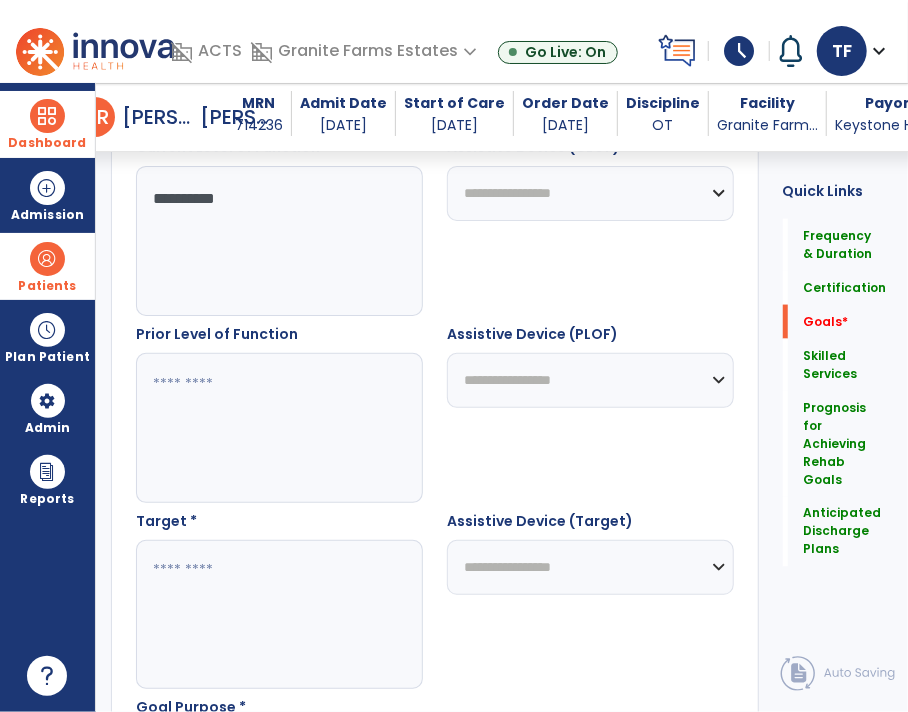 type on "**********" 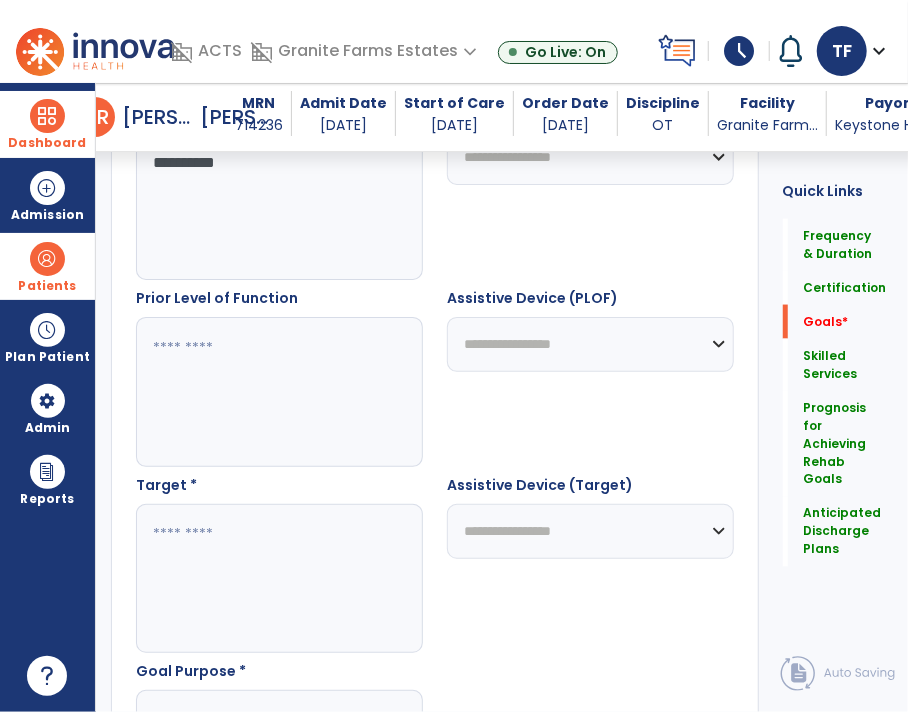 scroll, scrollTop: 1053, scrollLeft: 0, axis: vertical 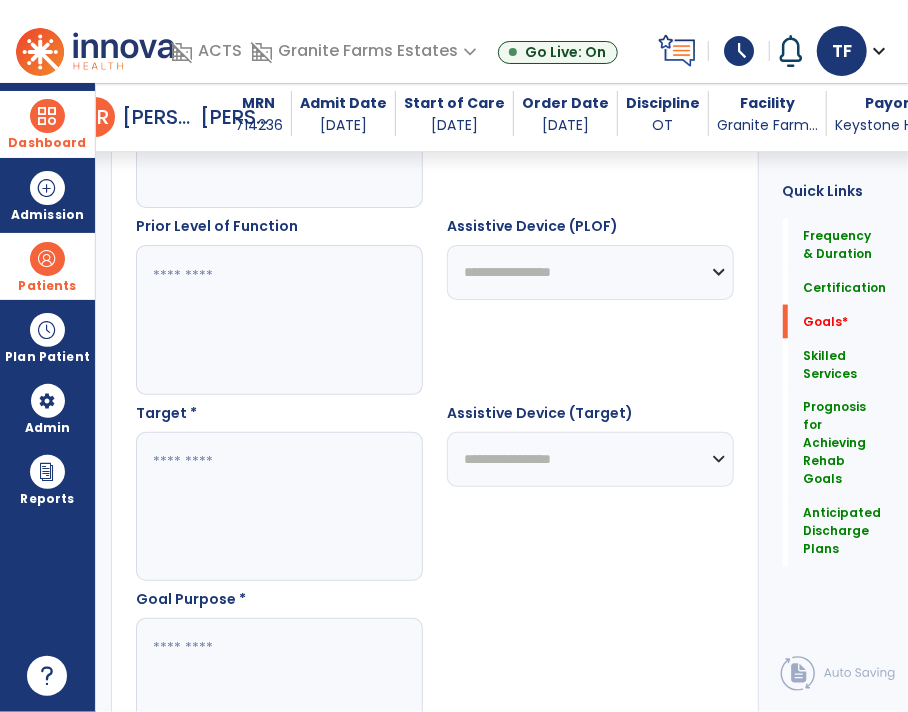 paste on "**********" 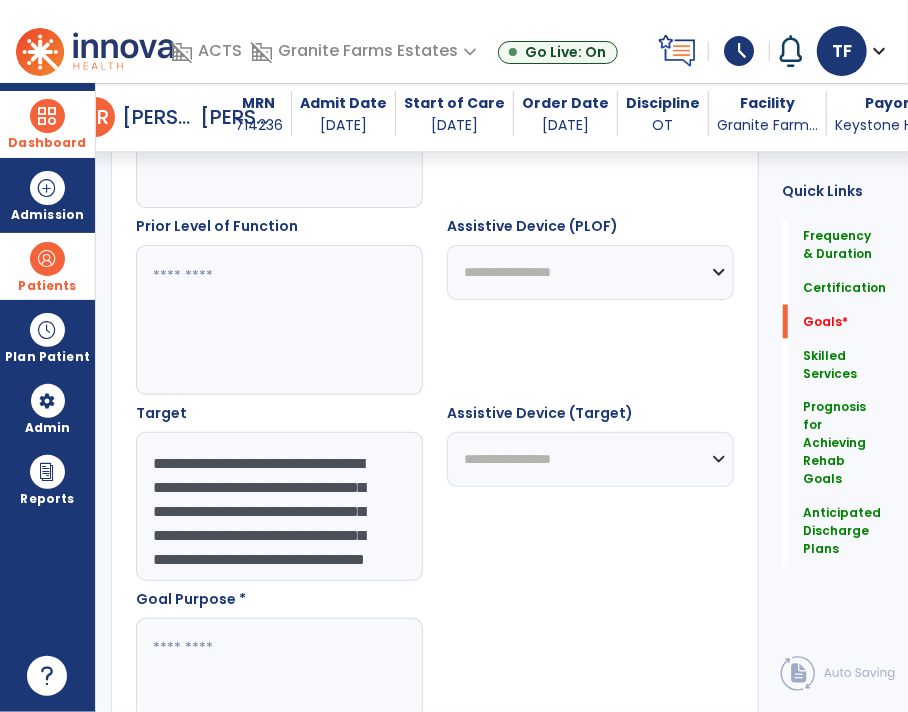 scroll, scrollTop: 63, scrollLeft: 0, axis: vertical 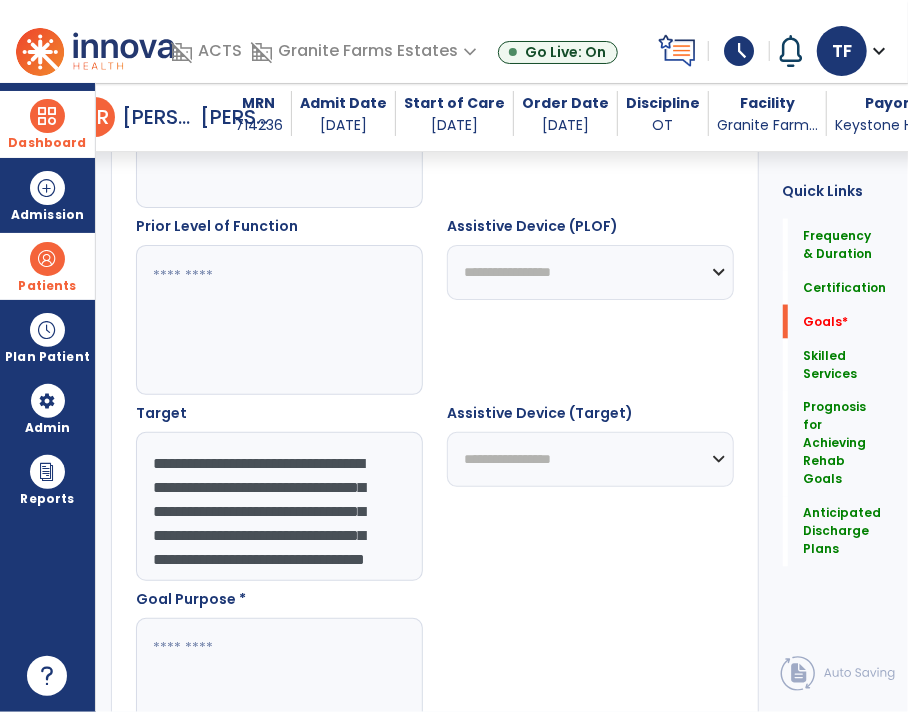 drag, startPoint x: 271, startPoint y: 473, endPoint x: 297, endPoint y: 477, distance: 26.305893 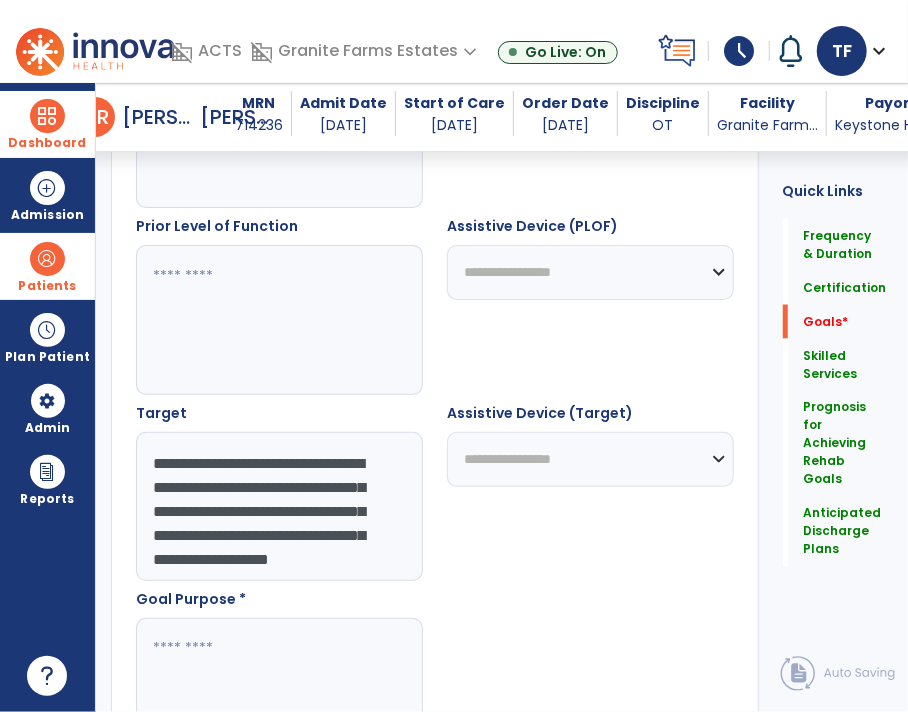 scroll, scrollTop: 47, scrollLeft: 0, axis: vertical 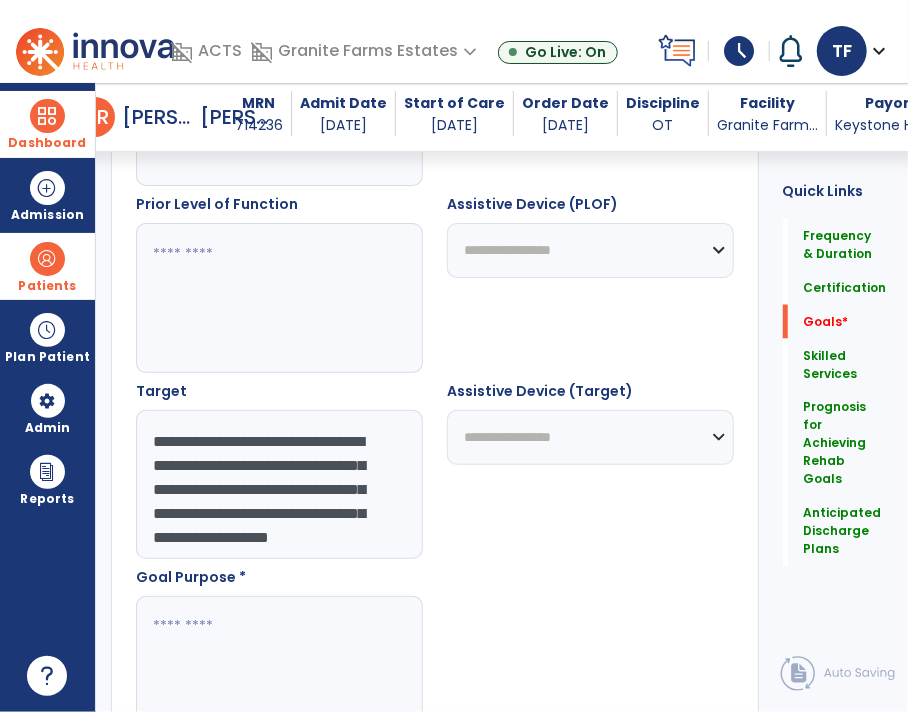 type on "**********" 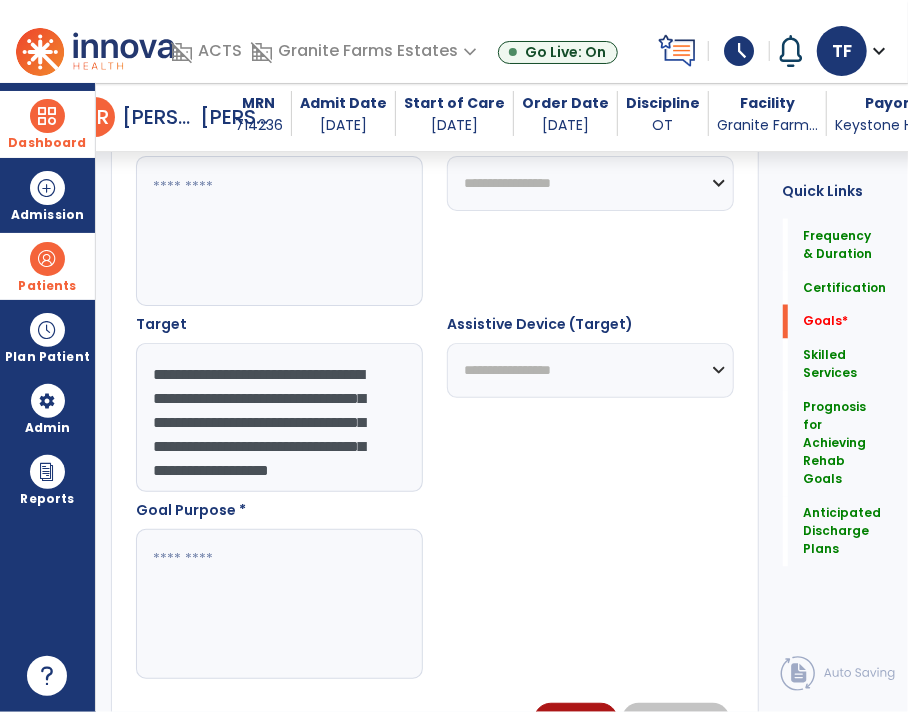 scroll, scrollTop: 1147, scrollLeft: 0, axis: vertical 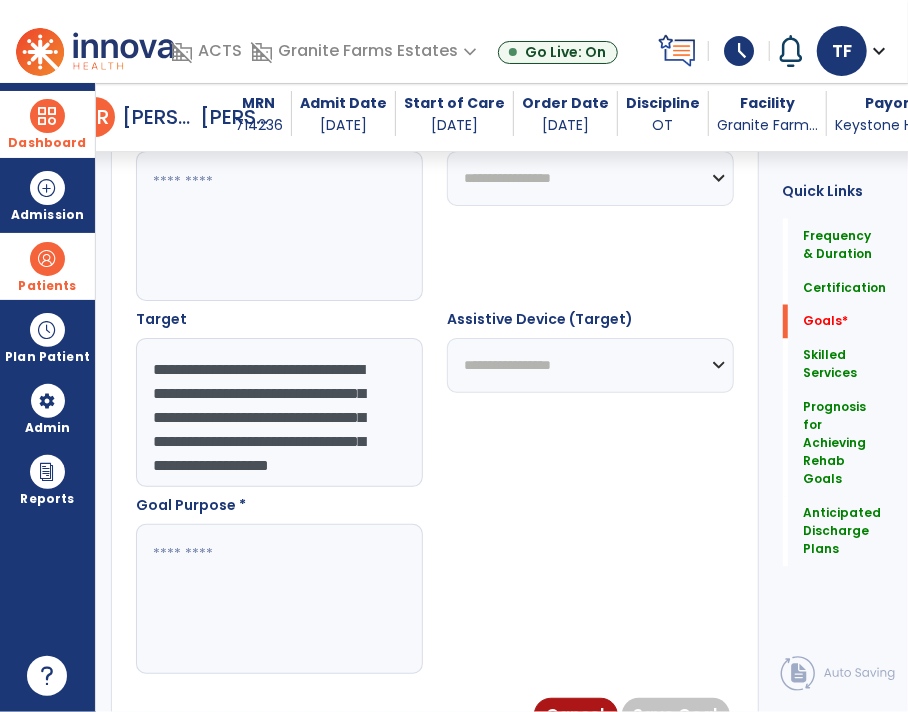 click at bounding box center (279, 599) 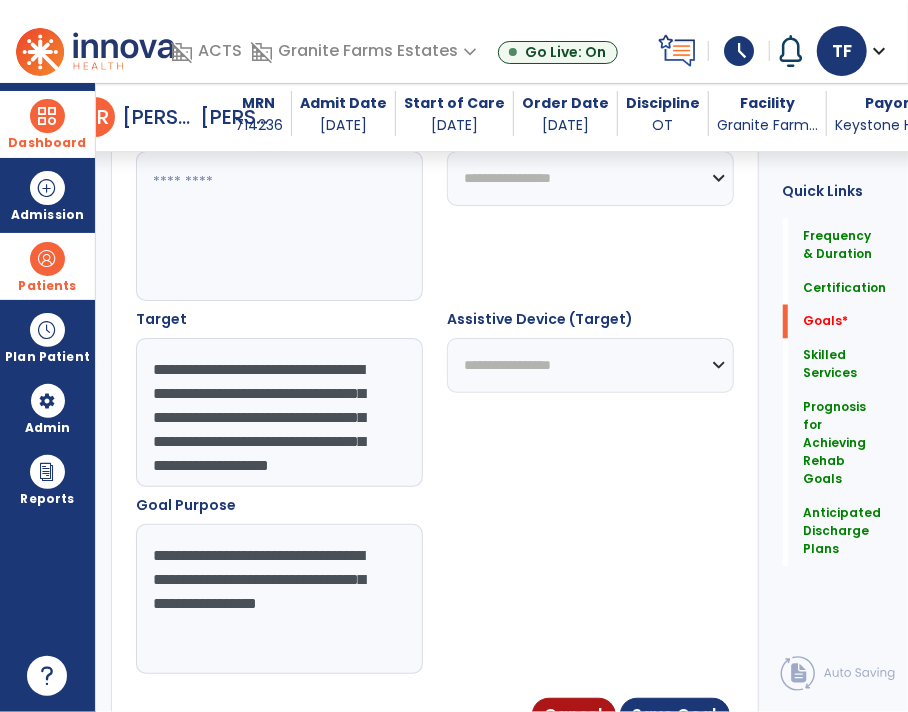 drag, startPoint x: 220, startPoint y: 604, endPoint x: 438, endPoint y: 643, distance: 221.46106 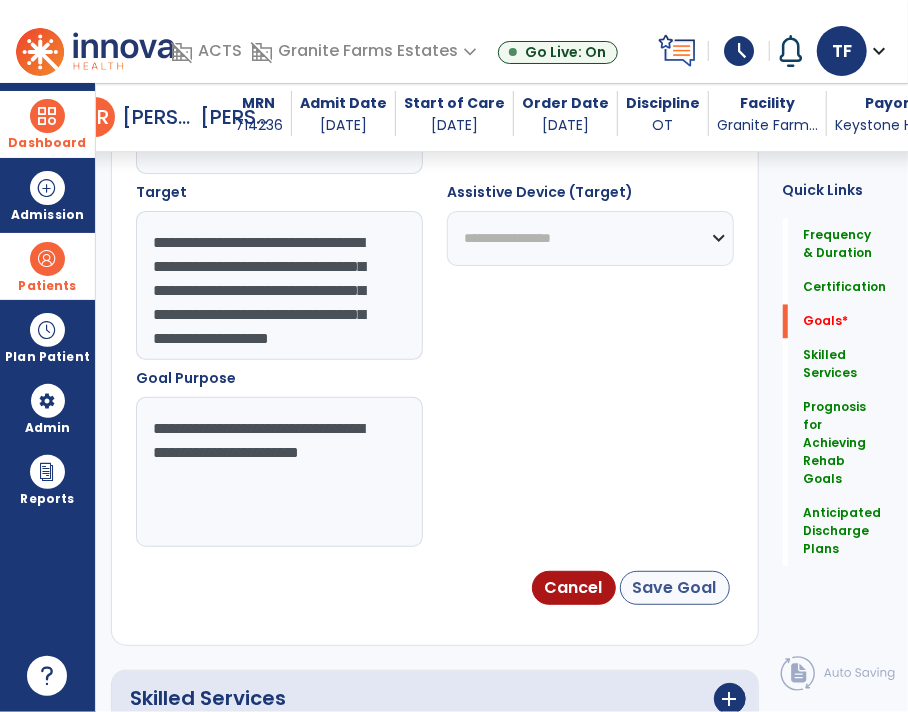 type on "**********" 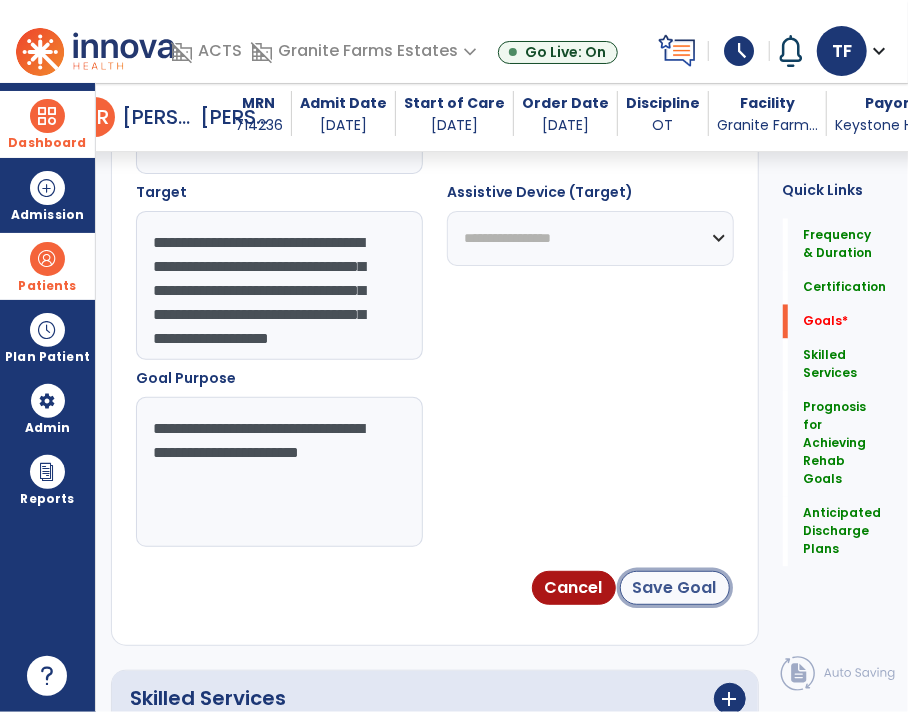 click on "Save Goal" at bounding box center [675, 588] 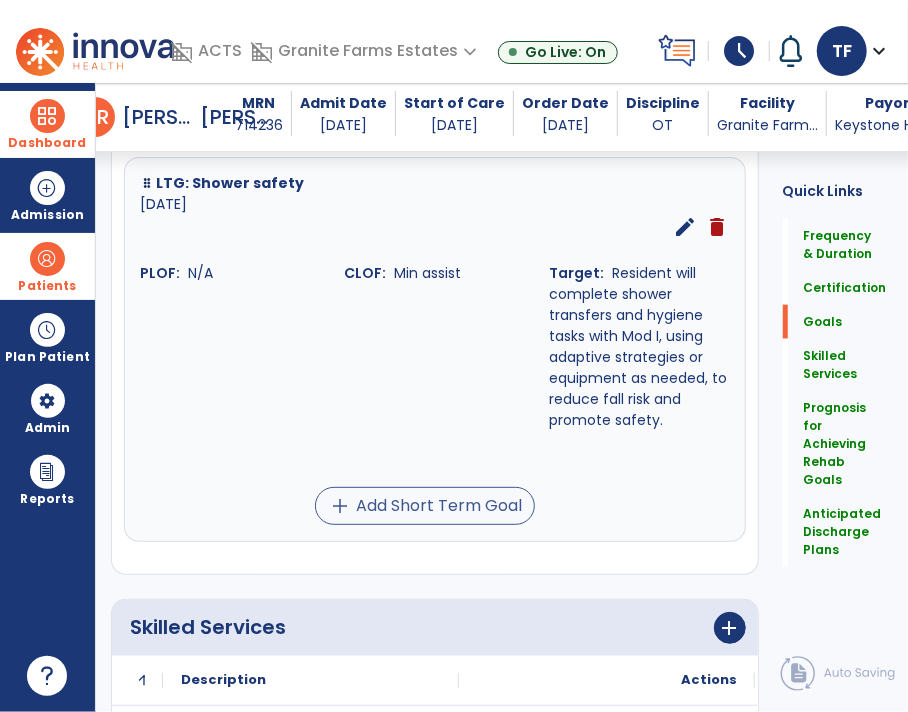 scroll, scrollTop: 665, scrollLeft: 0, axis: vertical 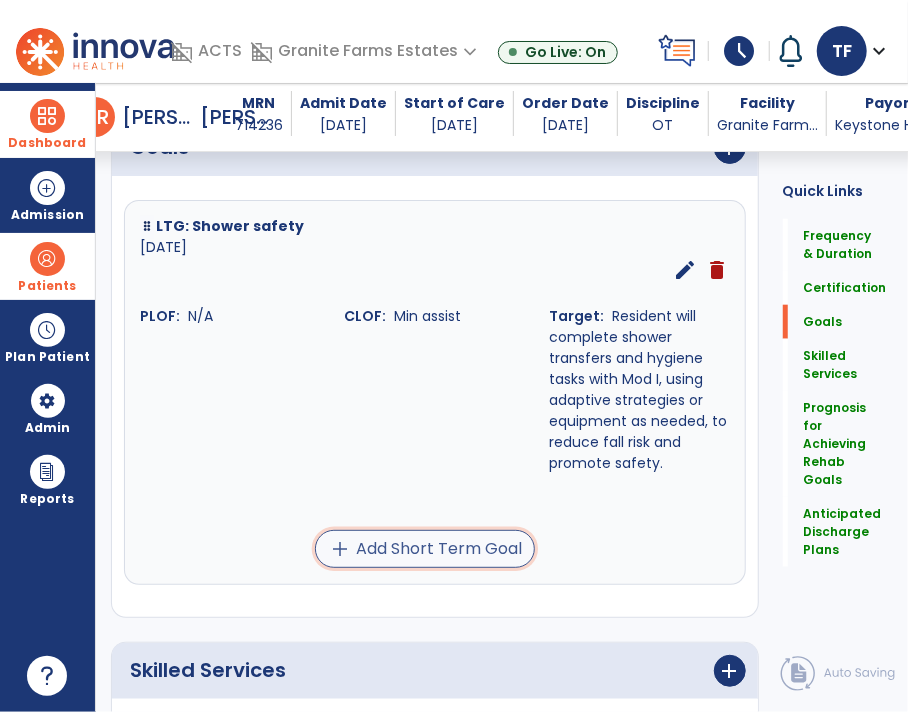 click on "add  Add Short Term Goal" at bounding box center [425, 549] 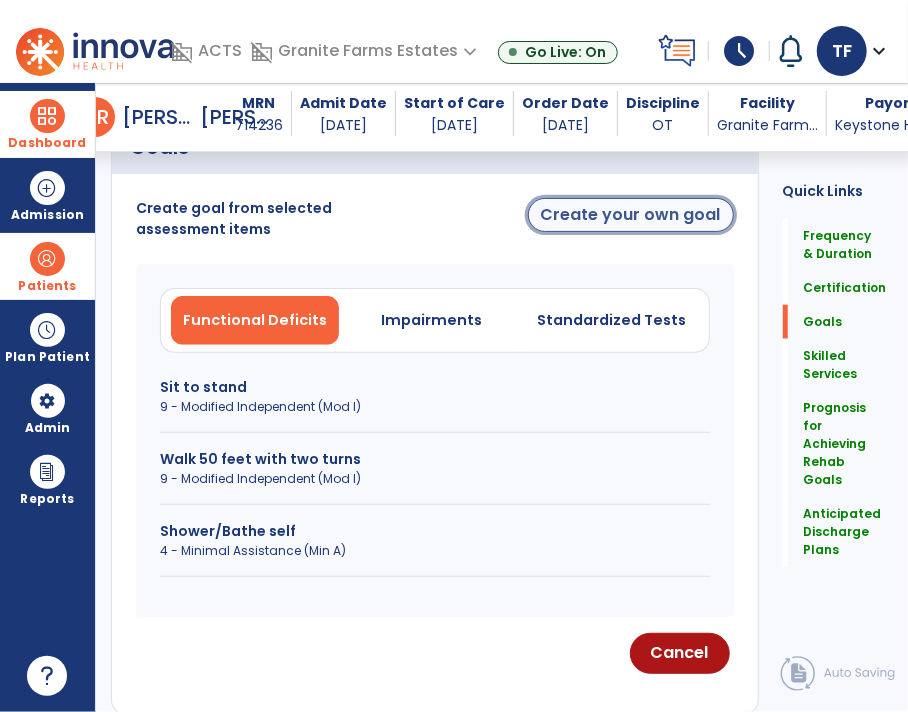 click on "Create your own goal" at bounding box center (631, 215) 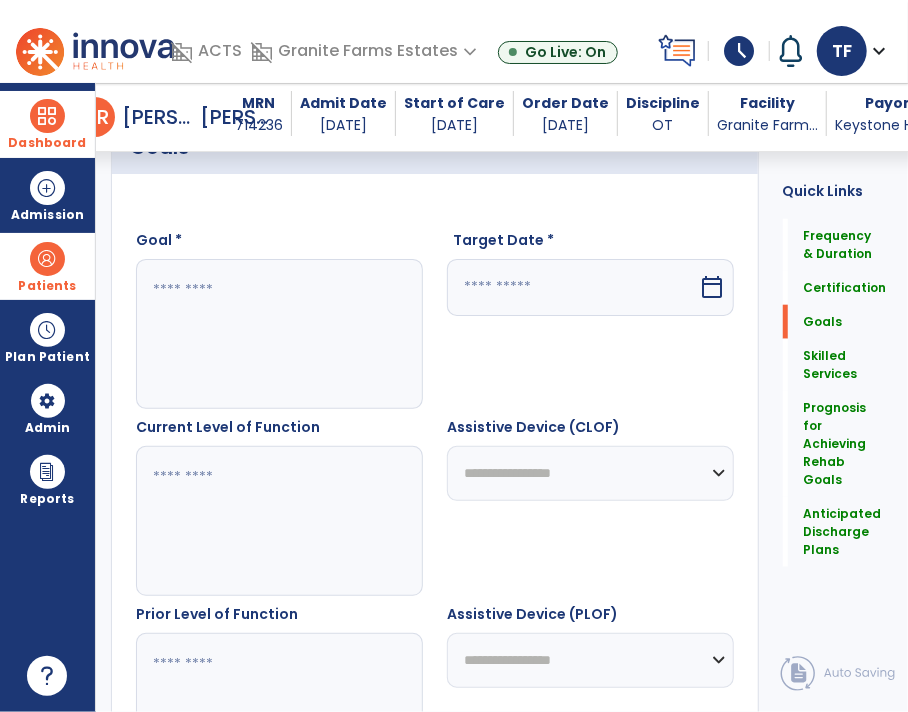 click at bounding box center (279, 334) 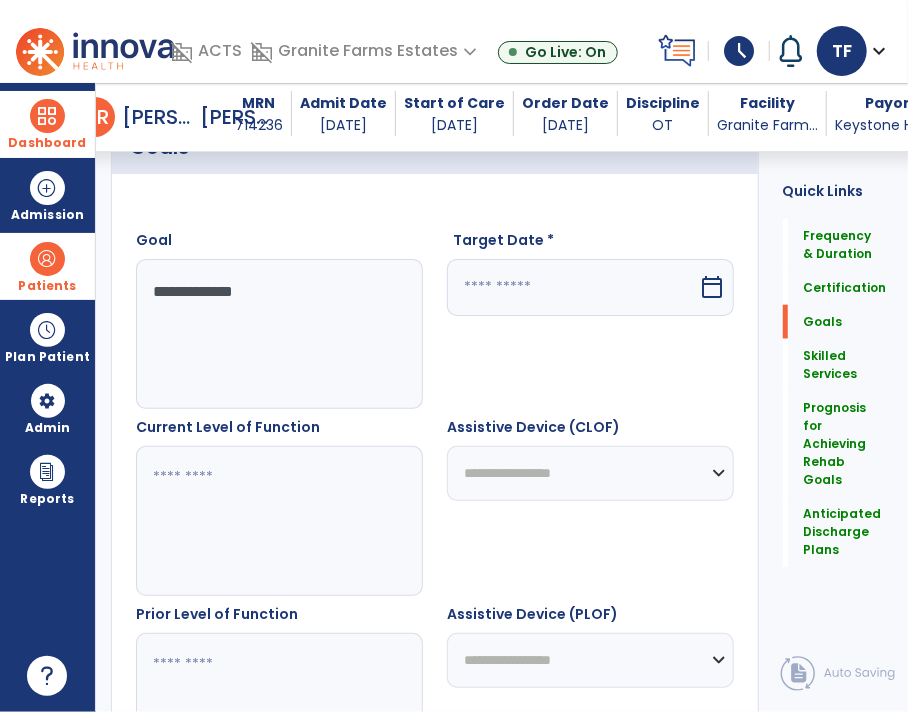 type on "**********" 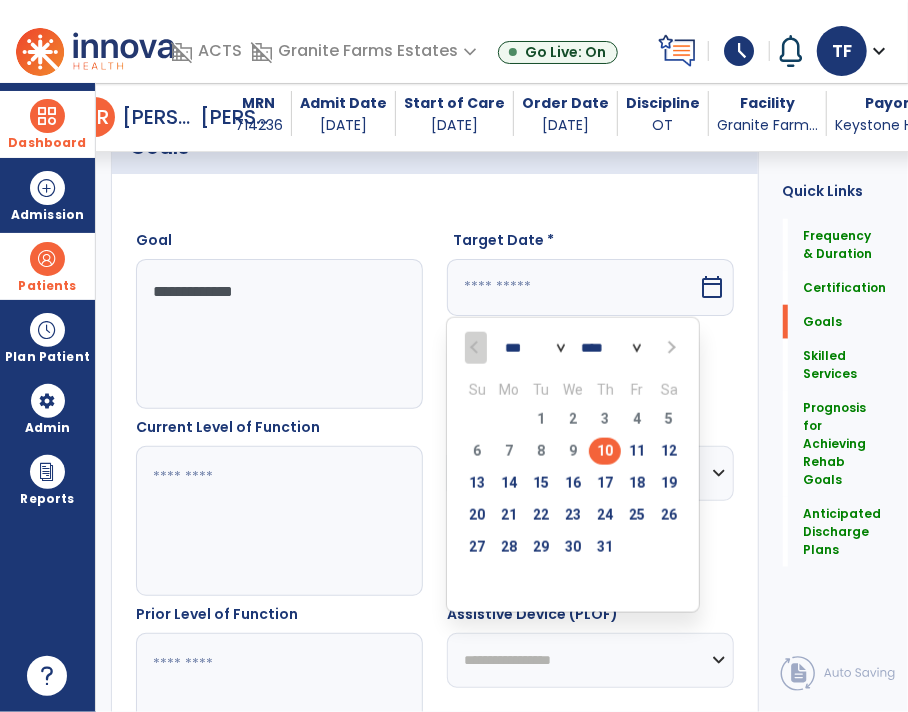 click at bounding box center (670, 348) 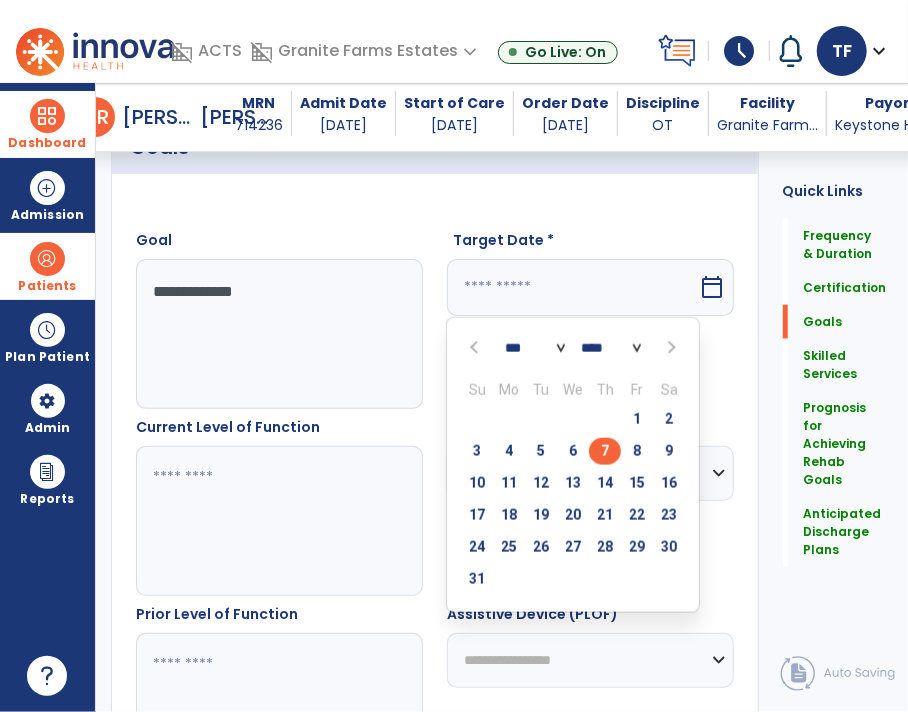 click on "7" at bounding box center (605, 451) 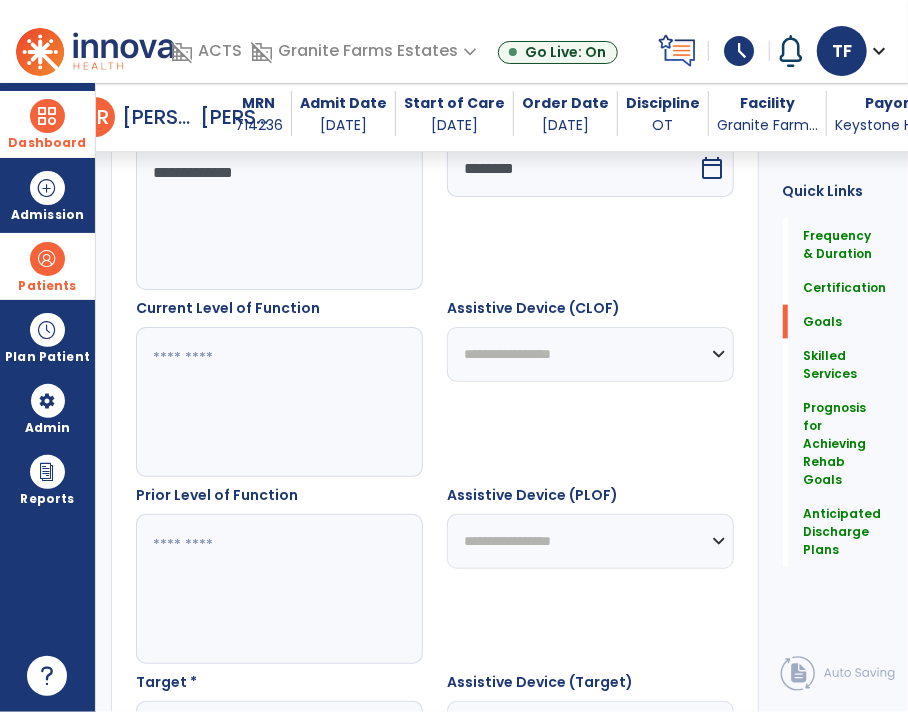 scroll, scrollTop: 809, scrollLeft: 0, axis: vertical 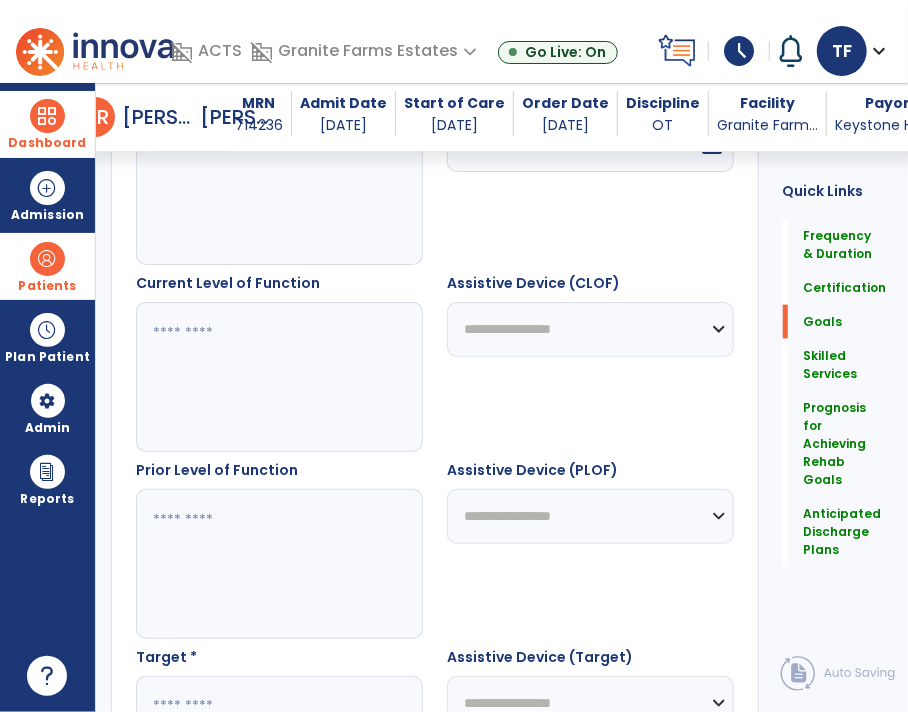 click at bounding box center [279, 377] 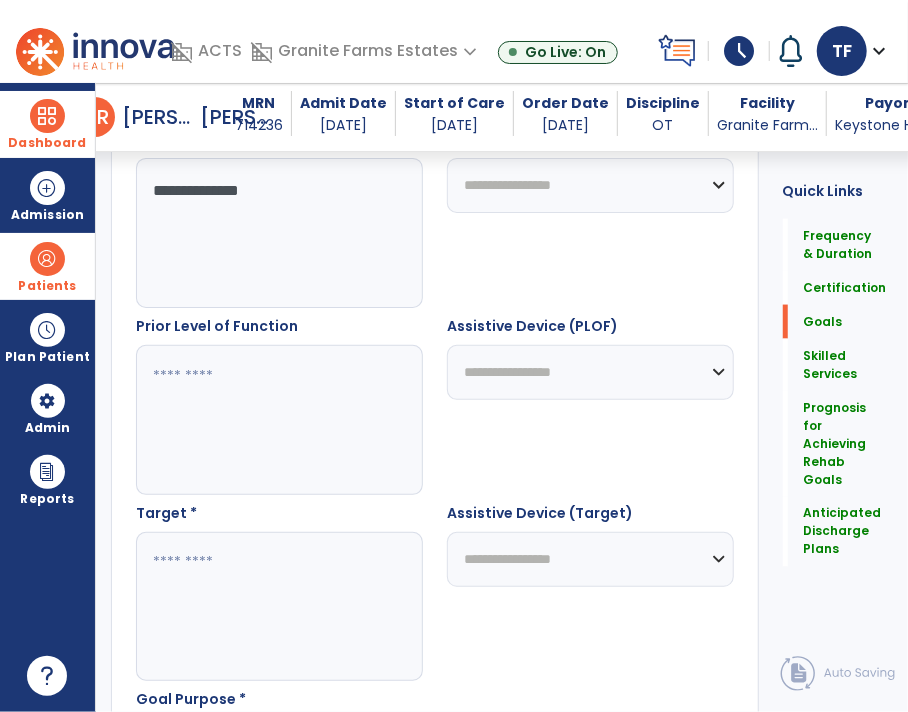 scroll, scrollTop: 964, scrollLeft: 0, axis: vertical 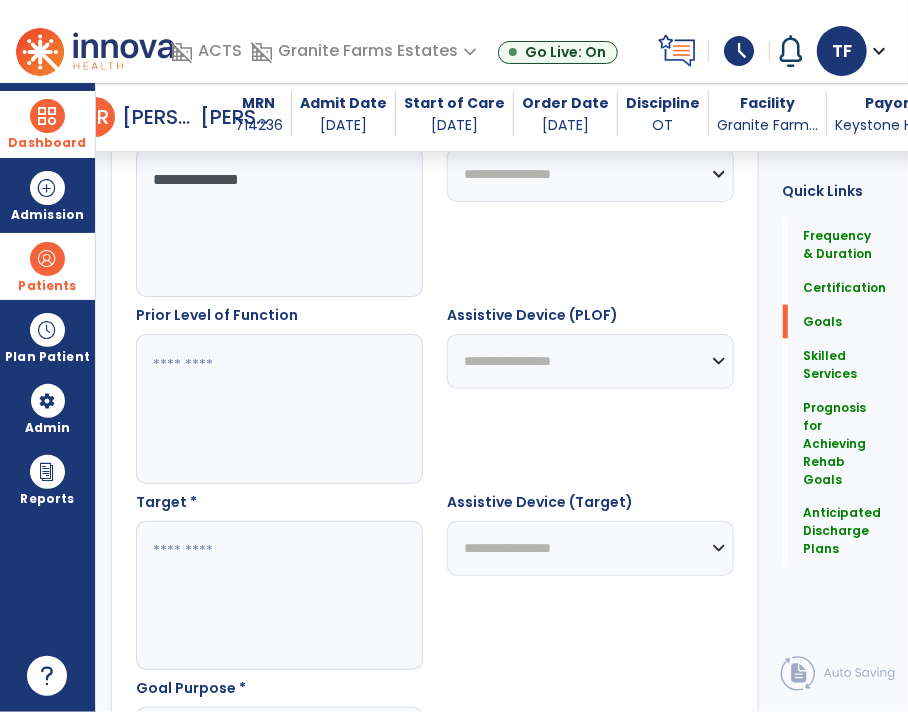 type on "**********" 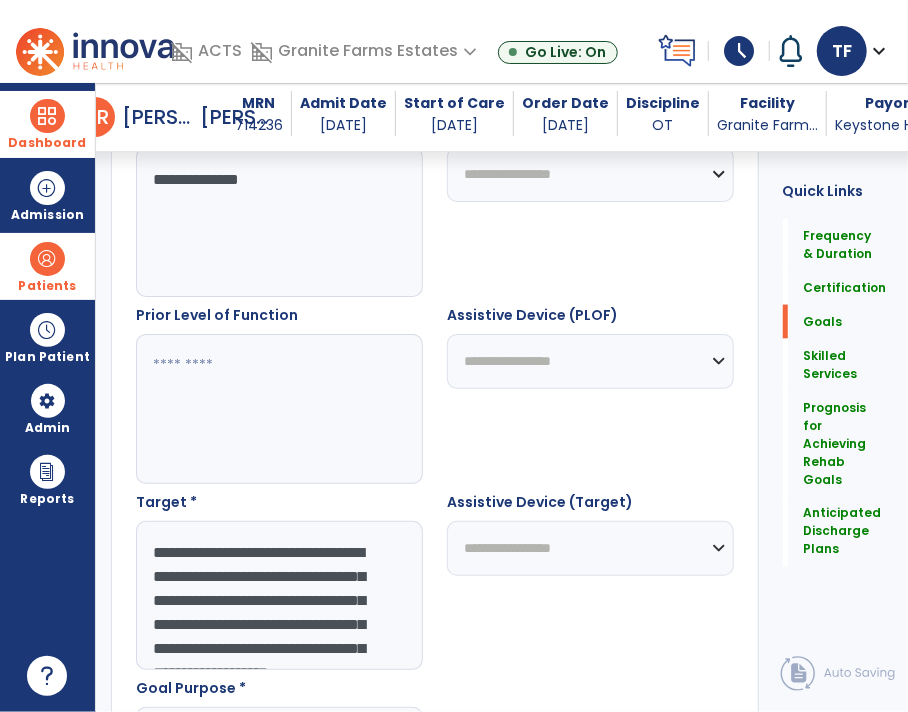 scroll, scrollTop: 63, scrollLeft: 0, axis: vertical 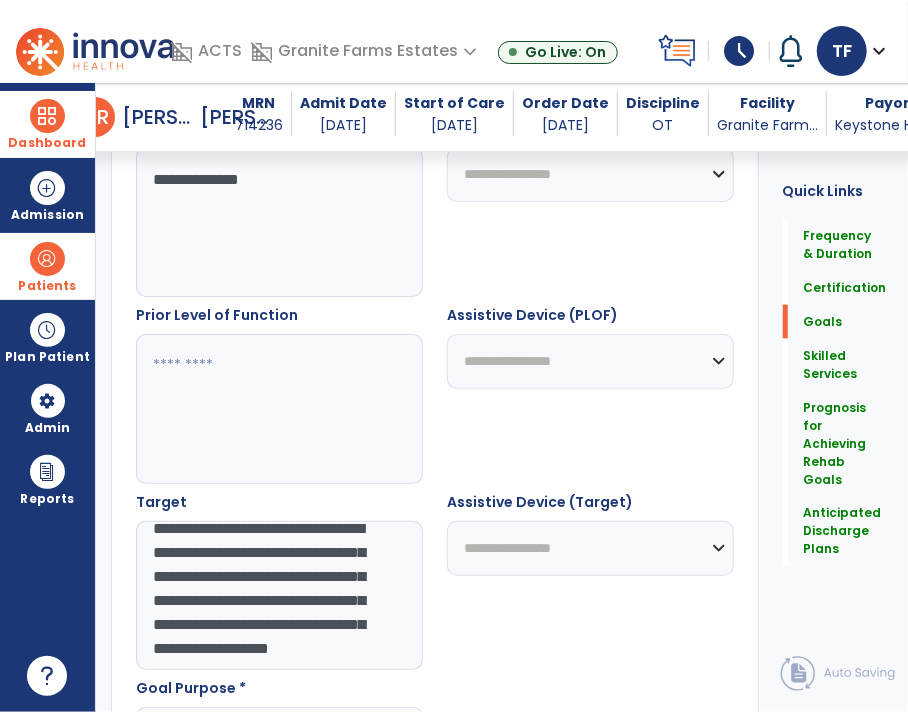 type on "**********" 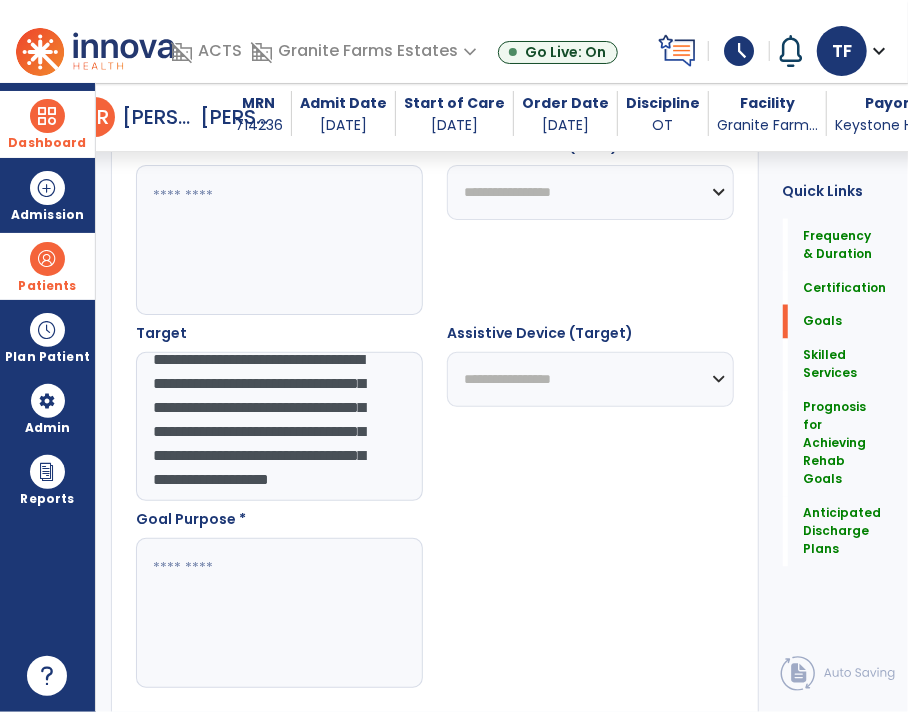 scroll, scrollTop: 1230, scrollLeft: 0, axis: vertical 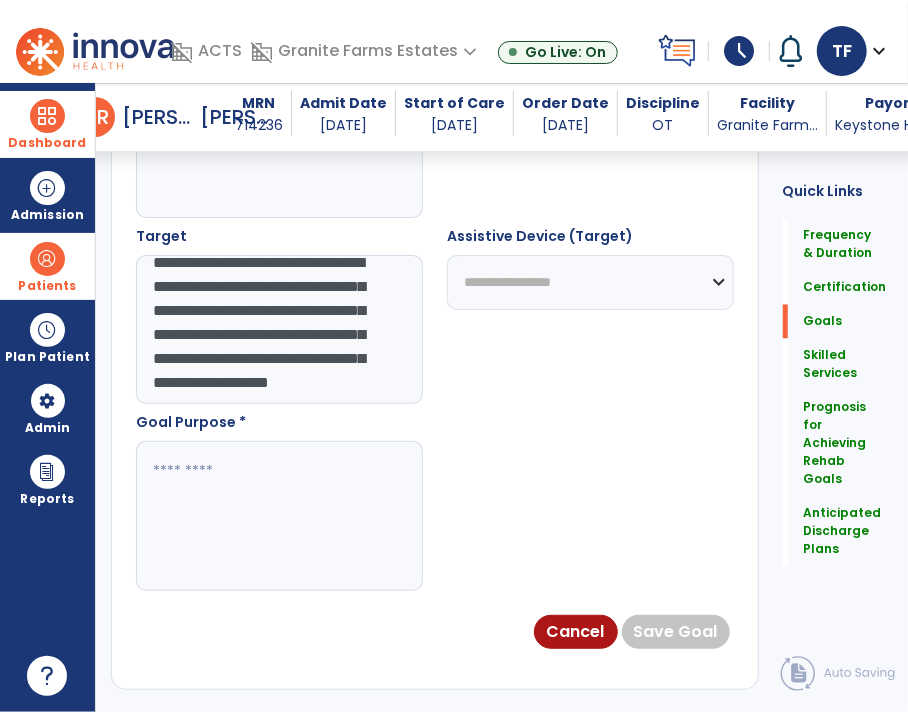 click at bounding box center [279, 516] 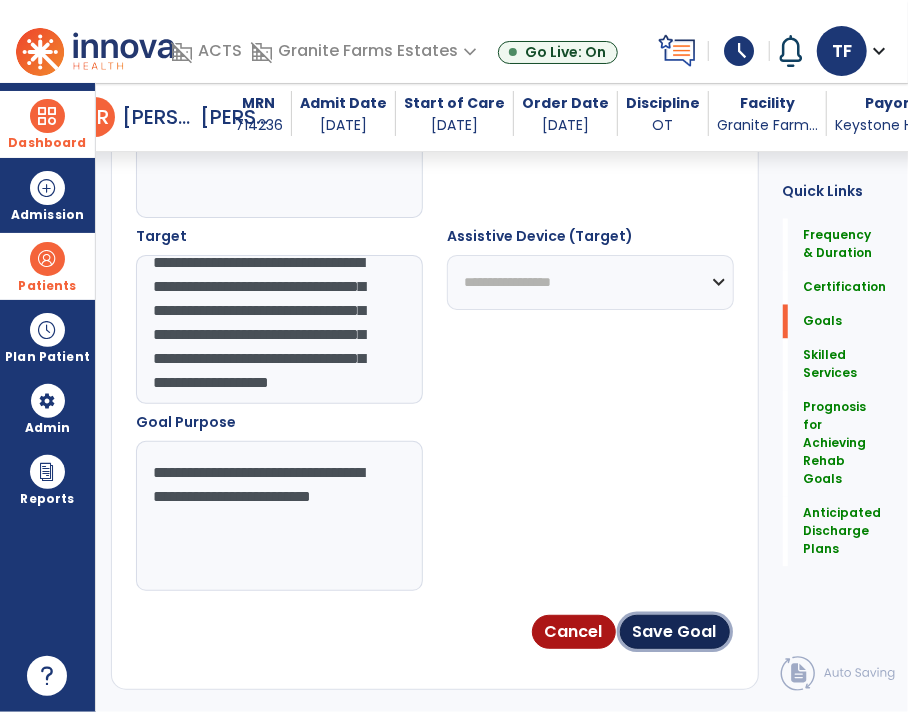 click on "Save Goal" at bounding box center (675, 632) 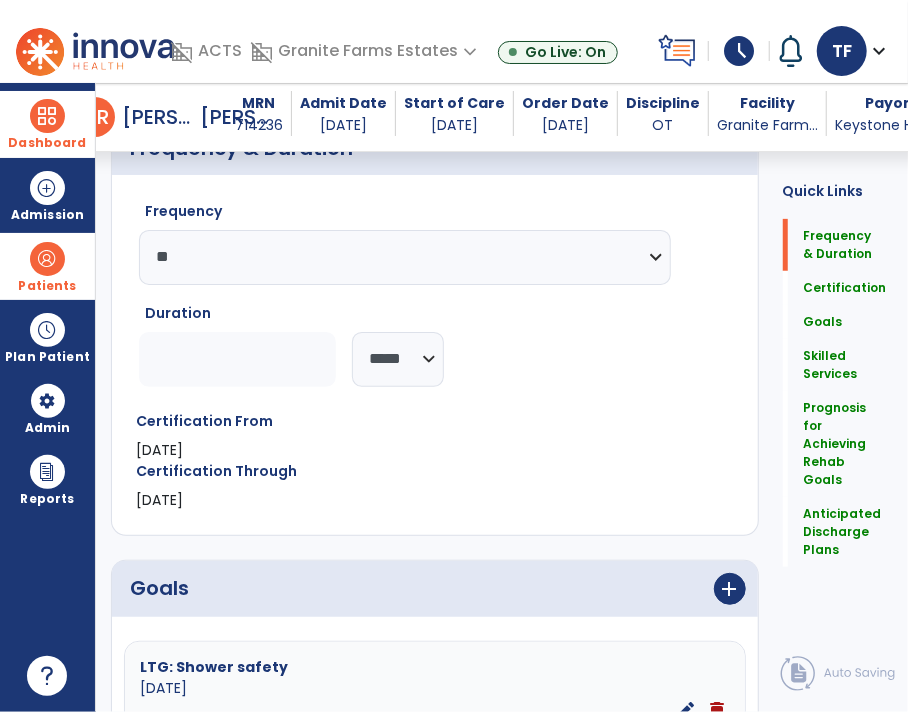 scroll, scrollTop: 271, scrollLeft: 0, axis: vertical 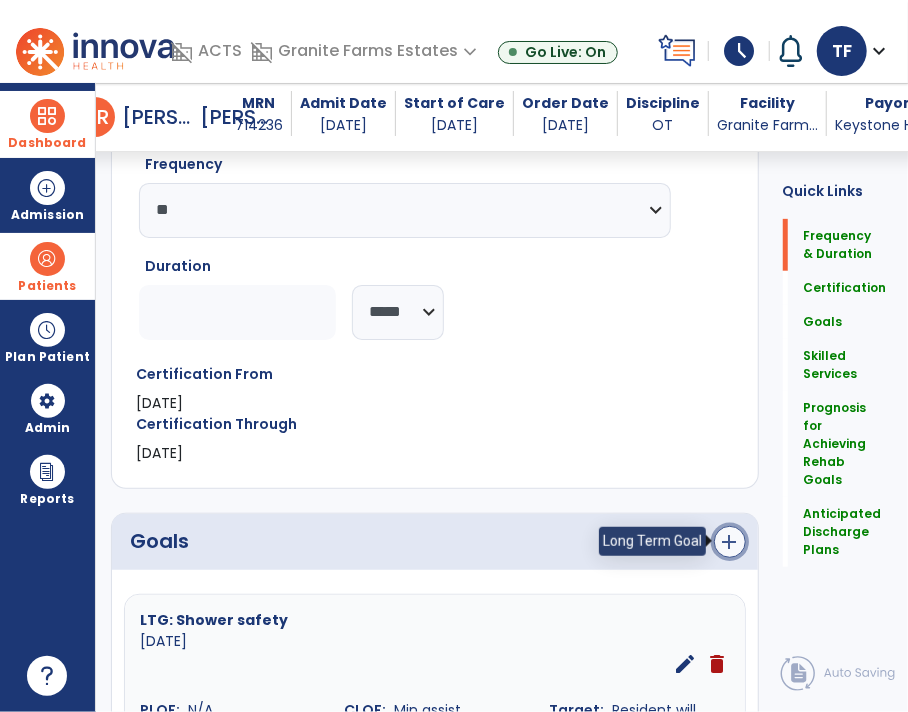 click on "add" at bounding box center [730, 542] 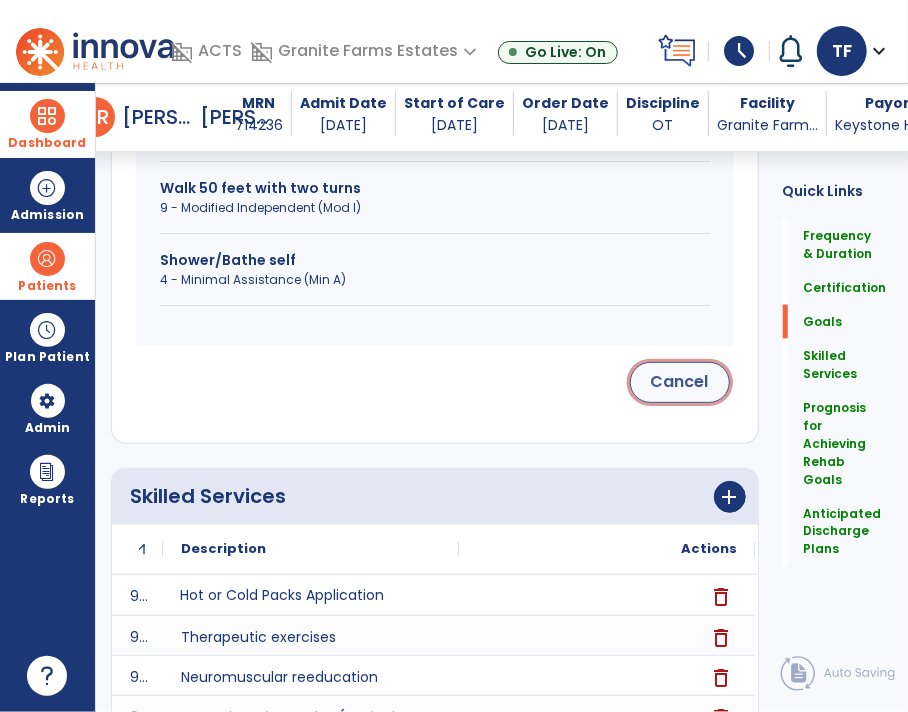 click on "Cancel" at bounding box center [680, 382] 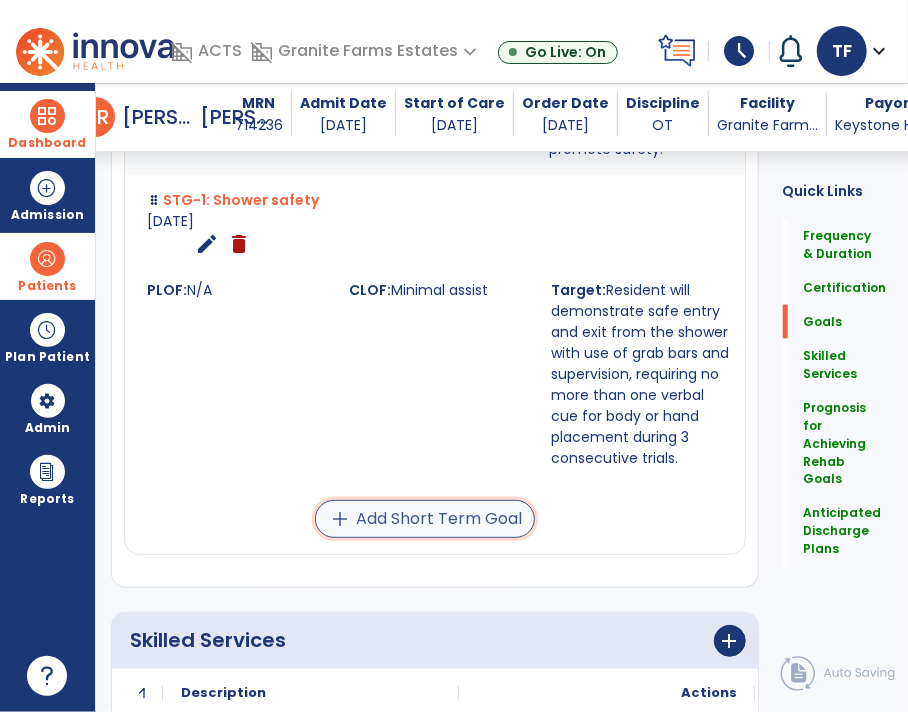 click on "add  Add Short Term Goal" at bounding box center (425, 519) 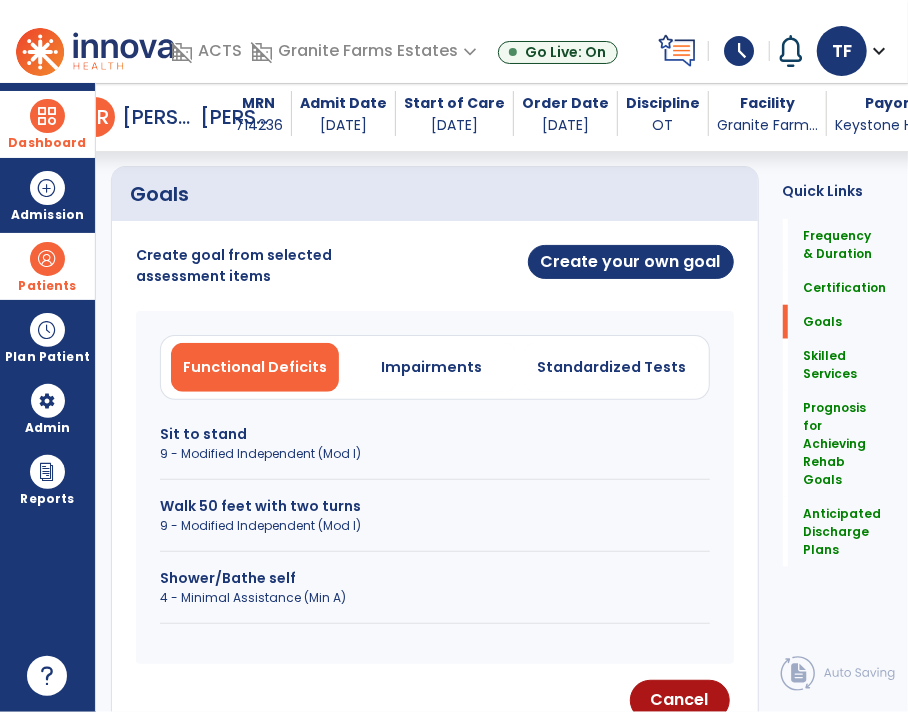 scroll, scrollTop: 590, scrollLeft: 0, axis: vertical 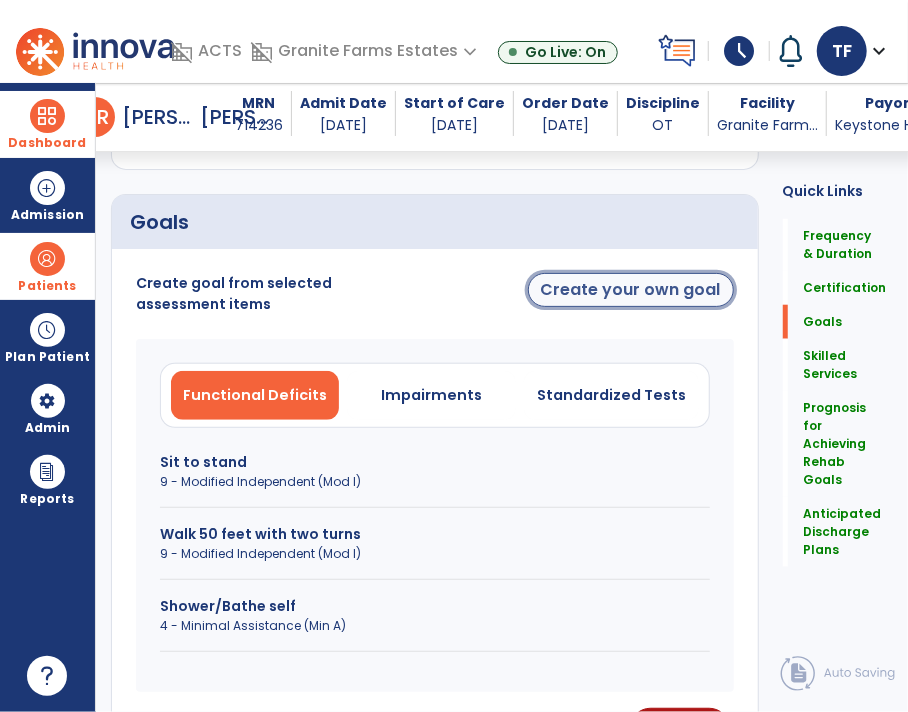 click on "Create your own goal" at bounding box center (631, 290) 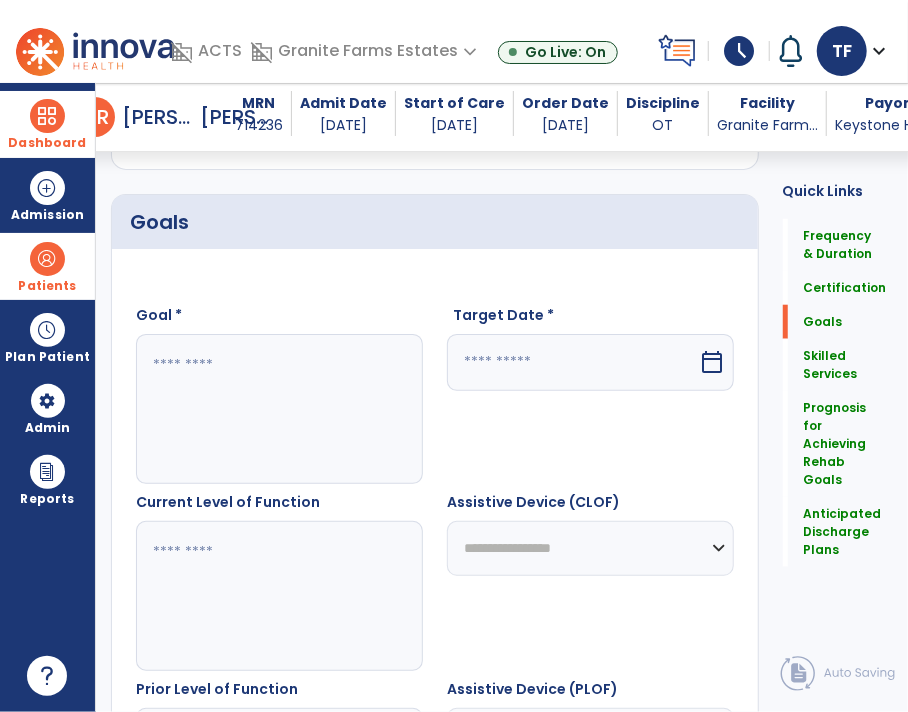 click at bounding box center (279, 409) 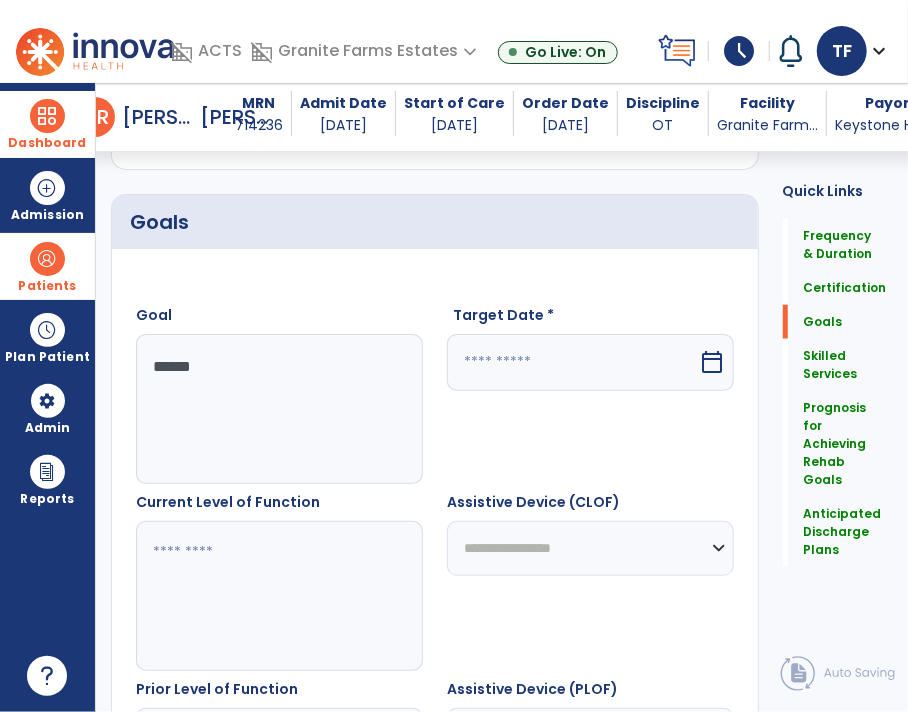 type on "*******" 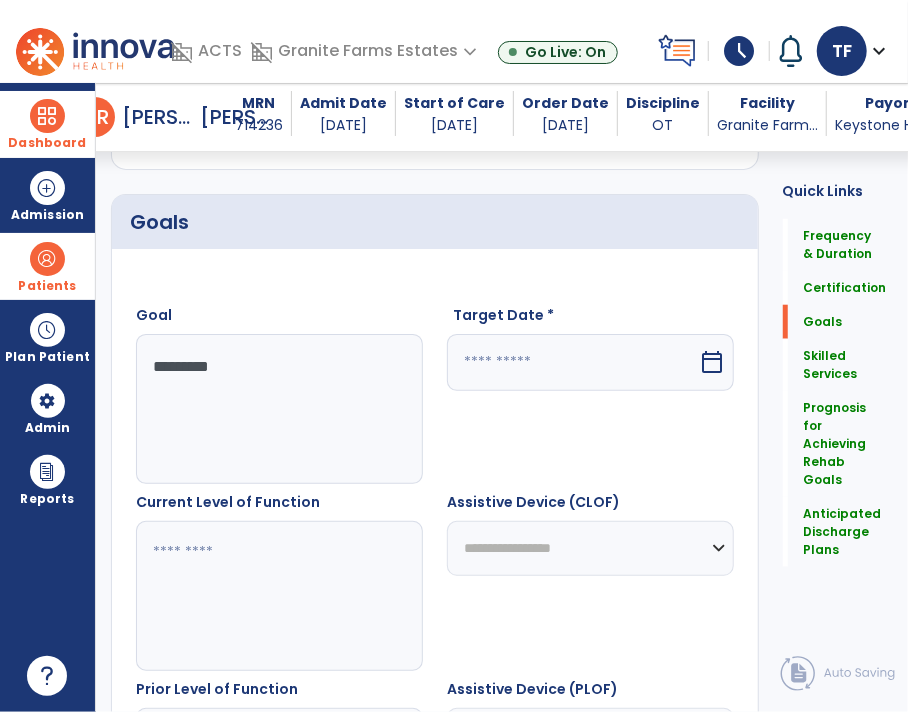 type on "*********" 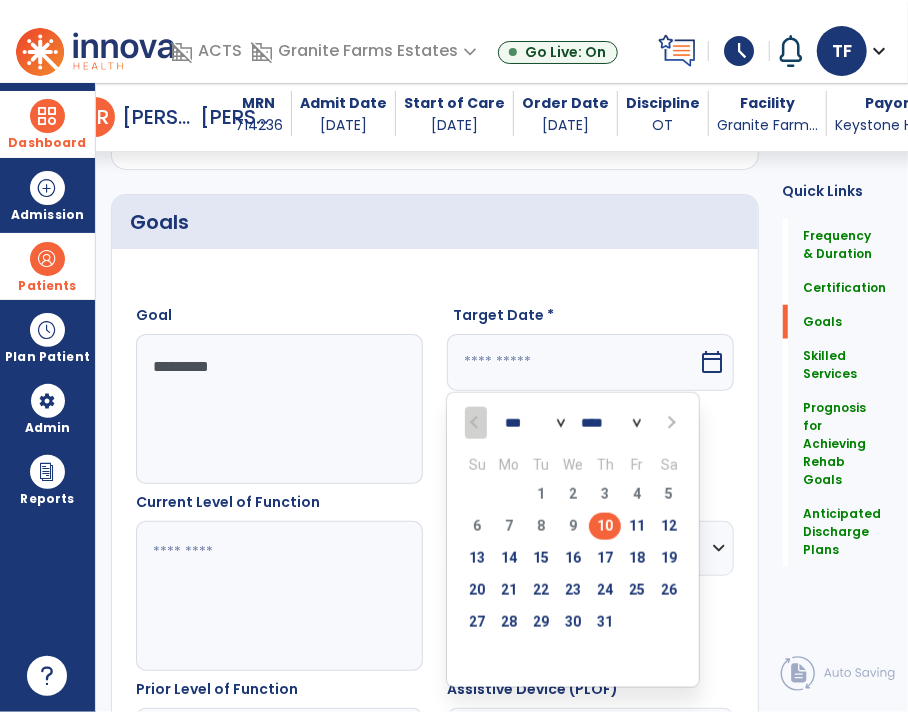 click at bounding box center [670, 423] 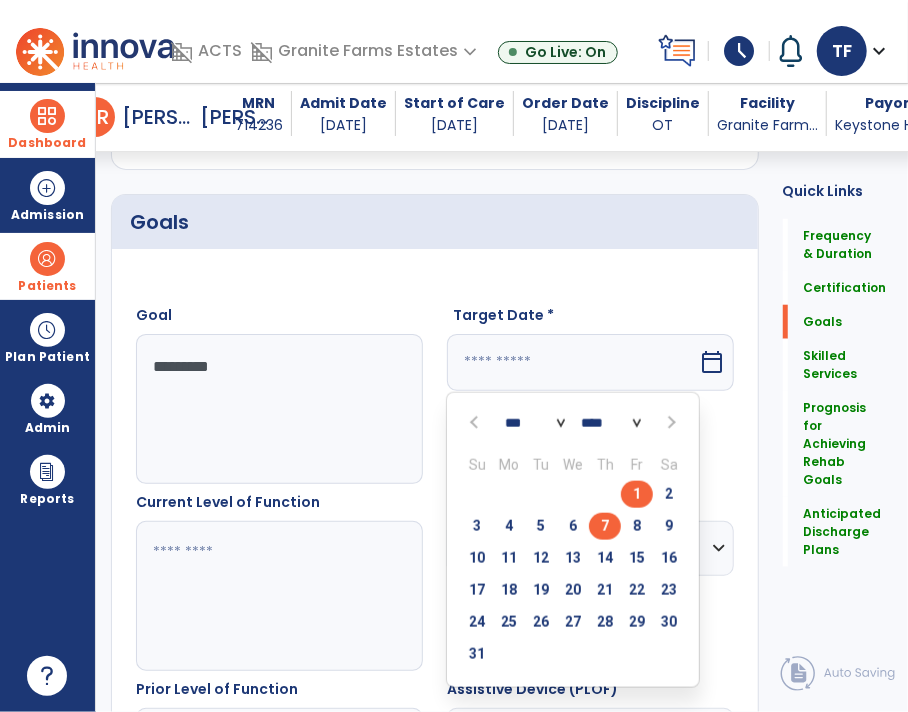 click on "7" at bounding box center (605, 526) 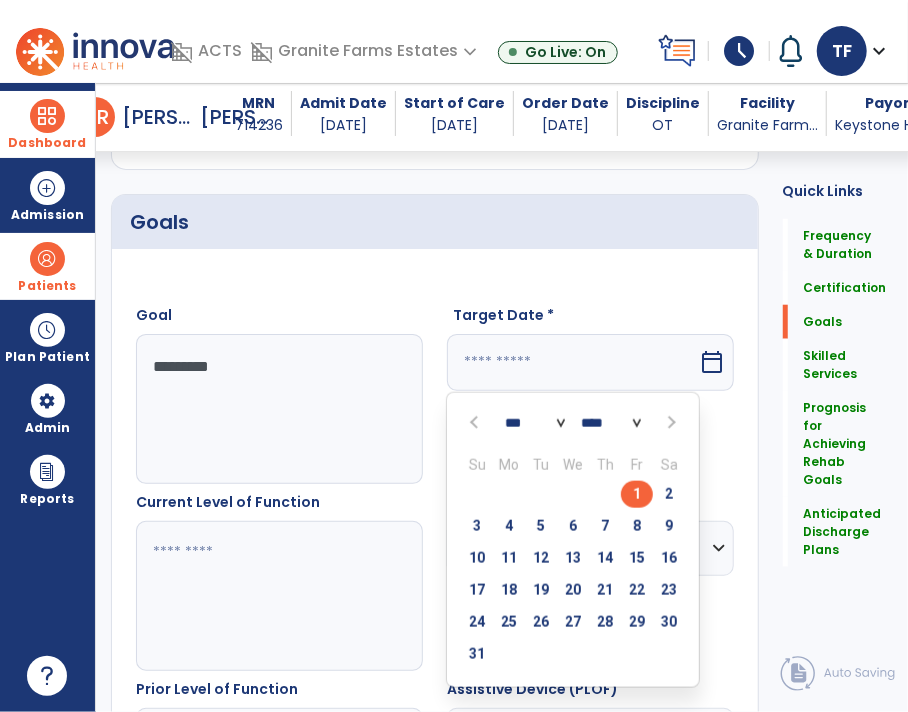 type on "********" 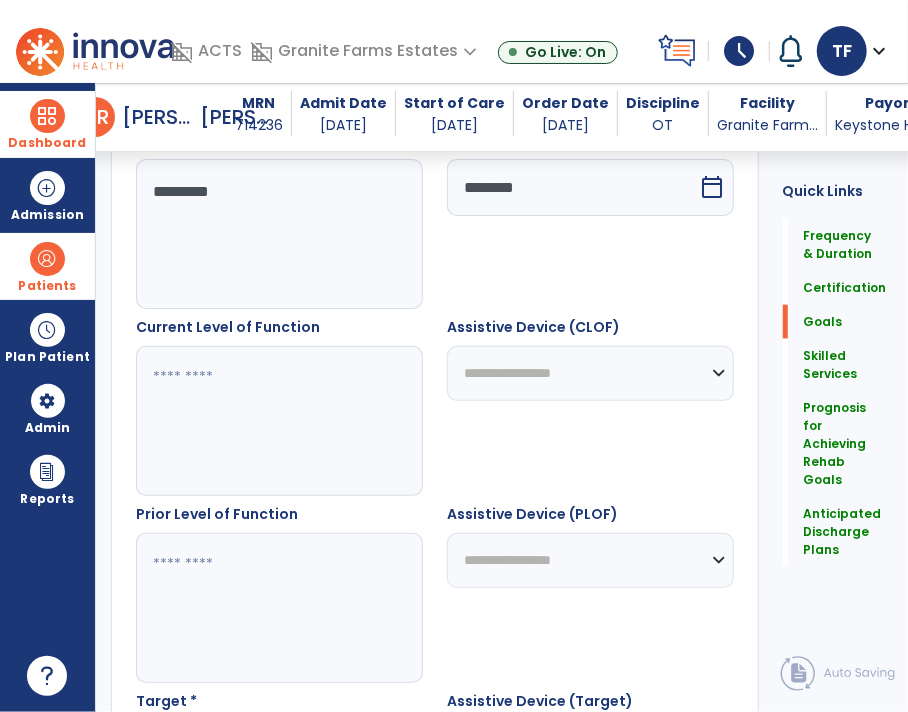 scroll, scrollTop: 767, scrollLeft: 0, axis: vertical 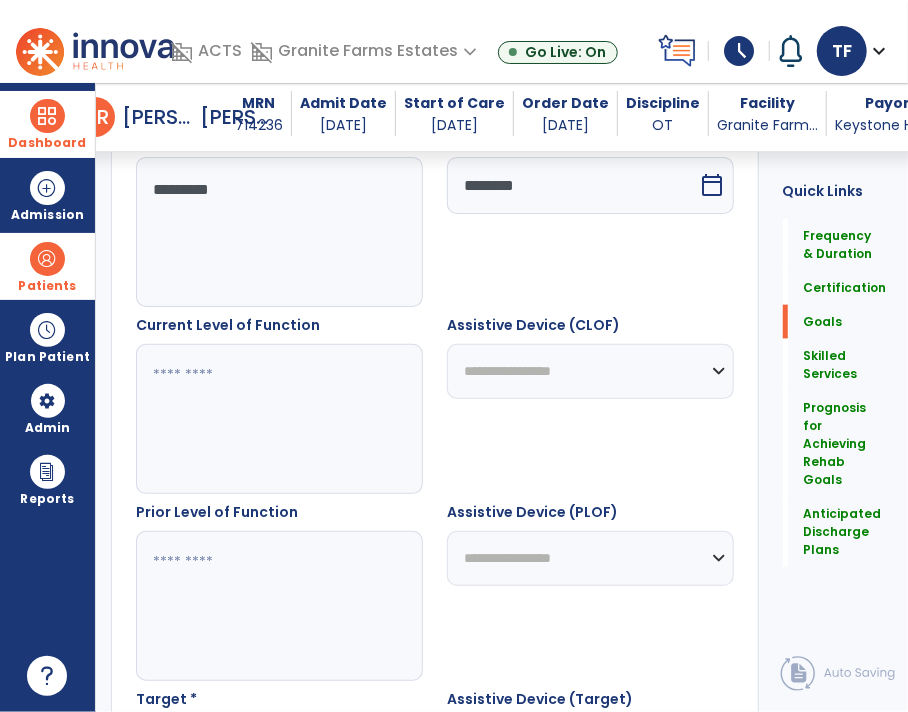 click at bounding box center [279, 419] 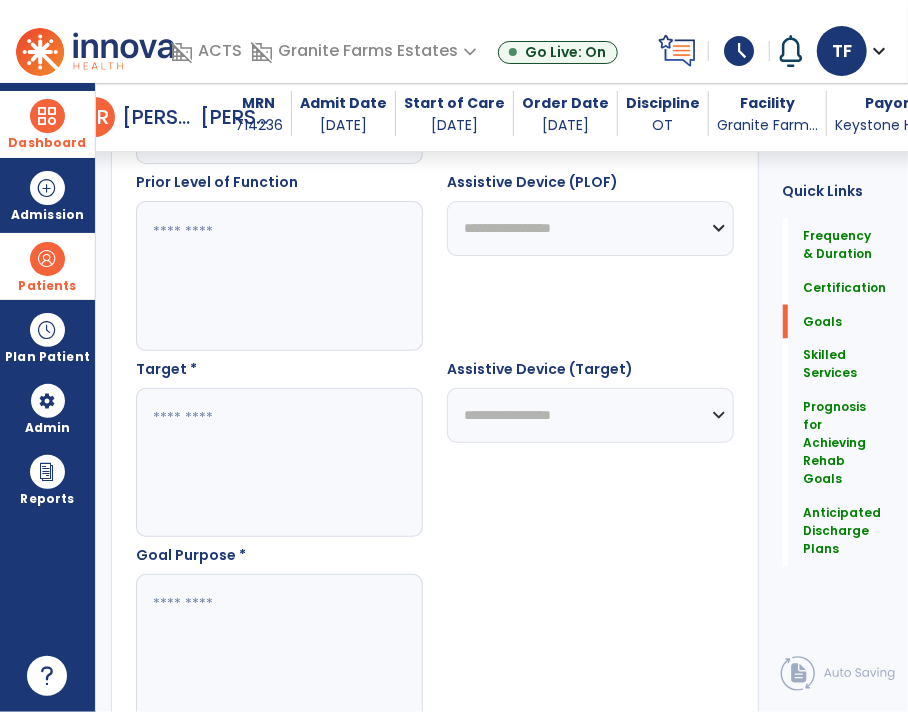 scroll, scrollTop: 1103, scrollLeft: 0, axis: vertical 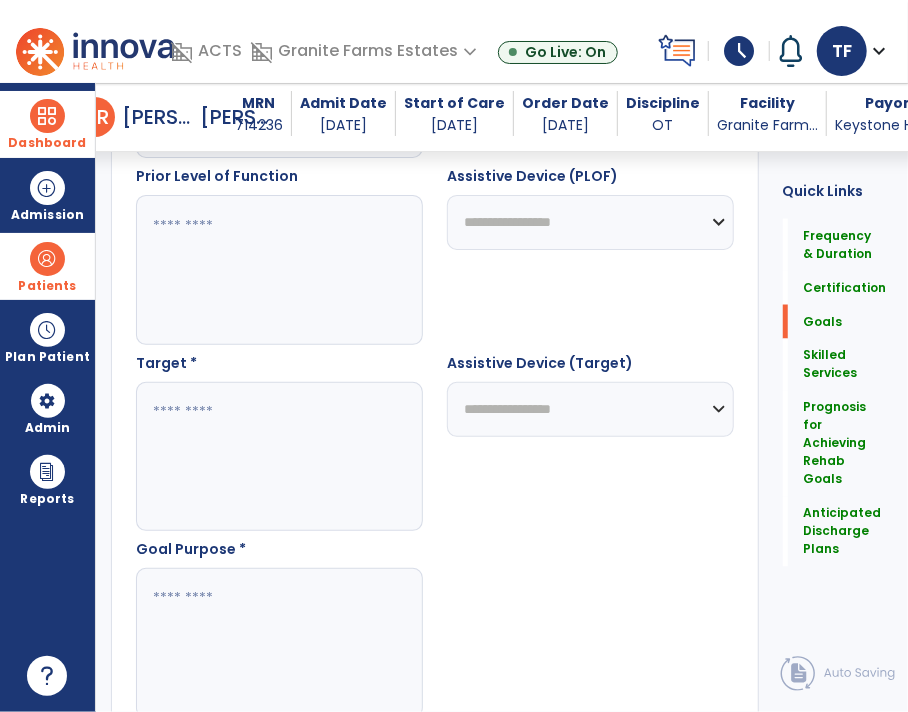 type on "**********" 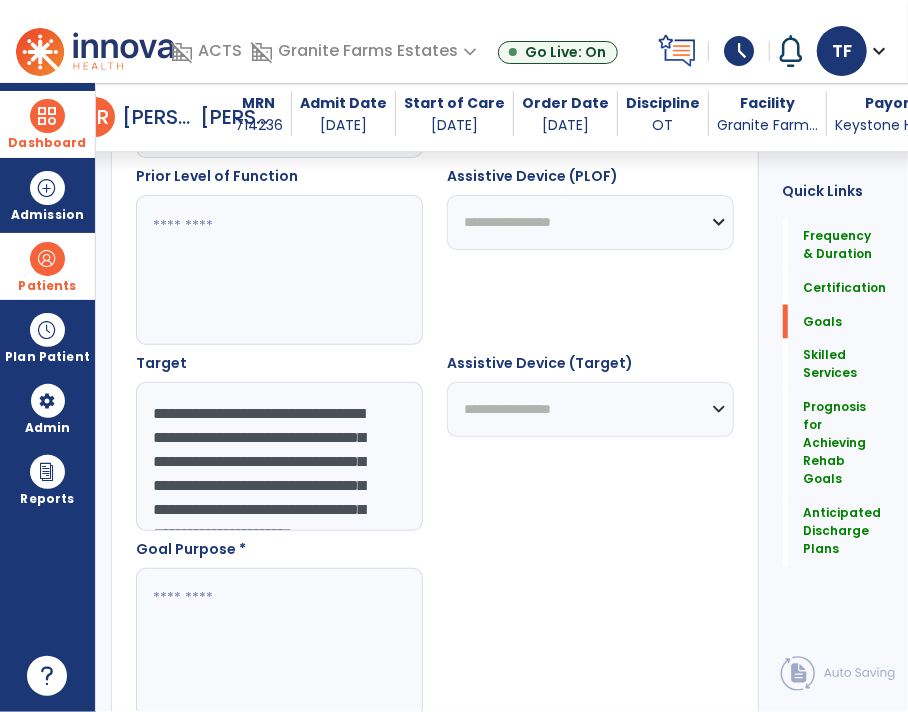scroll, scrollTop: 63, scrollLeft: 0, axis: vertical 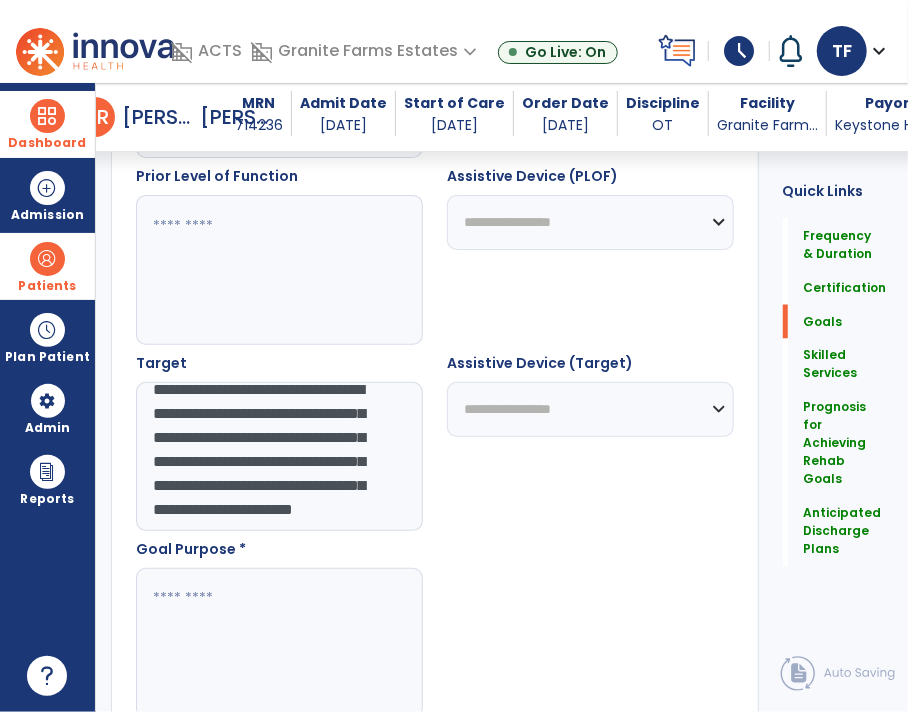 type on "**********" 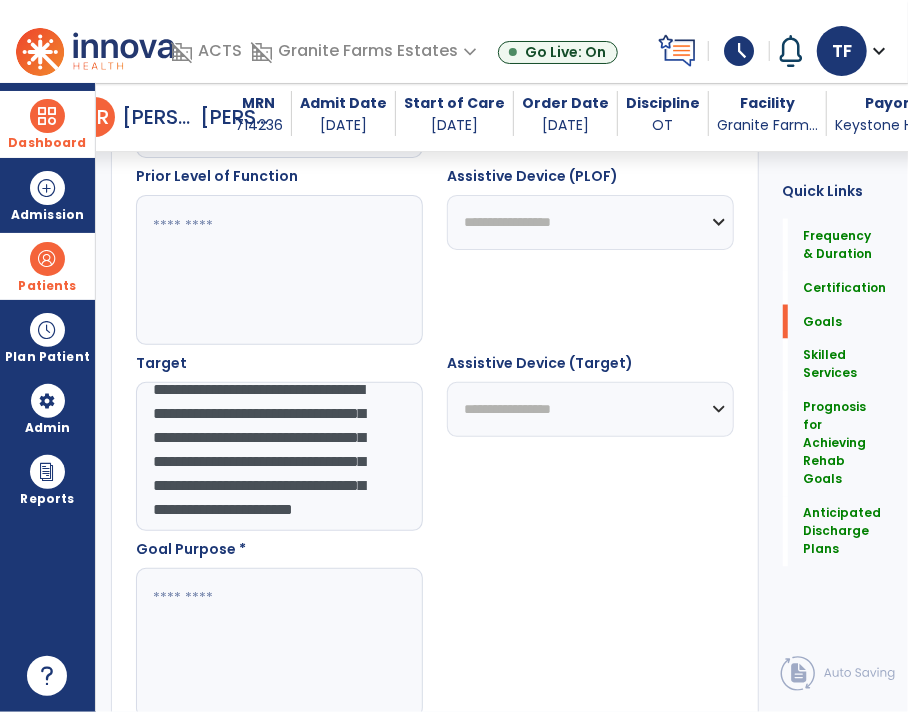 click at bounding box center (279, 643) 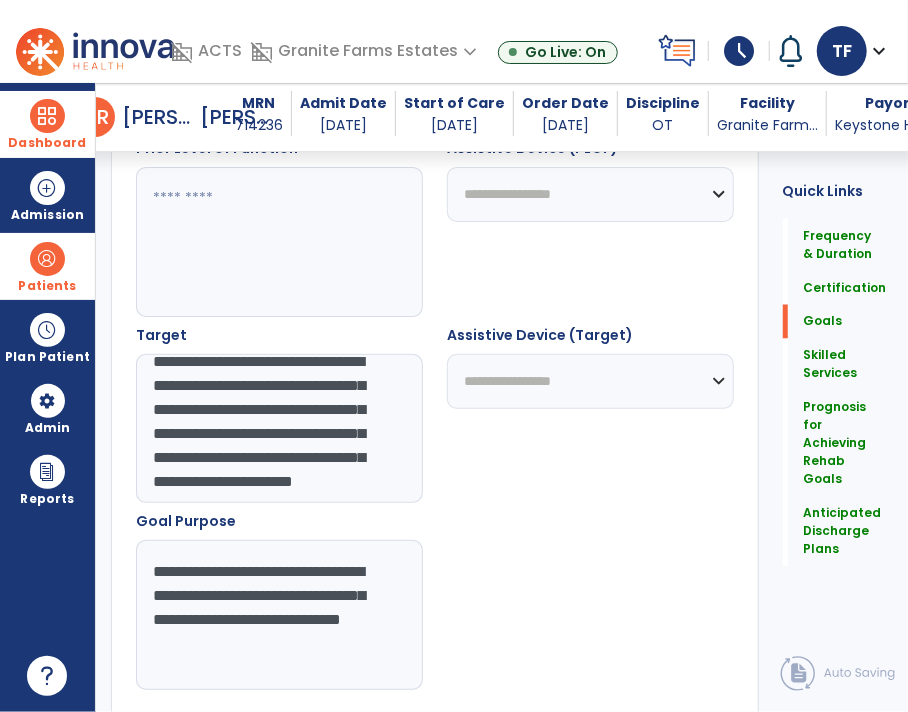 scroll, scrollTop: 1135, scrollLeft: 0, axis: vertical 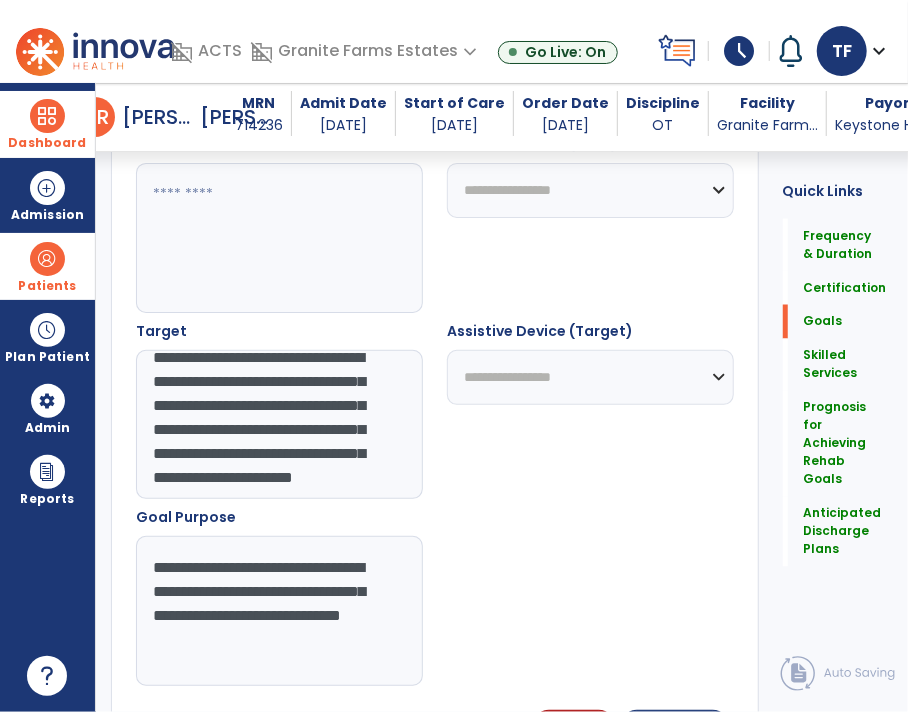drag, startPoint x: 352, startPoint y: 648, endPoint x: 139, endPoint y: 644, distance: 213.03755 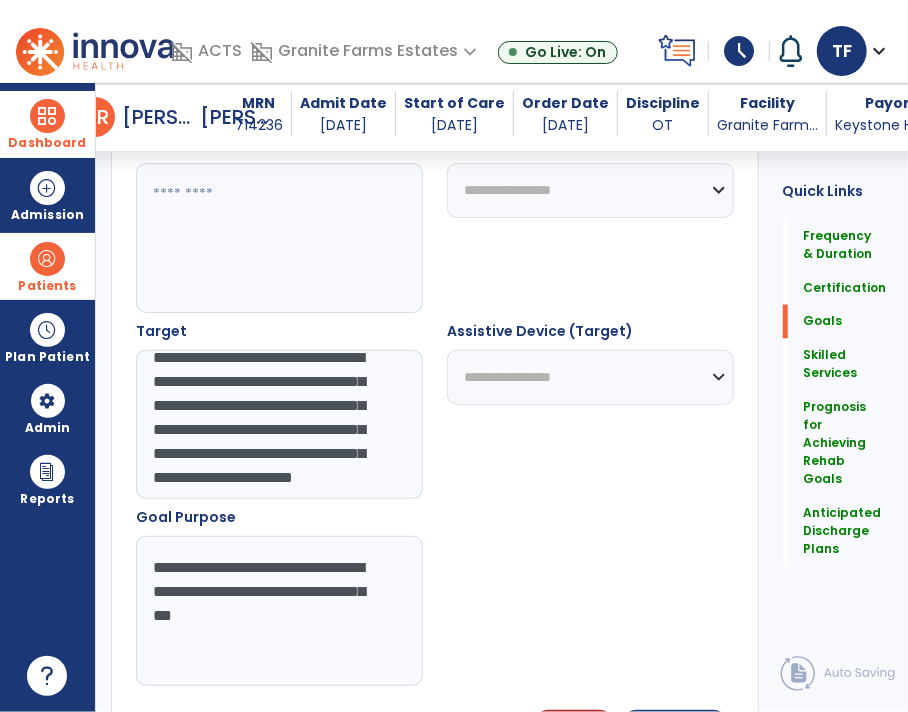 type on "**********" 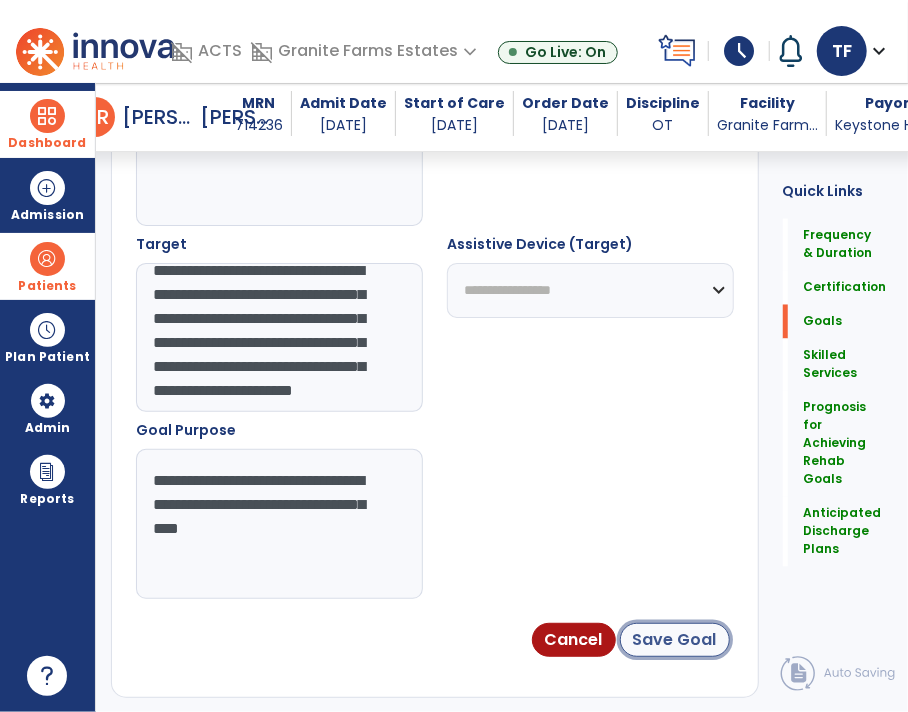 click on "Save Goal" at bounding box center (675, 640) 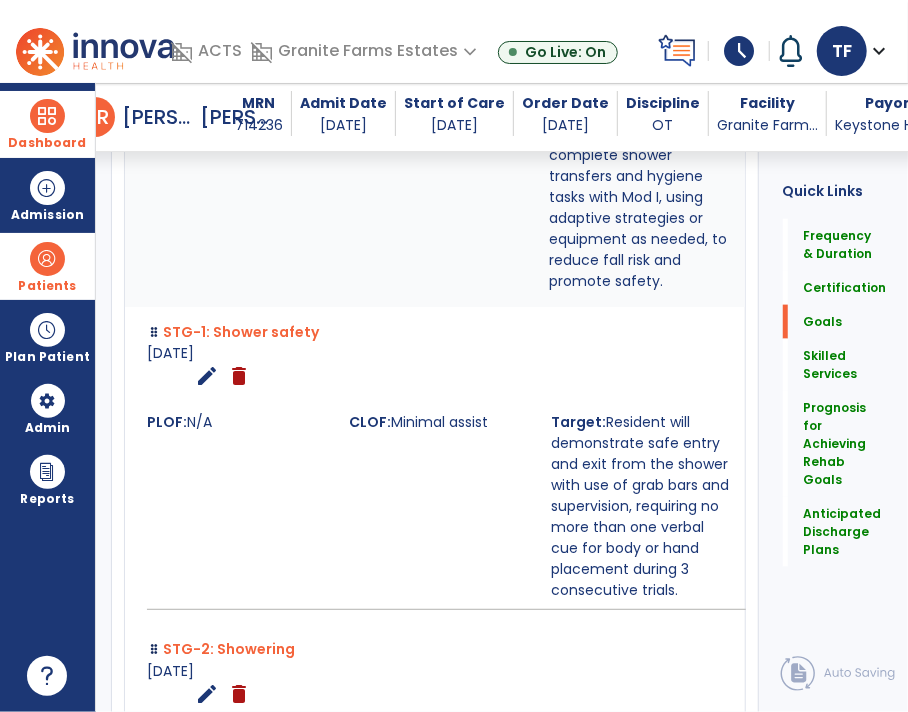 scroll, scrollTop: 859, scrollLeft: 0, axis: vertical 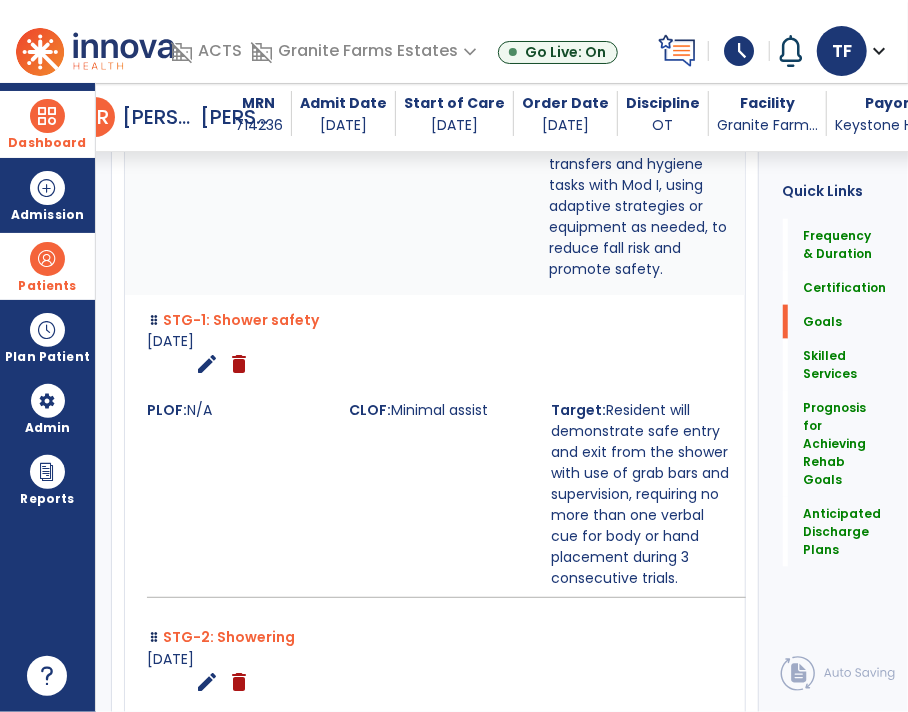 click on "edit" at bounding box center (207, 364) 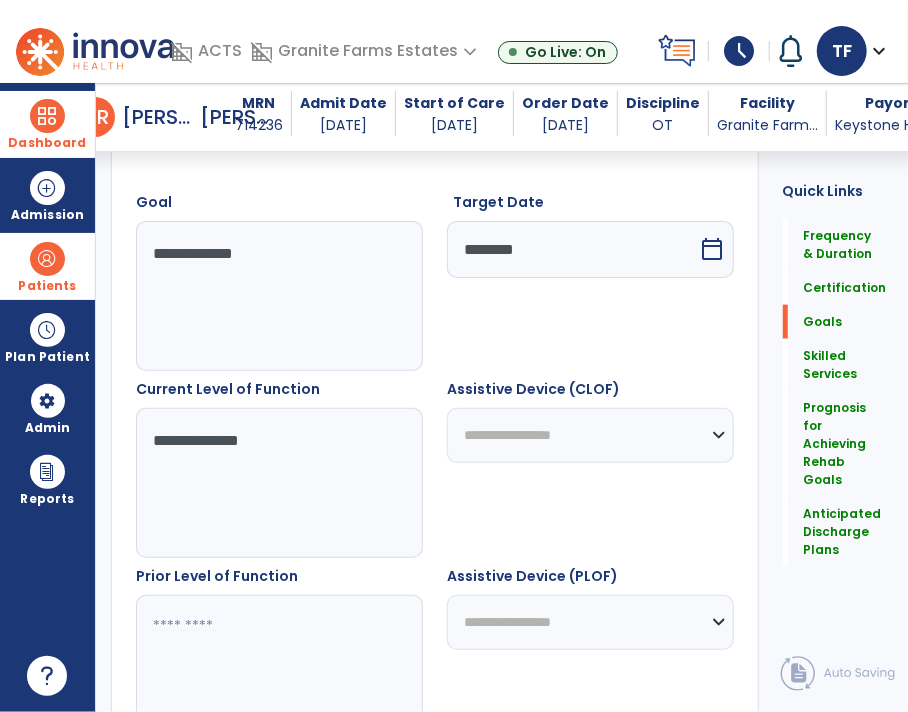 scroll, scrollTop: 699, scrollLeft: 0, axis: vertical 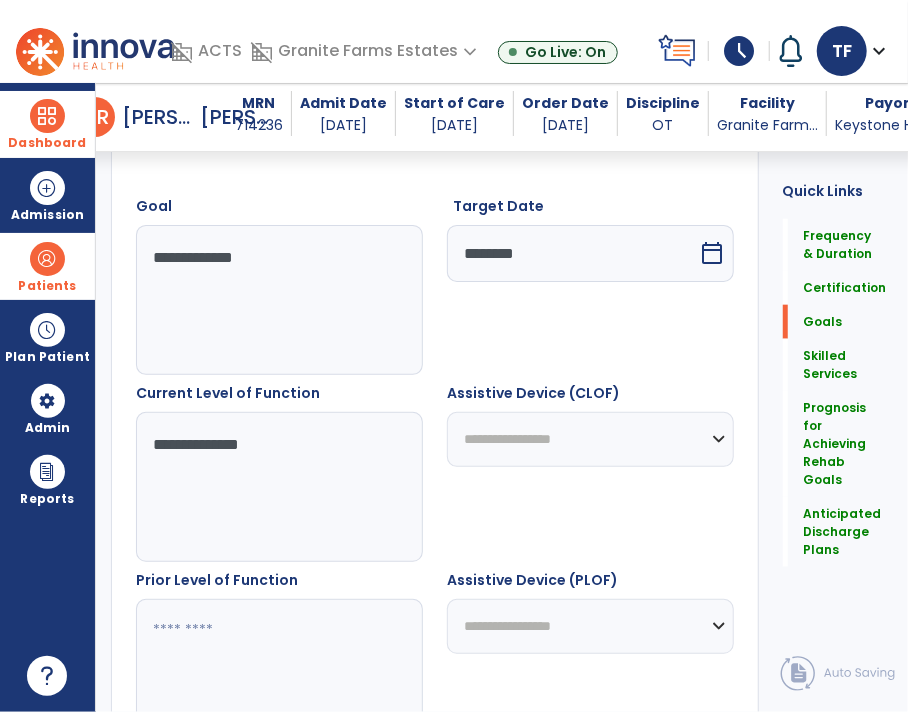 drag, startPoint x: 277, startPoint y: 265, endPoint x: 217, endPoint y: 268, distance: 60.074955 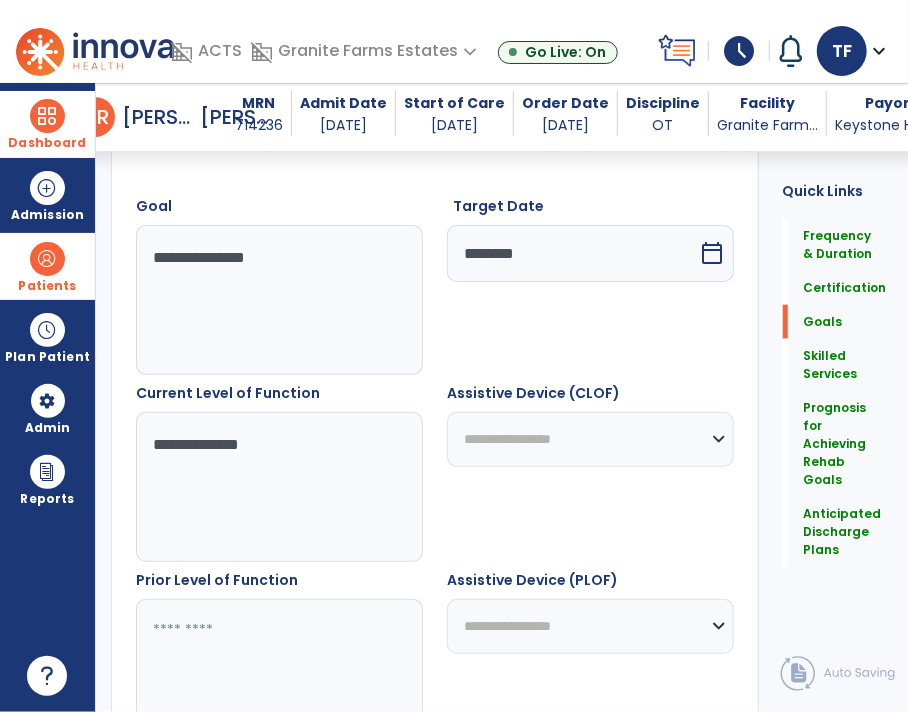 type on "**********" 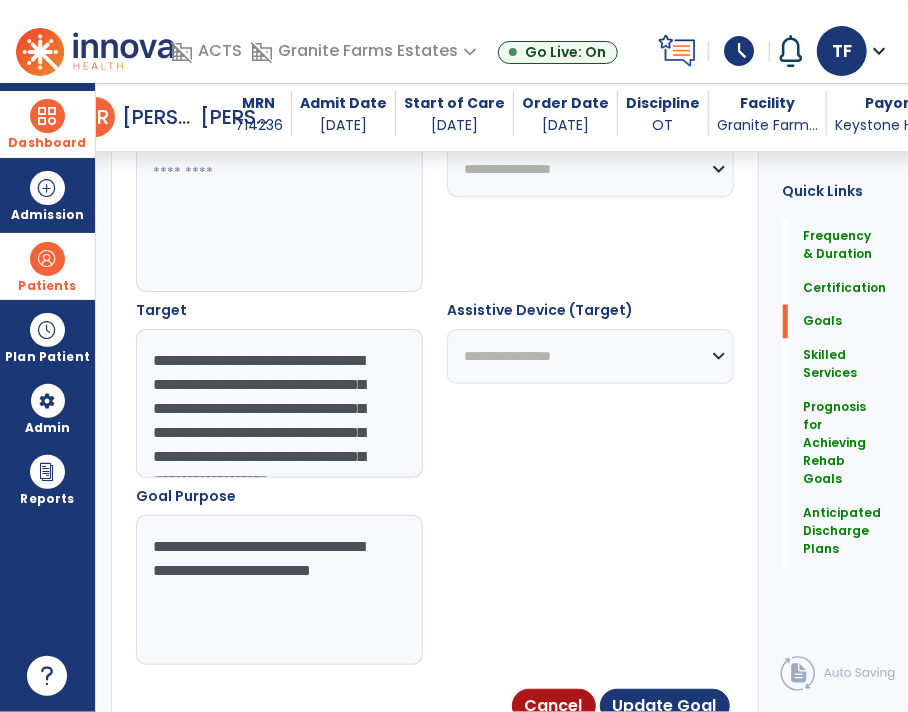 scroll, scrollTop: 1203, scrollLeft: 0, axis: vertical 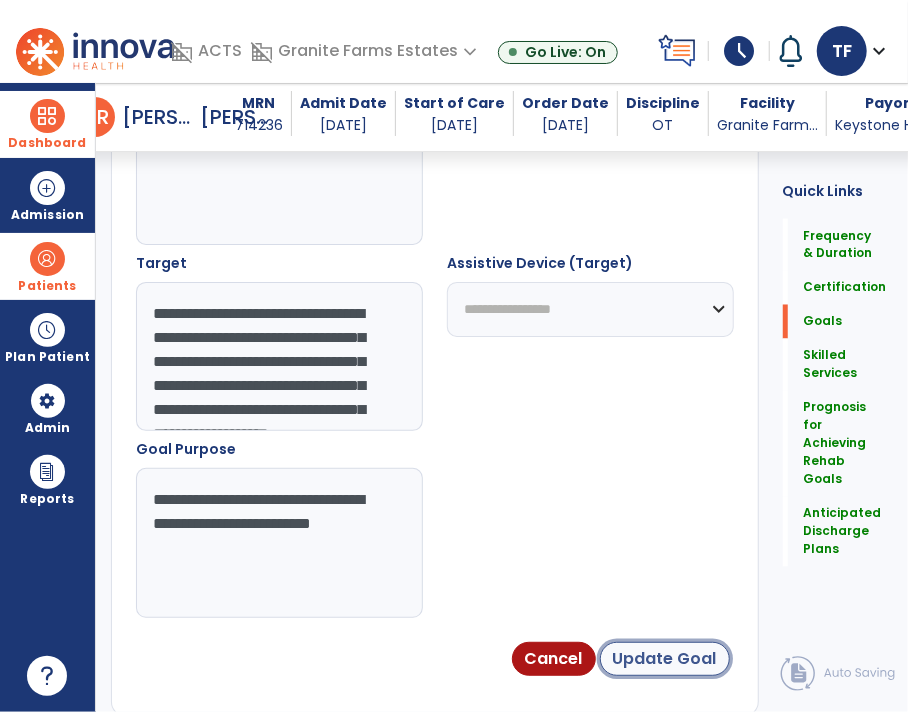 click on "Update Goal" at bounding box center (665, 659) 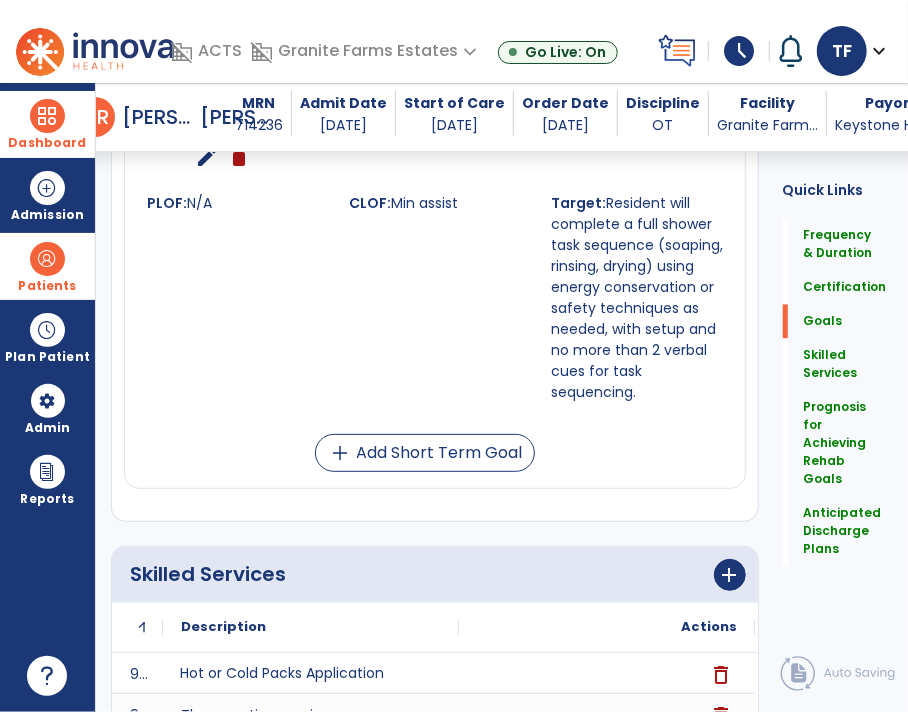 scroll, scrollTop: 1183, scrollLeft: 0, axis: vertical 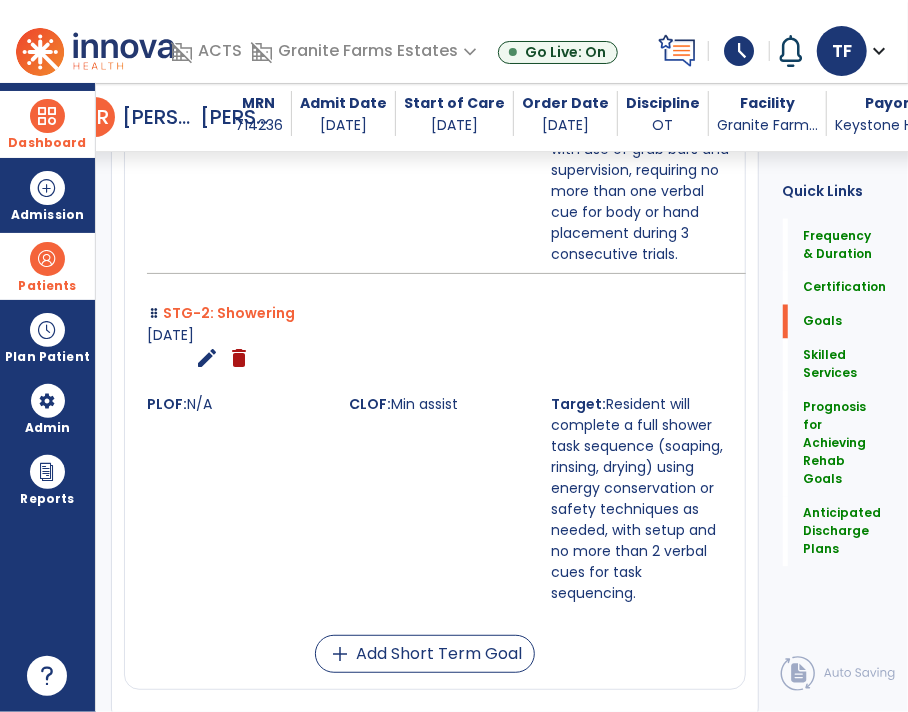 click on "edit" at bounding box center (207, 358) 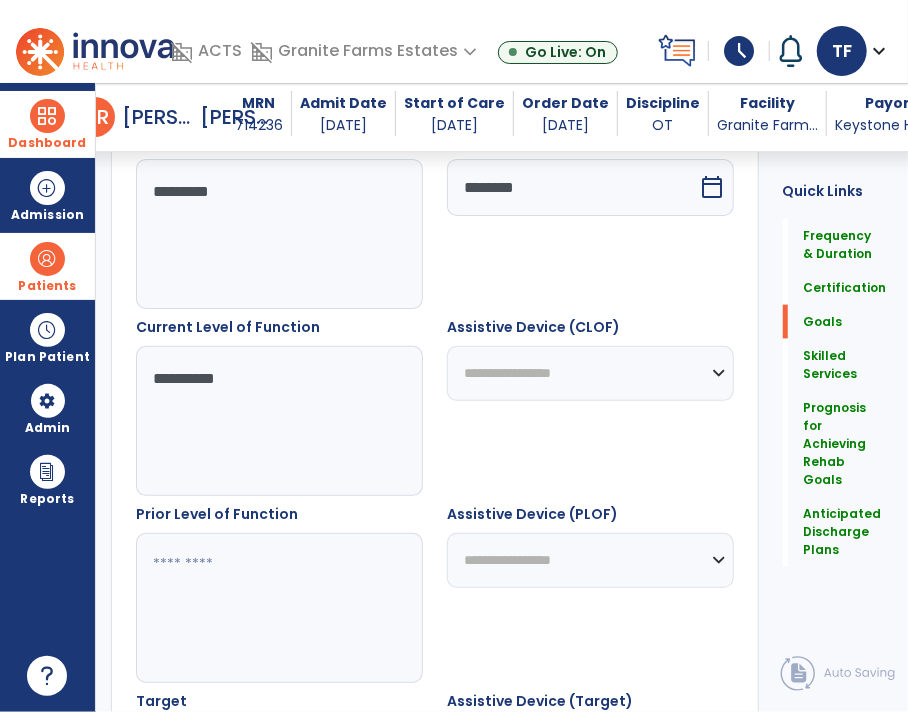scroll, scrollTop: 699, scrollLeft: 0, axis: vertical 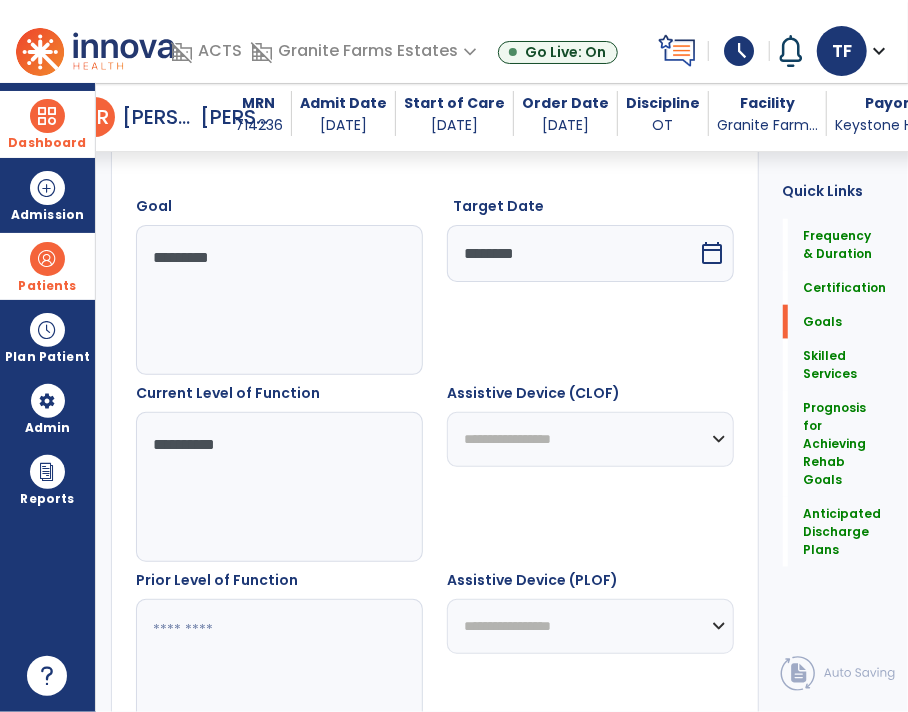click on "*********" at bounding box center (279, 300) 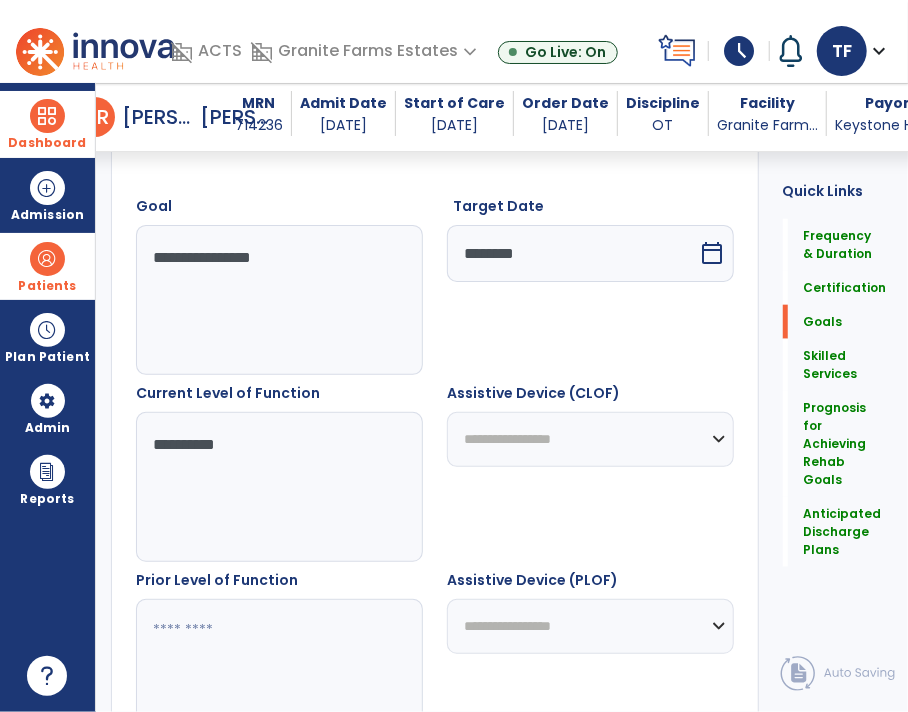 type on "**********" 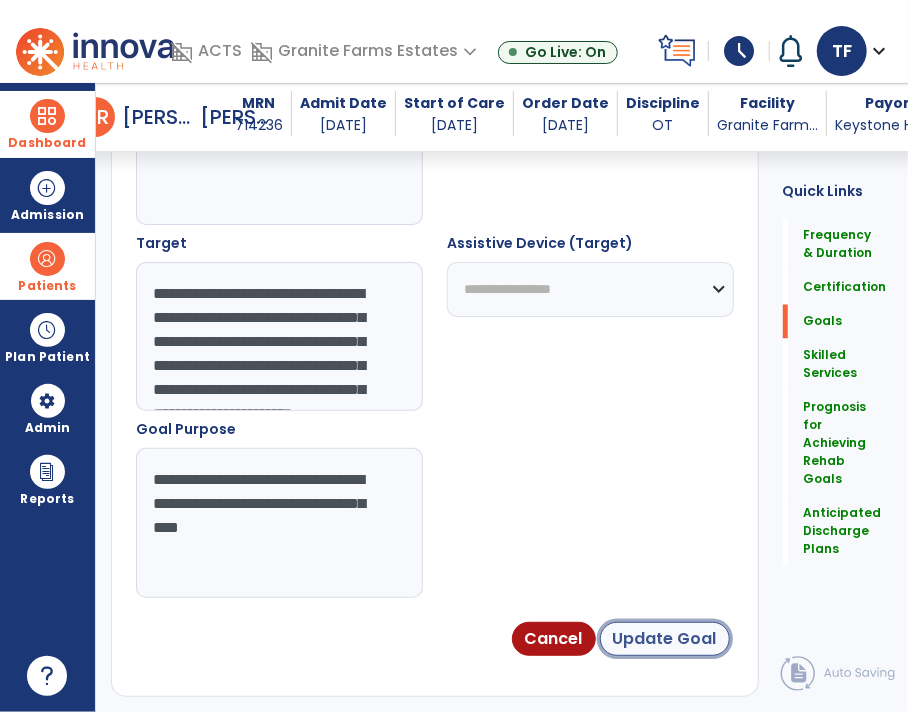 click on "Update Goal" at bounding box center (665, 639) 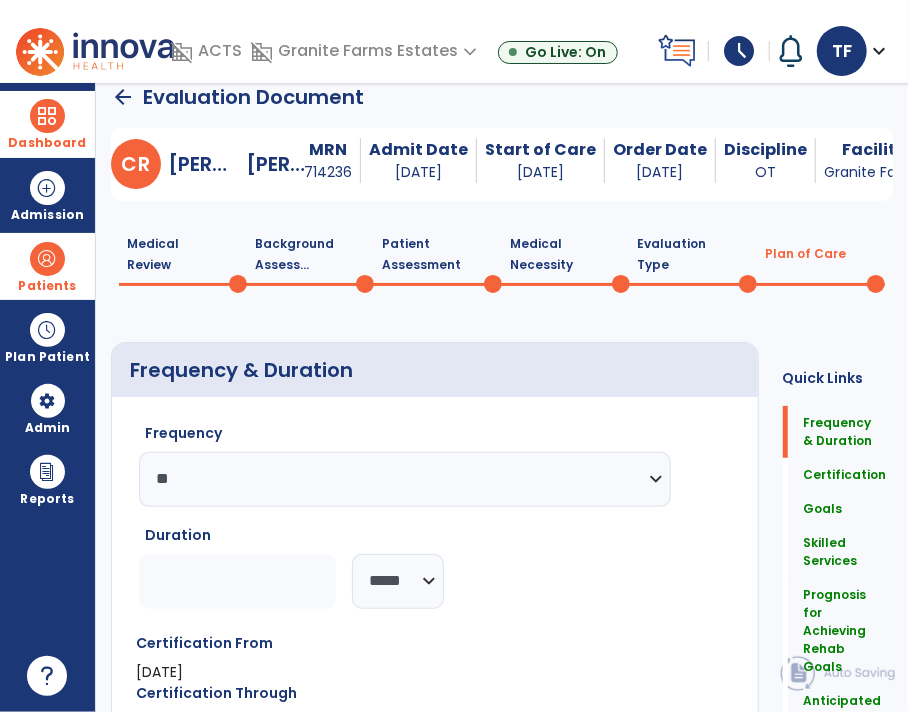scroll, scrollTop: 473, scrollLeft: 0, axis: vertical 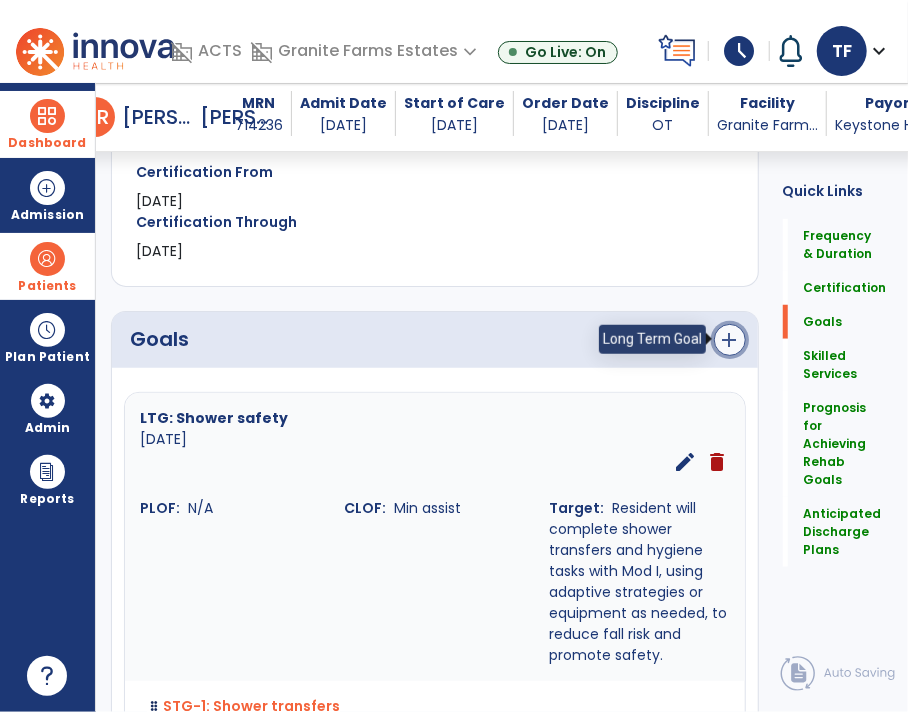click on "add" at bounding box center (730, 340) 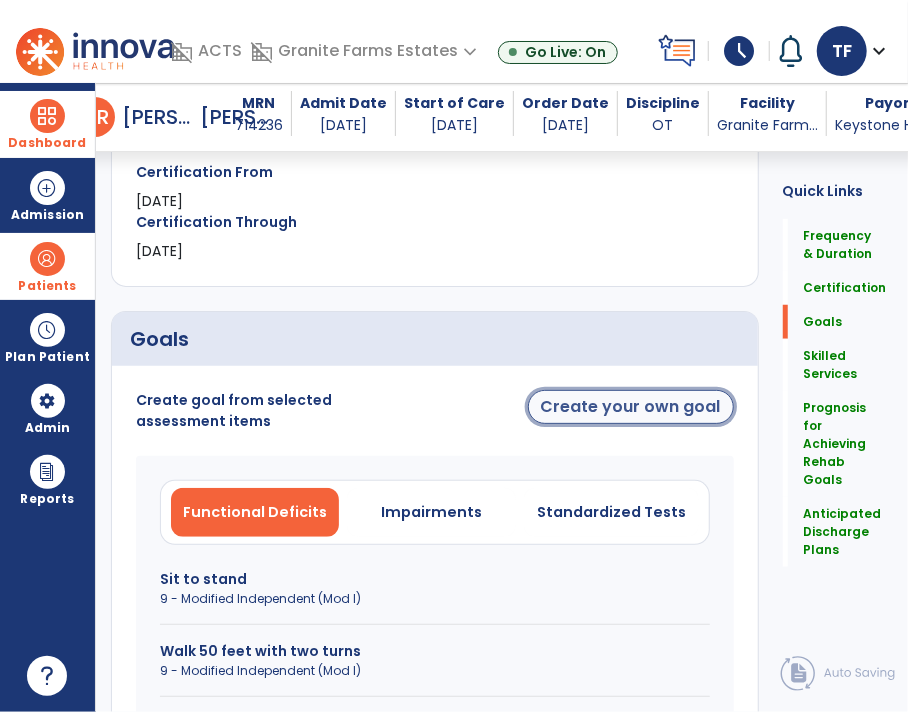 click on "Create your own goal" at bounding box center (631, 407) 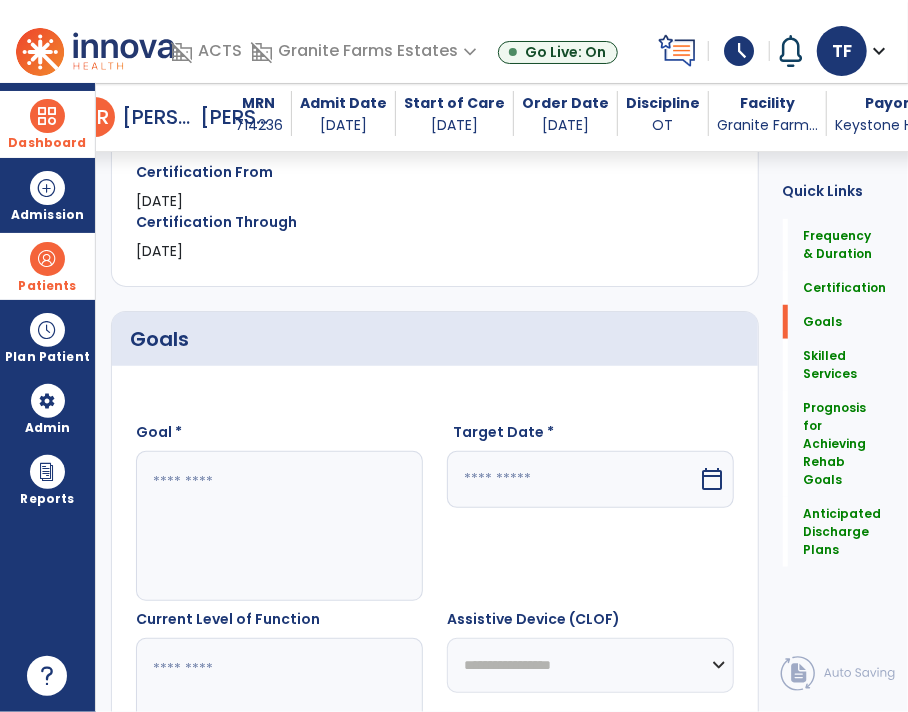 click at bounding box center (279, 526) 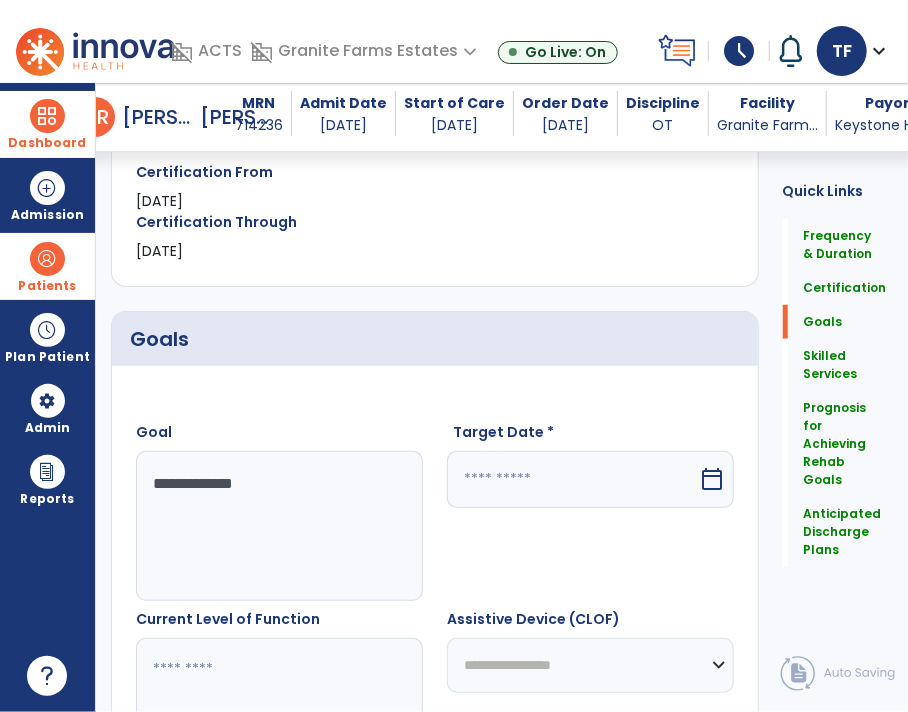 type on "**********" 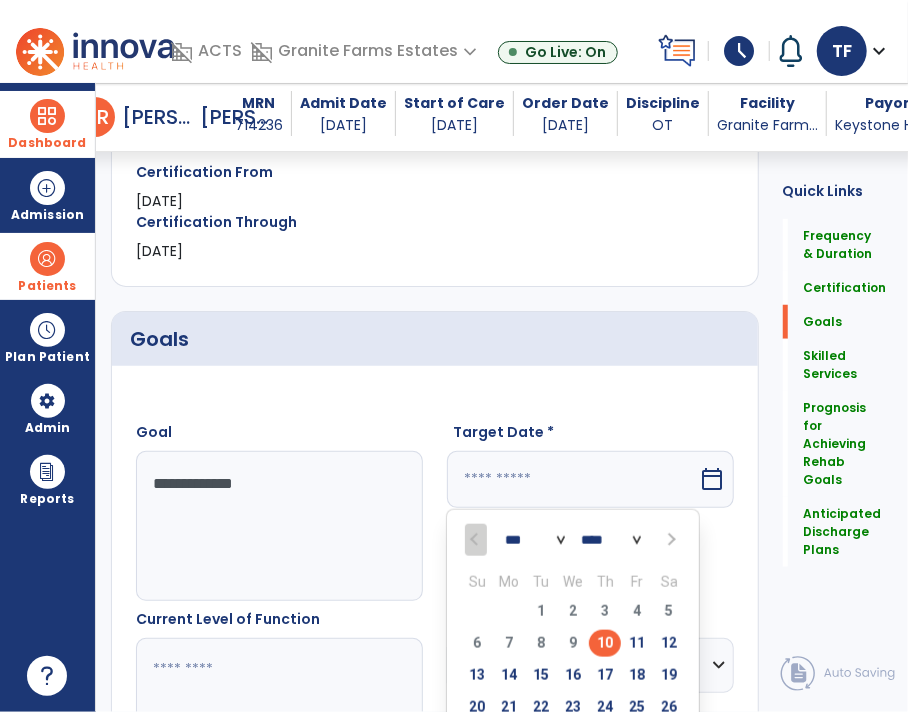 click at bounding box center [670, 540] 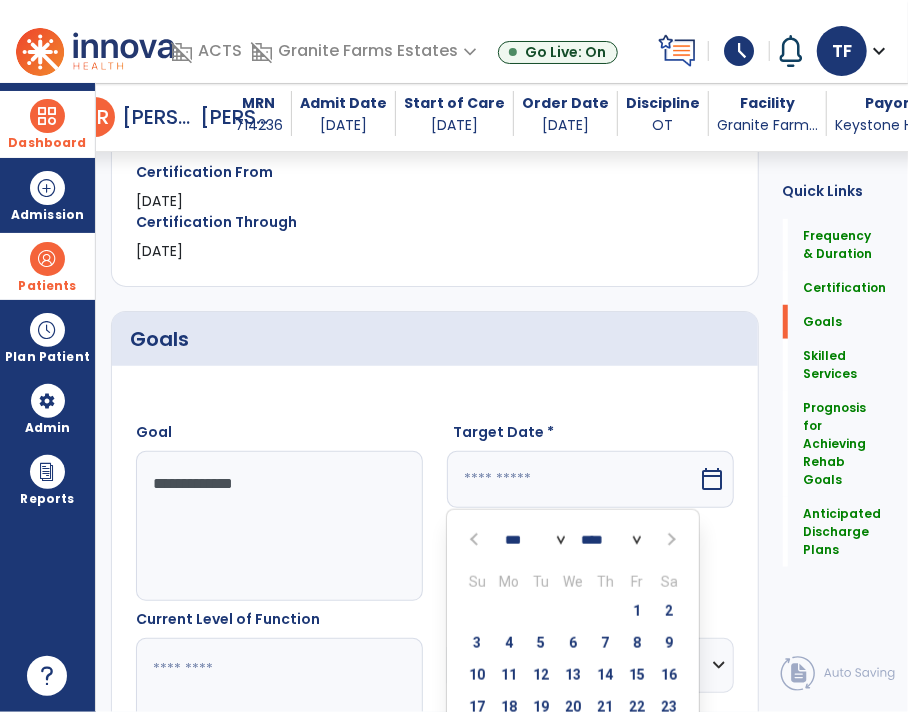click at bounding box center (670, 540) 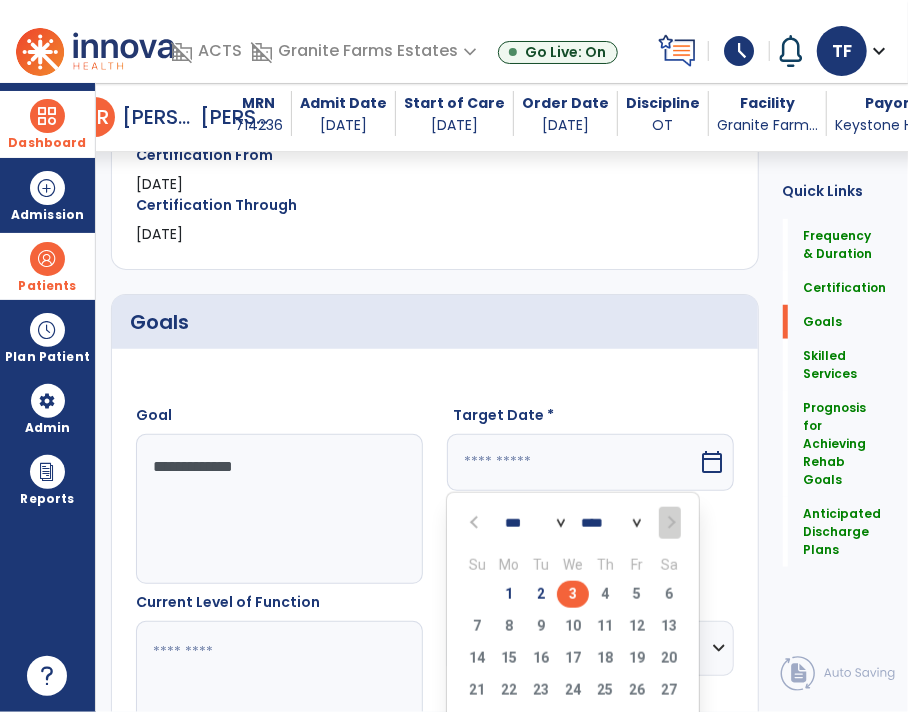 scroll, scrollTop: 493, scrollLeft: 0, axis: vertical 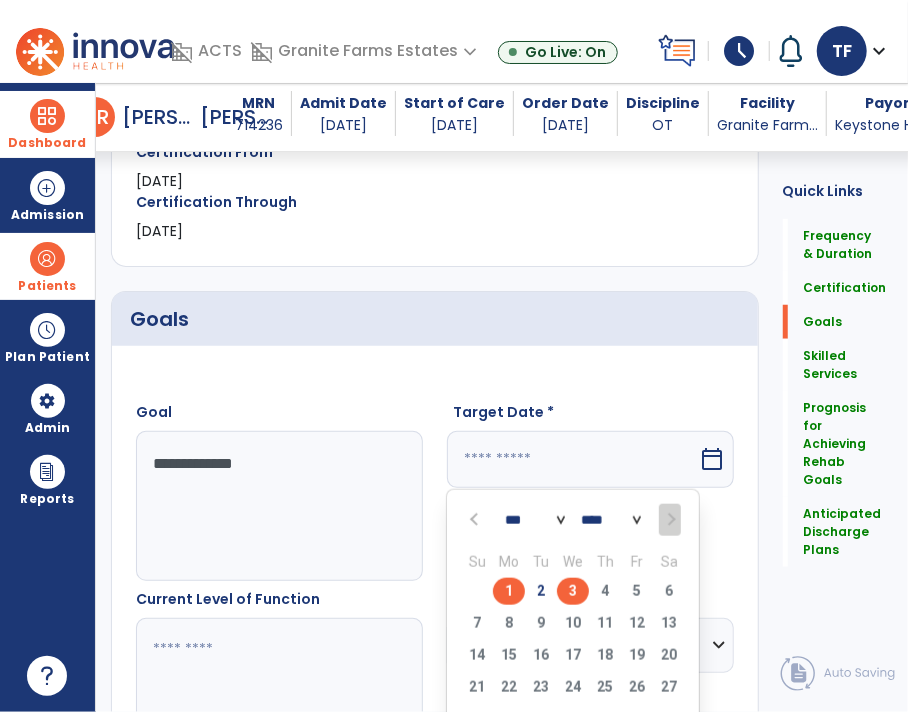 click on "3" at bounding box center [573, 591] 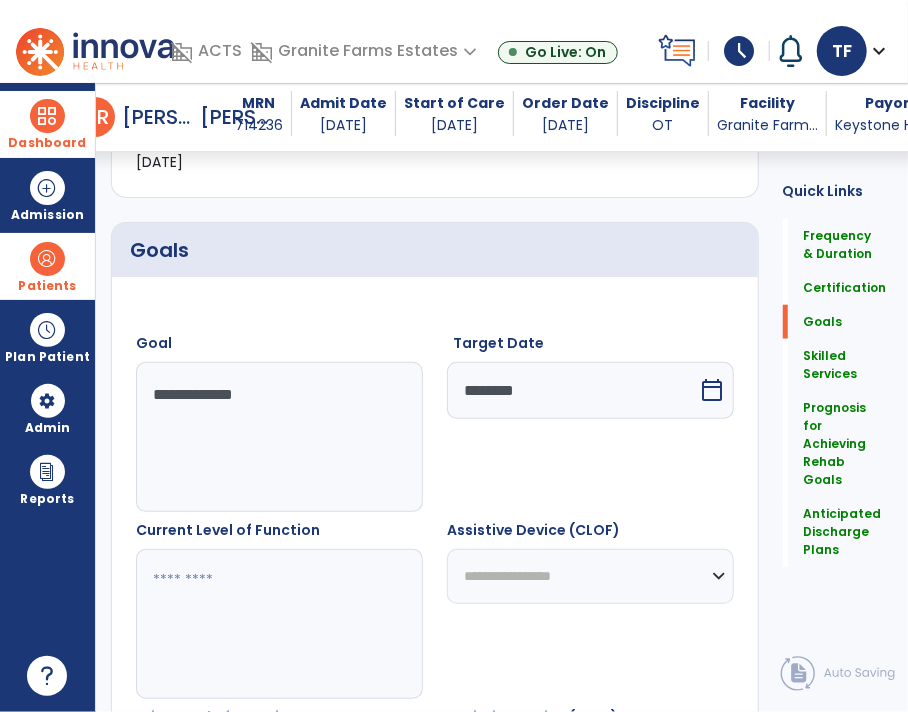 scroll, scrollTop: 565, scrollLeft: 0, axis: vertical 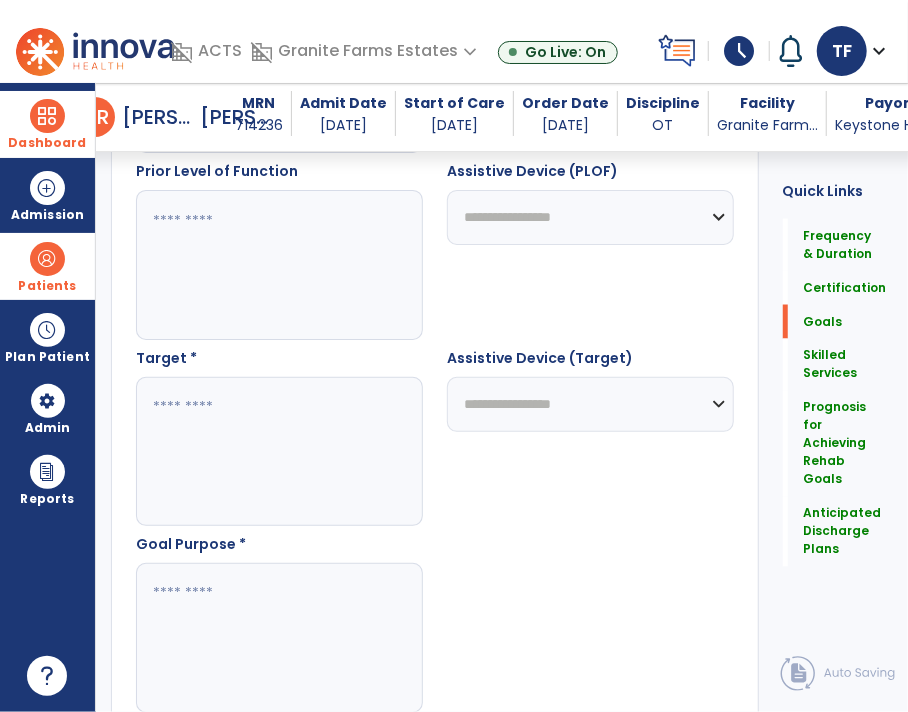 click at bounding box center (279, 452) 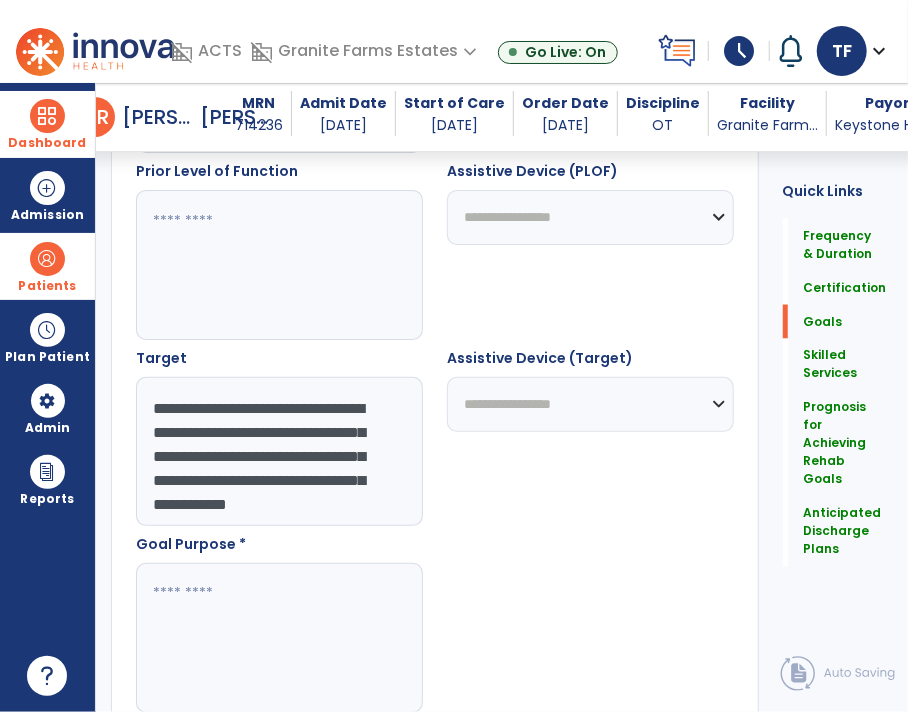 scroll, scrollTop: 39, scrollLeft: 0, axis: vertical 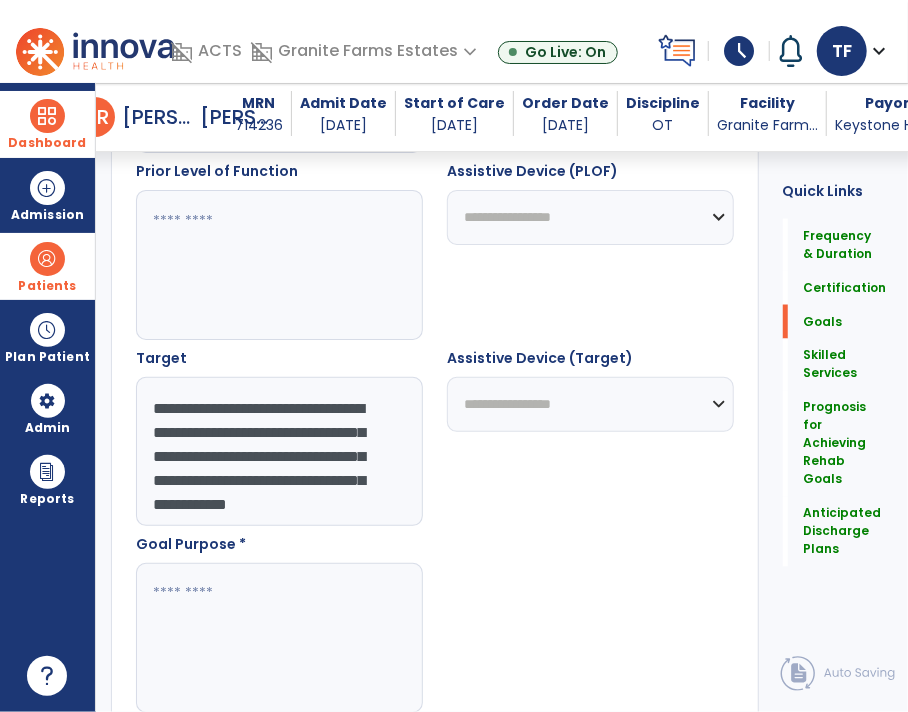 type on "**********" 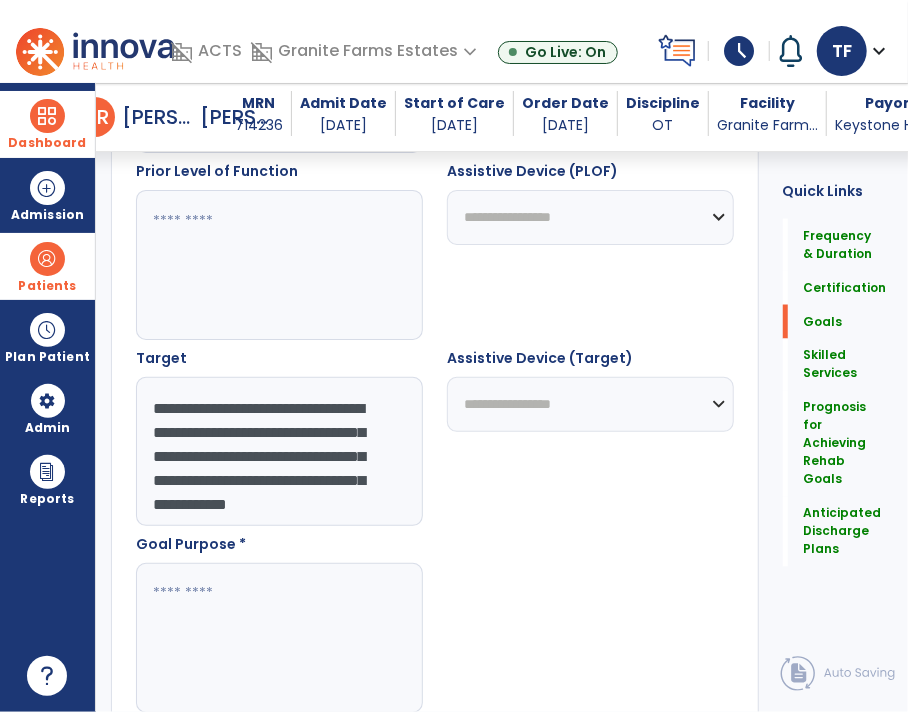 scroll, scrollTop: 48, scrollLeft: 0, axis: vertical 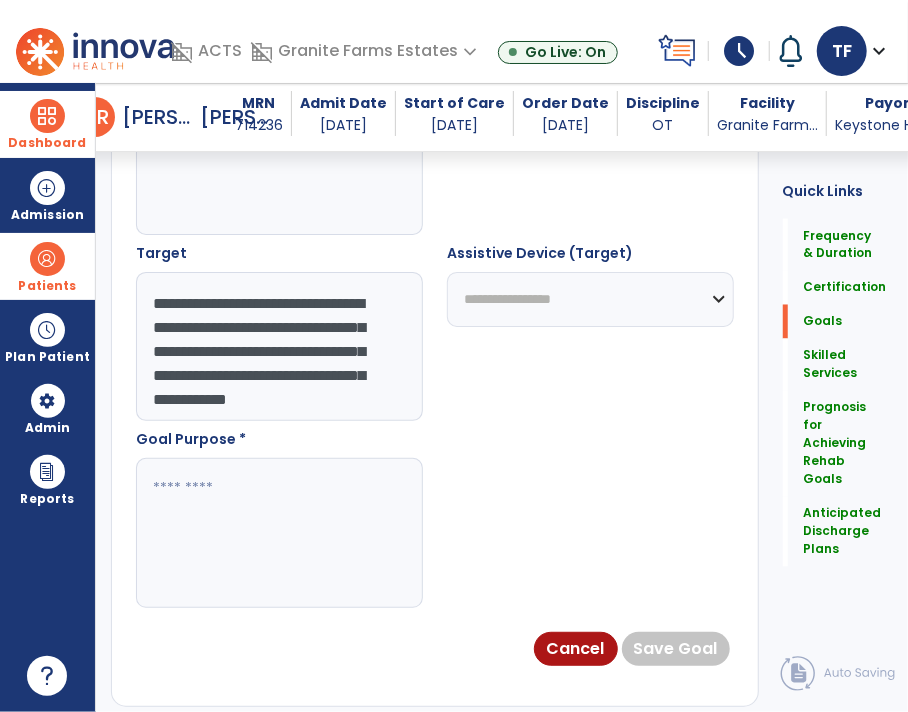click at bounding box center (279, 533) 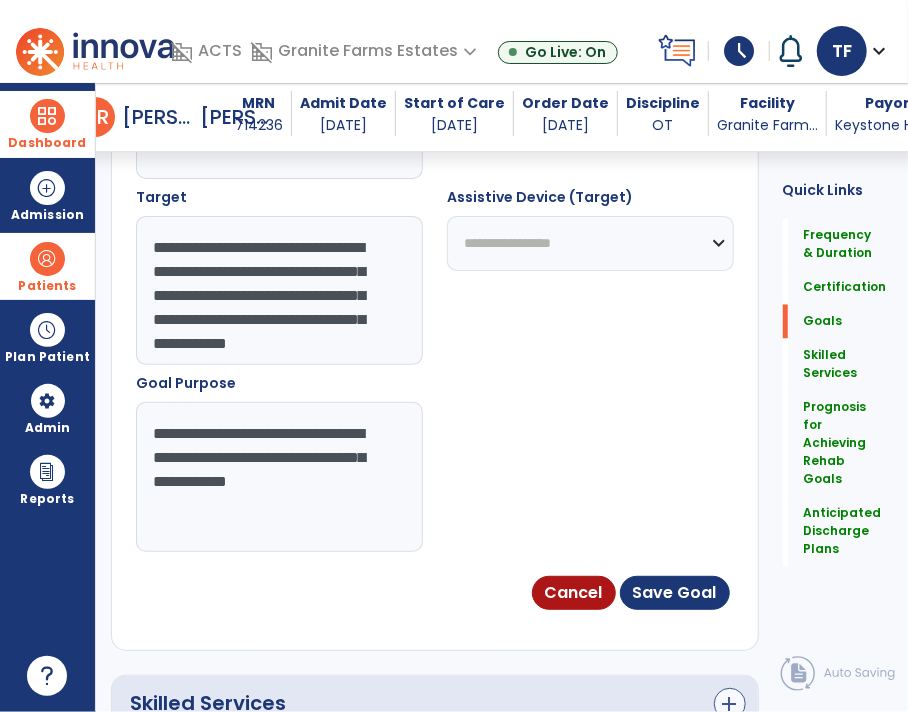 scroll, scrollTop: 1366, scrollLeft: 0, axis: vertical 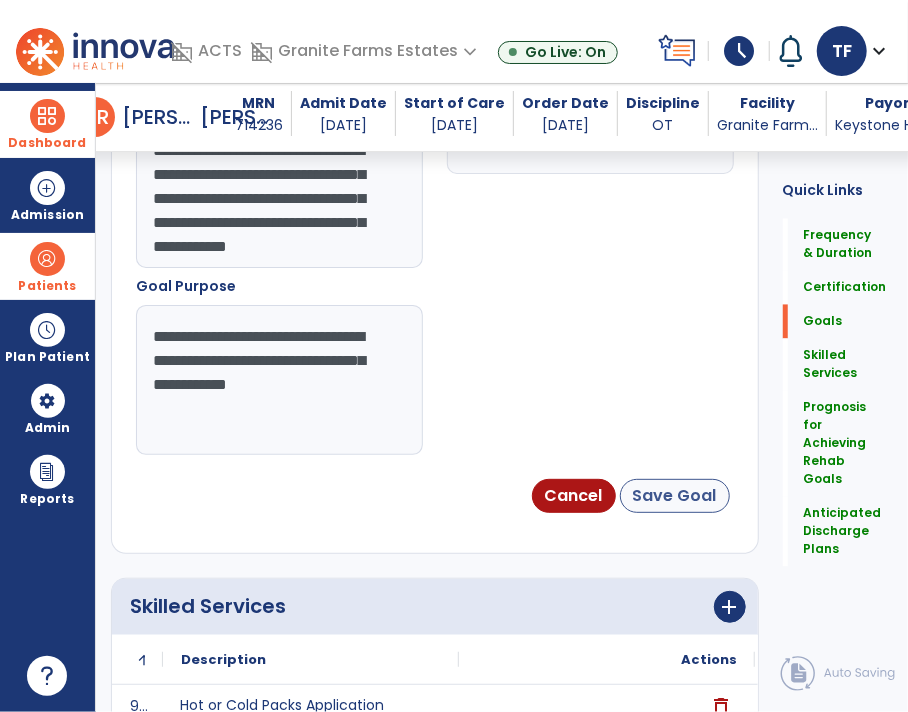 type on "**********" 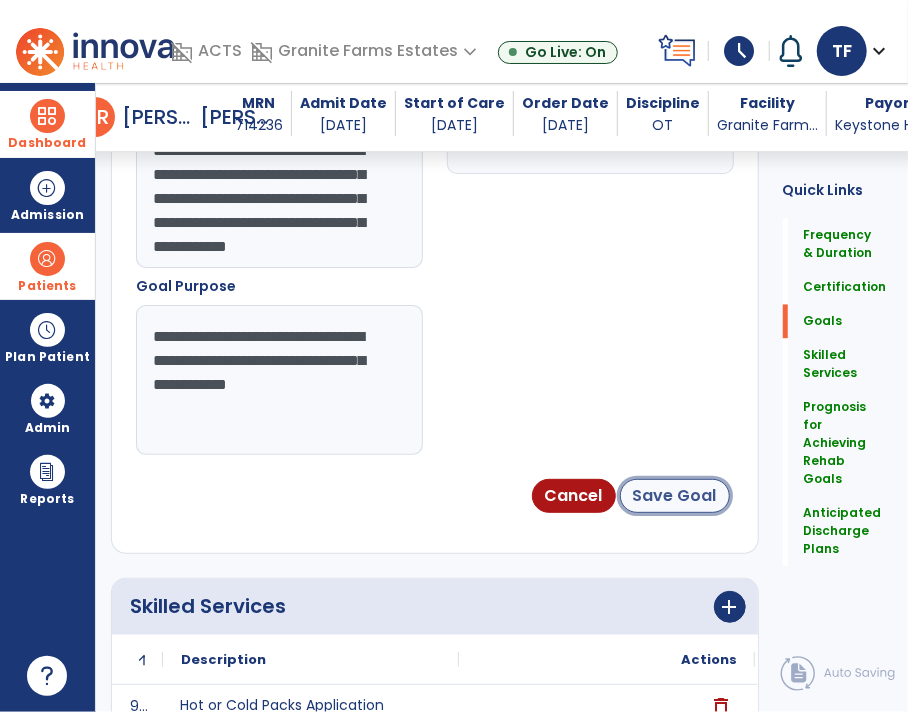 click on "Save Goal" at bounding box center [675, 496] 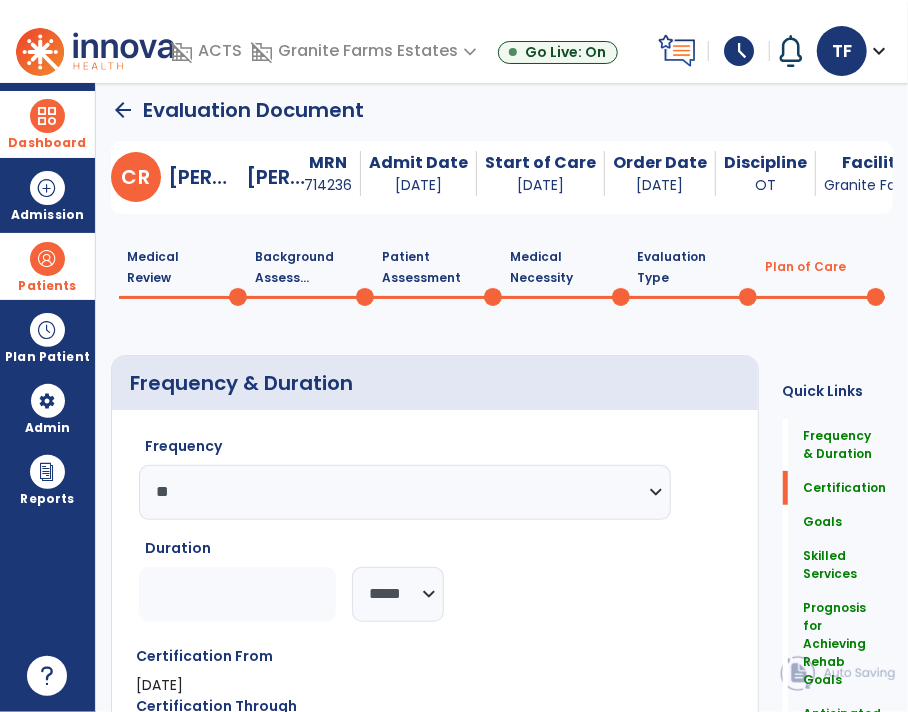 scroll, scrollTop: 0, scrollLeft: 0, axis: both 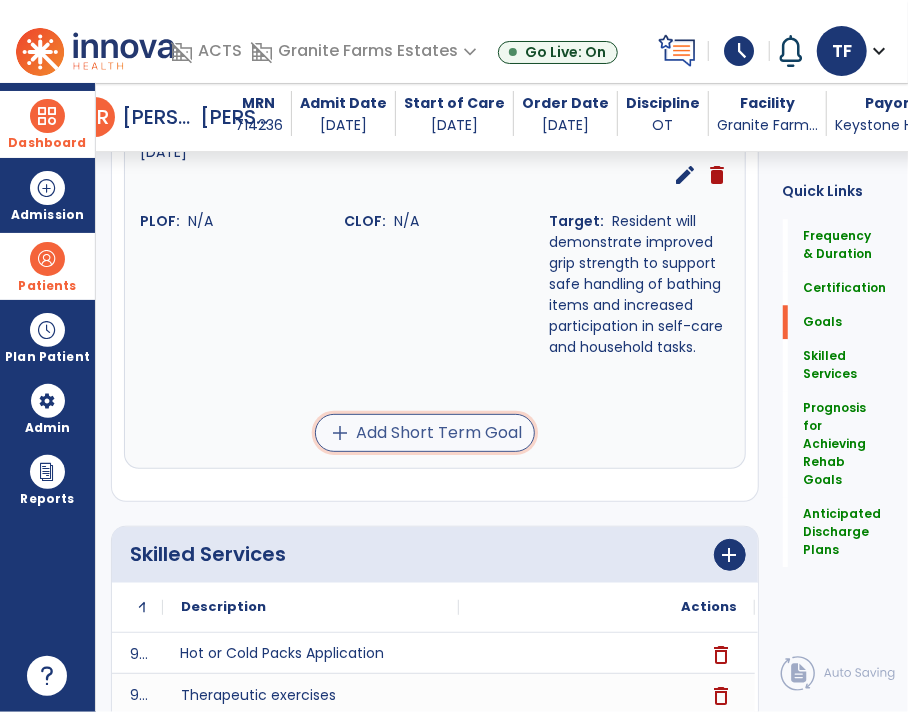 click on "add  Add Short Term Goal" at bounding box center (425, 433) 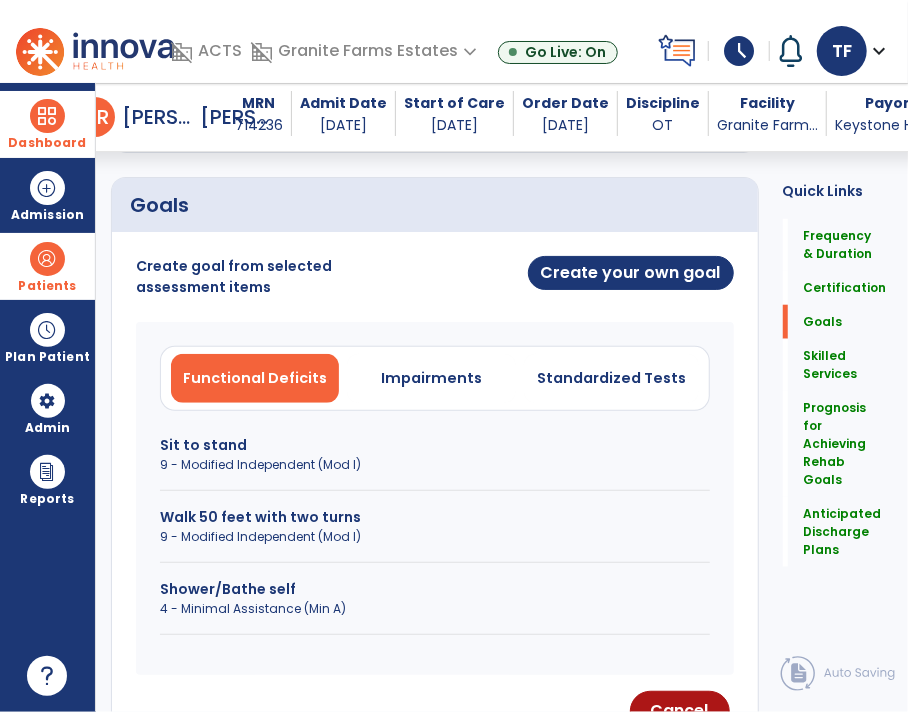 scroll, scrollTop: 377, scrollLeft: 0, axis: vertical 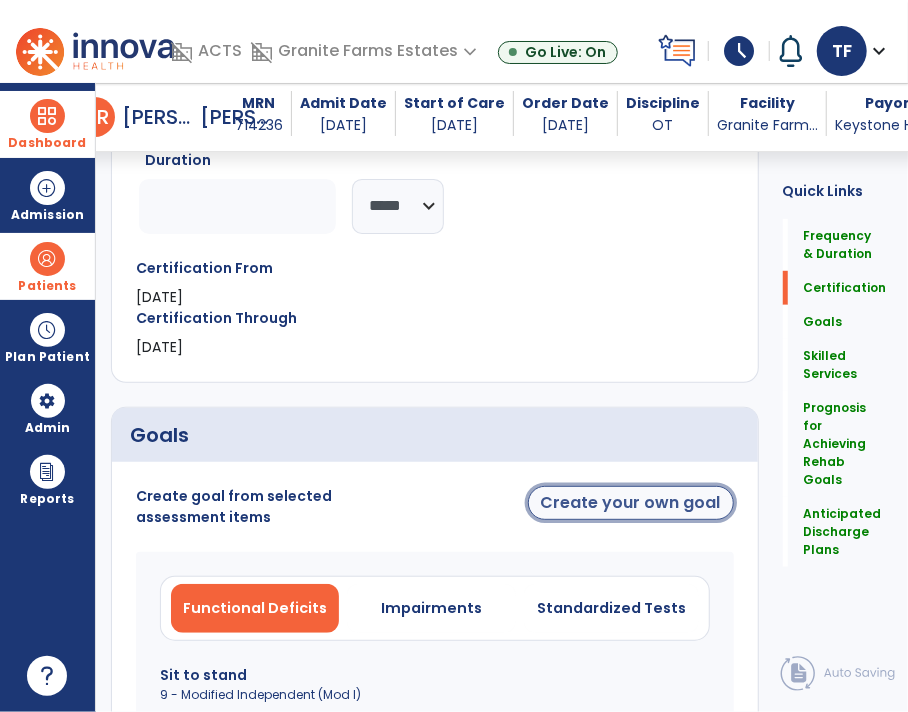 click on "Create your own goal" at bounding box center [631, 503] 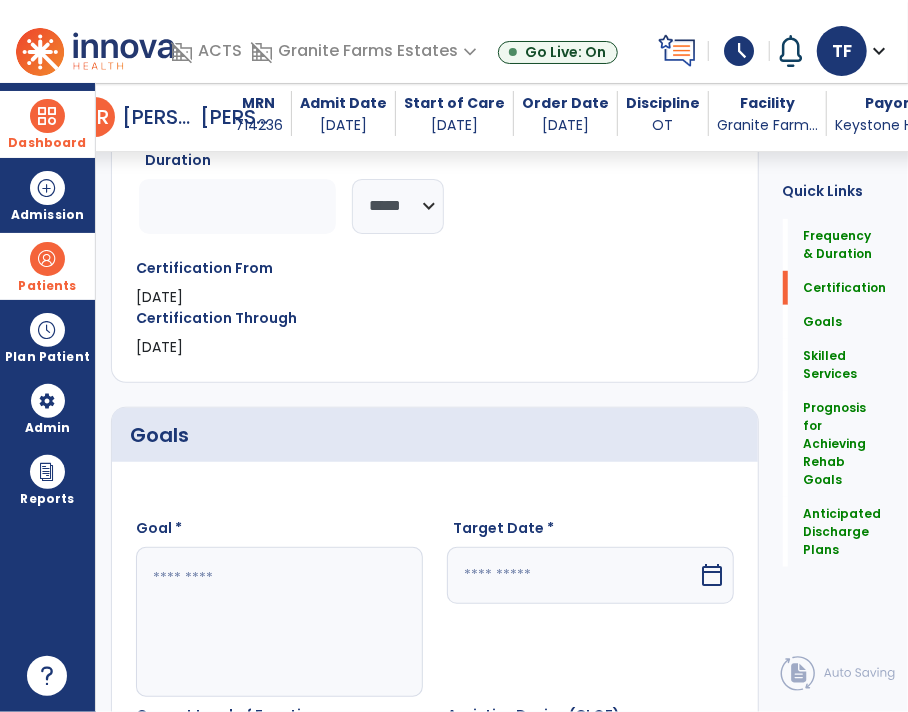 click at bounding box center (279, 622) 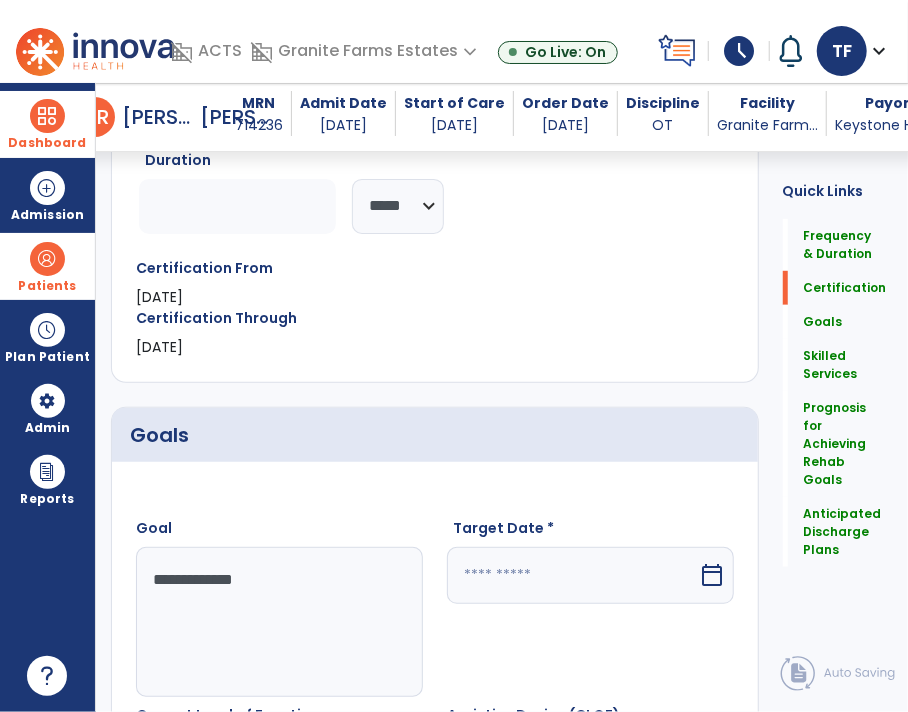 type on "**********" 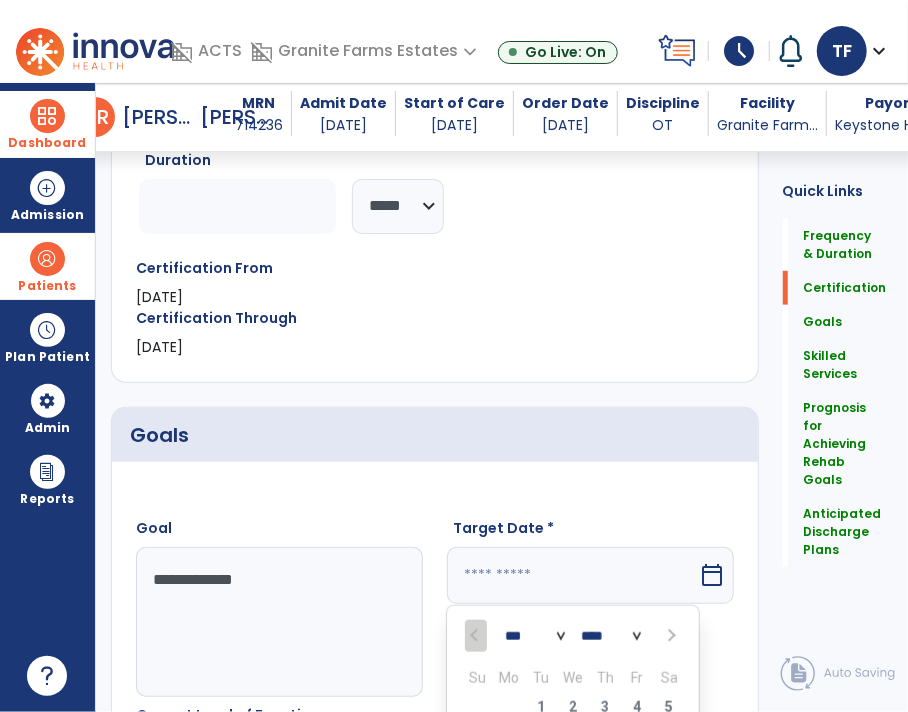 scroll, scrollTop: 718, scrollLeft: 0, axis: vertical 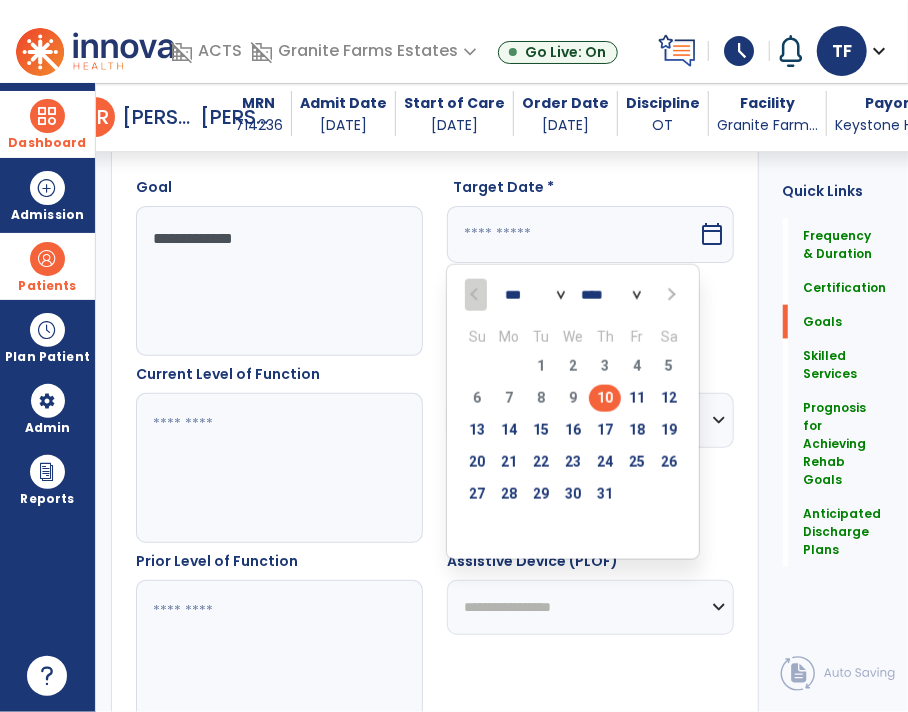 click at bounding box center (670, 295) 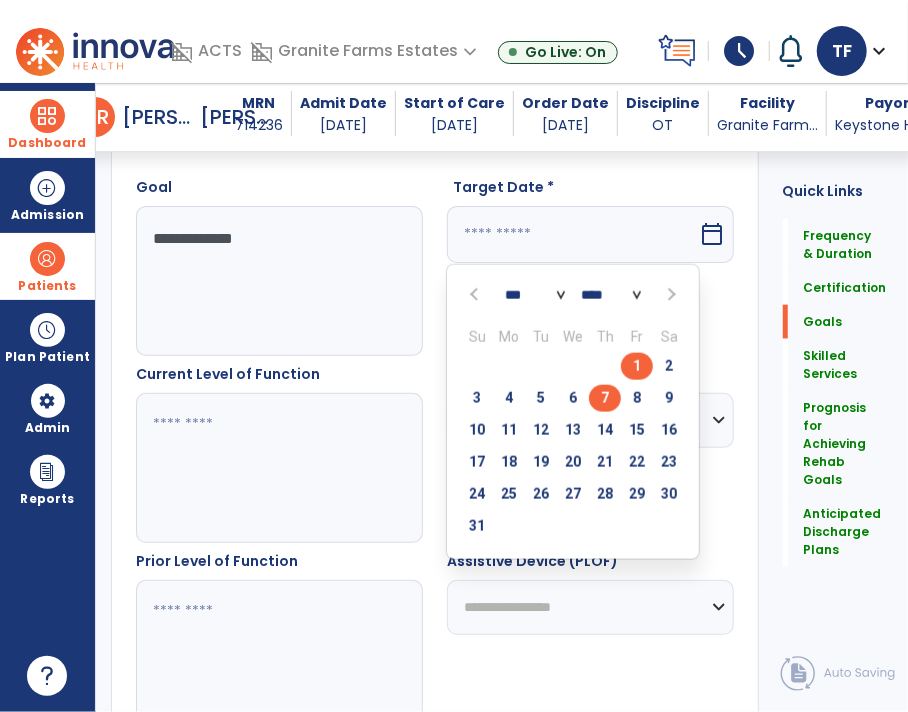 click on "7" at bounding box center (605, 398) 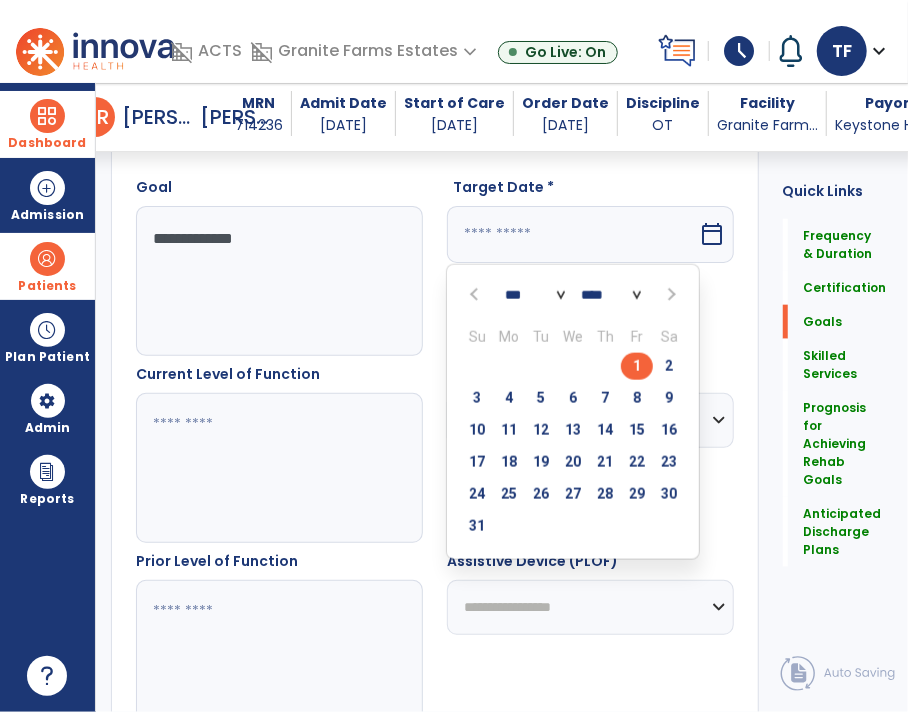 type on "********" 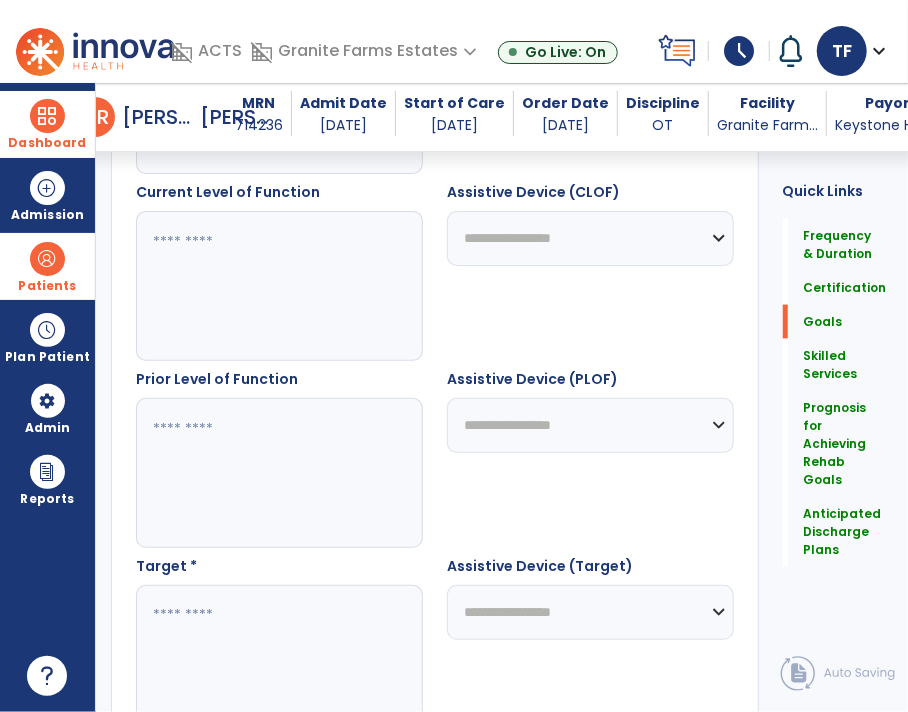 scroll, scrollTop: 914, scrollLeft: 0, axis: vertical 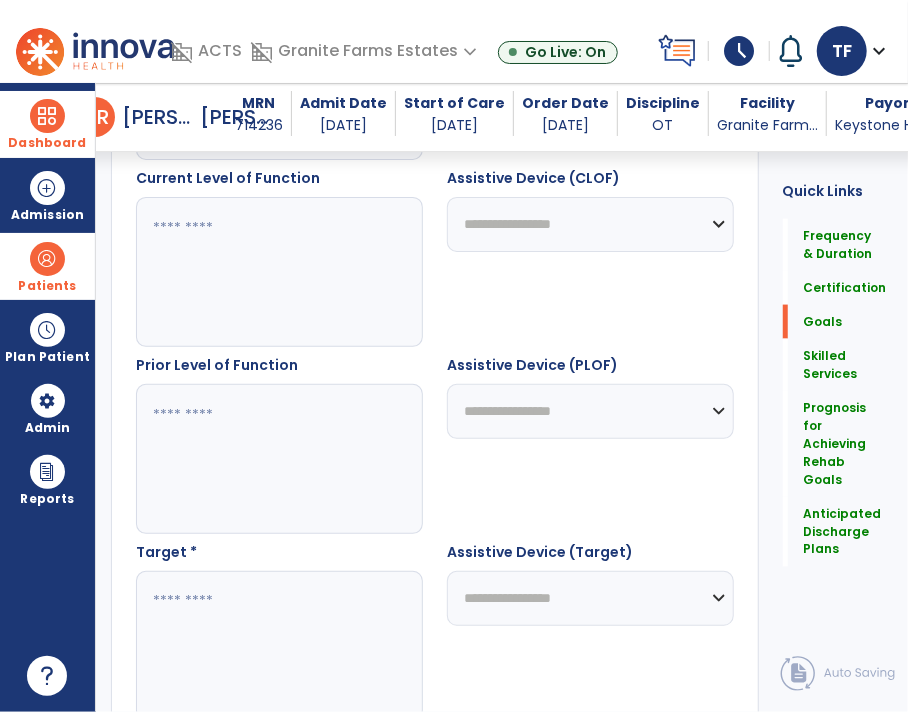 click at bounding box center [279, 272] 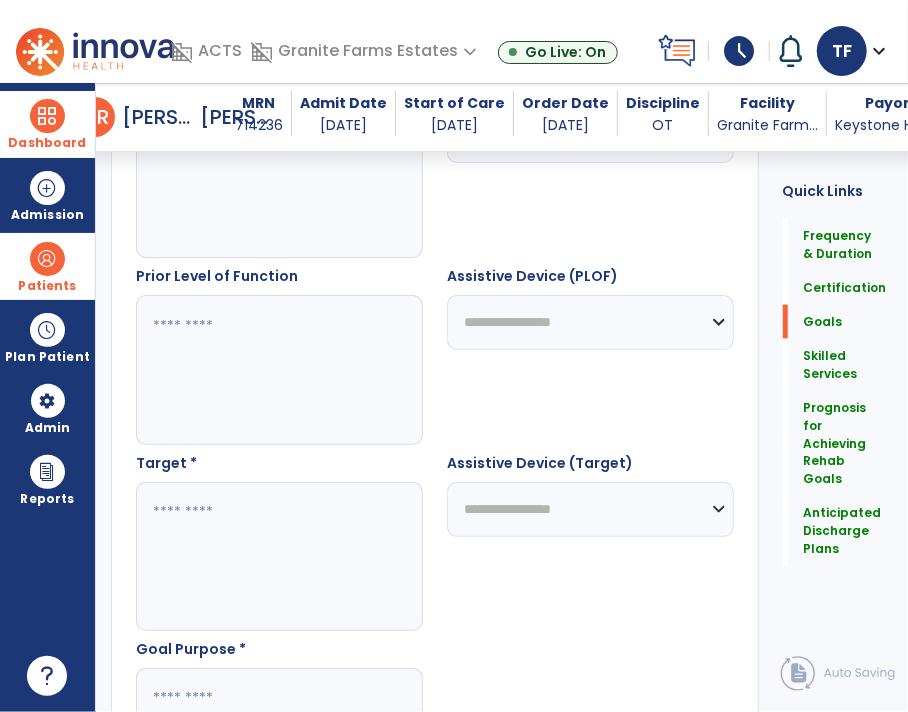 scroll, scrollTop: 1003, scrollLeft: 0, axis: vertical 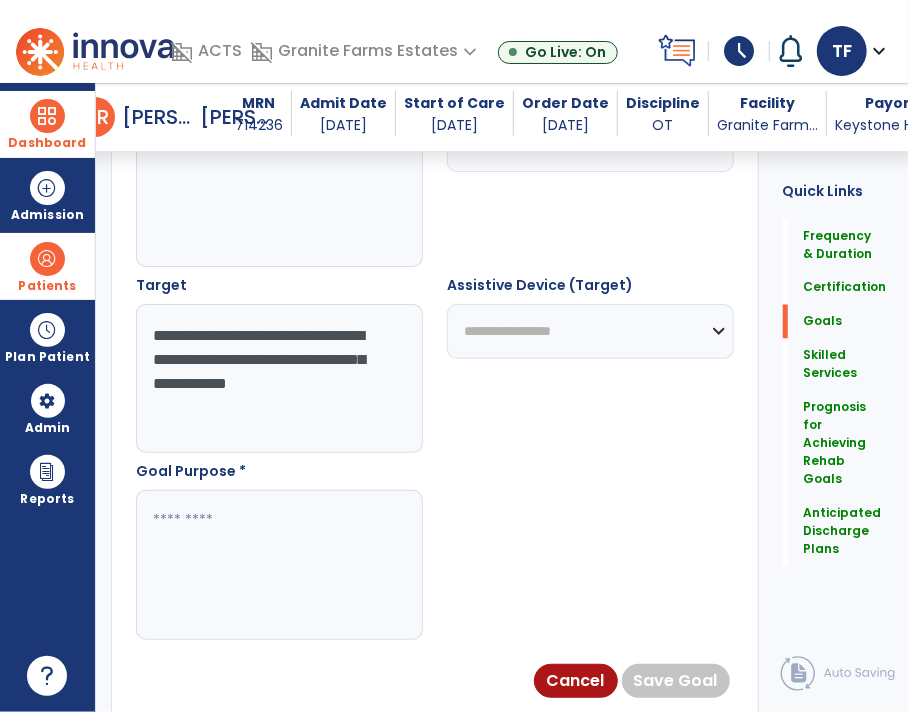 type on "**********" 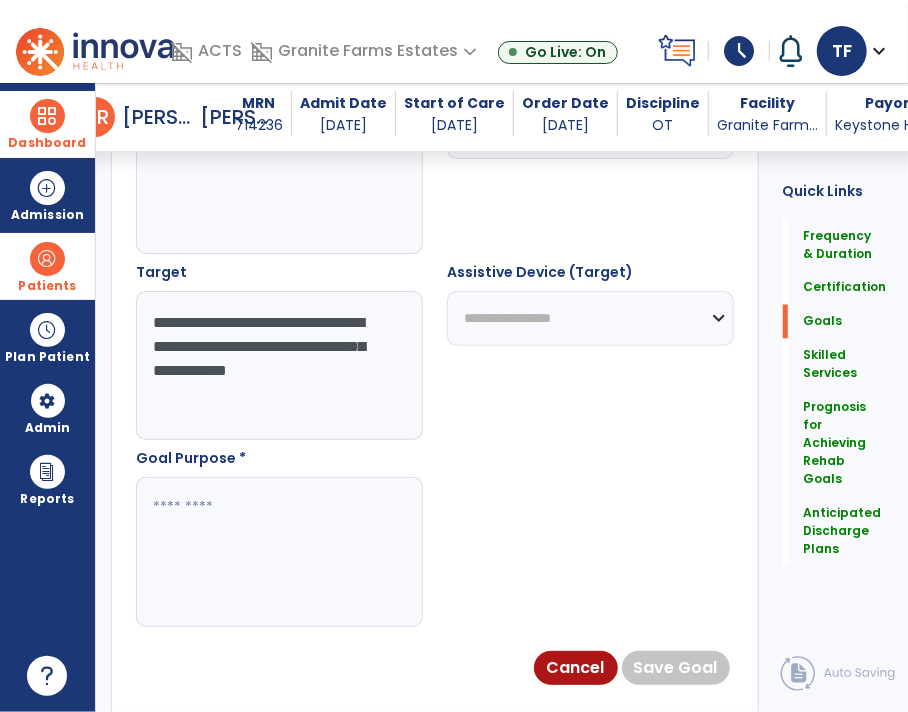 scroll, scrollTop: 1212, scrollLeft: 0, axis: vertical 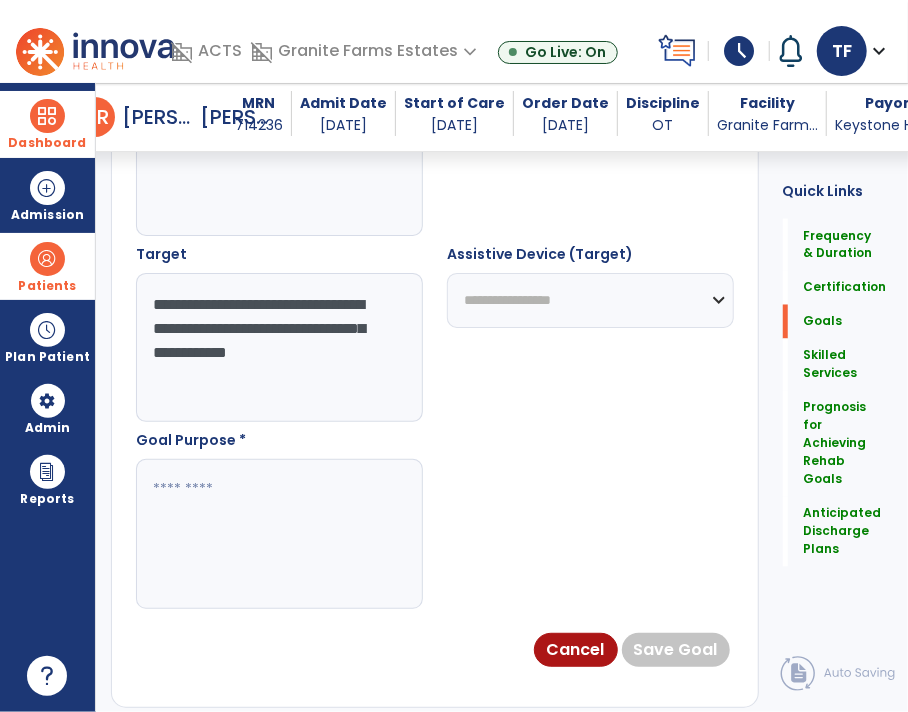 click at bounding box center [279, 534] 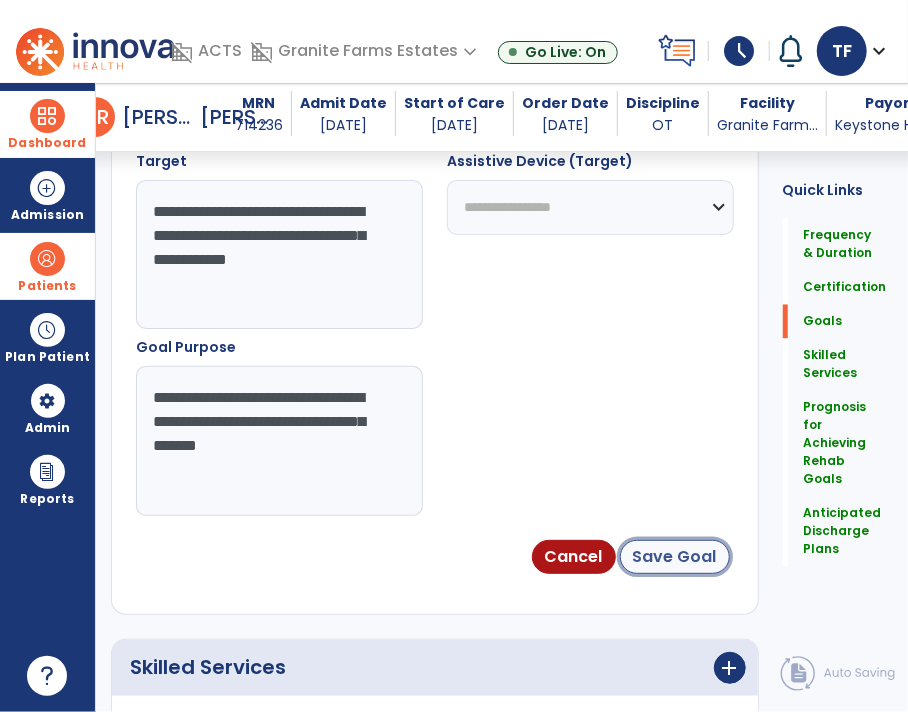 click on "Save Goal" at bounding box center [675, 557] 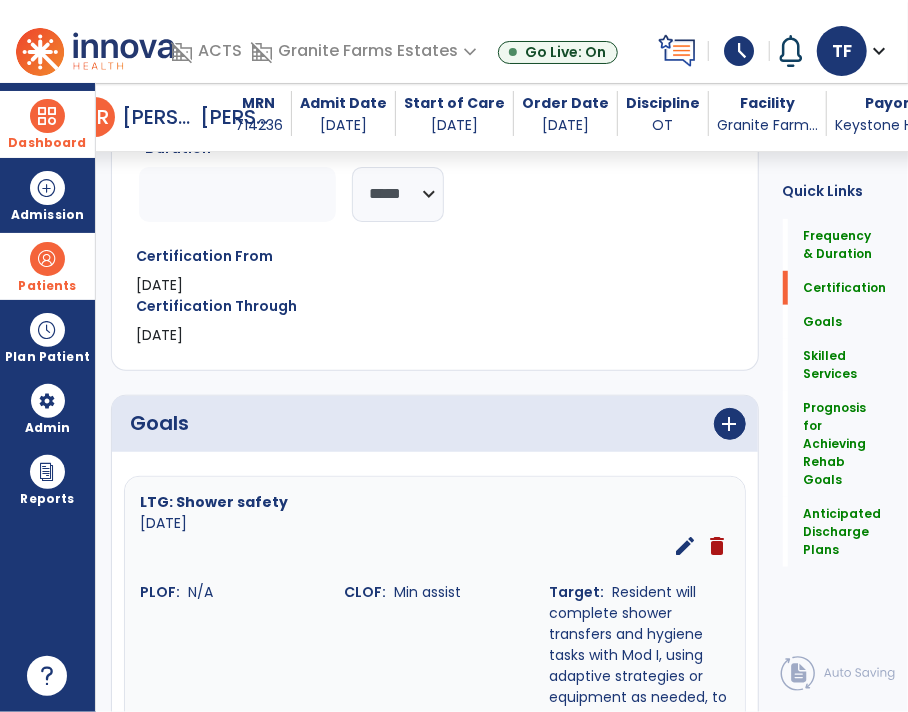 scroll, scrollTop: 402, scrollLeft: 0, axis: vertical 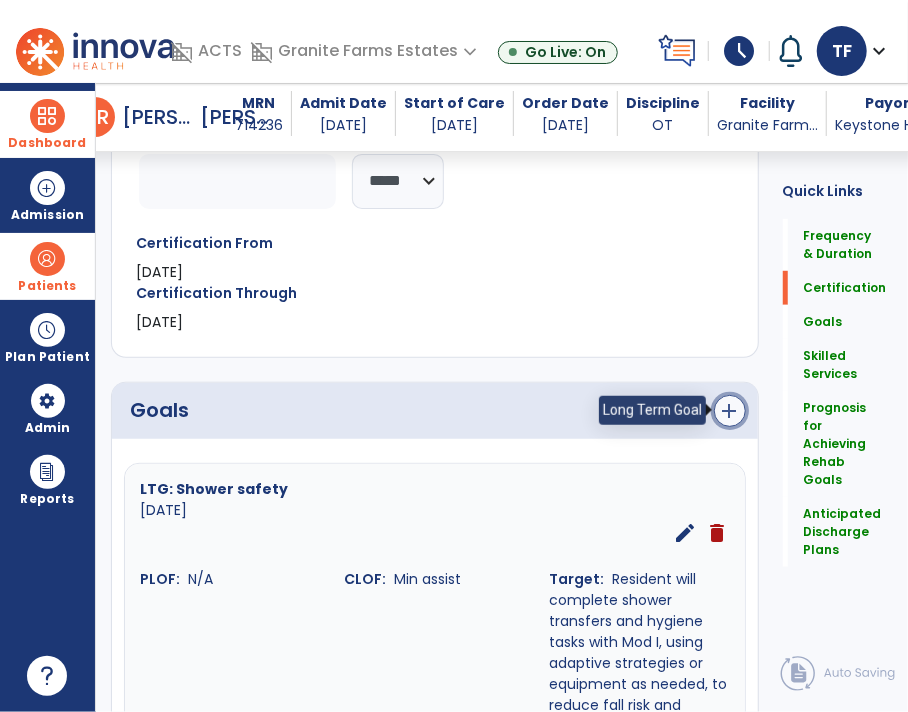 click on "add" at bounding box center (730, 411) 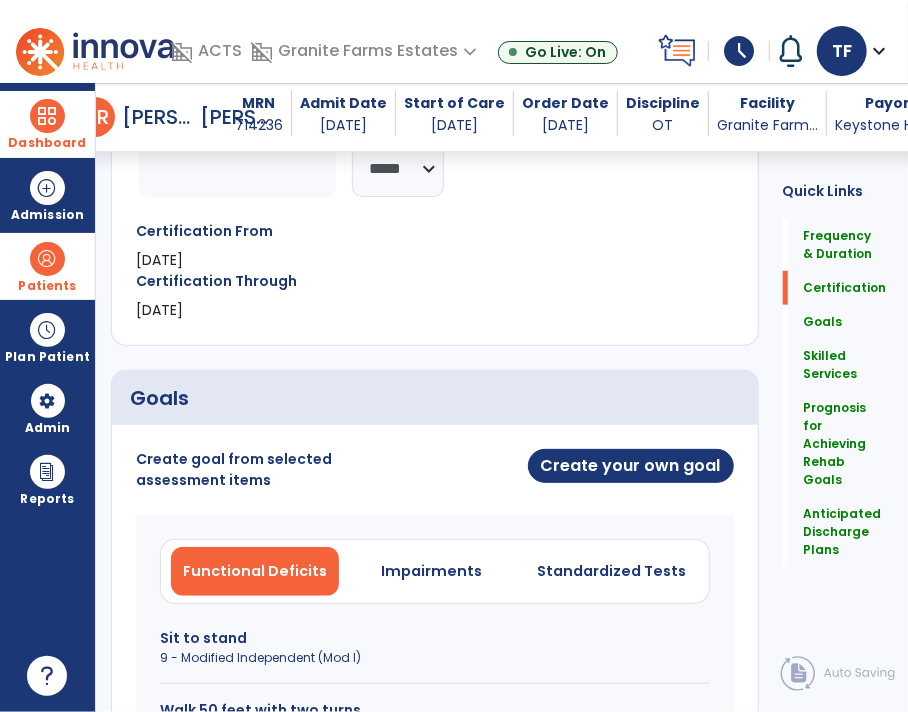 scroll, scrollTop: 424, scrollLeft: 0, axis: vertical 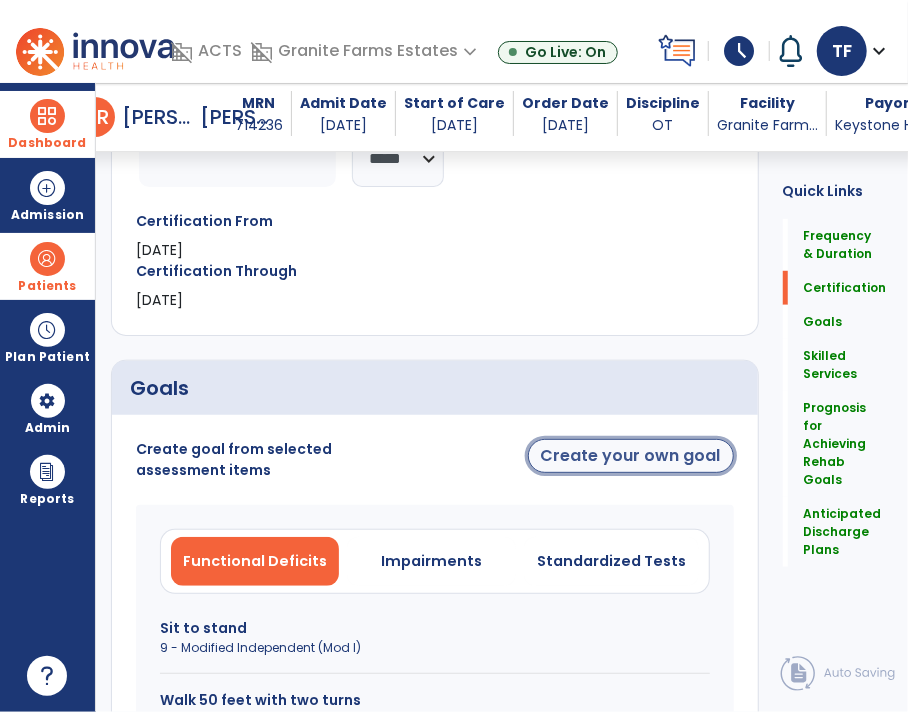 click on "Create your own goal" at bounding box center (631, 456) 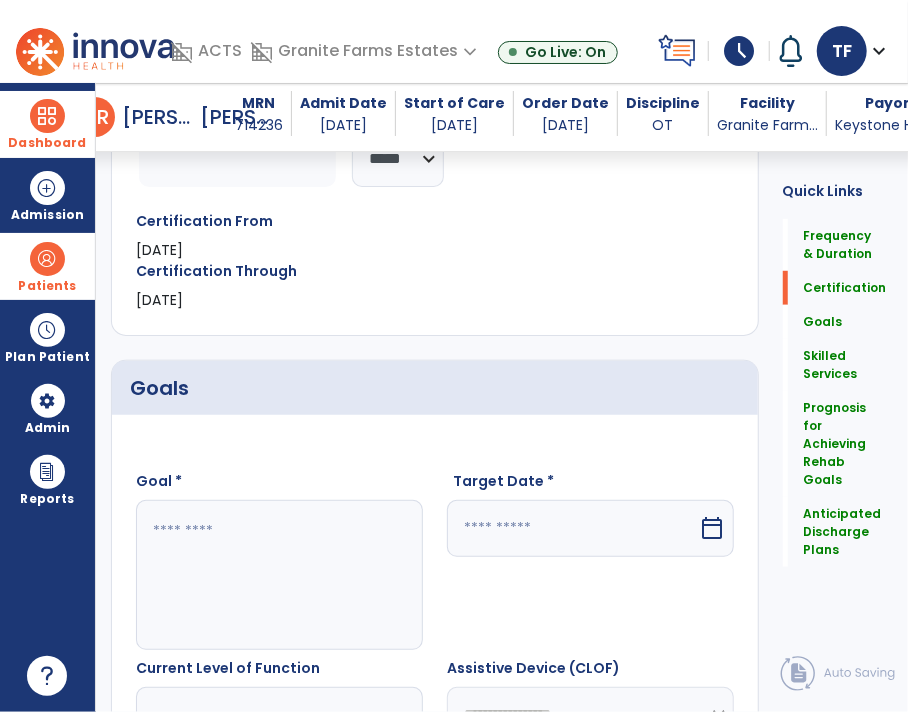 click at bounding box center (279, 575) 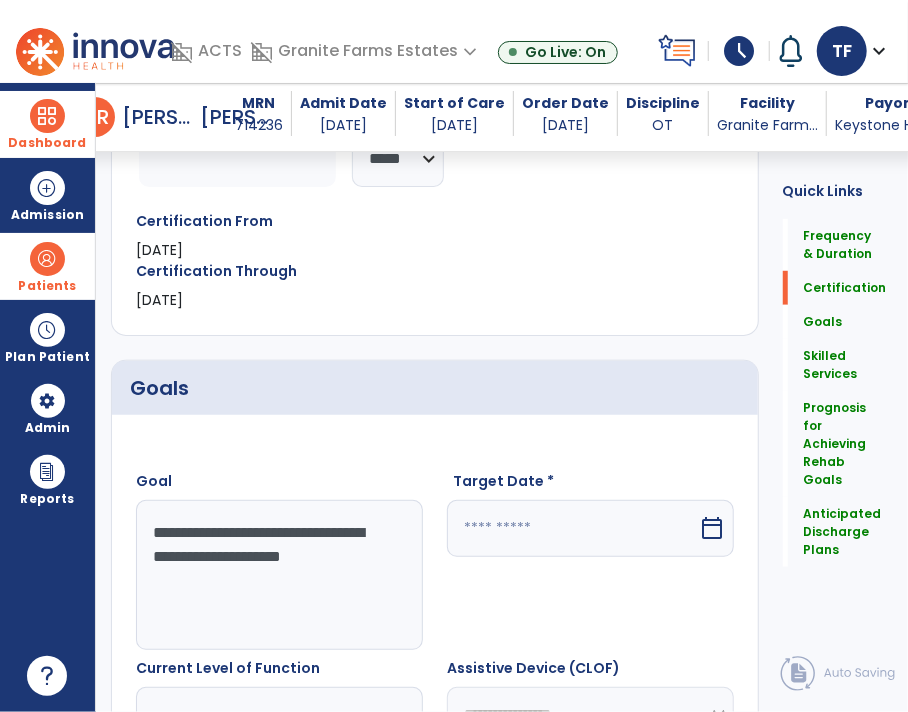 type on "**********" 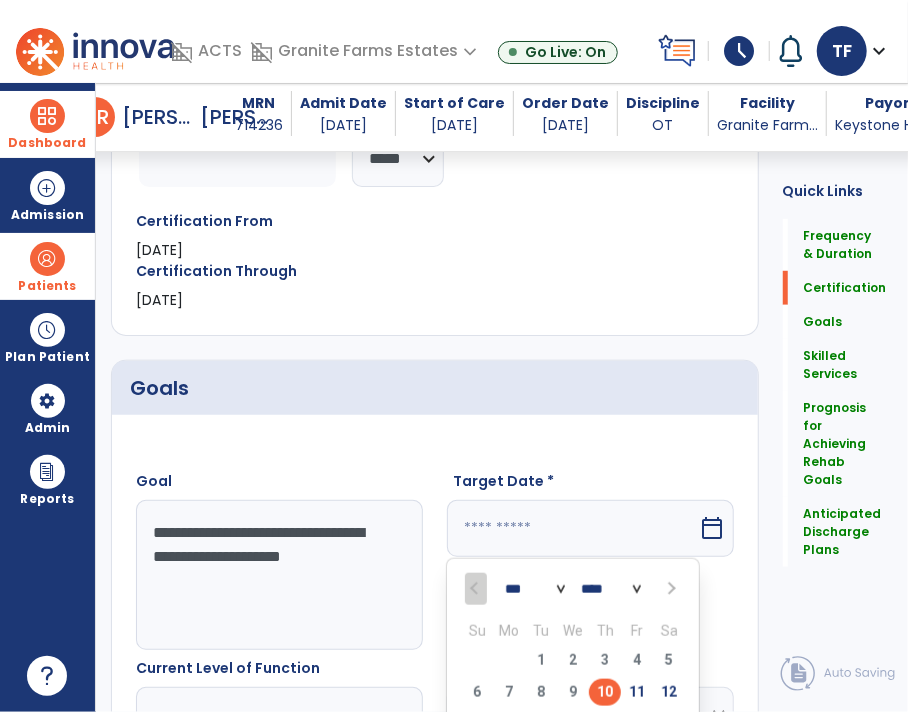 click at bounding box center [669, 588] 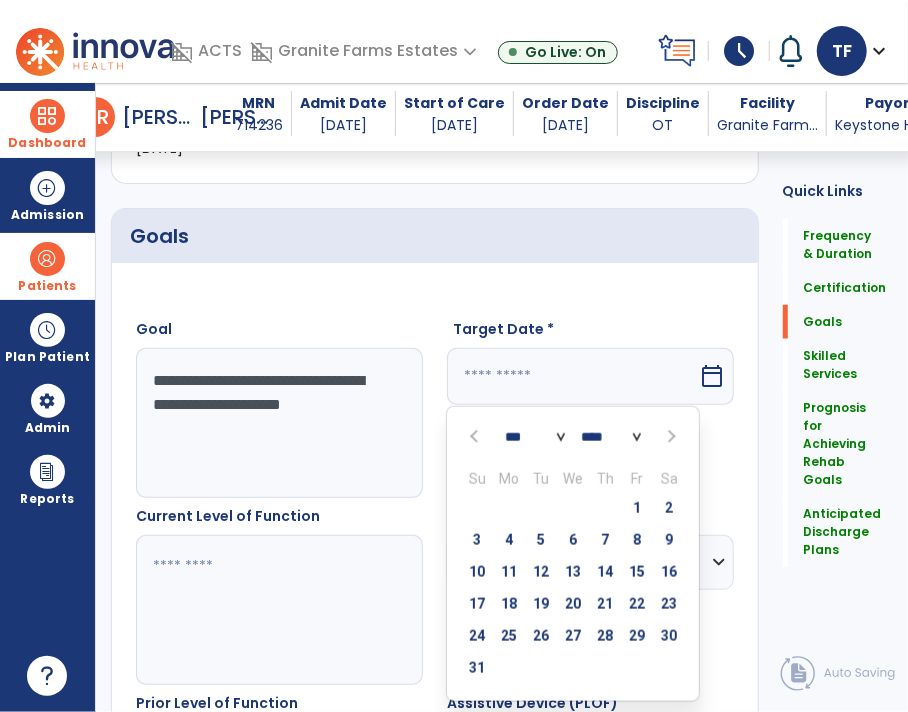 scroll, scrollTop: 645, scrollLeft: 0, axis: vertical 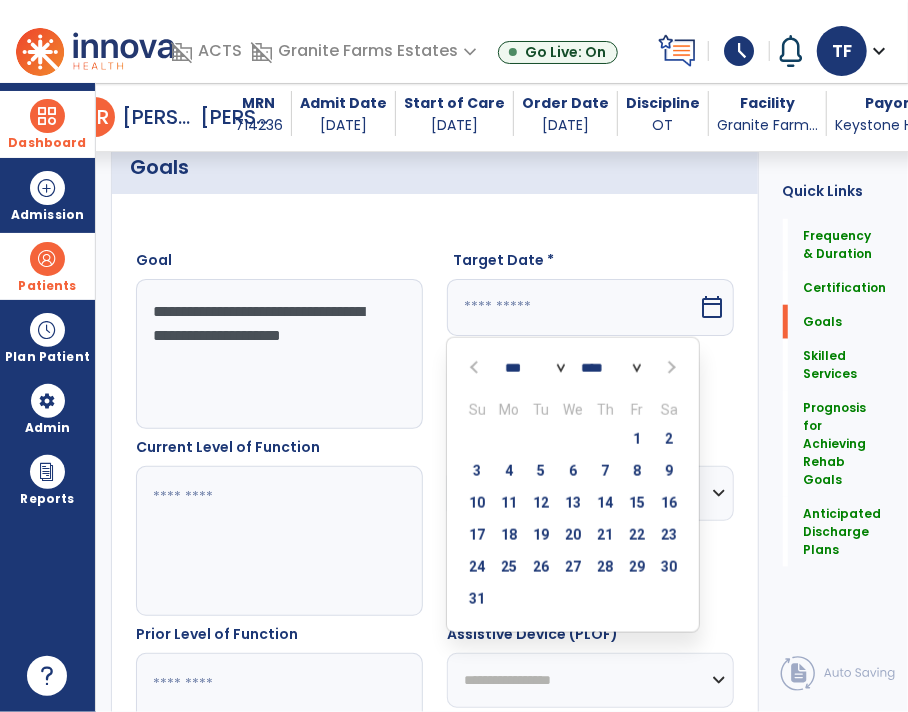 click at bounding box center [669, 367] 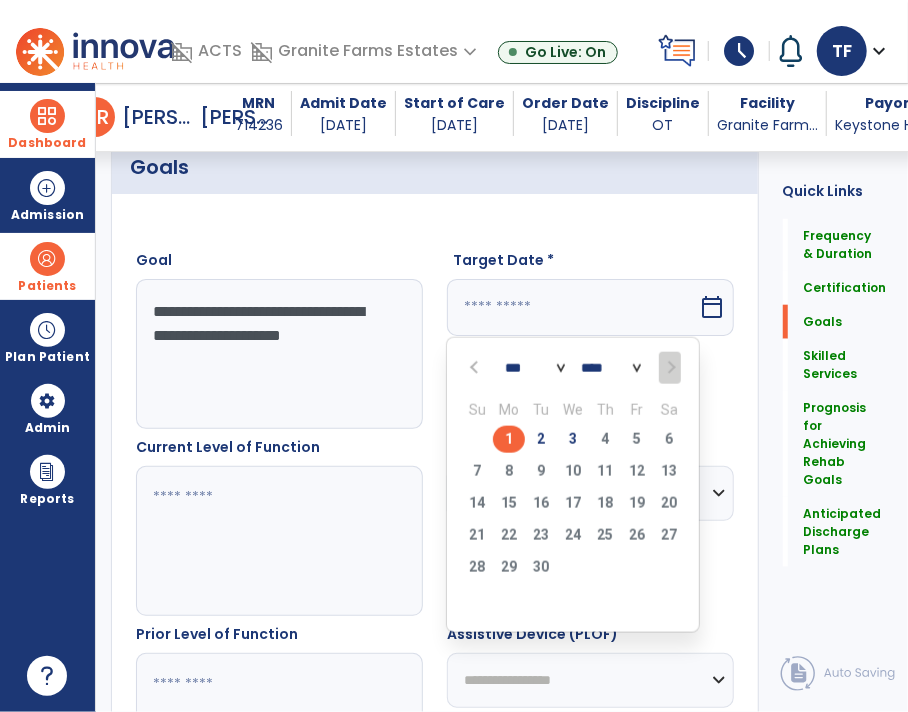 drag, startPoint x: 572, startPoint y: 427, endPoint x: 587, endPoint y: 434, distance: 16.552946 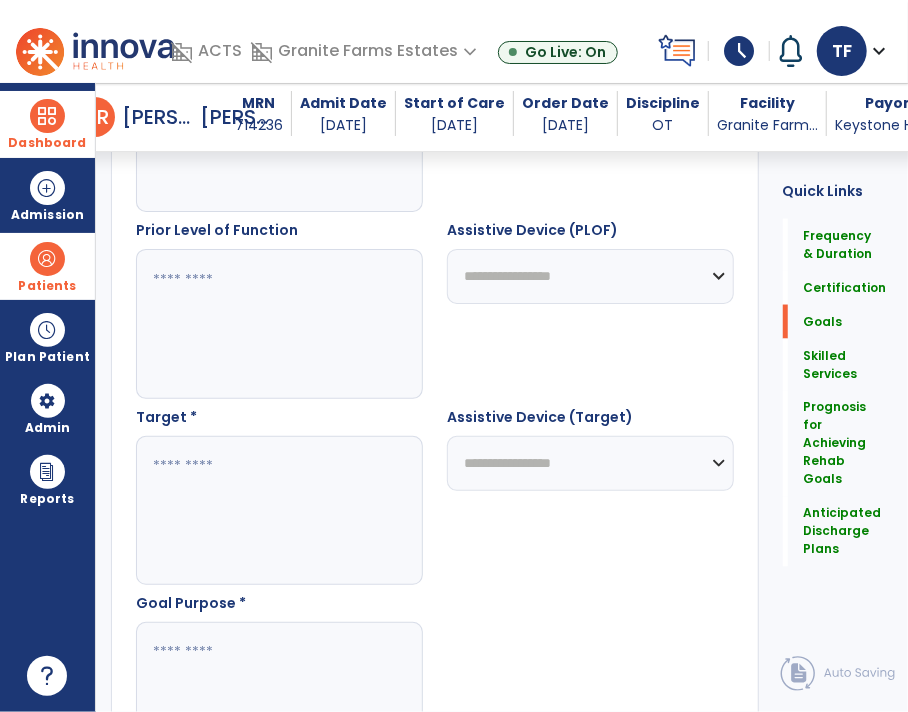scroll, scrollTop: 1058, scrollLeft: 0, axis: vertical 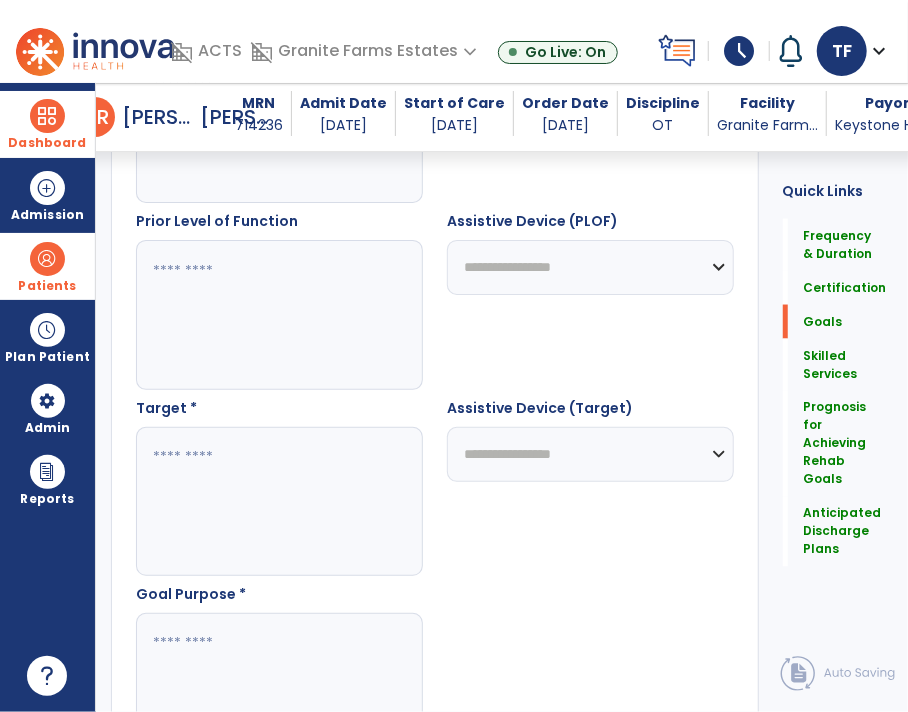 click at bounding box center [279, 502] 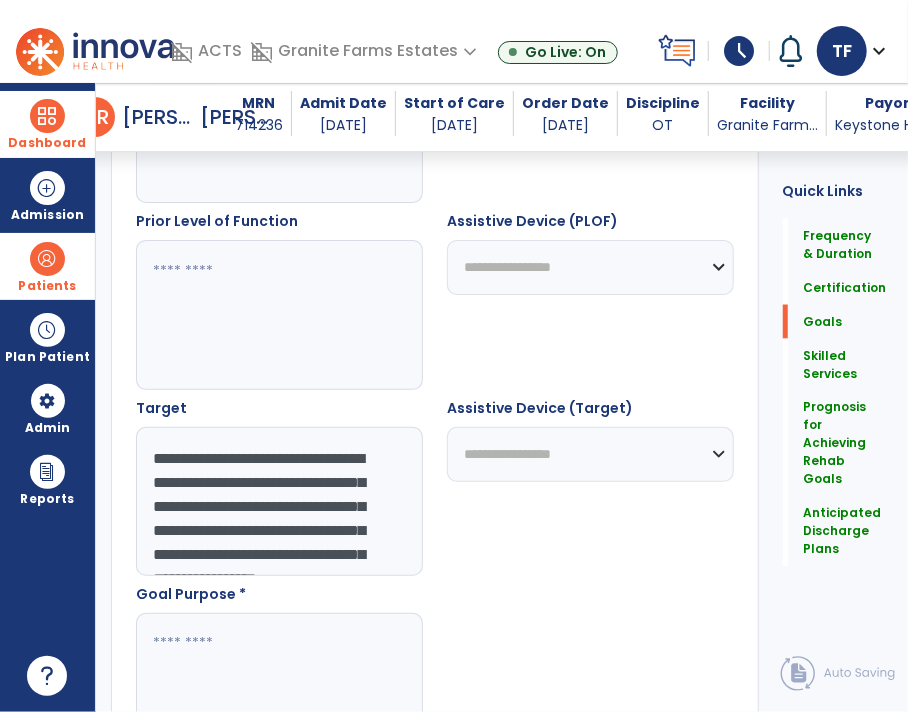 scroll, scrollTop: 87, scrollLeft: 0, axis: vertical 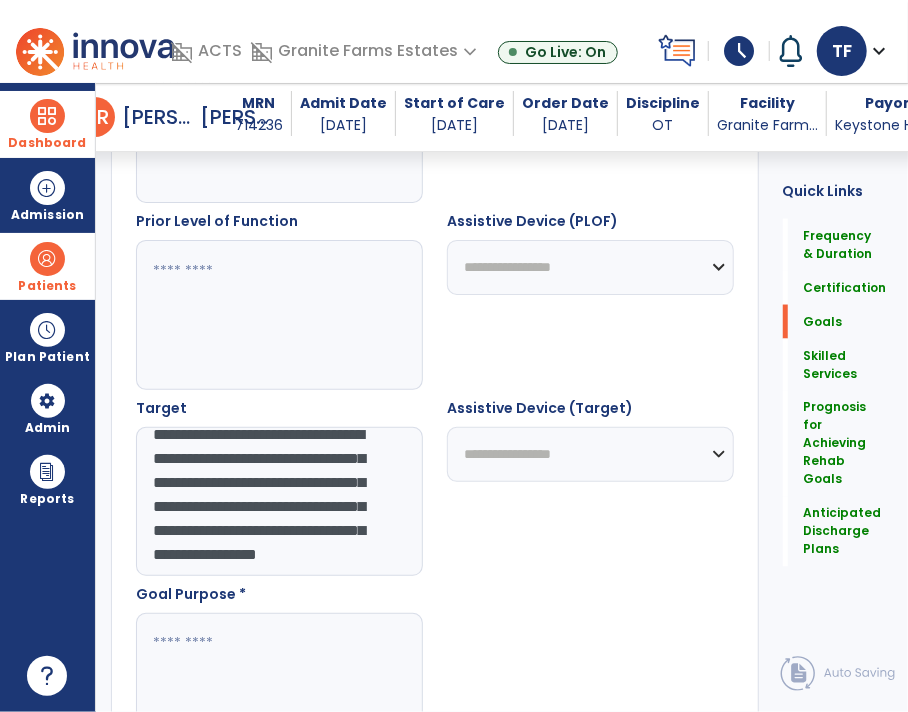 type on "**********" 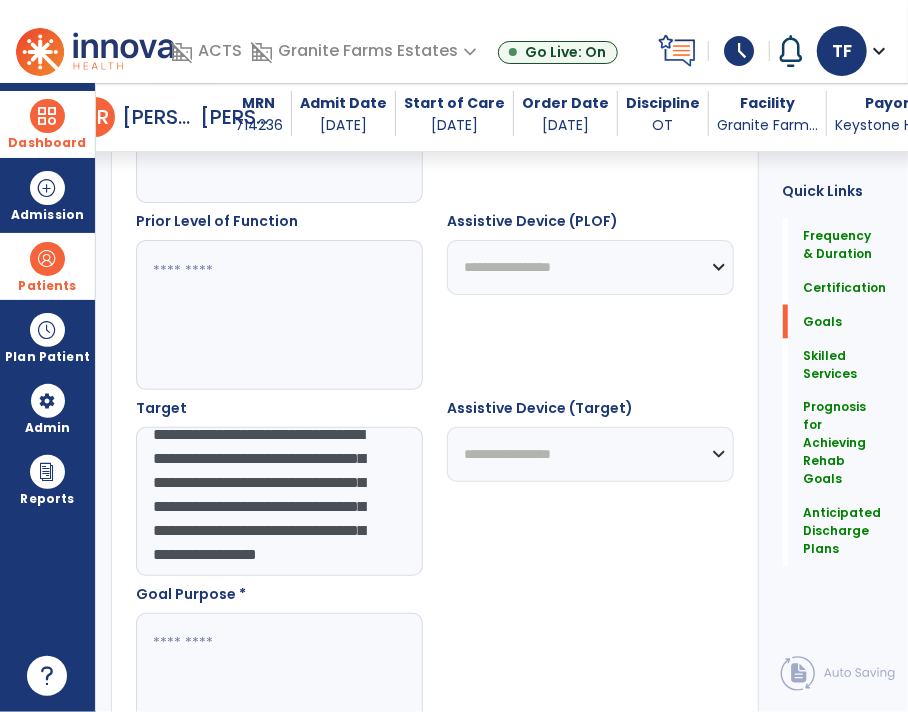 scroll, scrollTop: 96, scrollLeft: 0, axis: vertical 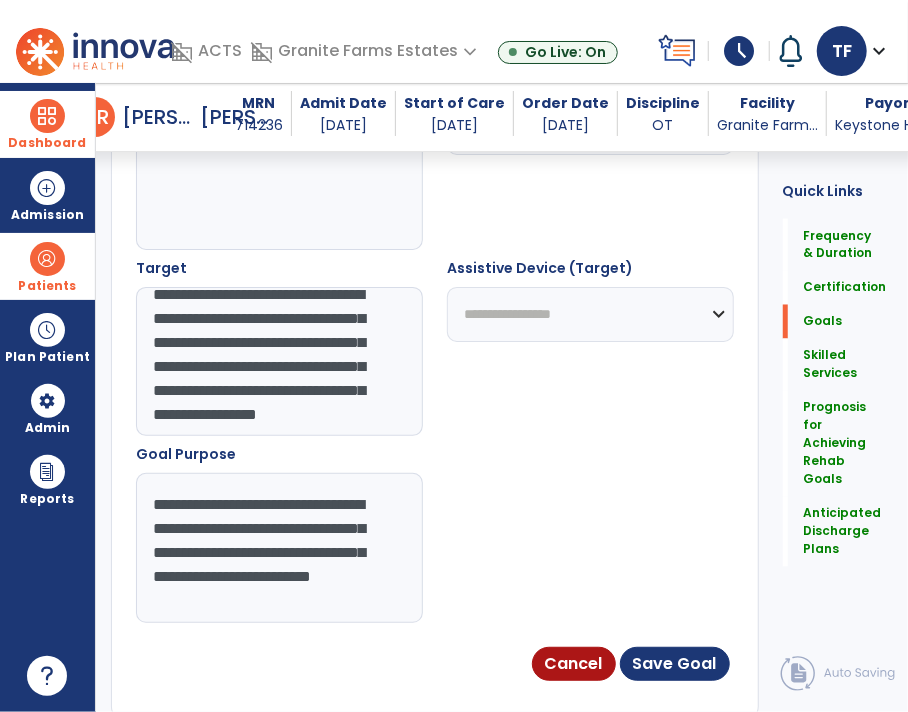 type on "**********" 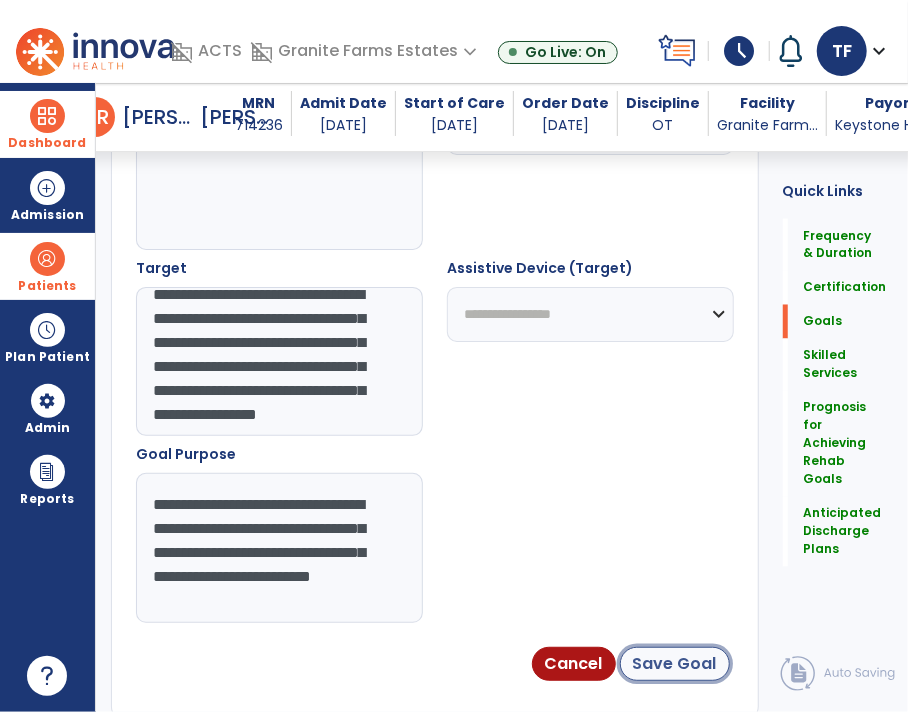click on "Save Goal" at bounding box center [675, 664] 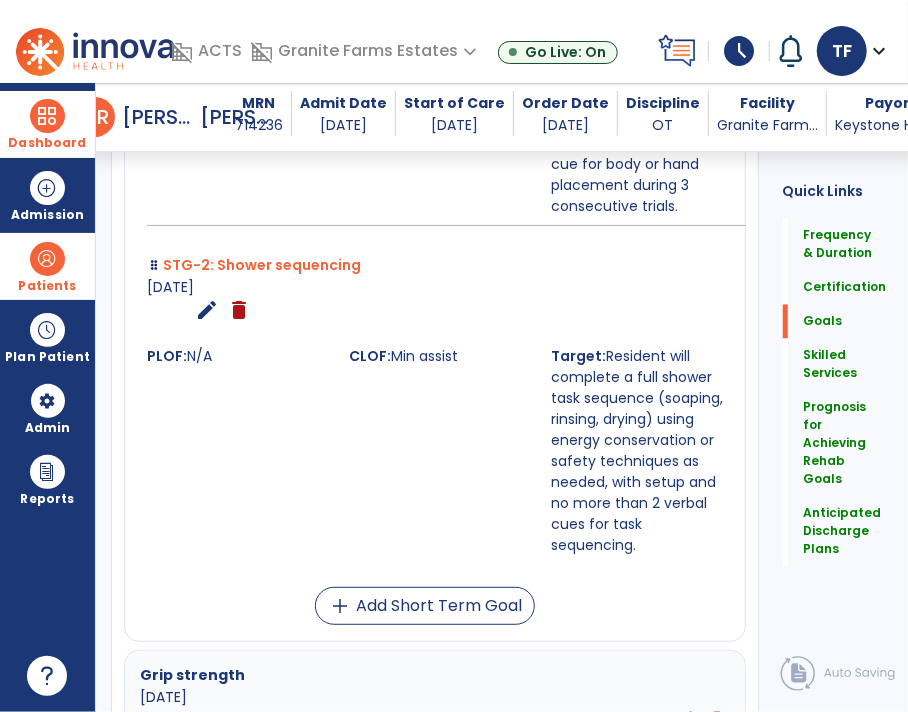 scroll, scrollTop: 1309, scrollLeft: 0, axis: vertical 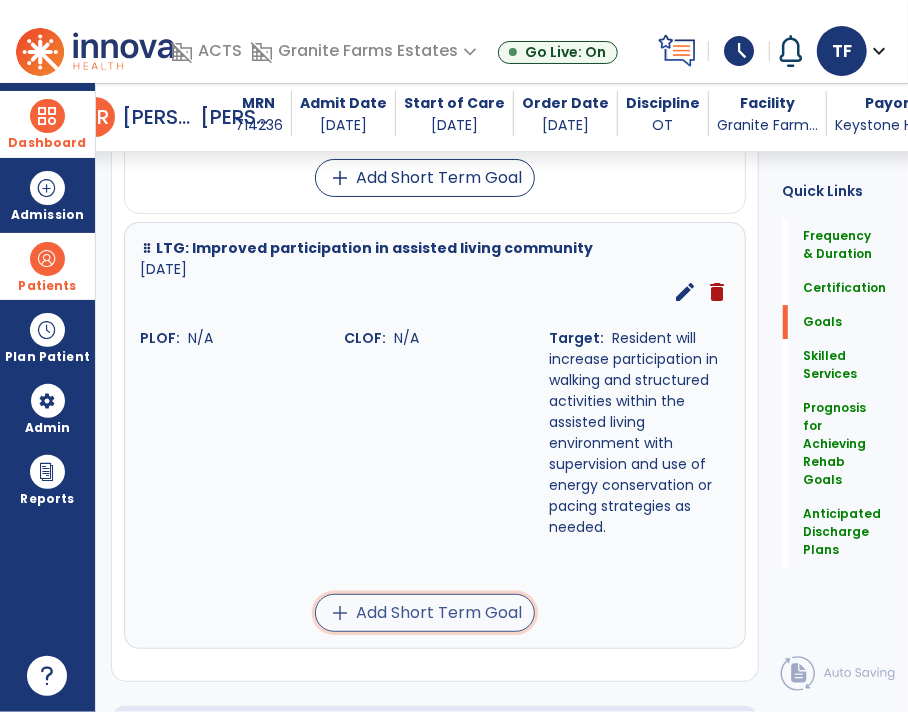 click on "add  Add Short Term Goal" at bounding box center [425, 613] 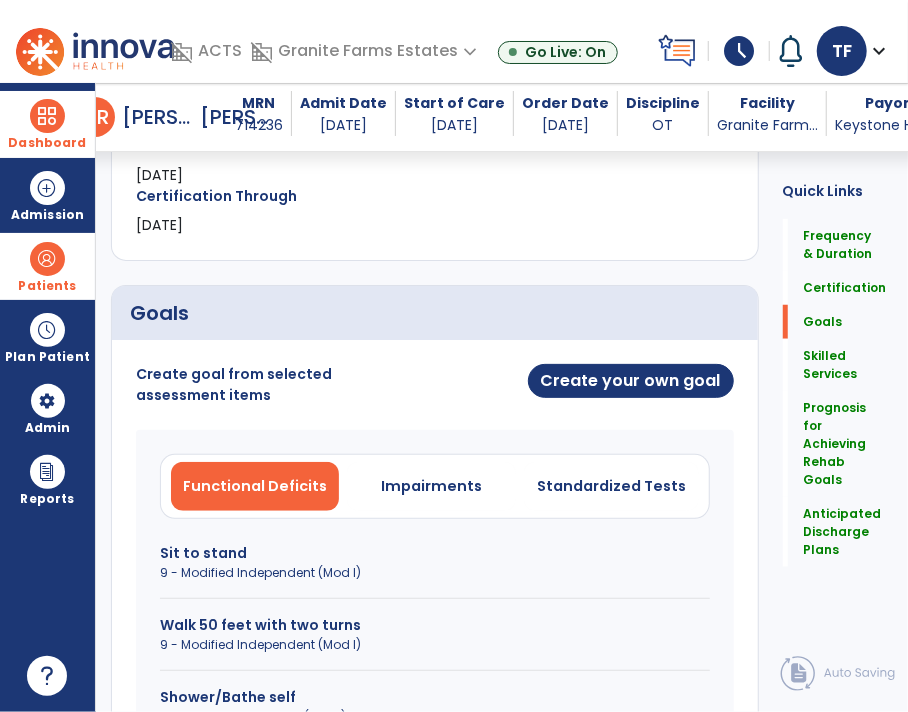 scroll, scrollTop: 487, scrollLeft: 0, axis: vertical 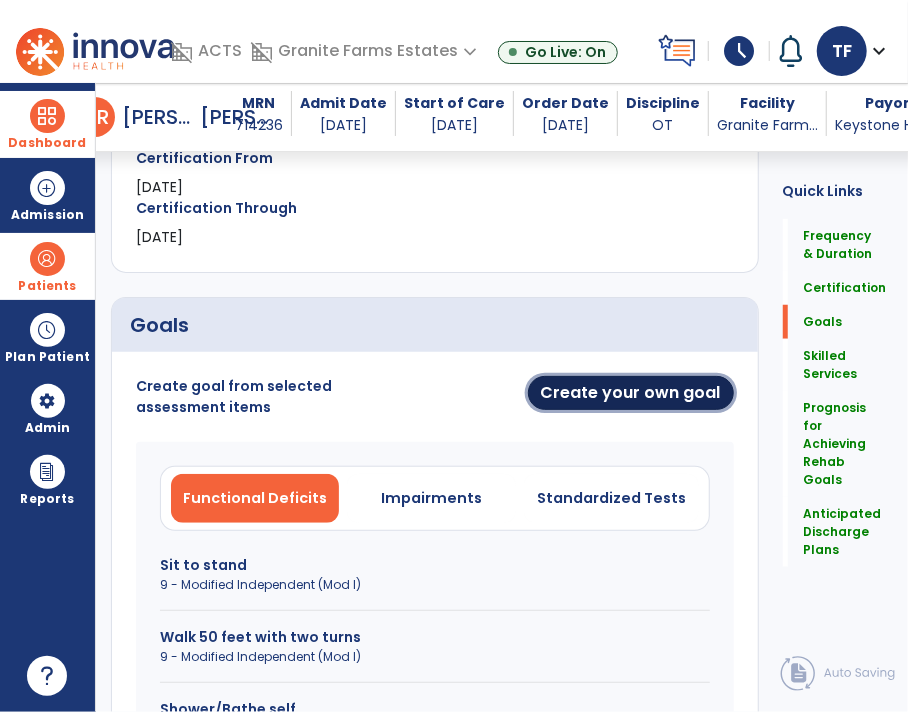 click on "Create your own goal" at bounding box center [631, 393] 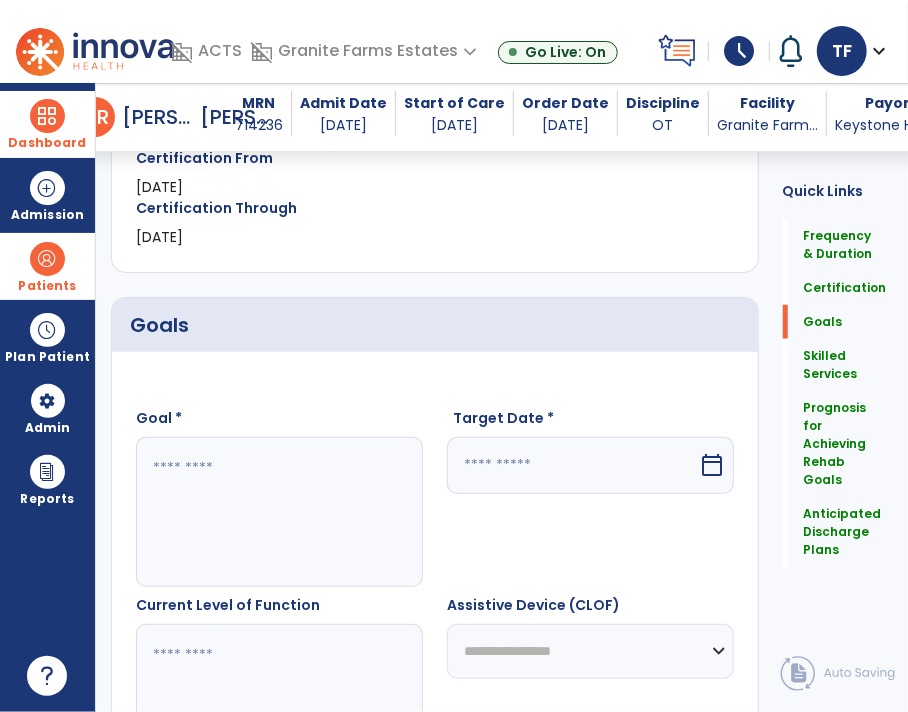 click at bounding box center [279, 512] 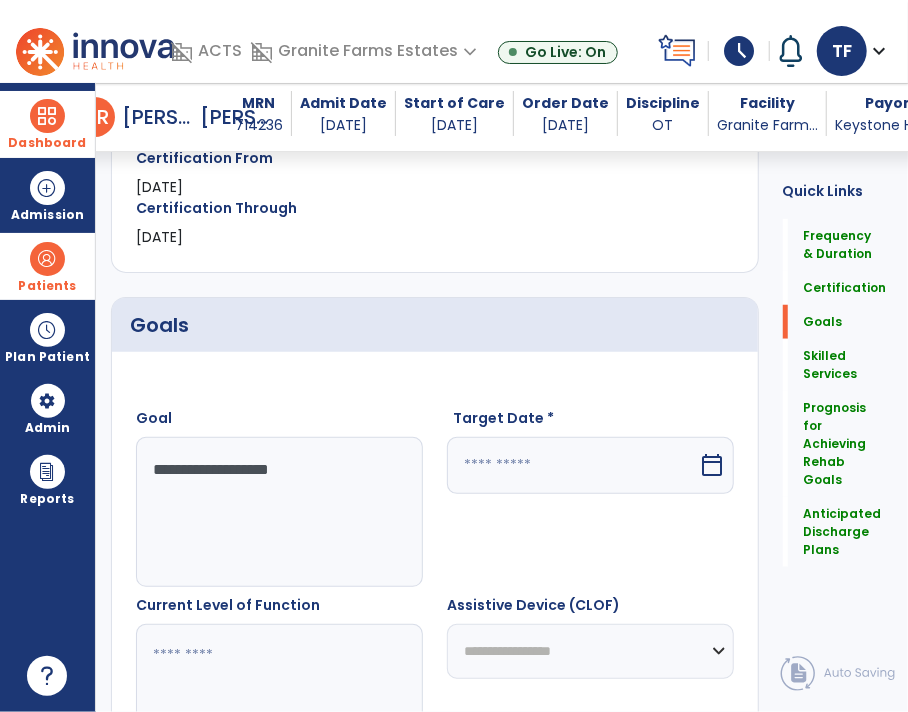 type on "**********" 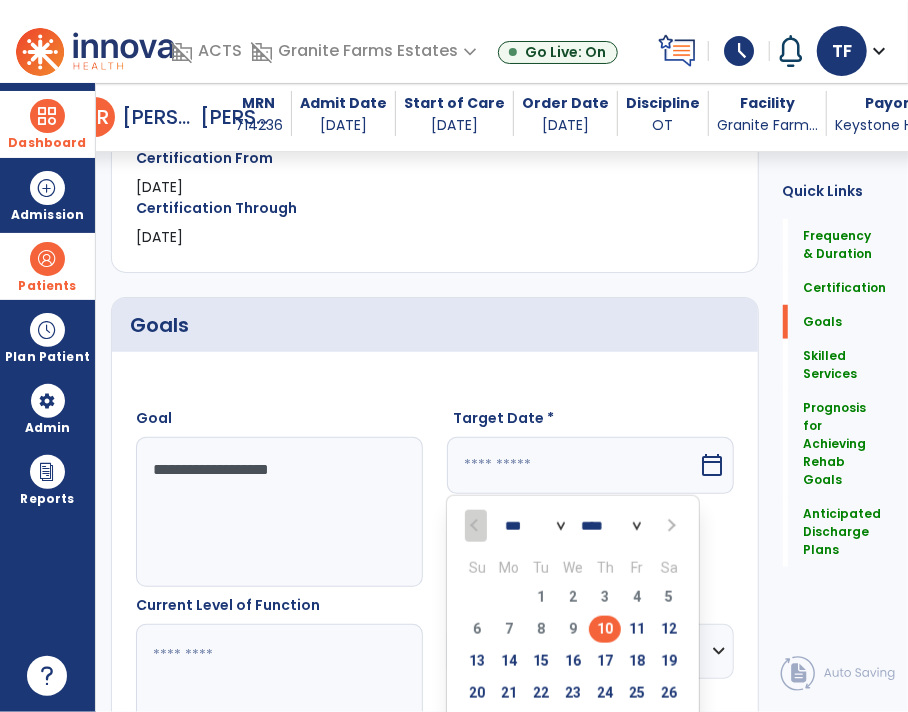 click at bounding box center (670, 526) 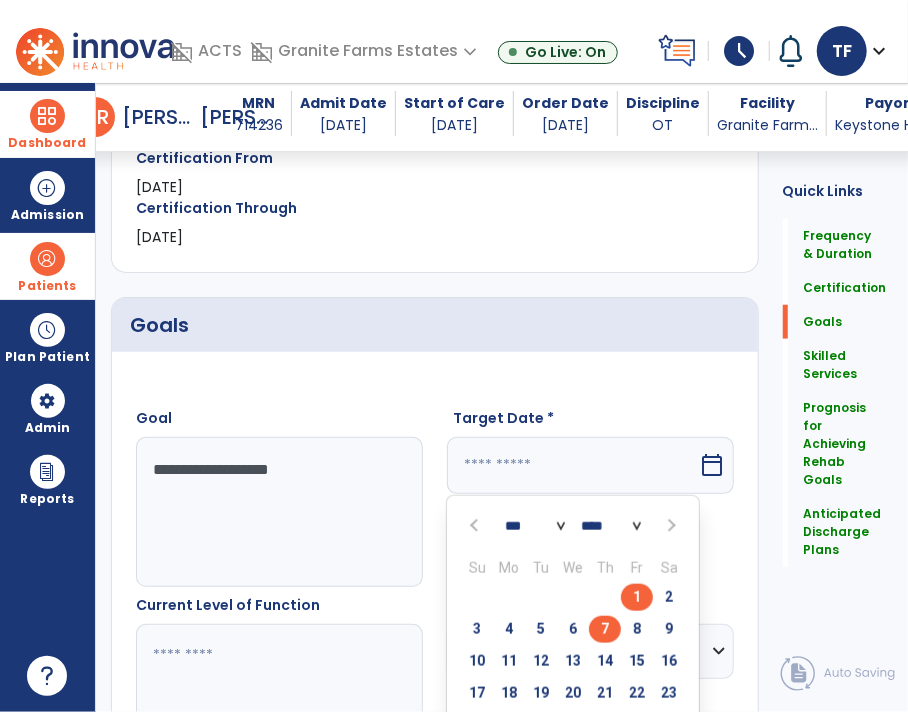 click on "7" at bounding box center [605, 629] 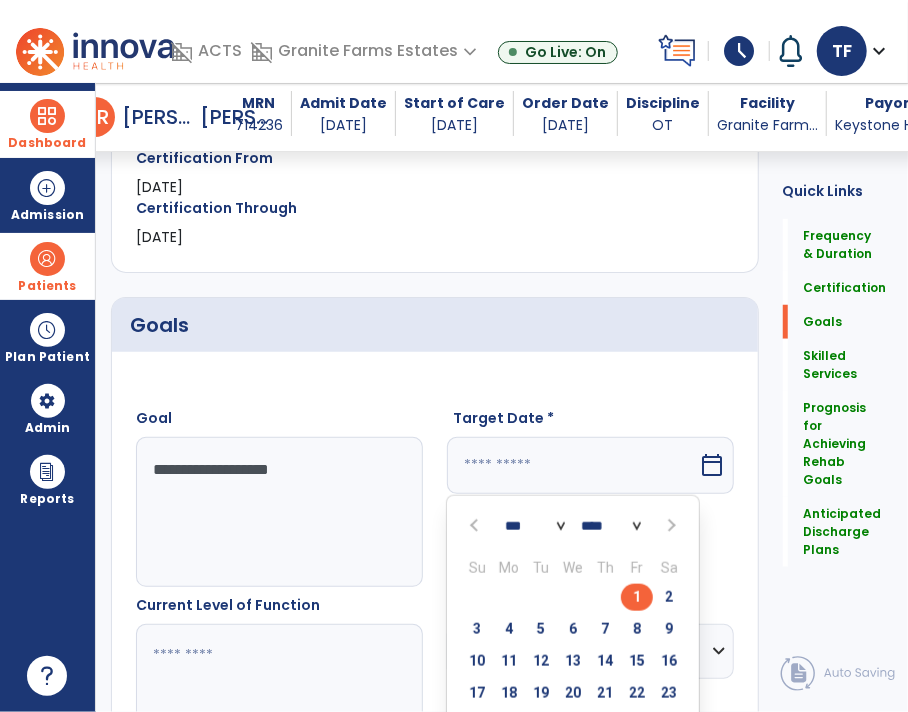 type on "********" 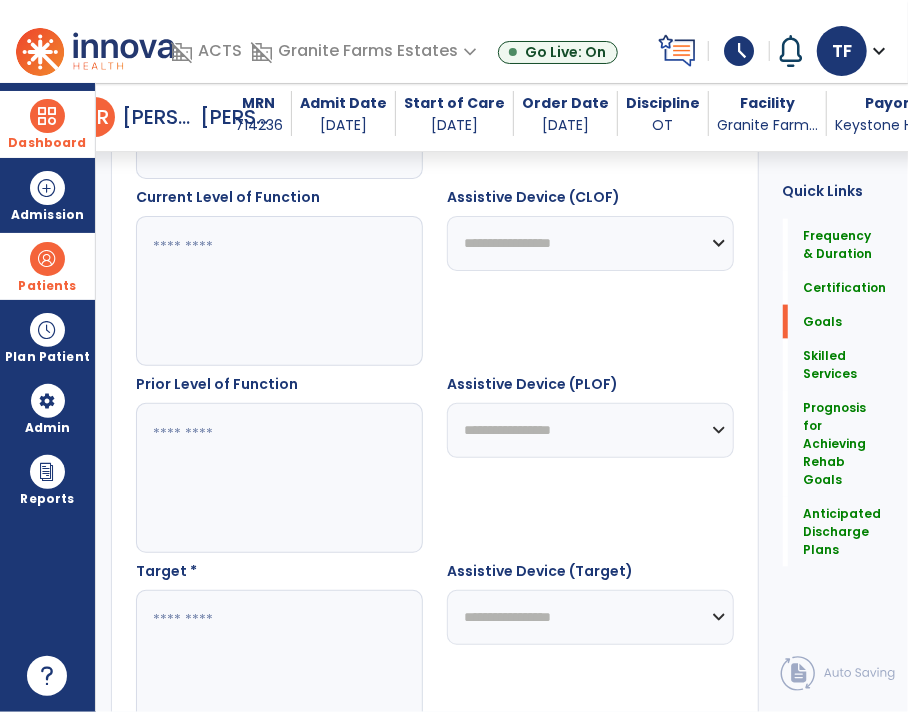 scroll, scrollTop: 909, scrollLeft: 0, axis: vertical 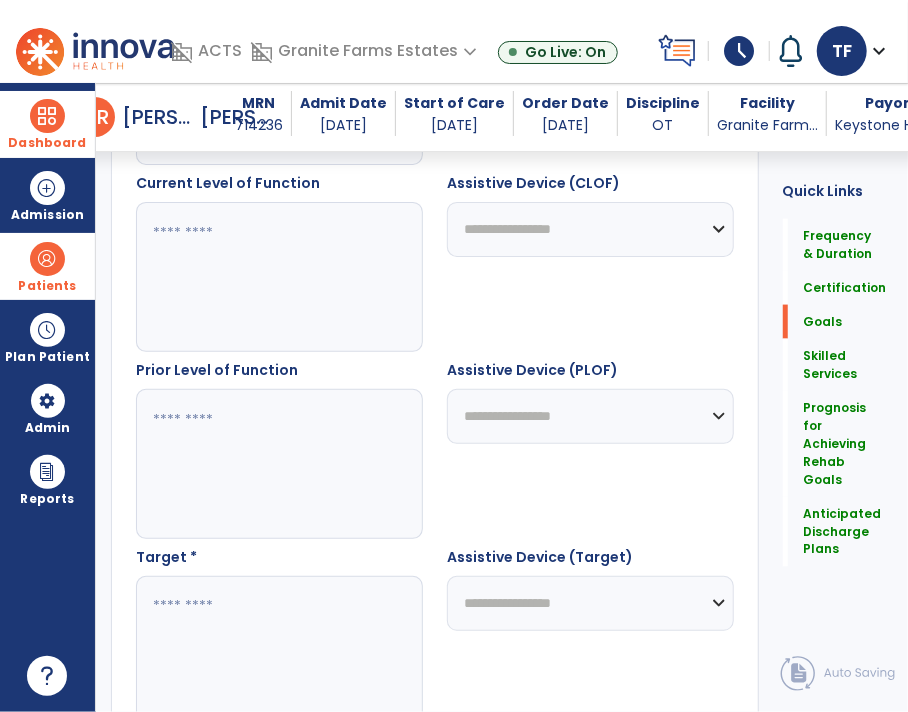 click at bounding box center (279, 464) 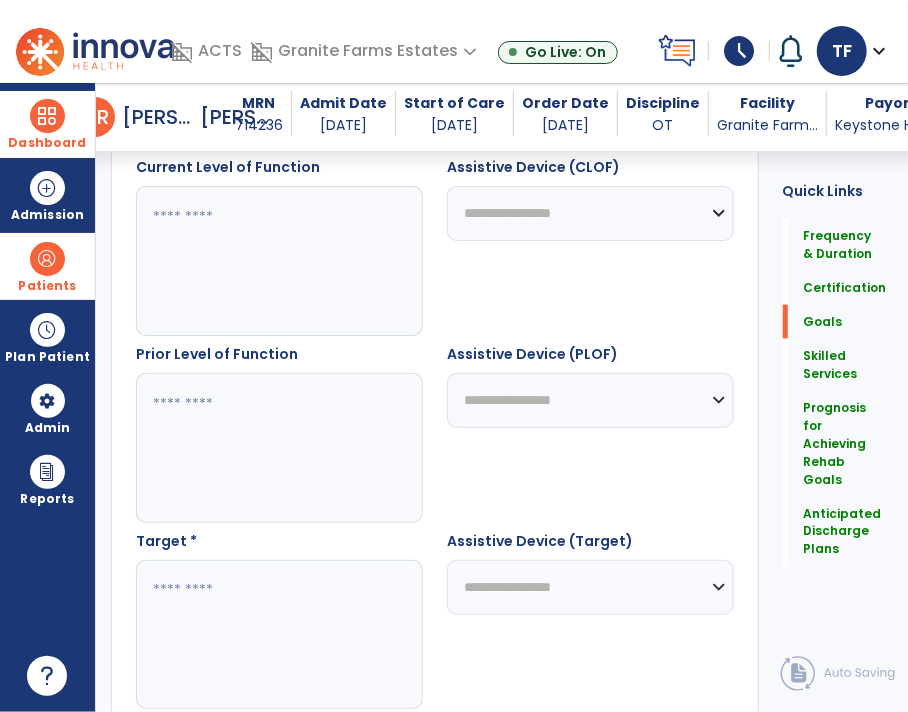 scroll, scrollTop: 1063, scrollLeft: 0, axis: vertical 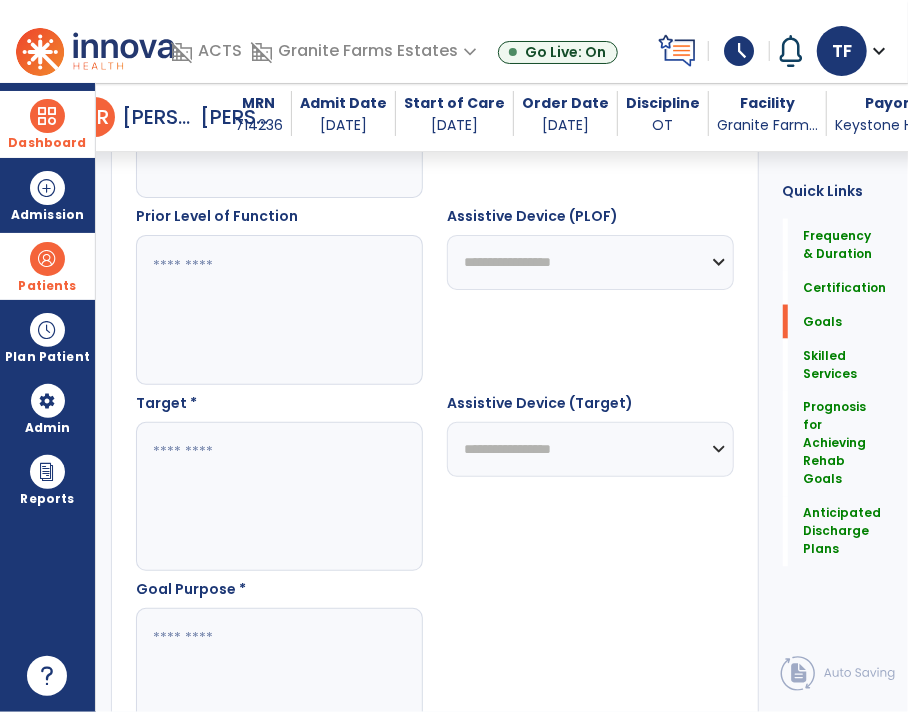 click at bounding box center (279, 497) 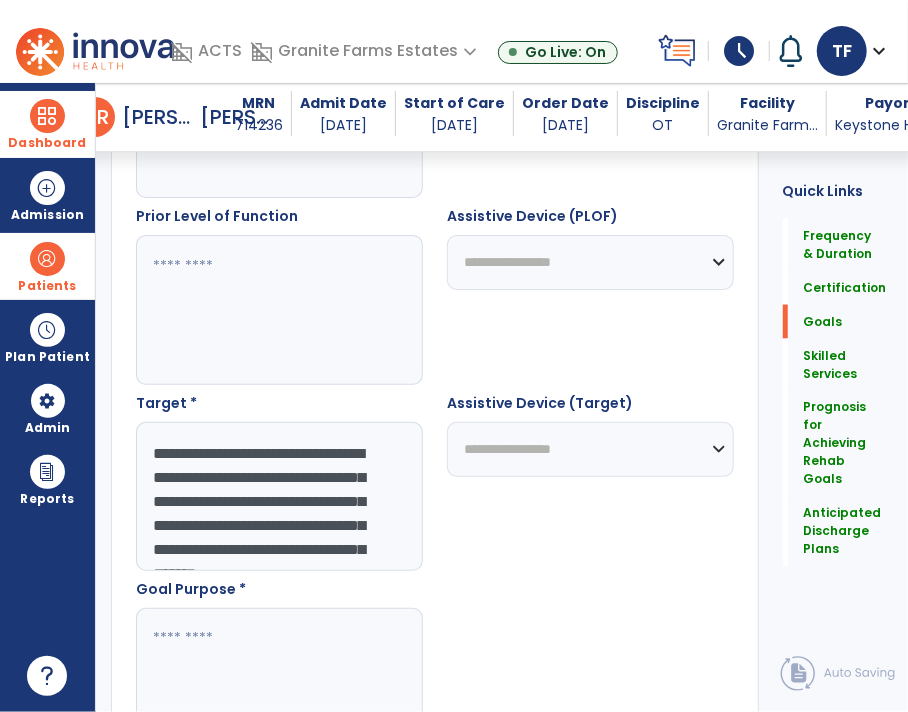 scroll, scrollTop: 63, scrollLeft: 0, axis: vertical 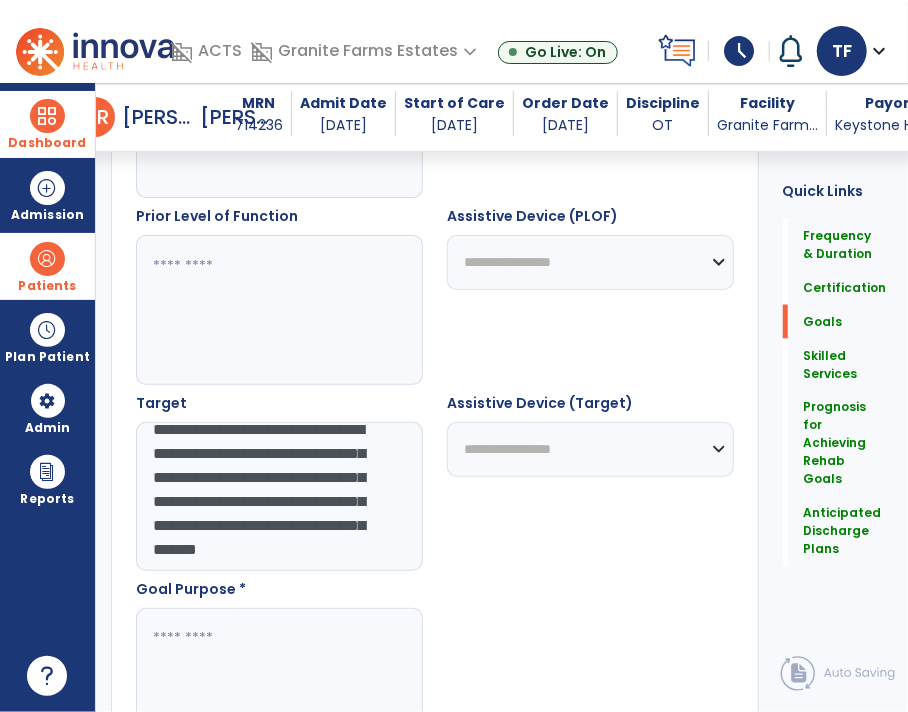 drag, startPoint x: 249, startPoint y: 443, endPoint x: 340, endPoint y: 471, distance: 95.2103 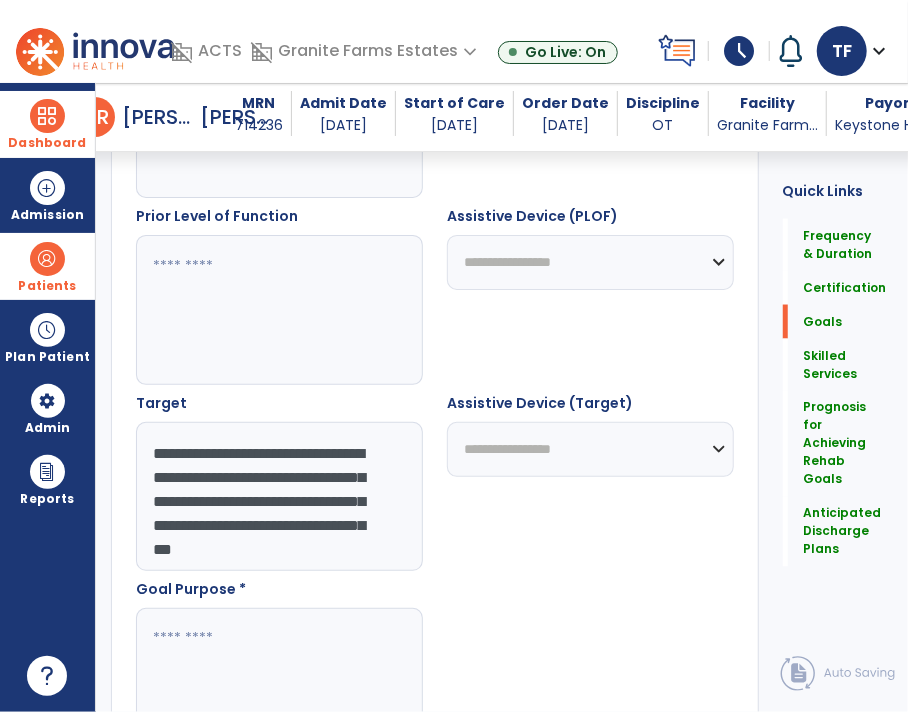 scroll, scrollTop: 24, scrollLeft: 0, axis: vertical 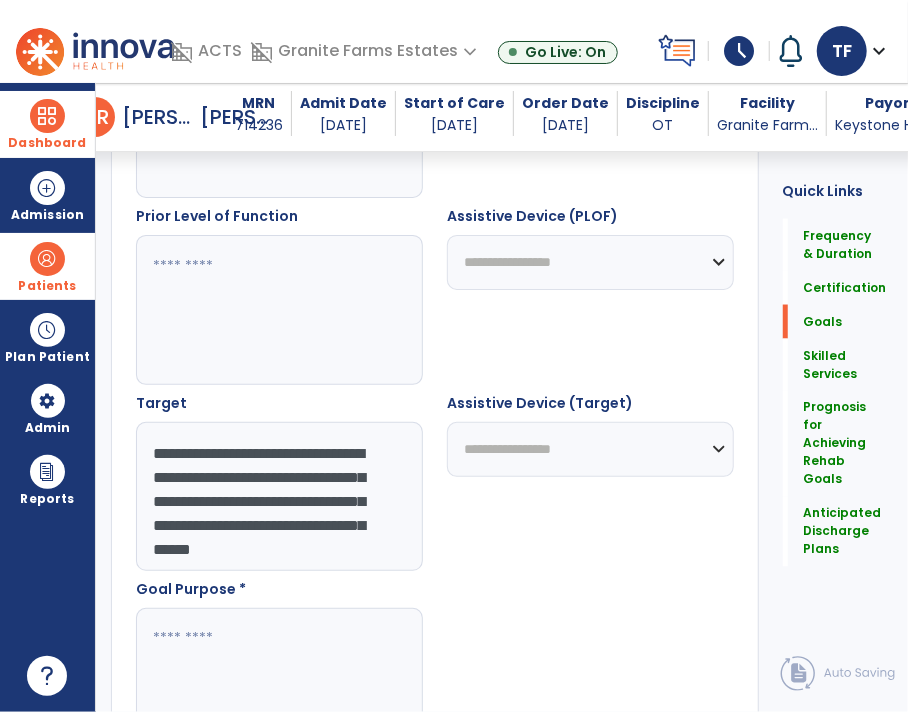 click on "**********" at bounding box center [279, 497] 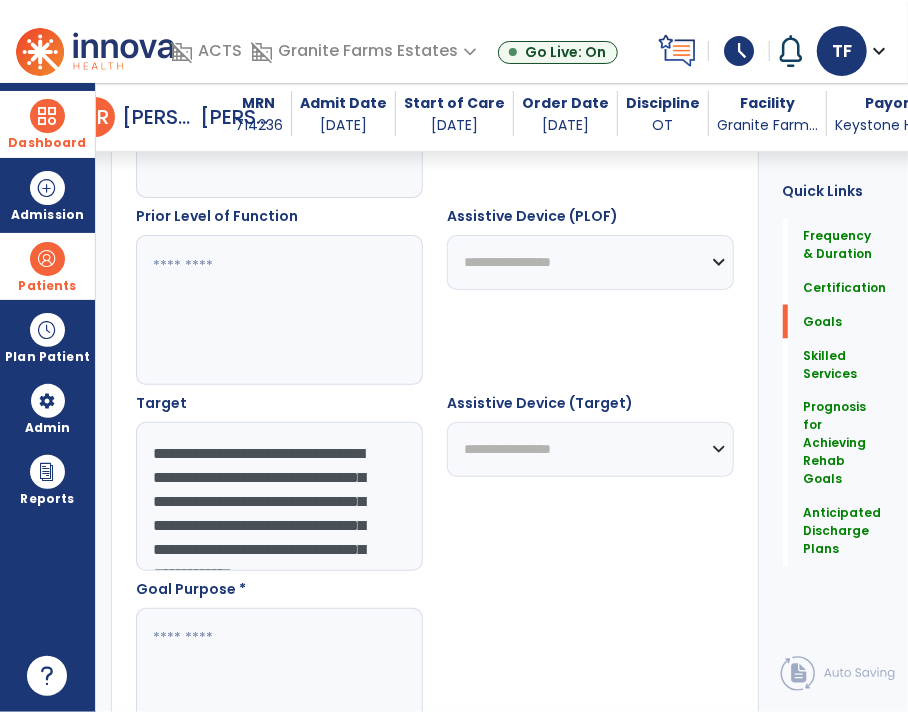 scroll, scrollTop: 23, scrollLeft: 0, axis: vertical 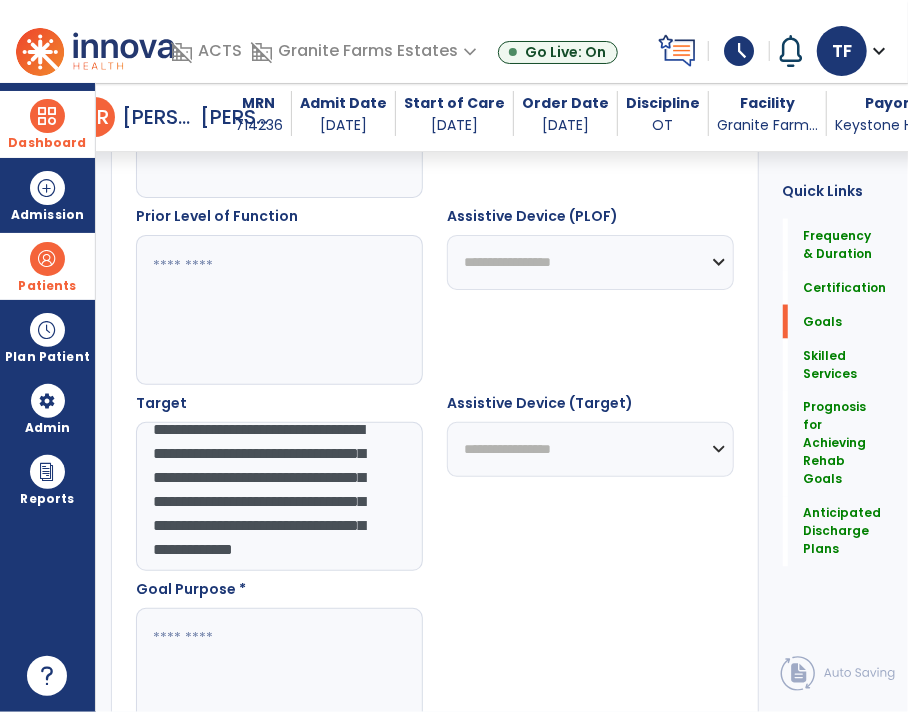 drag, startPoint x: 252, startPoint y: 536, endPoint x: 195, endPoint y: 512, distance: 61.846584 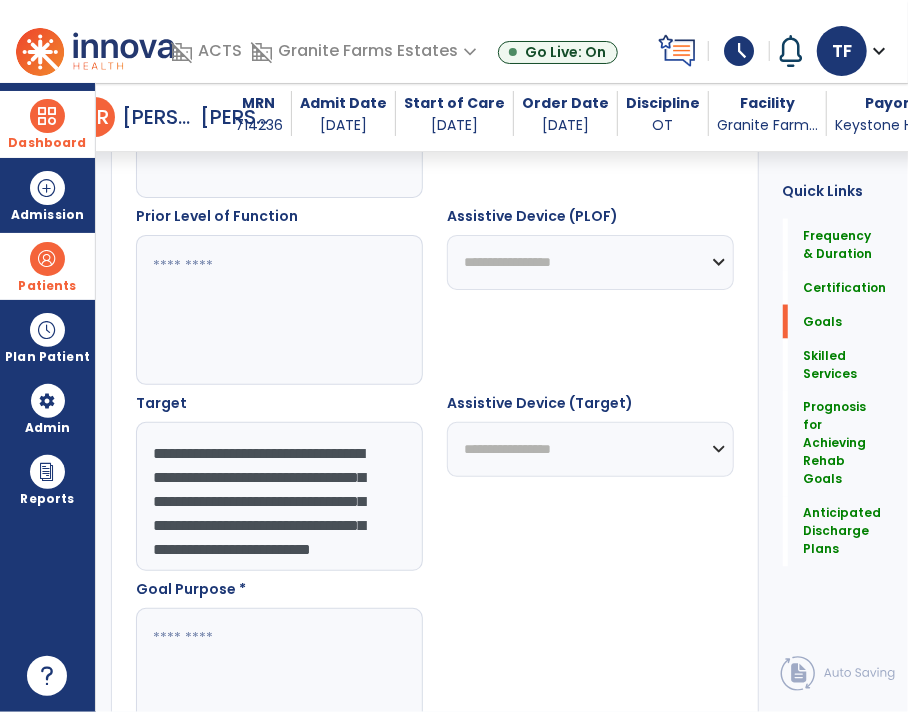 scroll, scrollTop: 46, scrollLeft: 0, axis: vertical 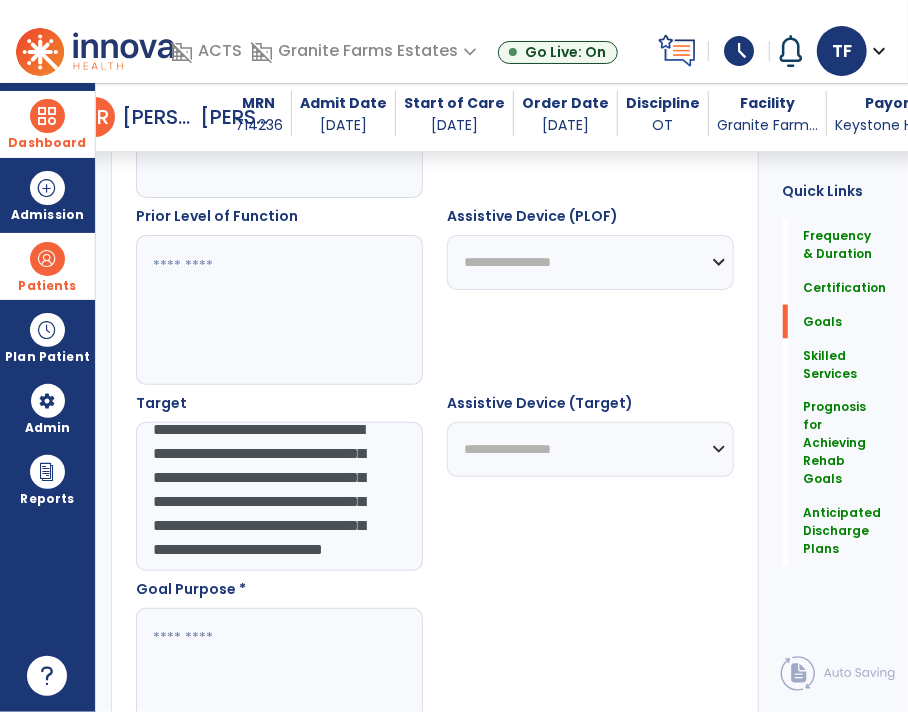type on "**********" 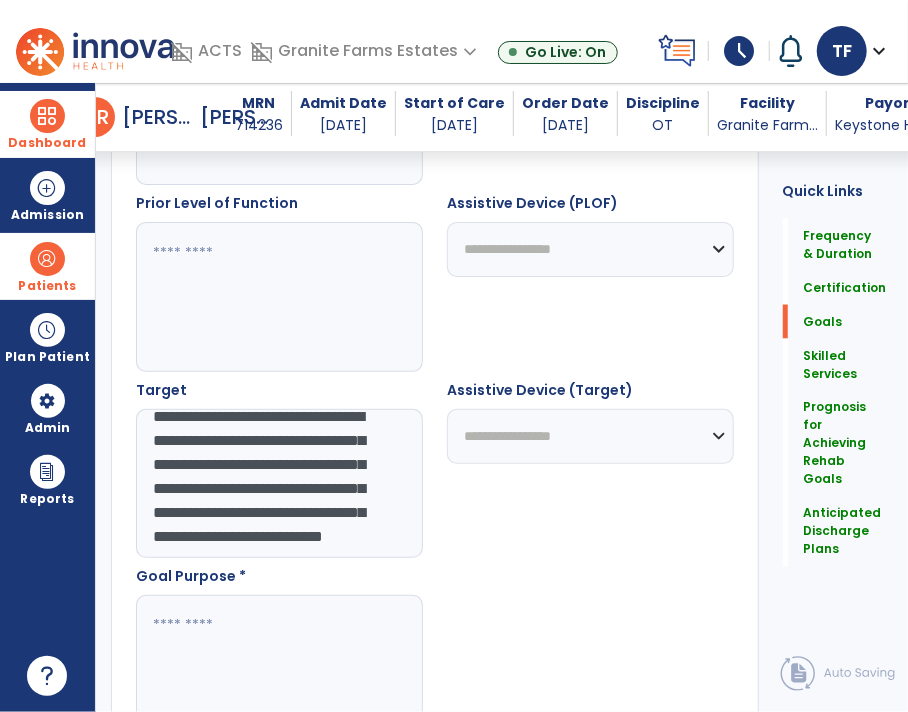 scroll, scrollTop: 1094, scrollLeft: 0, axis: vertical 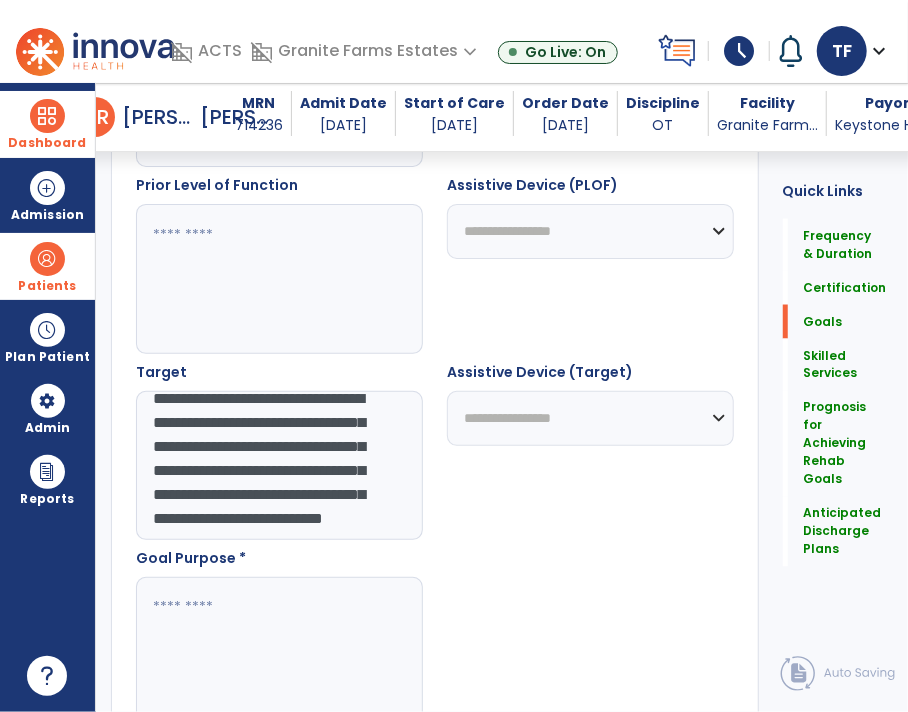 click at bounding box center [279, 652] 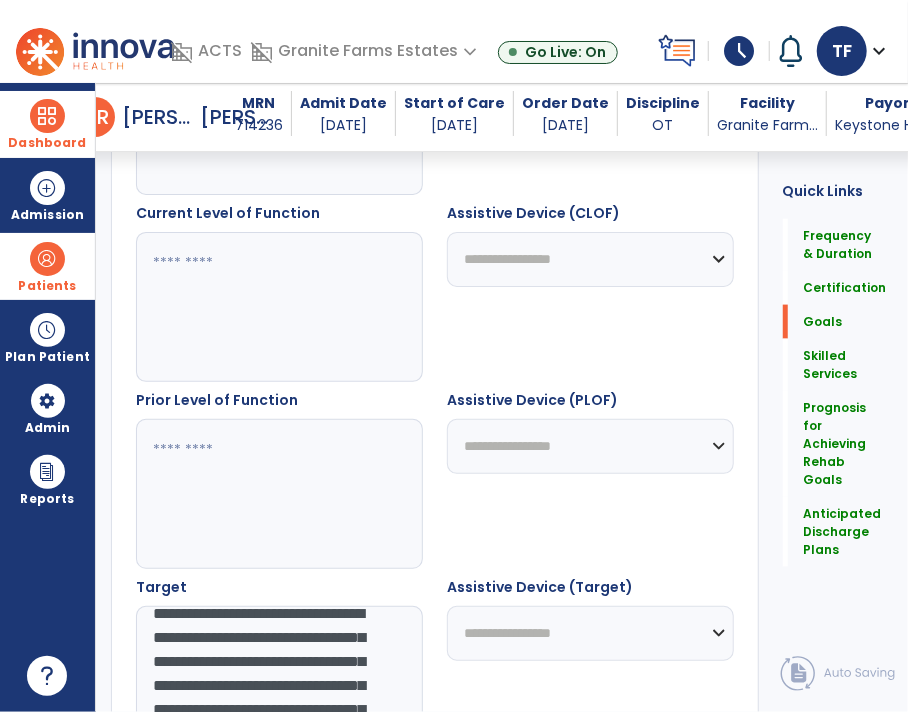 scroll, scrollTop: 1178, scrollLeft: 0, axis: vertical 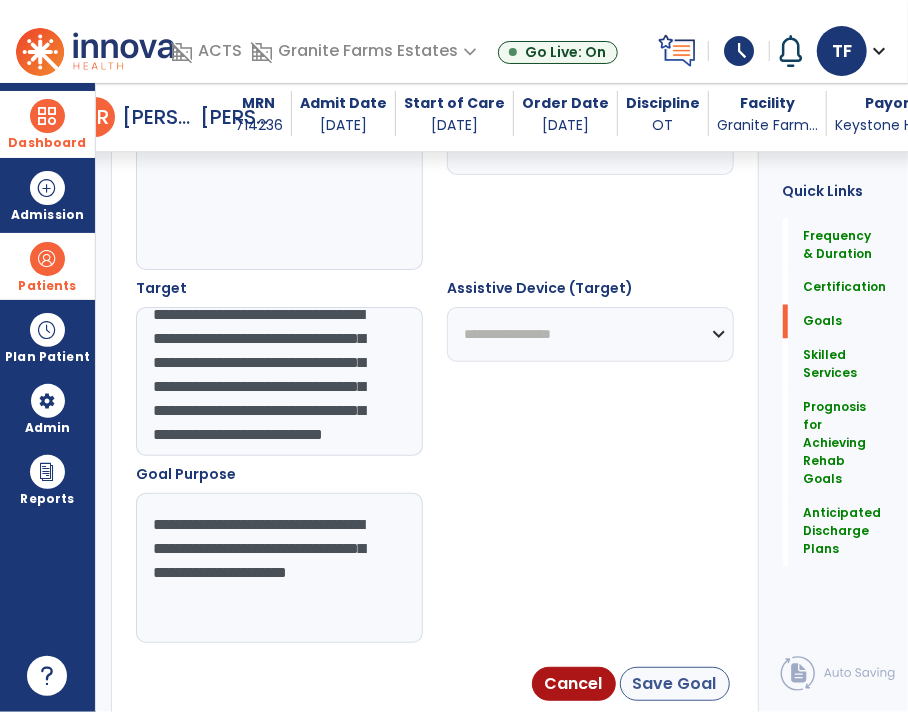 type on "**********" 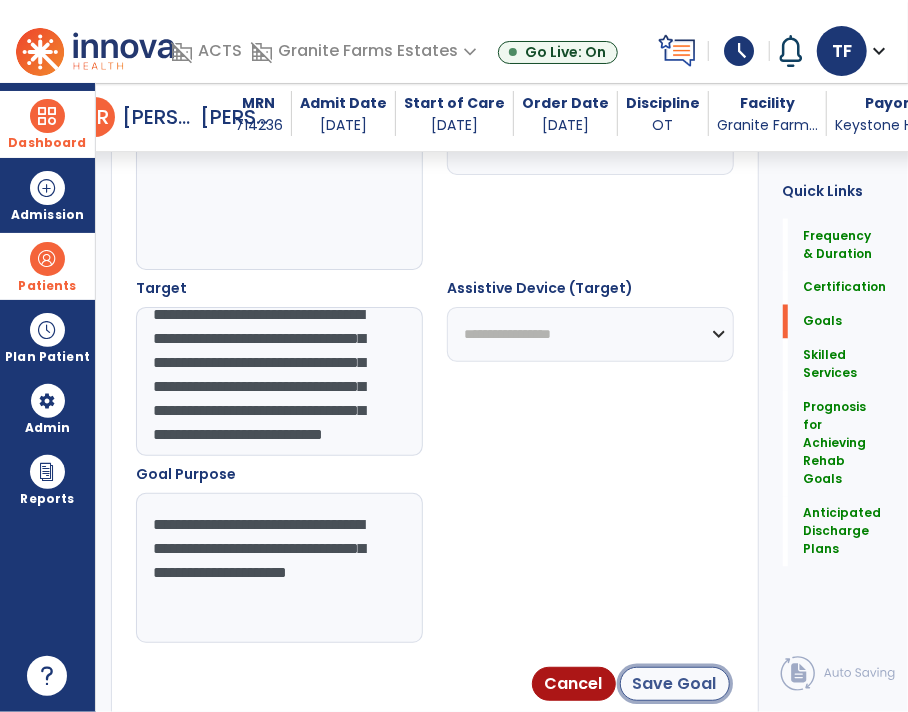 click on "Save Goal" at bounding box center (675, 684) 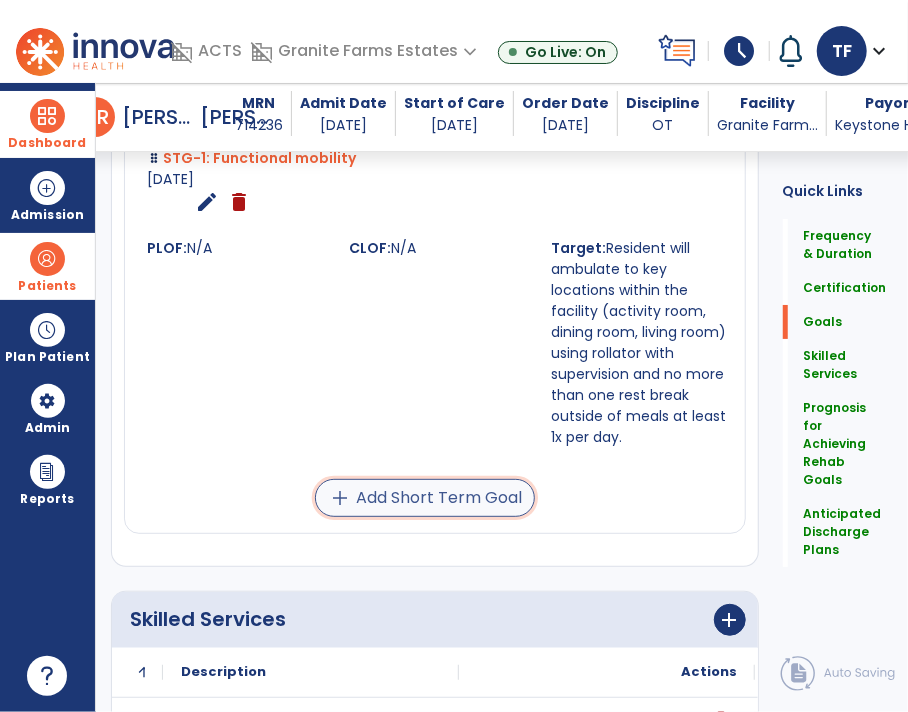 click on "add  Add Short Term Goal" at bounding box center (425, 498) 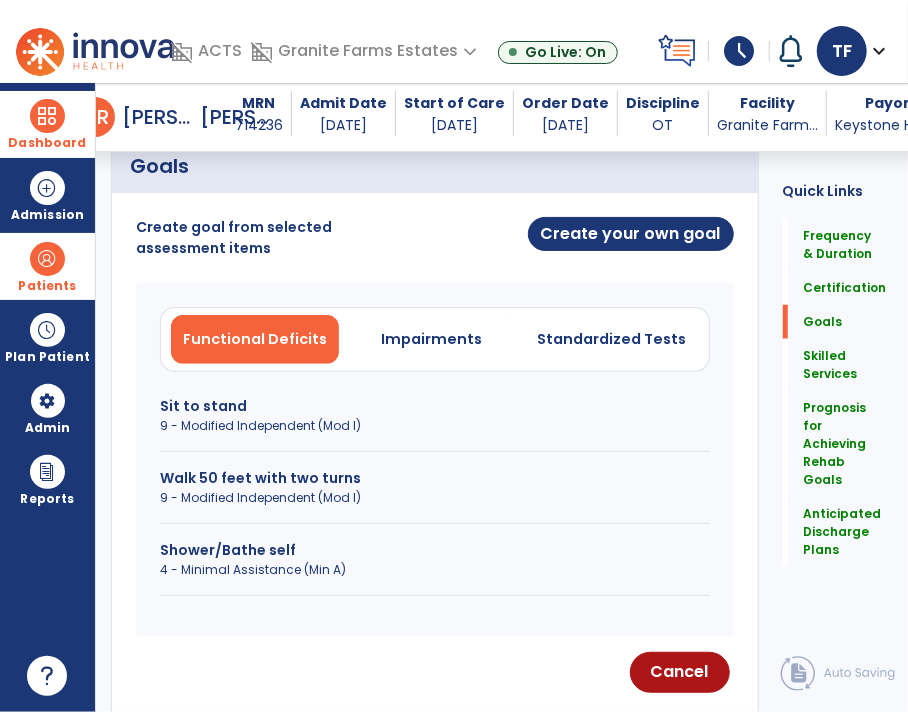 scroll, scrollTop: 654, scrollLeft: 0, axis: vertical 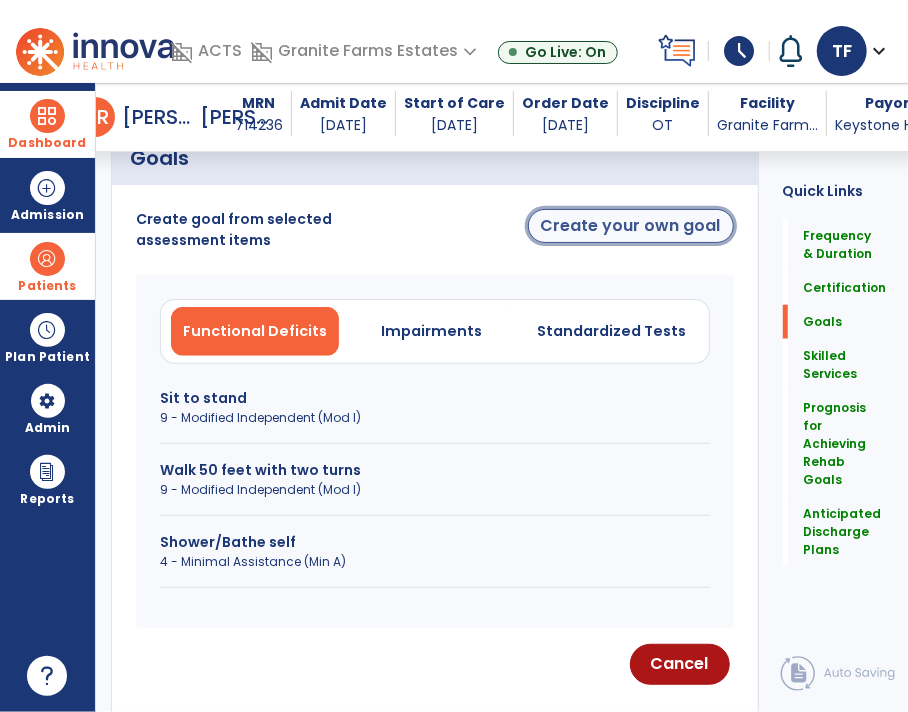 click on "Create your own goal" at bounding box center [631, 226] 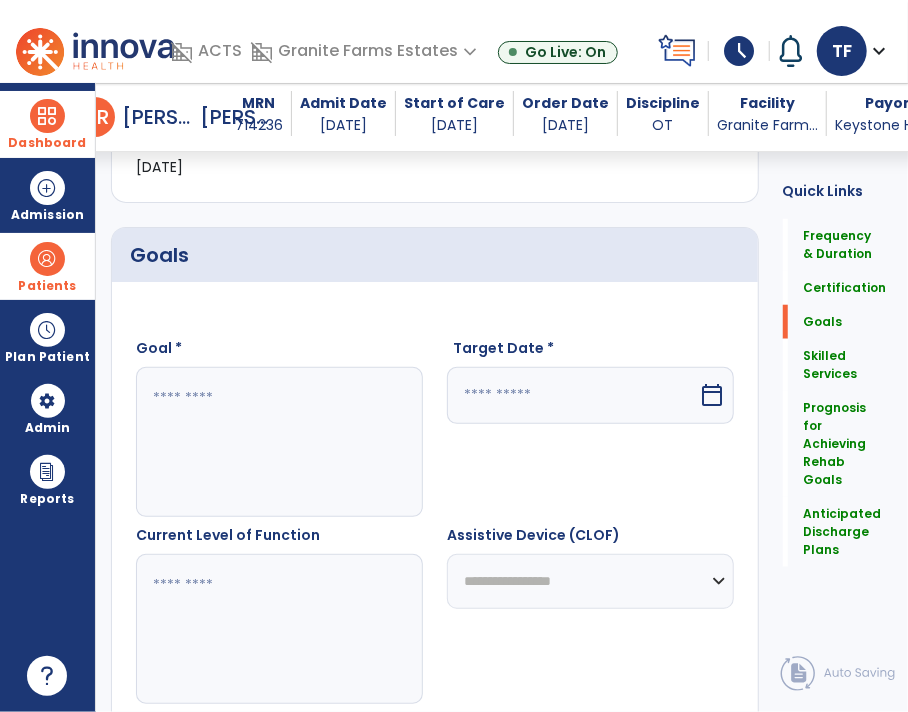 scroll, scrollTop: 557, scrollLeft: 0, axis: vertical 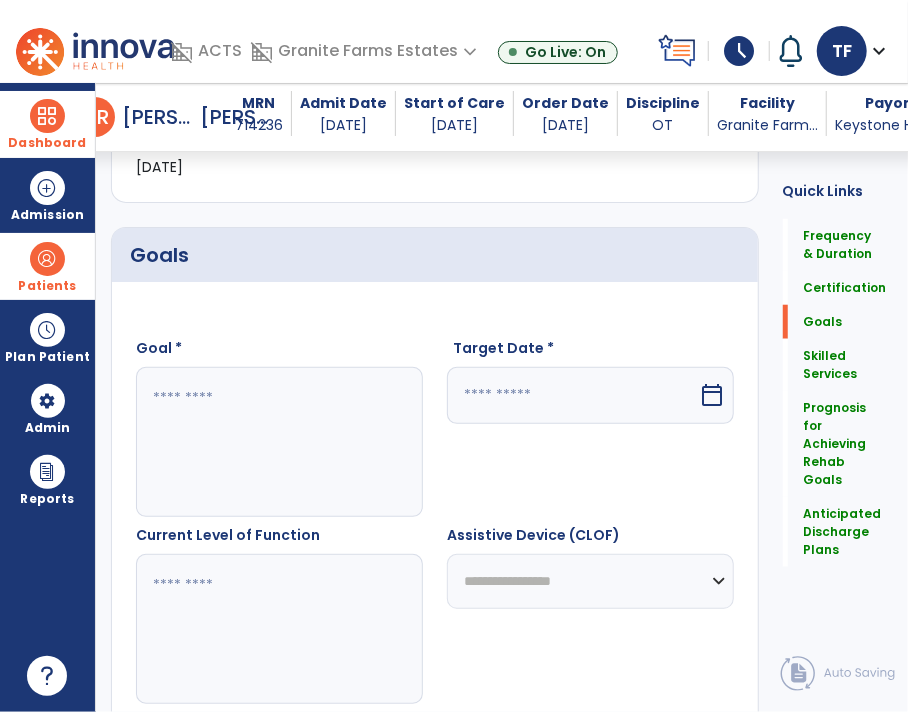 click at bounding box center [279, 442] 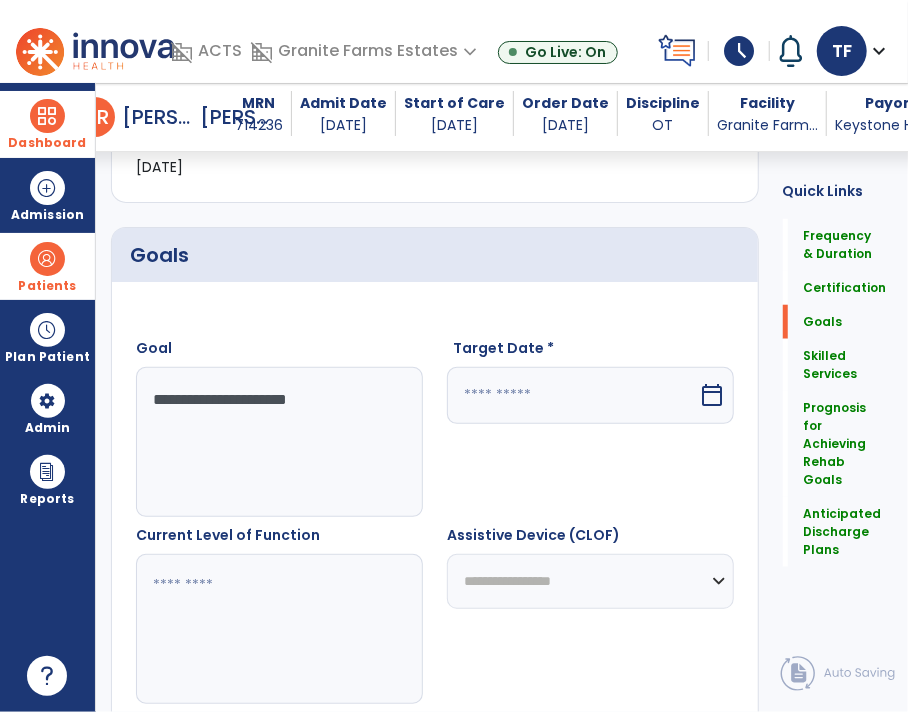 type on "**********" 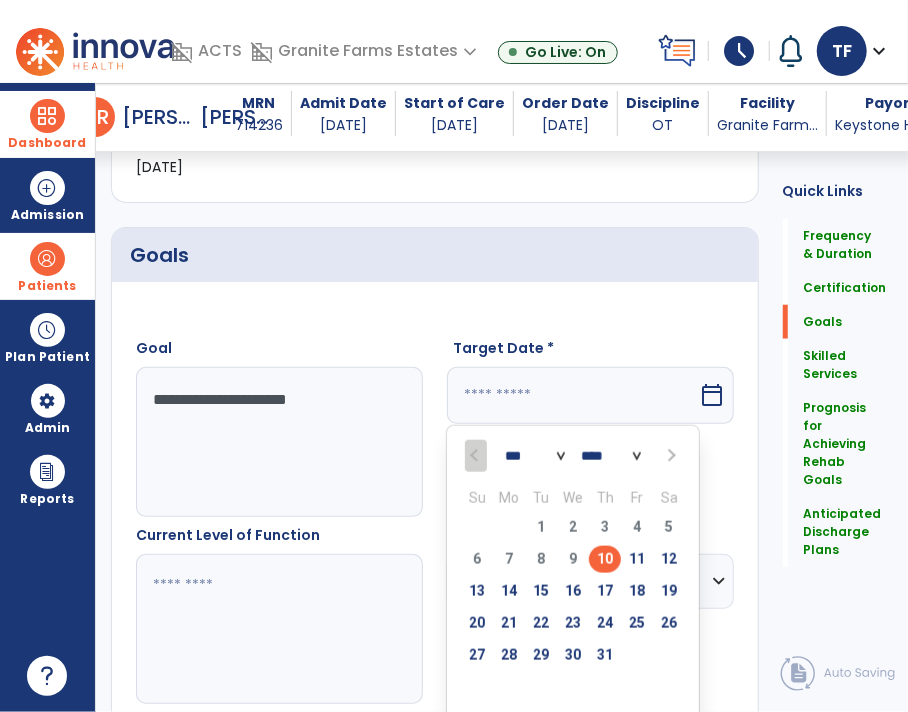 click at bounding box center (669, 455) 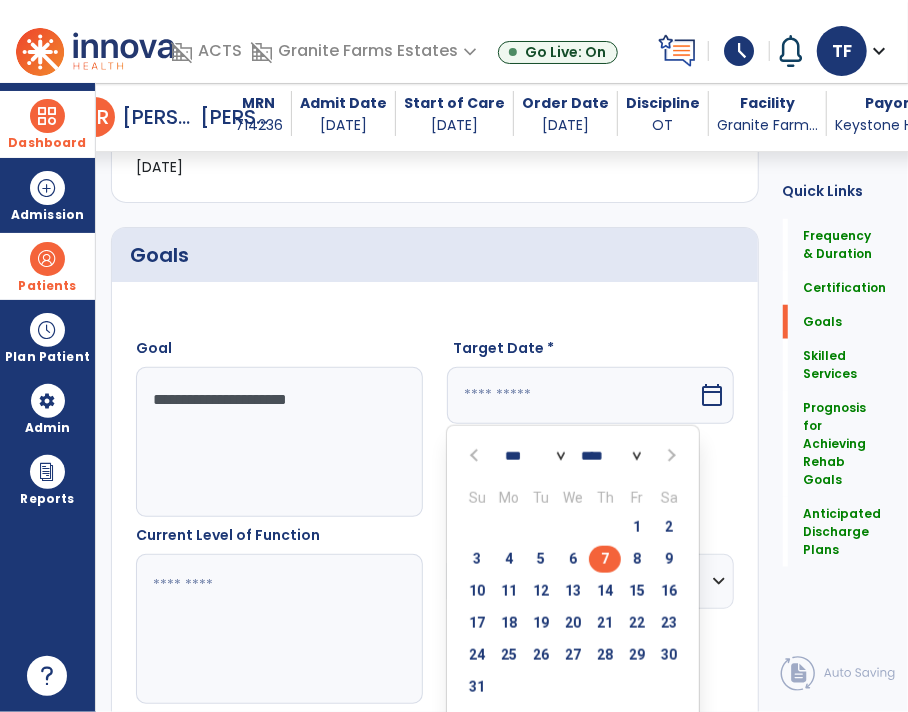 click on "7" at bounding box center [605, 559] 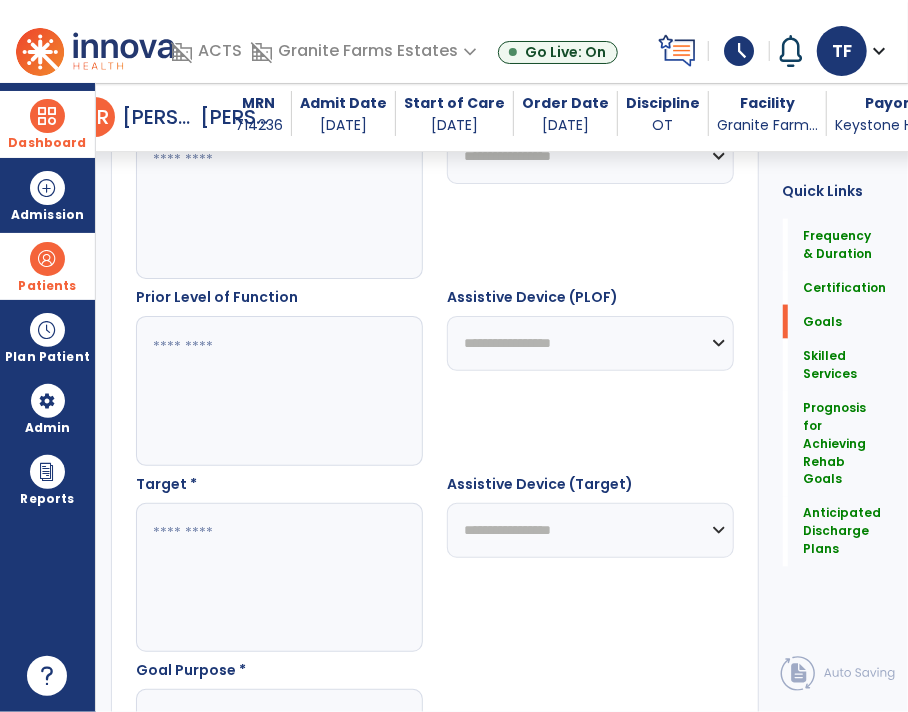 scroll, scrollTop: 984, scrollLeft: 0, axis: vertical 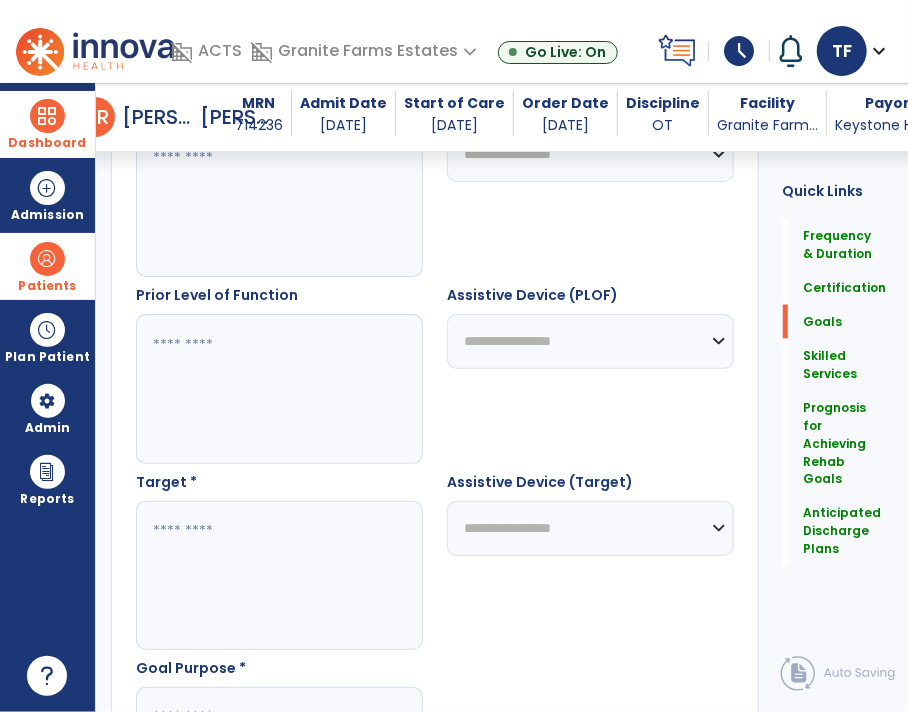 click at bounding box center [279, 576] 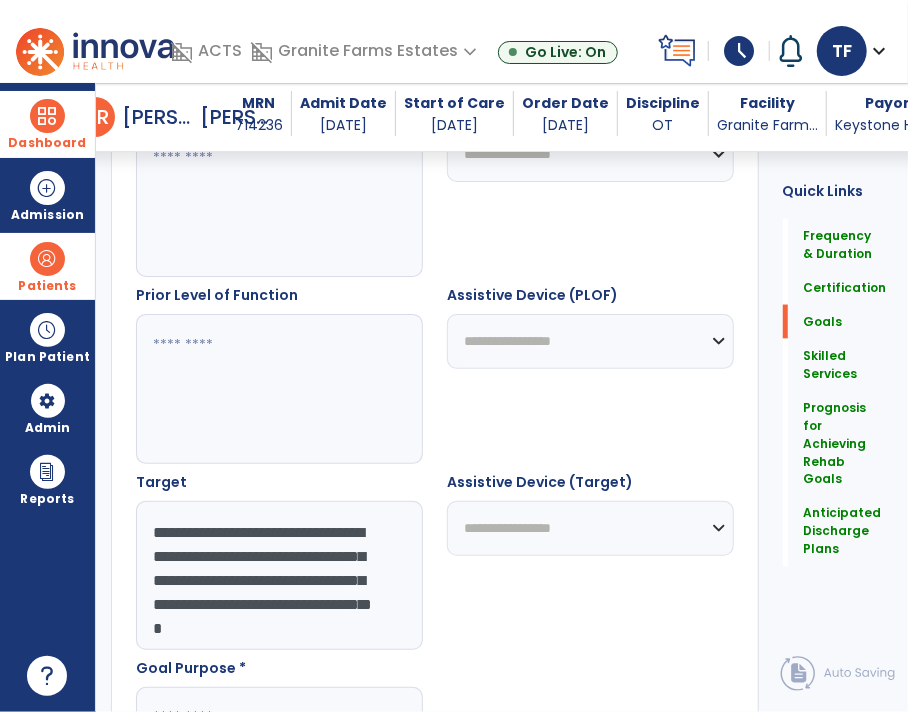 scroll, scrollTop: 39, scrollLeft: 0, axis: vertical 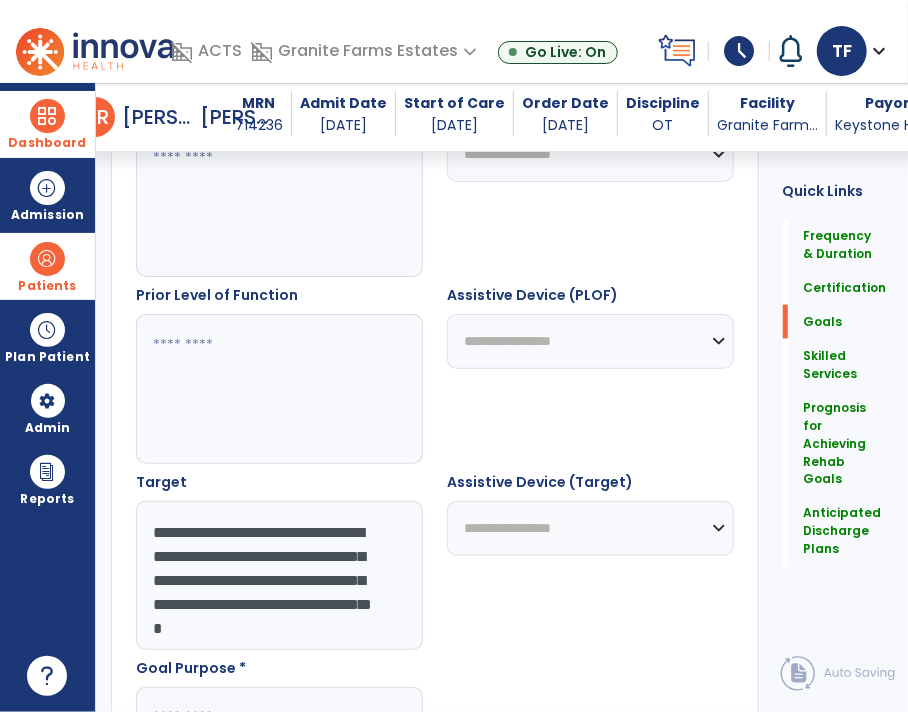 type on "**********" 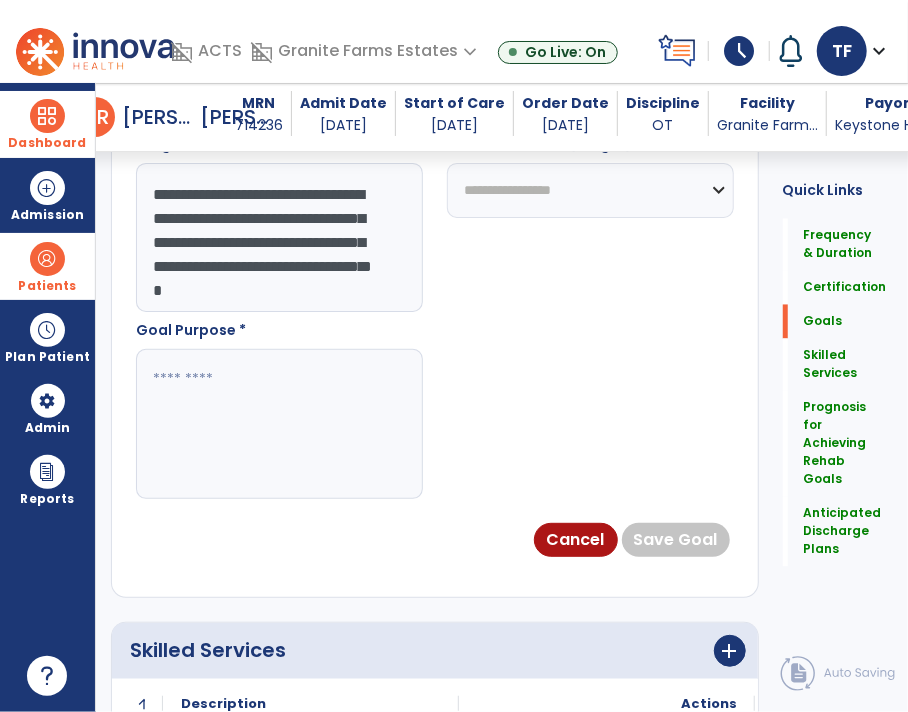 click at bounding box center [279, 424] 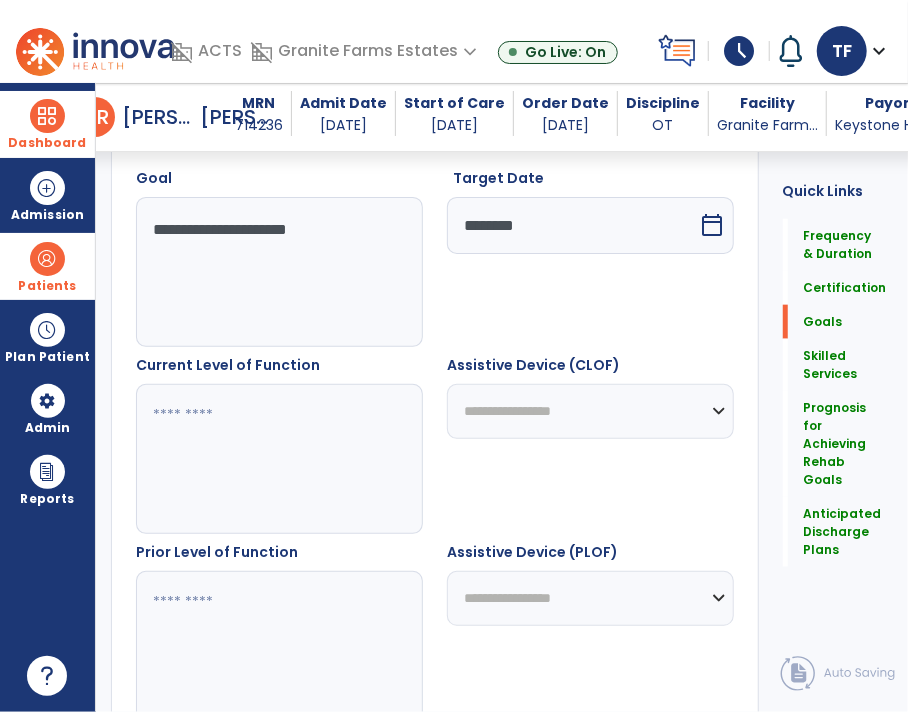 scroll, scrollTop: 678, scrollLeft: 0, axis: vertical 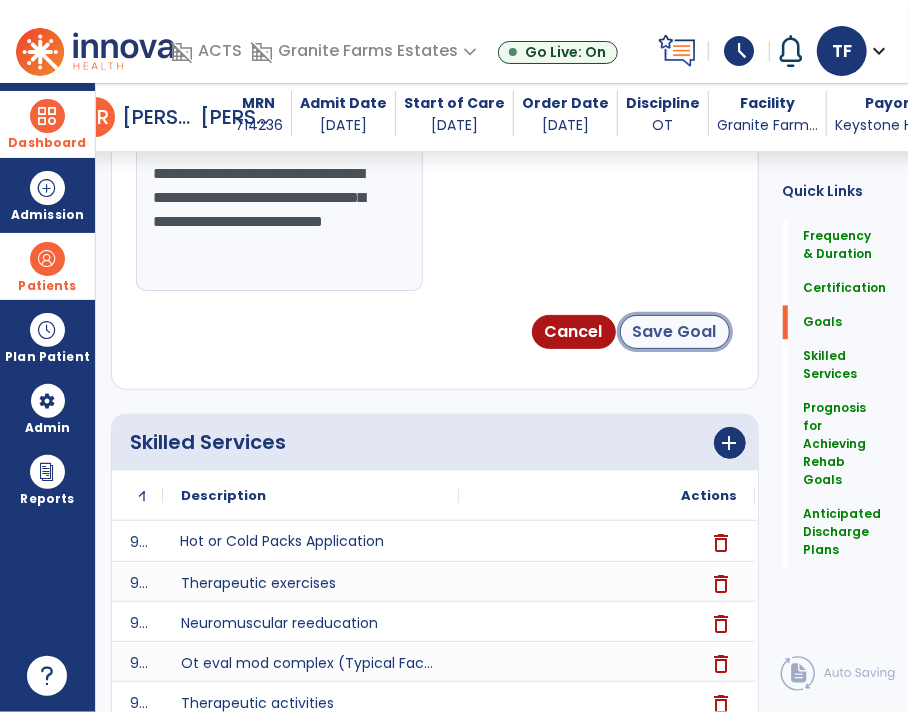click on "Save Goal" at bounding box center (675, 332) 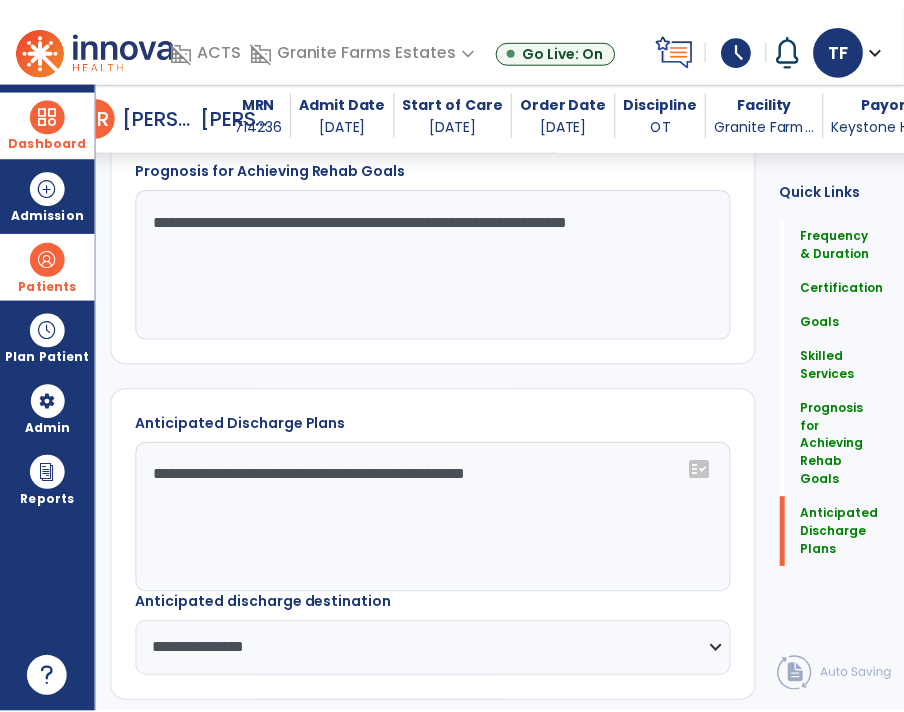 scroll, scrollTop: 3832, scrollLeft: 0, axis: vertical 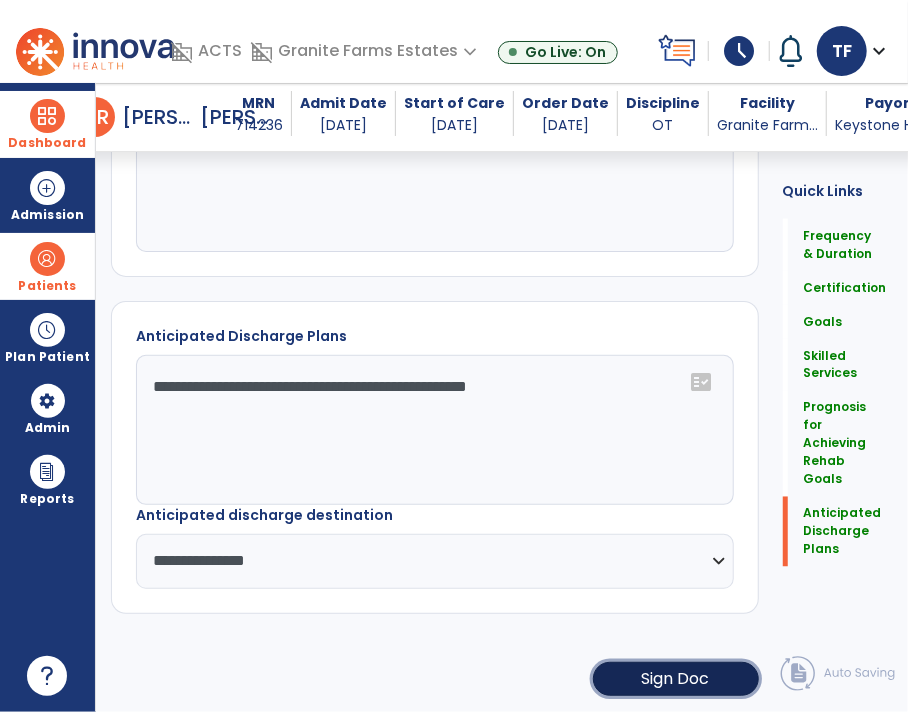 click on "Sign Doc" 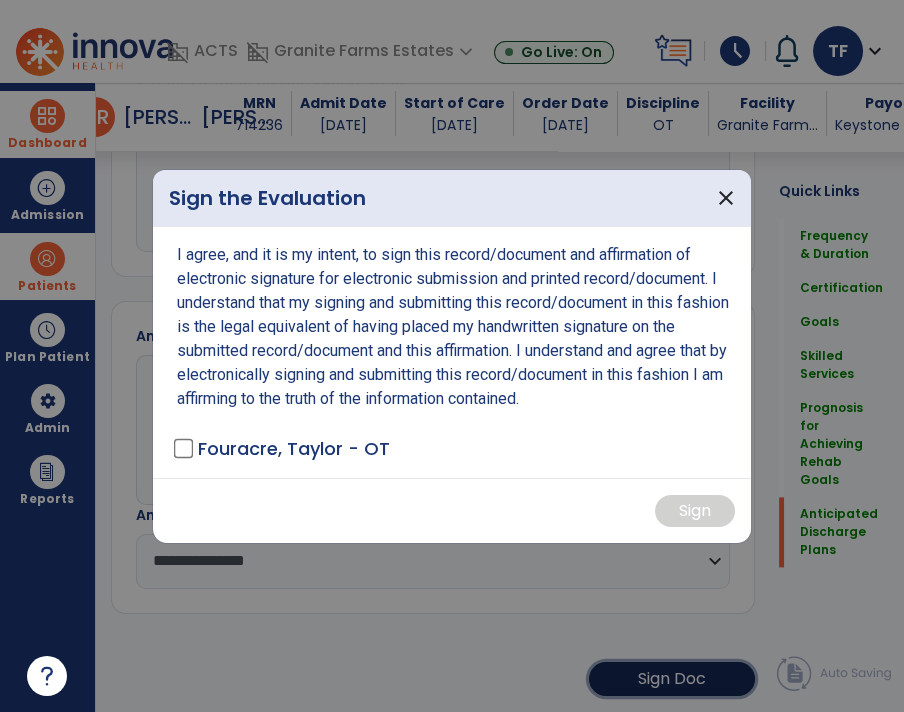 scroll, scrollTop: 3832, scrollLeft: 0, axis: vertical 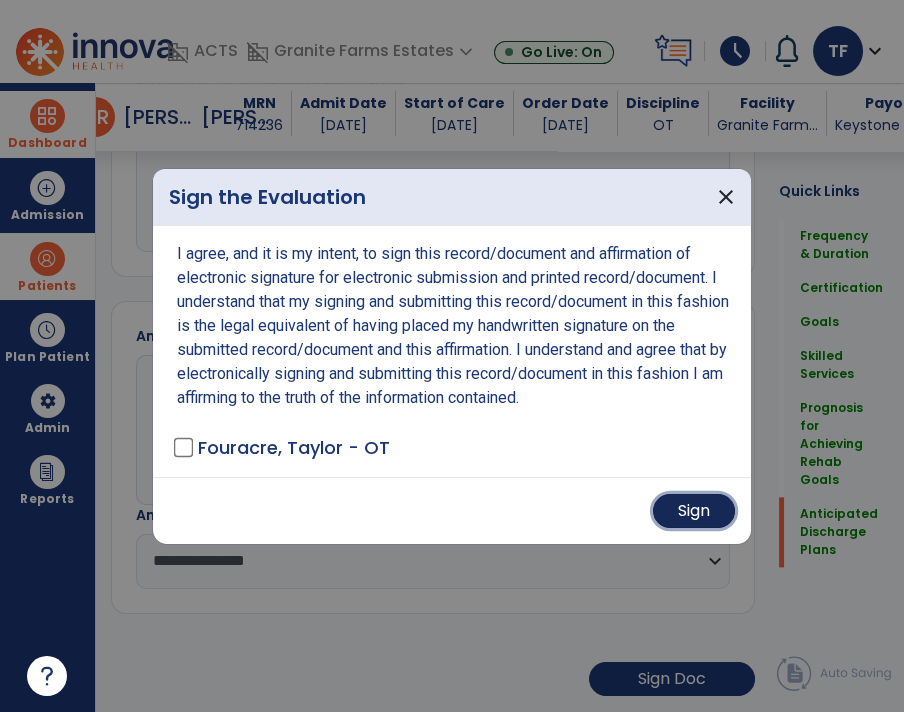 click on "Sign" at bounding box center (694, 511) 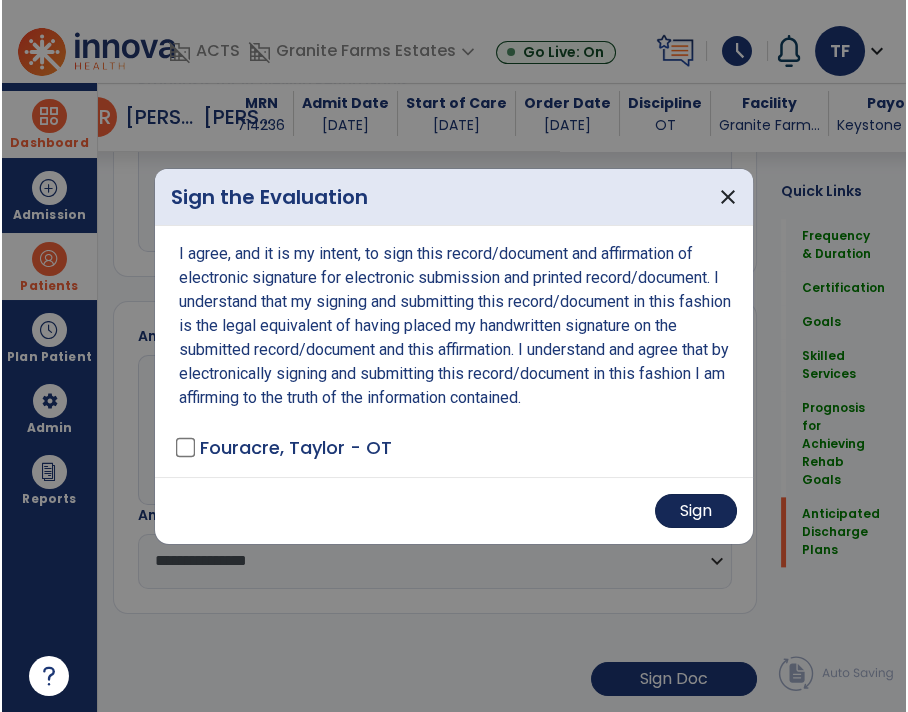 scroll, scrollTop: 3831, scrollLeft: 0, axis: vertical 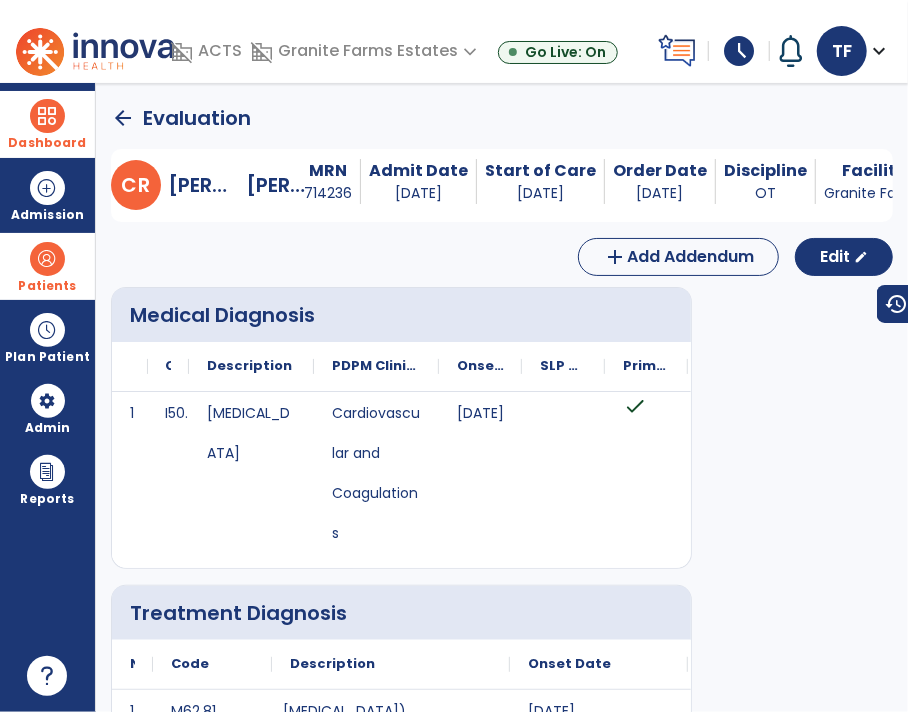 click on "arrow_back" 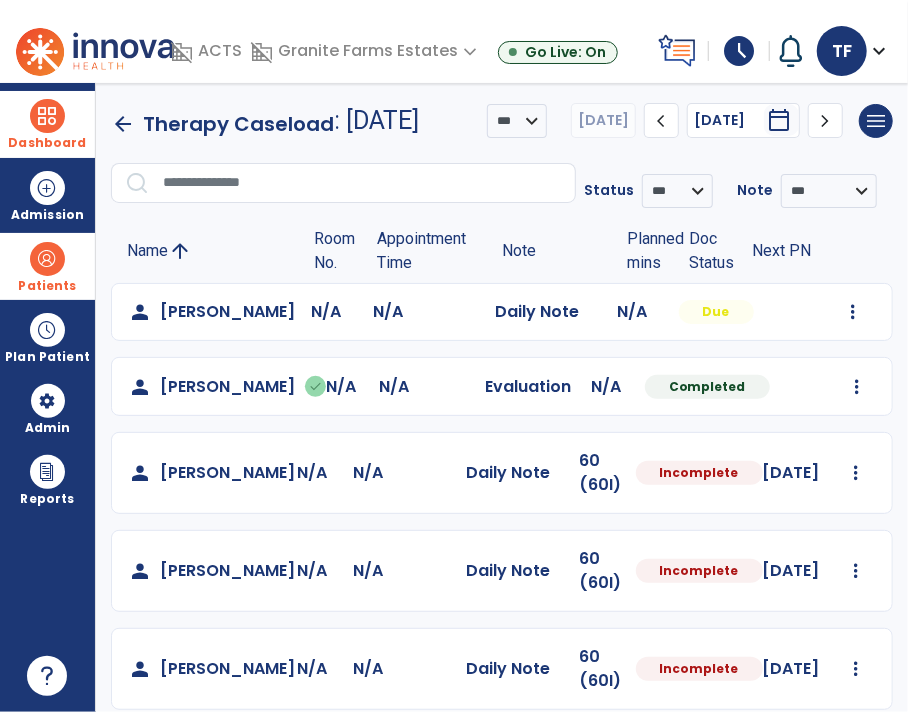 click on "Dashboard" at bounding box center [47, 124] 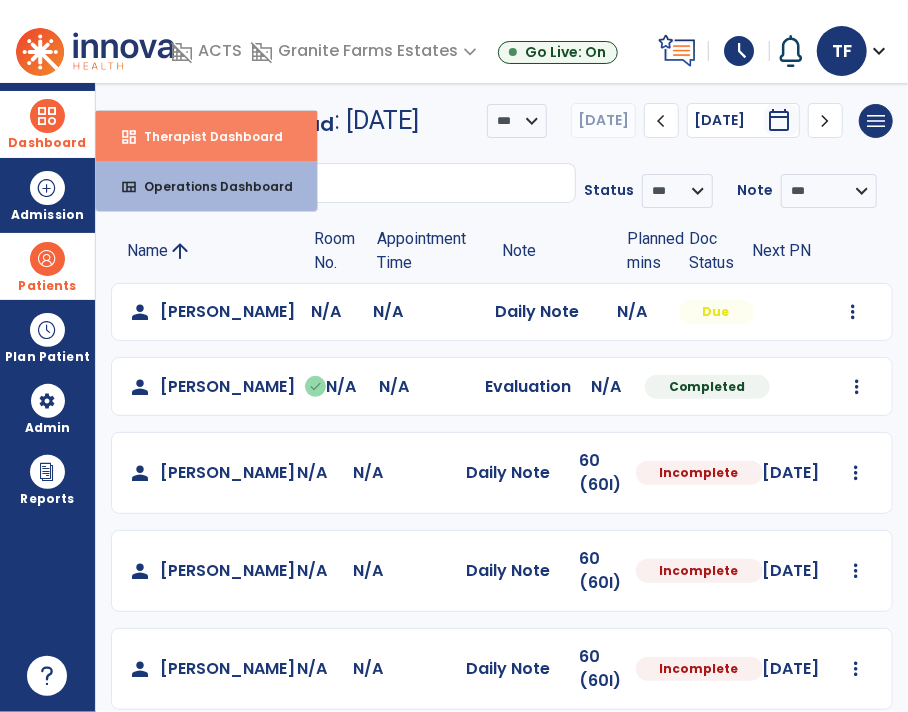 click on "Therapist Dashboard" at bounding box center (205, 136) 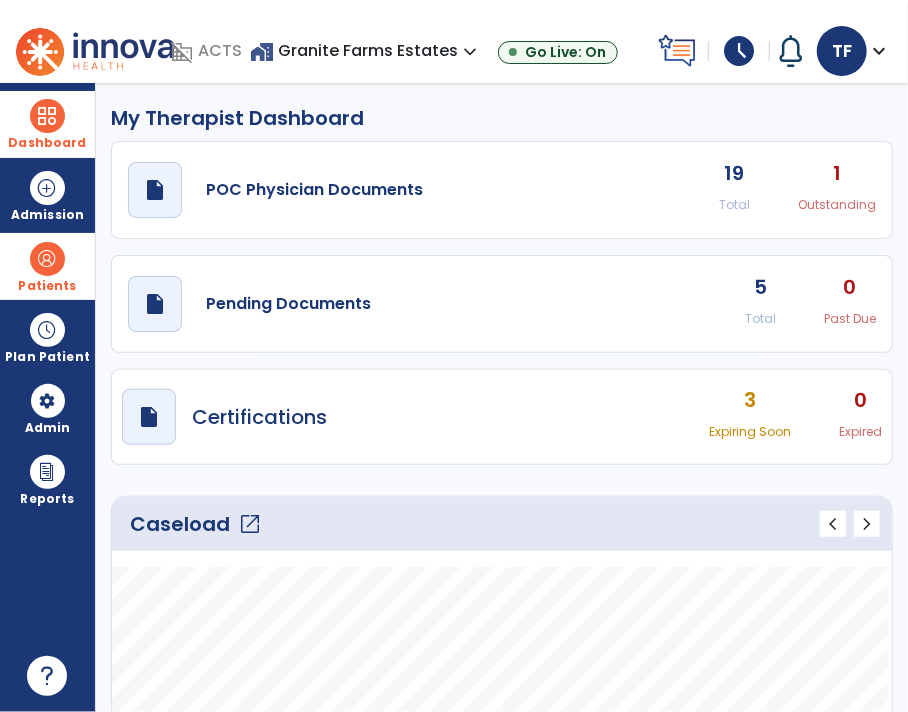 click on "draft   open_in_new  Pending Documents 5 Total 0 Past Due" 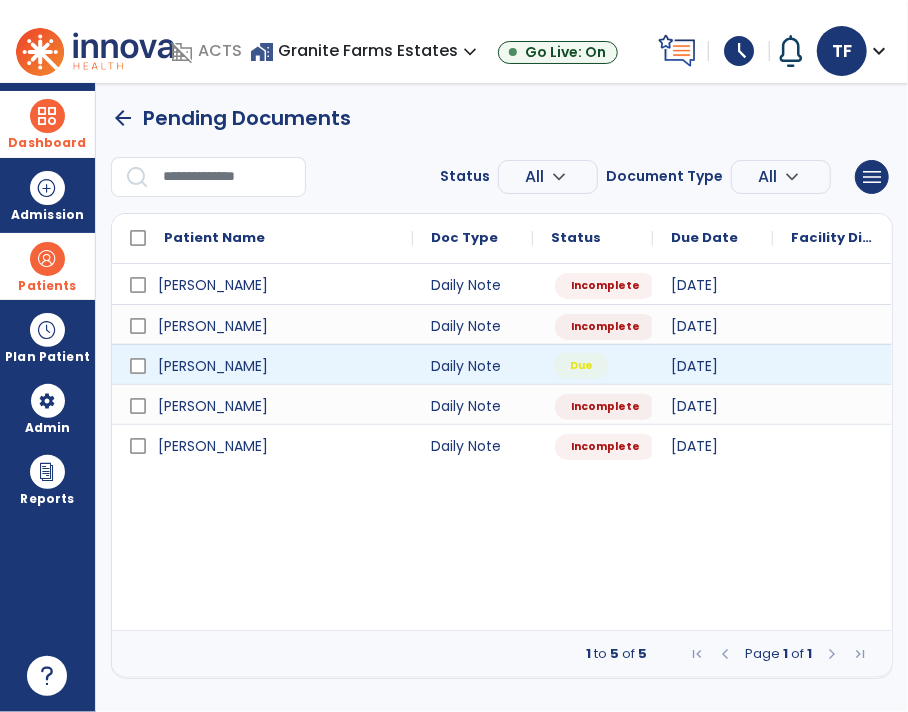 click on "Due" at bounding box center [581, 366] 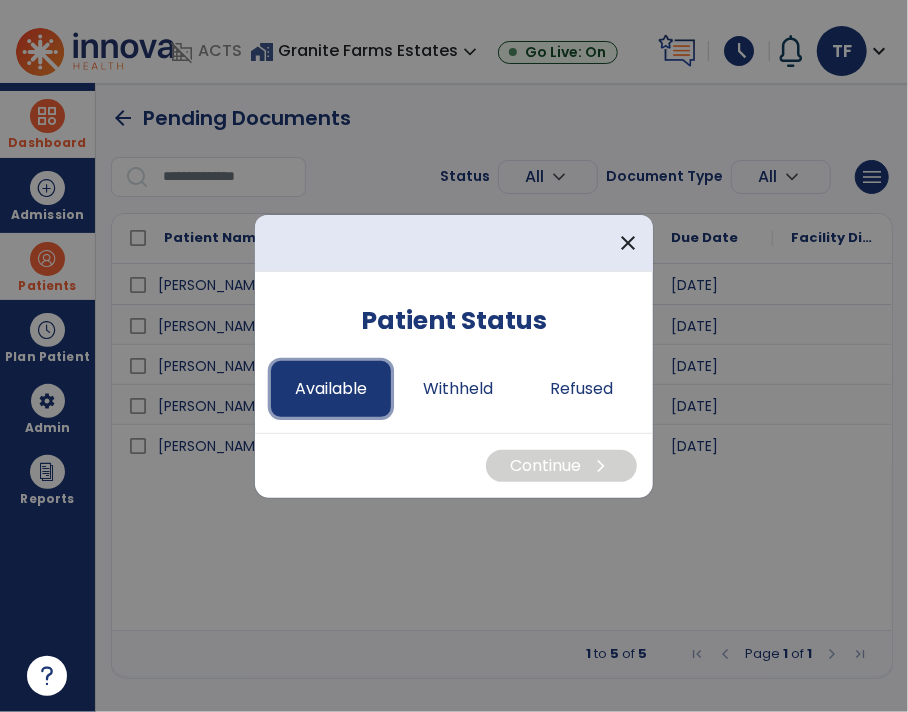 click on "Available" at bounding box center (331, 389) 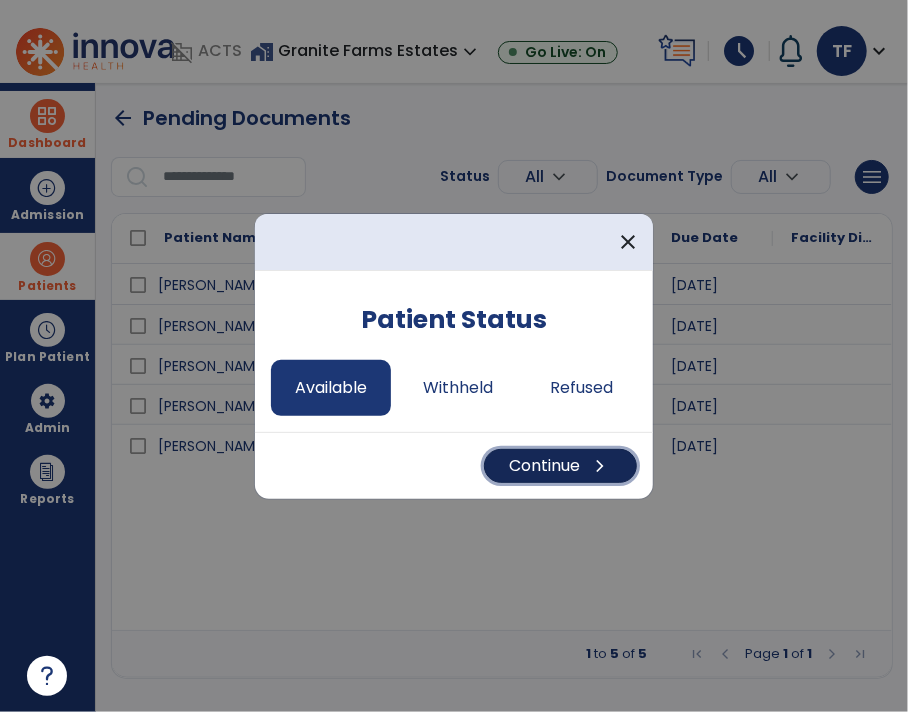 click on "Continue   chevron_right" at bounding box center [560, 466] 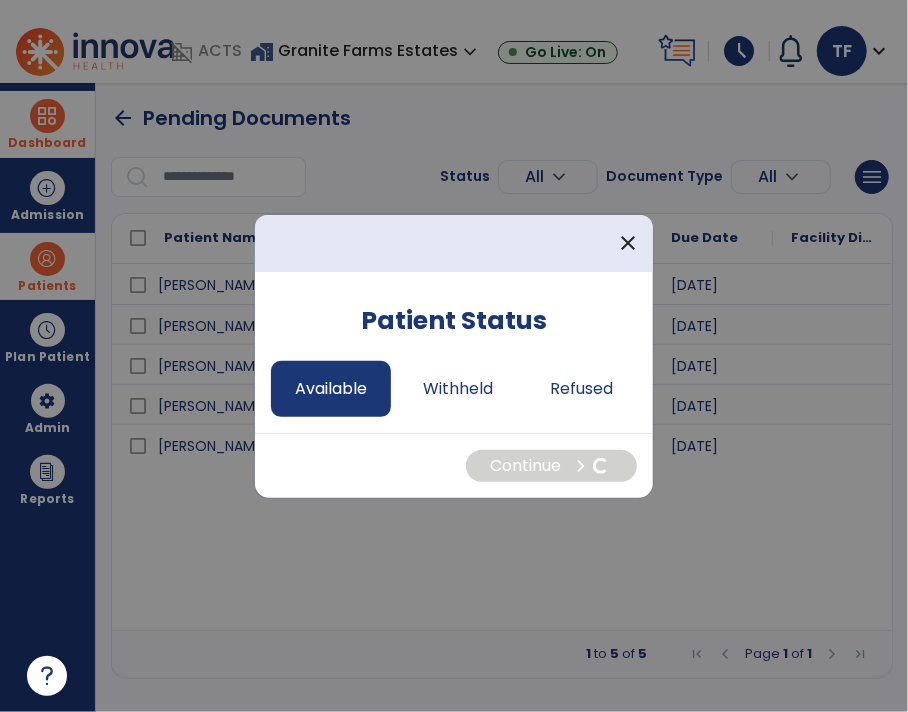 select on "*" 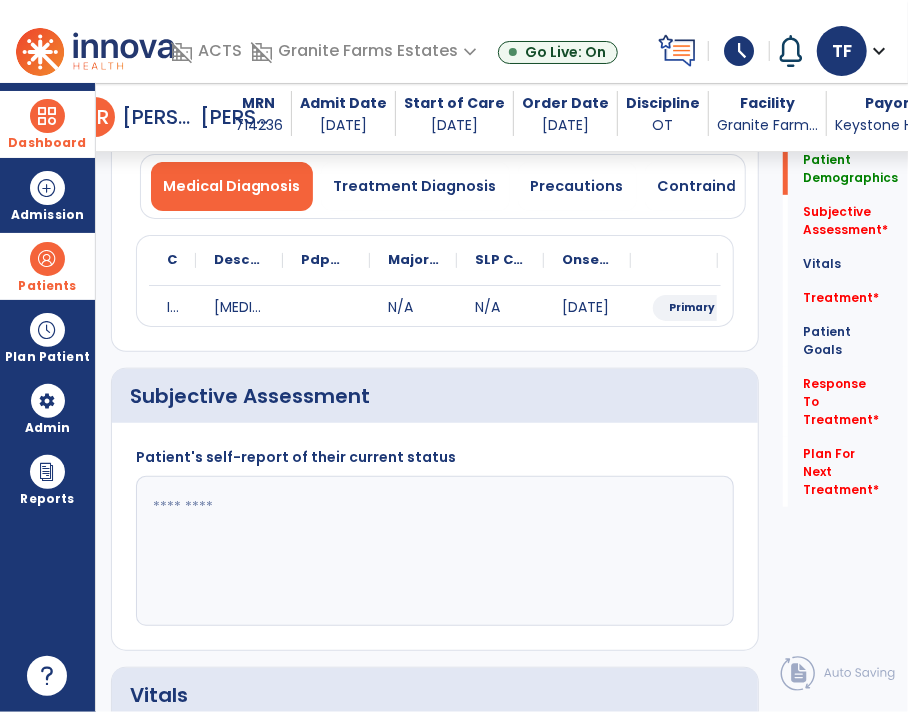 scroll, scrollTop: 180, scrollLeft: 0, axis: vertical 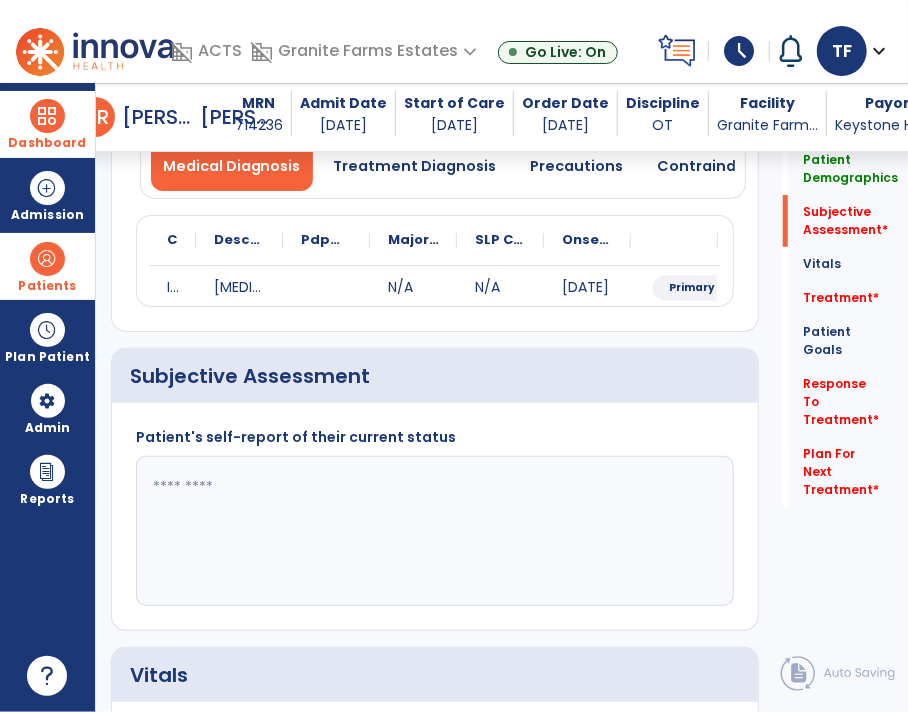 click 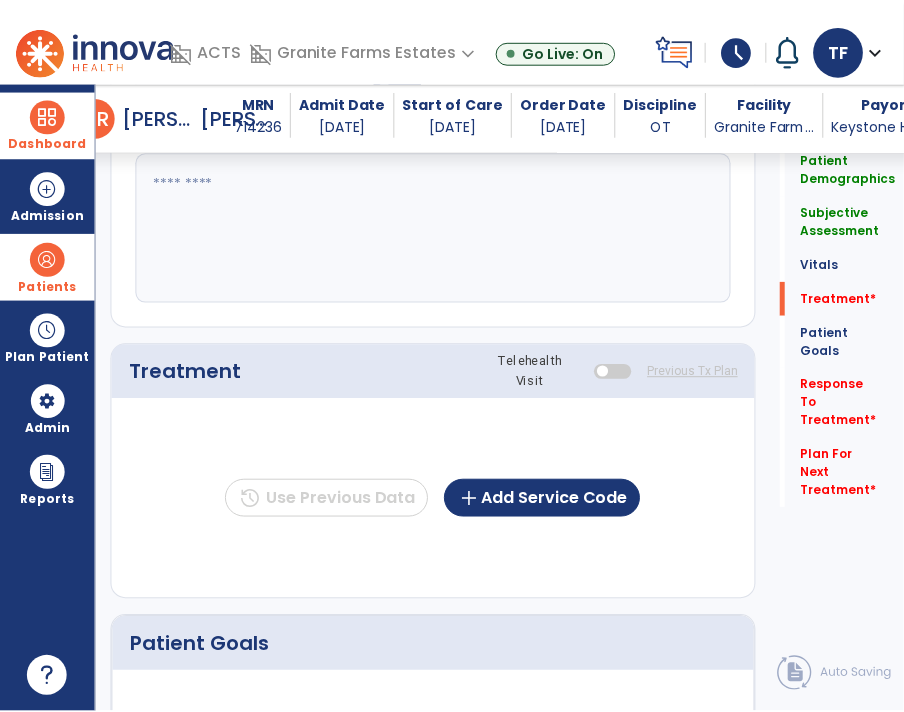 scroll, scrollTop: 1098, scrollLeft: 0, axis: vertical 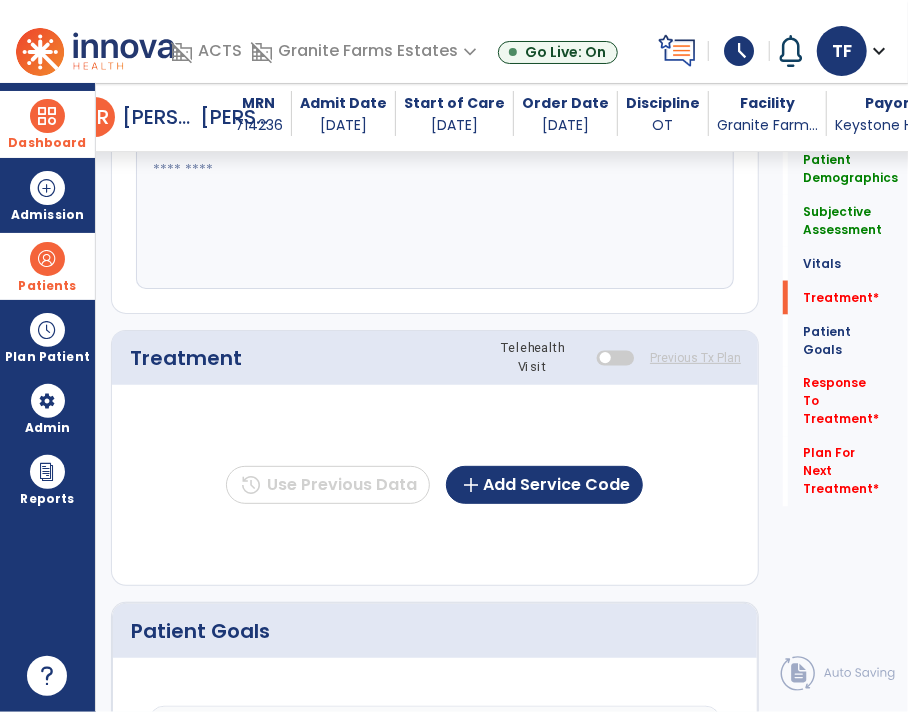 type on "**********" 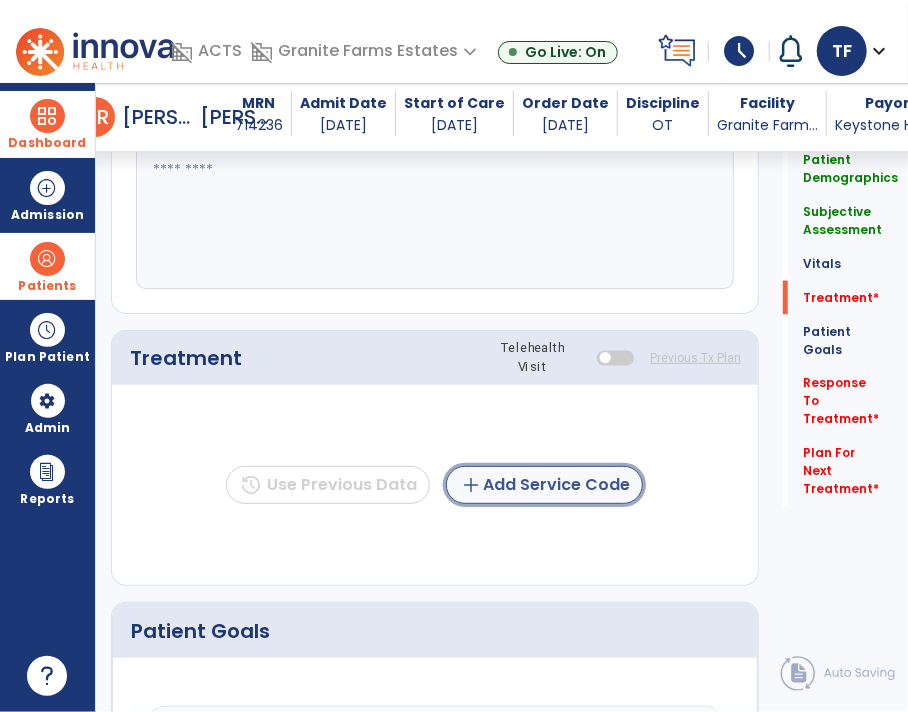 click on "add  Add Service Code" 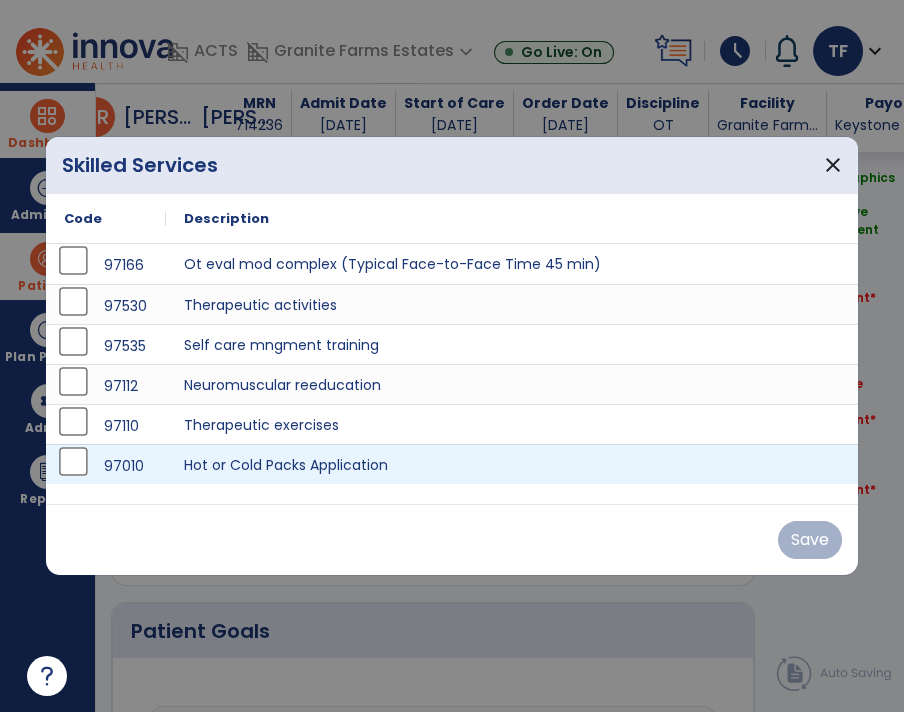 scroll, scrollTop: 1098, scrollLeft: 0, axis: vertical 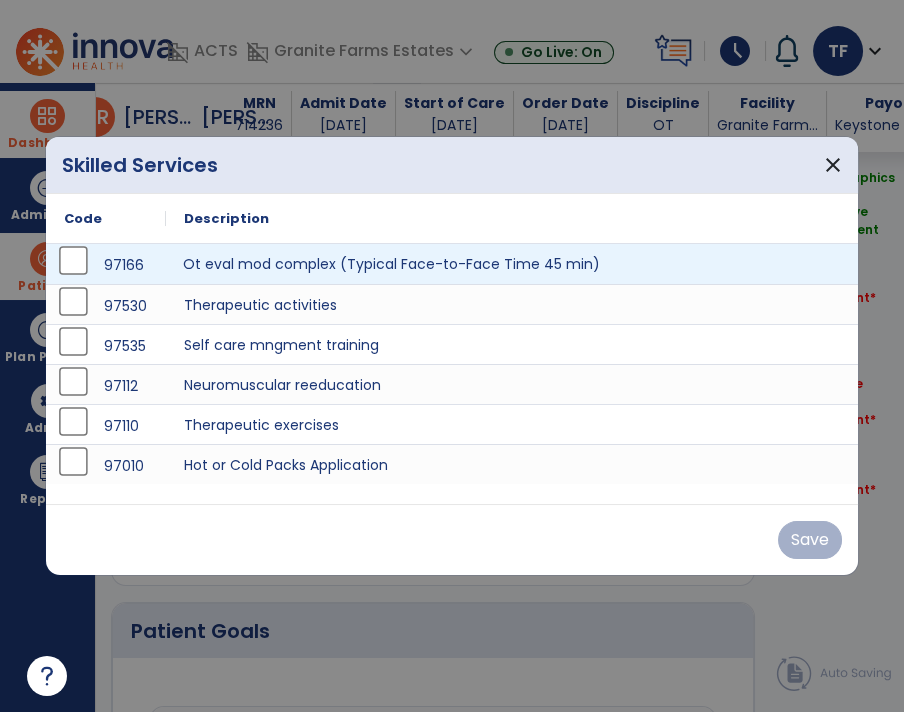 click on "Ot eval mod complex (Typical Face-to-Face Time 45 min)" at bounding box center (514, 264) 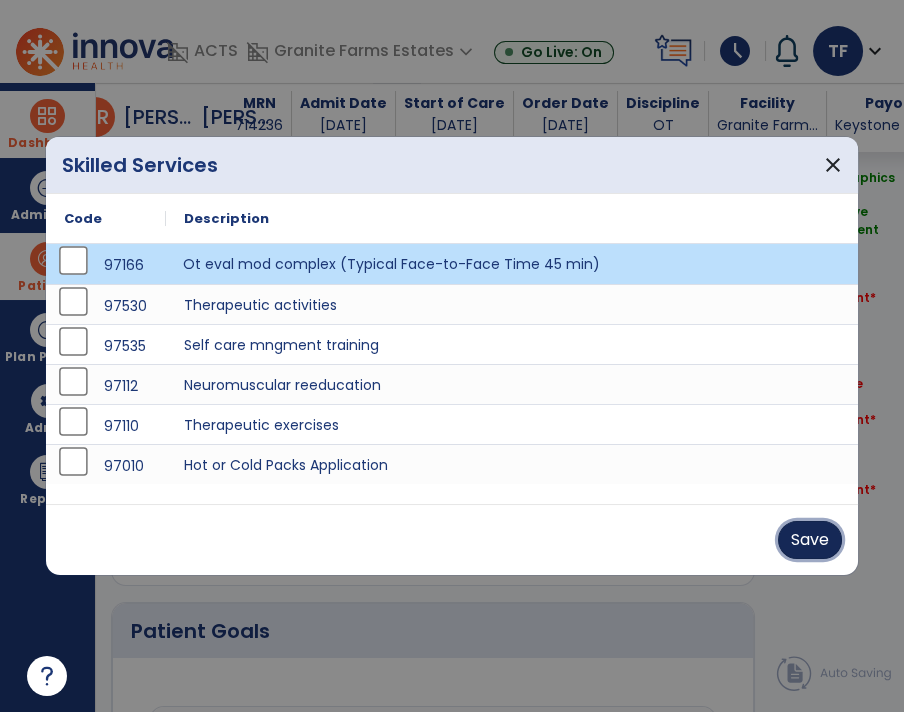 click on "Save" at bounding box center [810, 540] 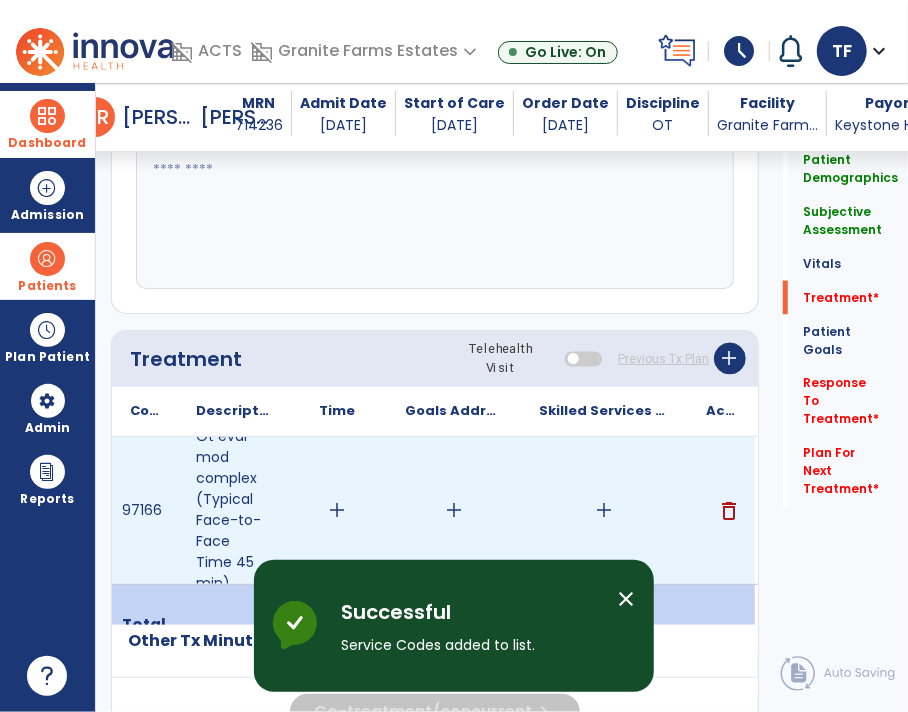 click on "add" at bounding box center (337, 510) 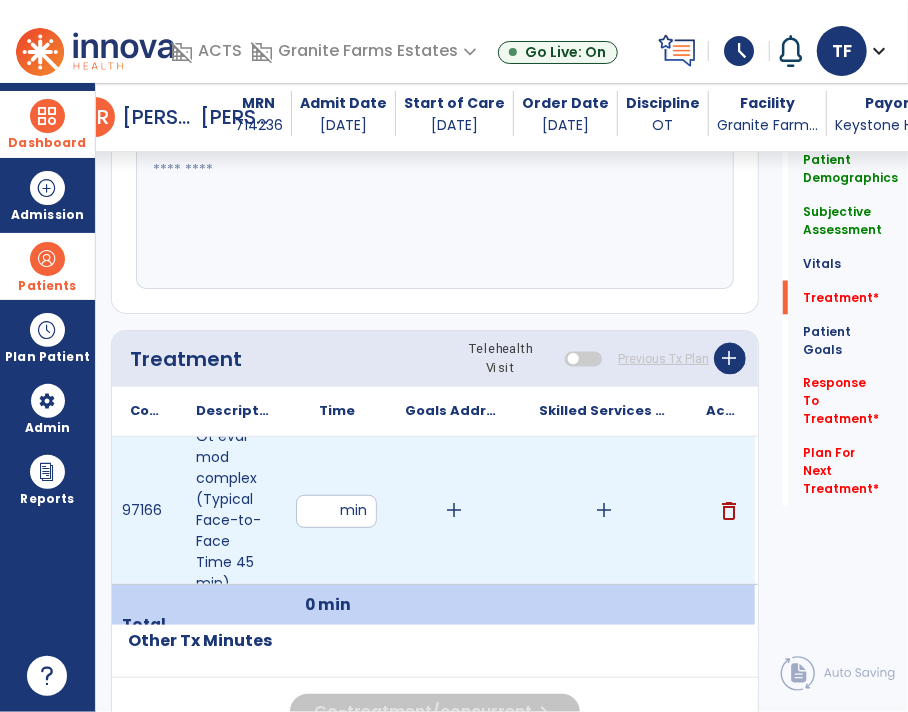 type on "**" 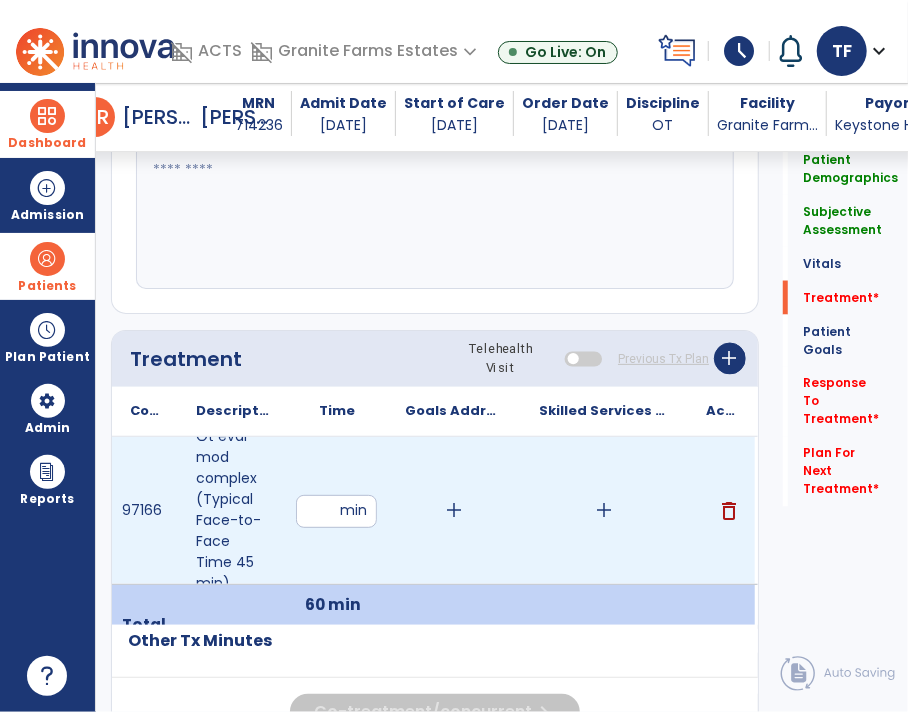 click on "add" at bounding box center [604, 510] 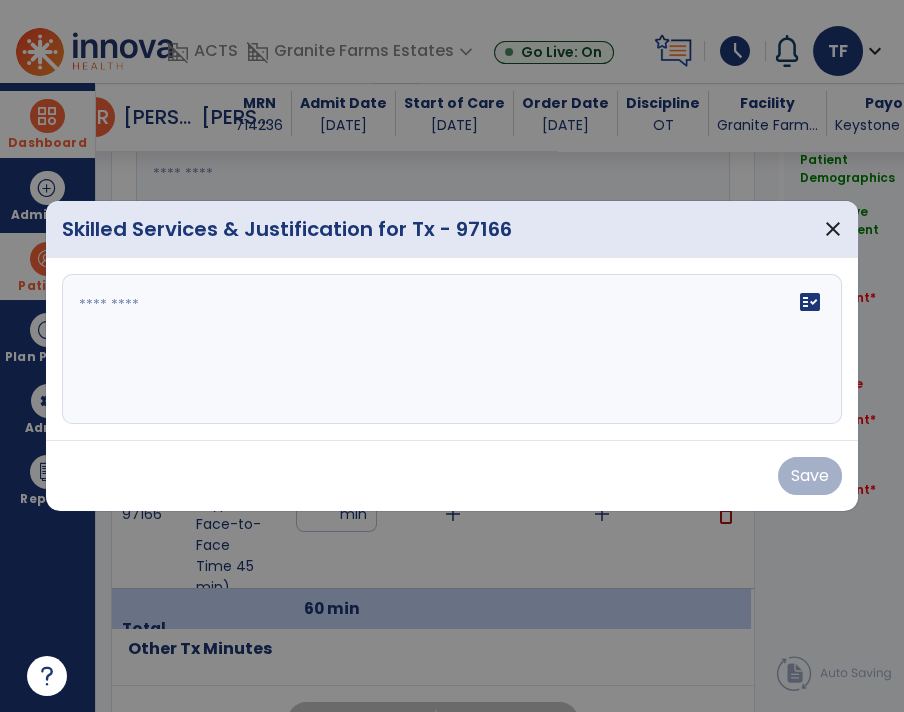 scroll, scrollTop: 1098, scrollLeft: 0, axis: vertical 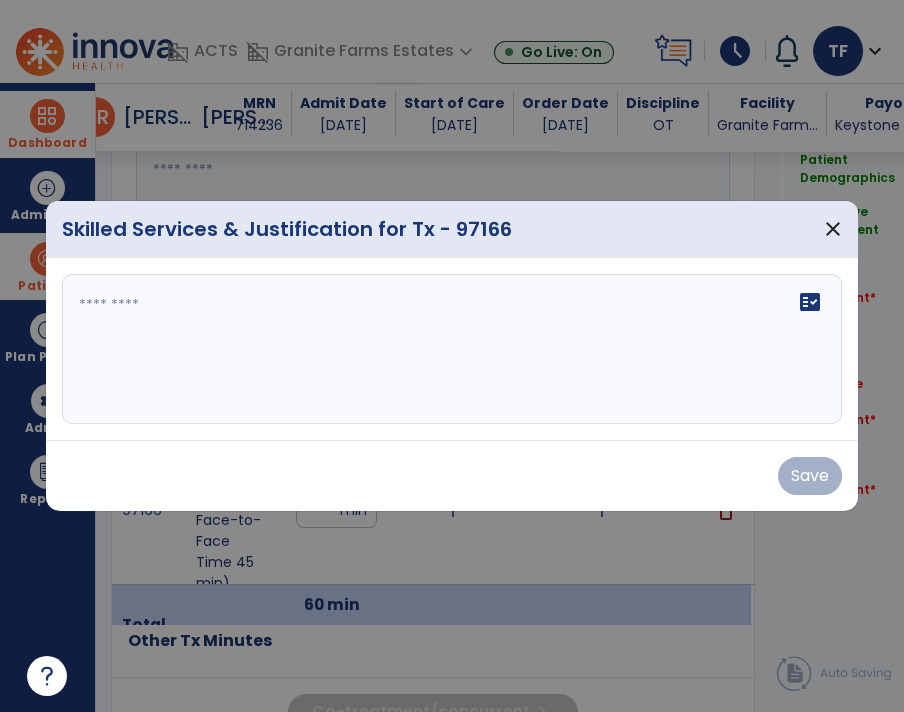 click on "fact_check" at bounding box center [452, 349] 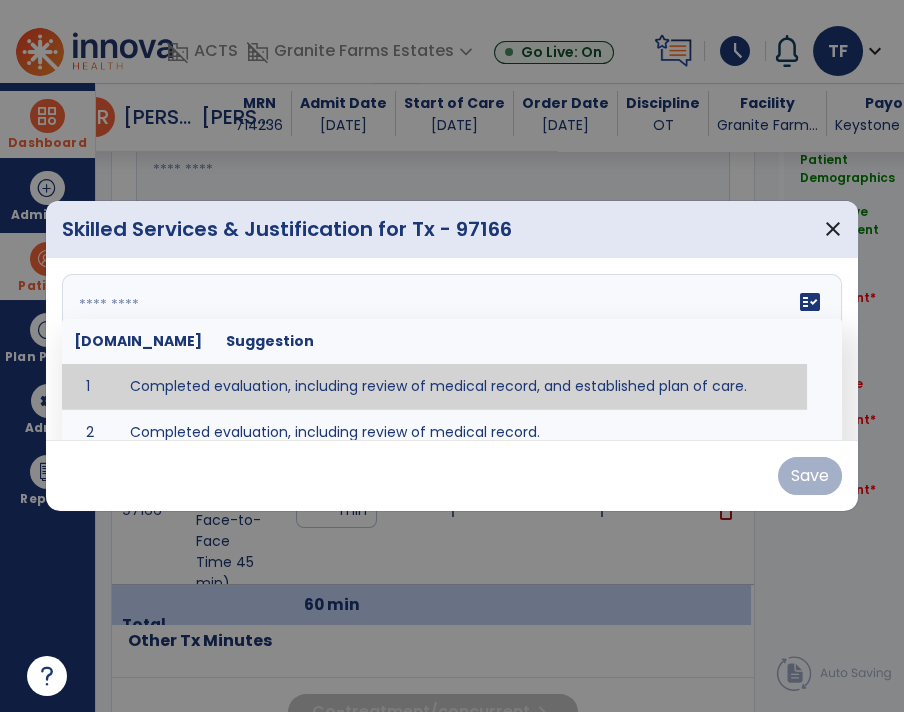 paste on "**********" 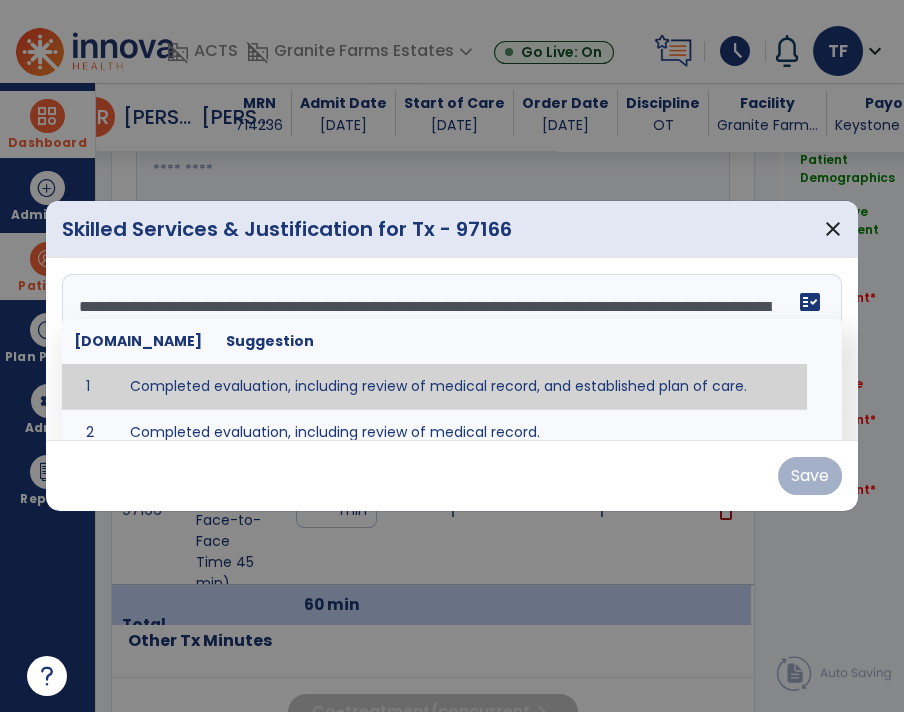 scroll, scrollTop: 38, scrollLeft: 0, axis: vertical 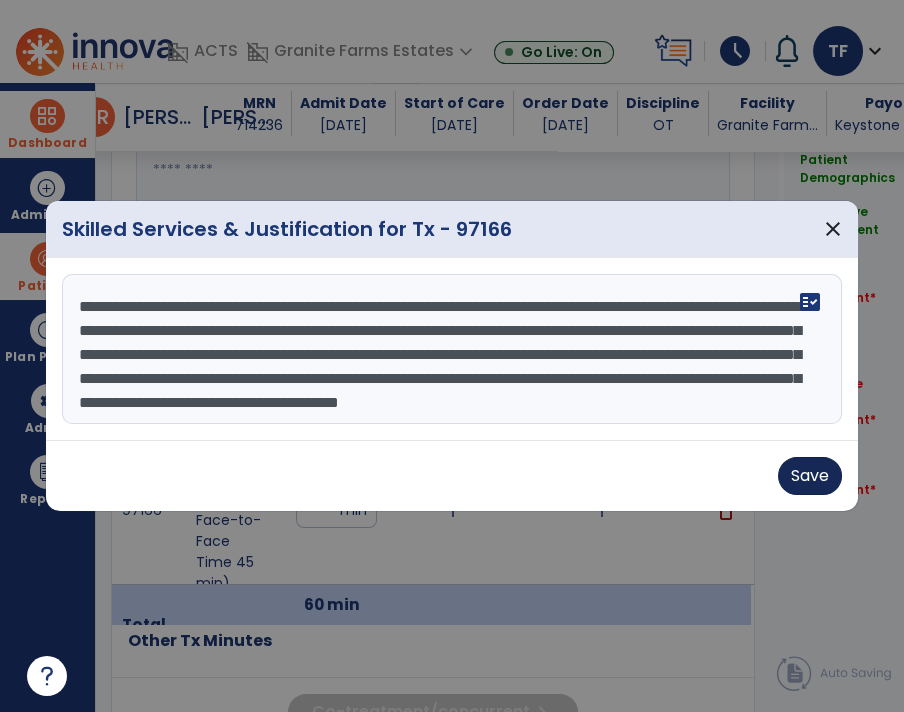 type on "**********" 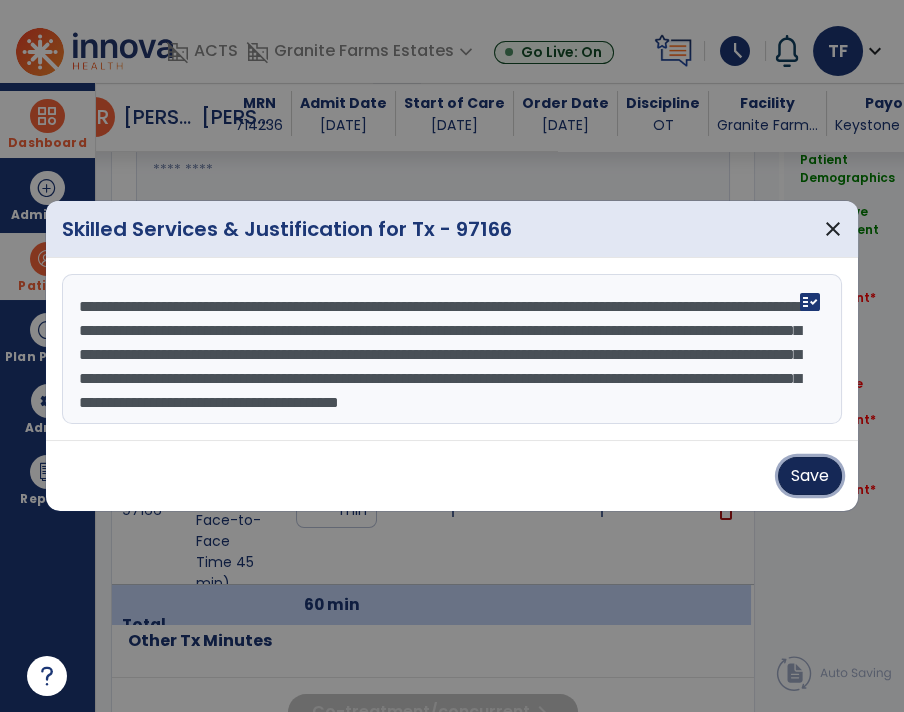 click on "Save" at bounding box center [810, 476] 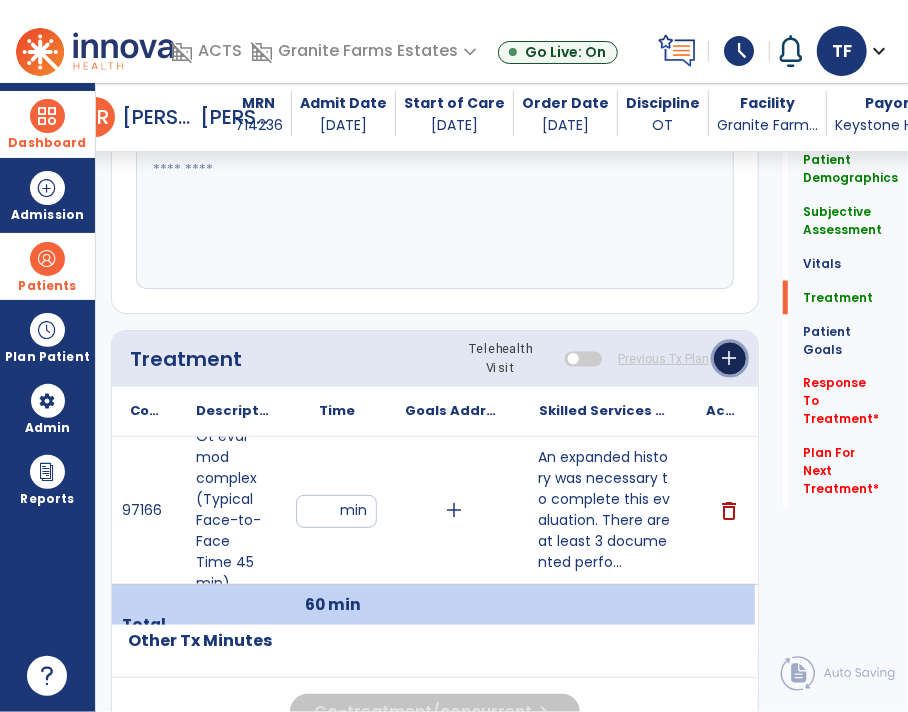click on "add" 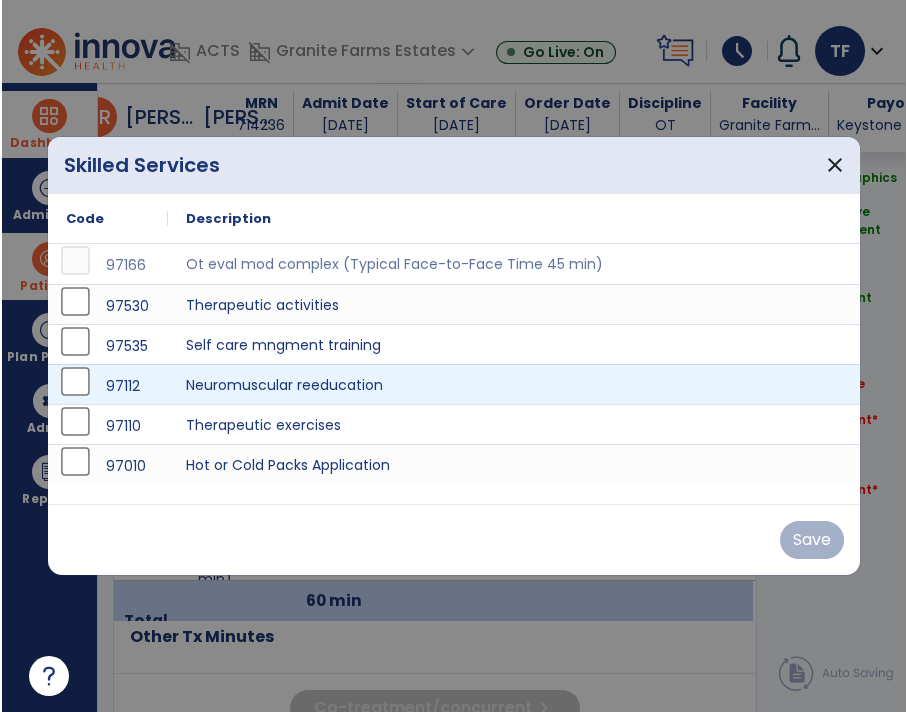 scroll, scrollTop: 1098, scrollLeft: 0, axis: vertical 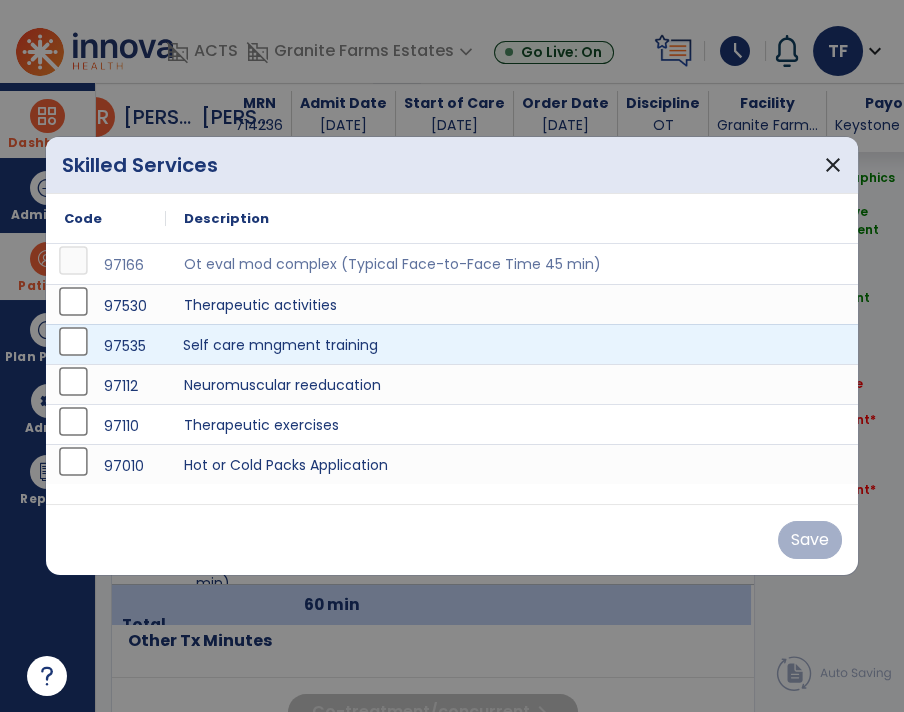 click on "Self care mngment training" at bounding box center (514, 344) 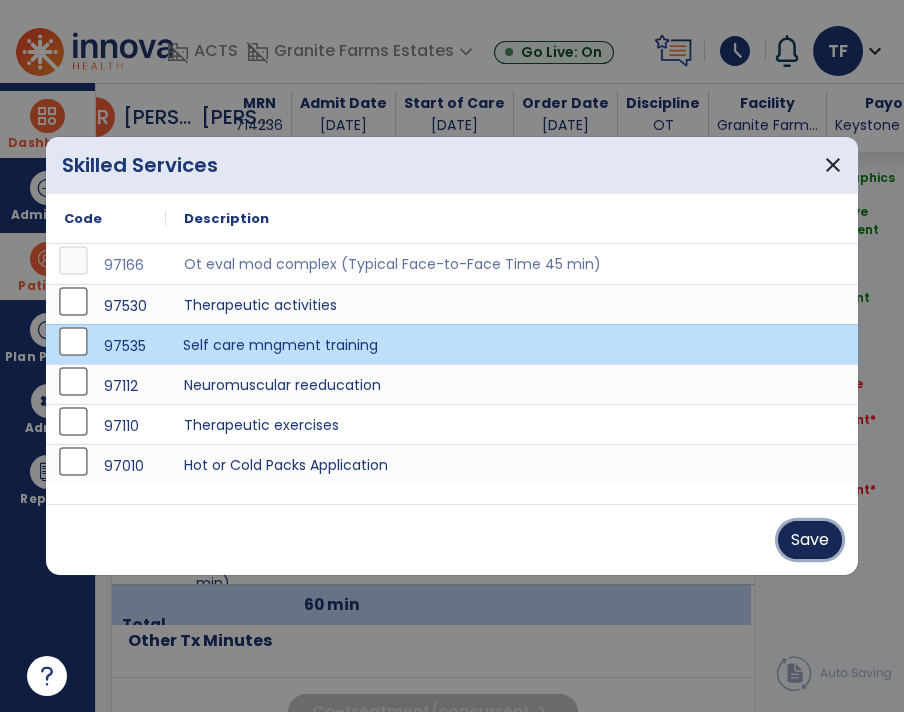 click on "Save" at bounding box center (810, 540) 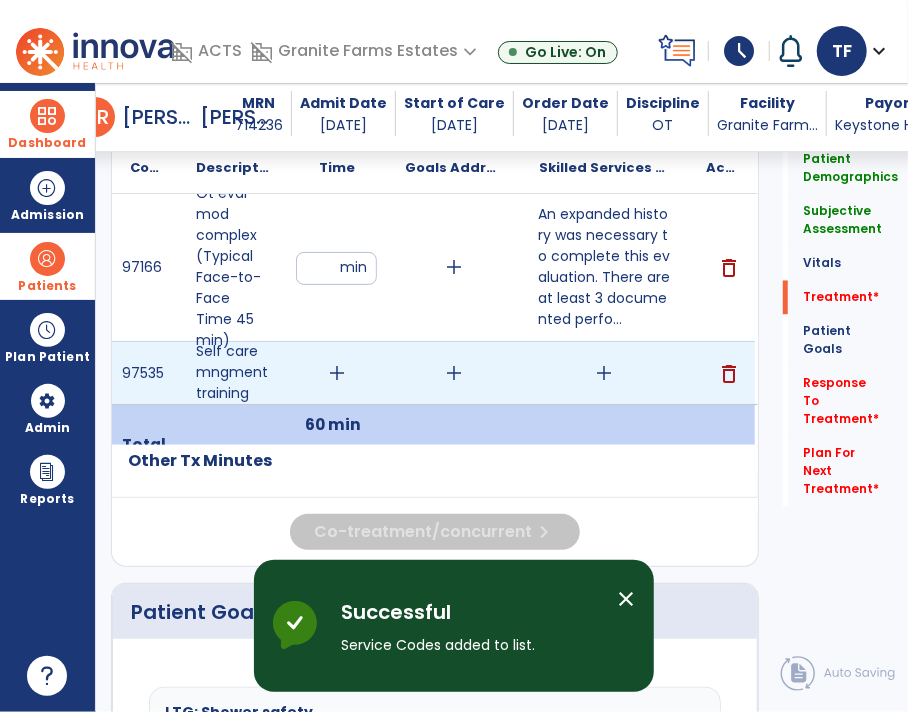 click on "add" at bounding box center (604, 373) 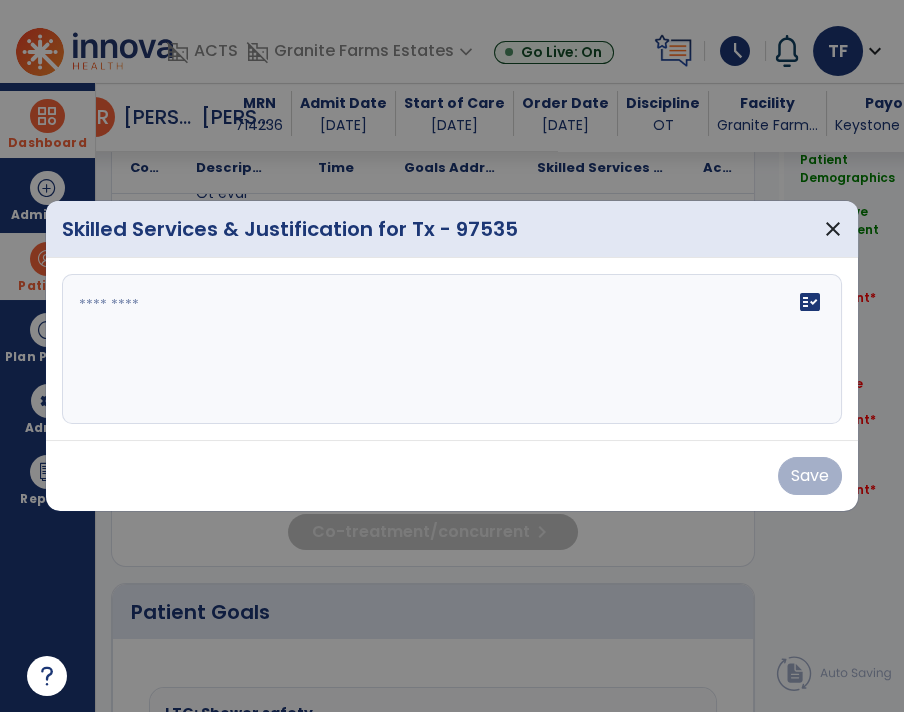 scroll, scrollTop: 1341, scrollLeft: 0, axis: vertical 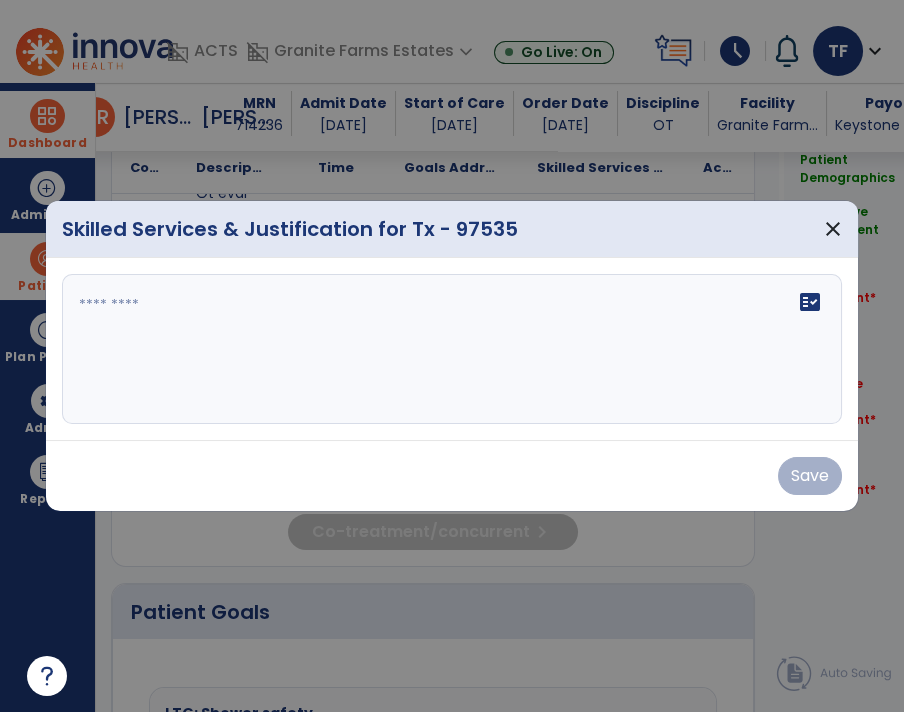 click on "fact_check" at bounding box center [452, 349] 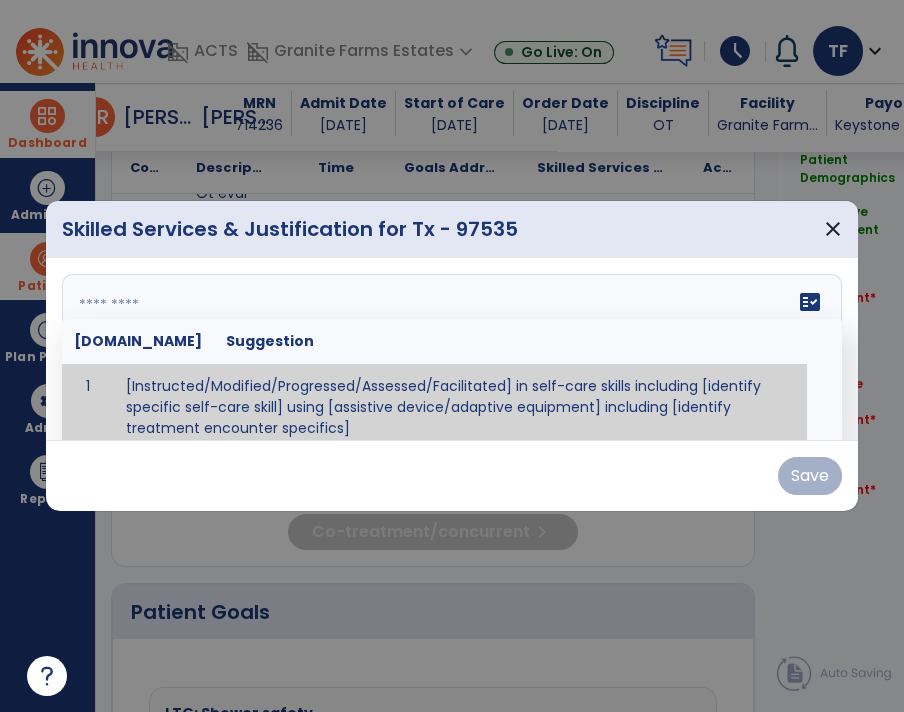 scroll, scrollTop: 11, scrollLeft: 0, axis: vertical 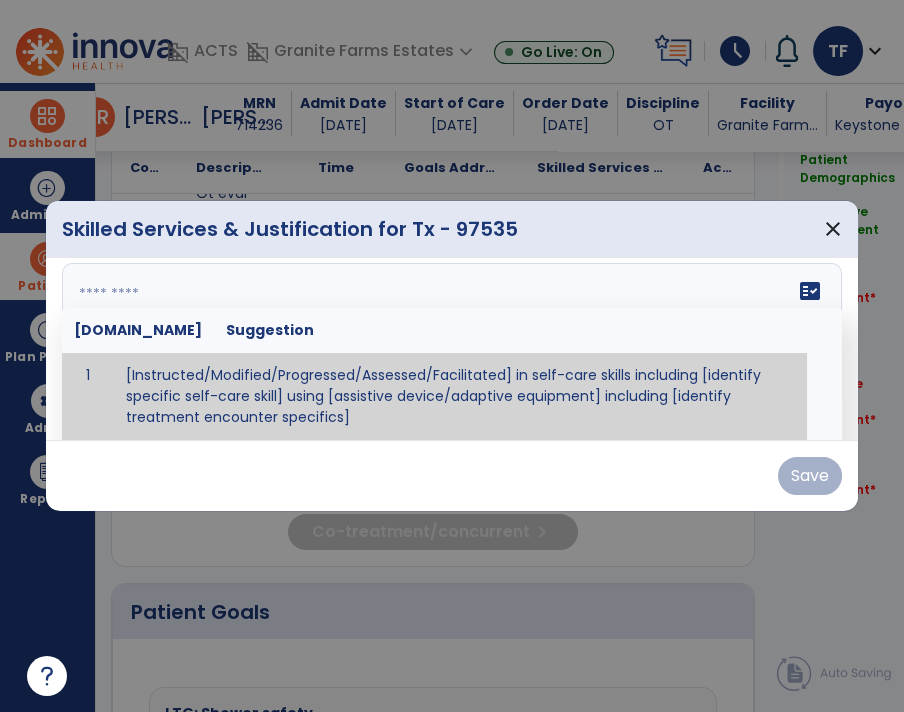paste on "**********" 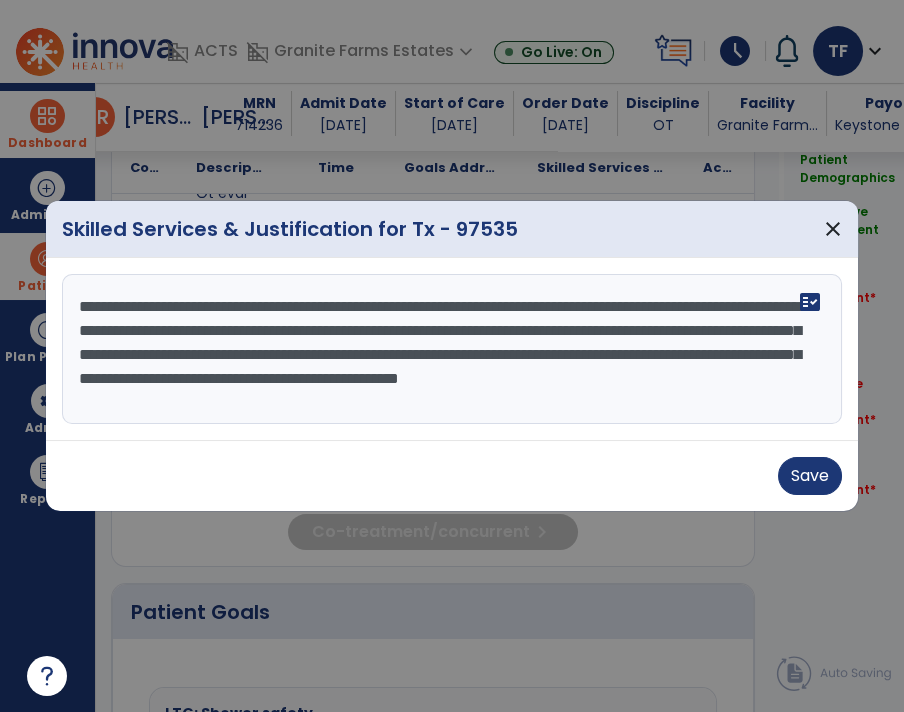 scroll, scrollTop: 0, scrollLeft: 0, axis: both 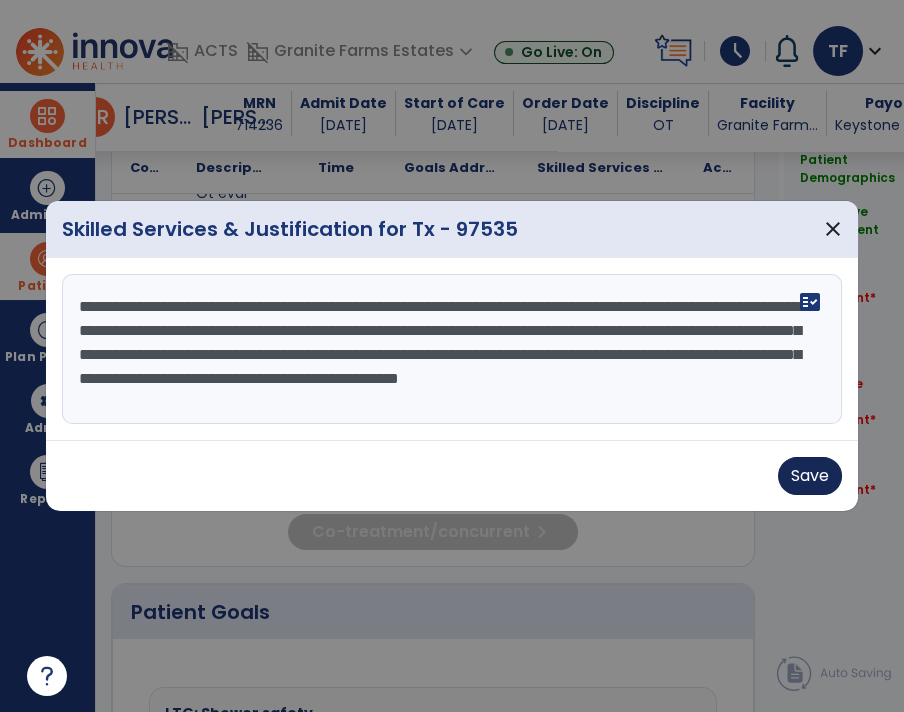 type on "**********" 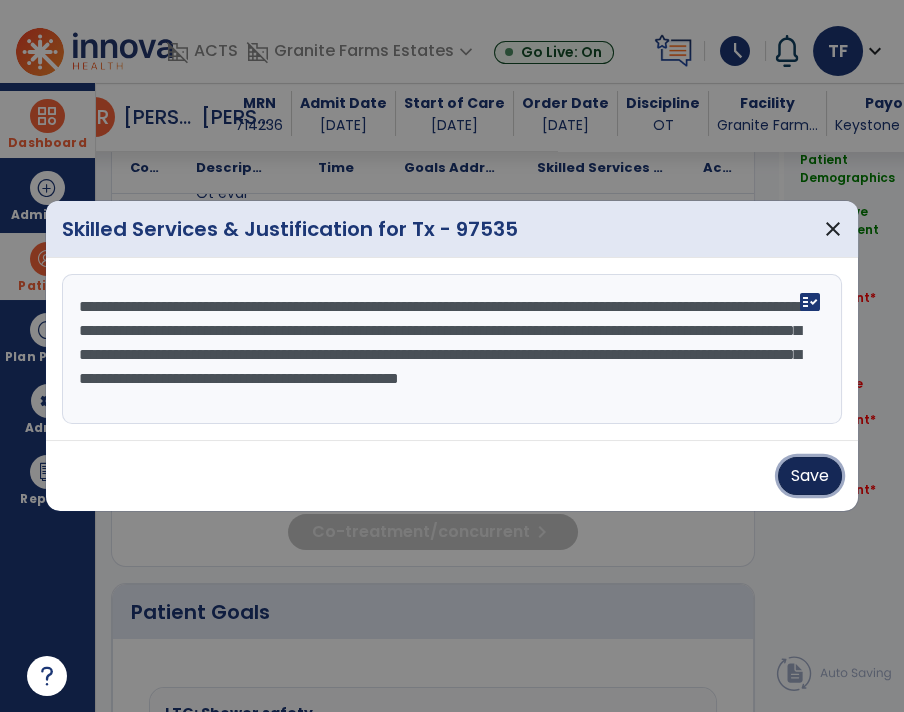 click on "Save" at bounding box center [810, 476] 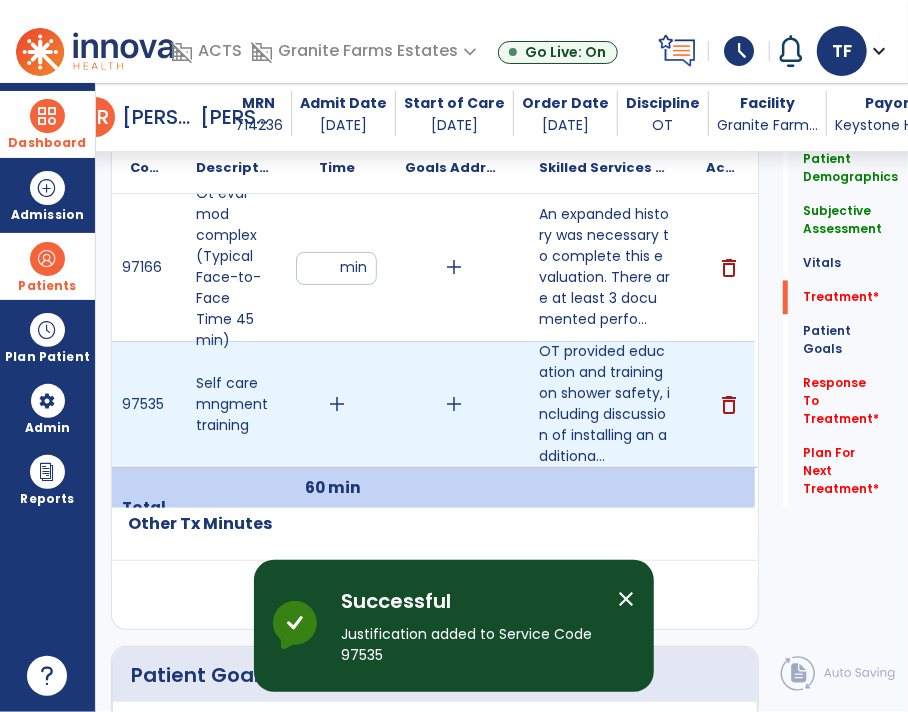 click on "add" at bounding box center [337, 404] 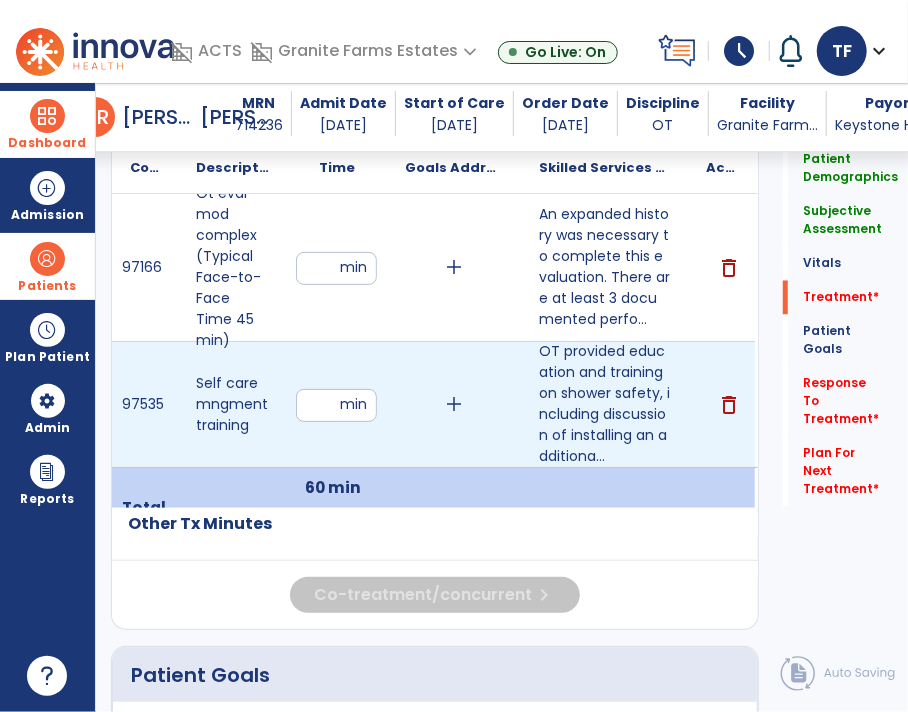 type on "**" 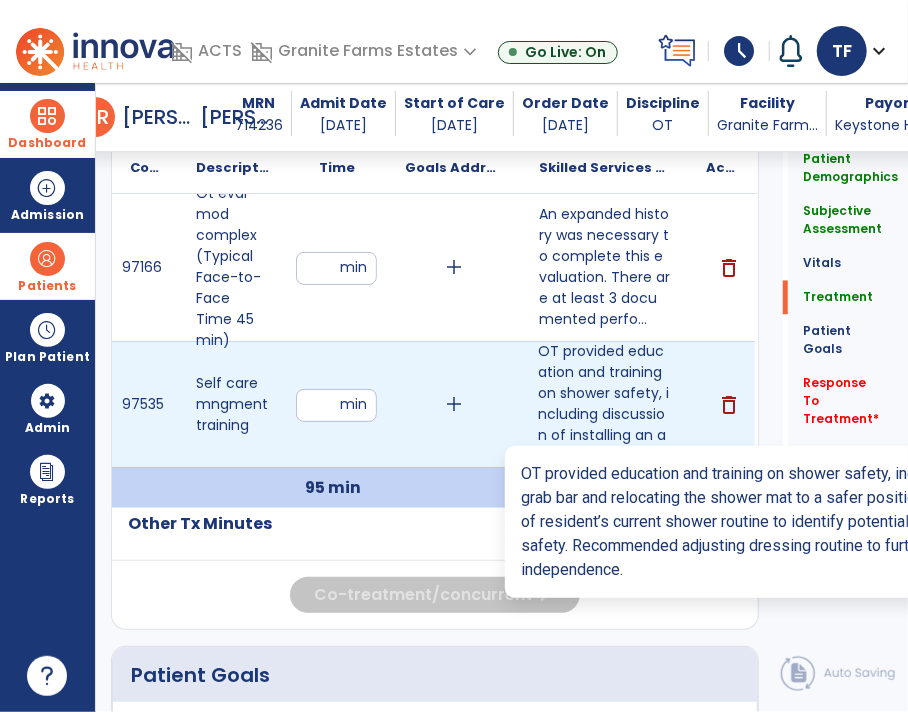 click on "OT provided education and training on shower safety, including discussion of installing an additiona..." at bounding box center [604, 404] 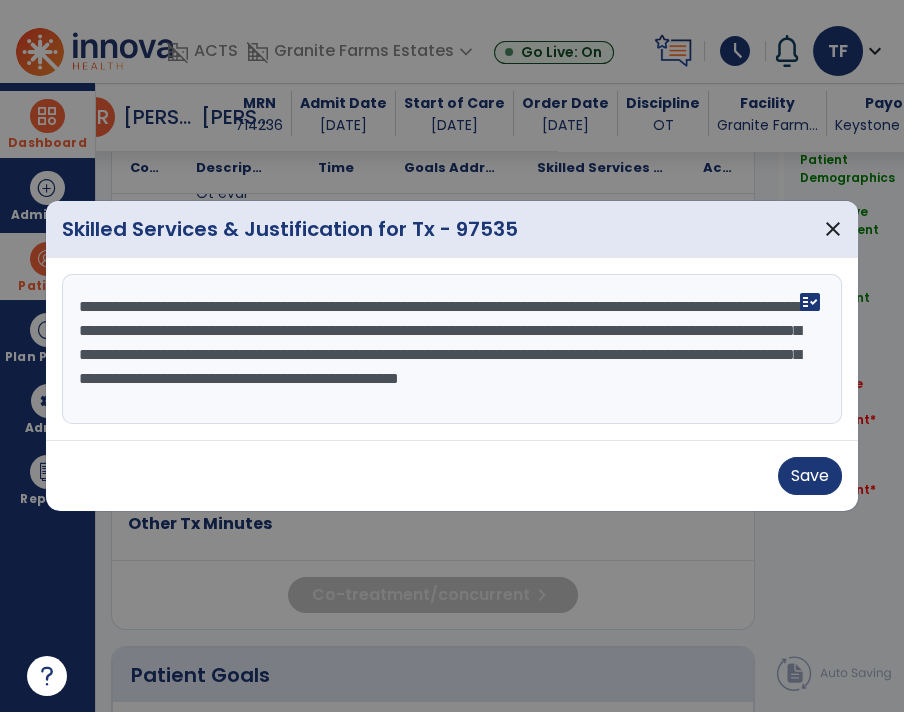 scroll, scrollTop: 1341, scrollLeft: 0, axis: vertical 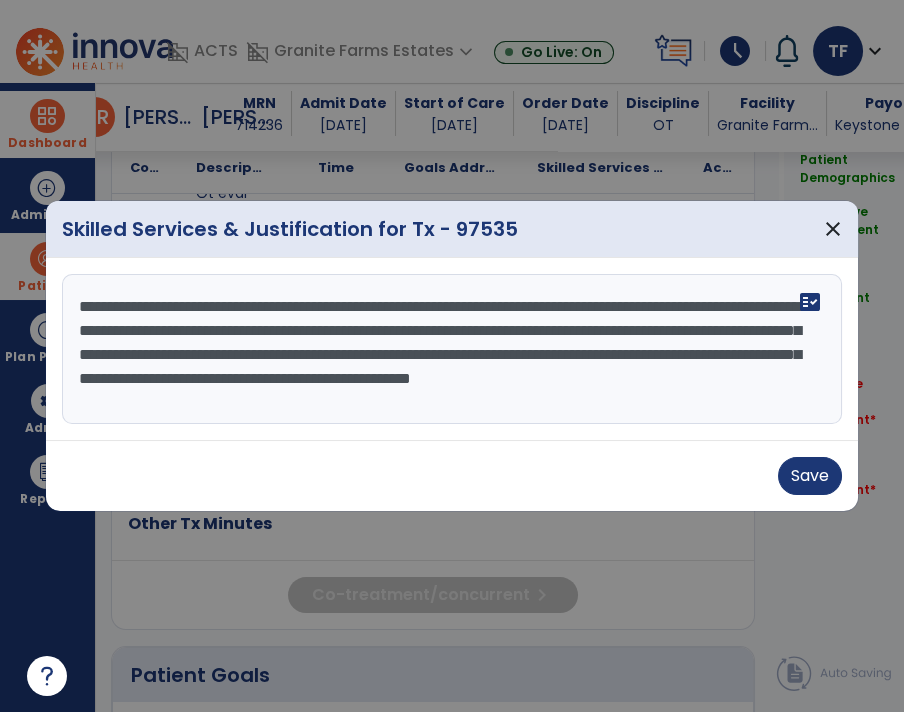 paste on "**********" 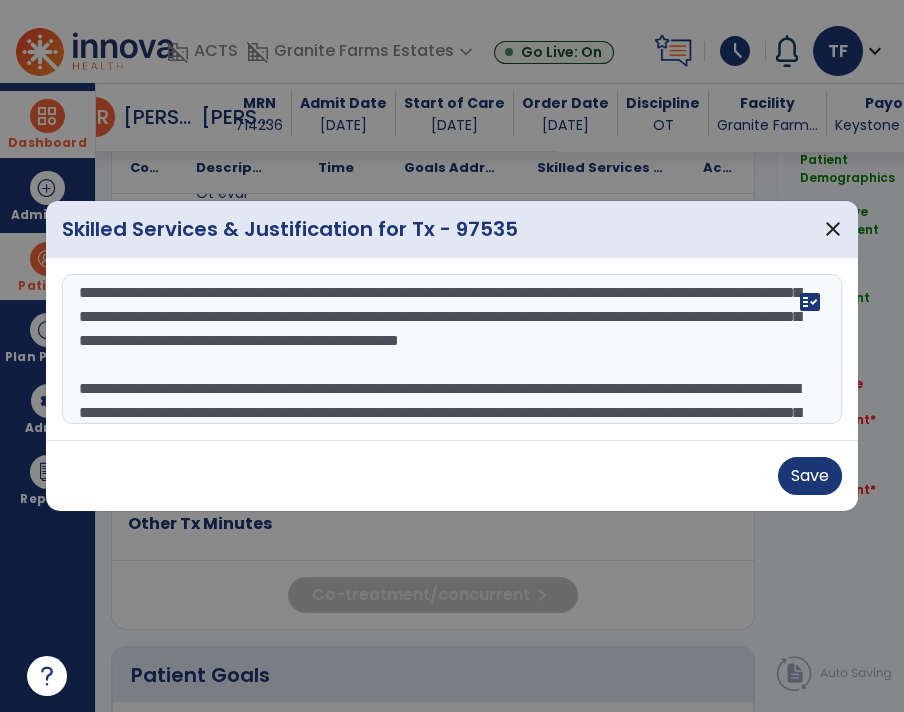 scroll, scrollTop: 135, scrollLeft: 0, axis: vertical 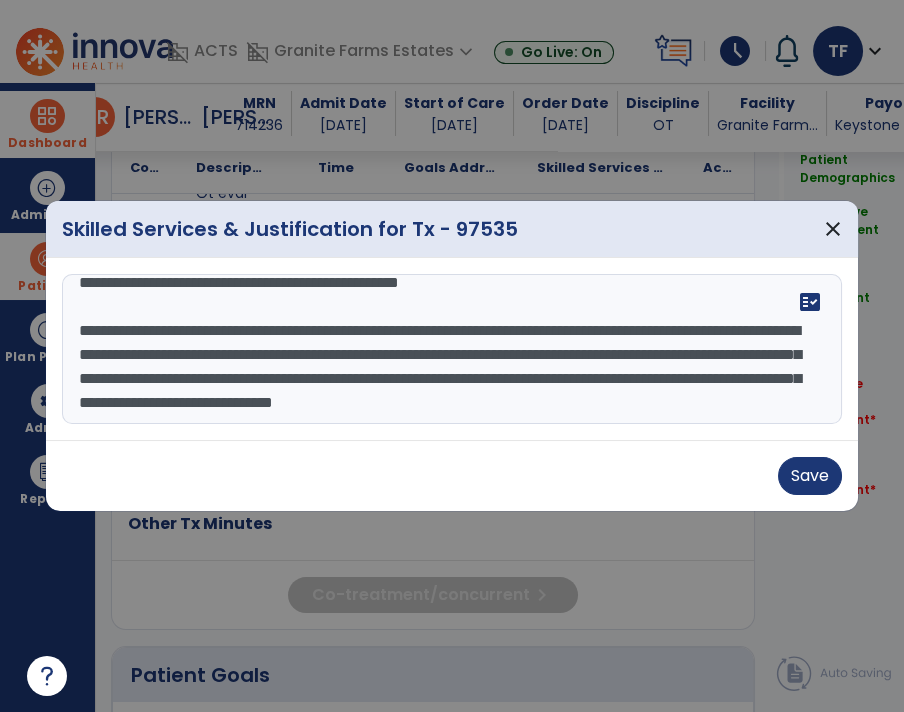 drag, startPoint x: 103, startPoint y: 316, endPoint x: 143, endPoint y: 318, distance: 40.04997 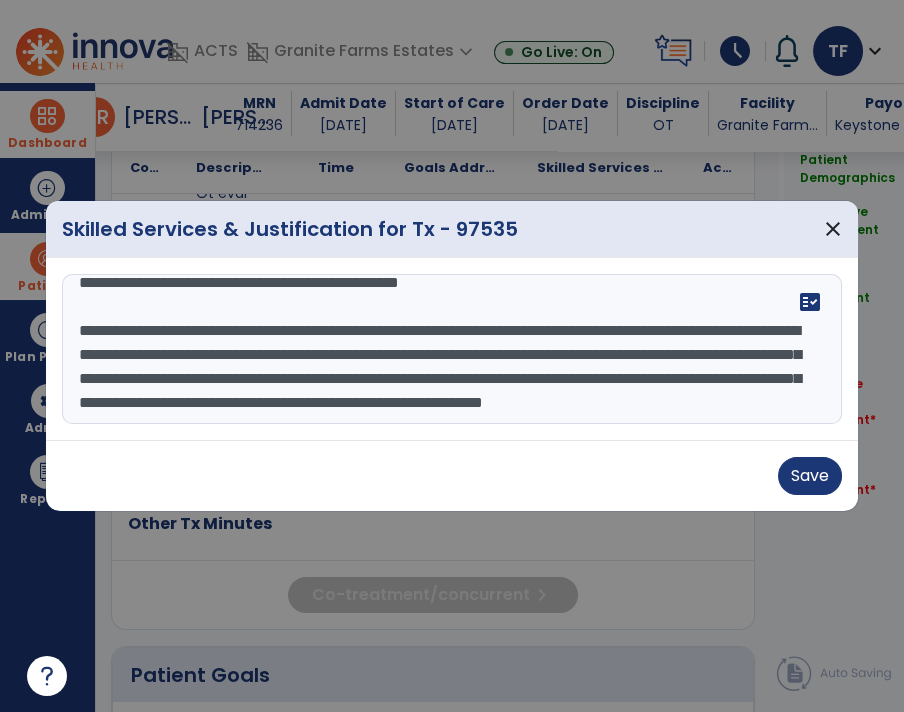scroll, scrollTop: 159, scrollLeft: 0, axis: vertical 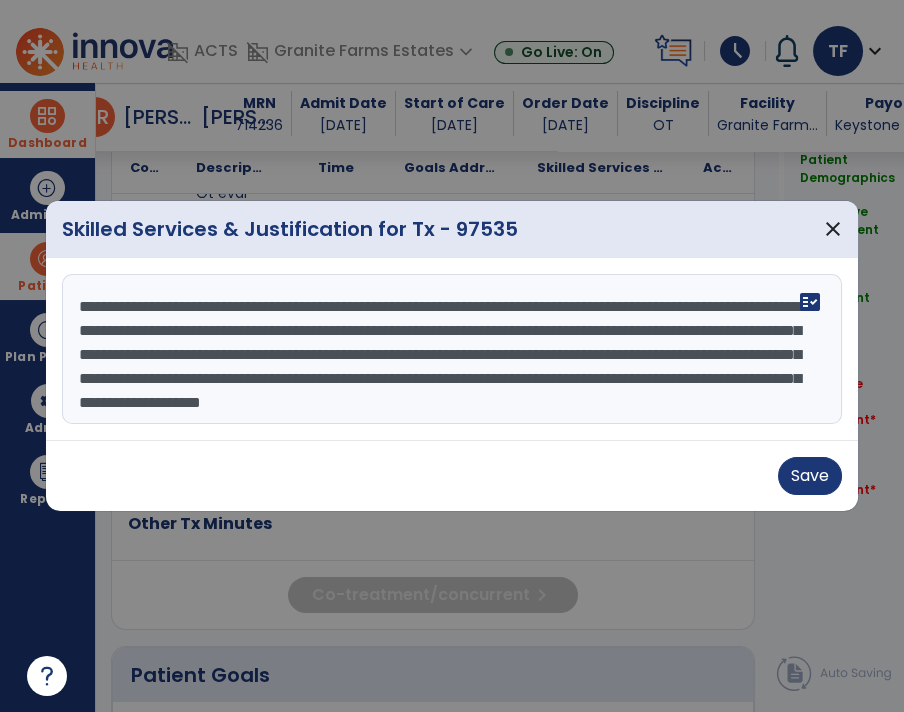 type on "**********" 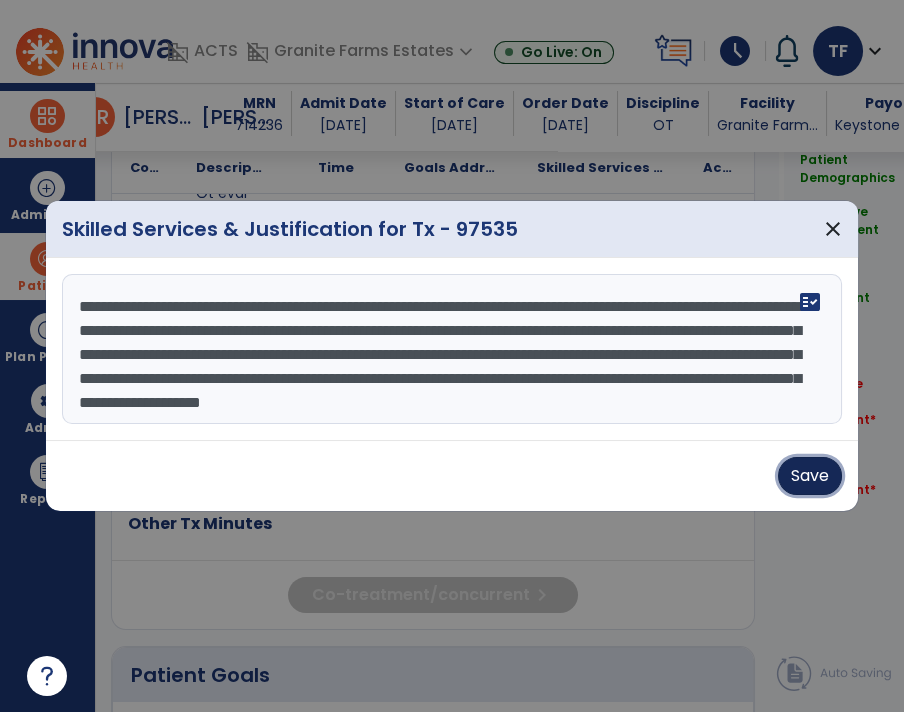 click on "Save" at bounding box center [810, 476] 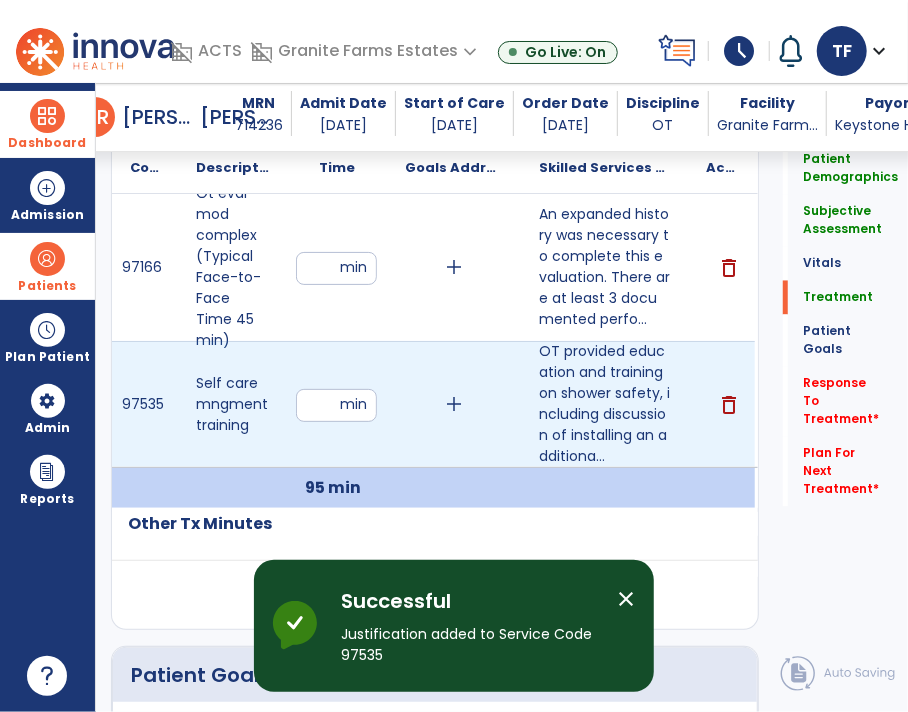 drag, startPoint x: 333, startPoint y: 399, endPoint x: 183, endPoint y: 391, distance: 150.21318 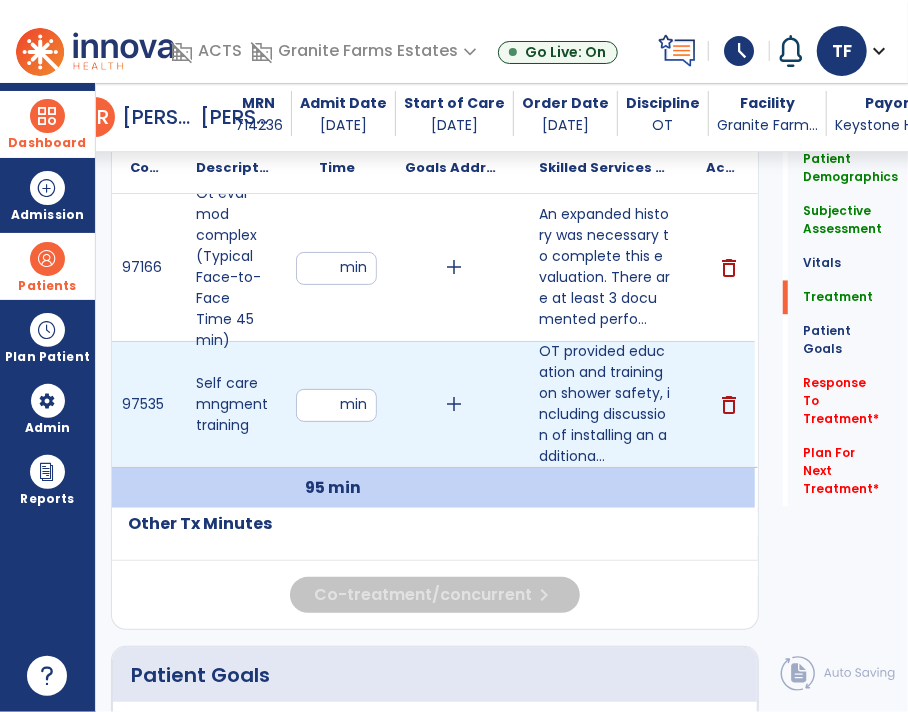 type on "**" 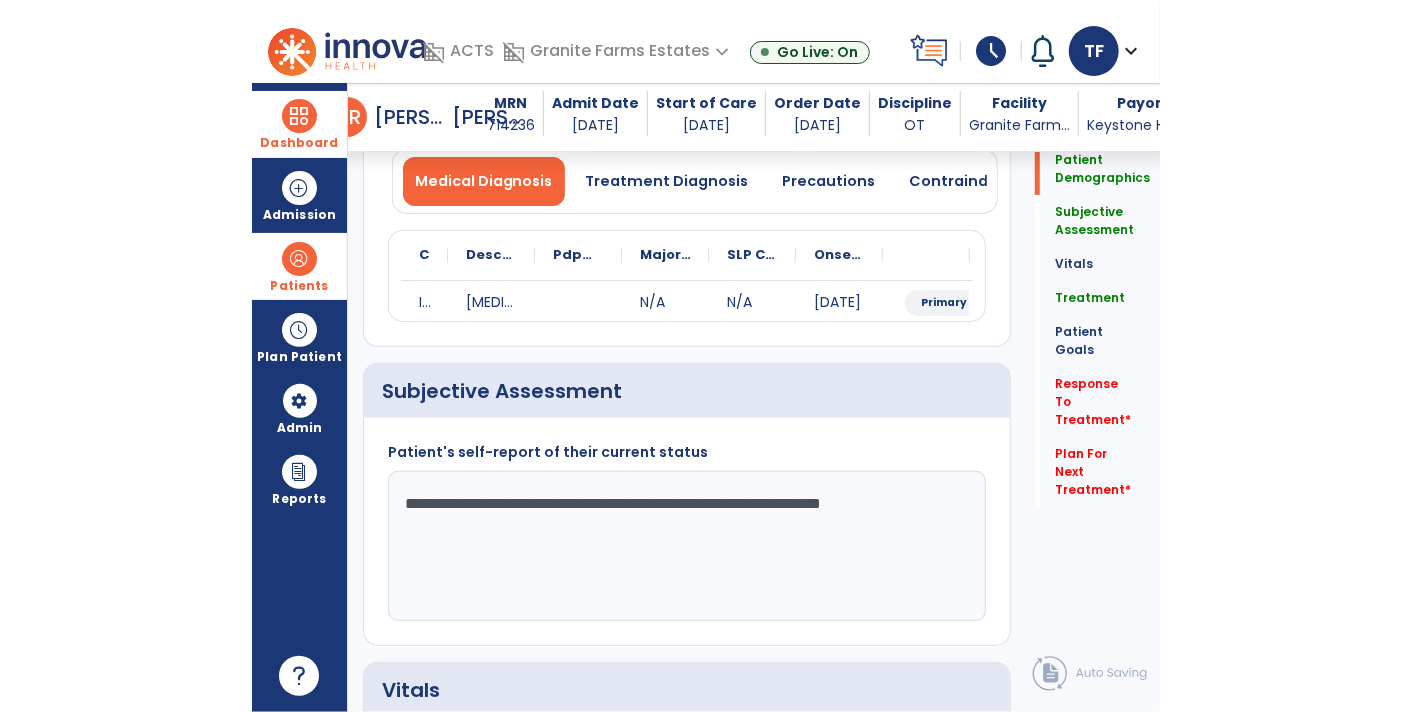 scroll, scrollTop: 0, scrollLeft: 0, axis: both 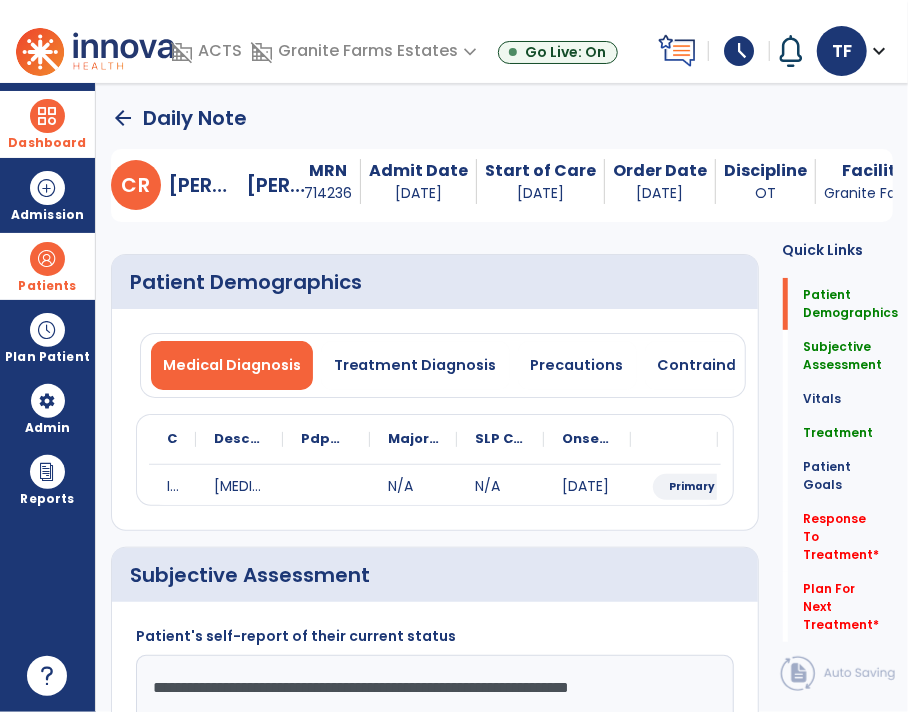 click on "arrow_back" 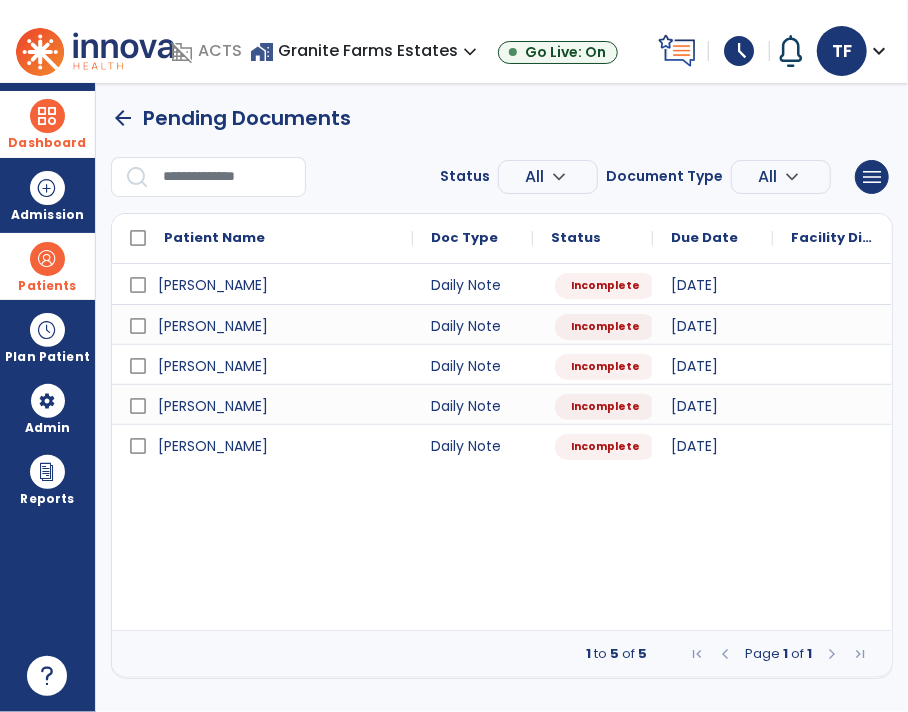 click on "arrow_back" at bounding box center (123, 118) 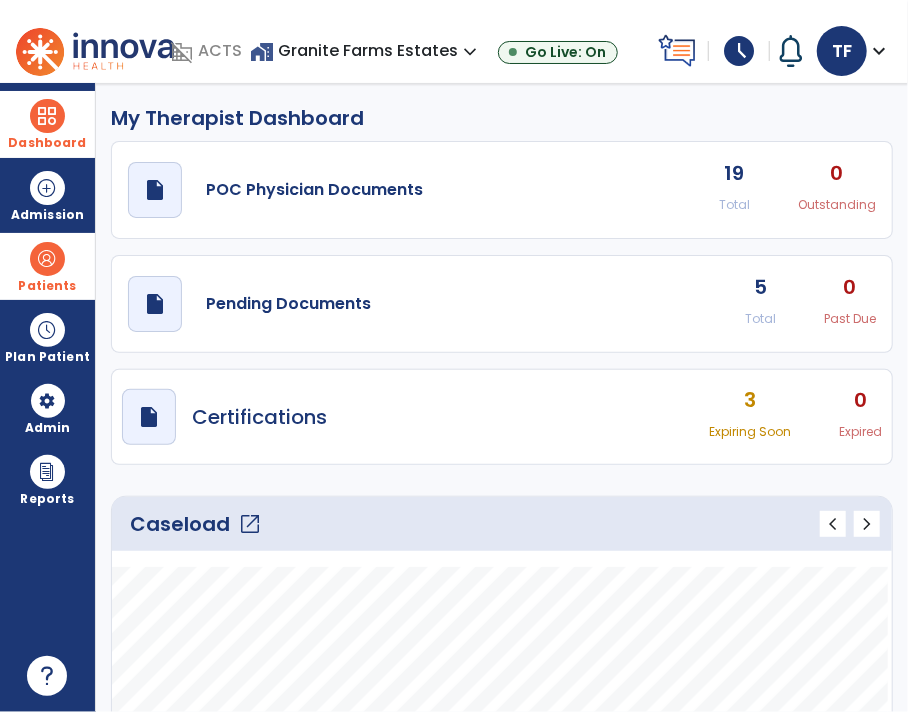 click on "Dashboard" at bounding box center [47, 124] 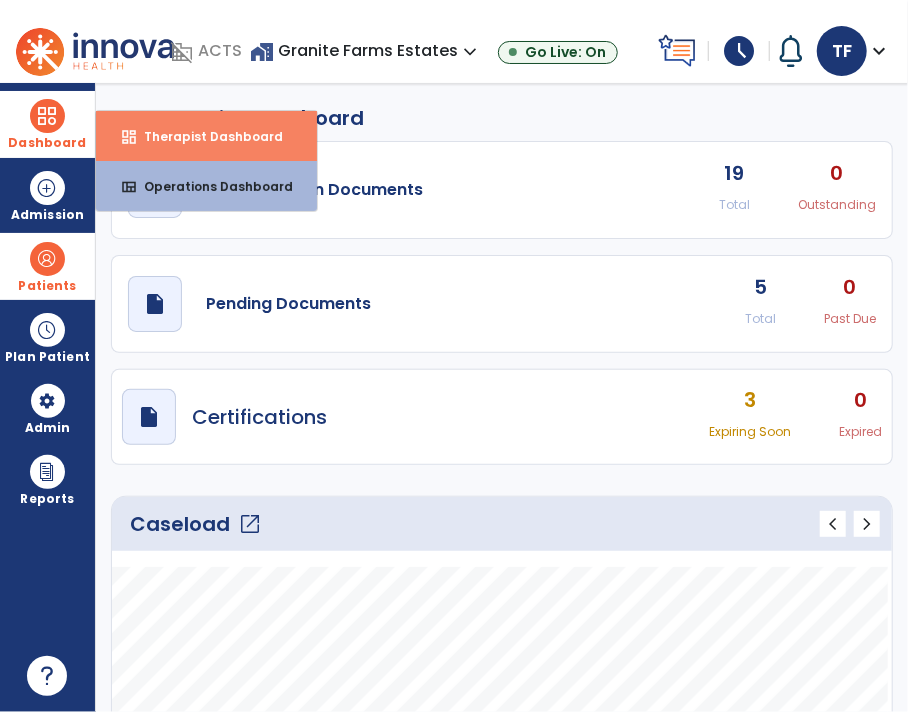 click on "Therapist Dashboard" at bounding box center [205, 136] 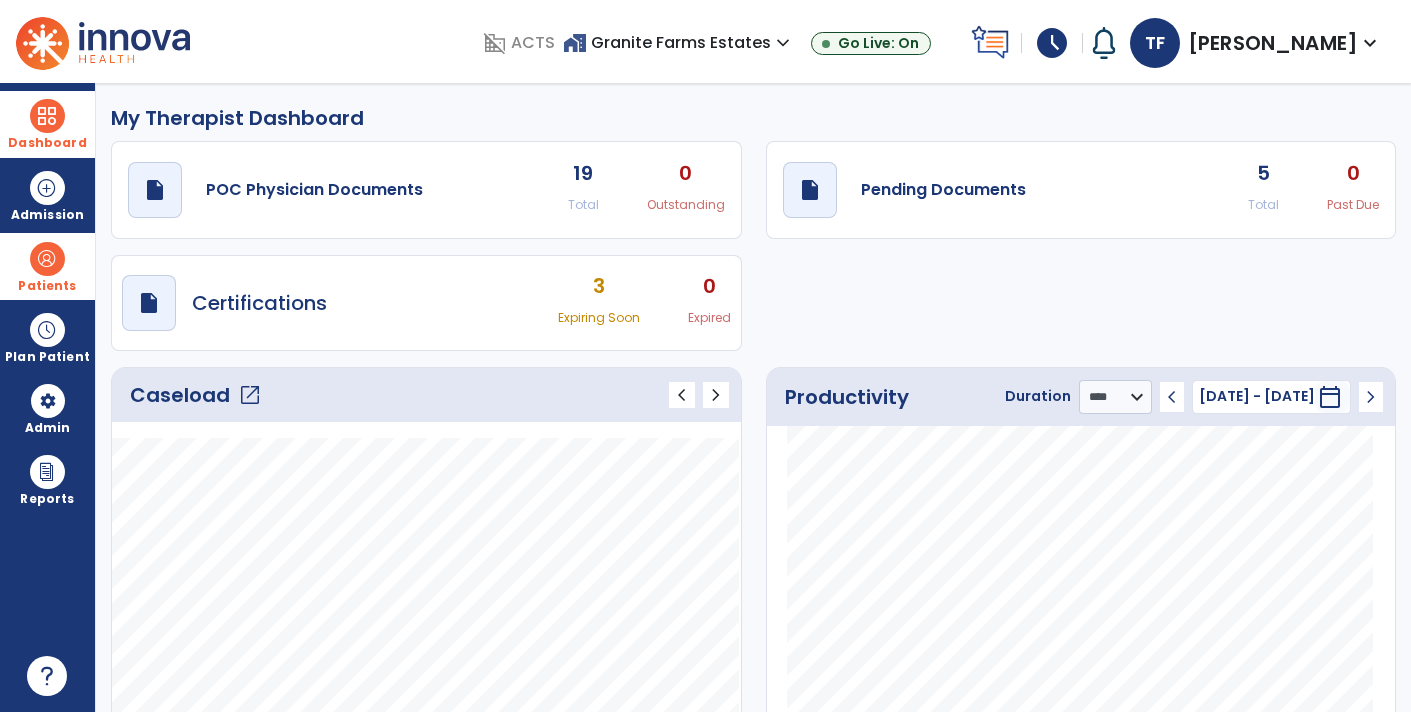 click on "draft   open_in_new  Pending Documents 5 Total 0 Past Due" 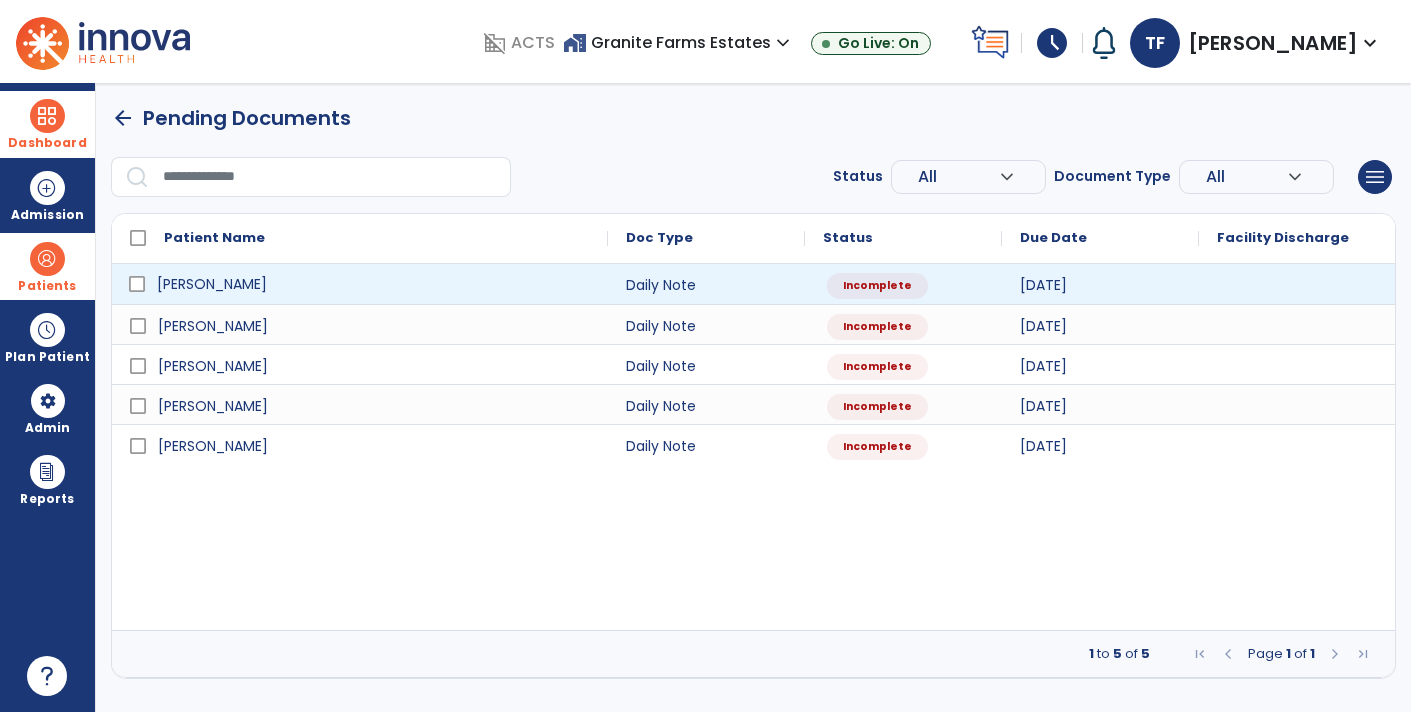 click on "Thayer , Jocelyn" at bounding box center (374, 284) 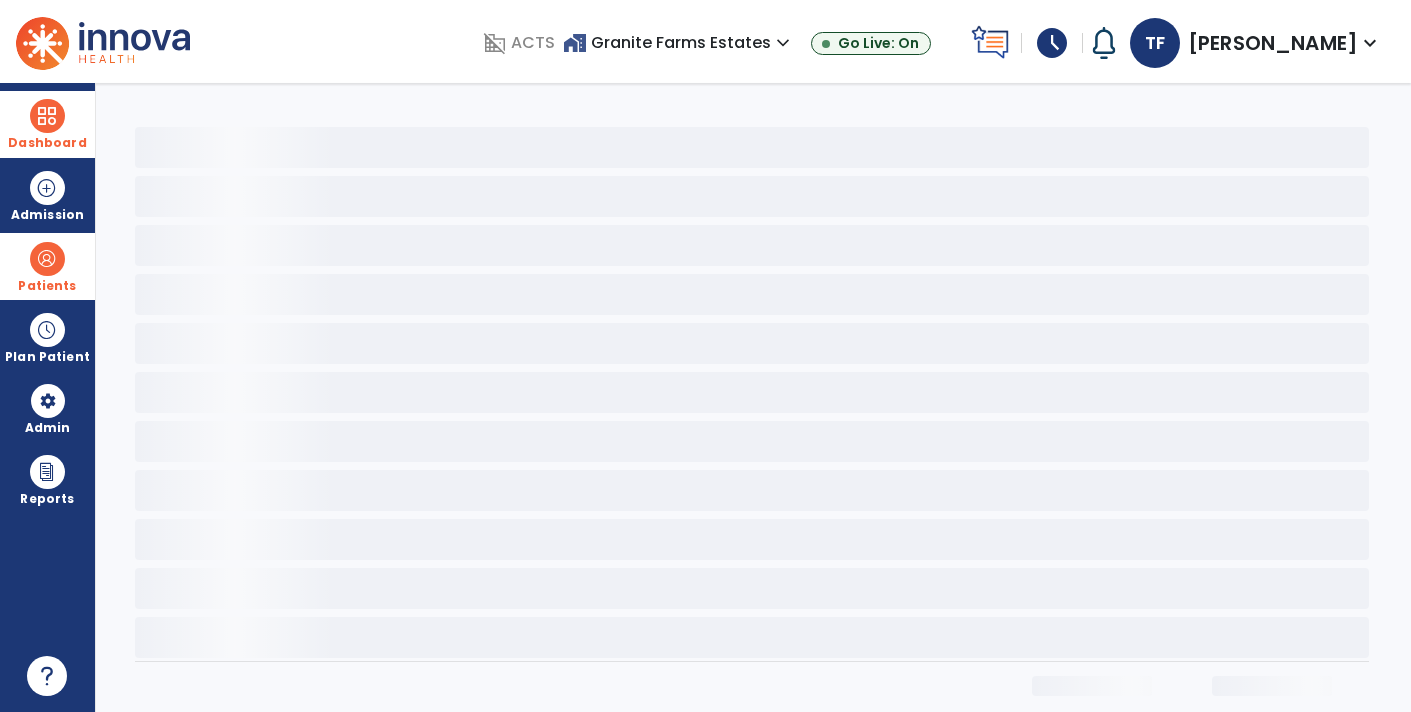 select on "*" 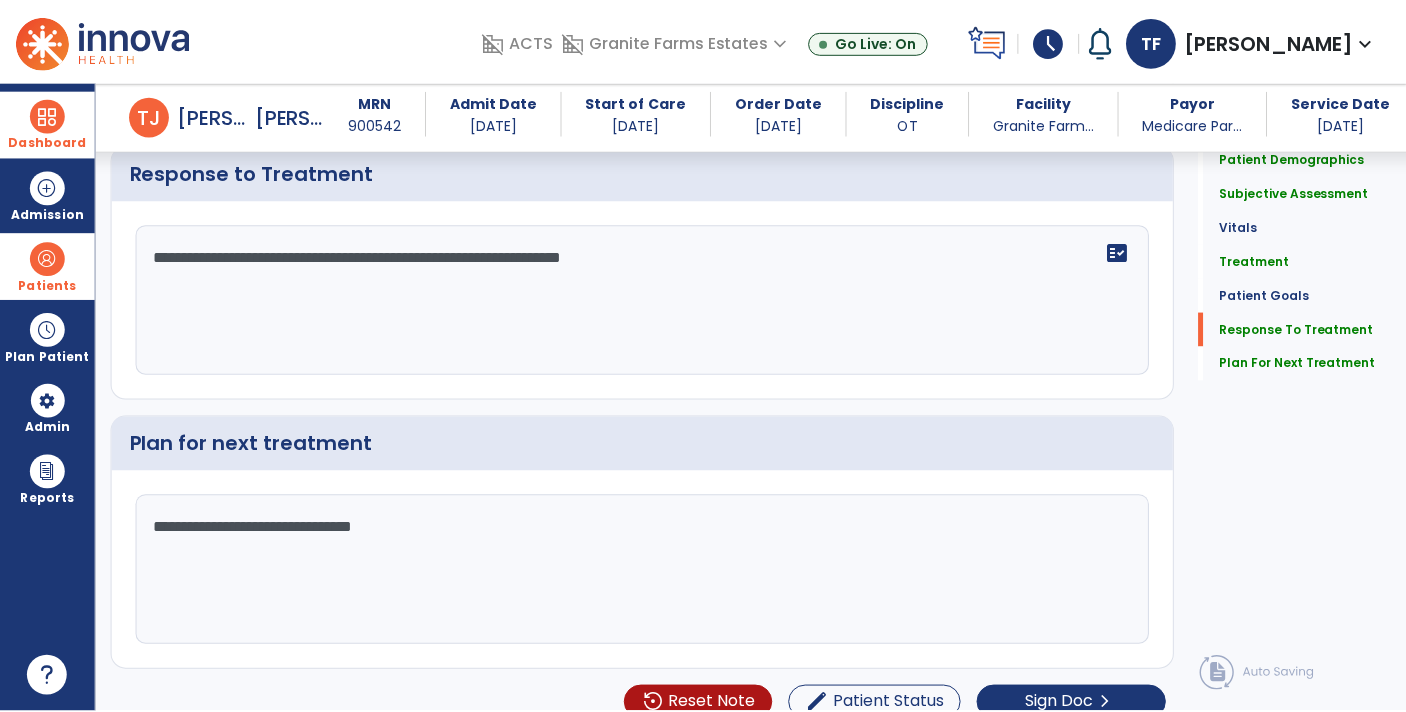 scroll, scrollTop: 3850, scrollLeft: 0, axis: vertical 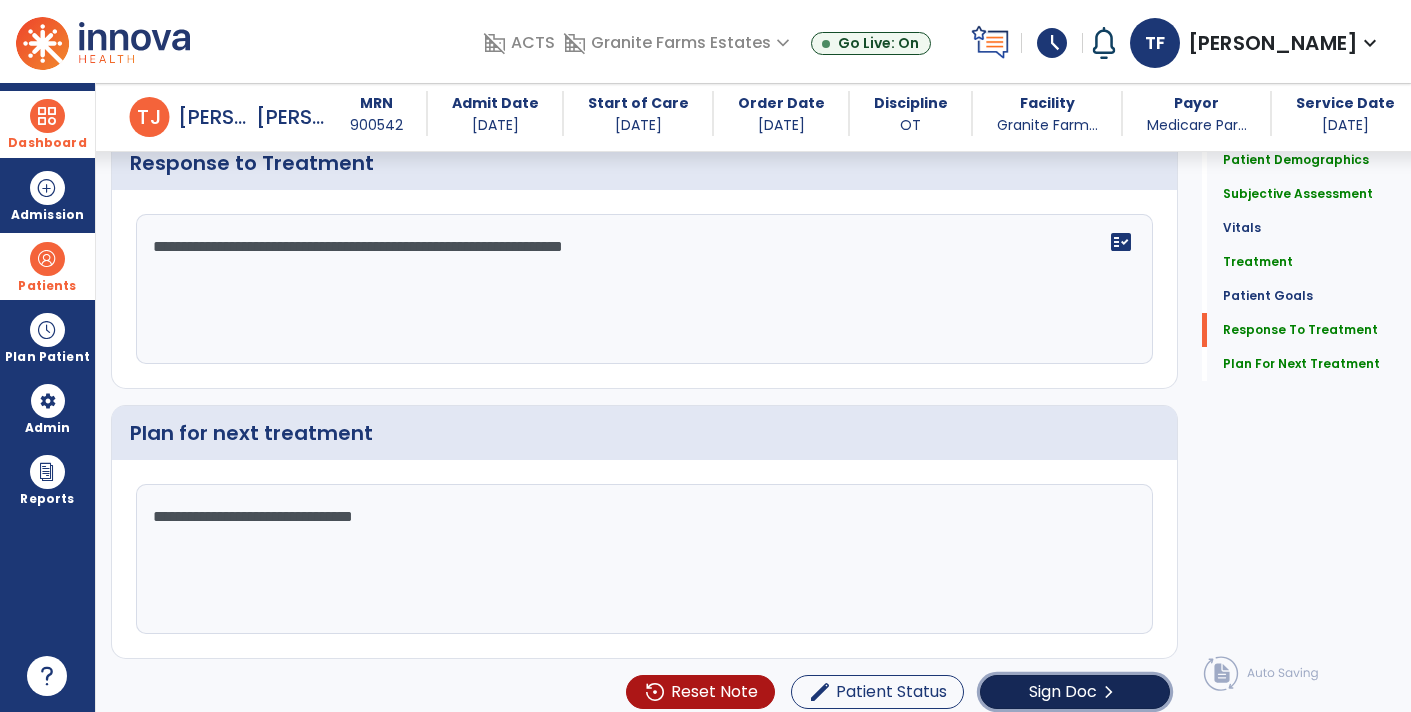 click on "Sign Doc  chevron_right" 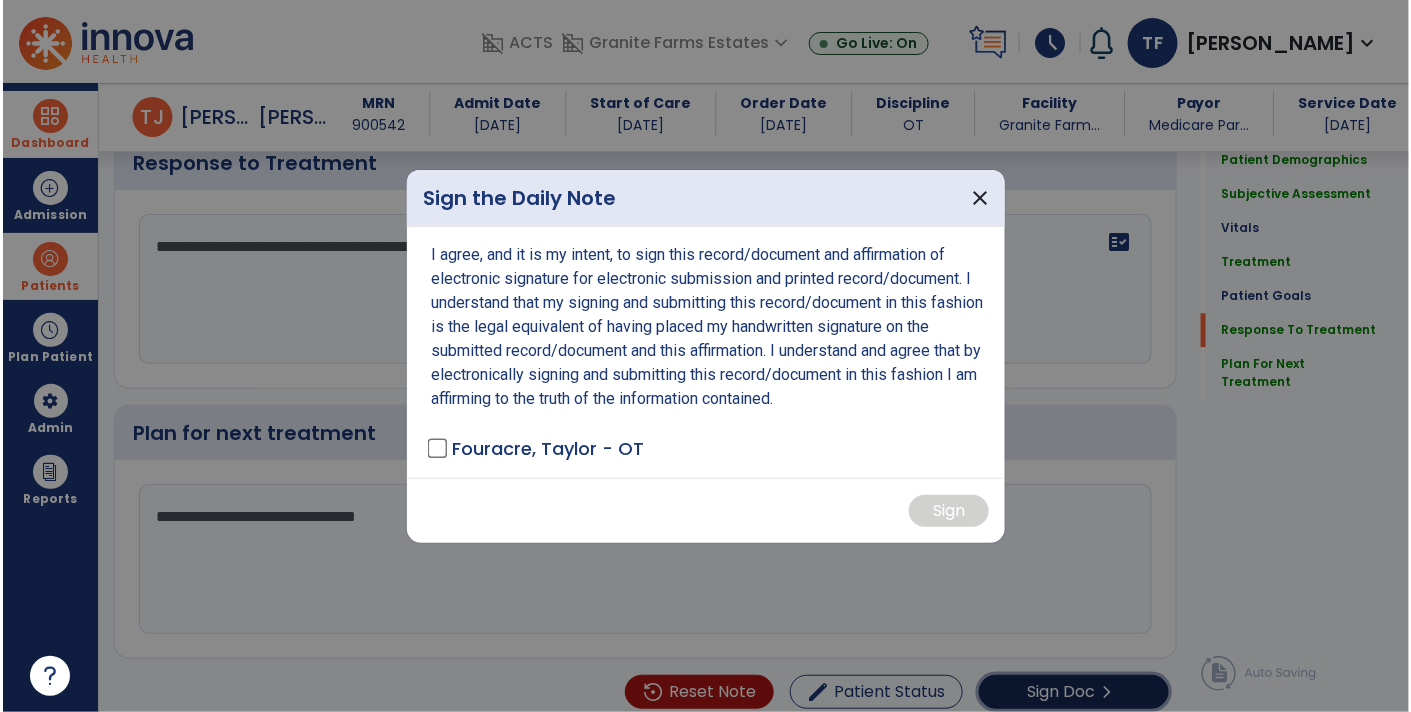 scroll, scrollTop: 3872, scrollLeft: 0, axis: vertical 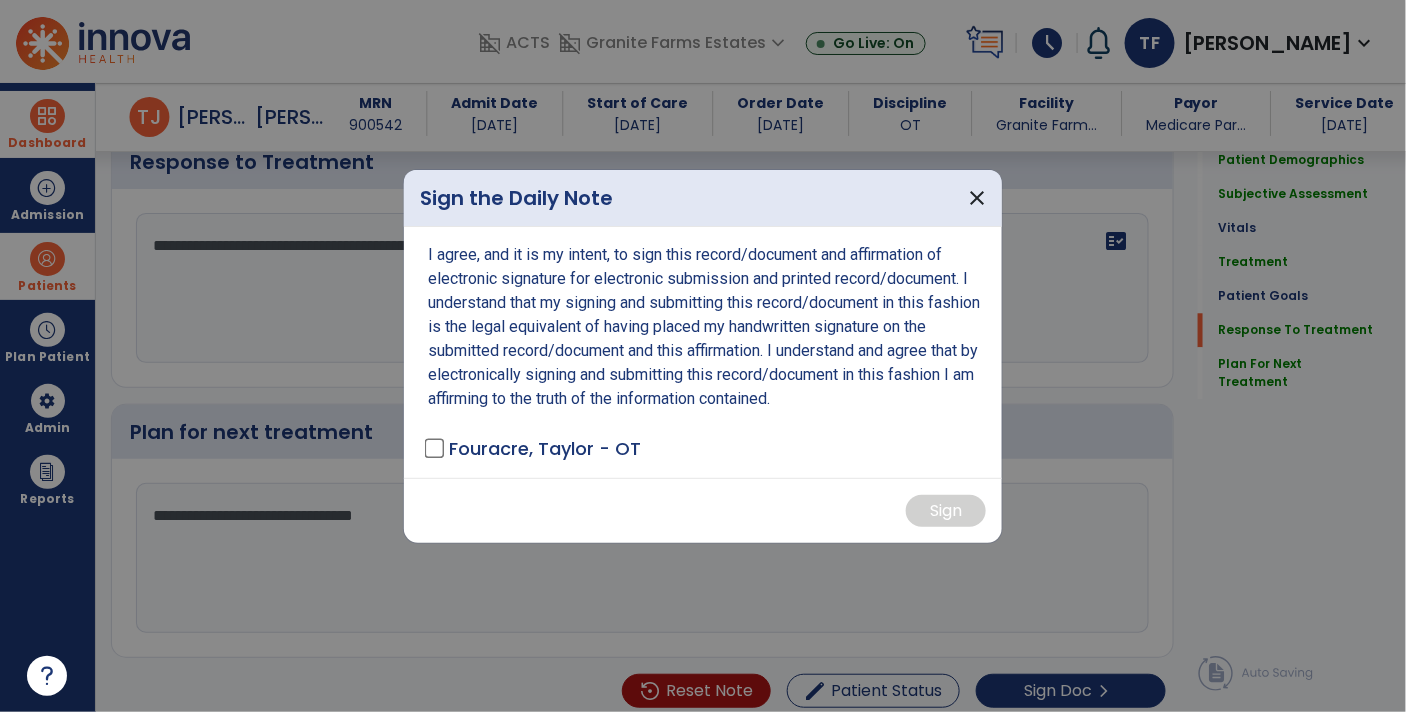click on "Fouracre, Taylor  - OT" at bounding box center [534, 448] 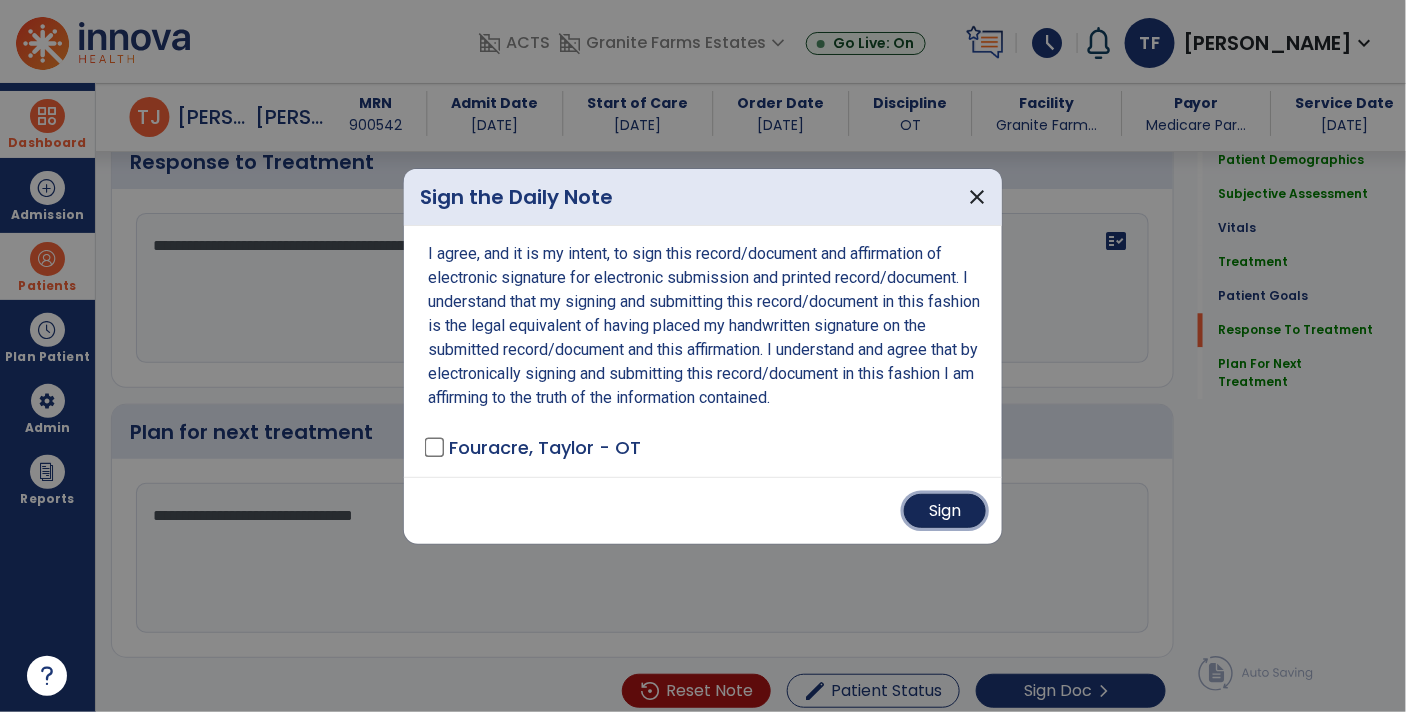 click on "Sign" at bounding box center [945, 511] 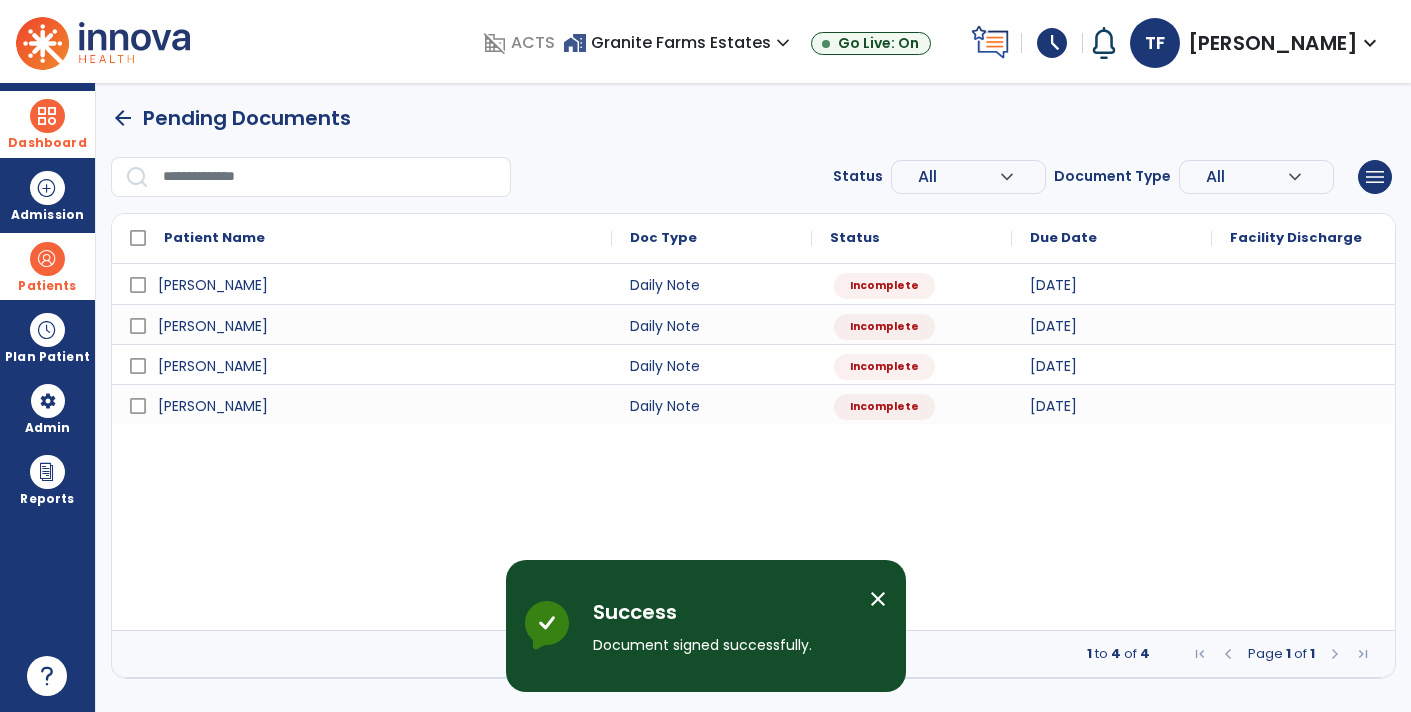 scroll, scrollTop: 0, scrollLeft: 0, axis: both 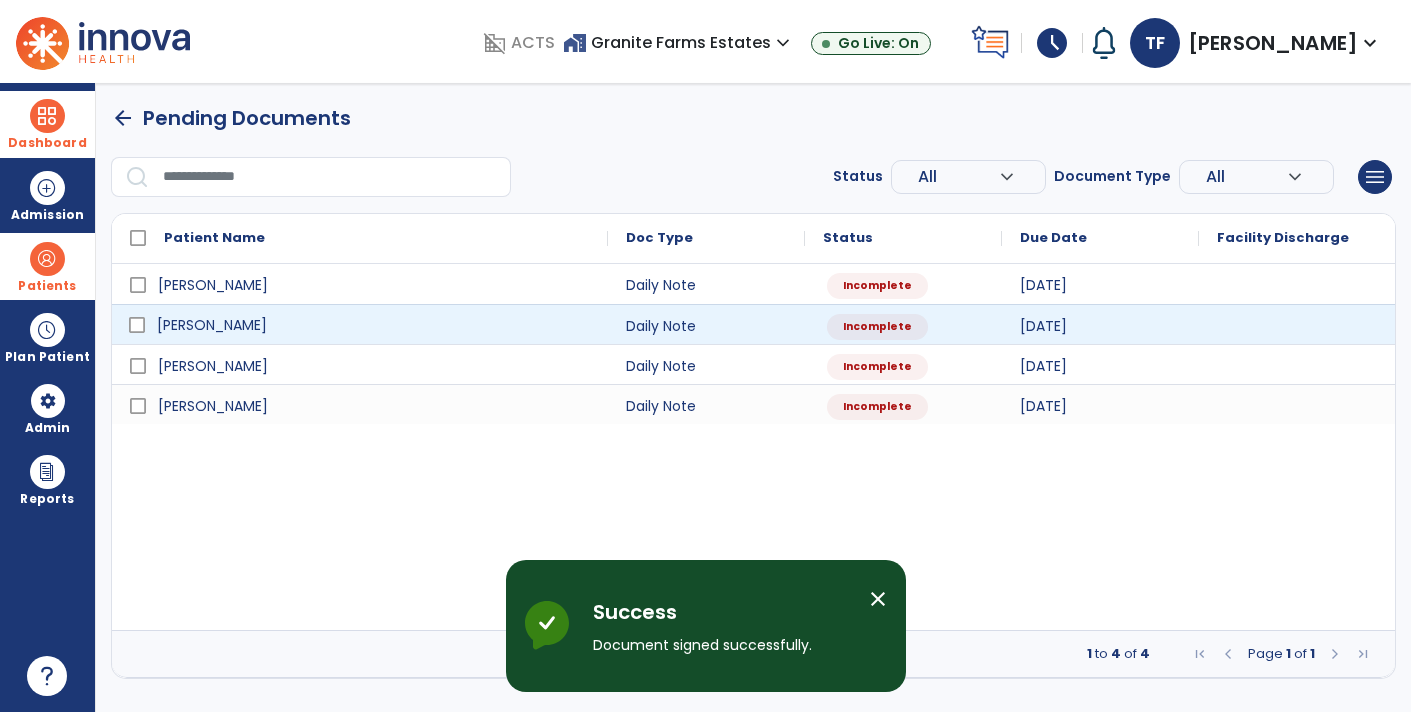 click on "Cunniffe , Rose marie" at bounding box center (374, 325) 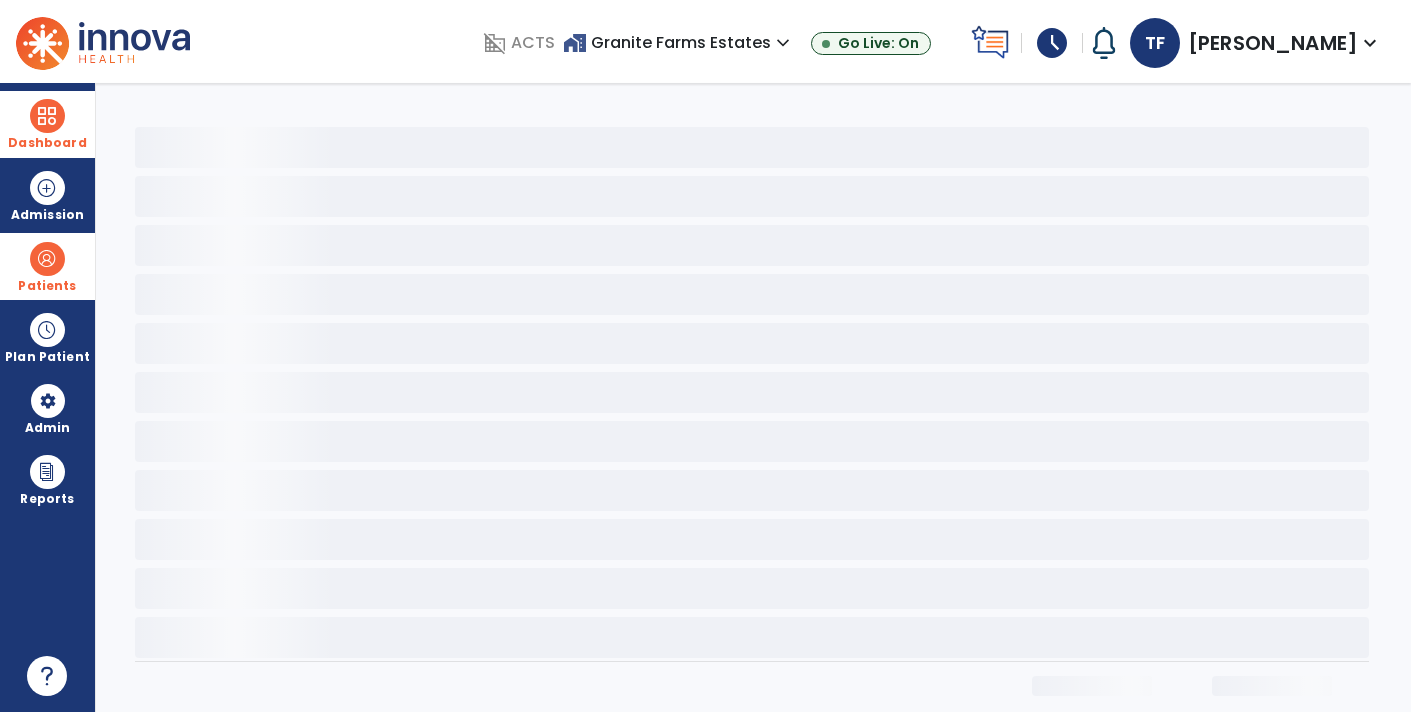select on "*" 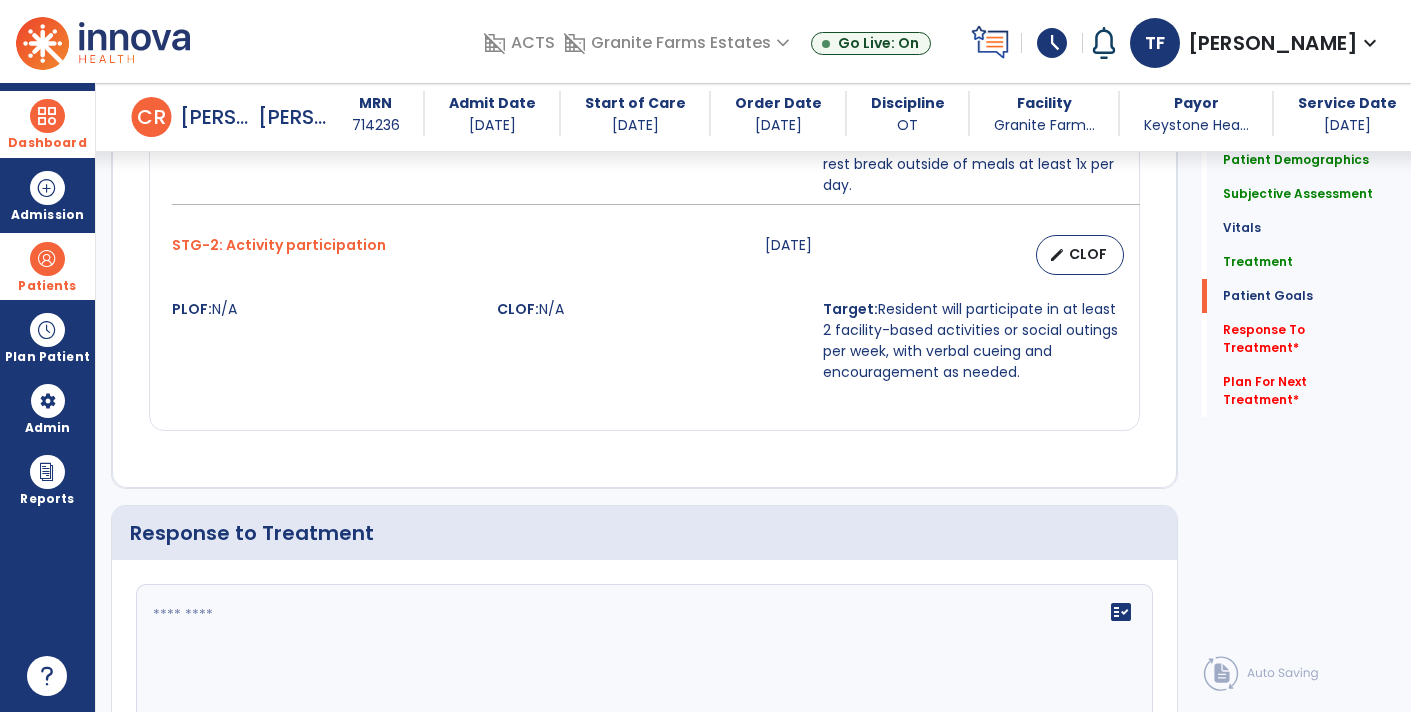 scroll, scrollTop: 3210, scrollLeft: 0, axis: vertical 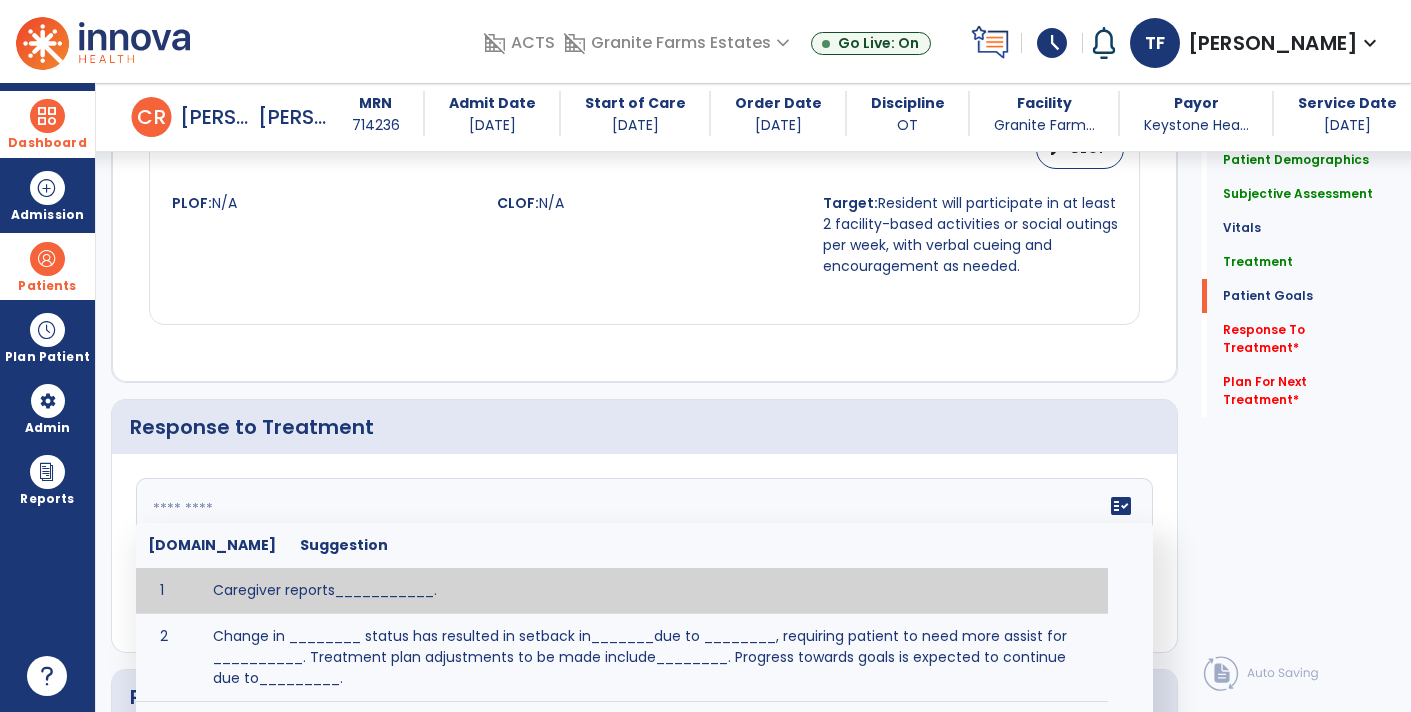 click on "fact_check  Sr.No Suggestion 1 Caregiver reports___________. 2 Change in ________ status has resulted in setback in_______due to ________, requiring patient to need more assist for __________.   Treatment plan adjustments to be made include________.  Progress towards goals is expected to continue due to_________. 3 Decreased pain in __________ to [LEVEL] in response to [MODALITY/TREATMENT] allows for improvement in _________. 4 Functional gains in _______ have impacted the patient's ability to perform_________ with a reduction in assist levels to_________. 5 Functional progress this week has been significant due to__________. 6 Gains in ________ have improved the patient's ability to perform ______with decreased levels of assist to___________. 7 Improvement in ________allows patient to tolerate higher levels of challenges in_________. 8 Pain in [AREA] has decreased to [LEVEL] in response to [TREATMENT/MODALITY], allowing fore ease in completing__________. 9 10 11 12 13 14 15 16 17 18 19 20 21" 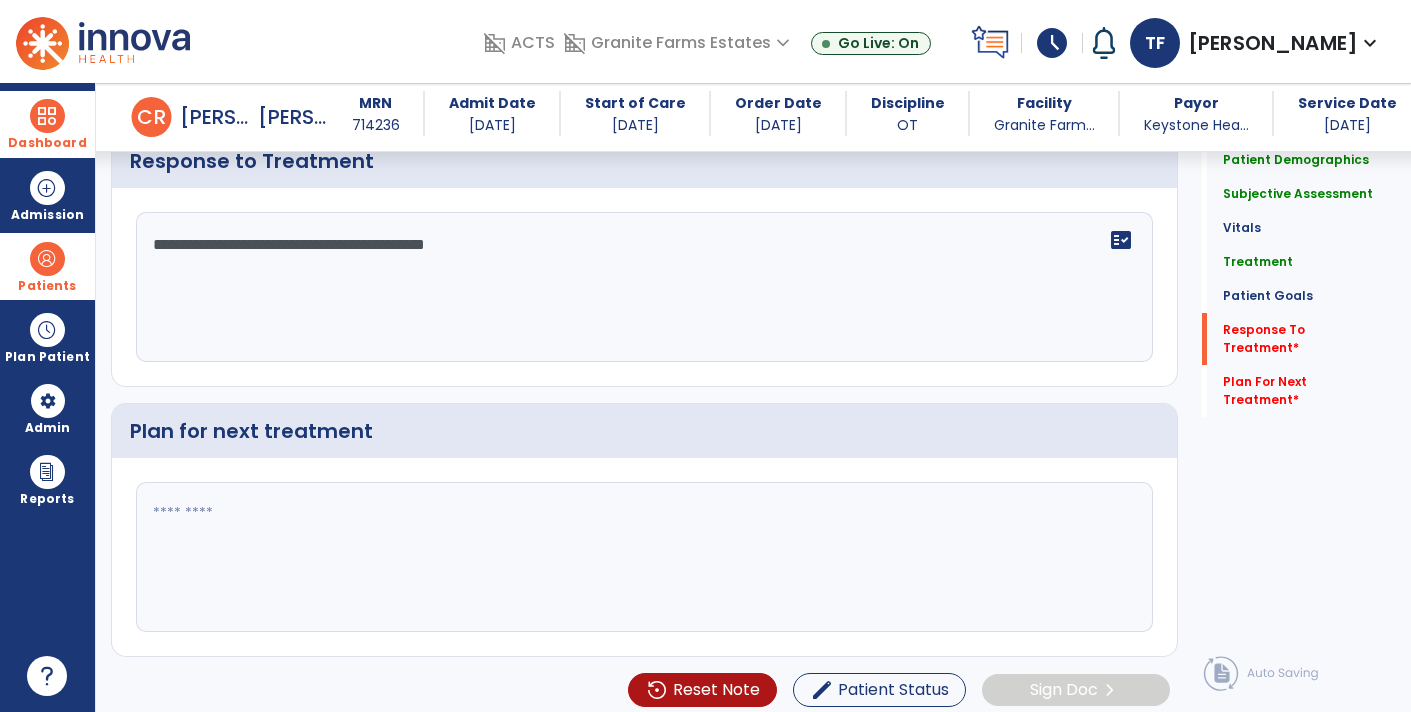 type on "**********" 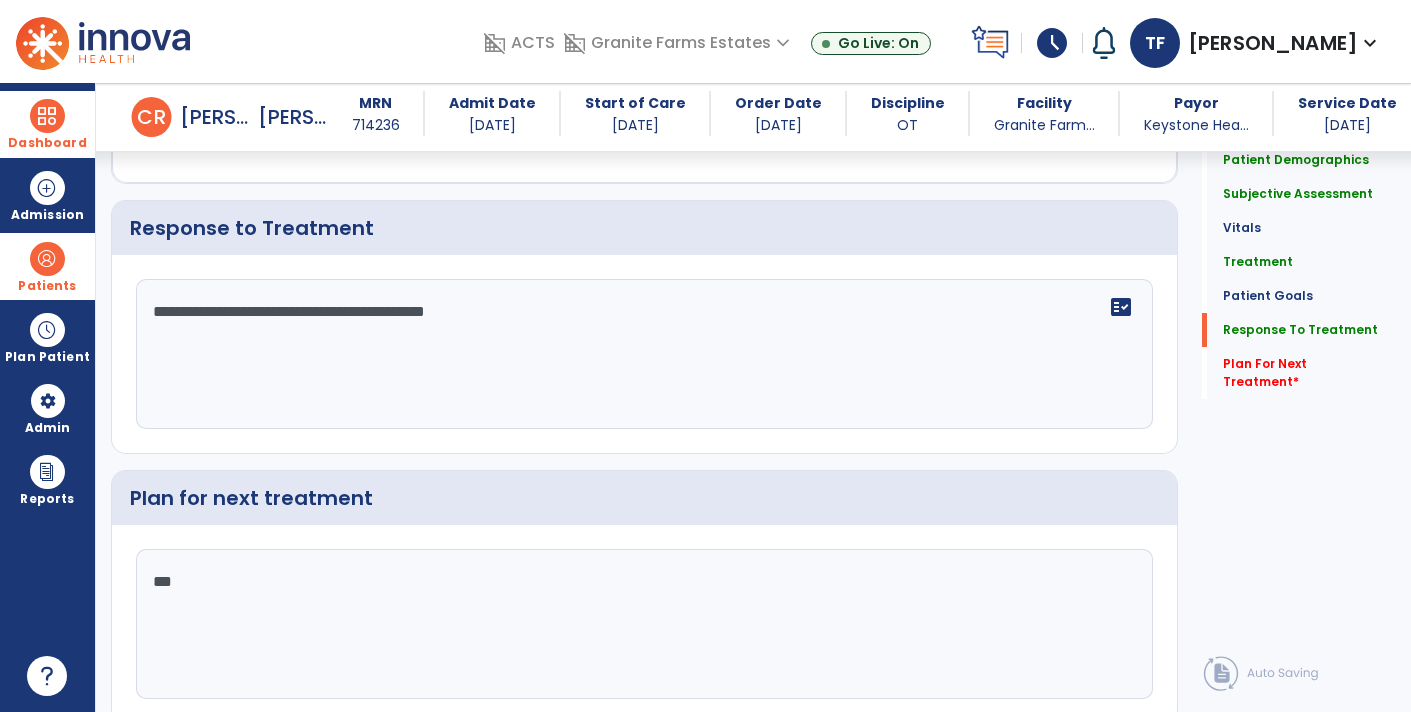 scroll, scrollTop: 3476, scrollLeft: 0, axis: vertical 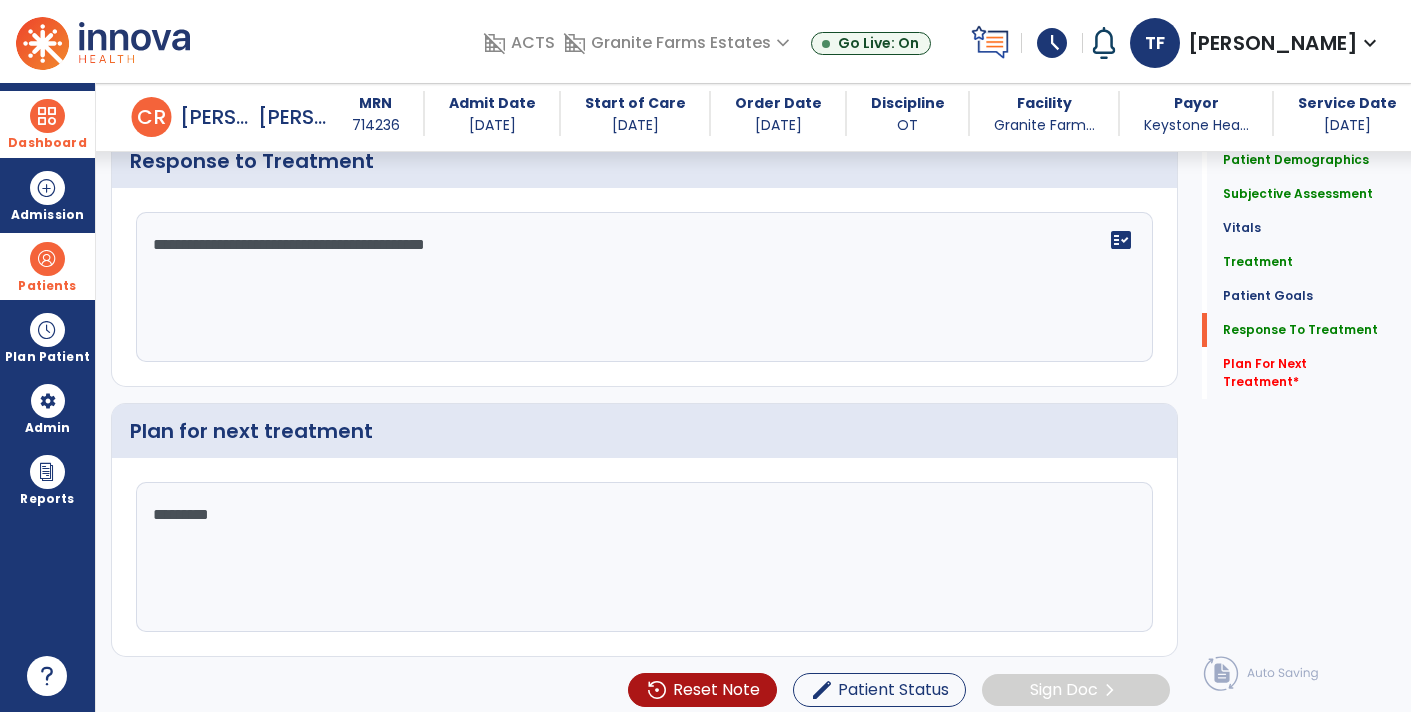 drag, startPoint x: 835, startPoint y: 618, endPoint x: 1411, endPoint y: 760, distance: 593.2453 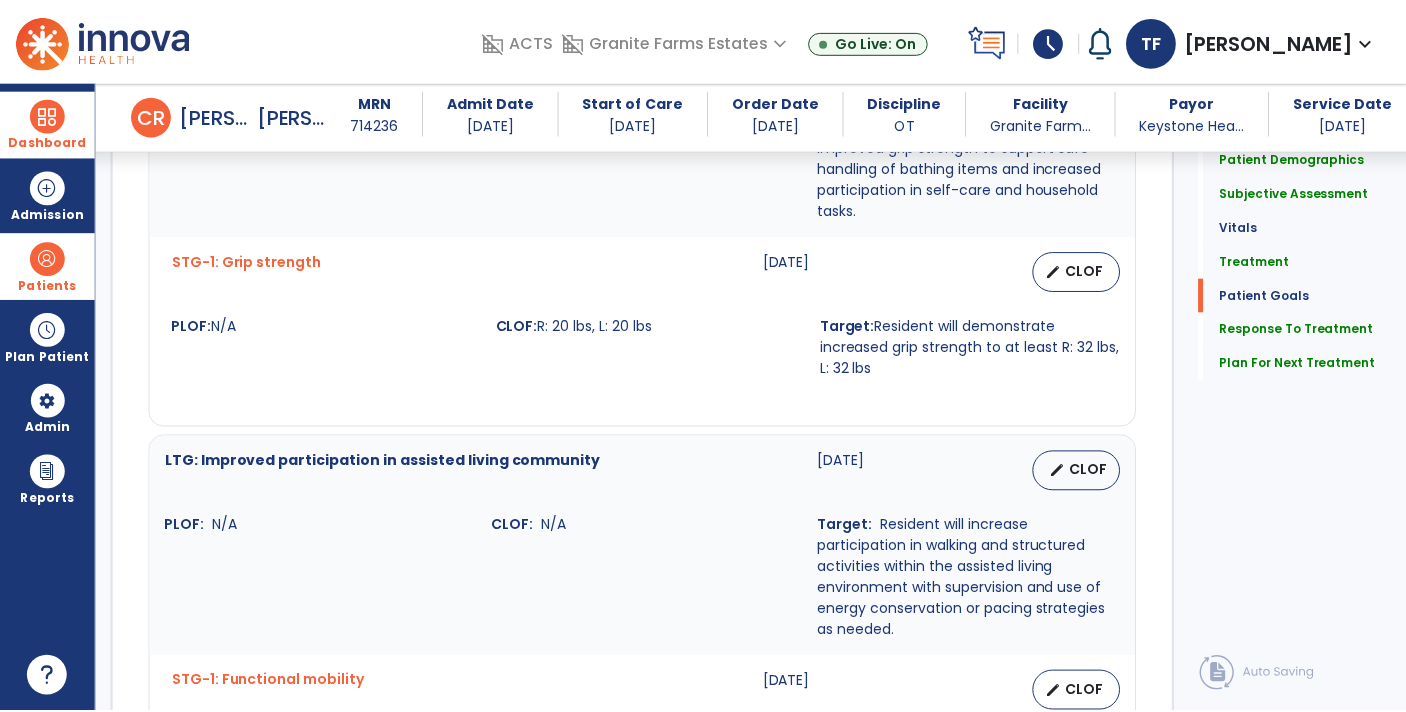 scroll, scrollTop: 3476, scrollLeft: 0, axis: vertical 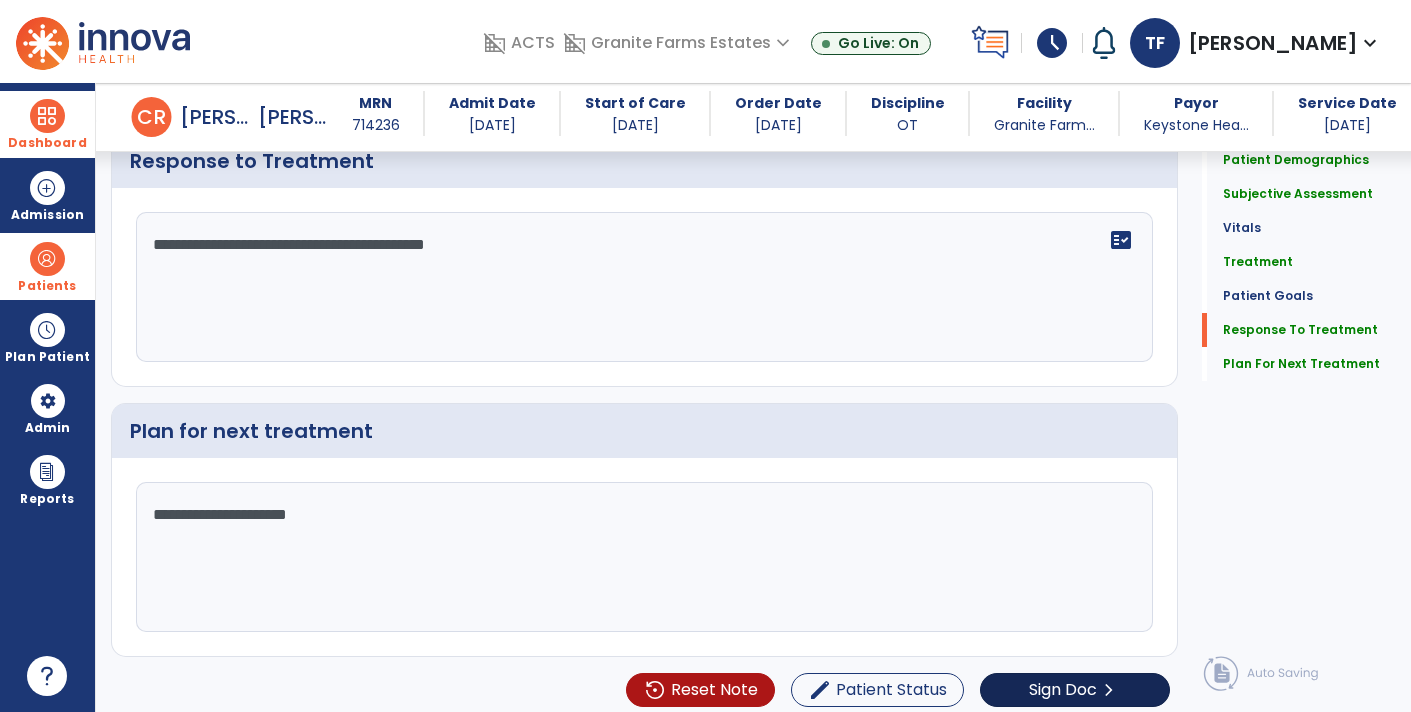 type on "**********" 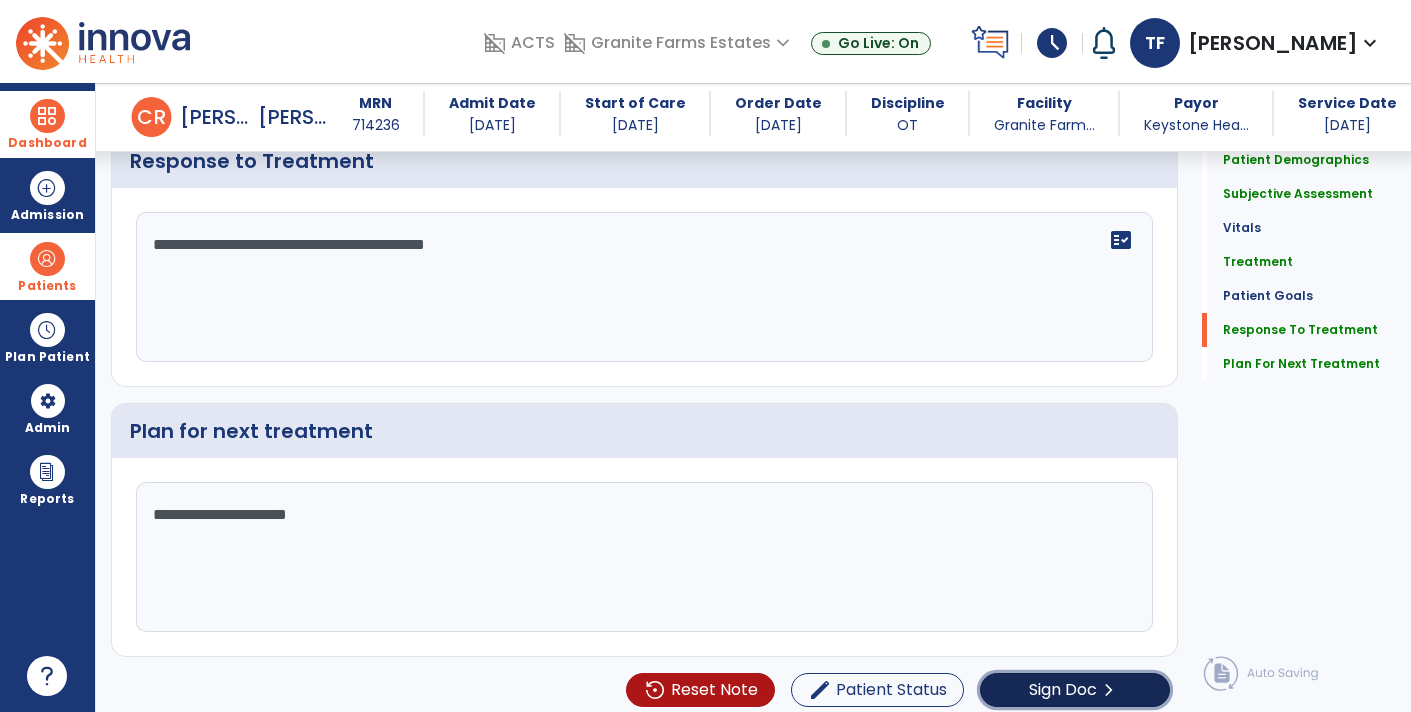 click on "chevron_right" 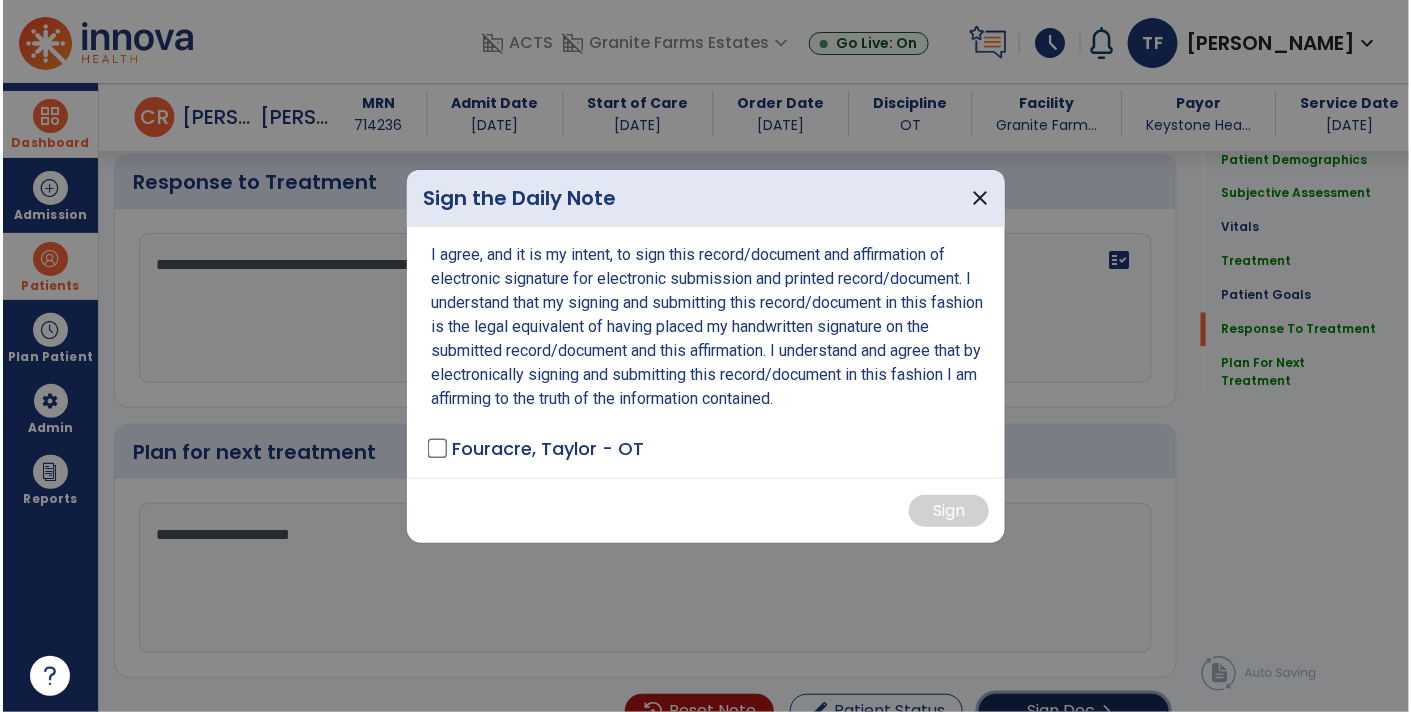 scroll, scrollTop: 3497, scrollLeft: 0, axis: vertical 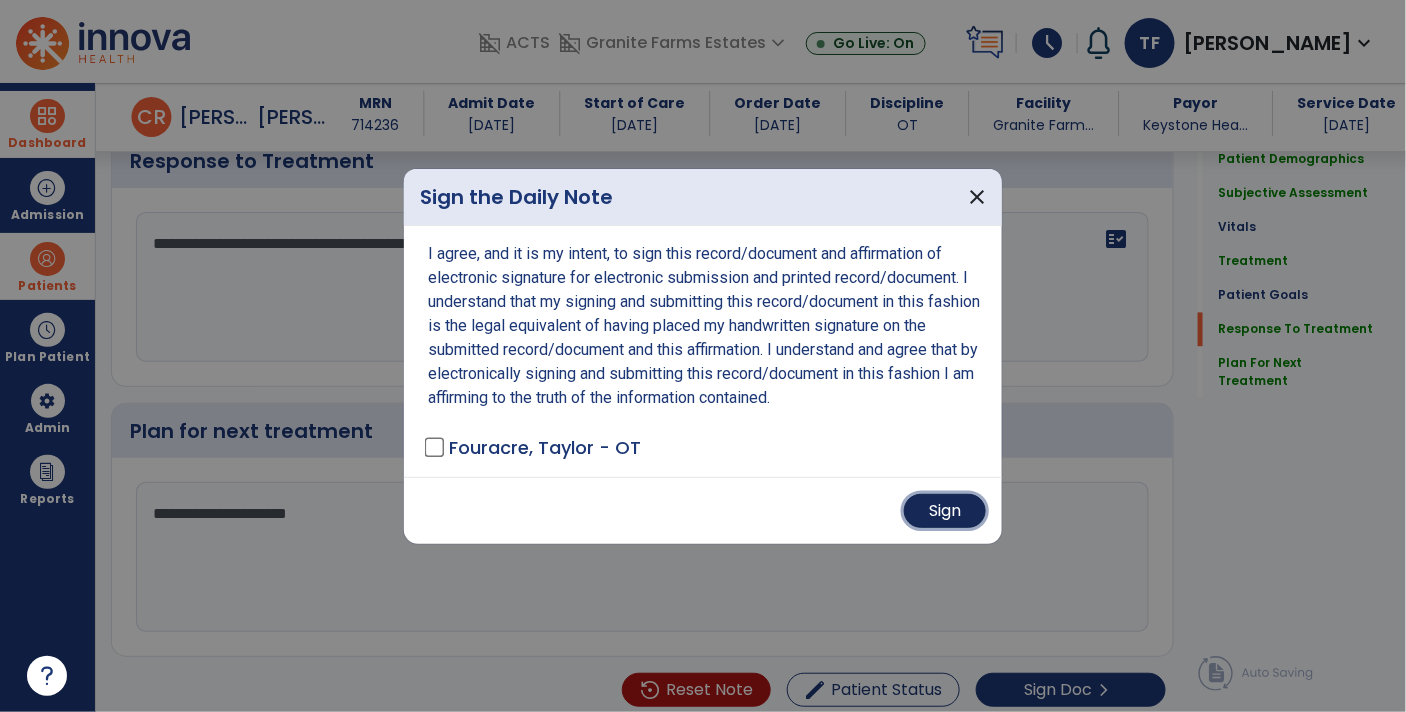 click on "Sign" at bounding box center [945, 511] 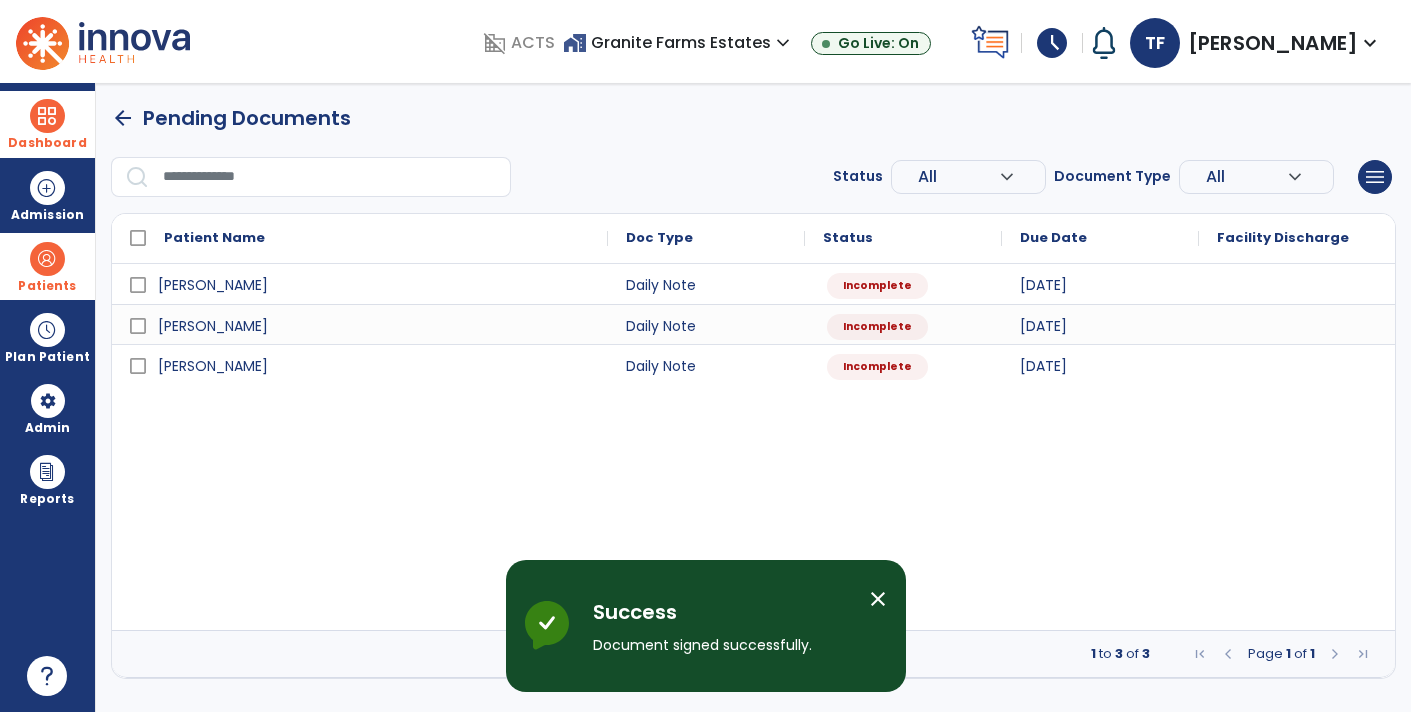 scroll, scrollTop: 0, scrollLeft: 0, axis: both 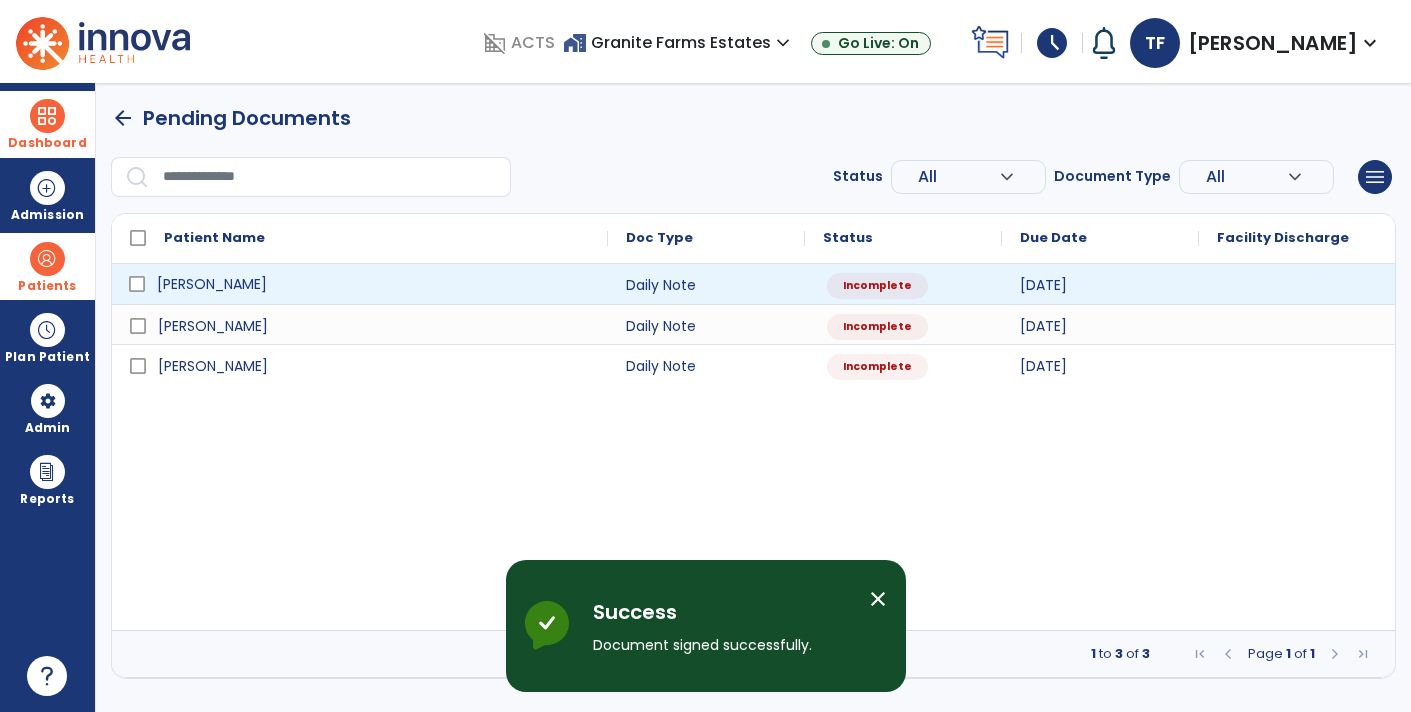 click on "Jones , Shirley" at bounding box center [374, 284] 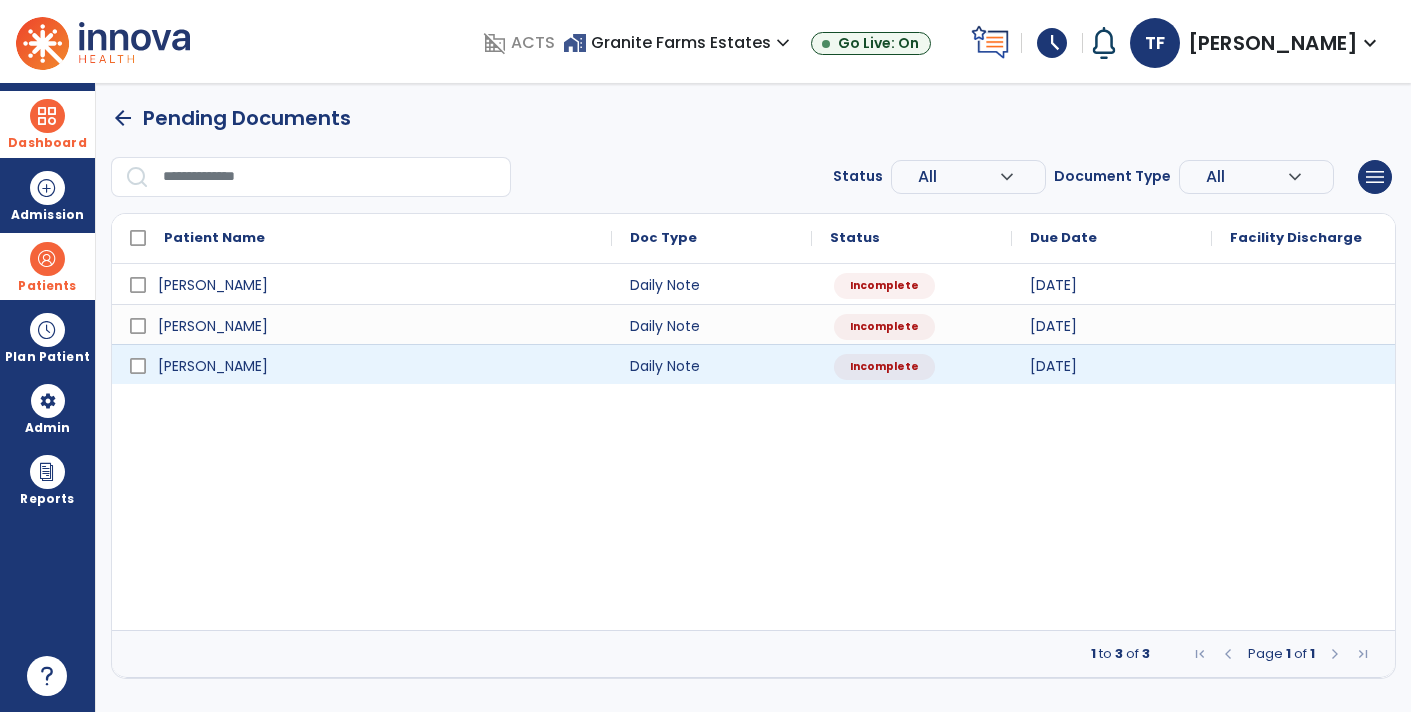 select on "*" 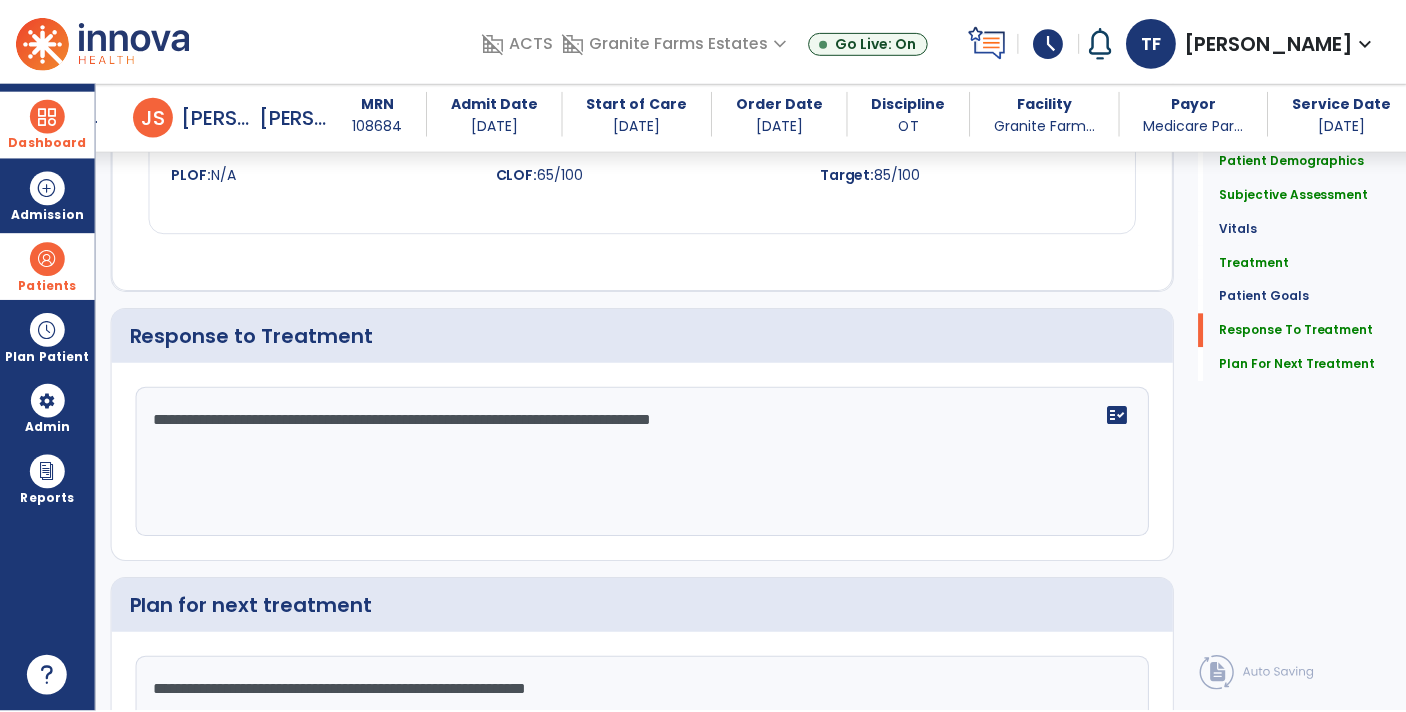 scroll, scrollTop: 2949, scrollLeft: 0, axis: vertical 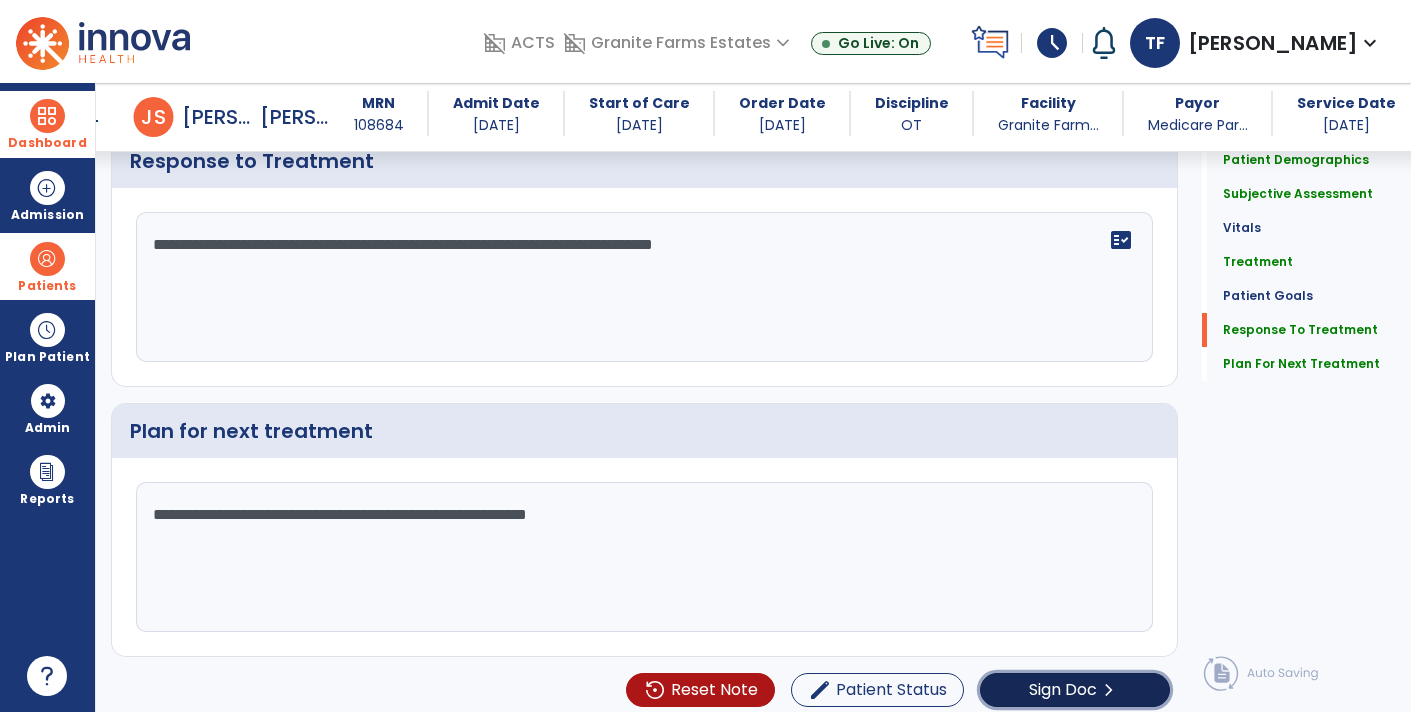 click on "Sign Doc" 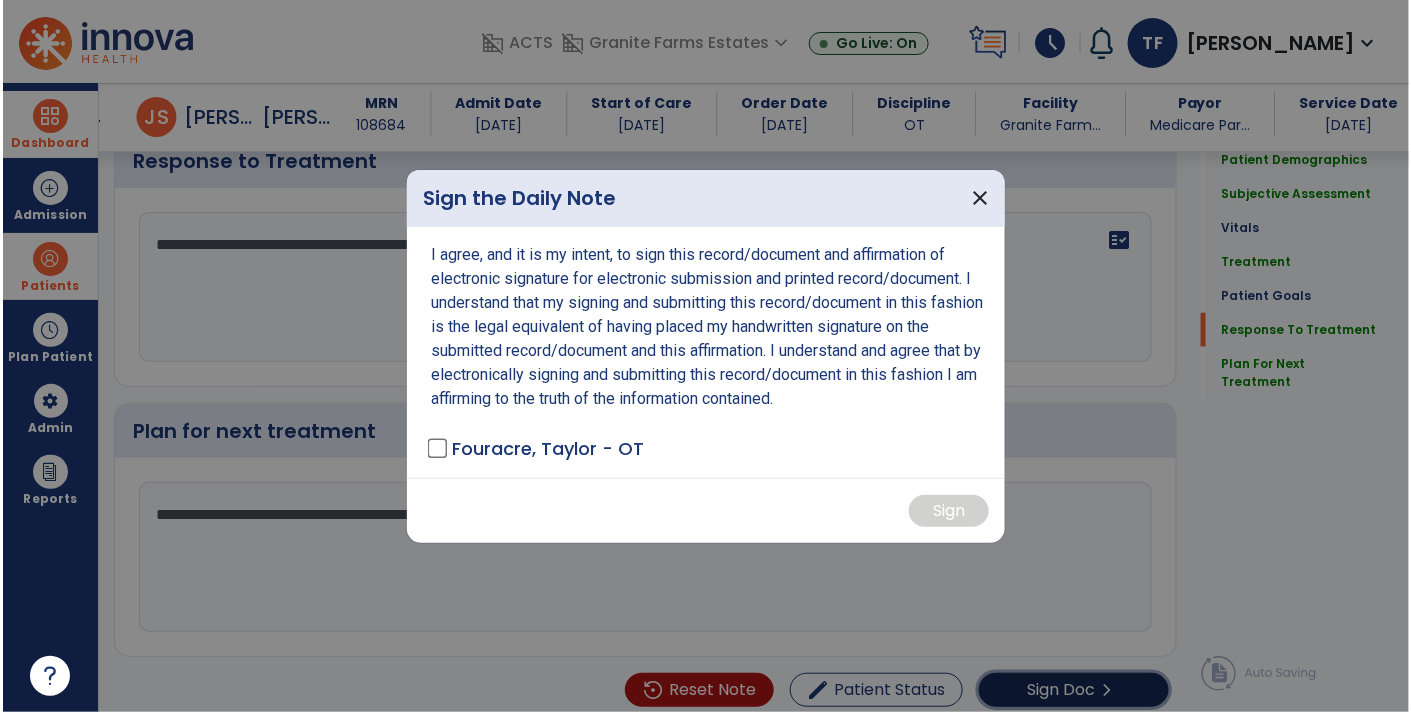 scroll, scrollTop: 2949, scrollLeft: 0, axis: vertical 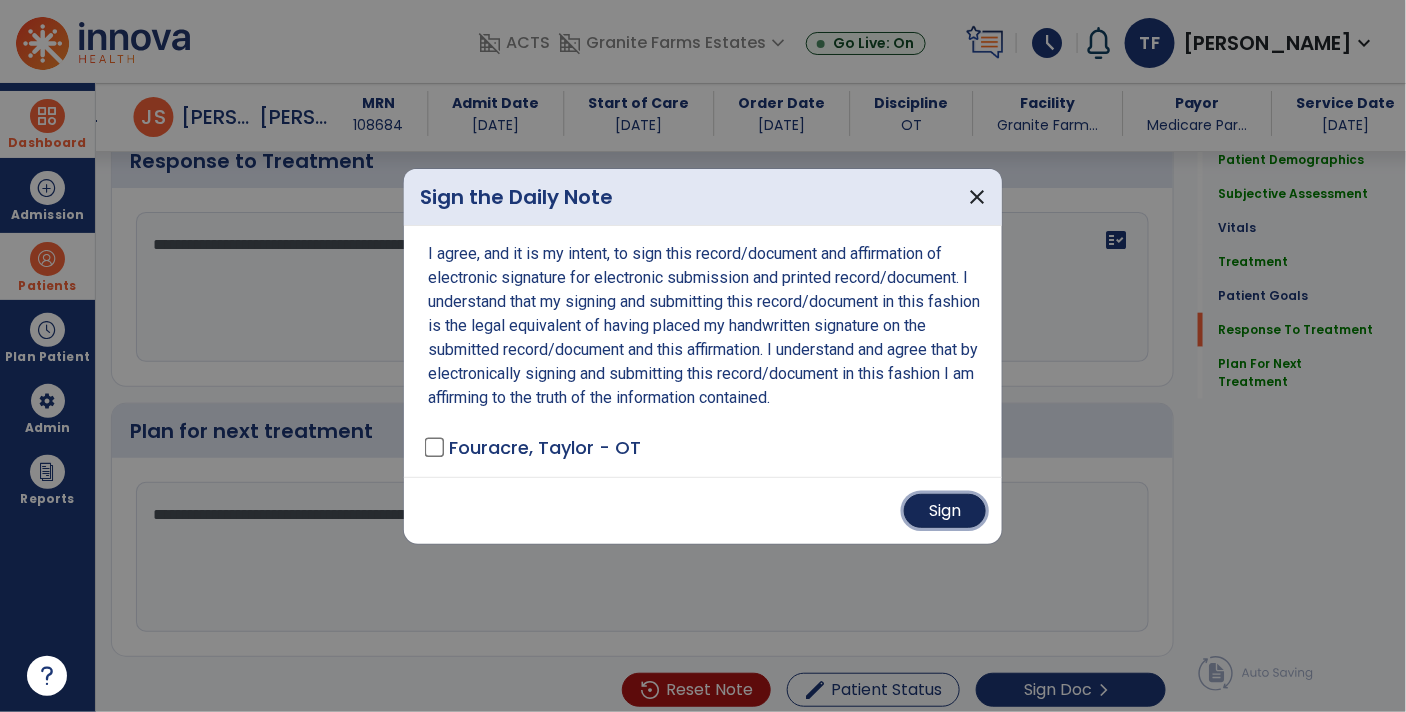 click on "Sign" at bounding box center (945, 511) 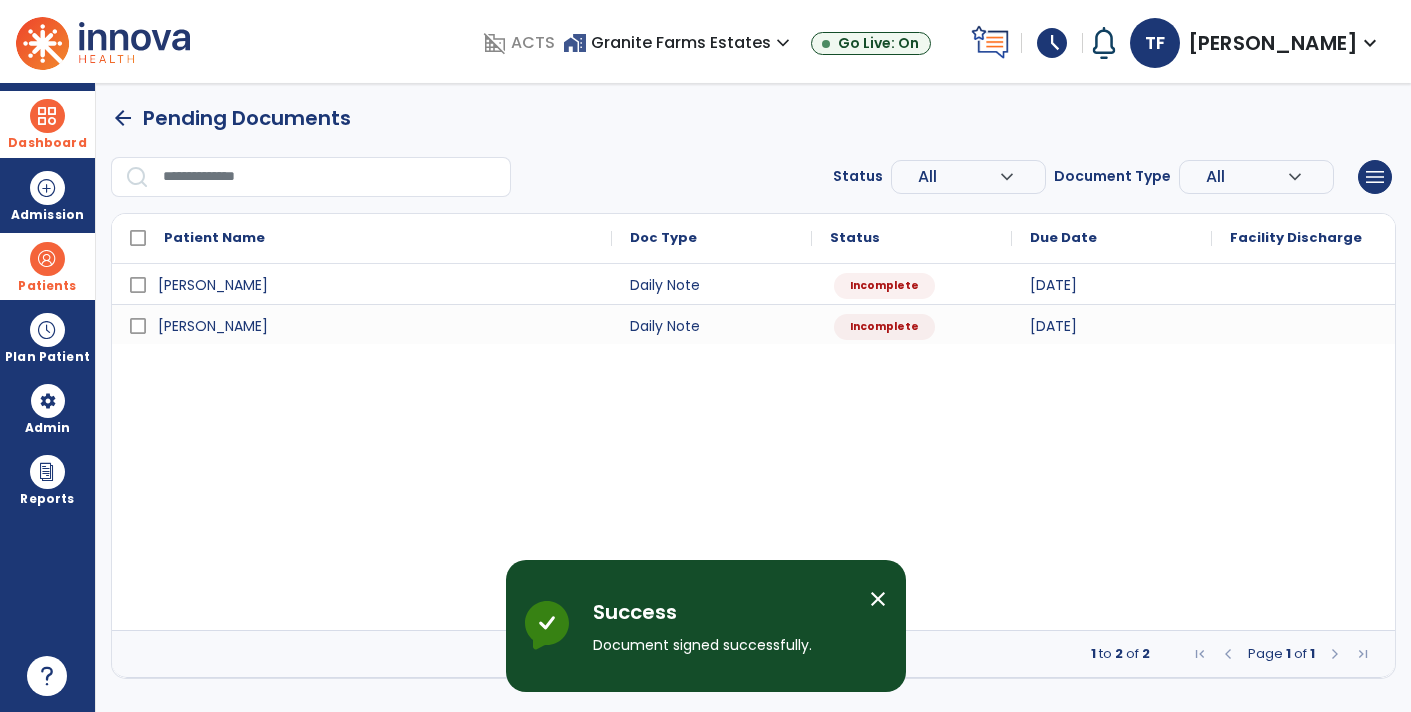 scroll, scrollTop: 0, scrollLeft: 0, axis: both 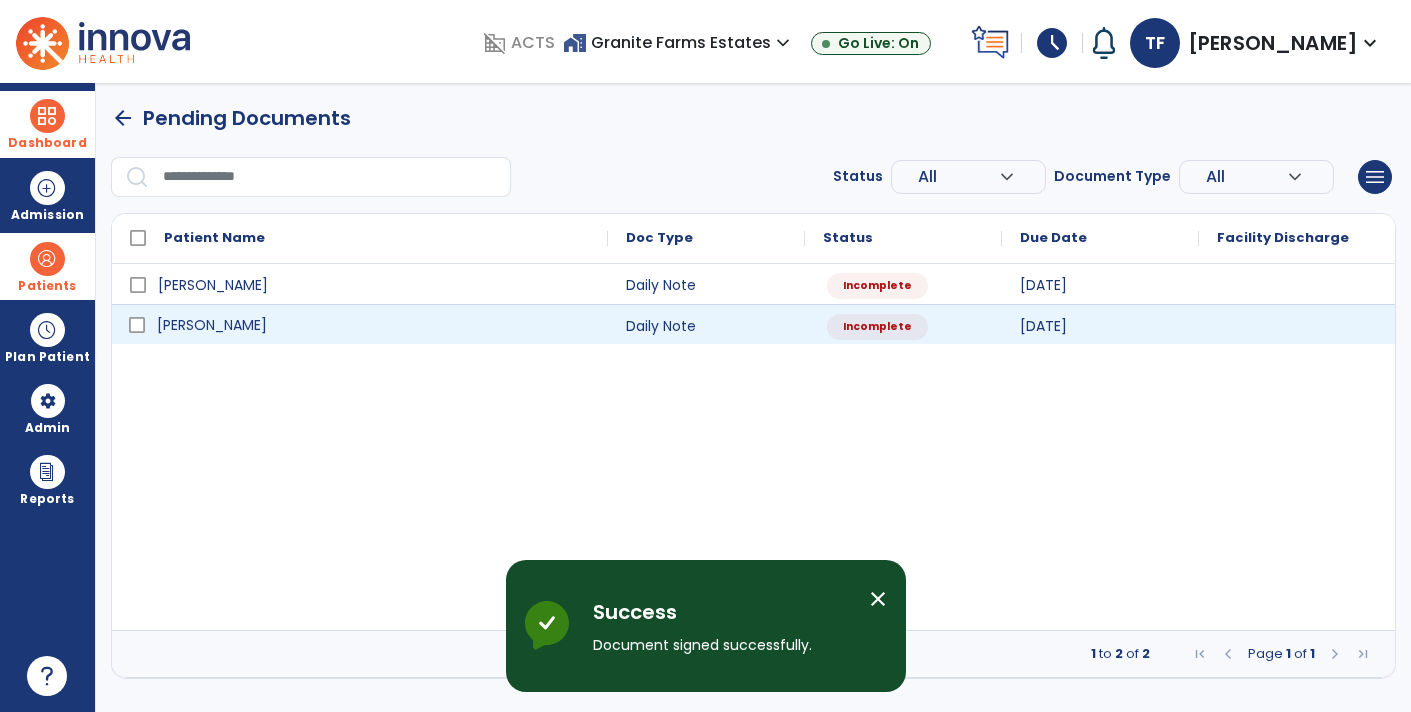 click on "Grant , William" at bounding box center [374, 325] 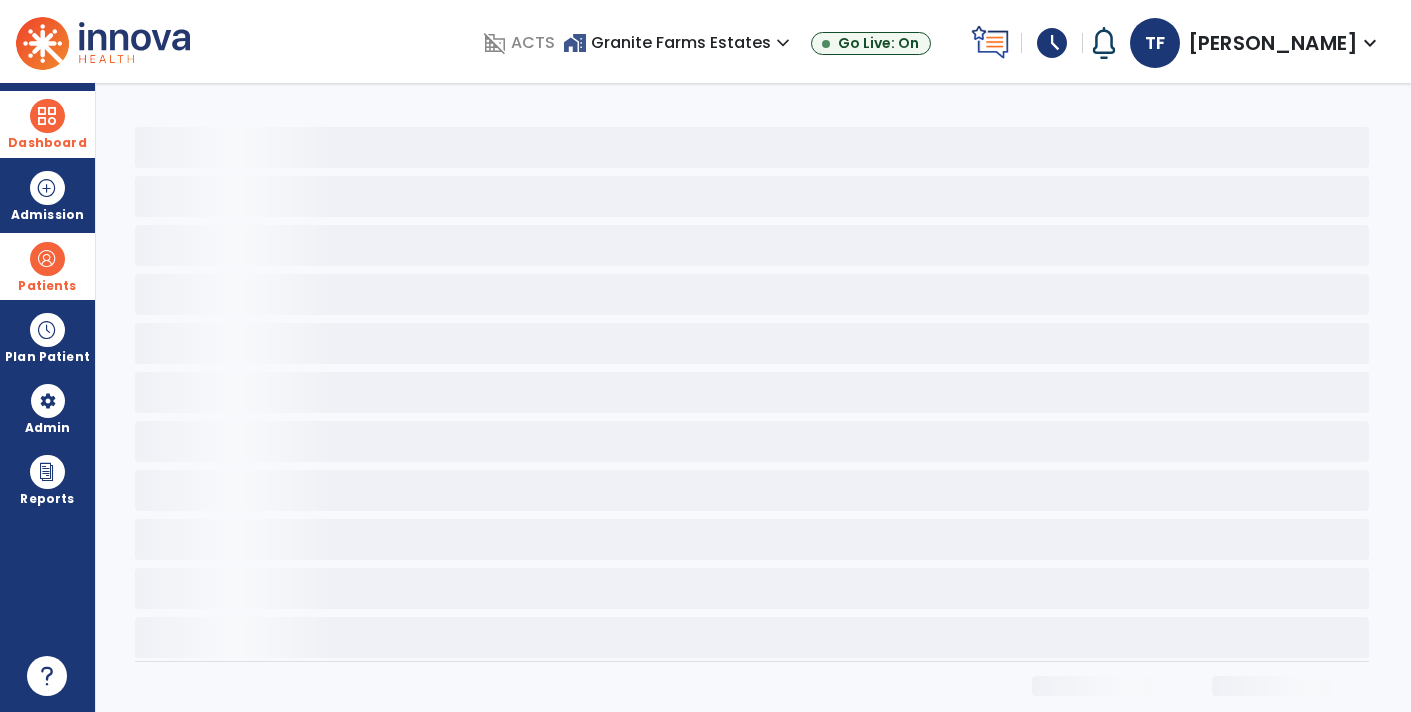 select on "*" 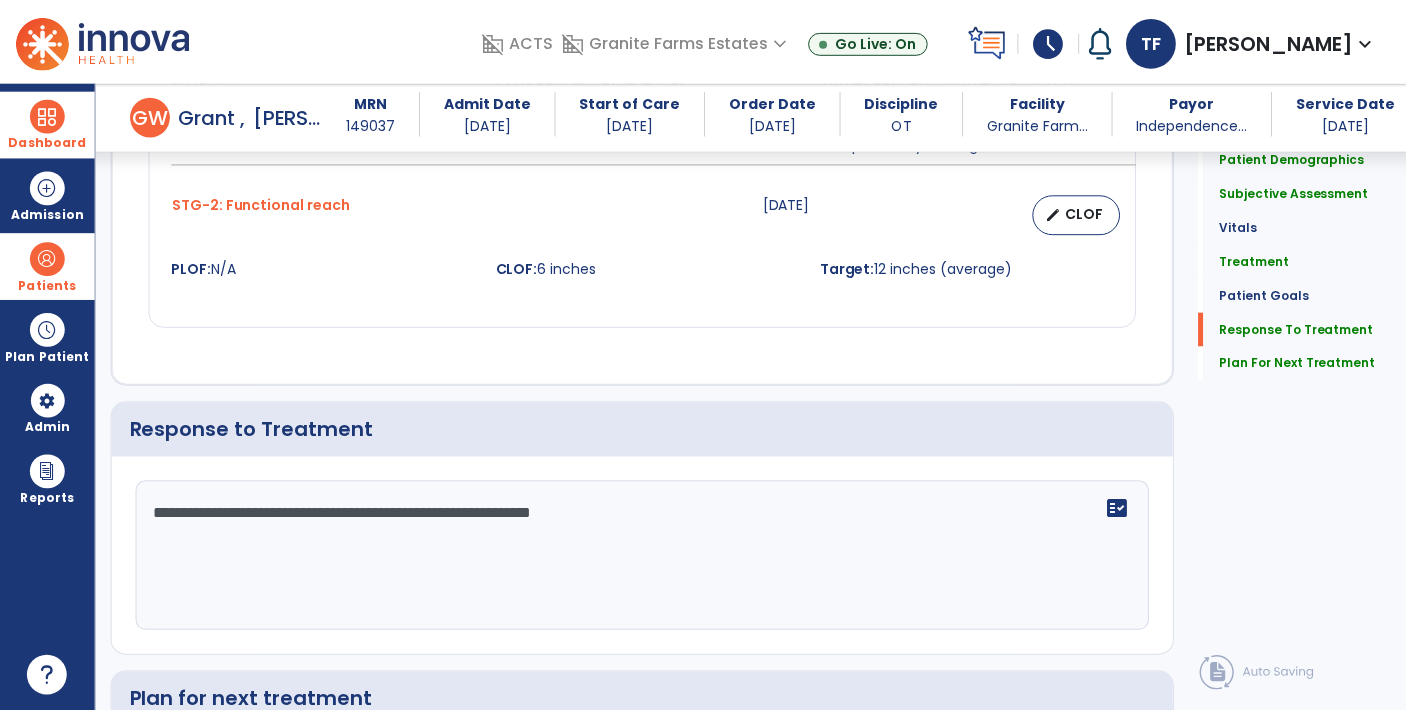 scroll, scrollTop: 2677, scrollLeft: 0, axis: vertical 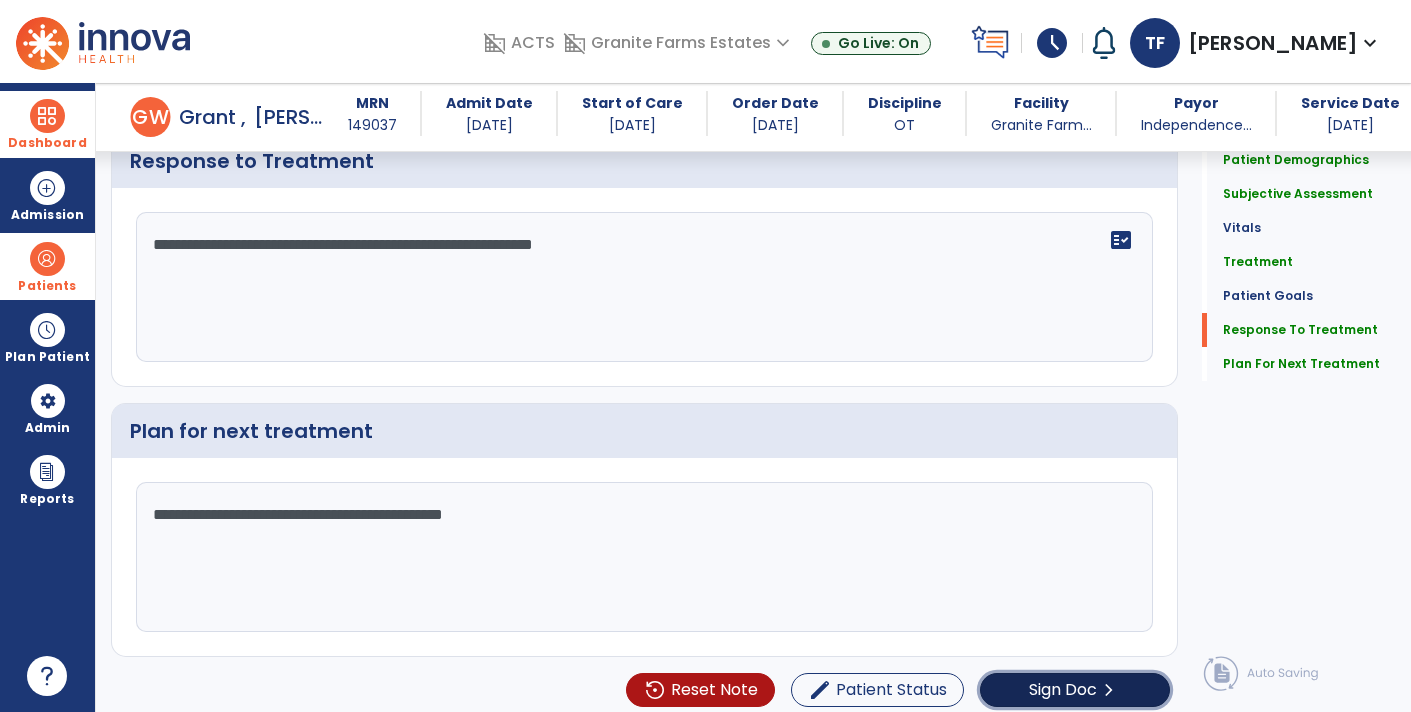 click on "Sign Doc" 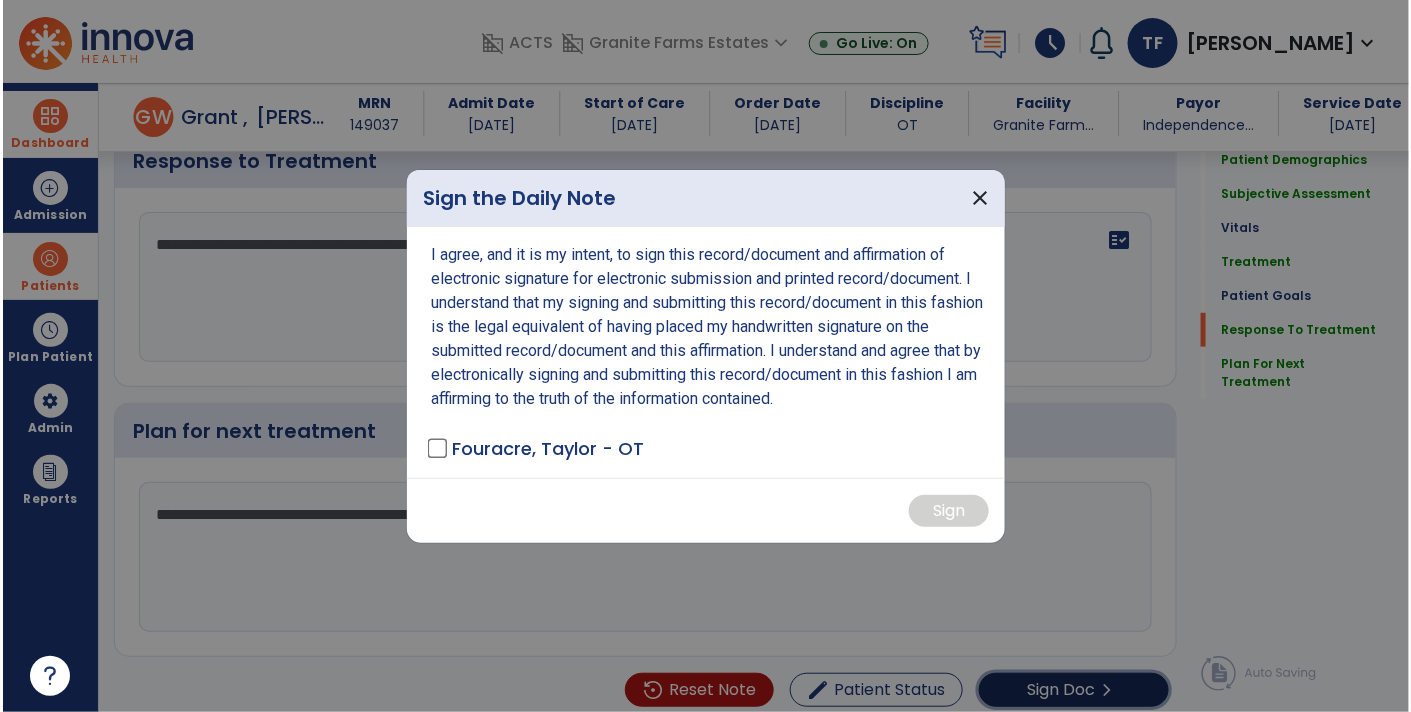 scroll, scrollTop: 2677, scrollLeft: 0, axis: vertical 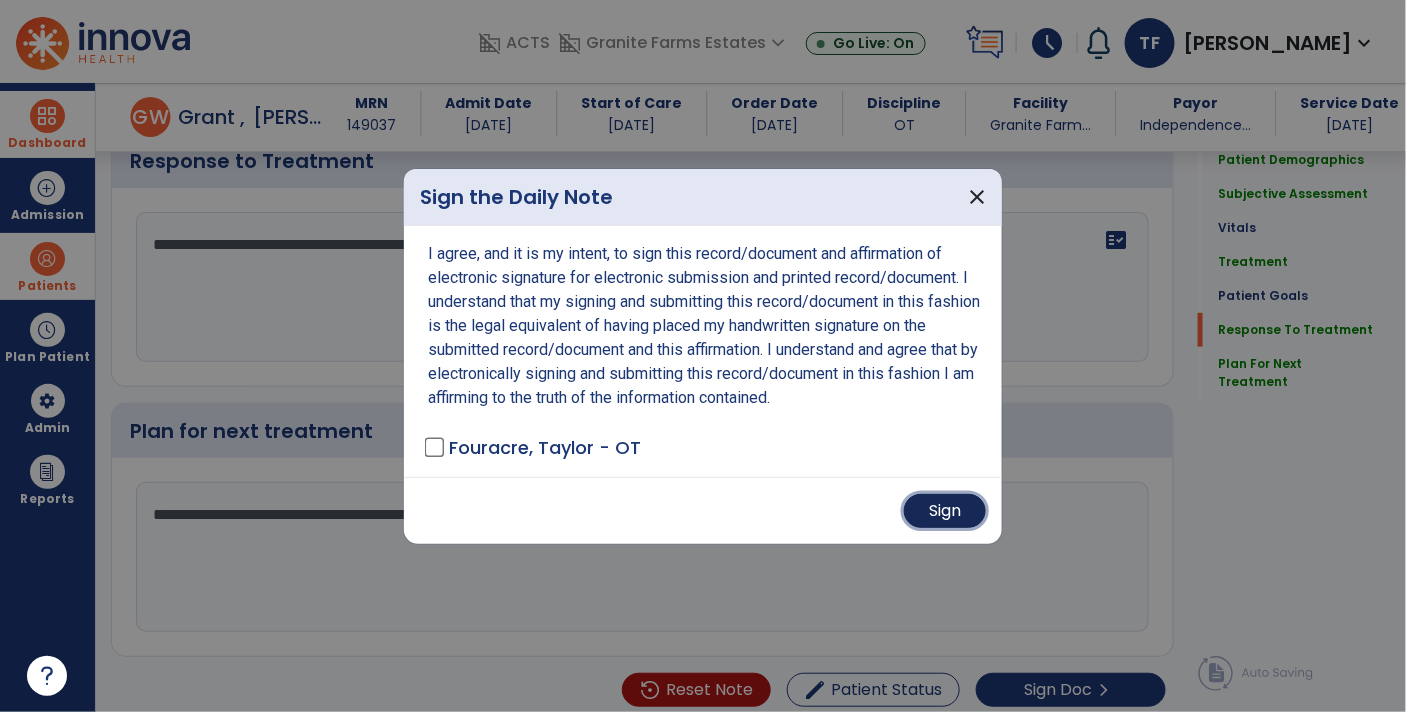 click on "Sign" at bounding box center [945, 511] 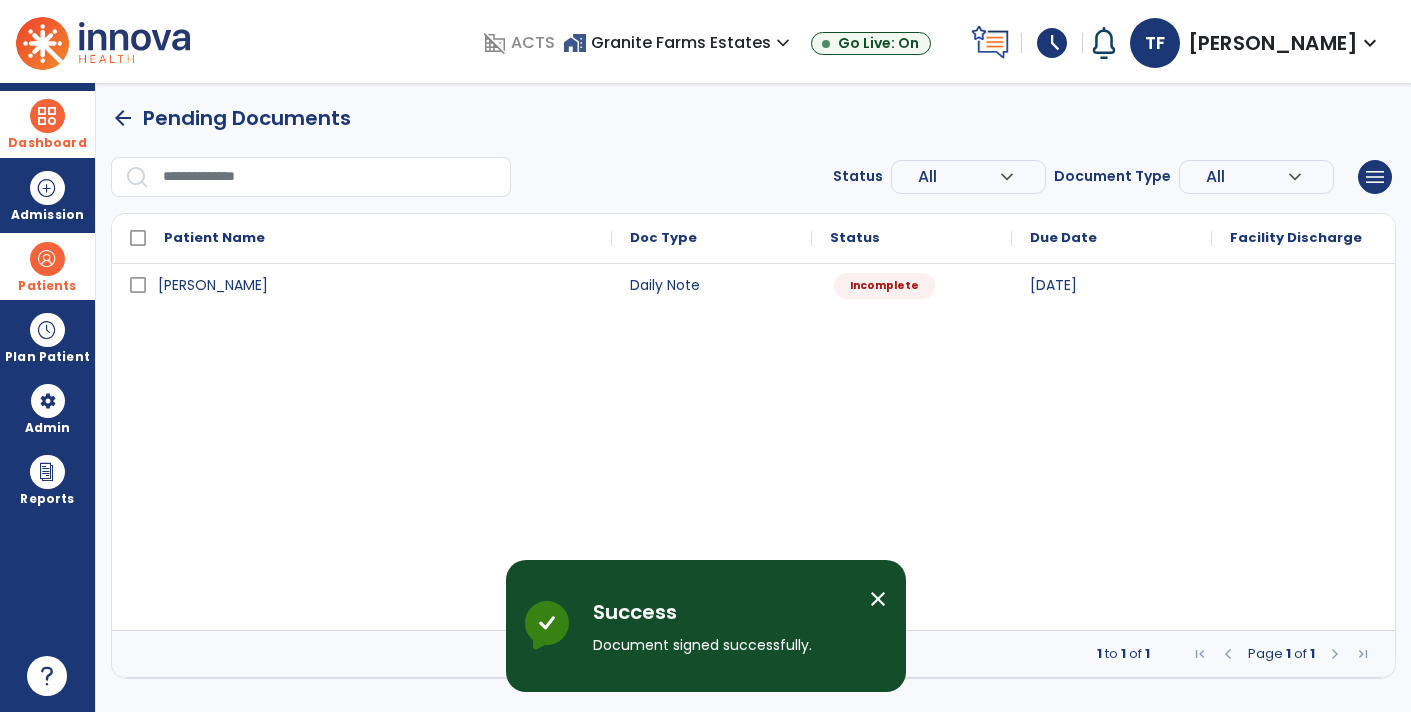 scroll, scrollTop: 0, scrollLeft: 0, axis: both 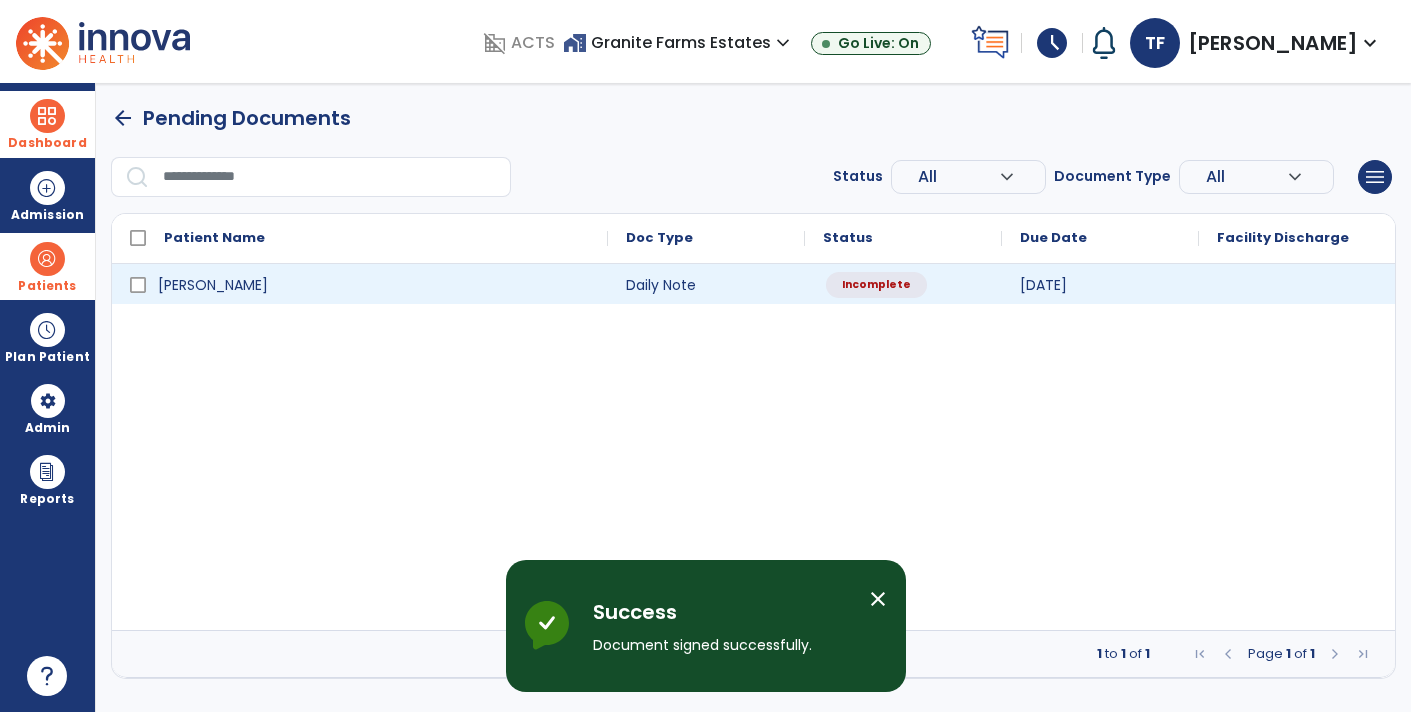 click on "Incomplete" at bounding box center [903, 284] 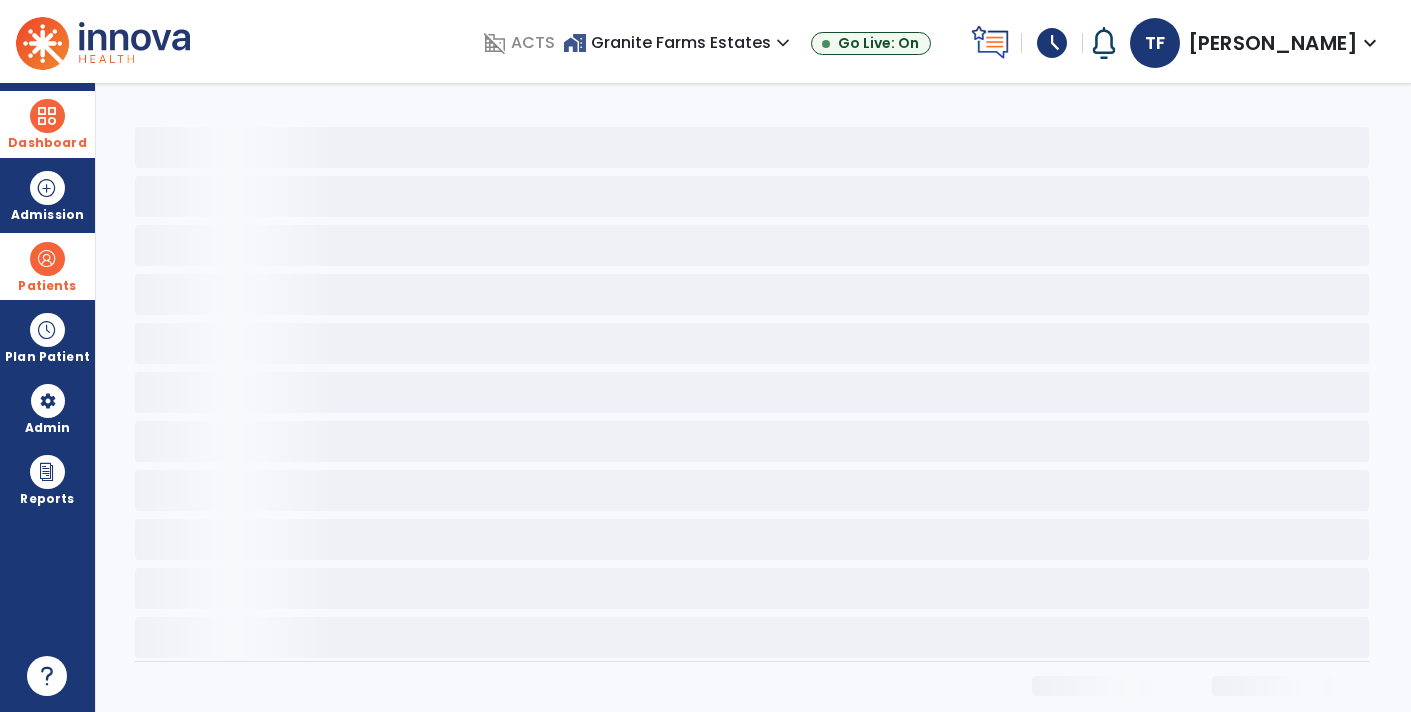 select on "*" 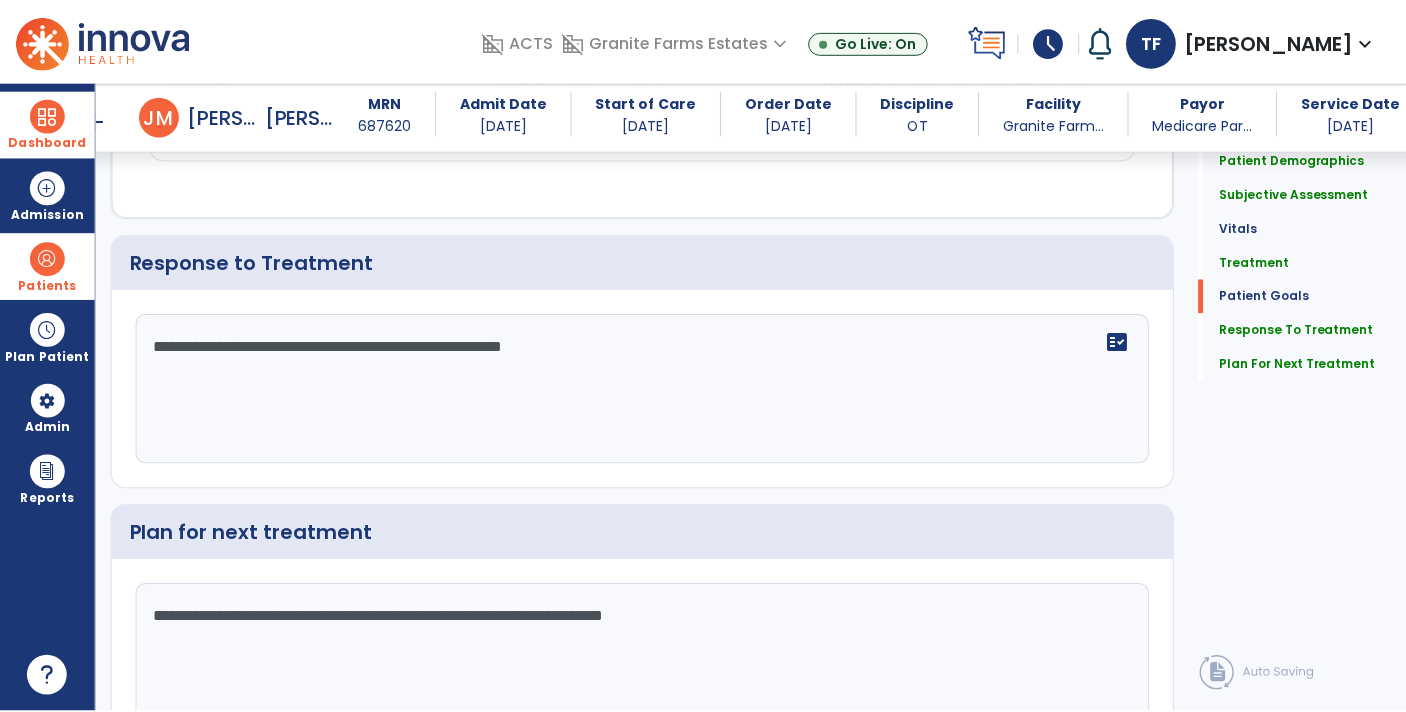 scroll, scrollTop: 3442, scrollLeft: 0, axis: vertical 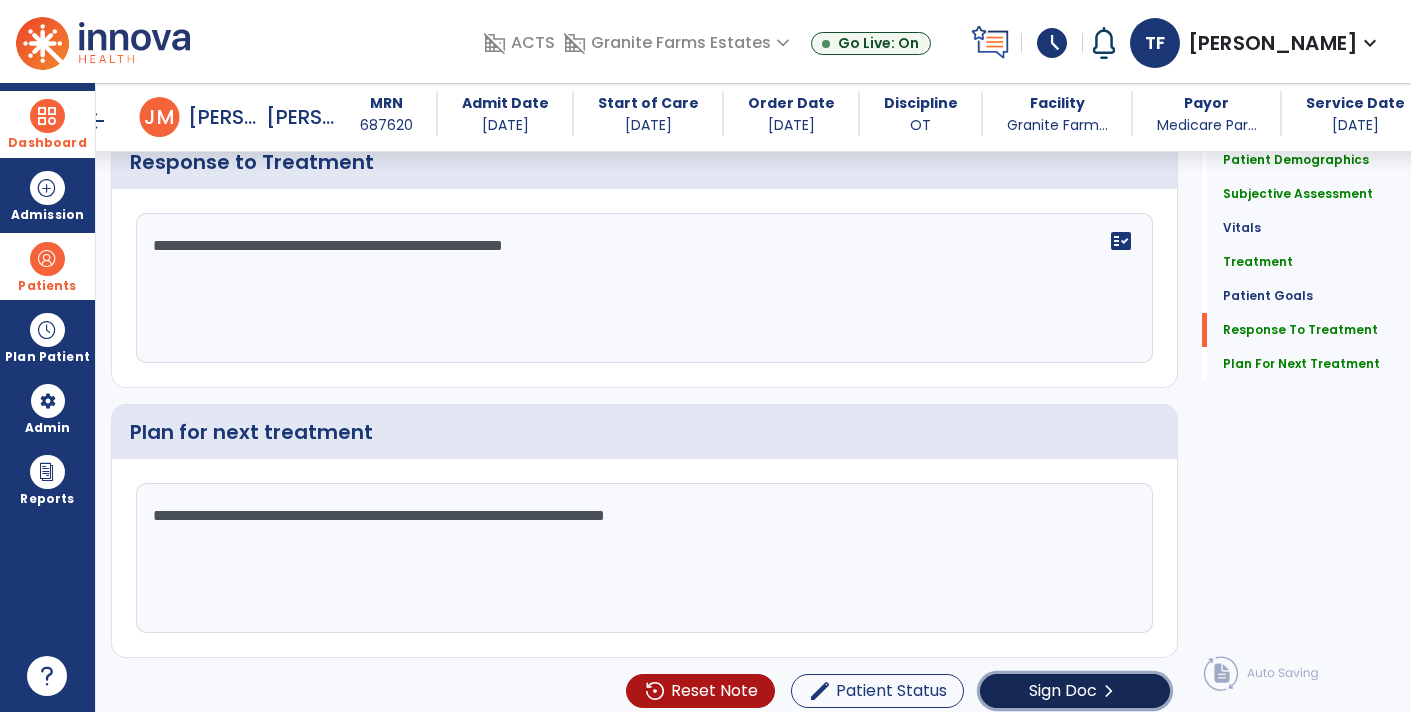 click on "Sign Doc  chevron_right" 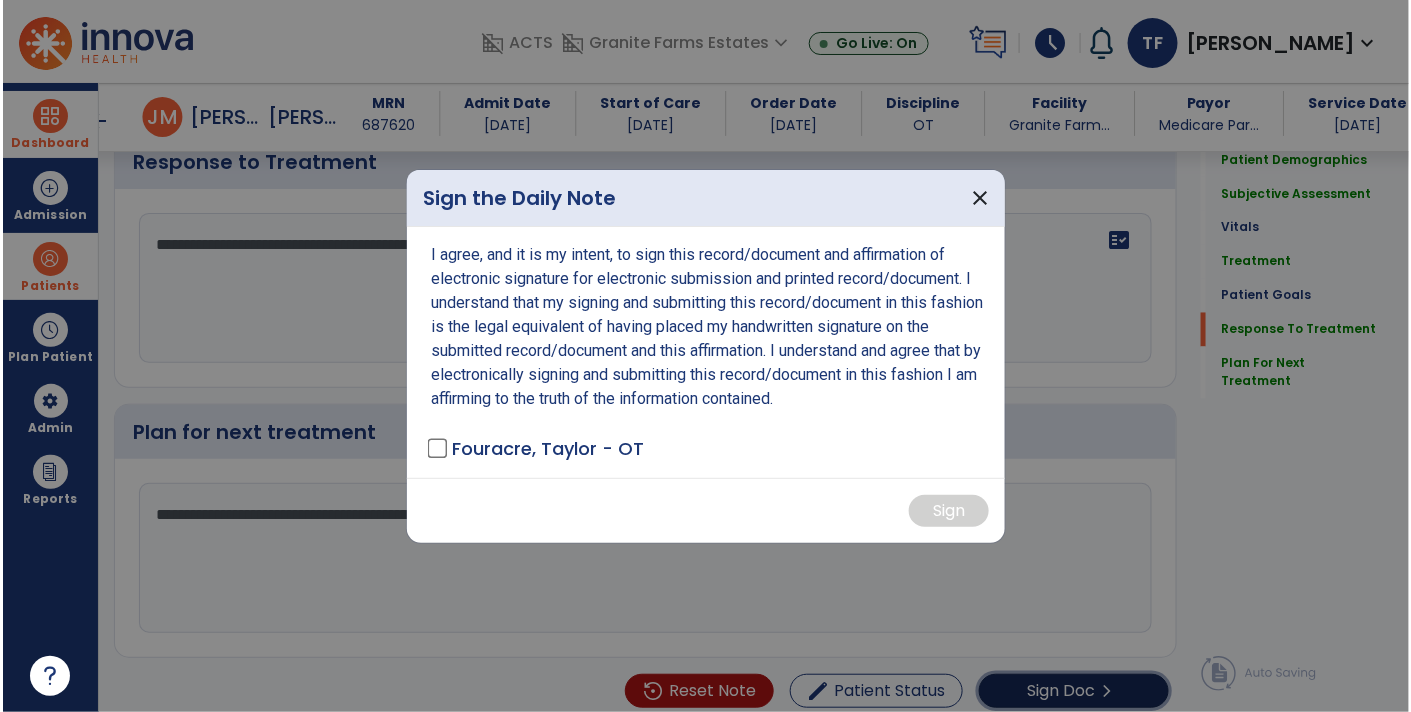 scroll, scrollTop: 3442, scrollLeft: 0, axis: vertical 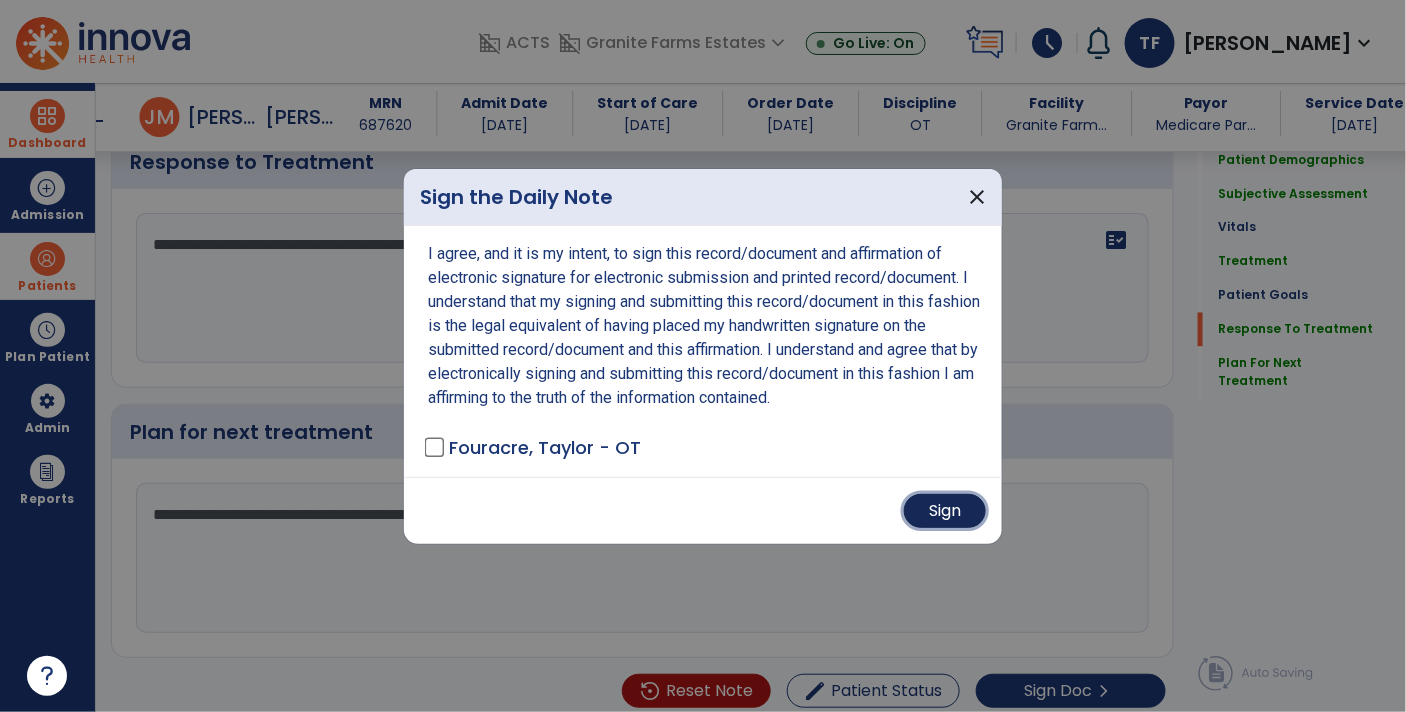 click on "Sign" at bounding box center (945, 511) 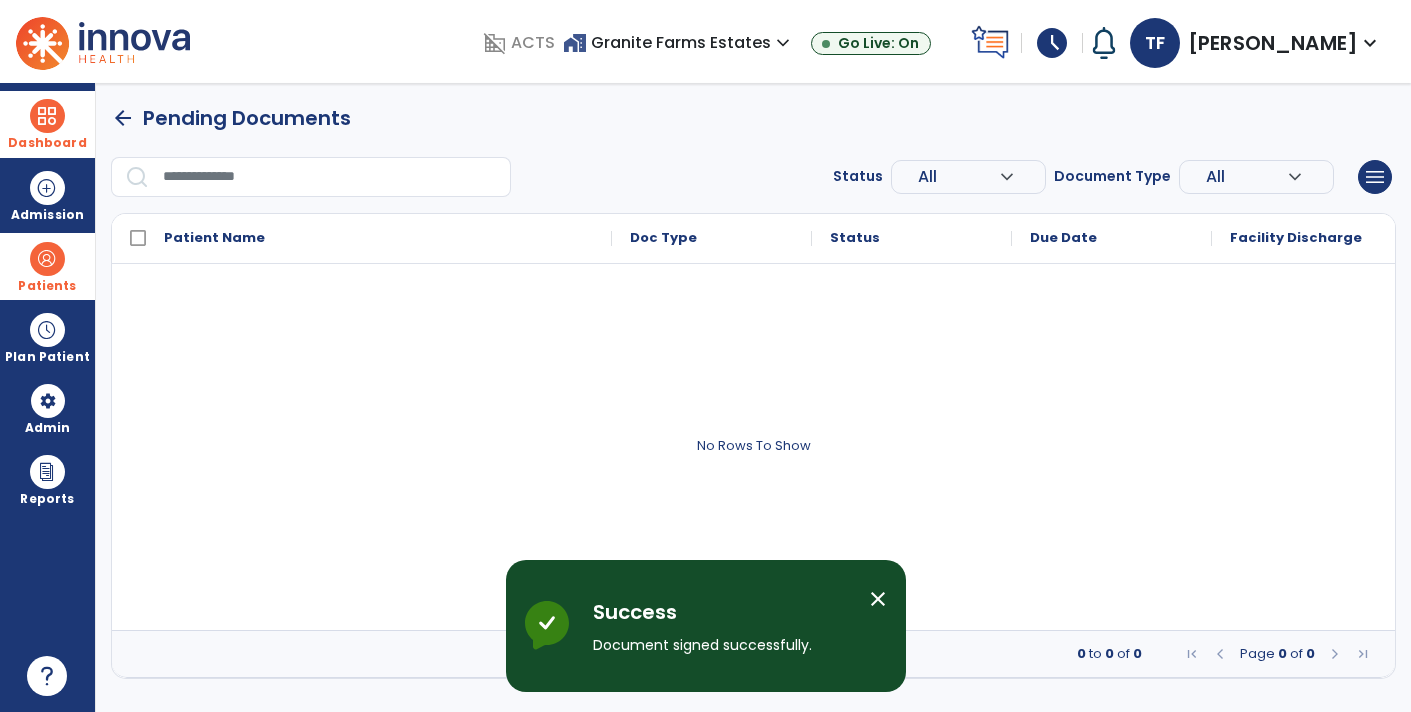 scroll, scrollTop: 0, scrollLeft: 0, axis: both 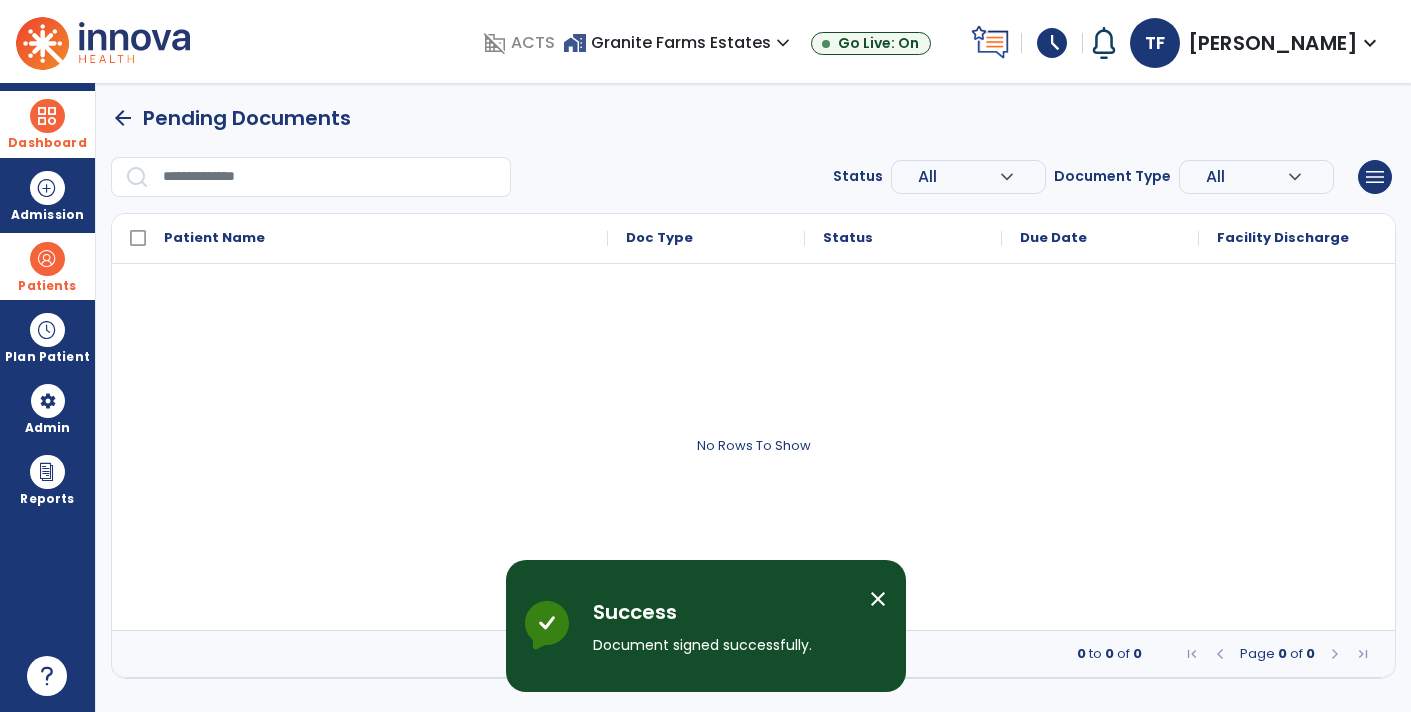 click on "schedule" at bounding box center (1052, 43) 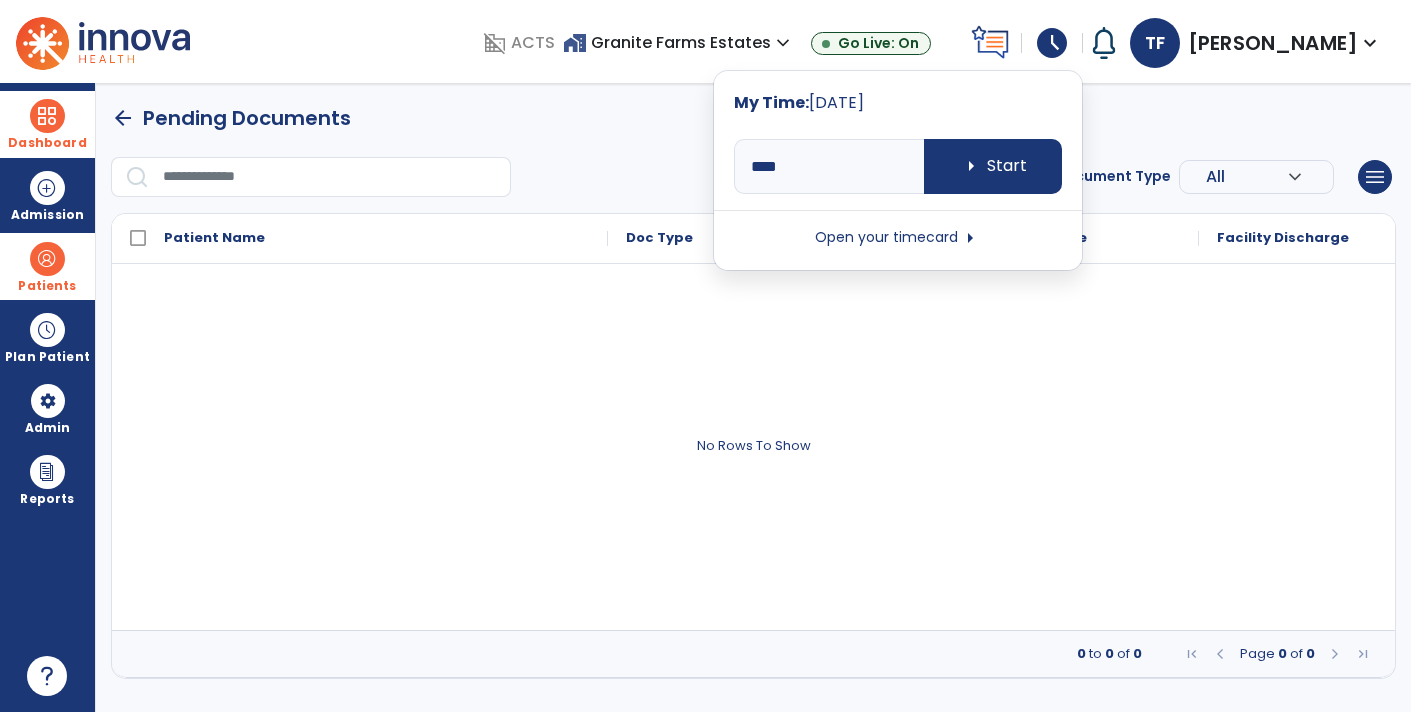 click on "My Time:   Thursday, Jul 10    **** arrow_right  Start   Open your timecard  arrow_right" at bounding box center (898, 170) 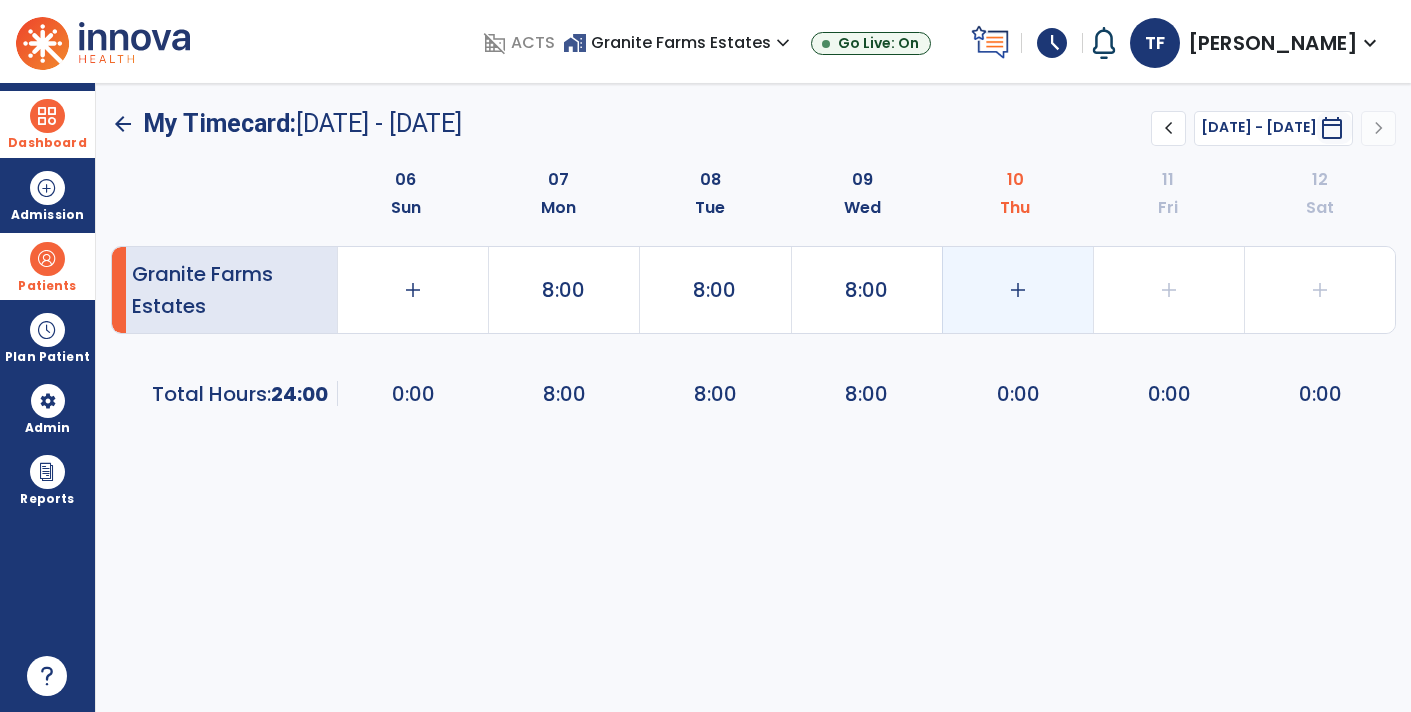 click on "add" 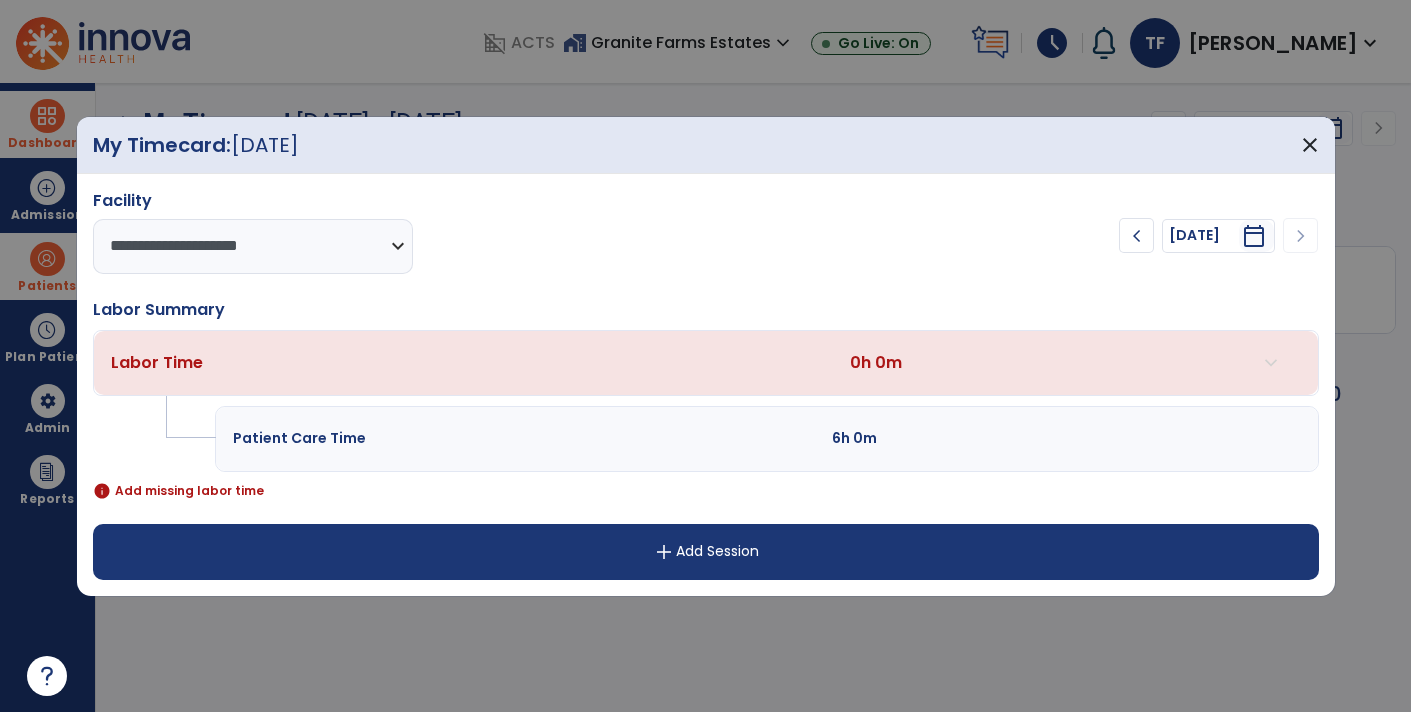 click on "add  Add Session" at bounding box center (706, 552) 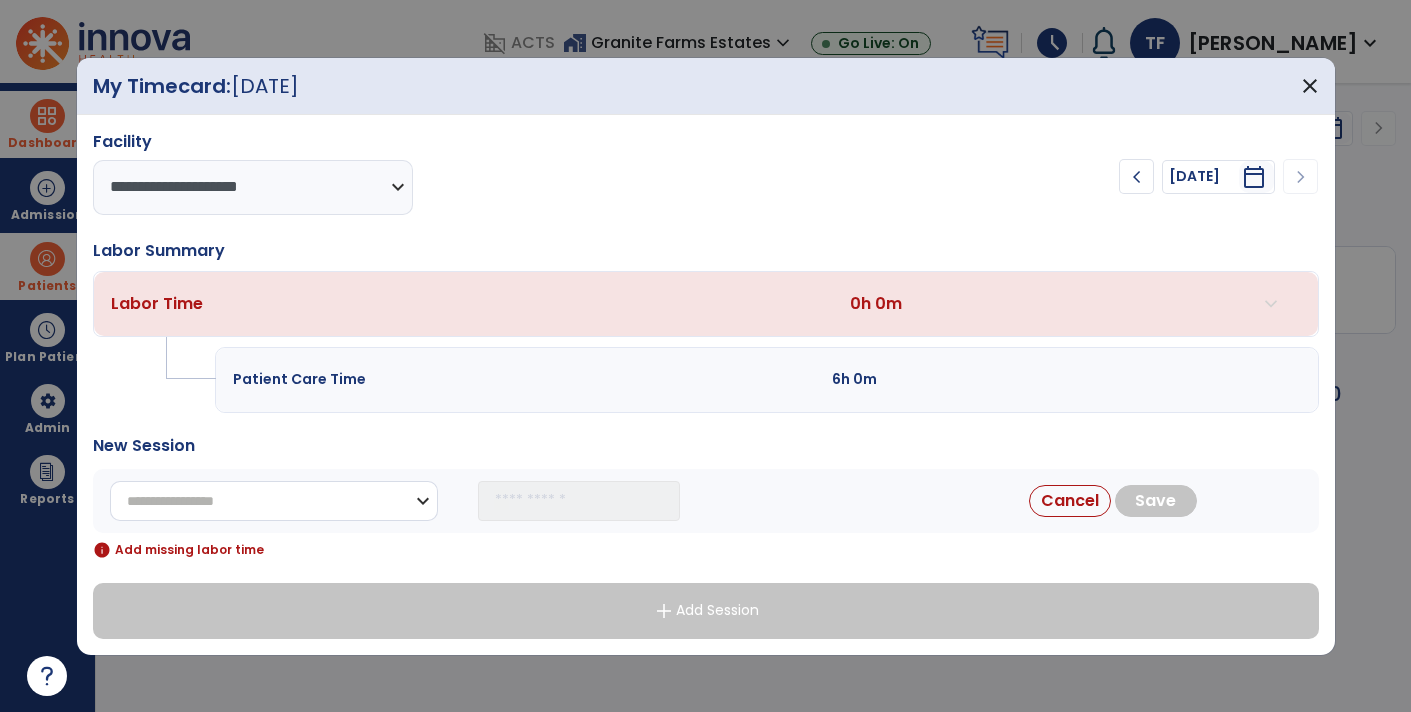 click on "**********" at bounding box center (274, 501) 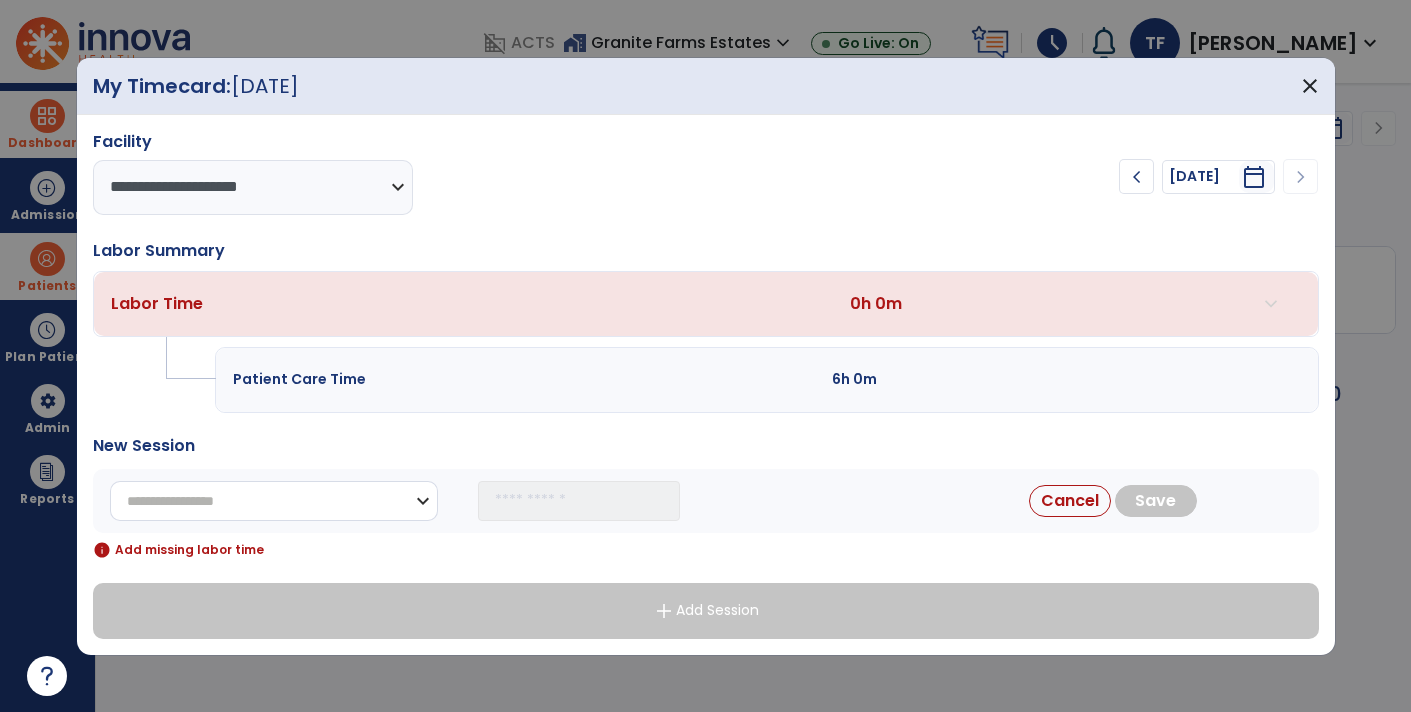 select on "**********" 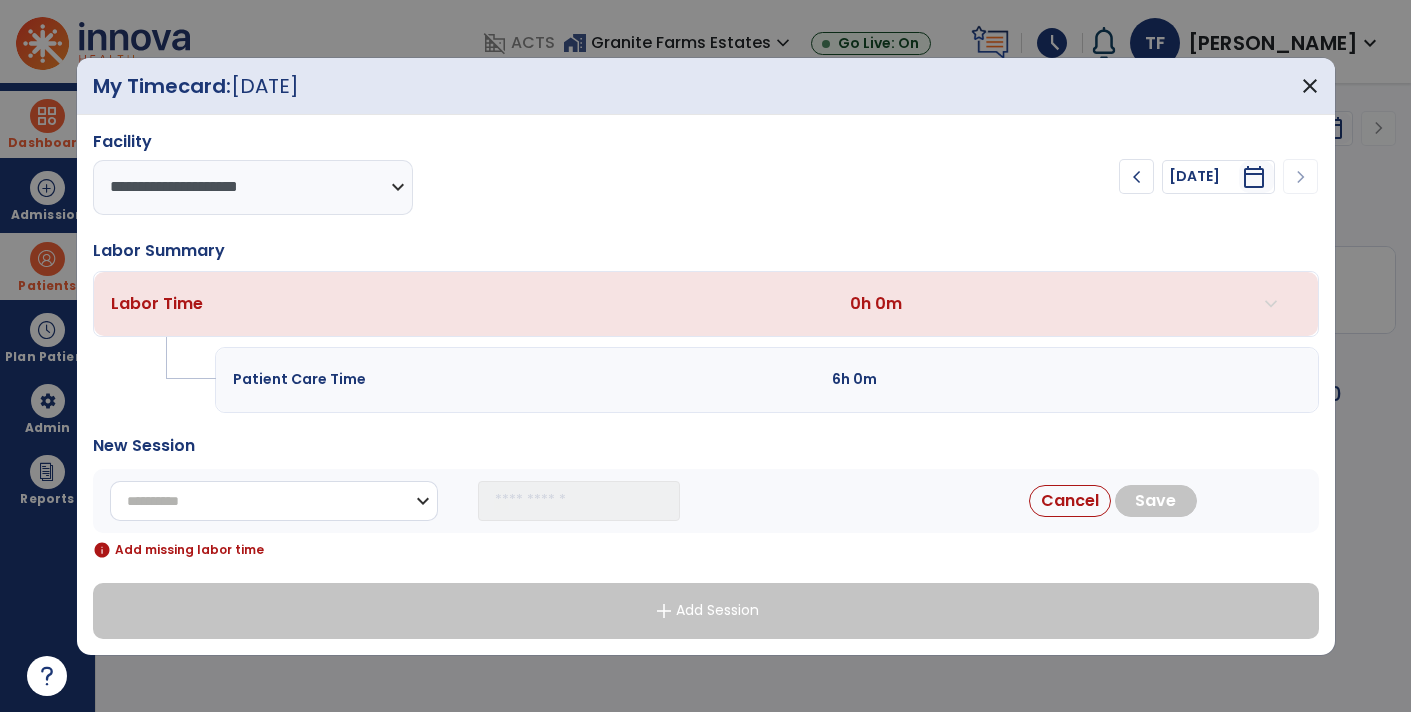 click on "**********" at bounding box center [274, 501] 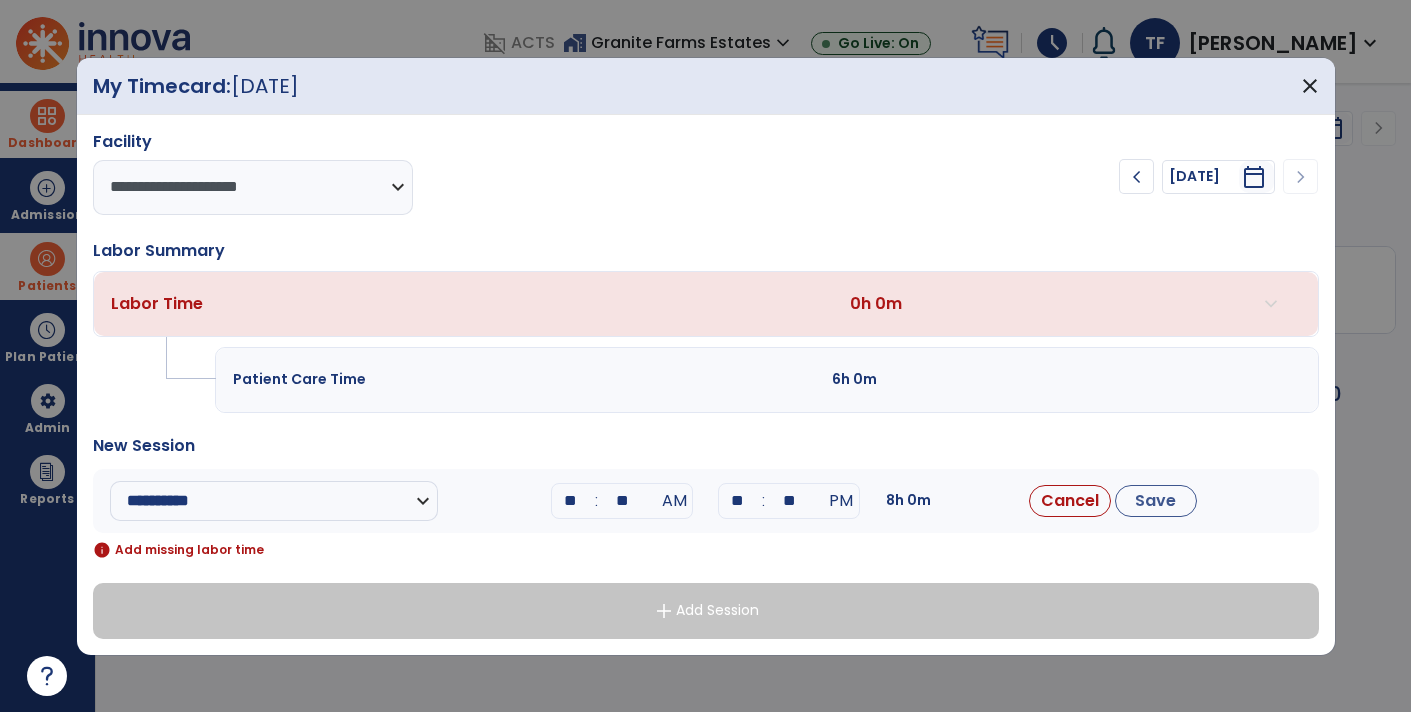 drag, startPoint x: 570, startPoint y: 501, endPoint x: 604, endPoint y: 498, distance: 34.132095 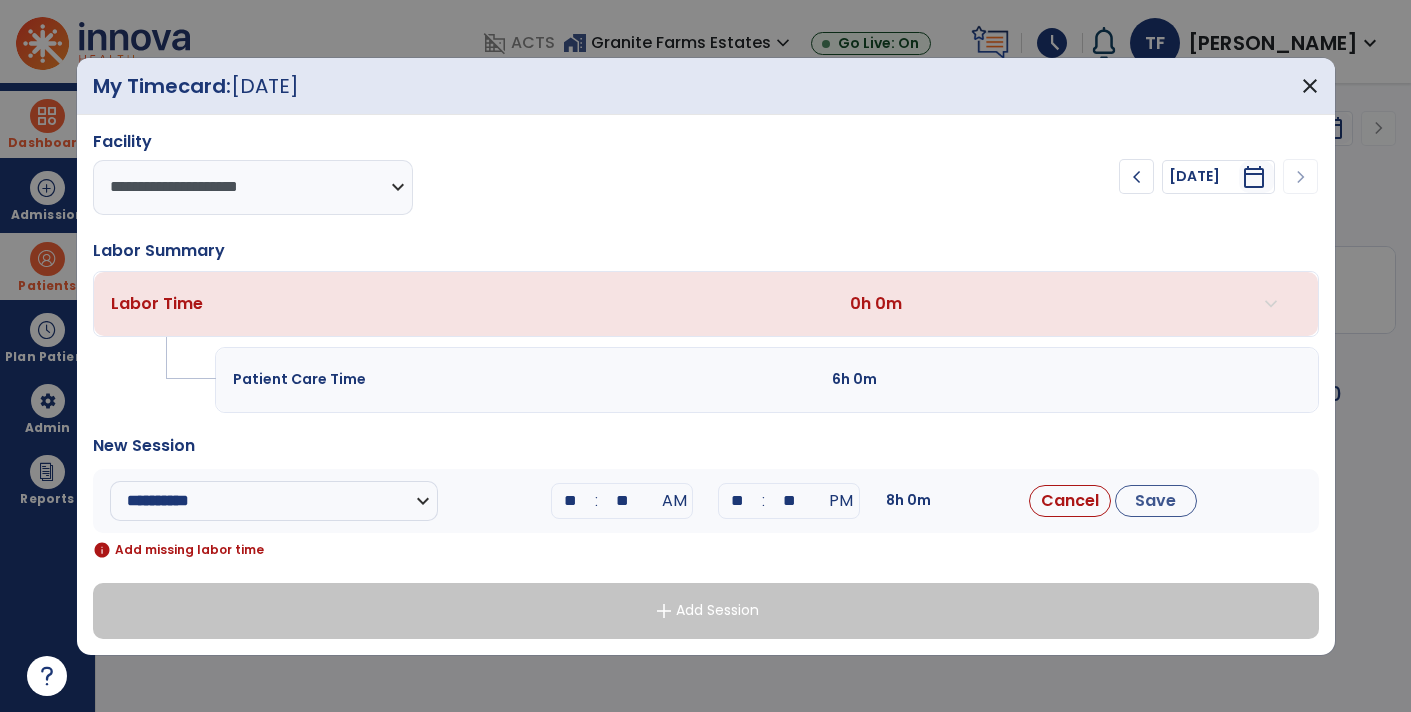 type on "**" 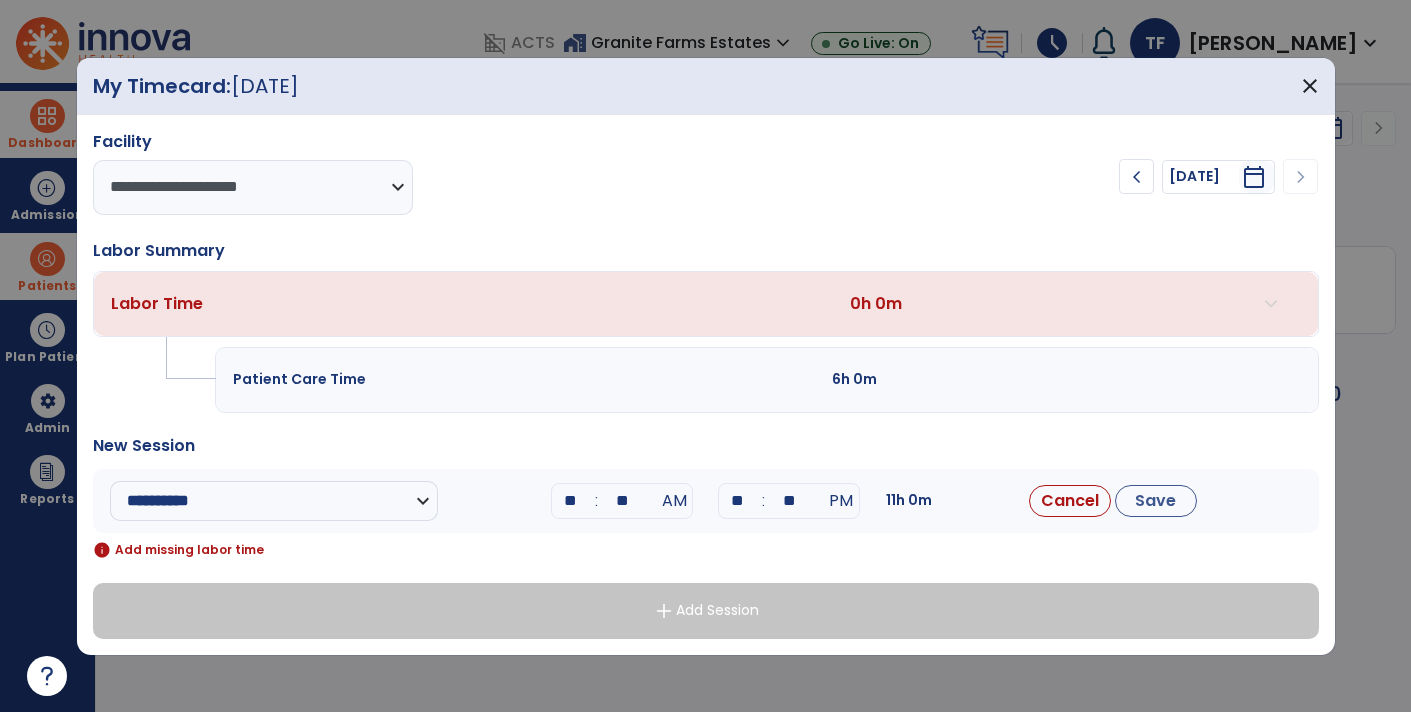 type on "*" 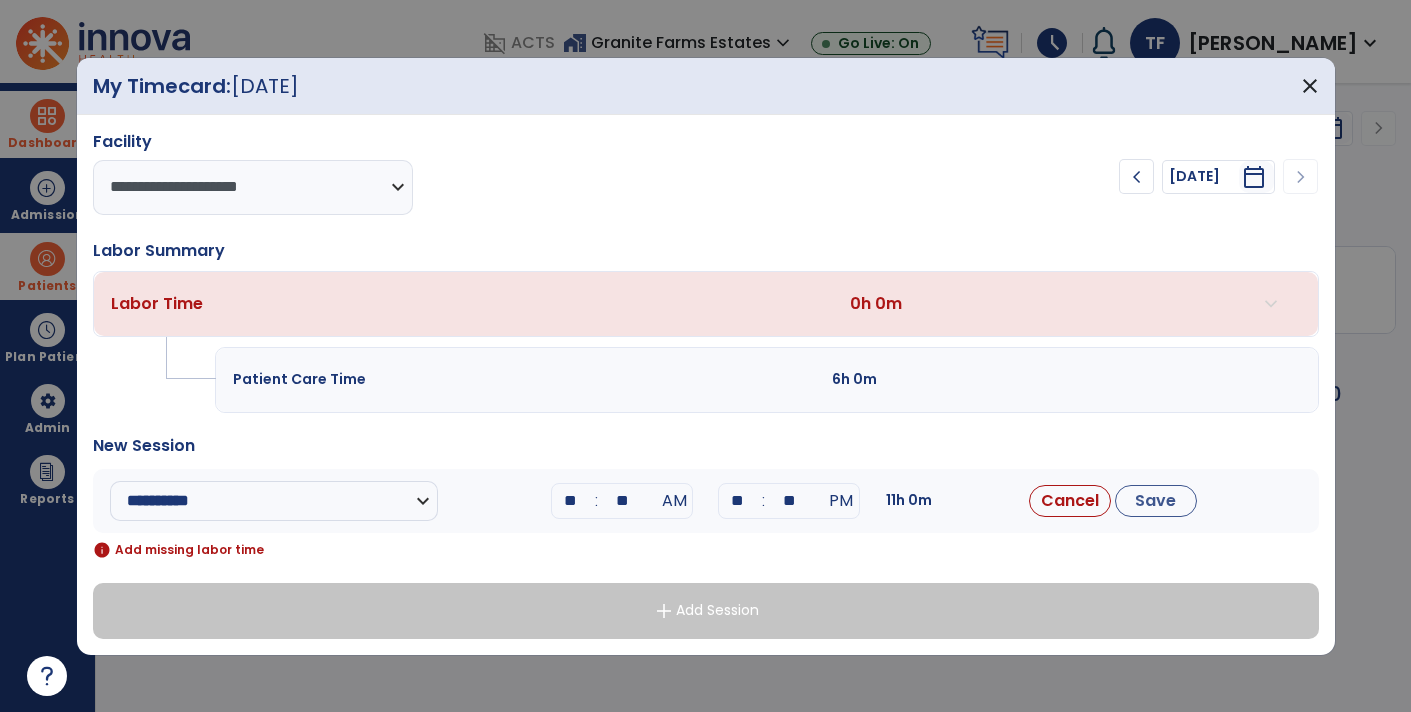 type on "**" 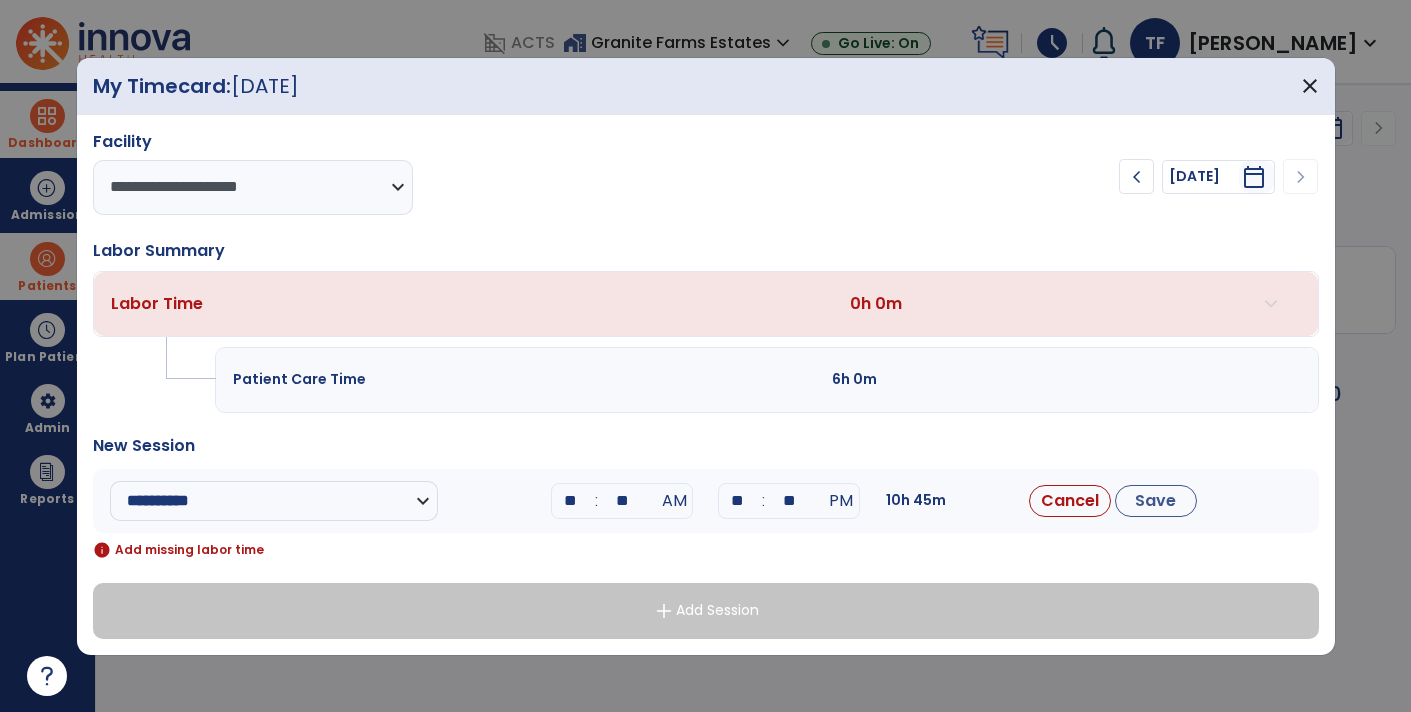 drag, startPoint x: 731, startPoint y: 506, endPoint x: 767, endPoint y: 496, distance: 37.363083 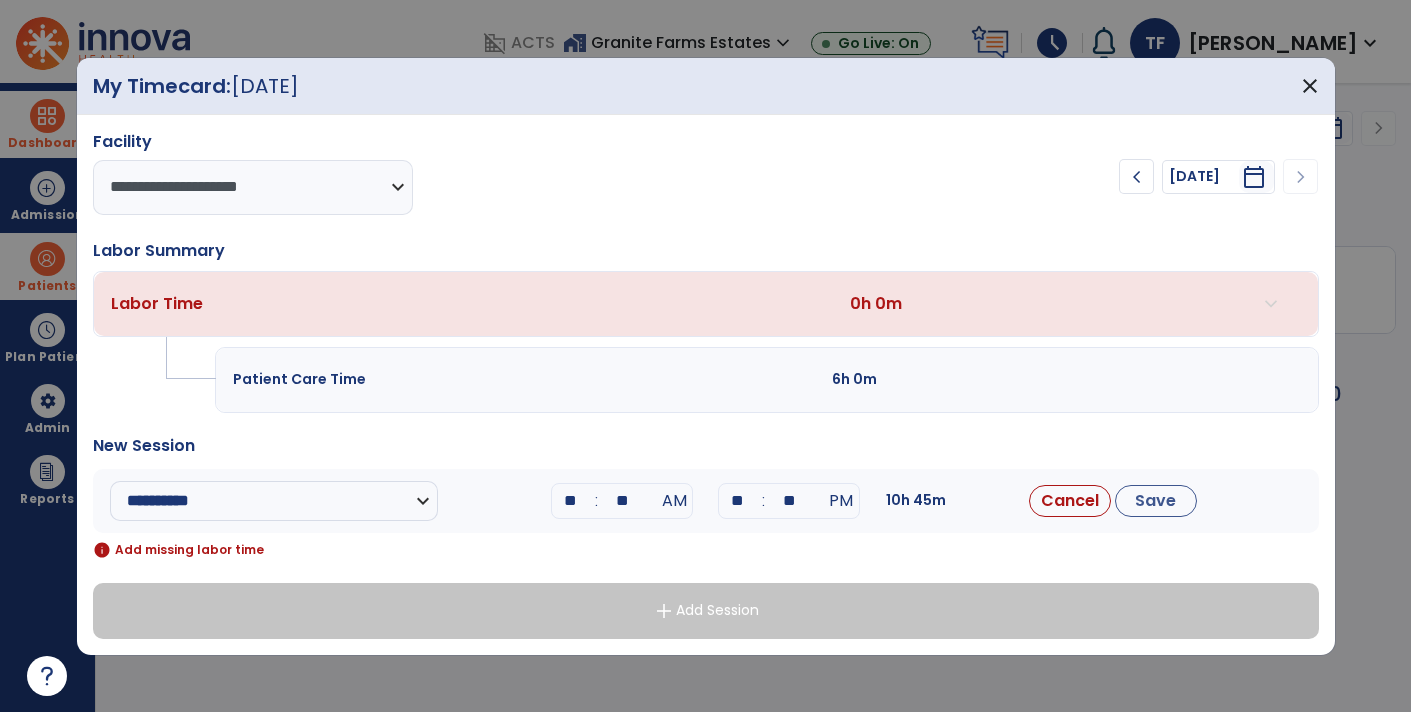 type on "**" 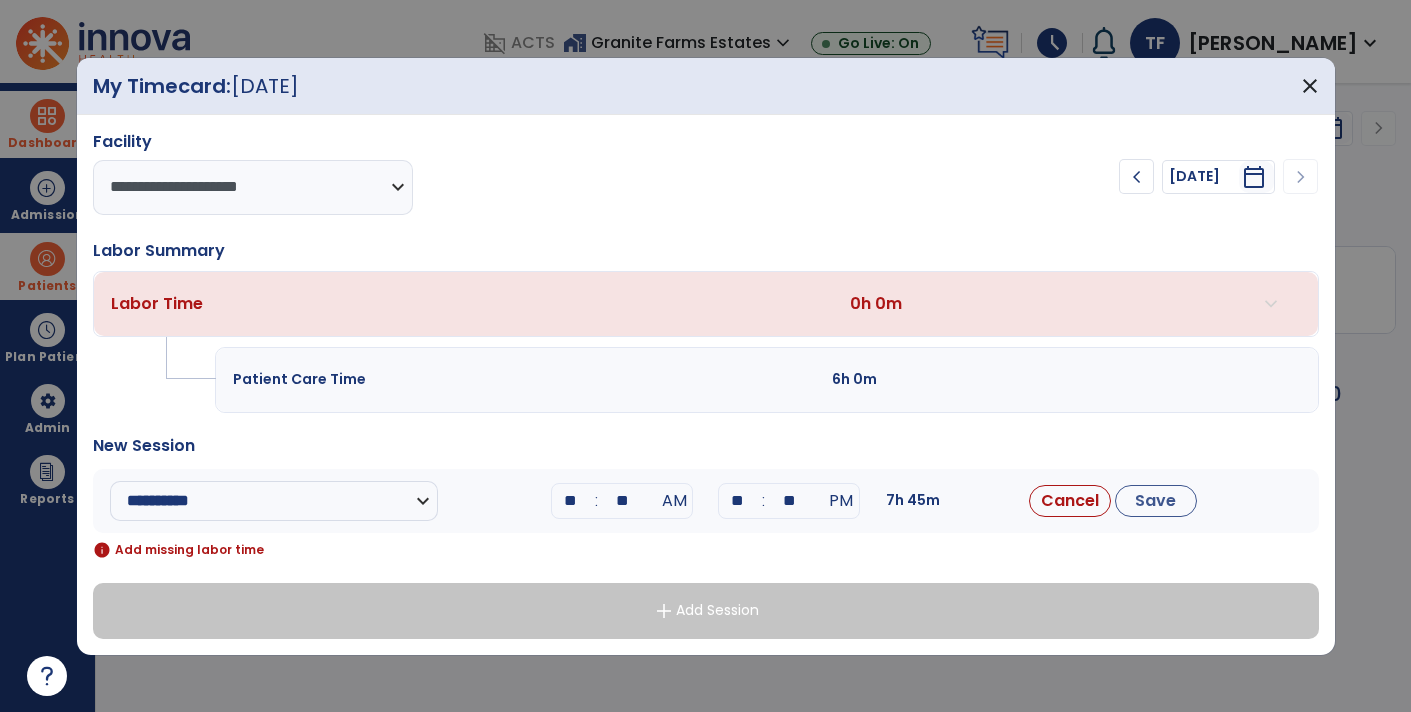 type on "*" 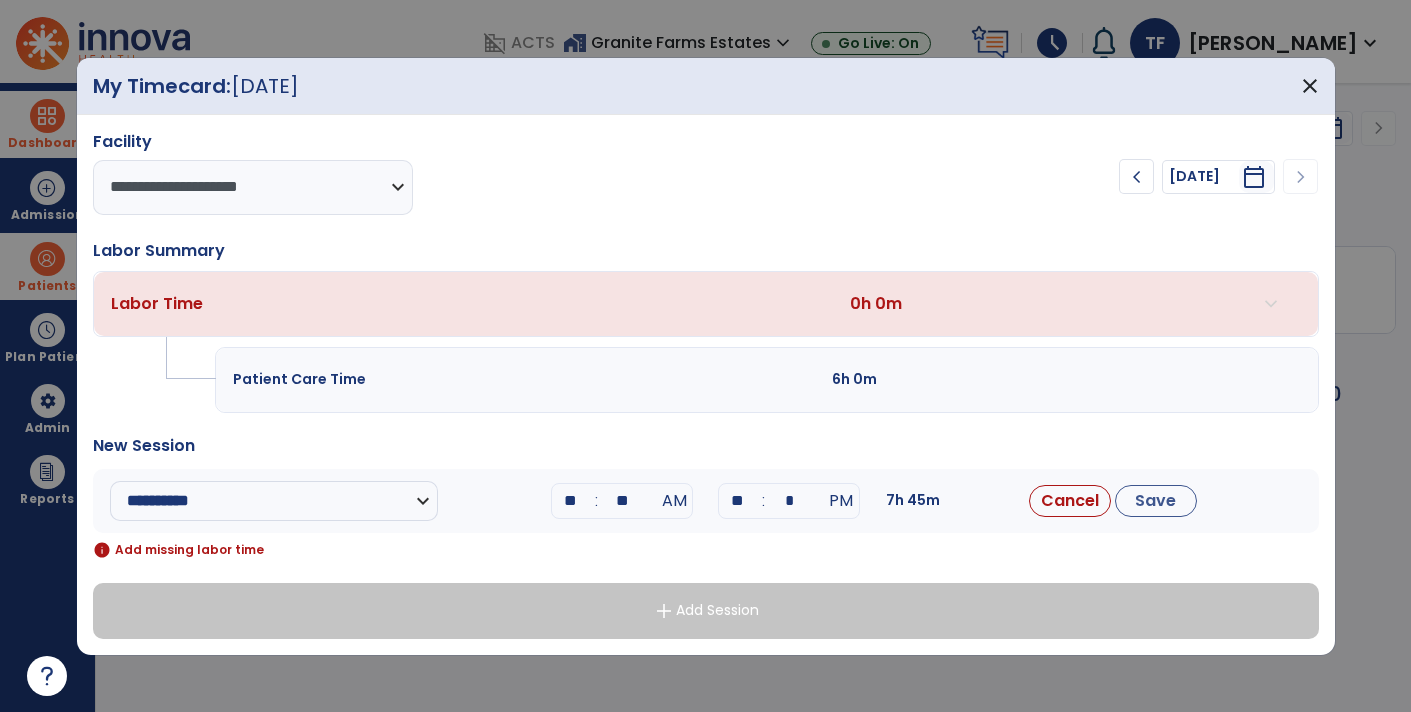 type on "**" 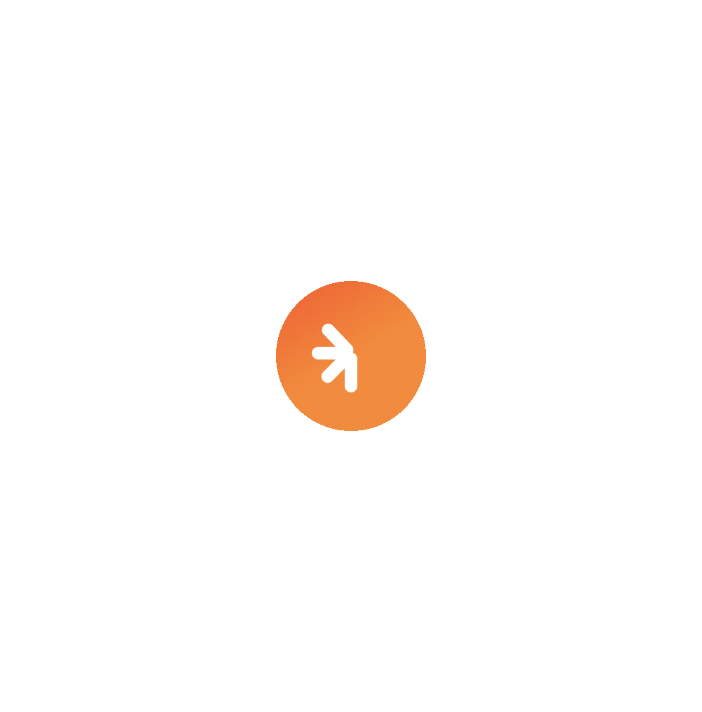 select on "****" 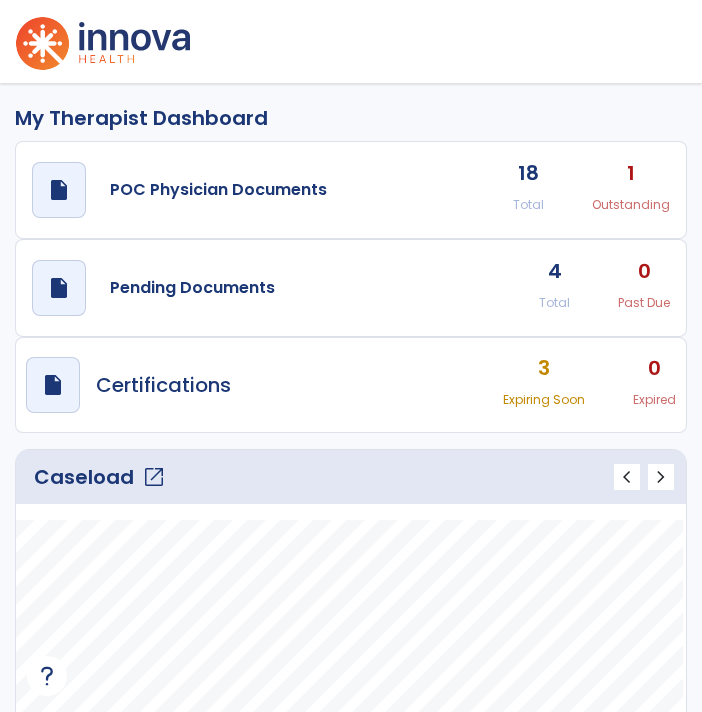 scroll, scrollTop: 0, scrollLeft: 0, axis: both 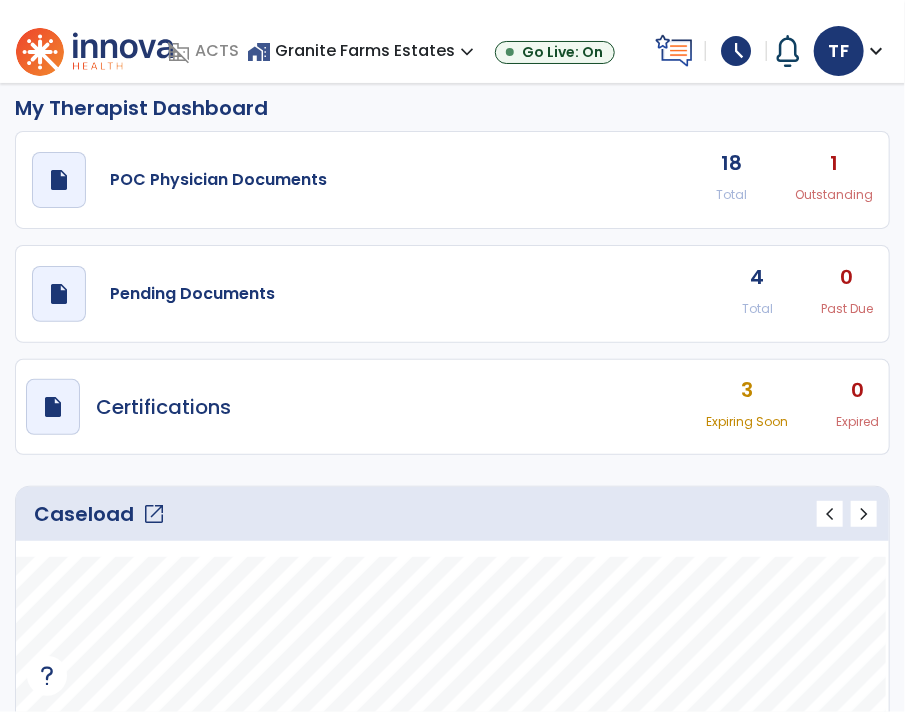 click on "expand_more" at bounding box center (876, 51) 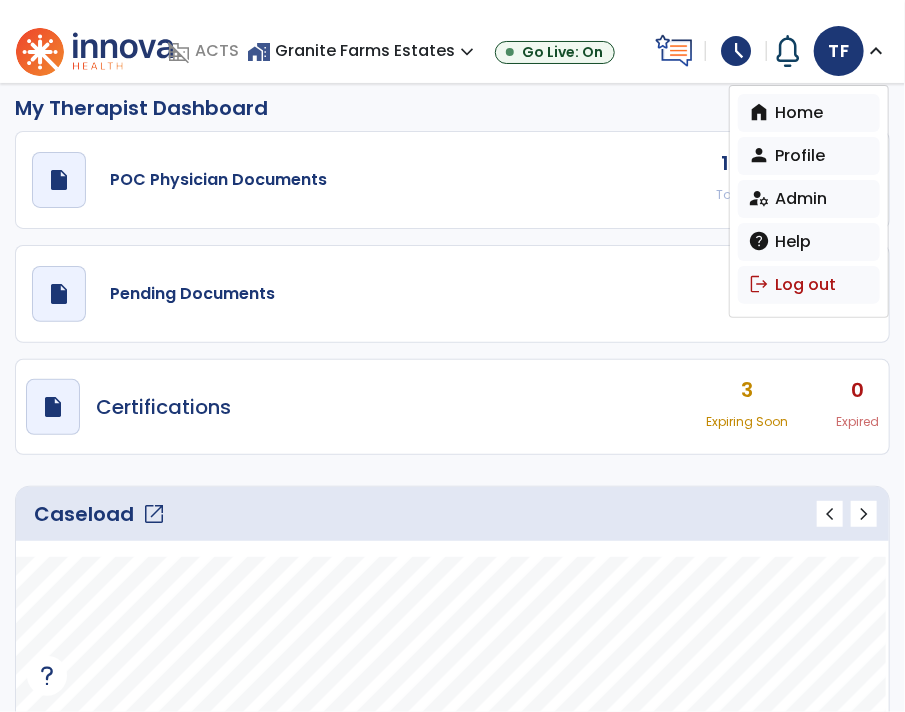 click on "expand_more" at bounding box center [876, 51] 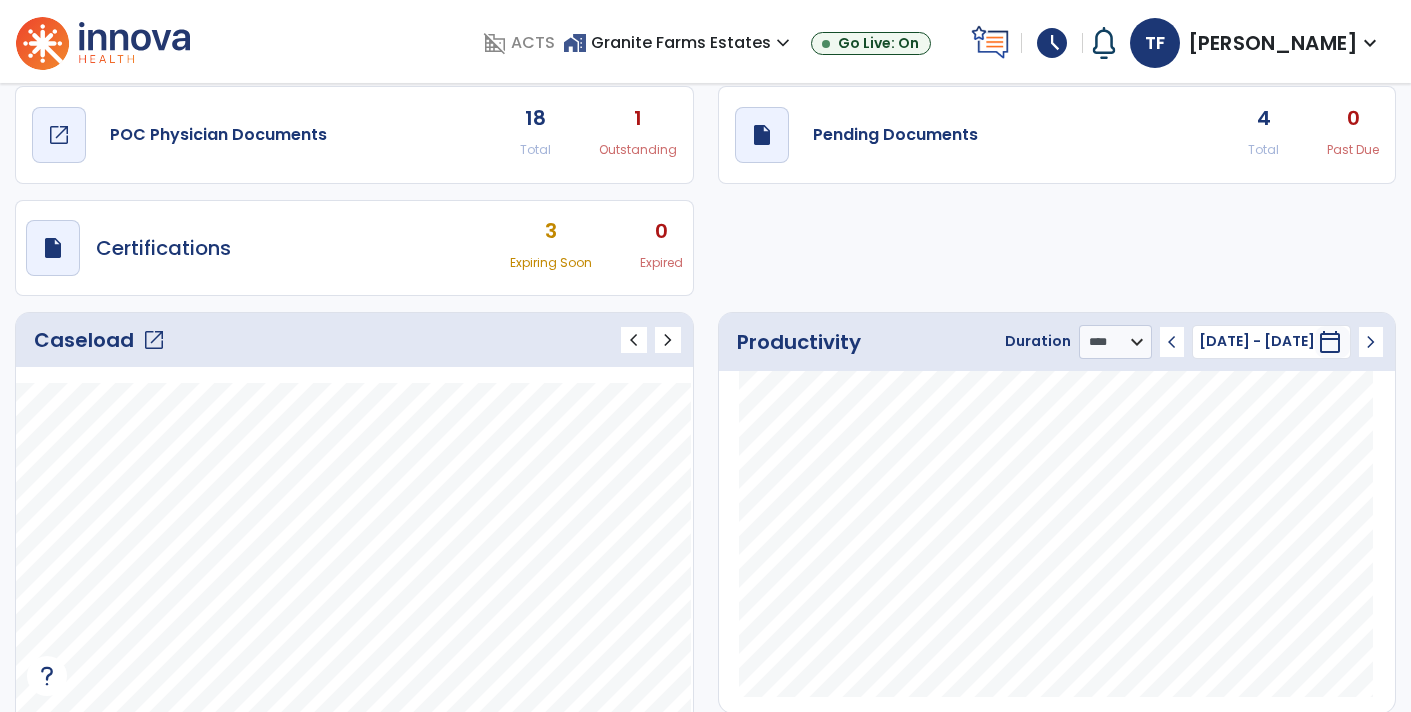 scroll, scrollTop: 0, scrollLeft: 0, axis: both 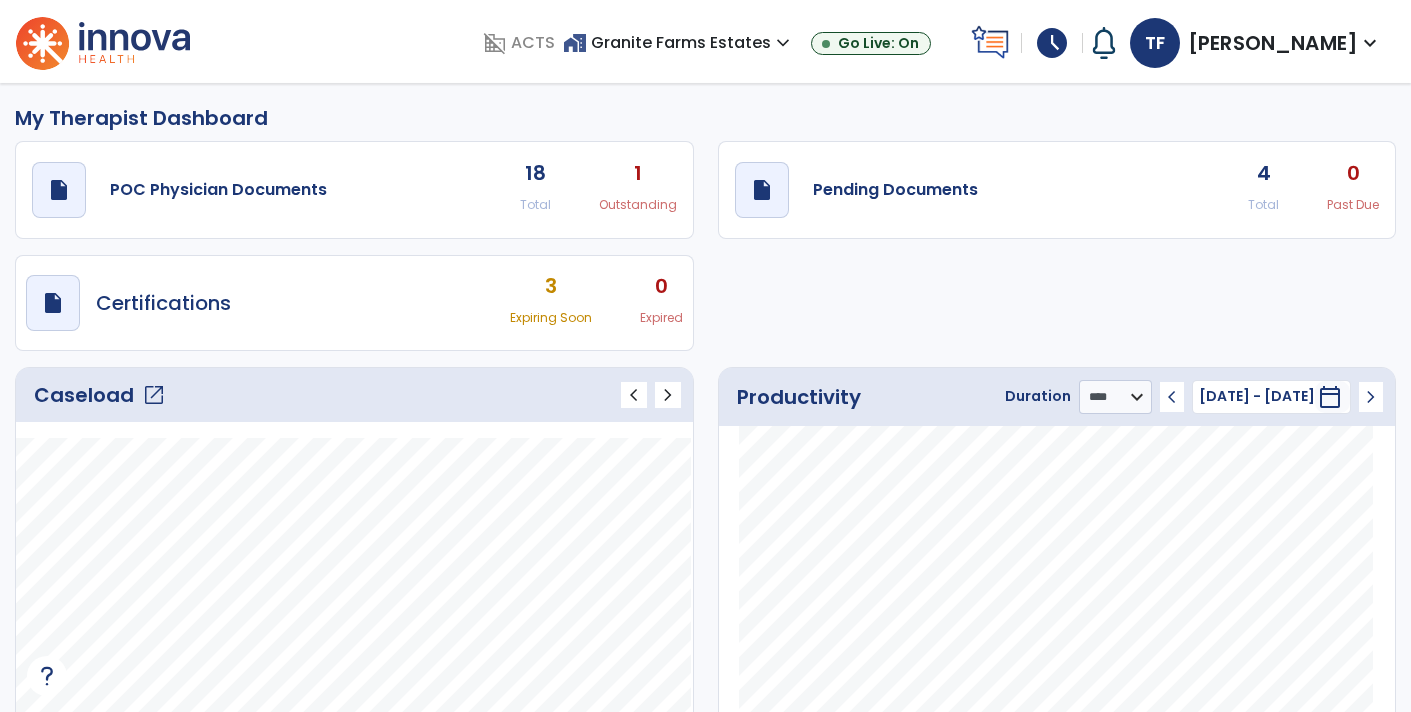 click on "My Therapist Dashboard" 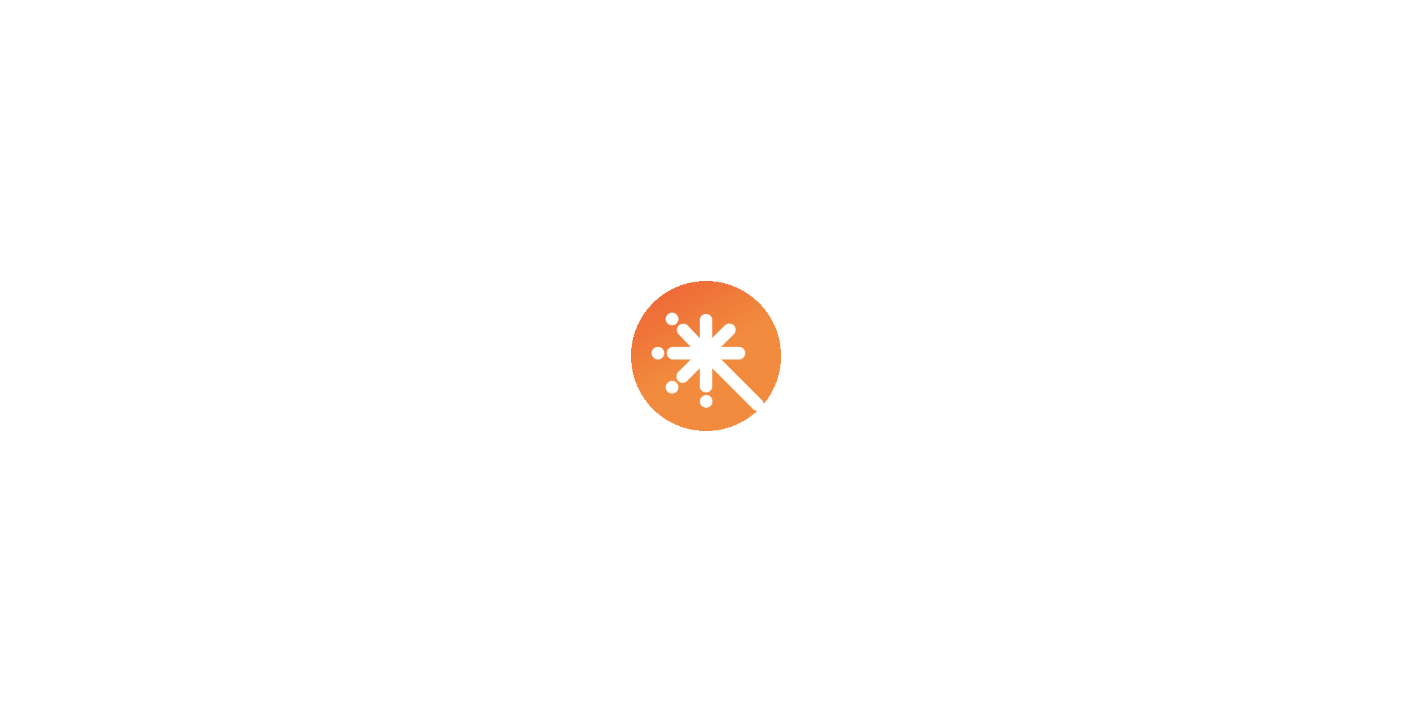 scroll, scrollTop: 0, scrollLeft: 0, axis: both 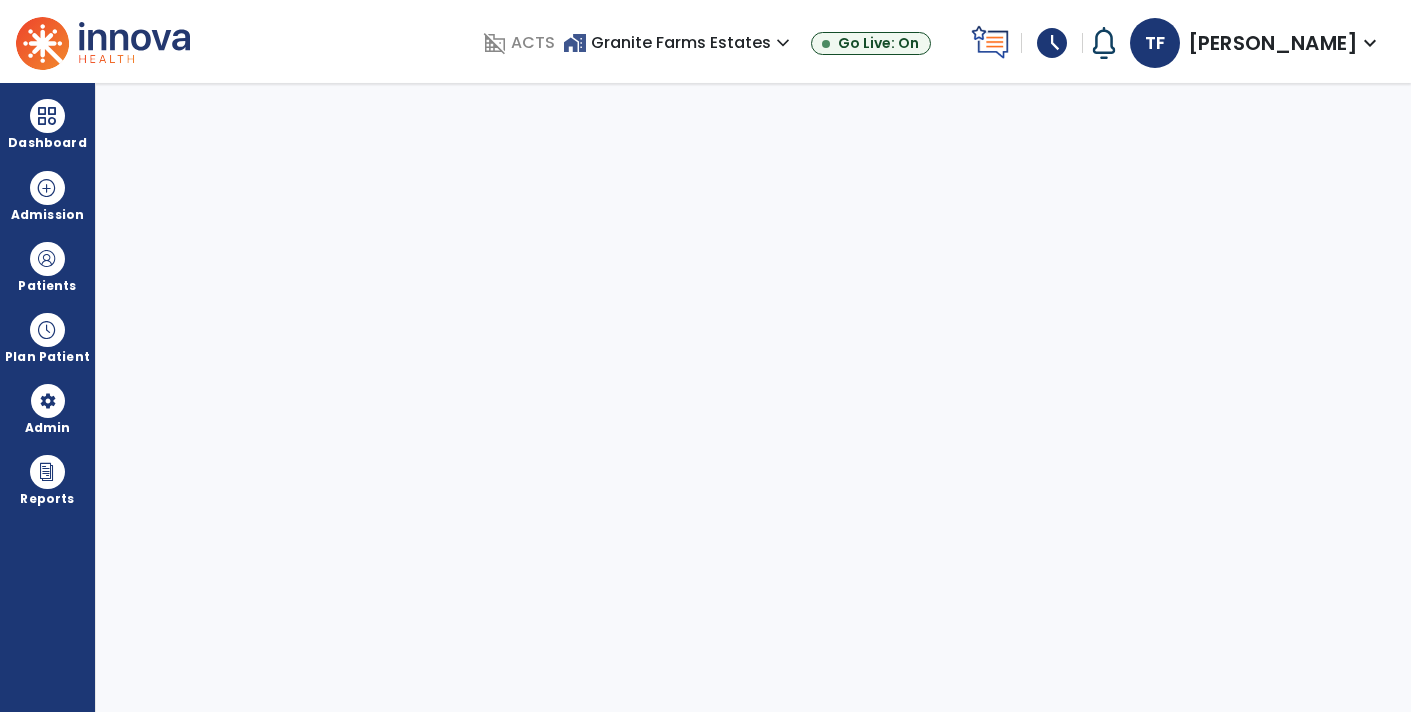 select on "****" 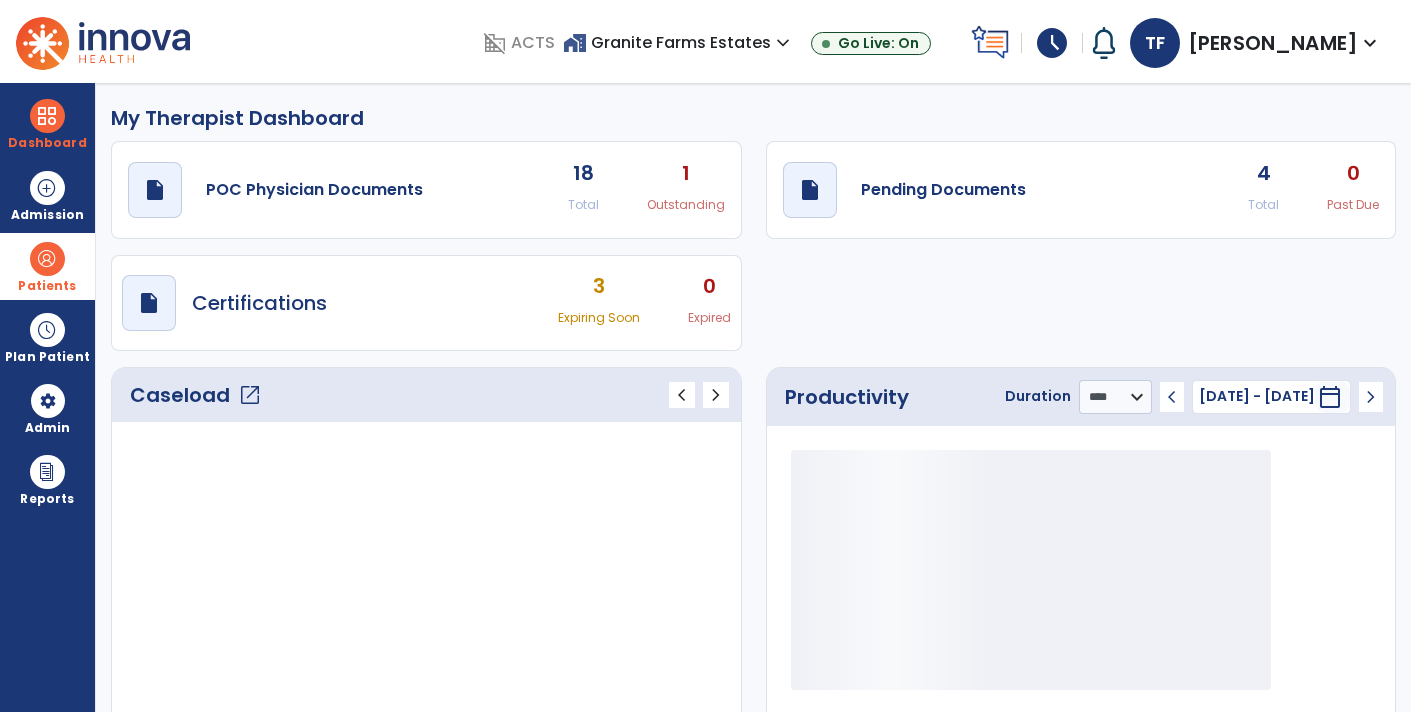click at bounding box center (47, 259) 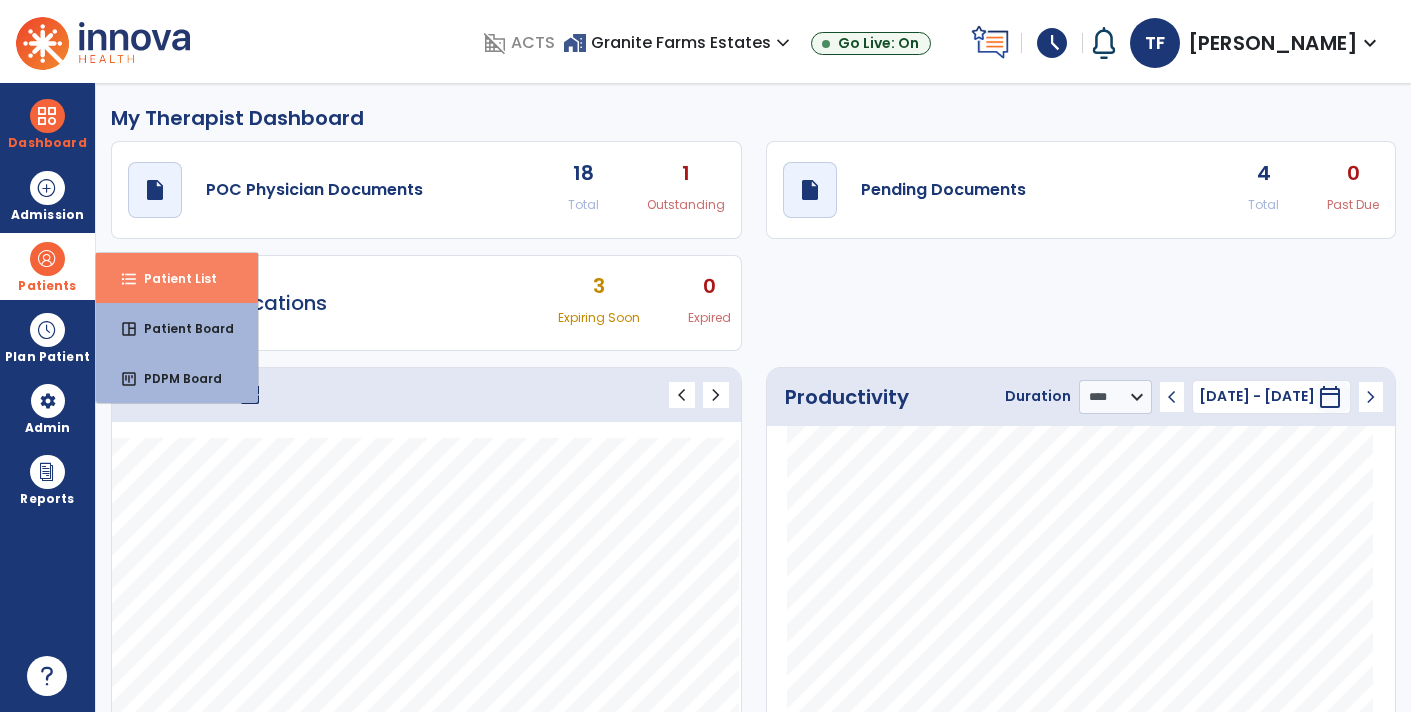 click on "Patient List" at bounding box center [172, 278] 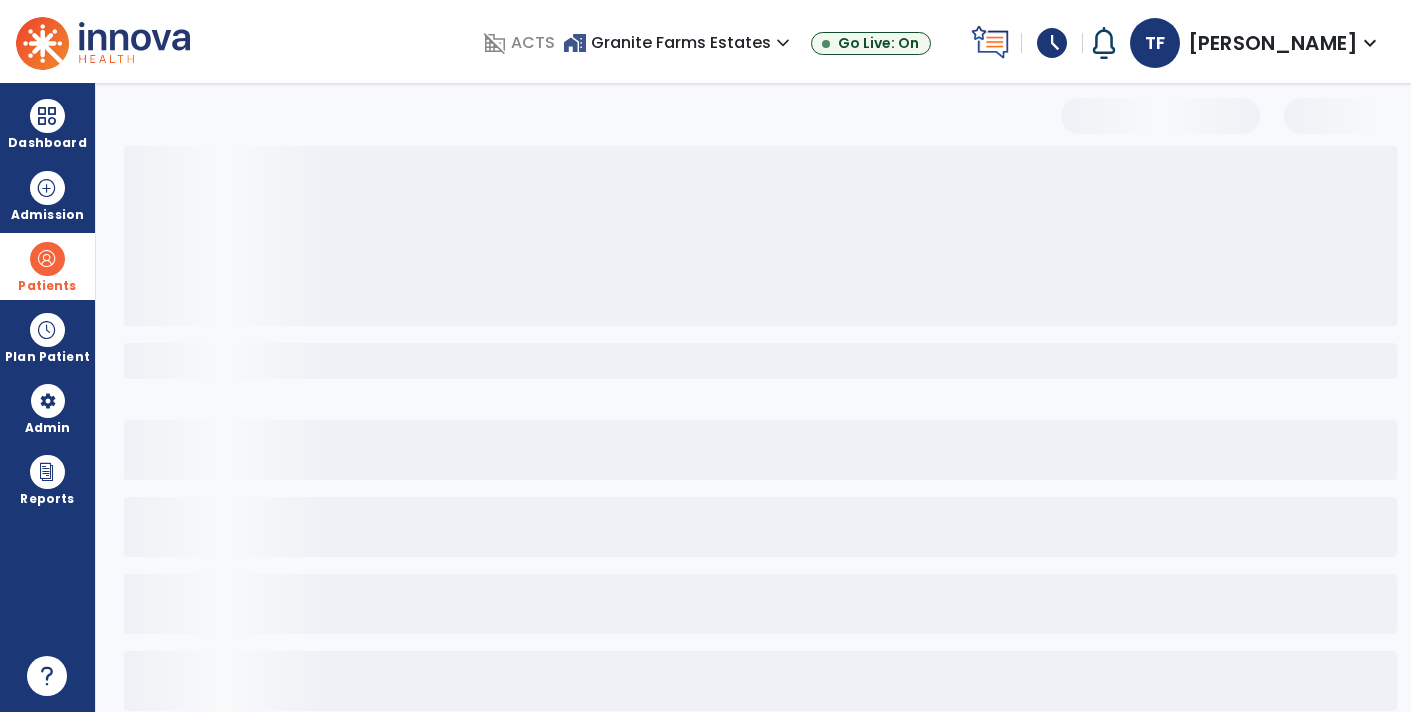 select on "***" 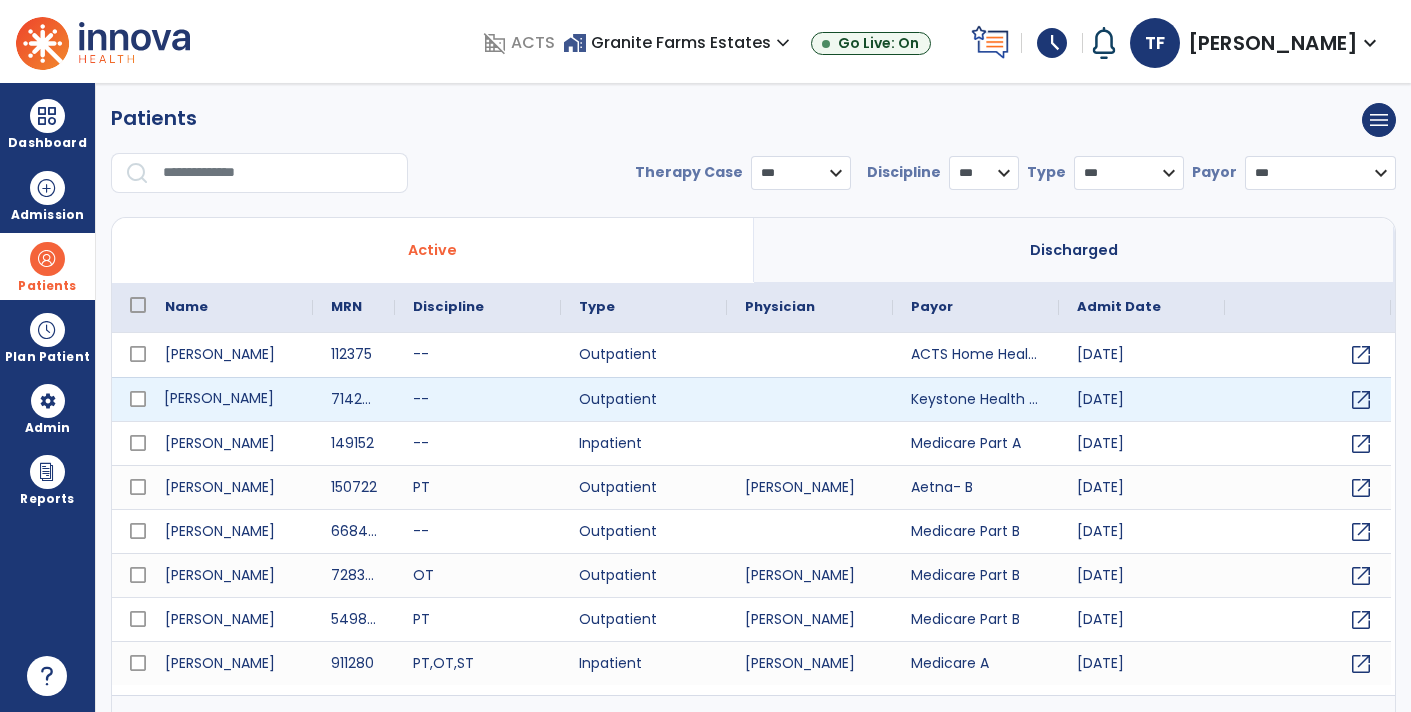 click on "[PERSON_NAME]" at bounding box center (230, 399) 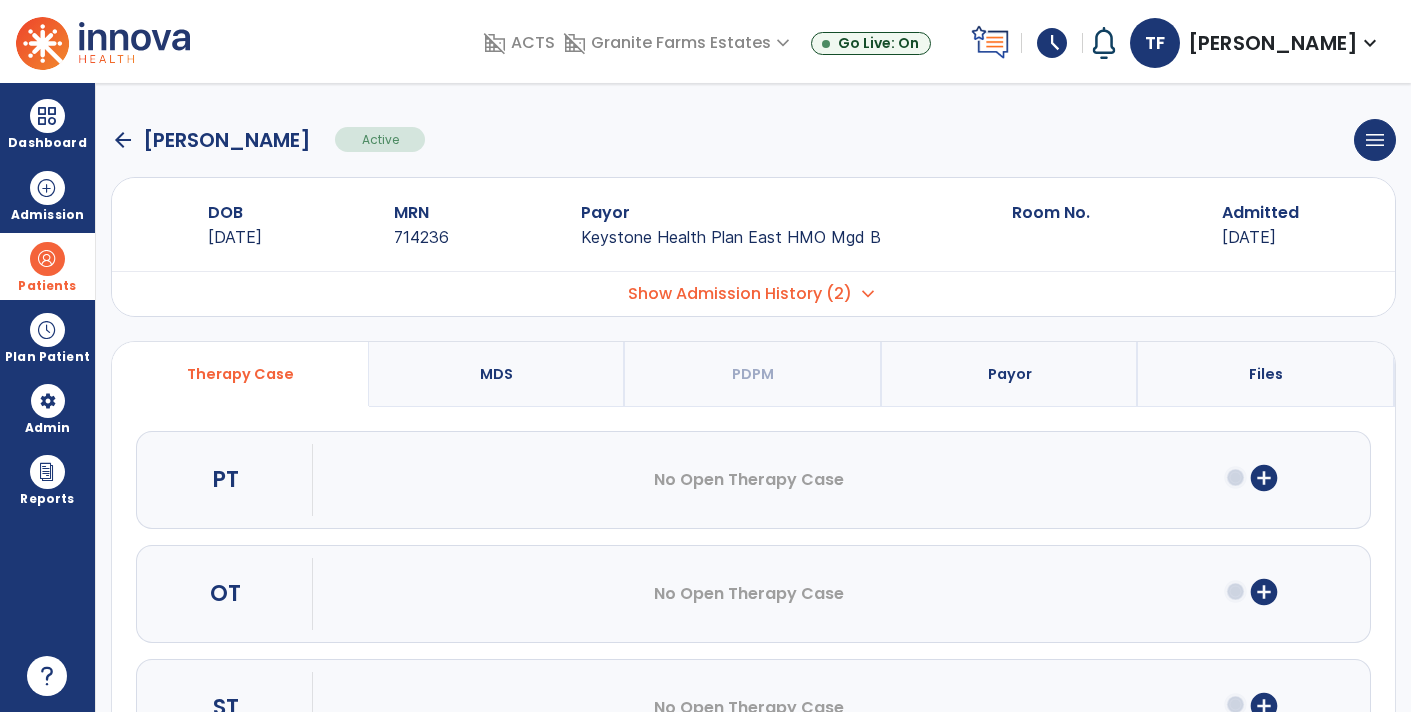 click on "Show Admission History (2)" at bounding box center (740, 294) 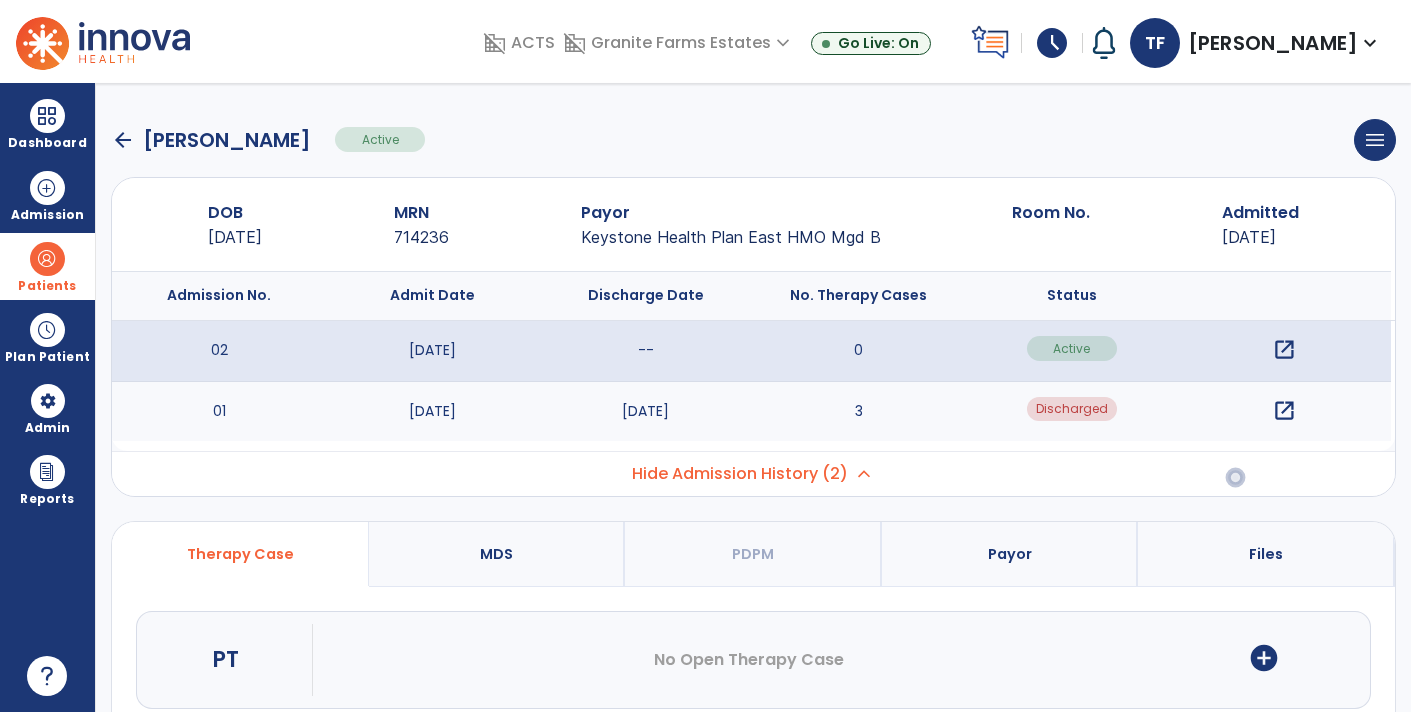 click on "open_in_new" at bounding box center [1284, 411] 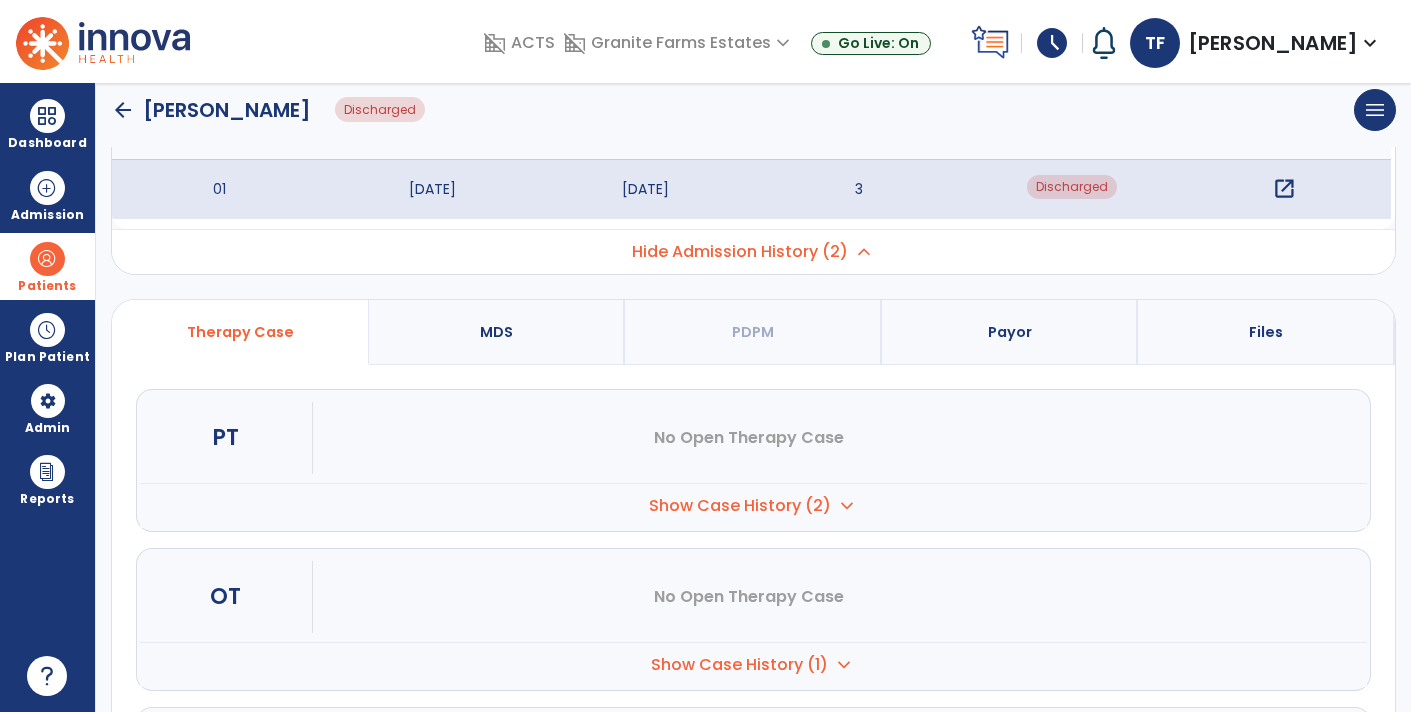 scroll, scrollTop: 274, scrollLeft: 0, axis: vertical 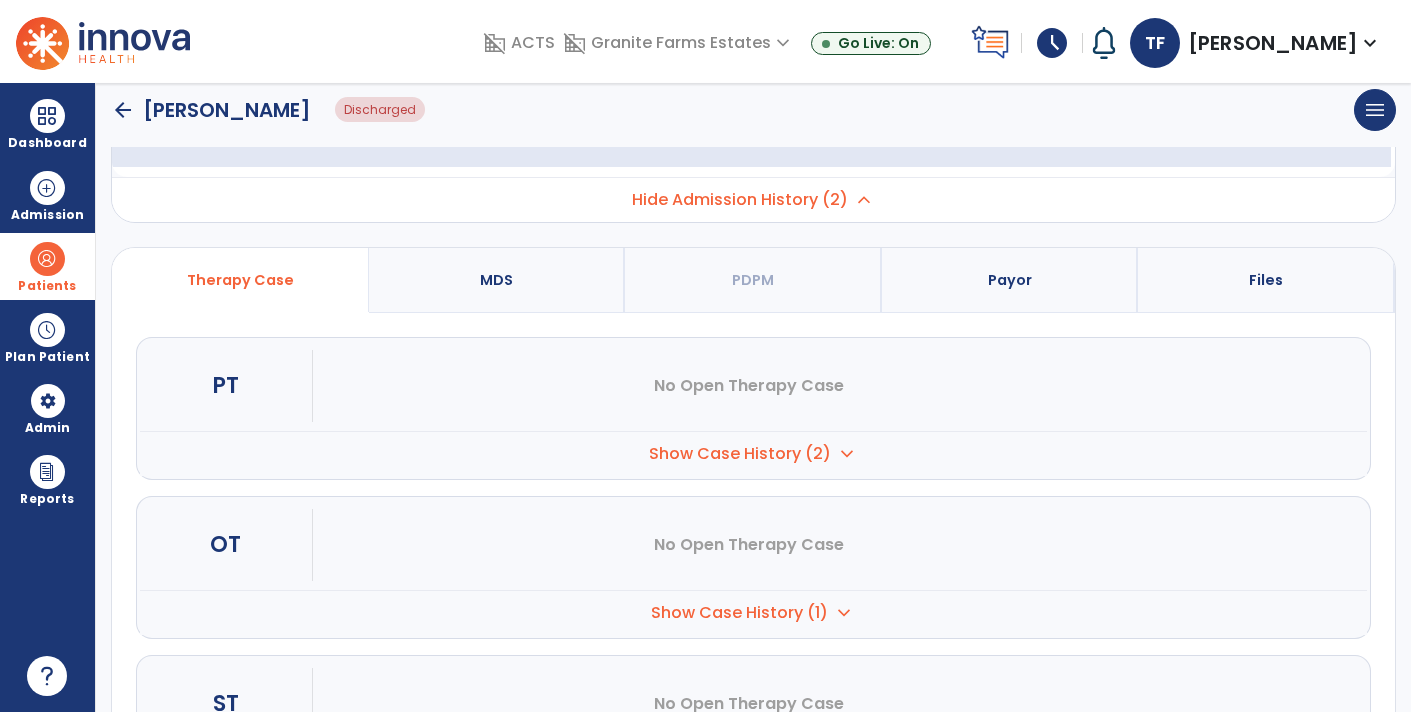 click on "Show Case History (2)" at bounding box center [740, 454] 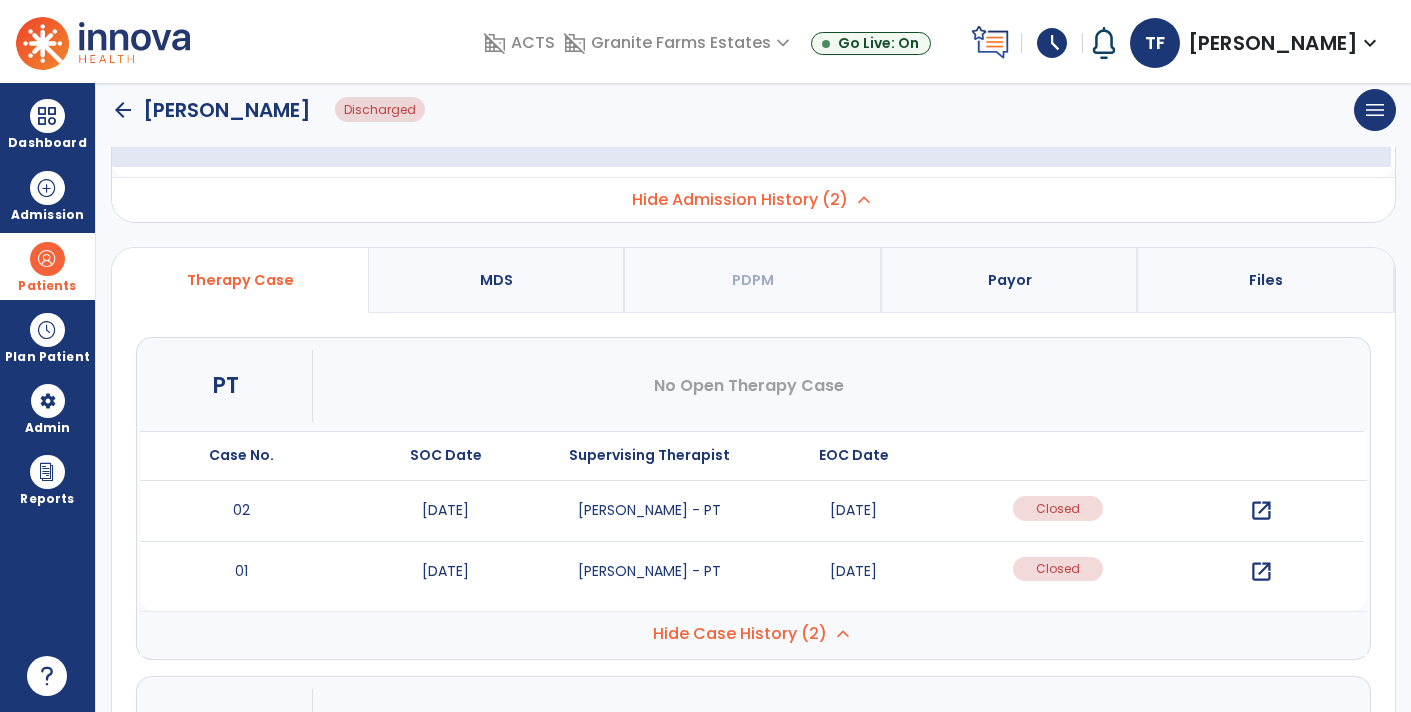 click on "open_in_new" at bounding box center [1262, 511] 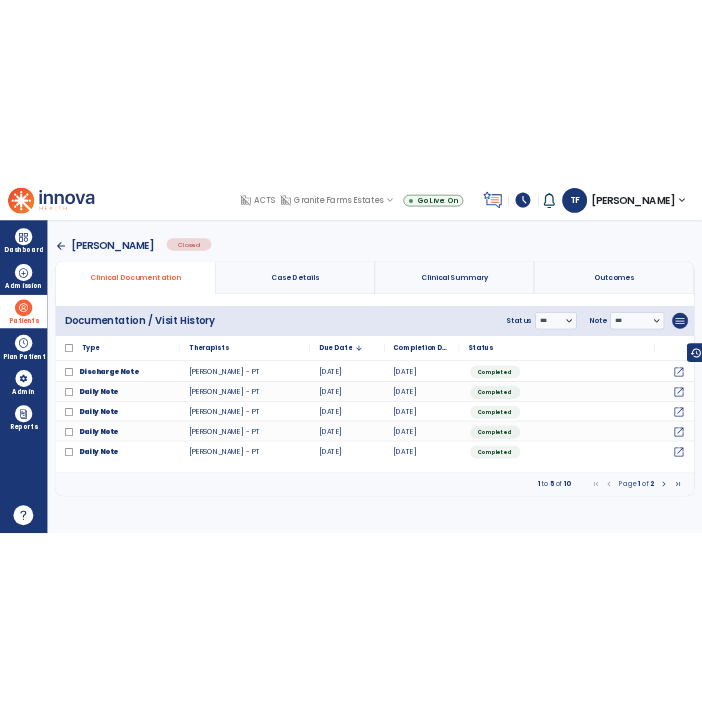 scroll, scrollTop: 0, scrollLeft: 0, axis: both 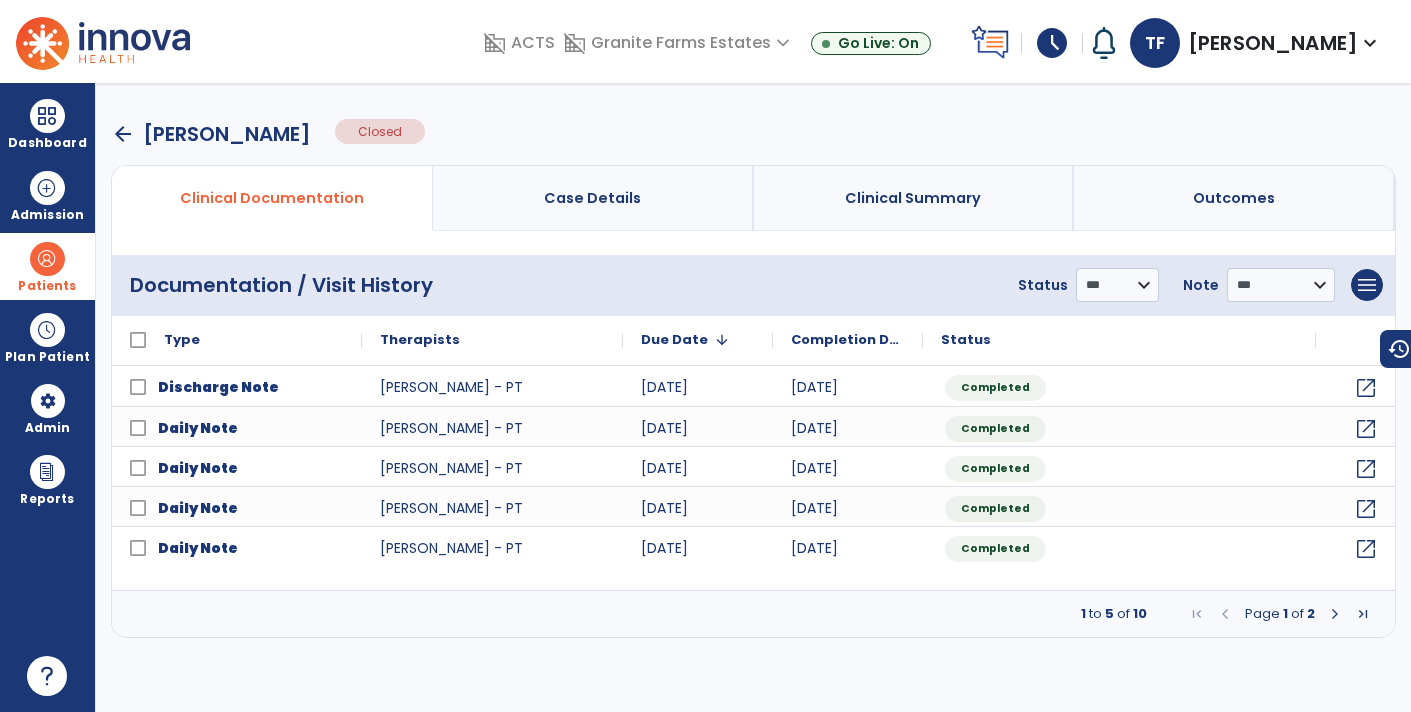 click at bounding box center (1363, 614) 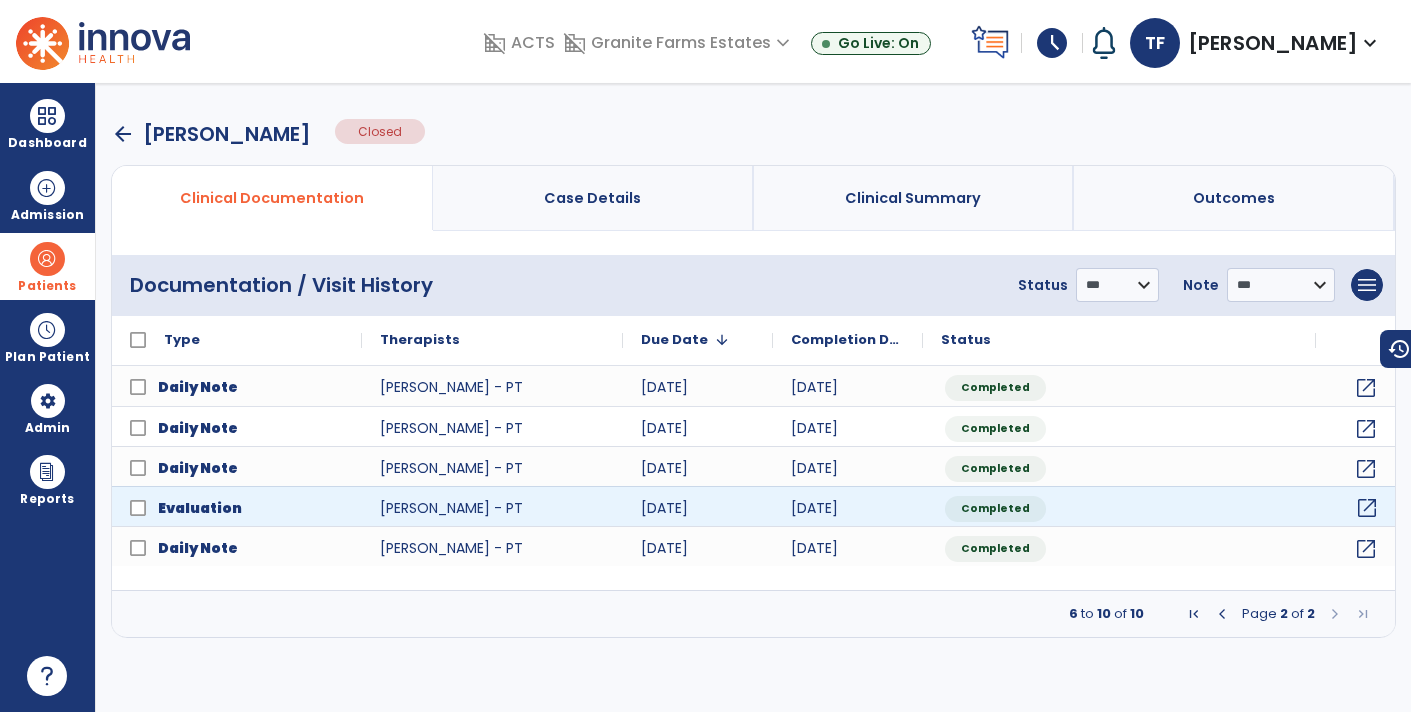 click on "open_in_new" 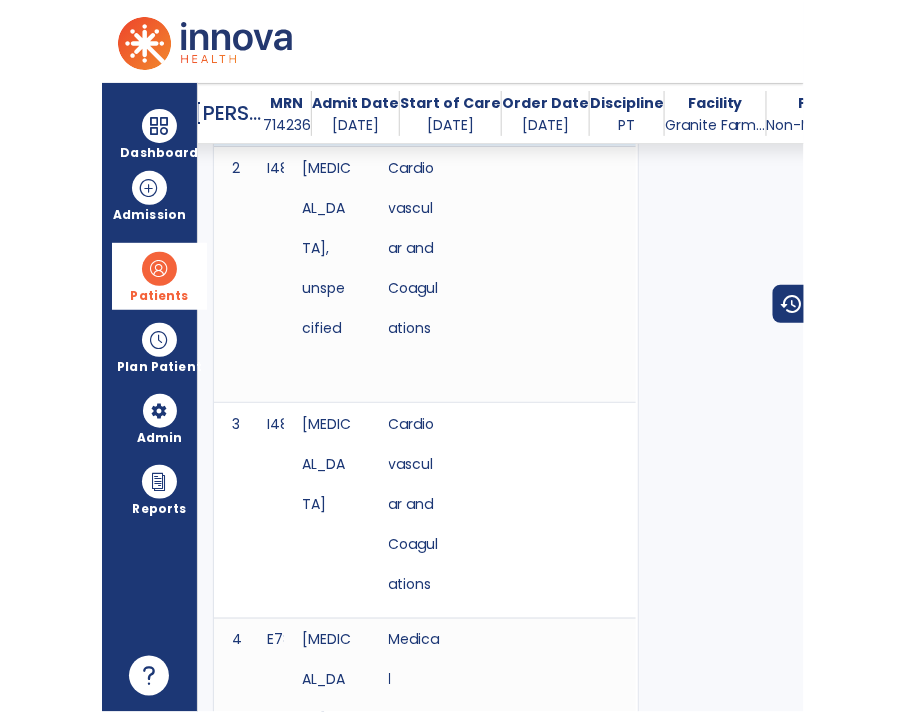 scroll, scrollTop: 93, scrollLeft: 0, axis: vertical 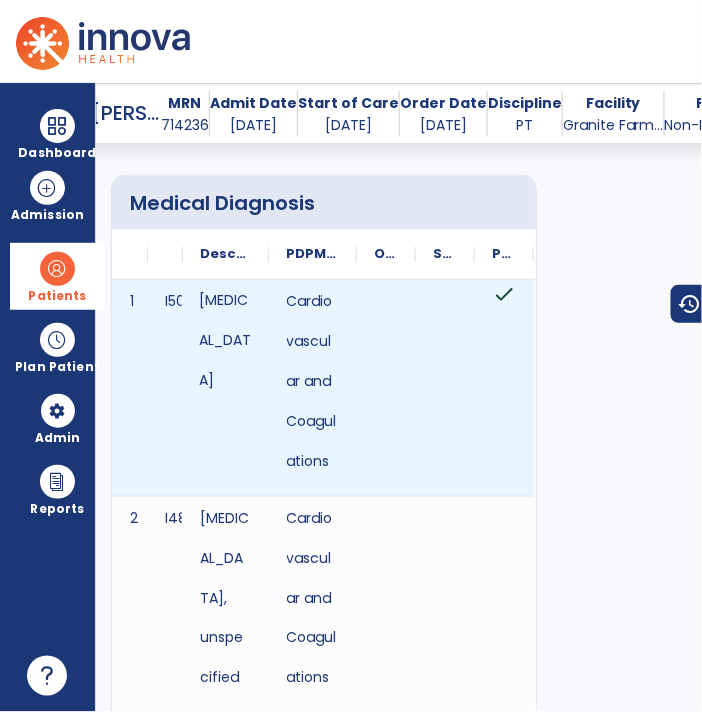 click on "Heart failure, unspecified" at bounding box center (225, 388) 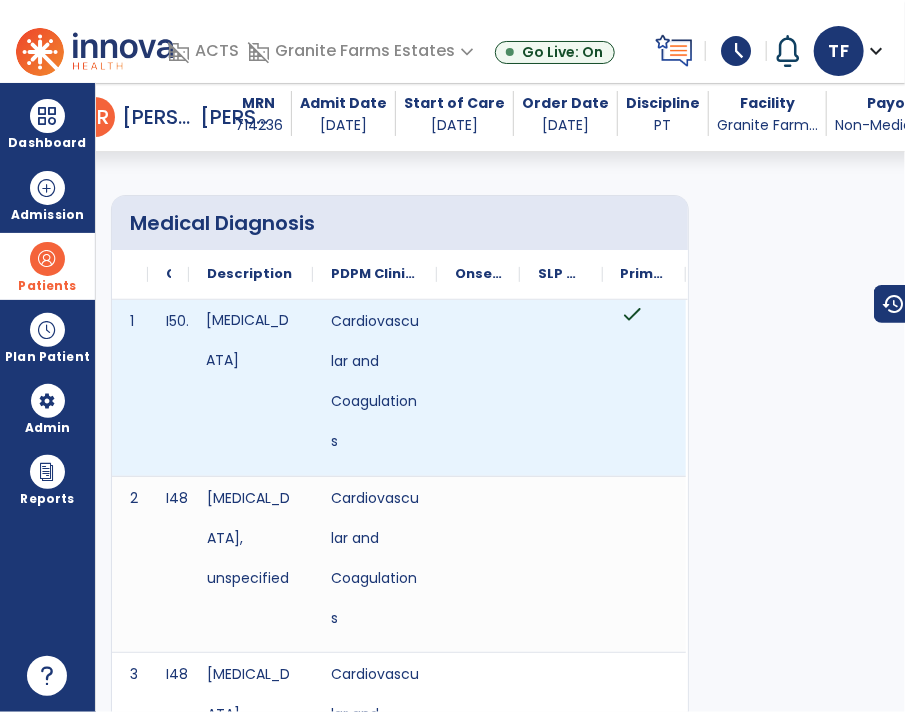 scroll, scrollTop: 72, scrollLeft: 0, axis: vertical 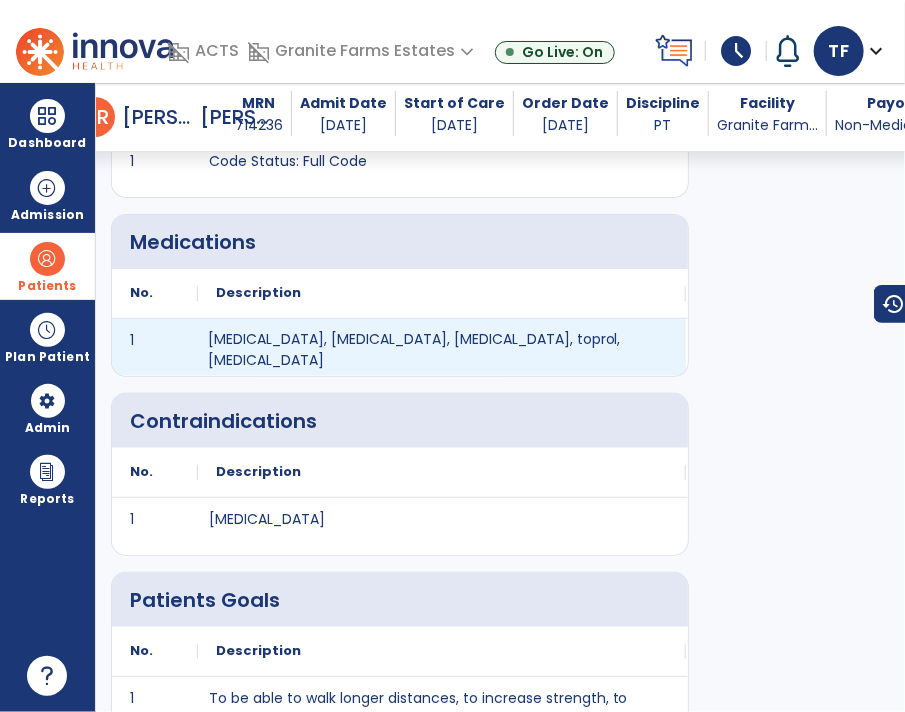 drag, startPoint x: 215, startPoint y: 333, endPoint x: 513, endPoint y: 340, distance: 298.0822 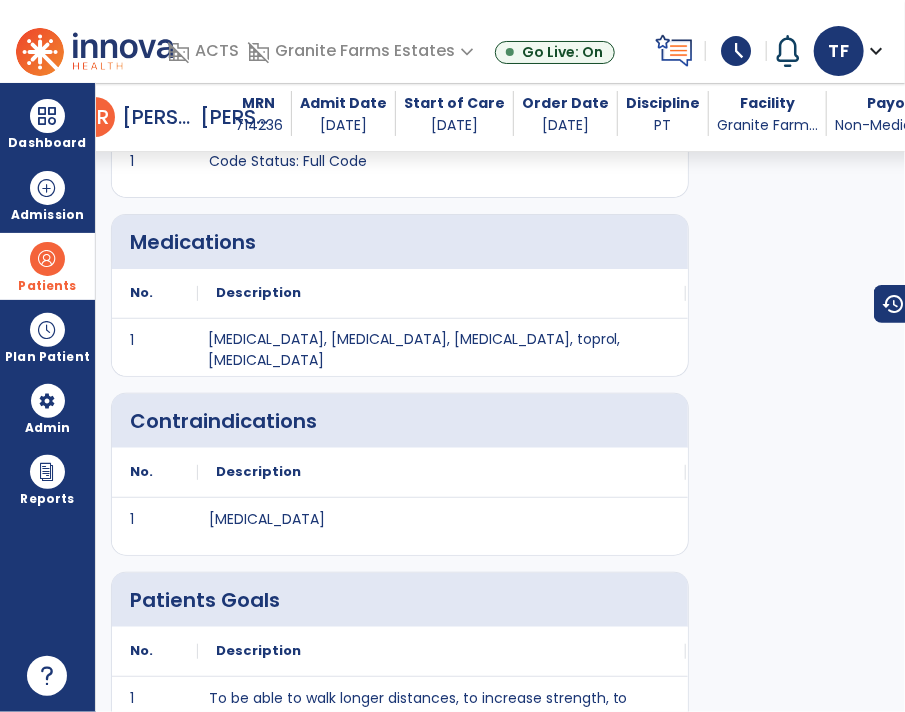 click 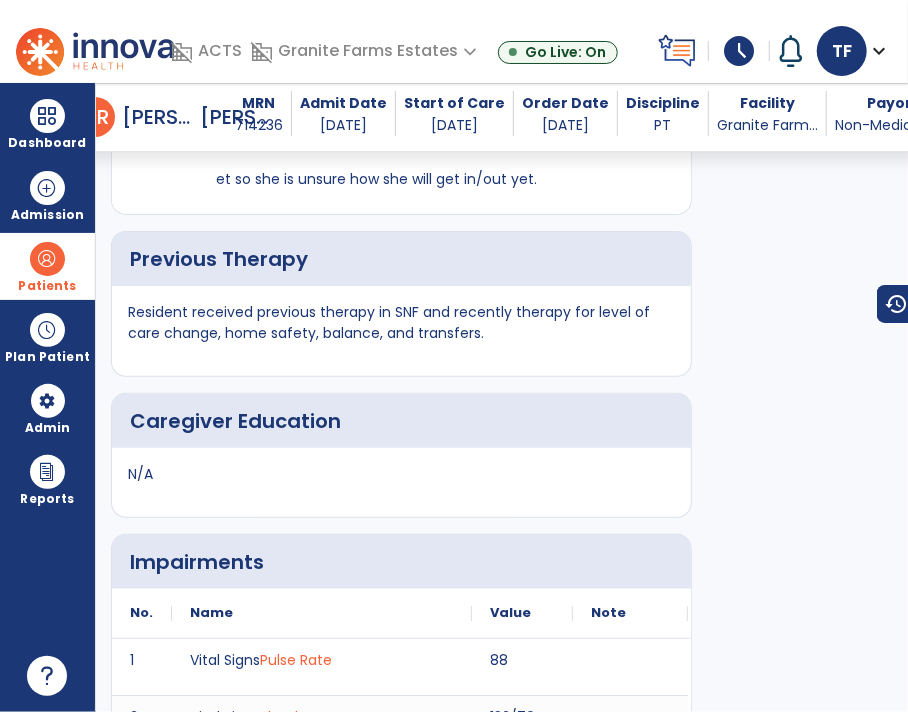scroll, scrollTop: 4760, scrollLeft: 0, axis: vertical 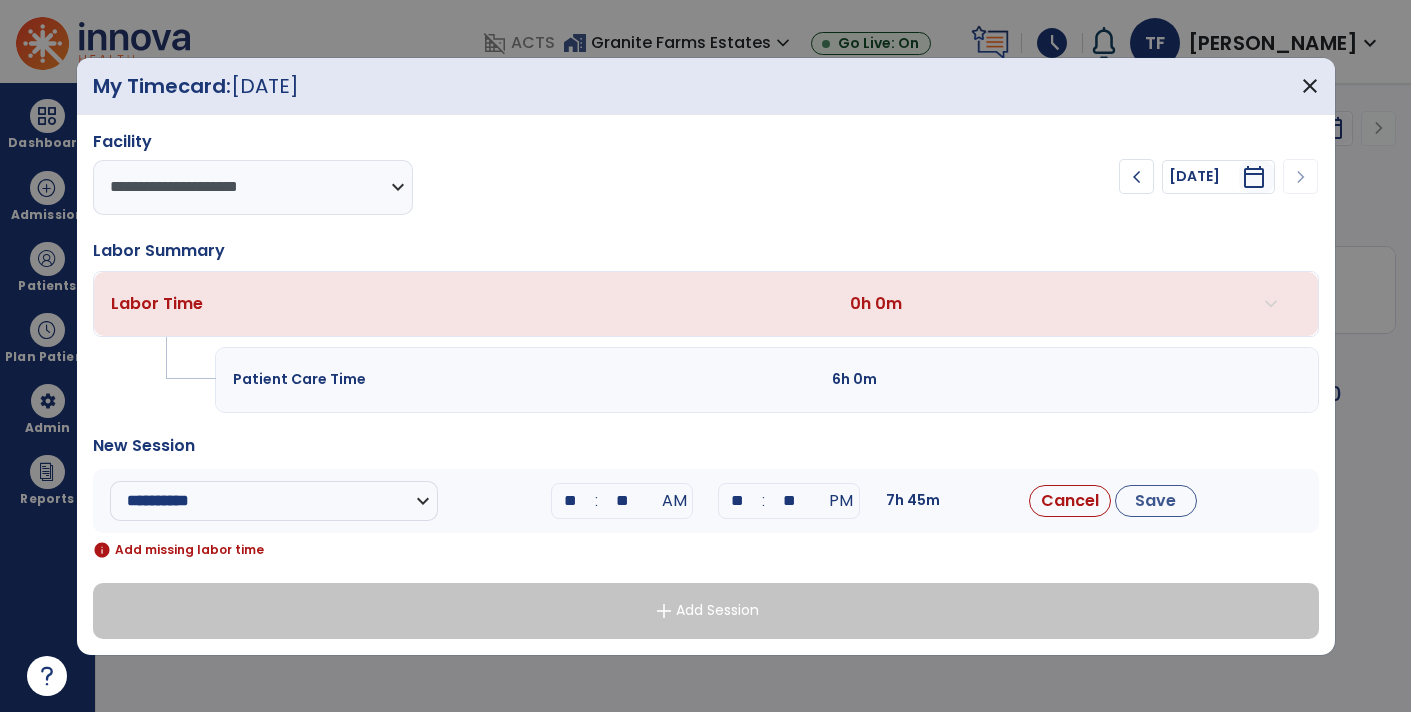 select on "**********" 